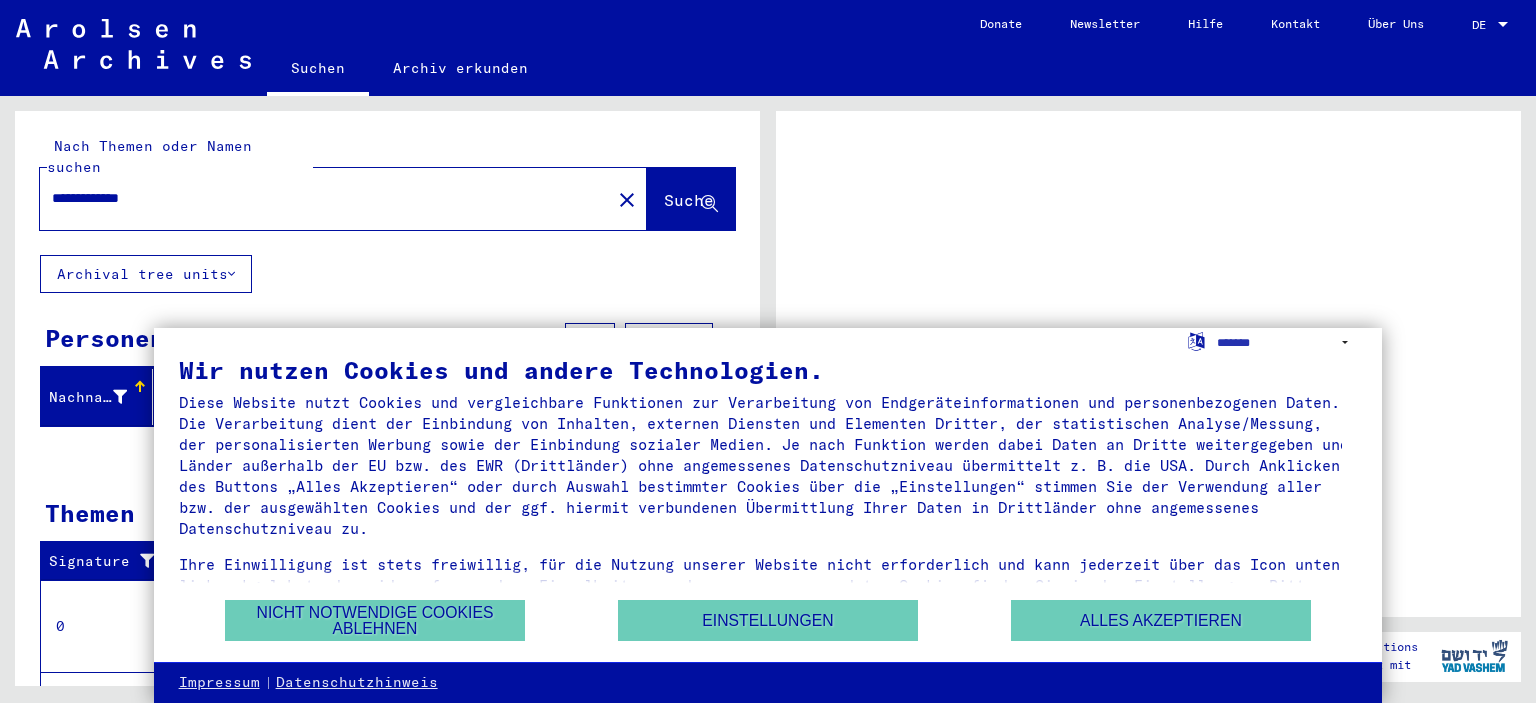 scroll, scrollTop: 0, scrollLeft: 0, axis: both 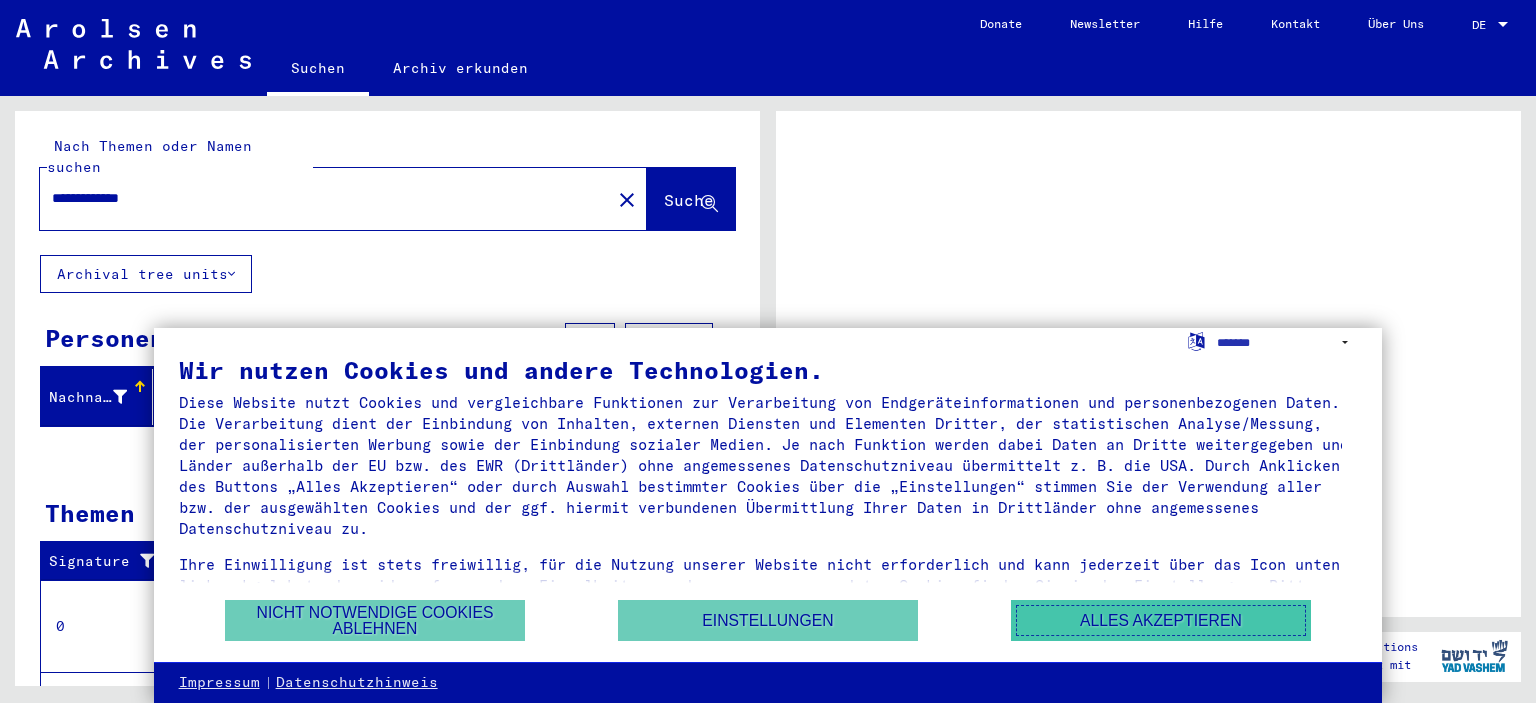 click on "Alles akzeptieren" at bounding box center (1161, 620) 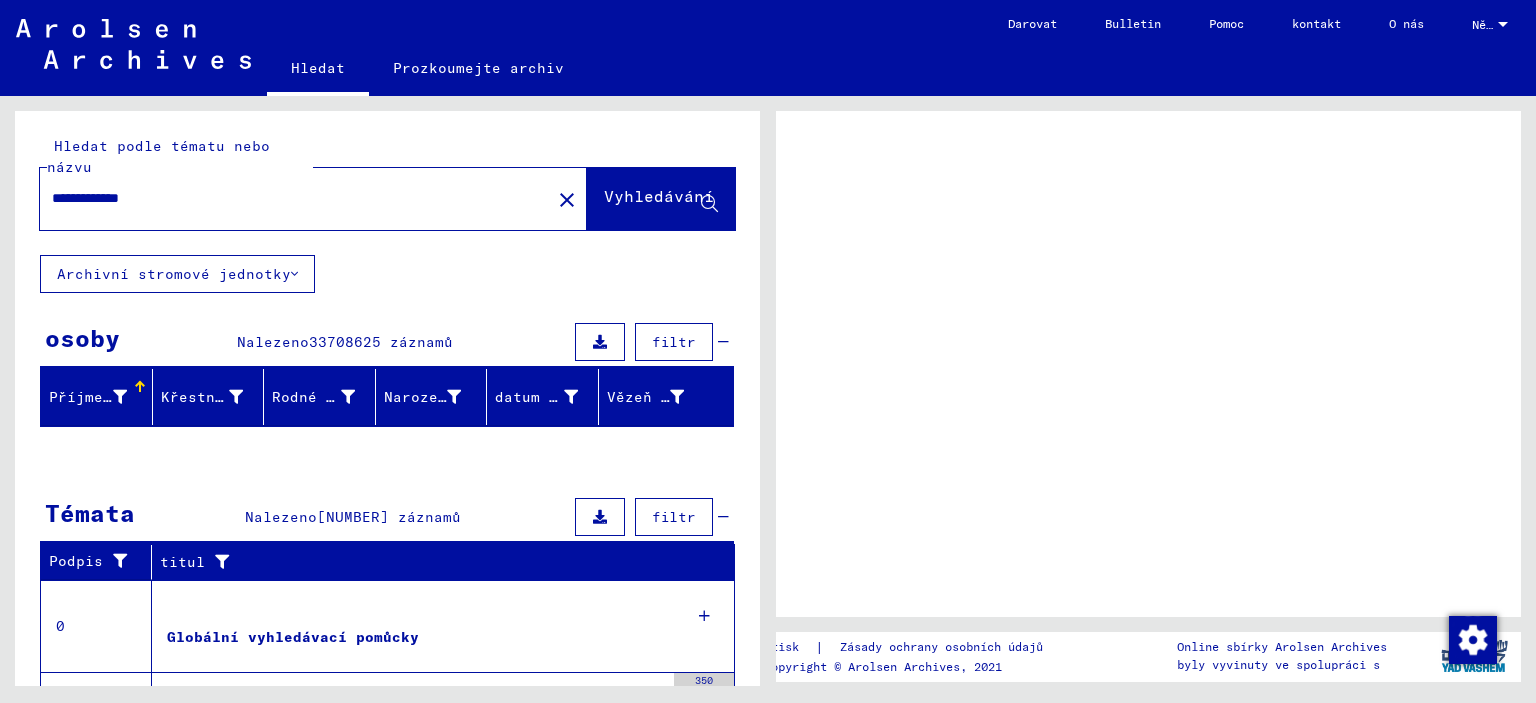 click on "Vyhledávání" 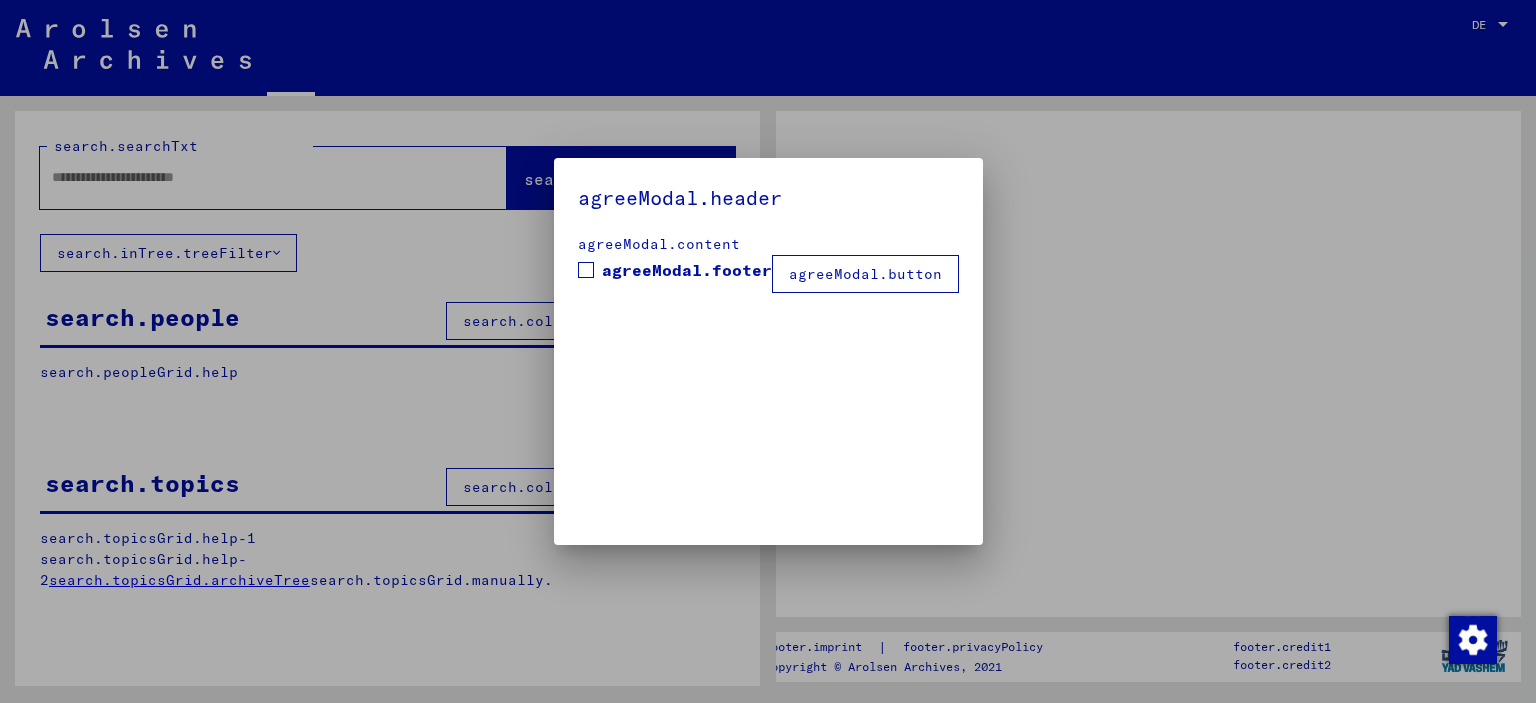 type on "**********" 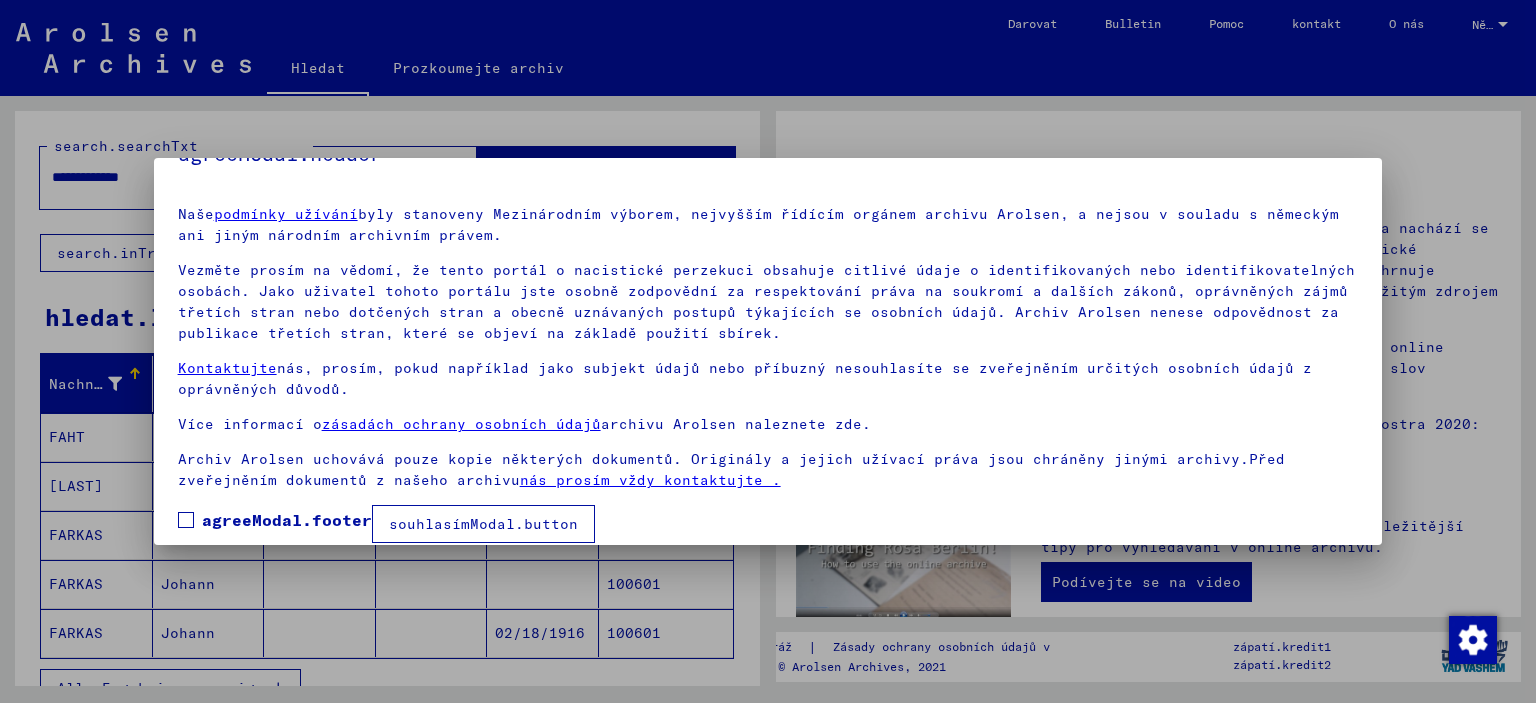scroll, scrollTop: 66, scrollLeft: 0, axis: vertical 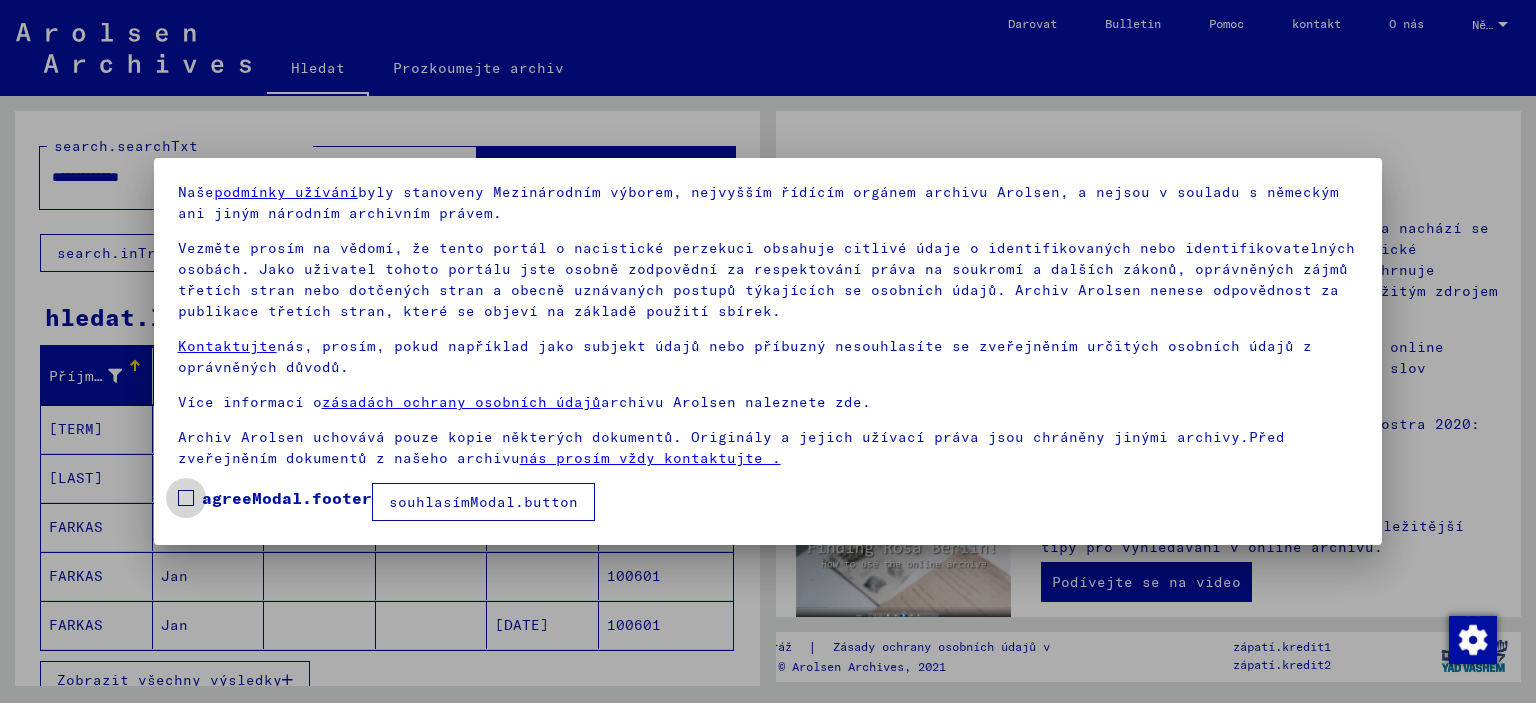 click on "agreeModal.footer" at bounding box center [275, 498] 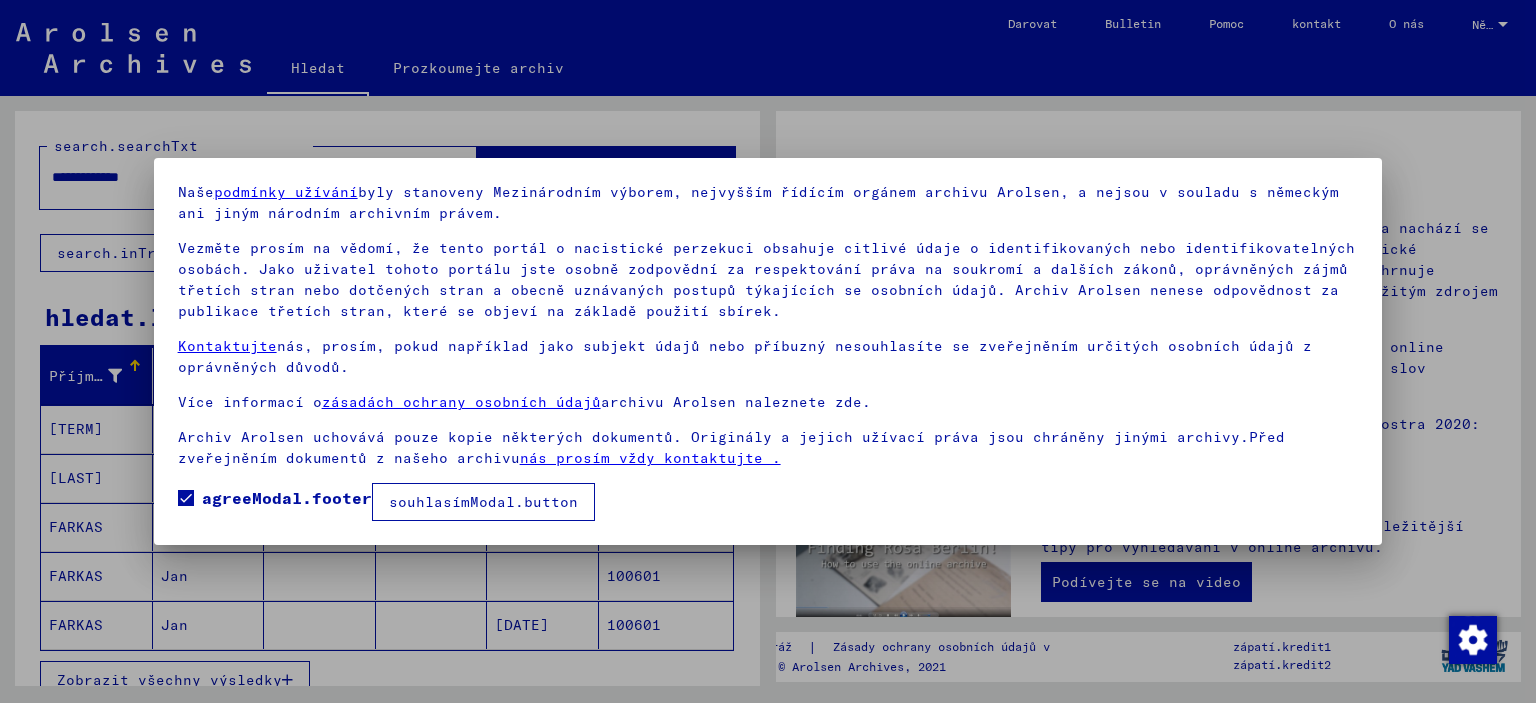 click on "souhlasímModal.button" at bounding box center [483, 502] 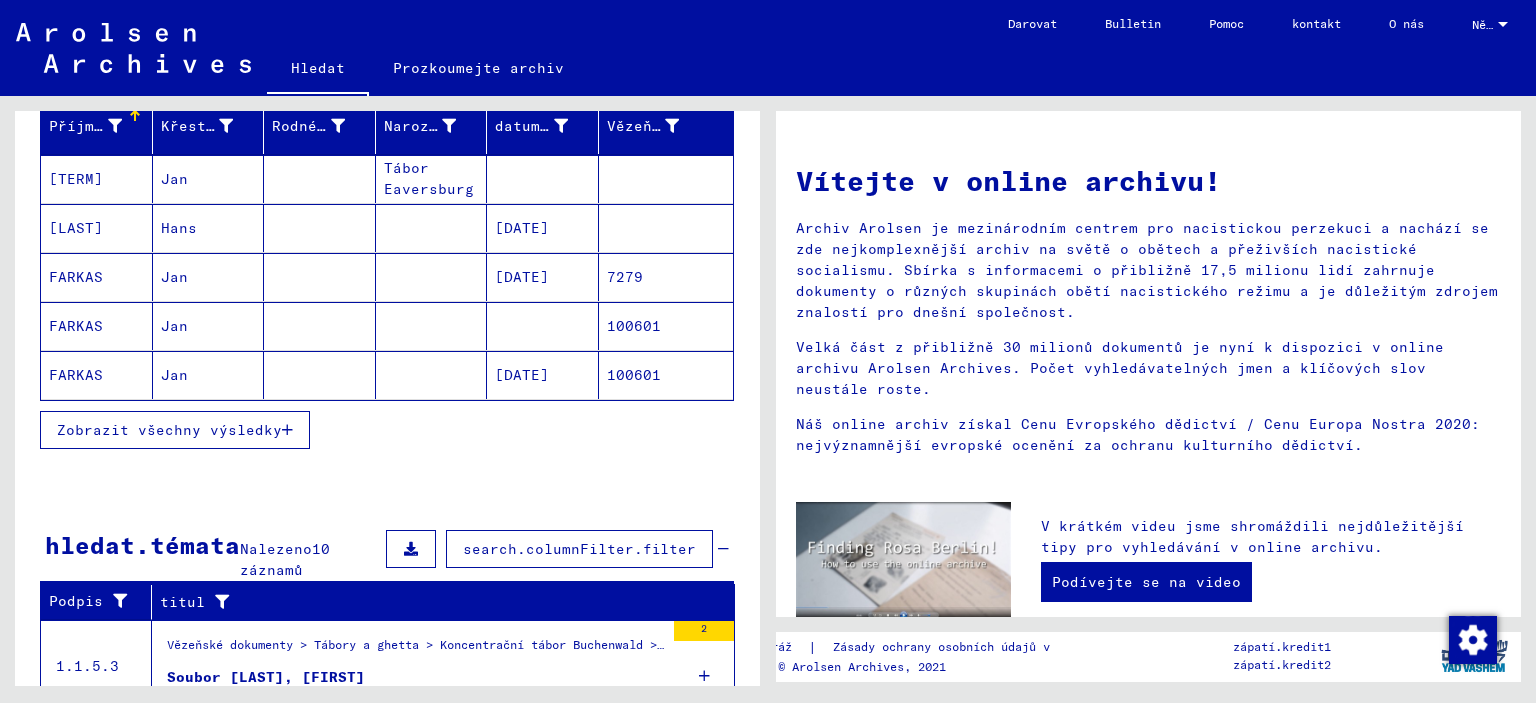 scroll, scrollTop: 300, scrollLeft: 0, axis: vertical 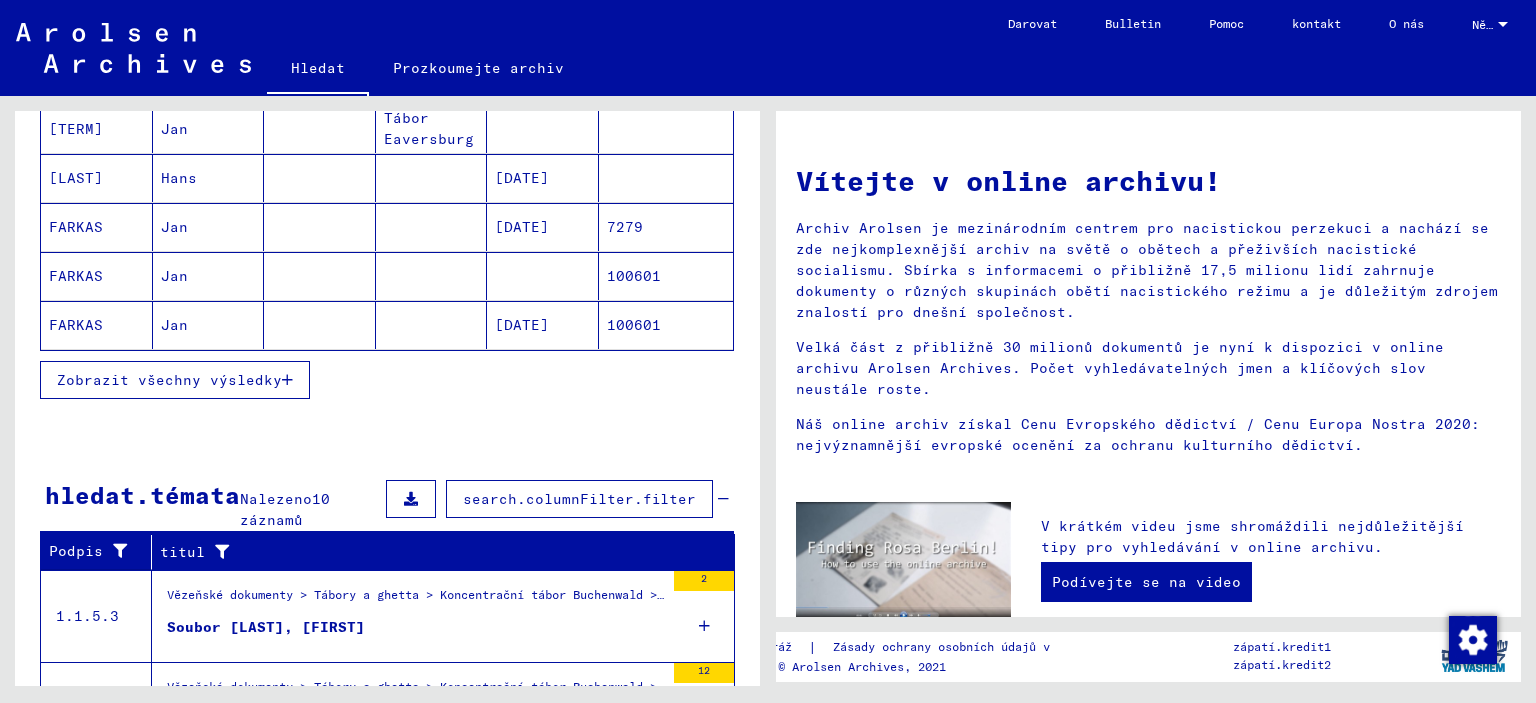 click on "Zobrazit všechny výsledky" at bounding box center [169, 380] 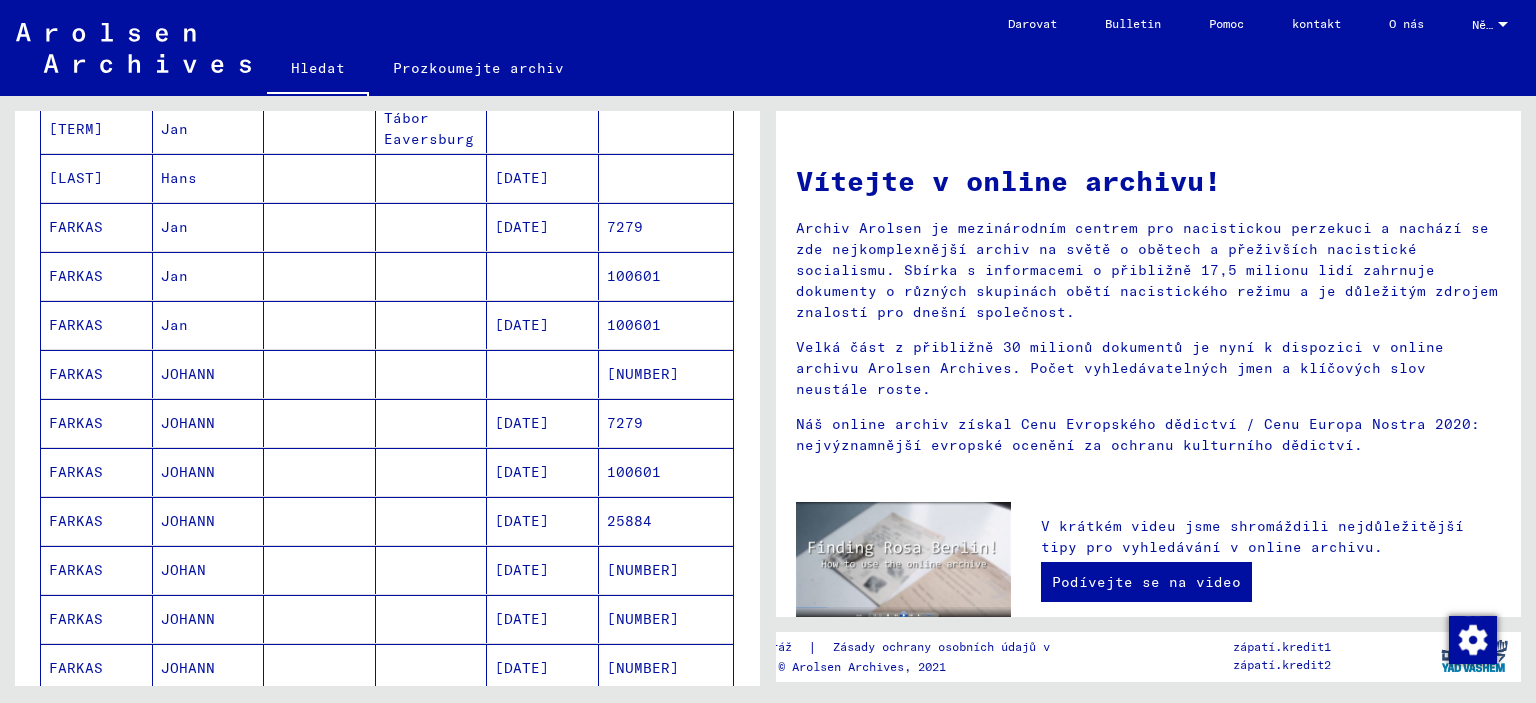 scroll, scrollTop: 100, scrollLeft: 0, axis: vertical 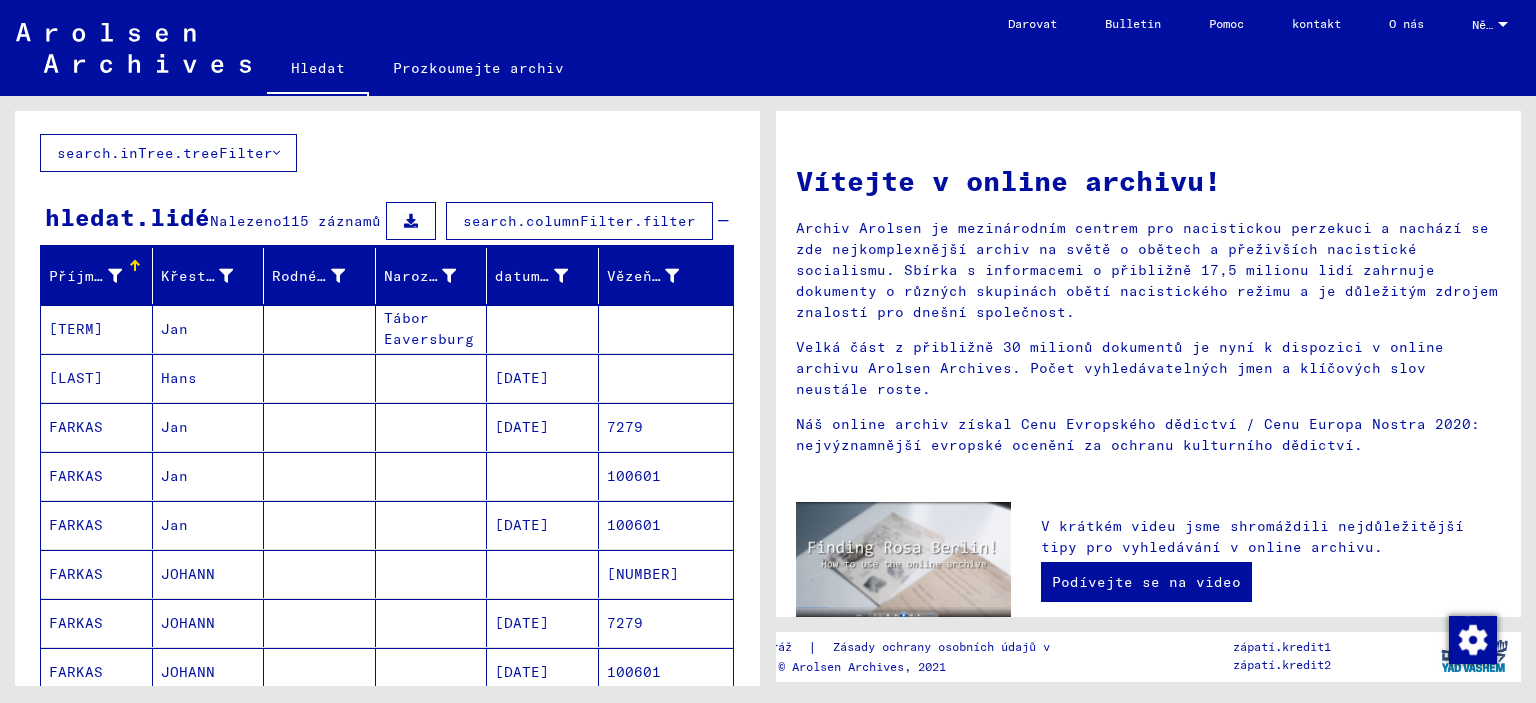 click on "Jan" at bounding box center [209, 378] 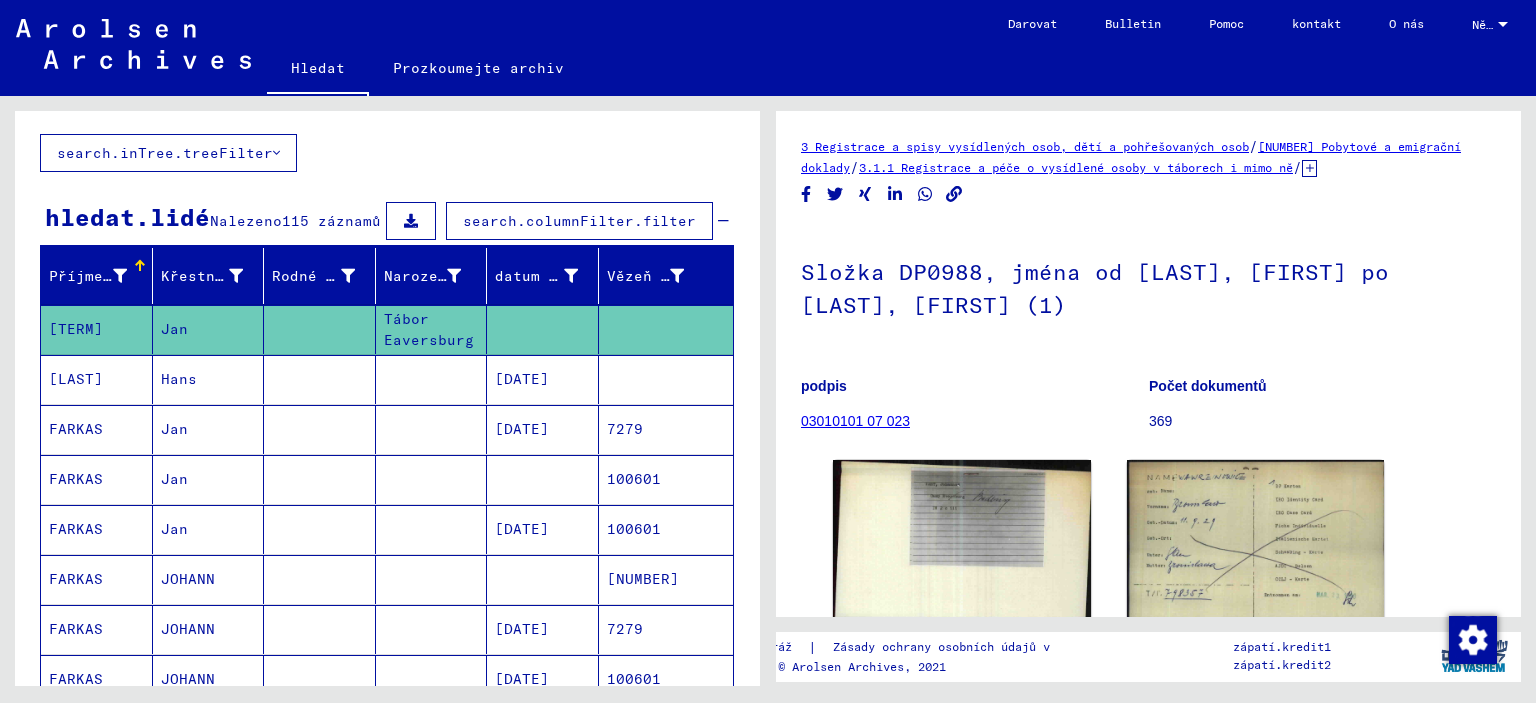 scroll, scrollTop: 0, scrollLeft: 0, axis: both 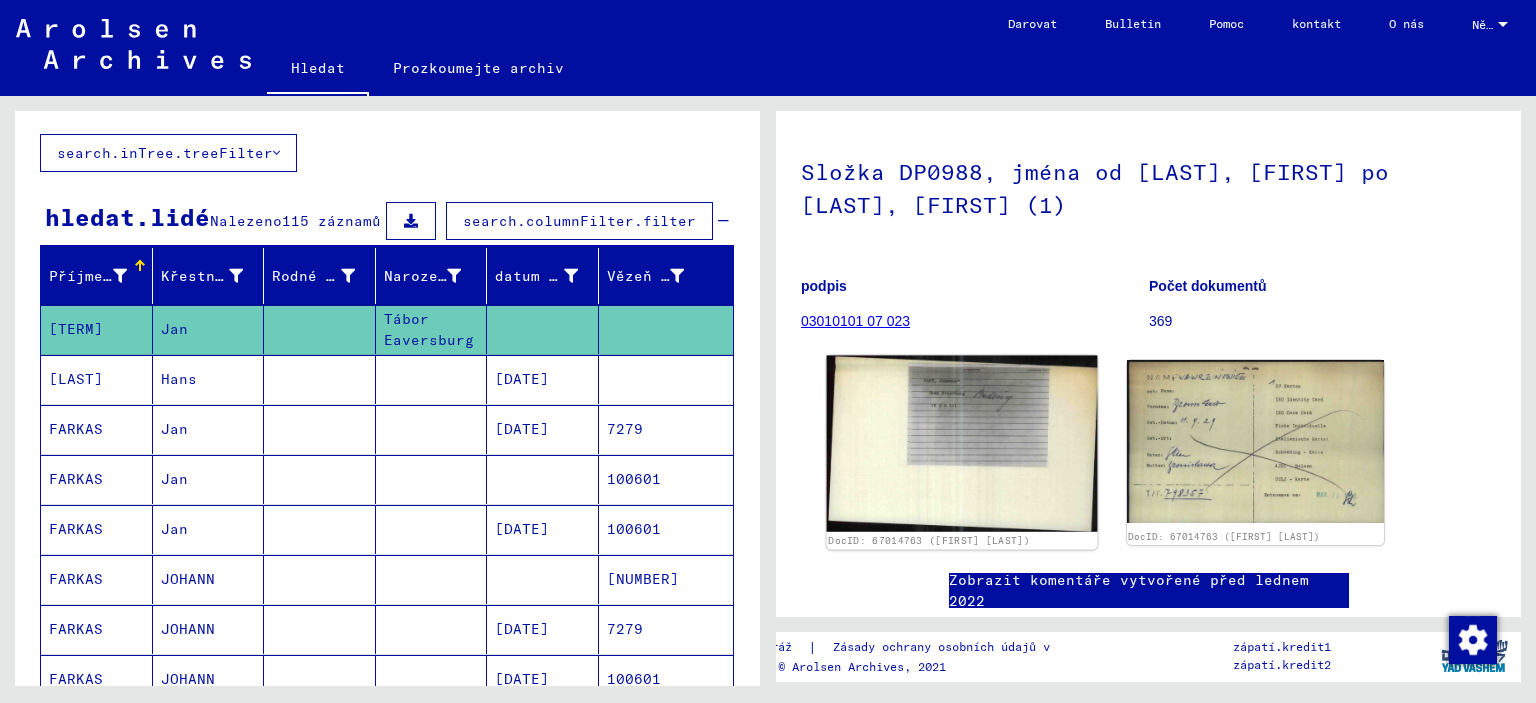 click 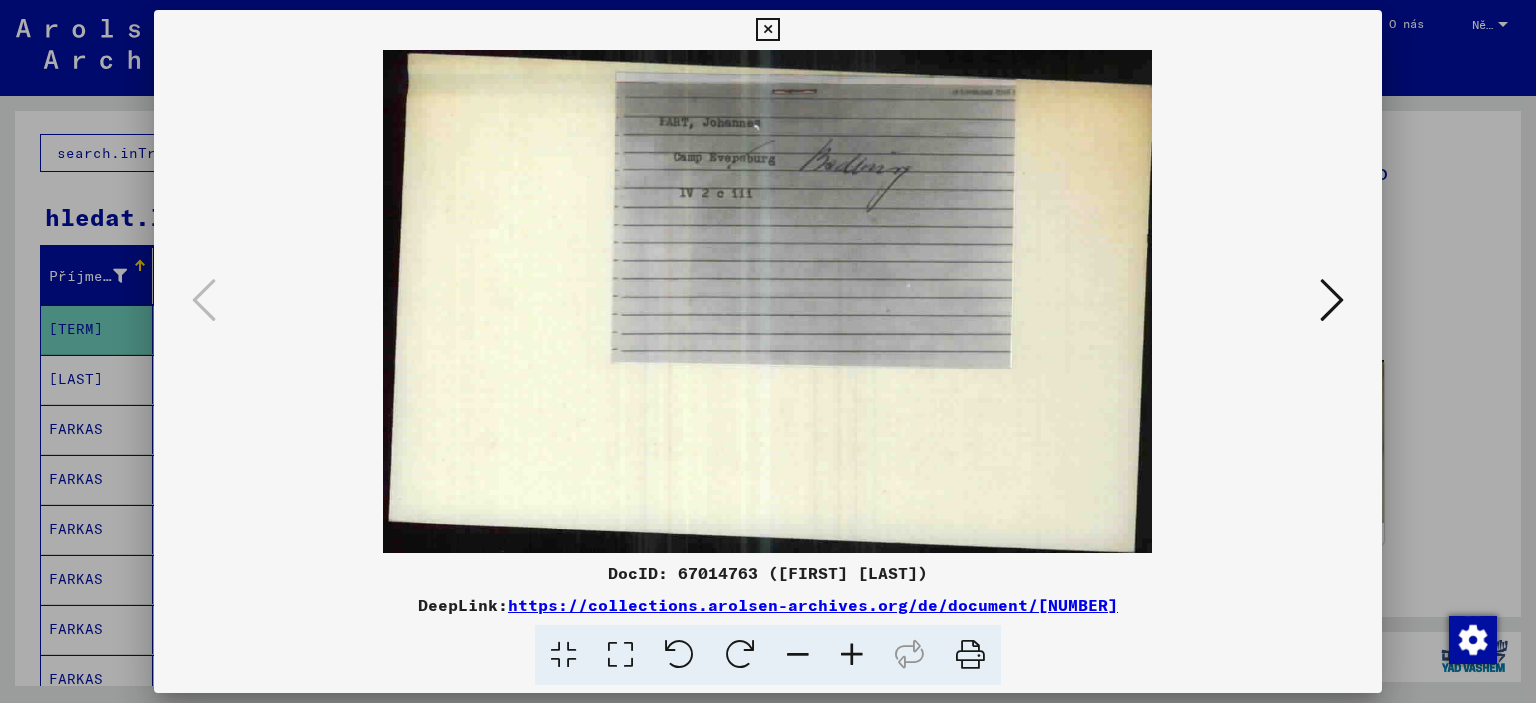 click at bounding box center [768, 301] 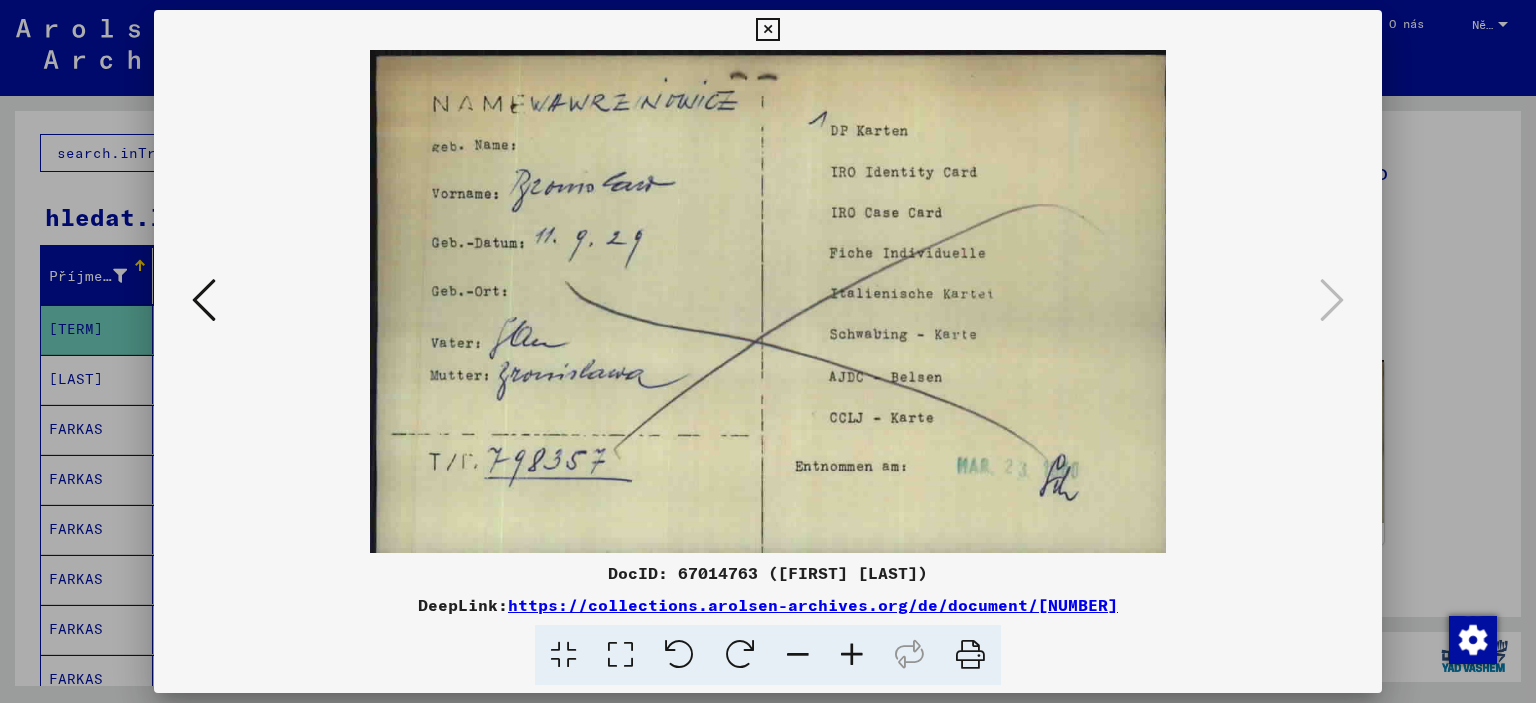 click at bounding box center [768, 301] 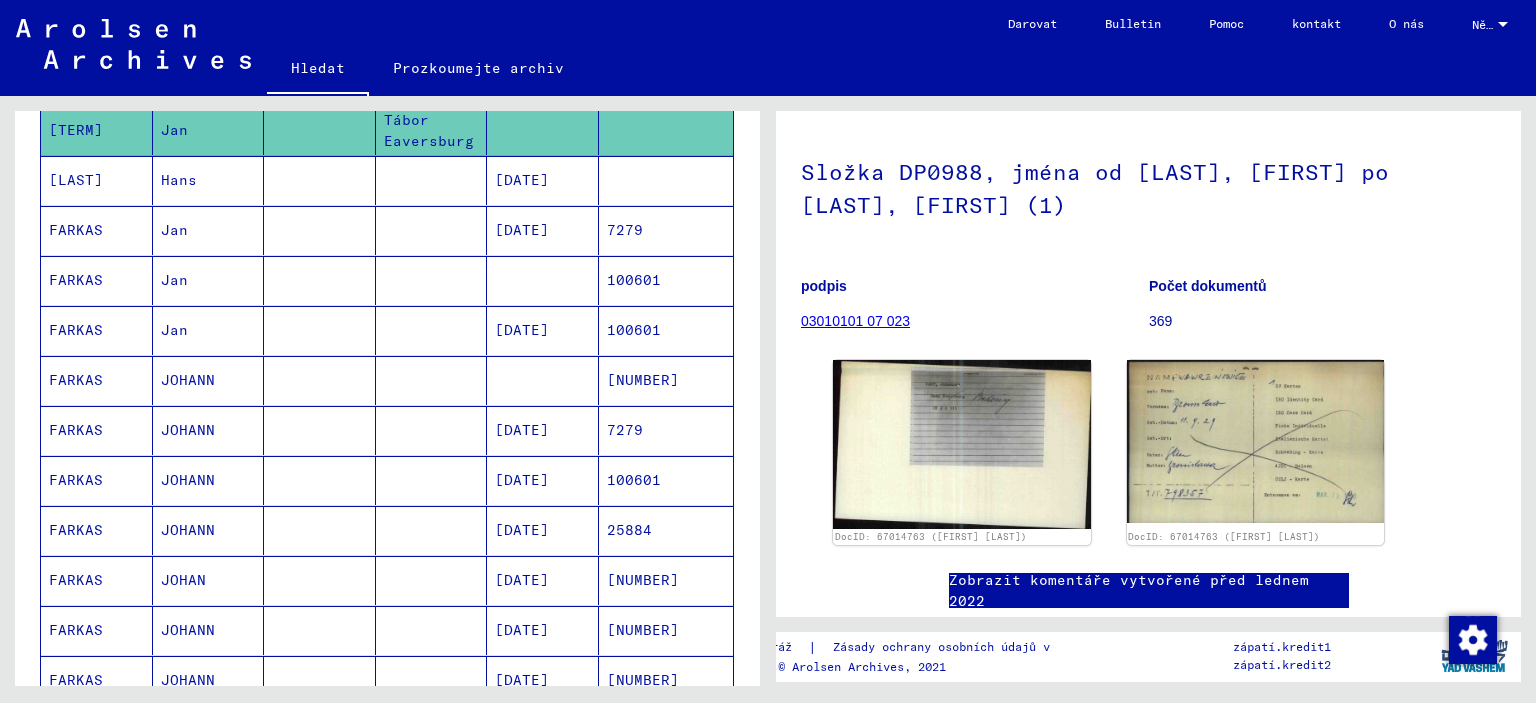 scroll, scrollTop: 300, scrollLeft: 0, axis: vertical 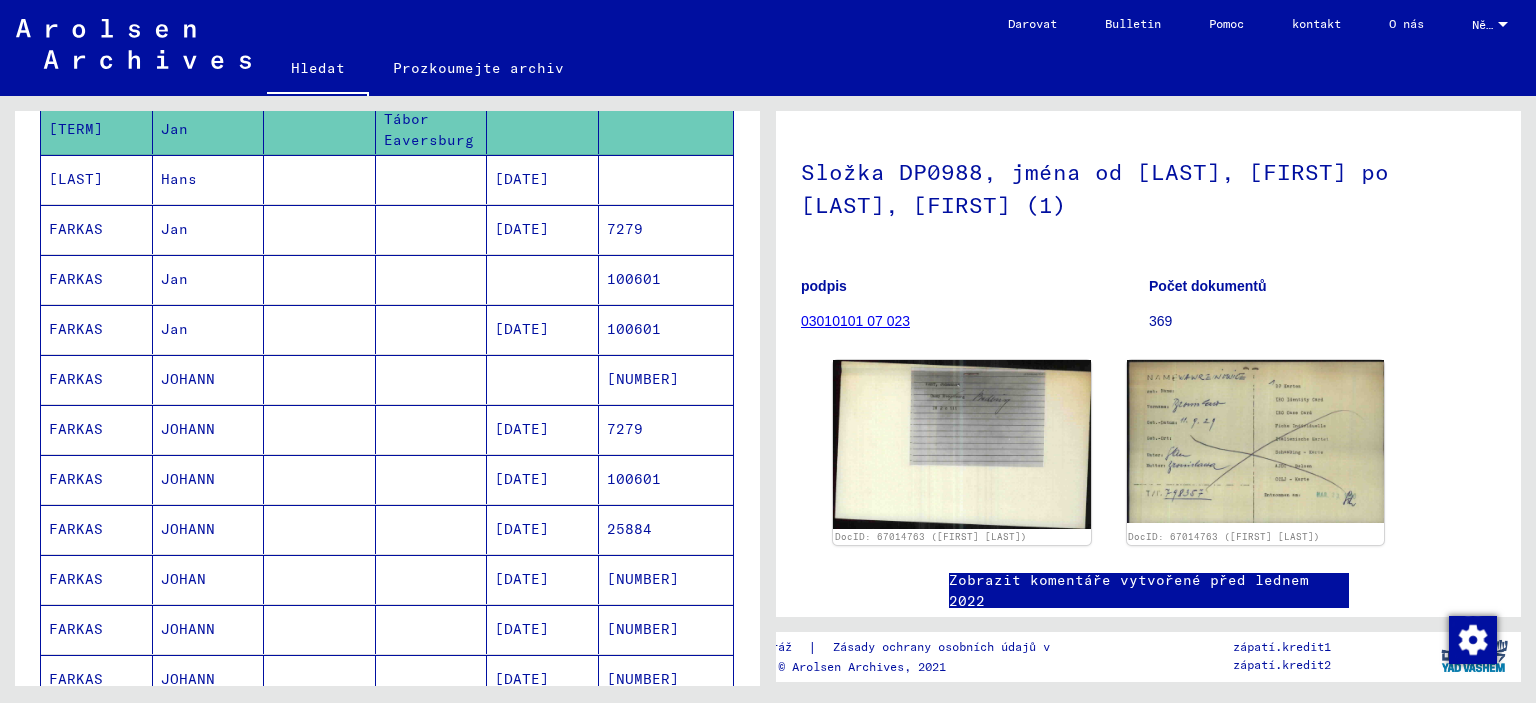 click at bounding box center (543, 329) 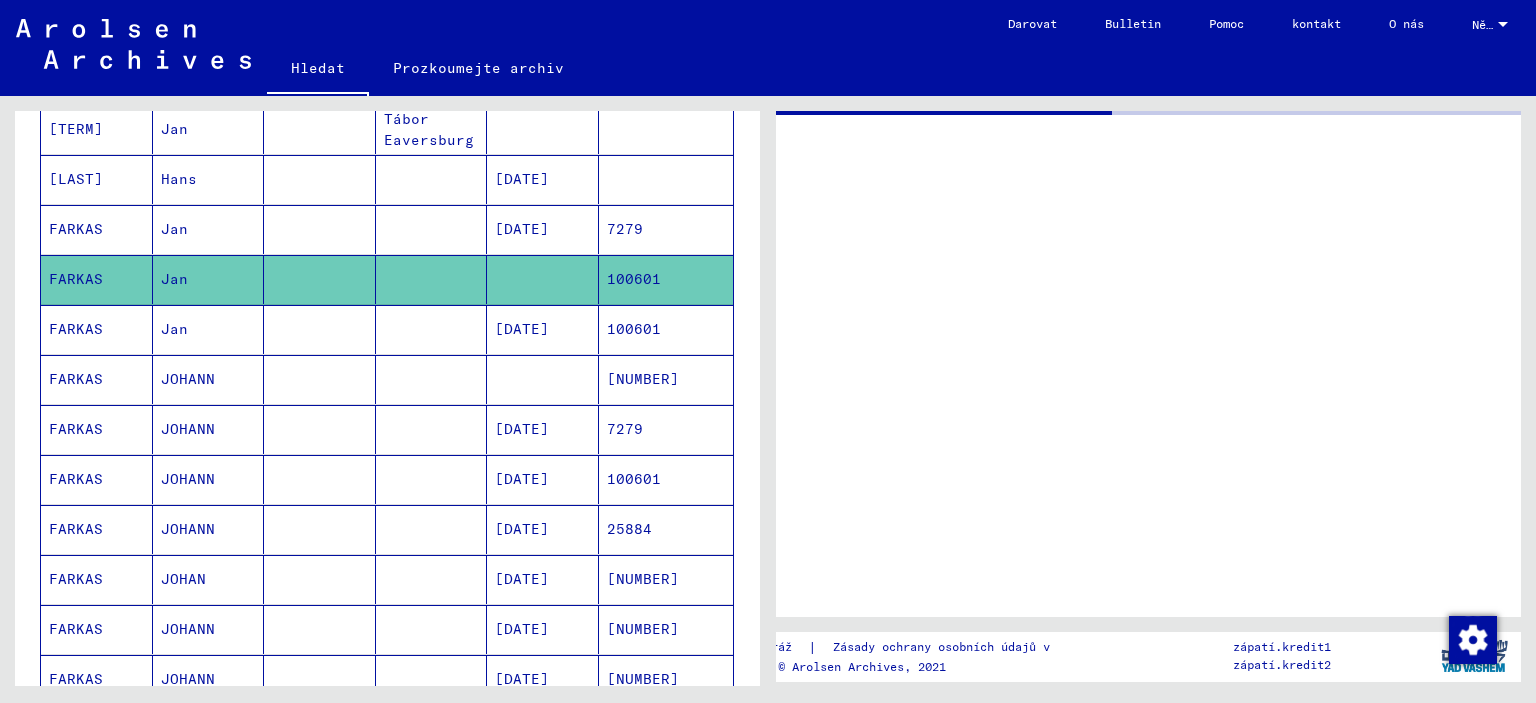 scroll, scrollTop: 0, scrollLeft: 0, axis: both 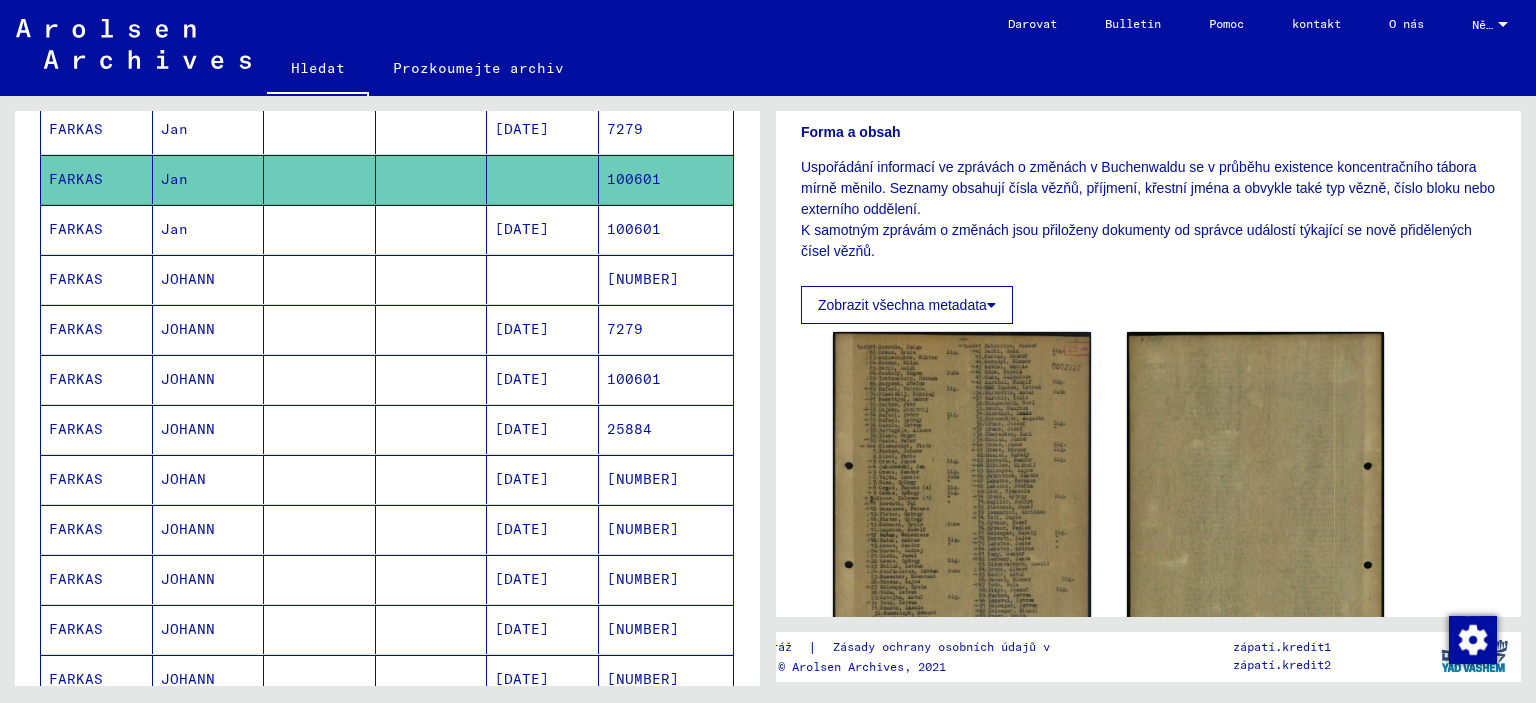 click at bounding box center [432, 329] 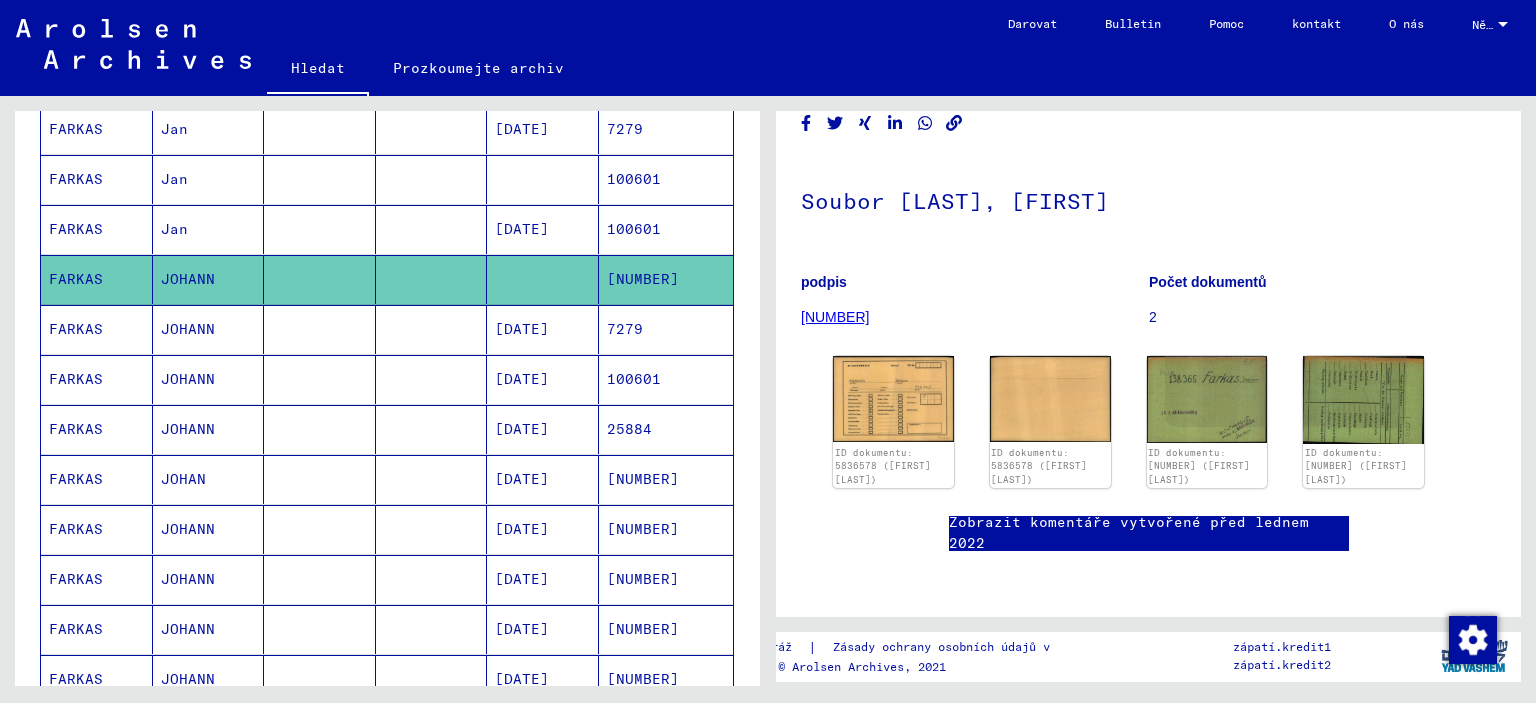 scroll, scrollTop: 200, scrollLeft: 0, axis: vertical 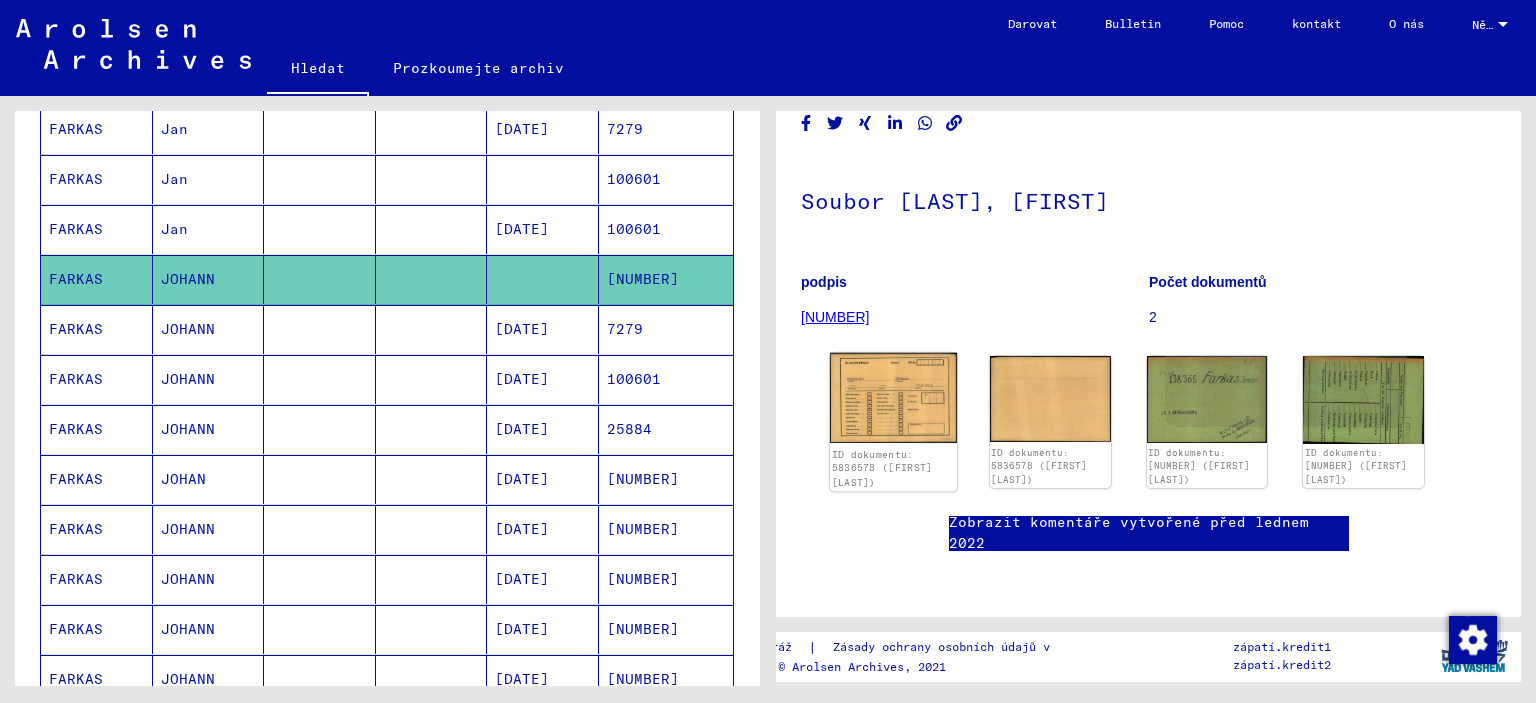 click 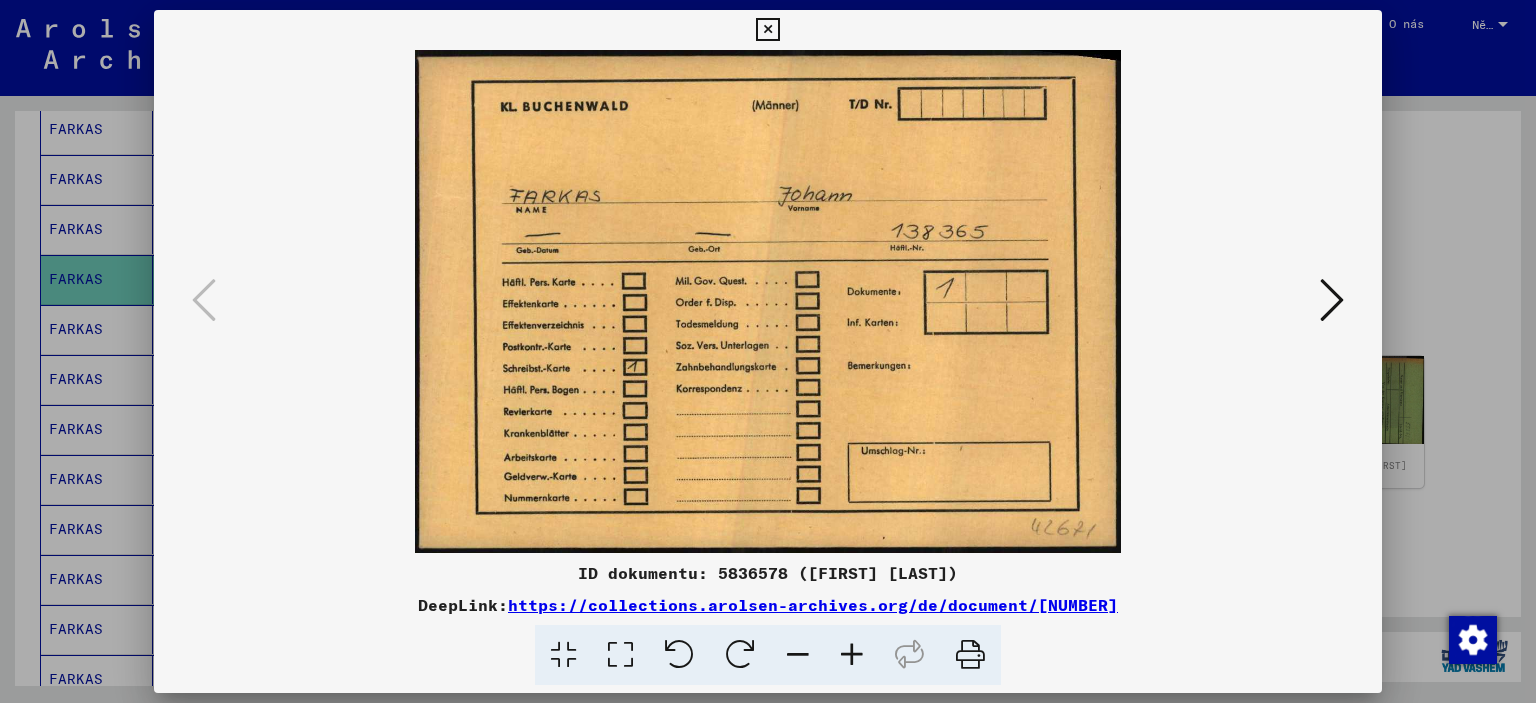 click at bounding box center [1332, 300] 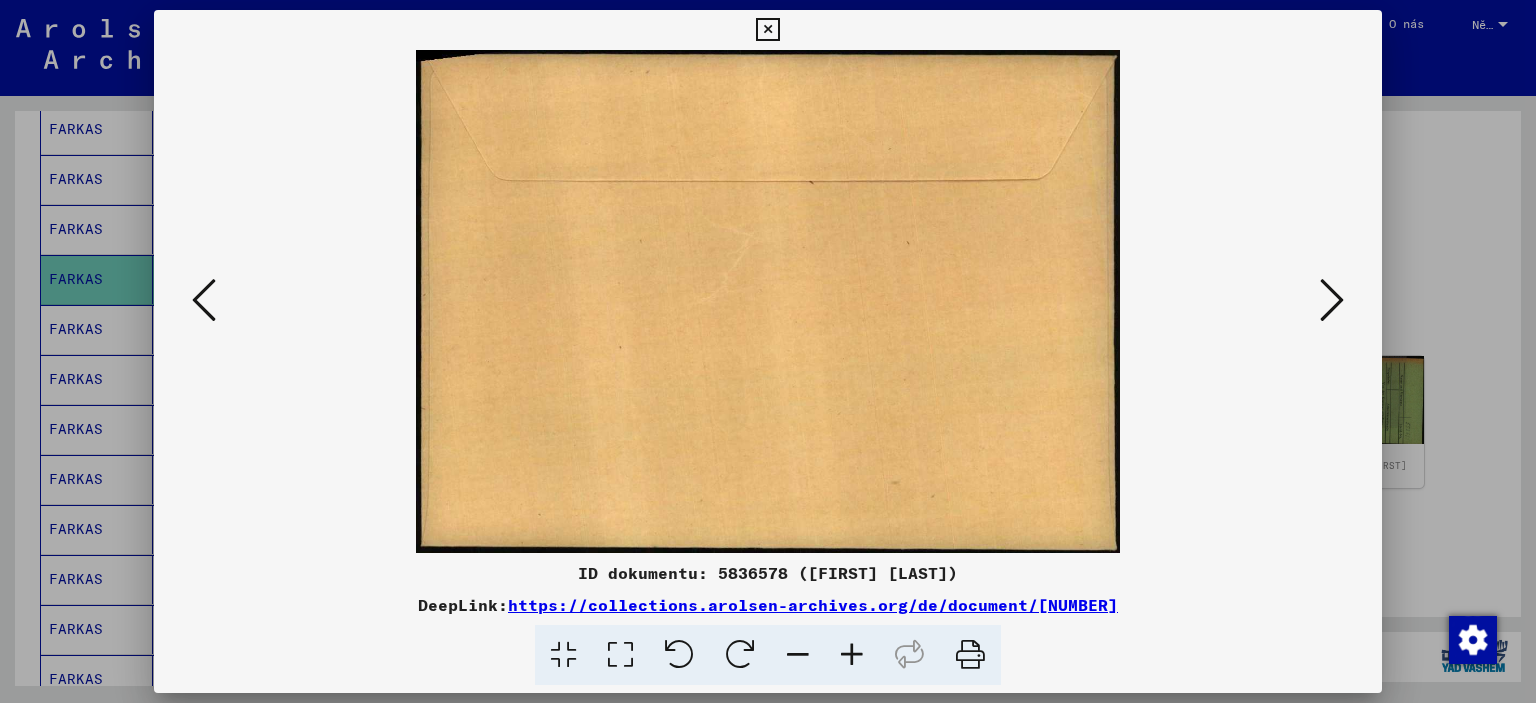 click at bounding box center (1332, 300) 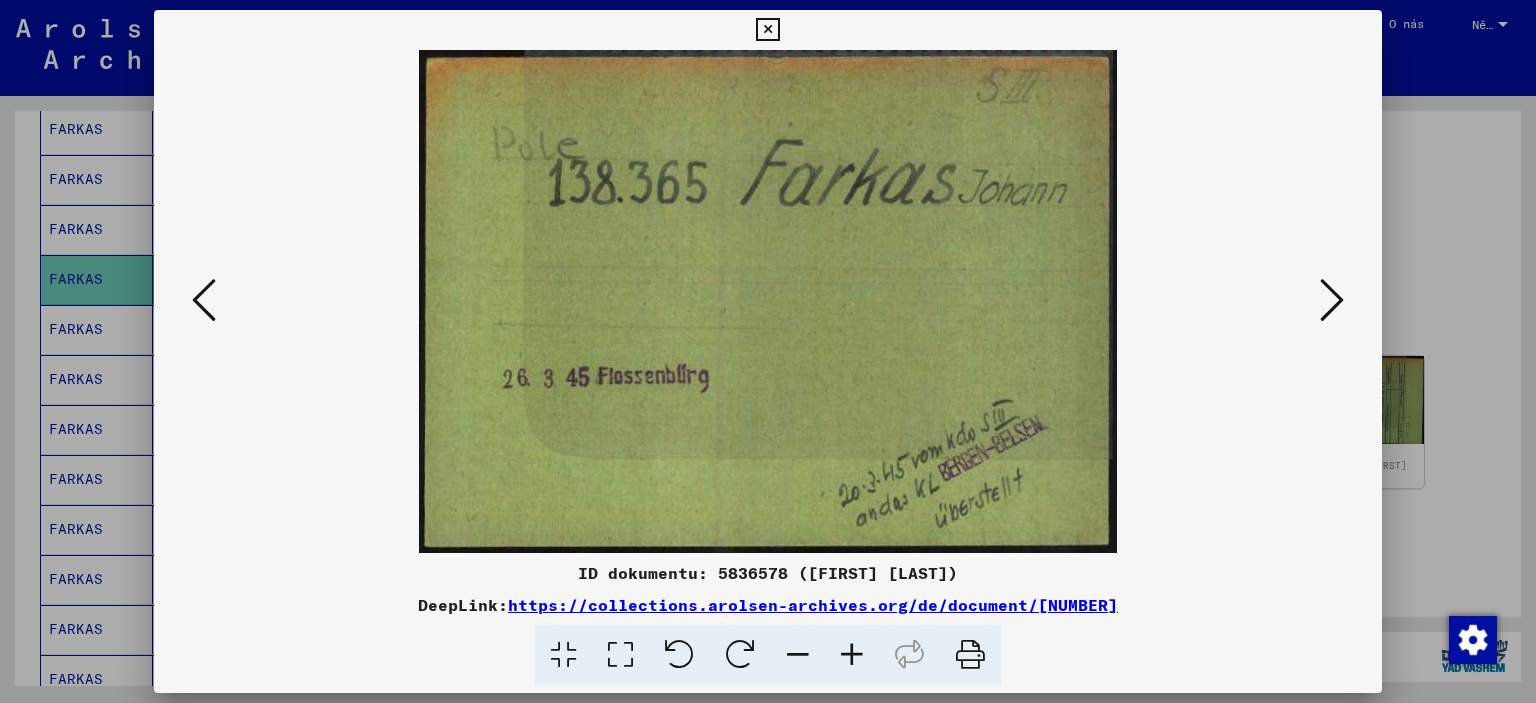 click at bounding box center (1332, 300) 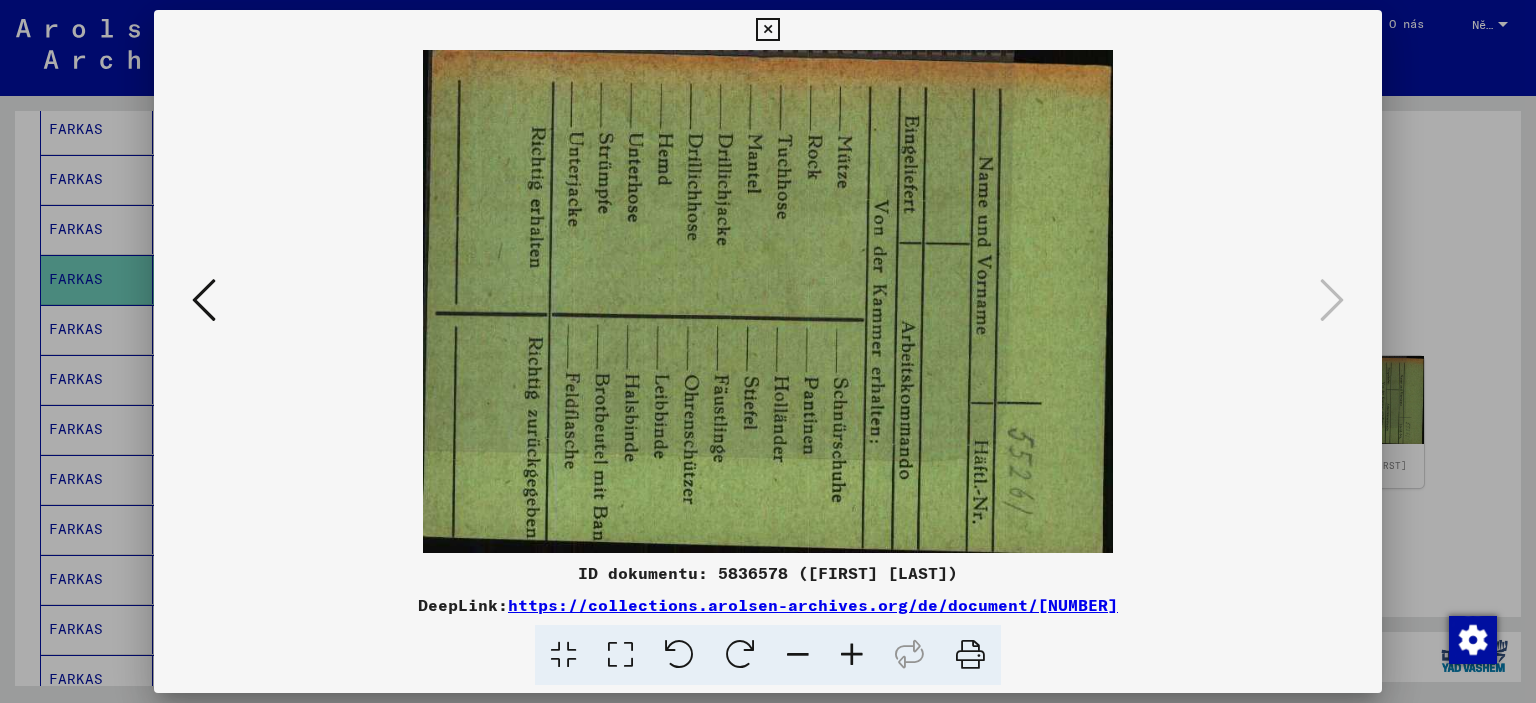 drag, startPoint x: 1395, startPoint y: 351, endPoint x: 1370, endPoint y: 358, distance: 25.96151 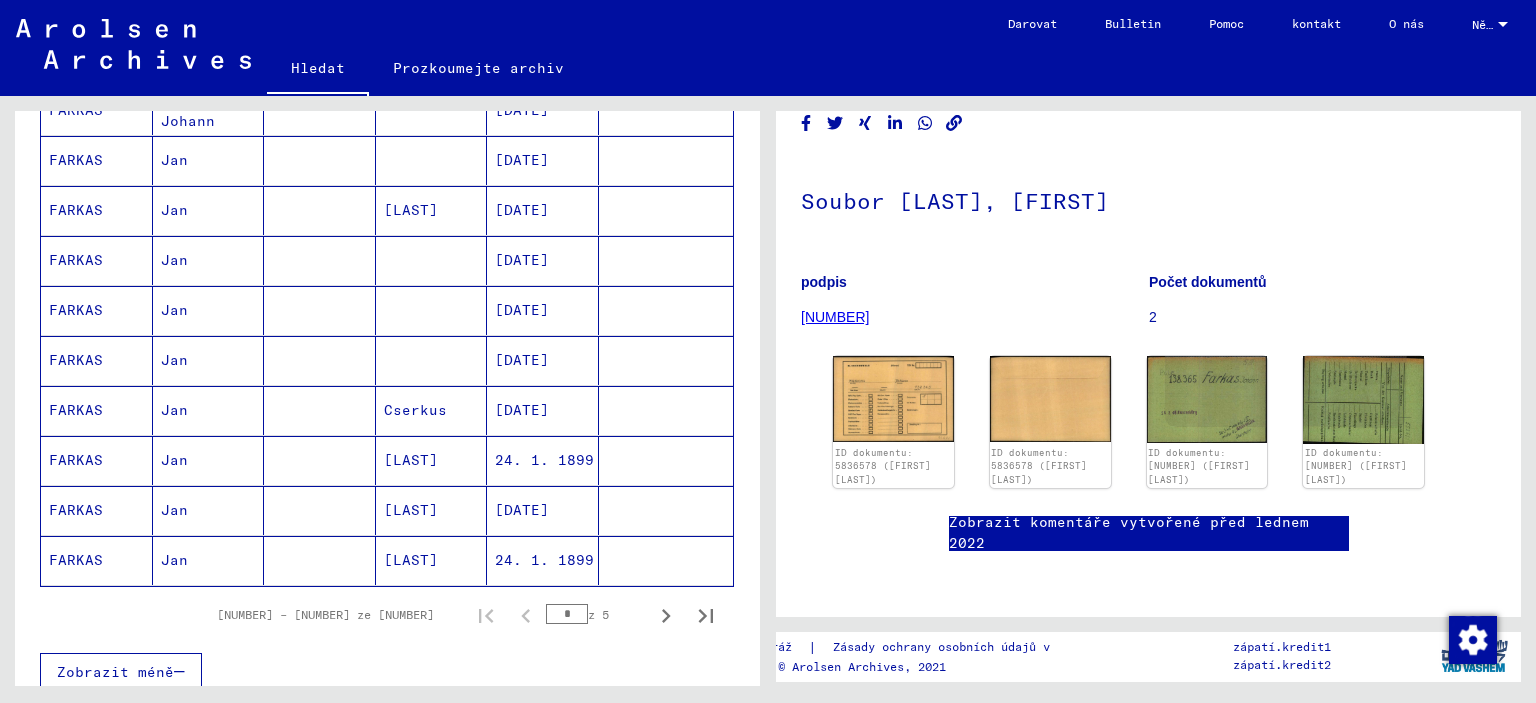 scroll, scrollTop: 1100, scrollLeft: 0, axis: vertical 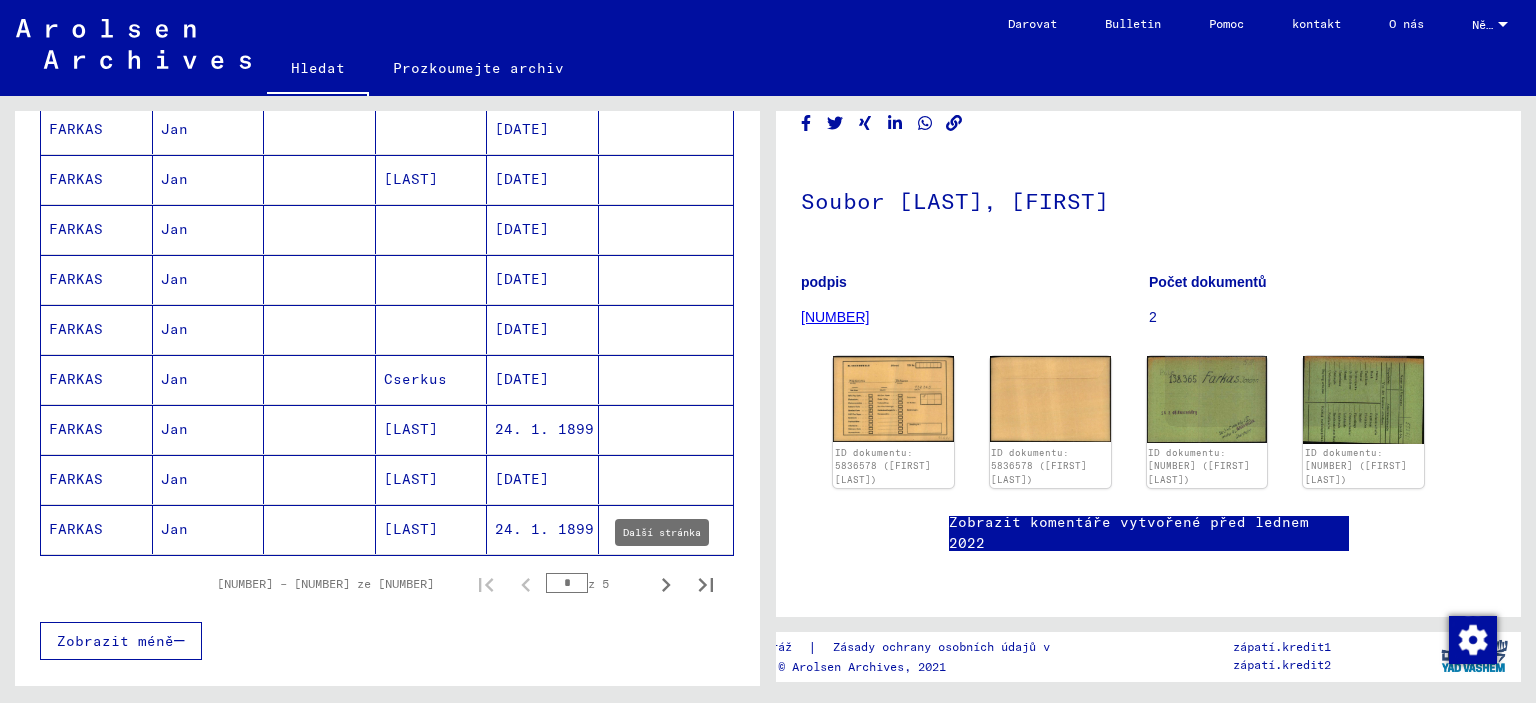 click 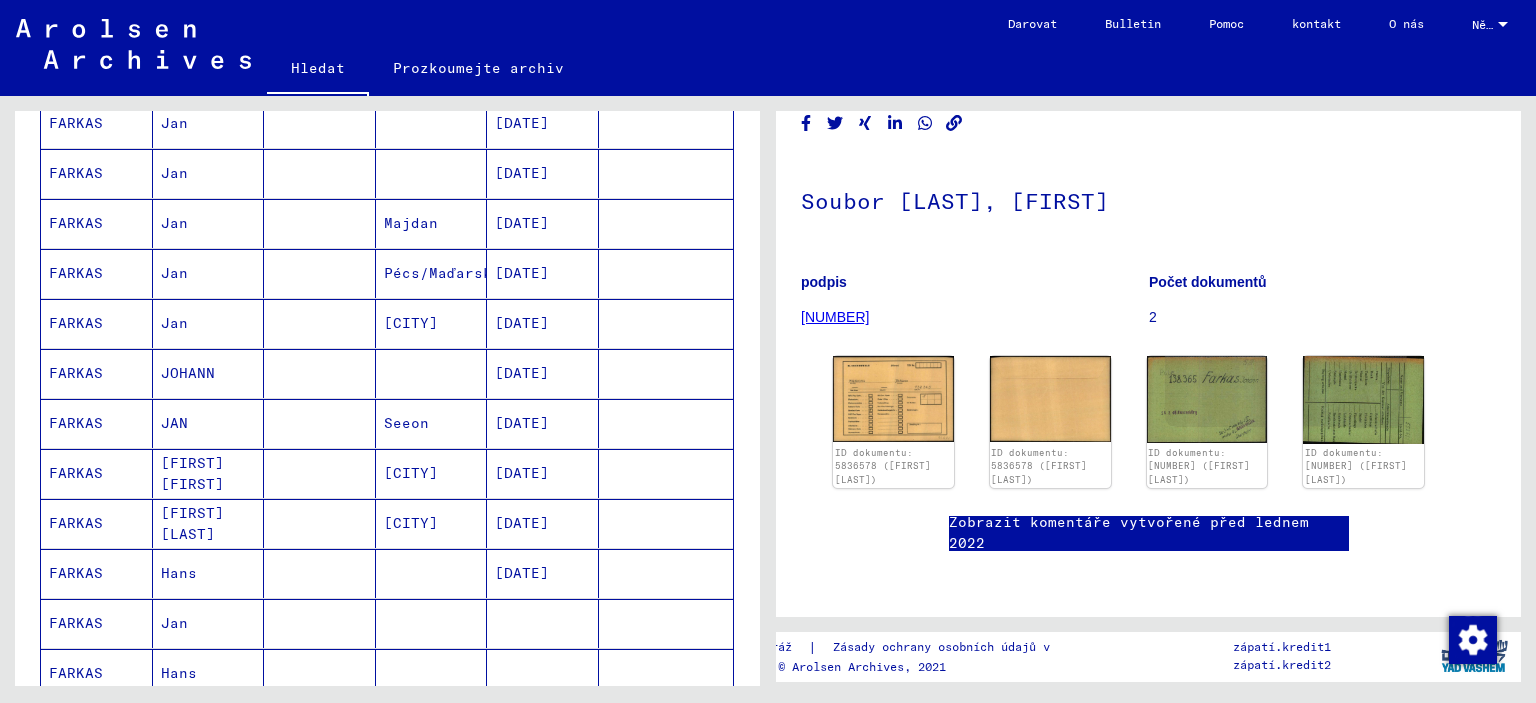 scroll, scrollTop: 1000, scrollLeft: 0, axis: vertical 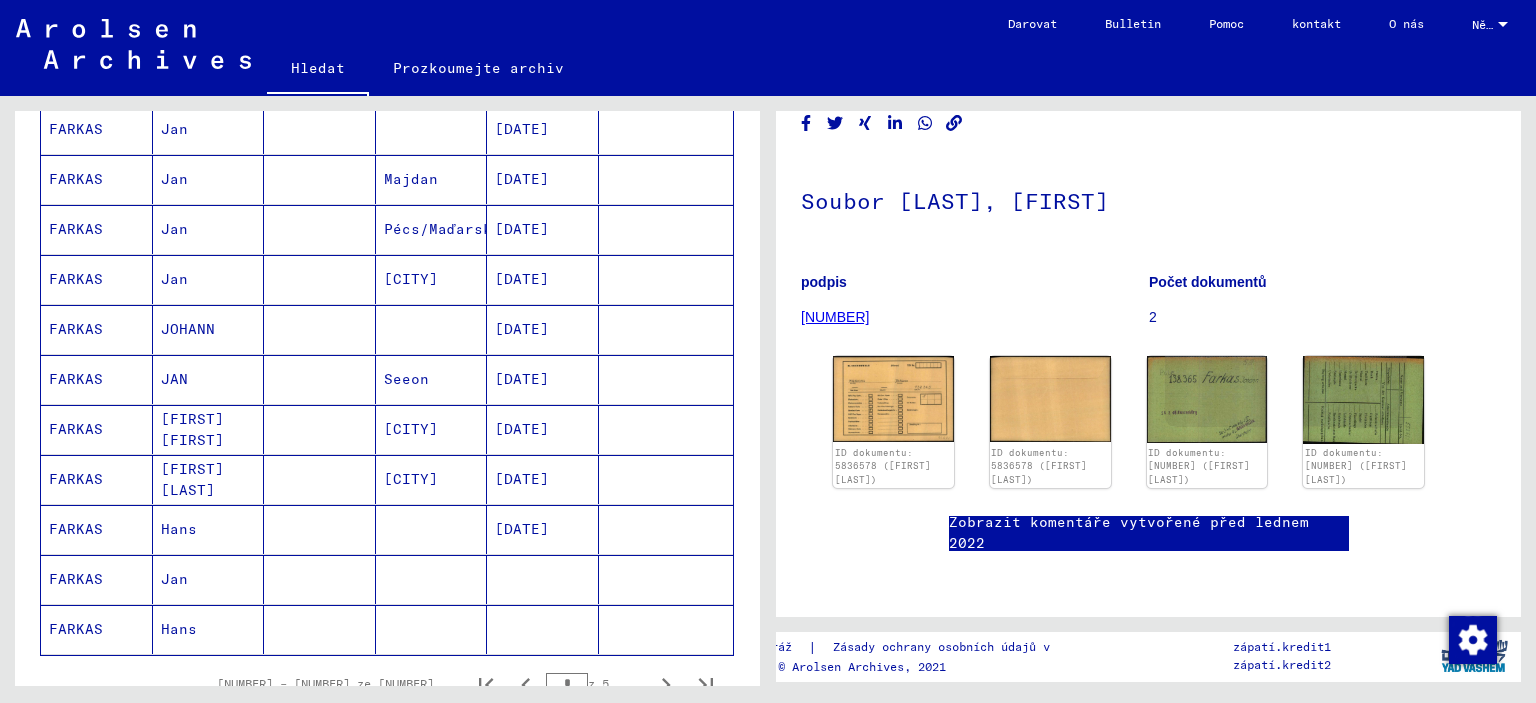 click at bounding box center [543, 629] 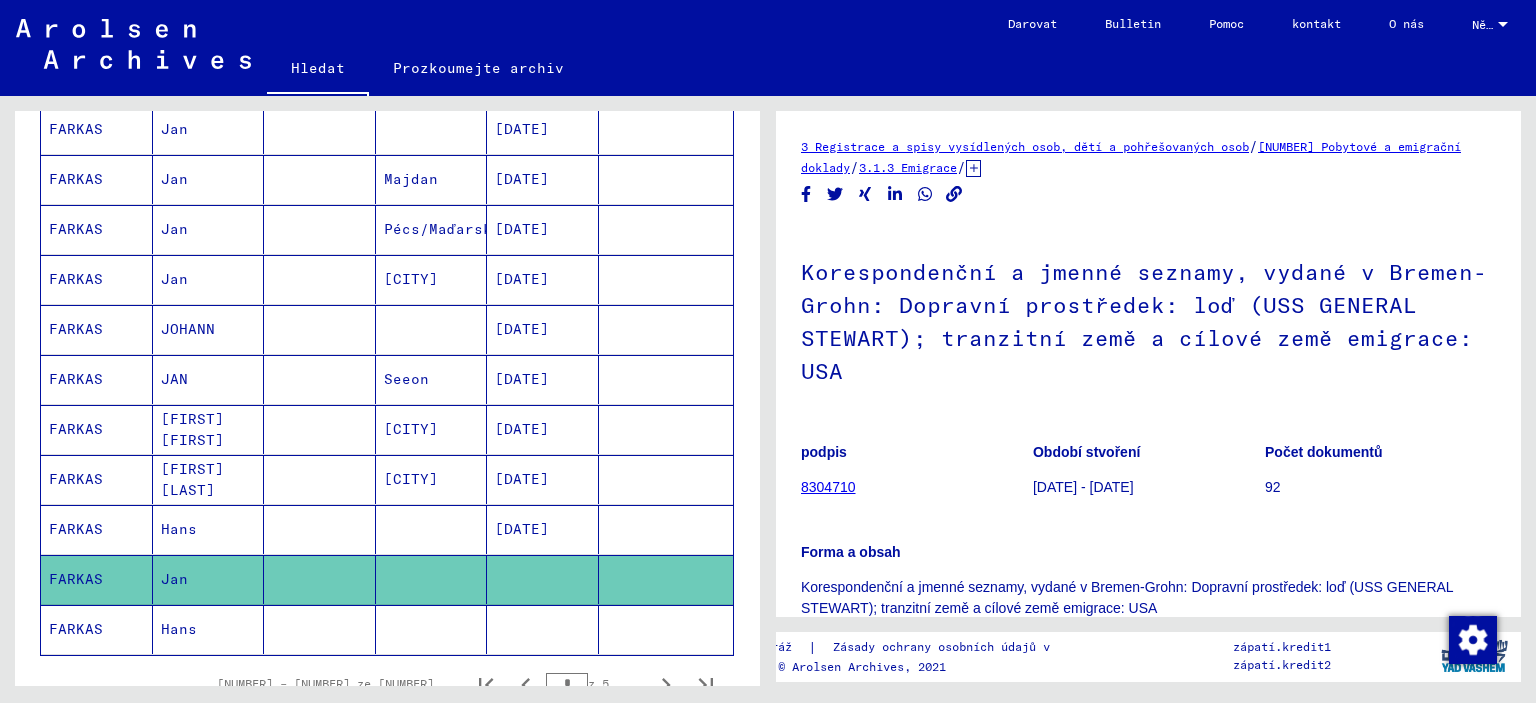 scroll, scrollTop: 399, scrollLeft: 0, axis: vertical 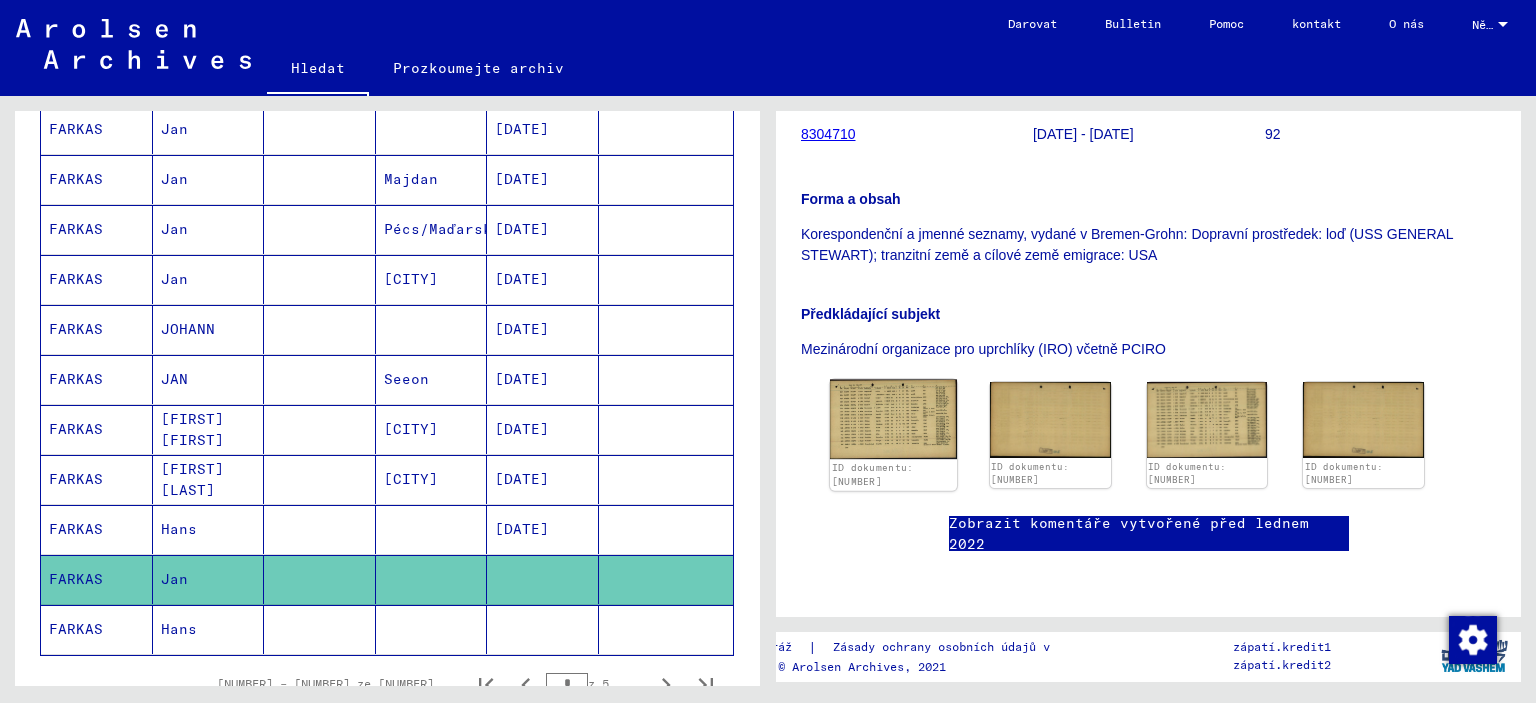 click 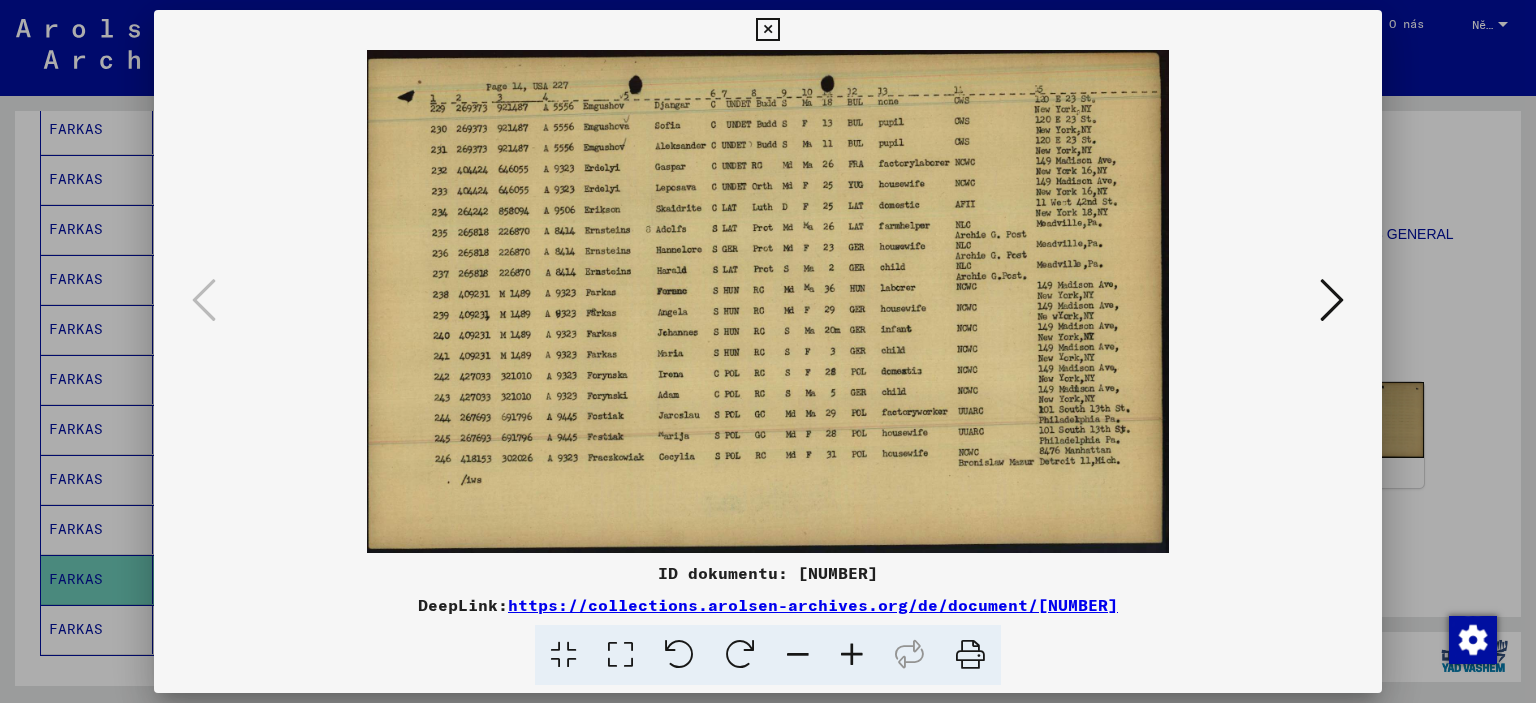 click at bounding box center (852, 655) 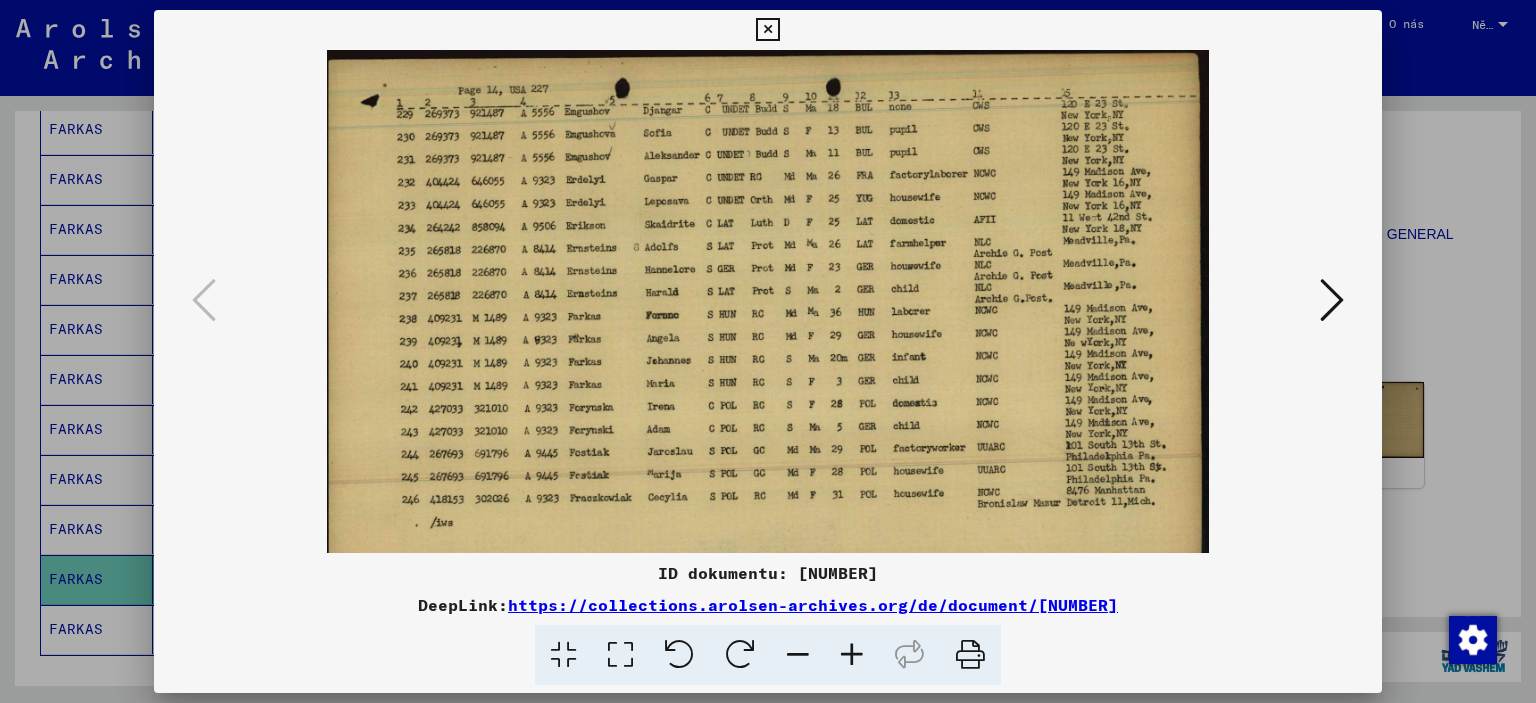 click at bounding box center (852, 655) 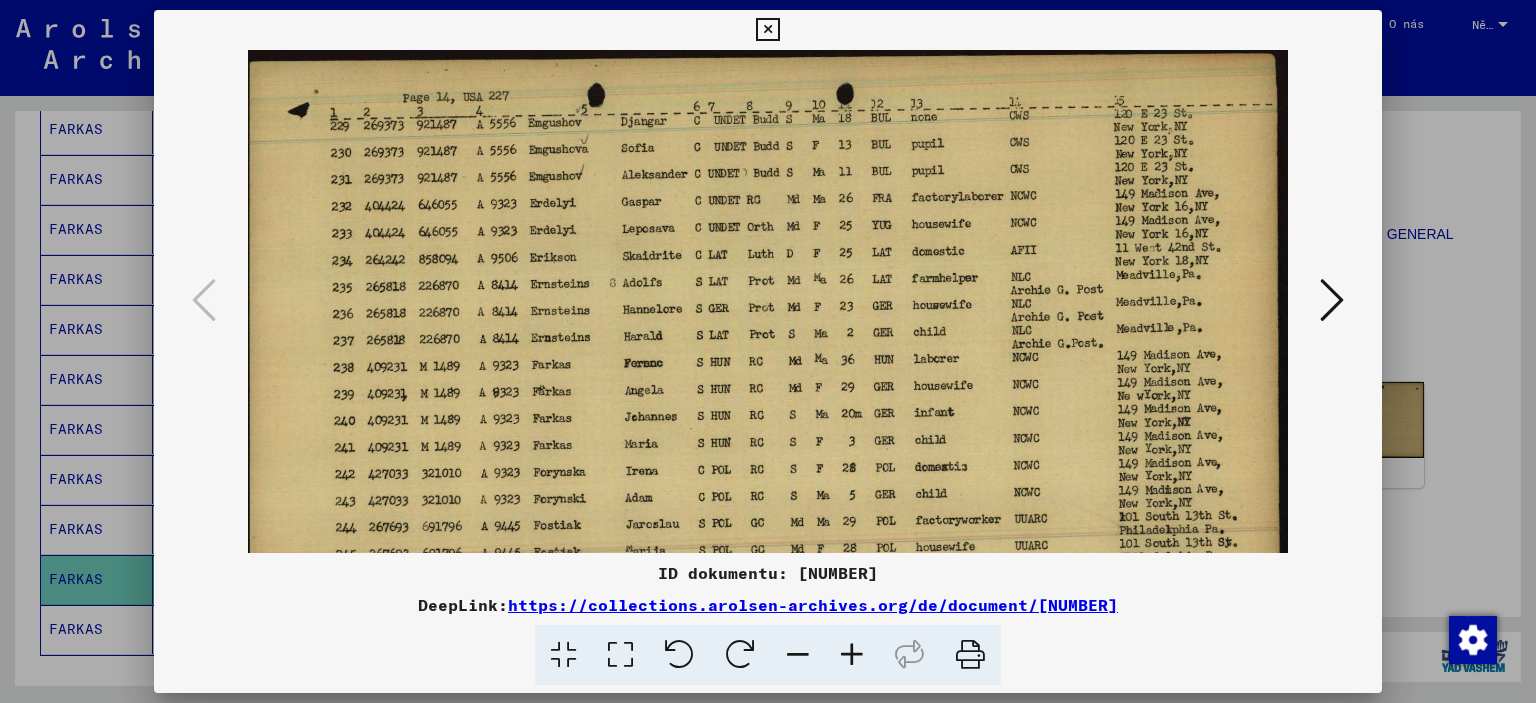 click at bounding box center (852, 655) 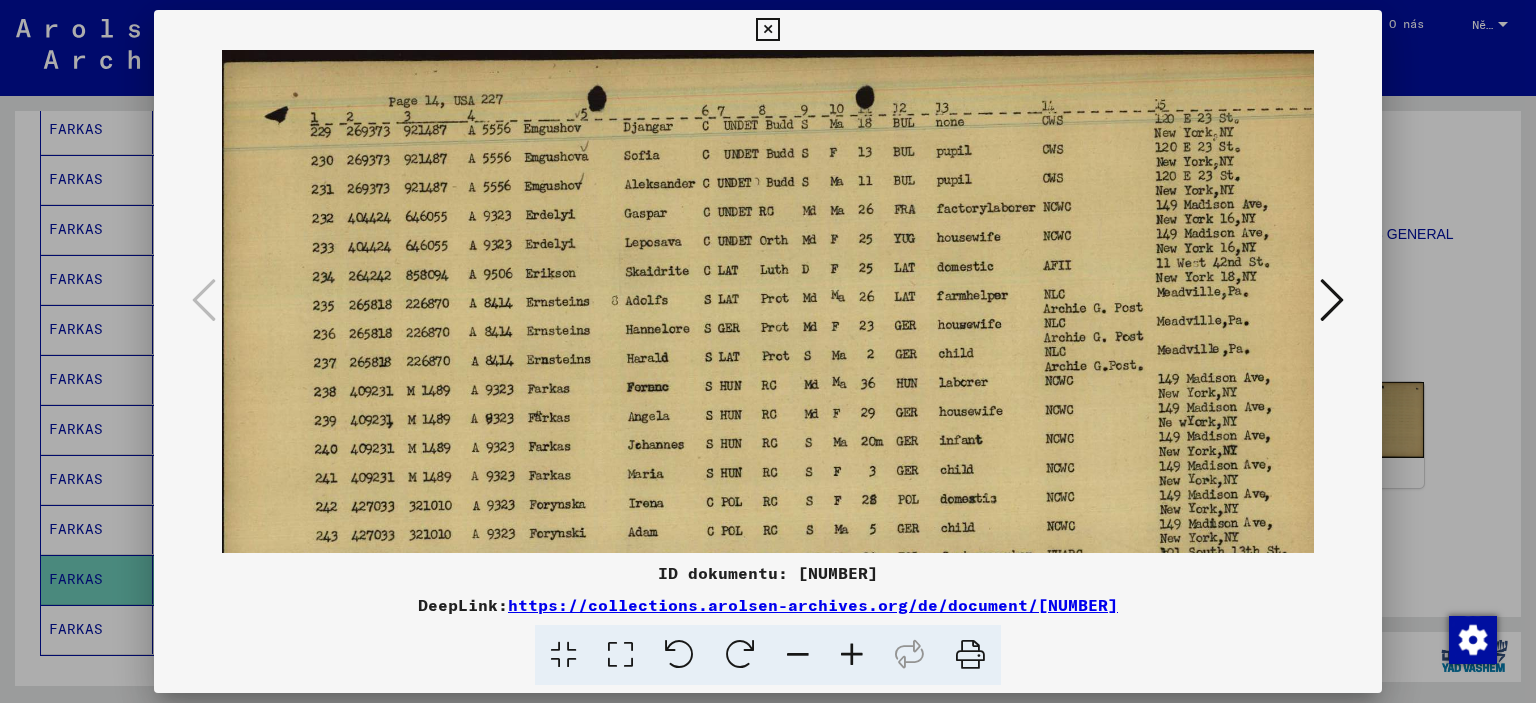 click at bounding box center [852, 655] 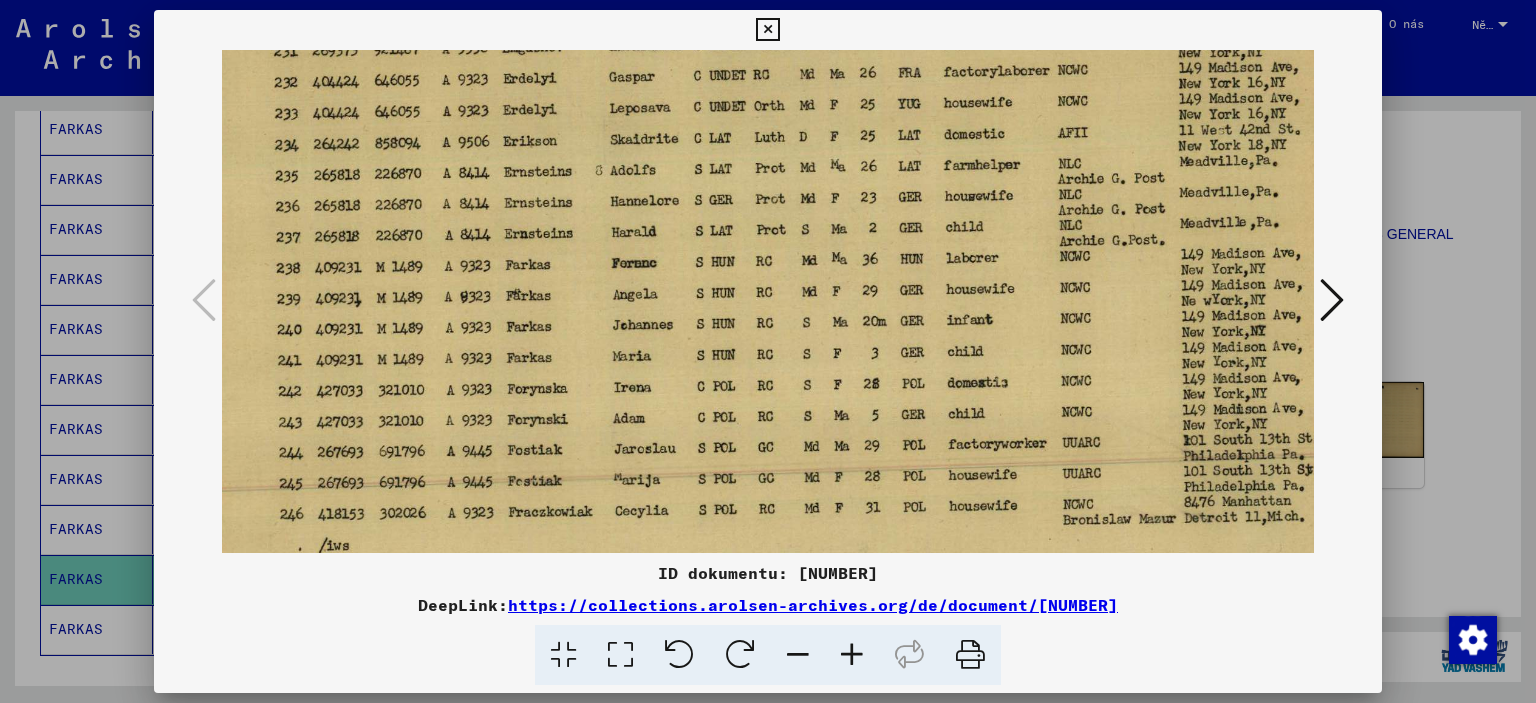 drag, startPoint x: 838, startPoint y: 424, endPoint x: 797, endPoint y: 279, distance: 150.6851 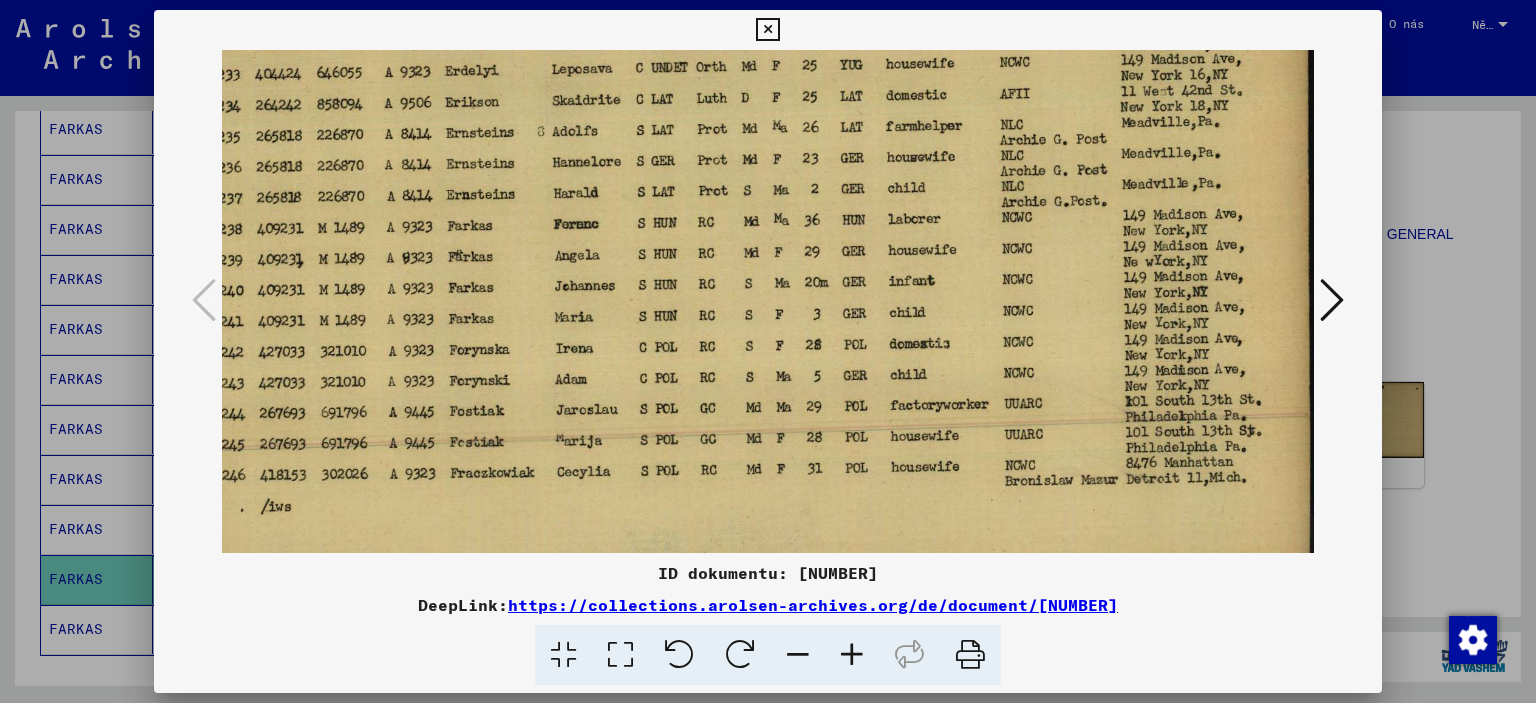 scroll, scrollTop: 199, scrollLeft: 107, axis: both 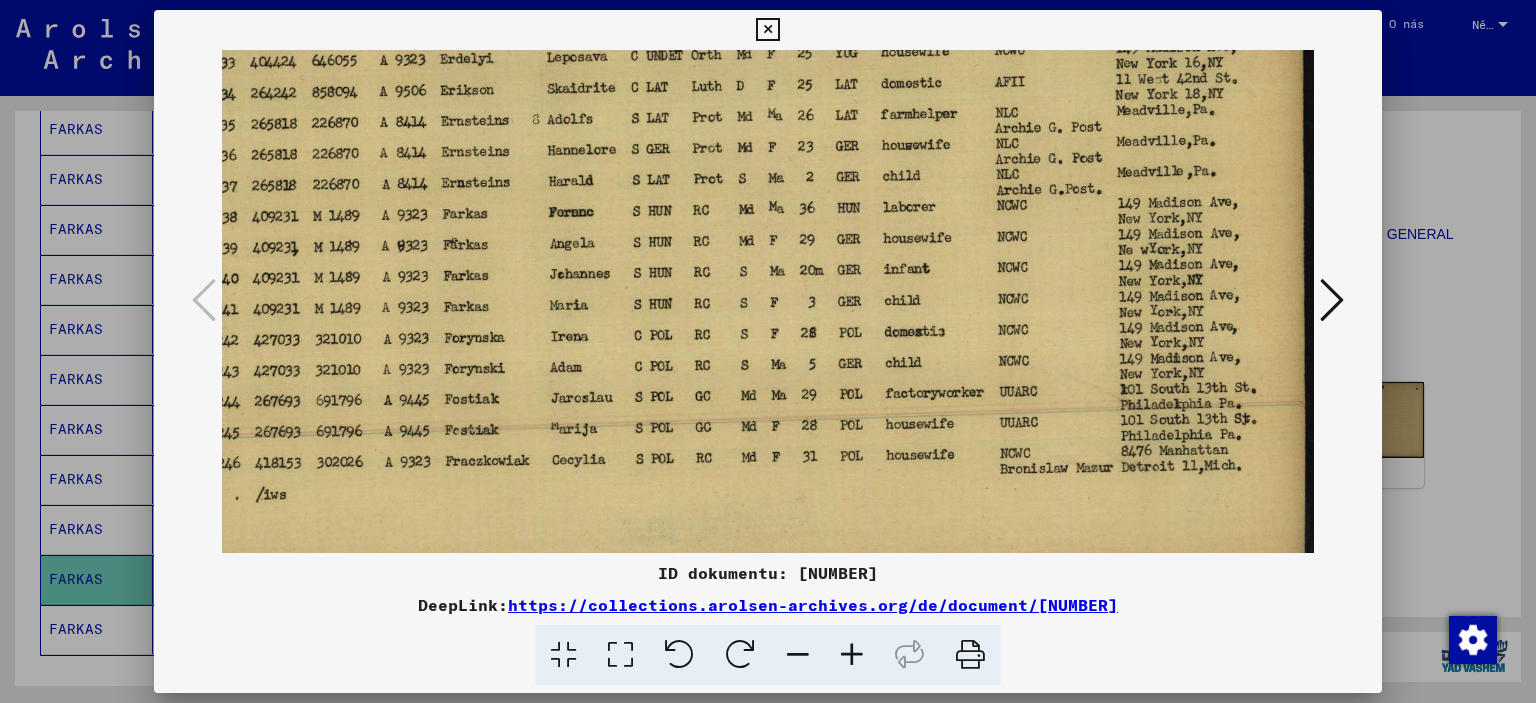 drag, startPoint x: 957, startPoint y: 418, endPoint x: 873, endPoint y: 367, distance: 98.270035 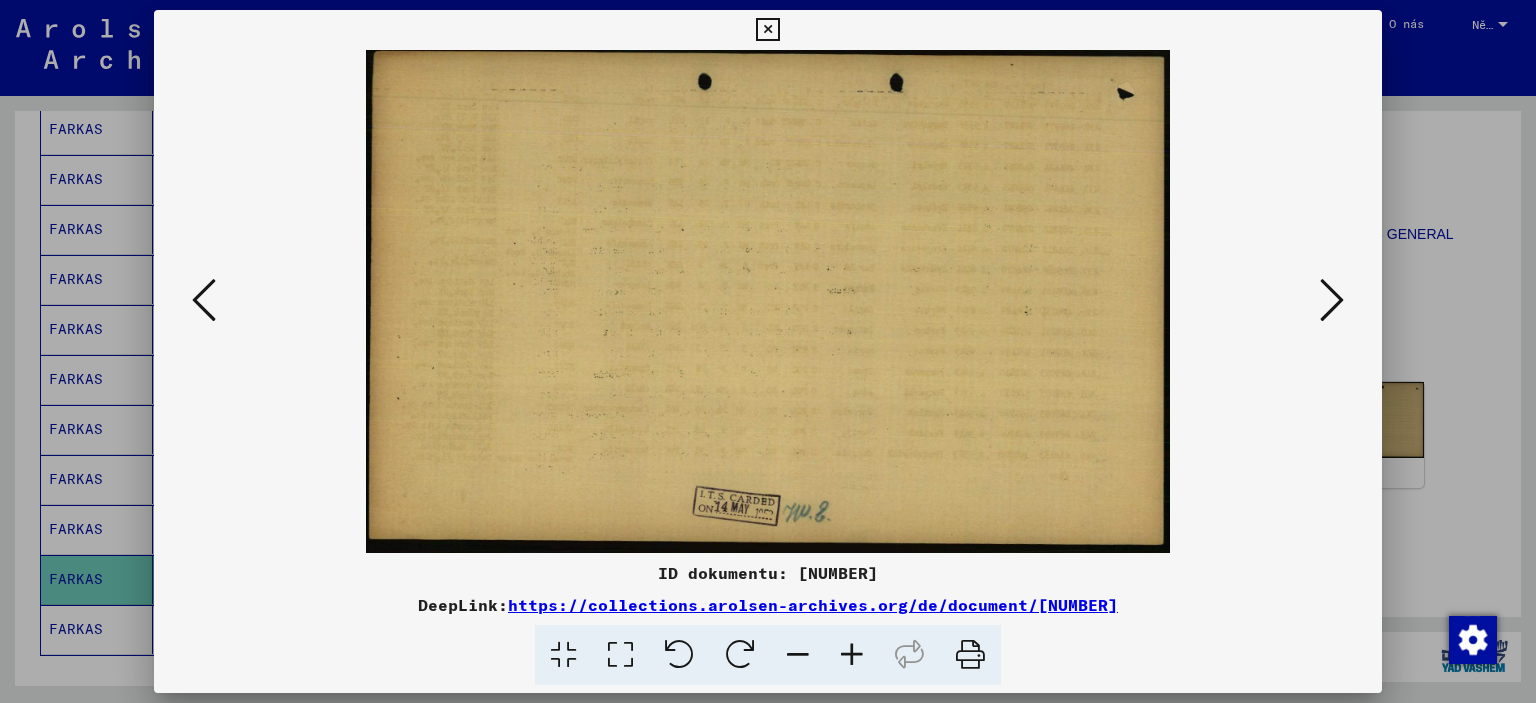 click at bounding box center [768, 301] 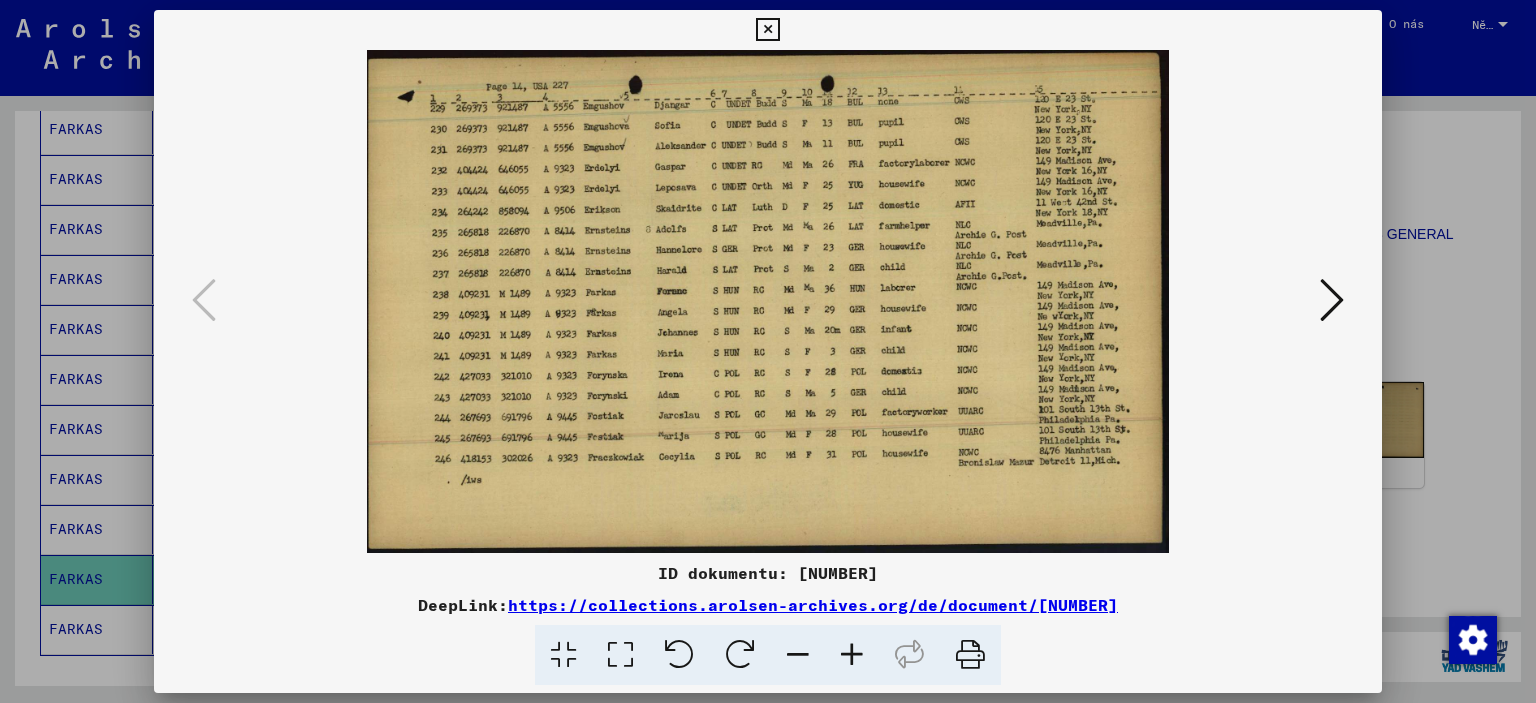 click at bounding box center (852, 655) 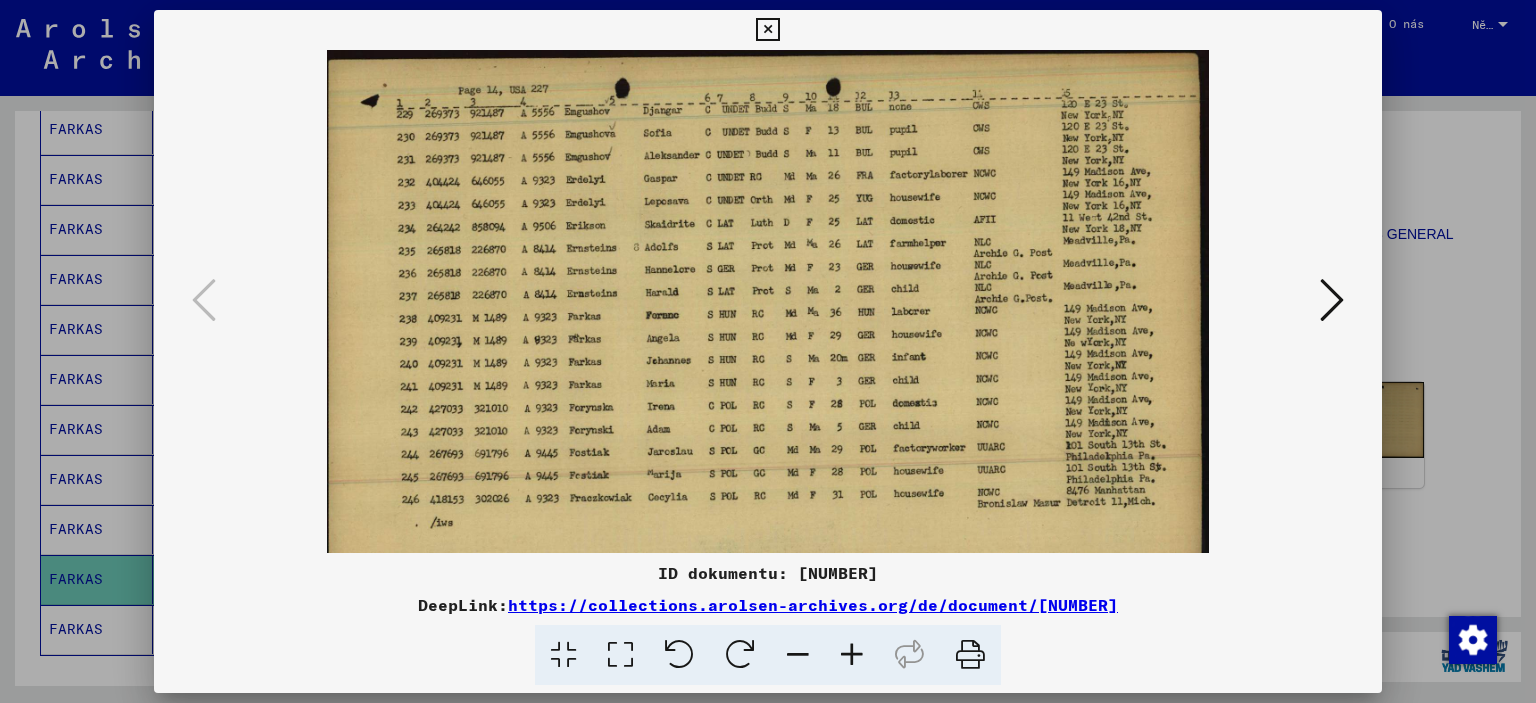 click at bounding box center [852, 655] 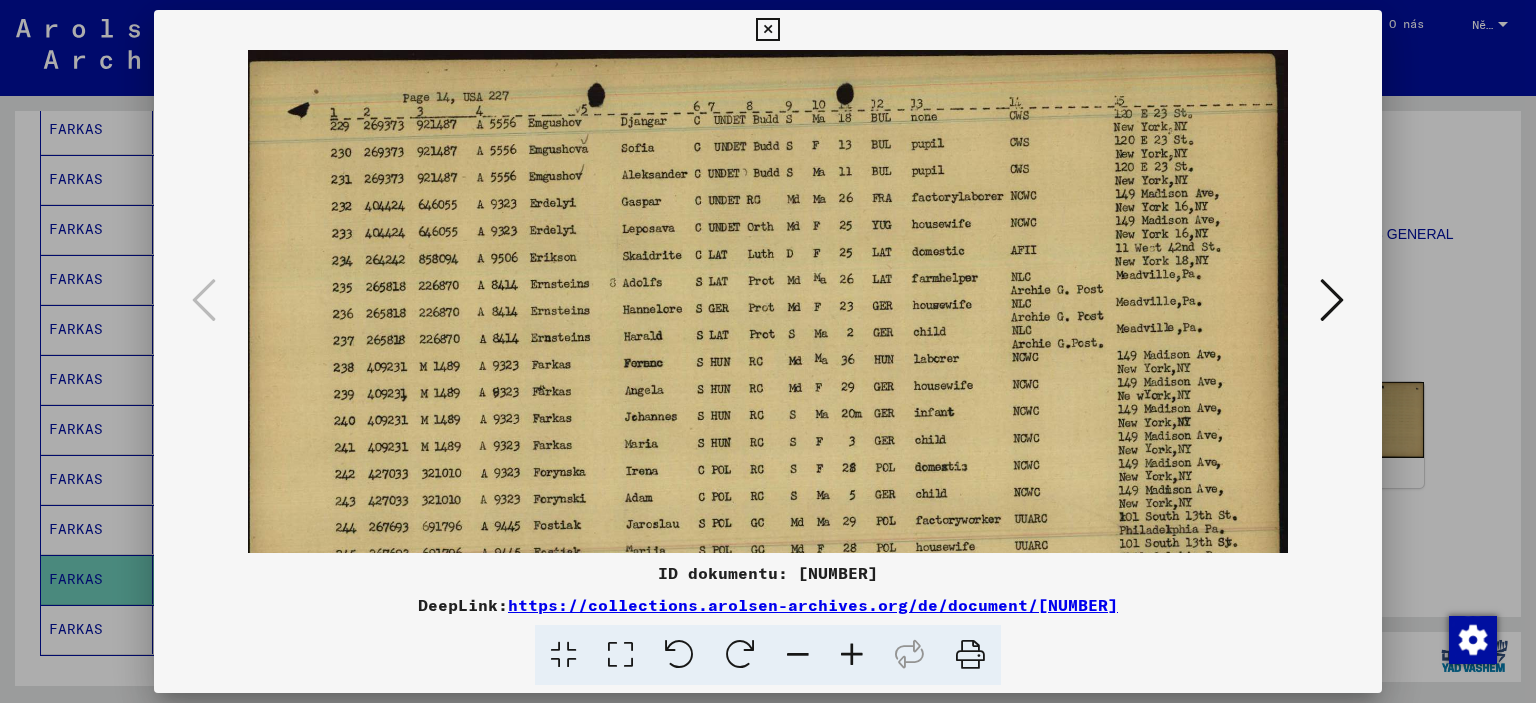 click at bounding box center (852, 655) 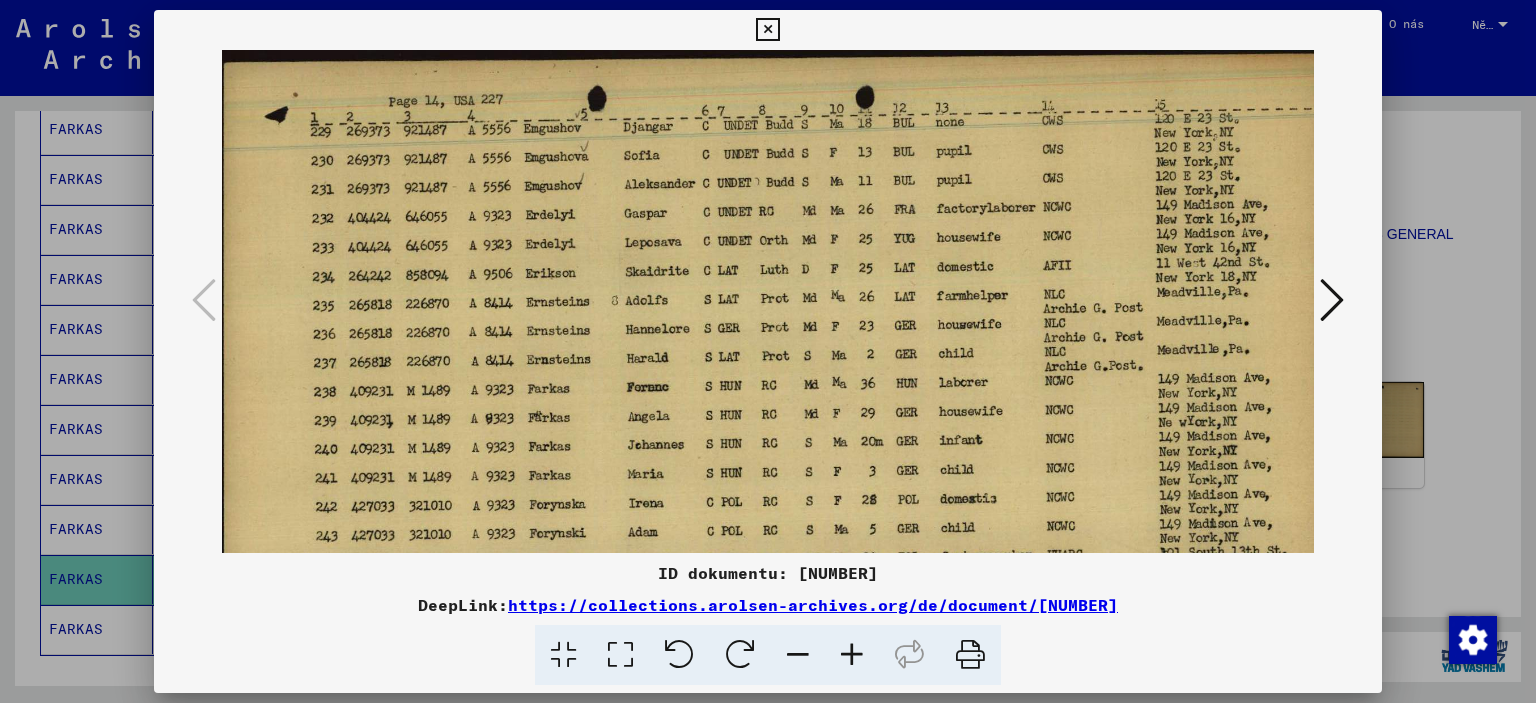 click at bounding box center (852, 655) 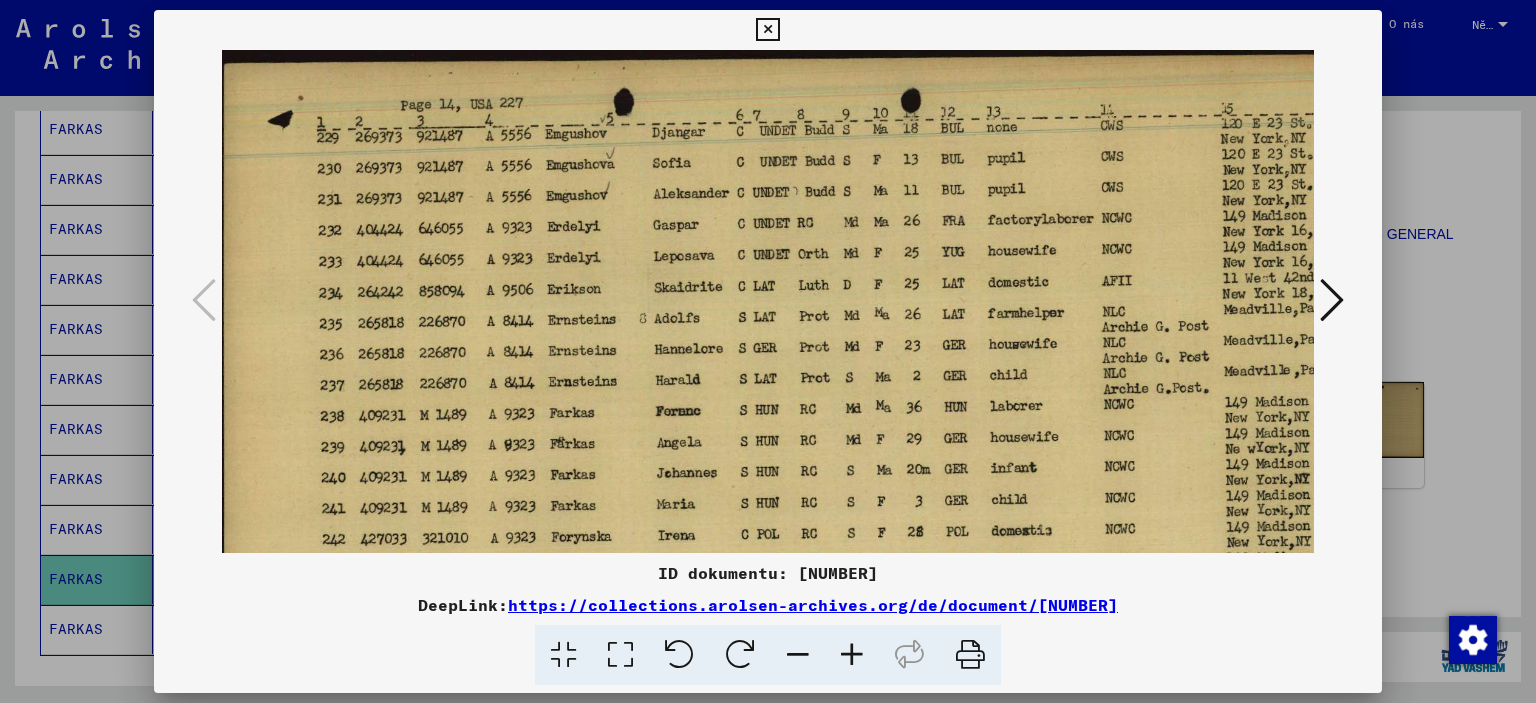 scroll, scrollTop: 92, scrollLeft: 107, axis: both 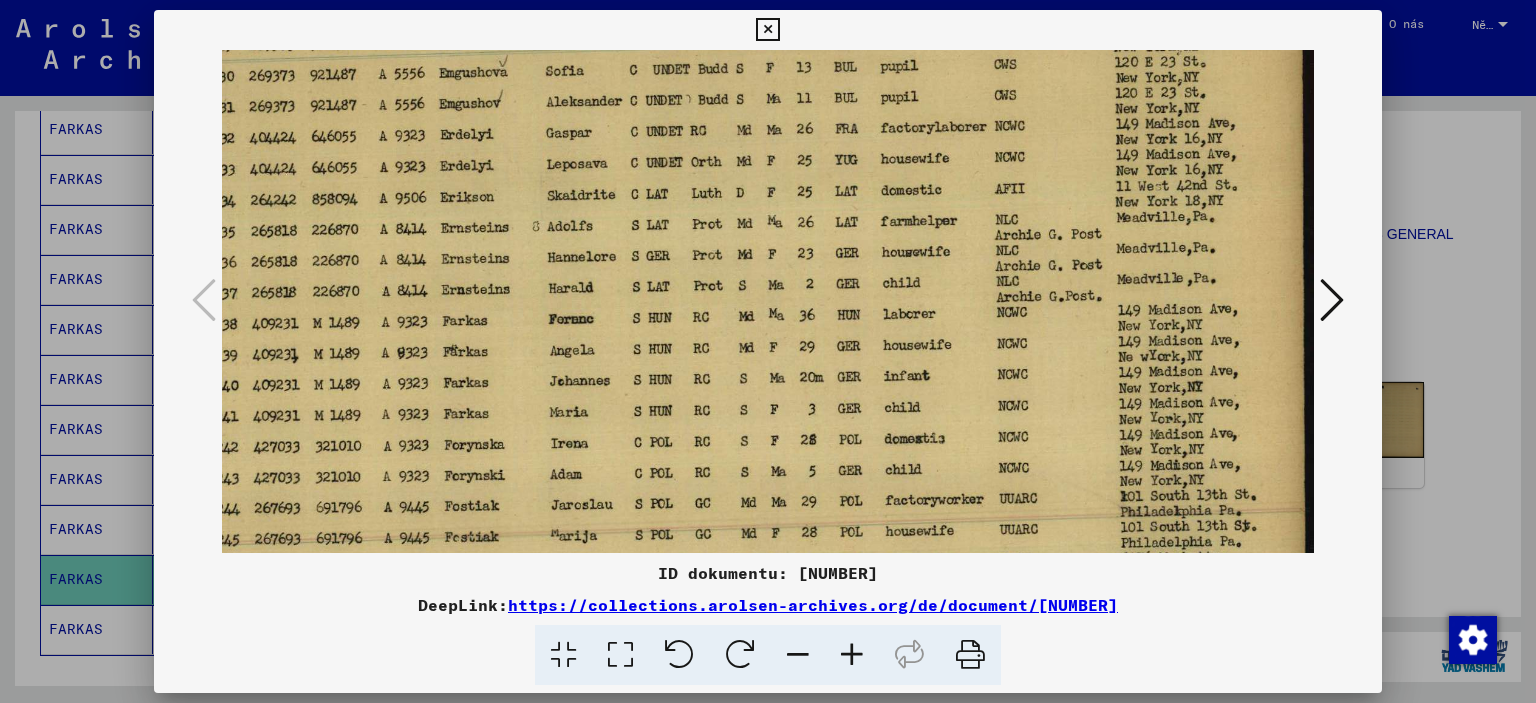 drag, startPoint x: 1078, startPoint y: 456, endPoint x: 960, endPoint y: 364, distance: 149.6262 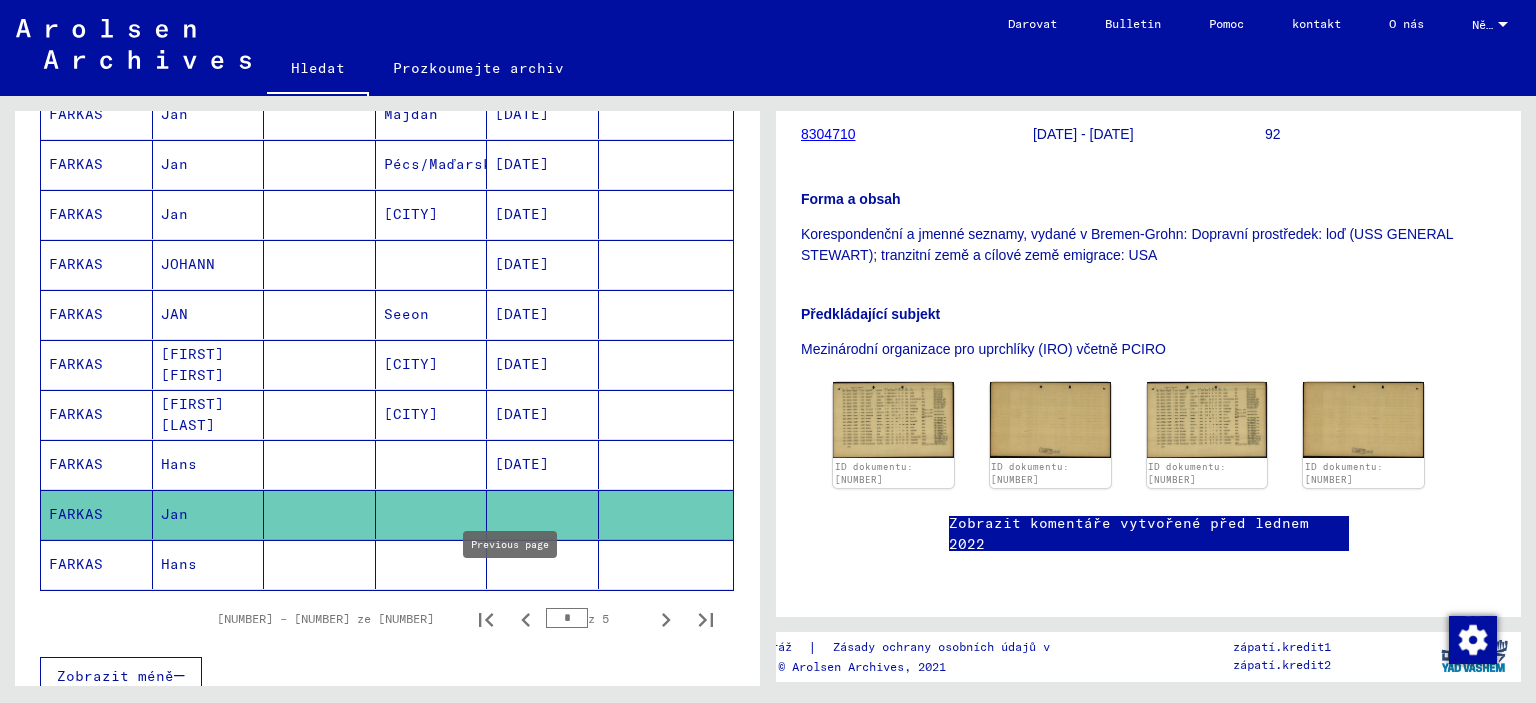 scroll, scrollTop: 1100, scrollLeft: 0, axis: vertical 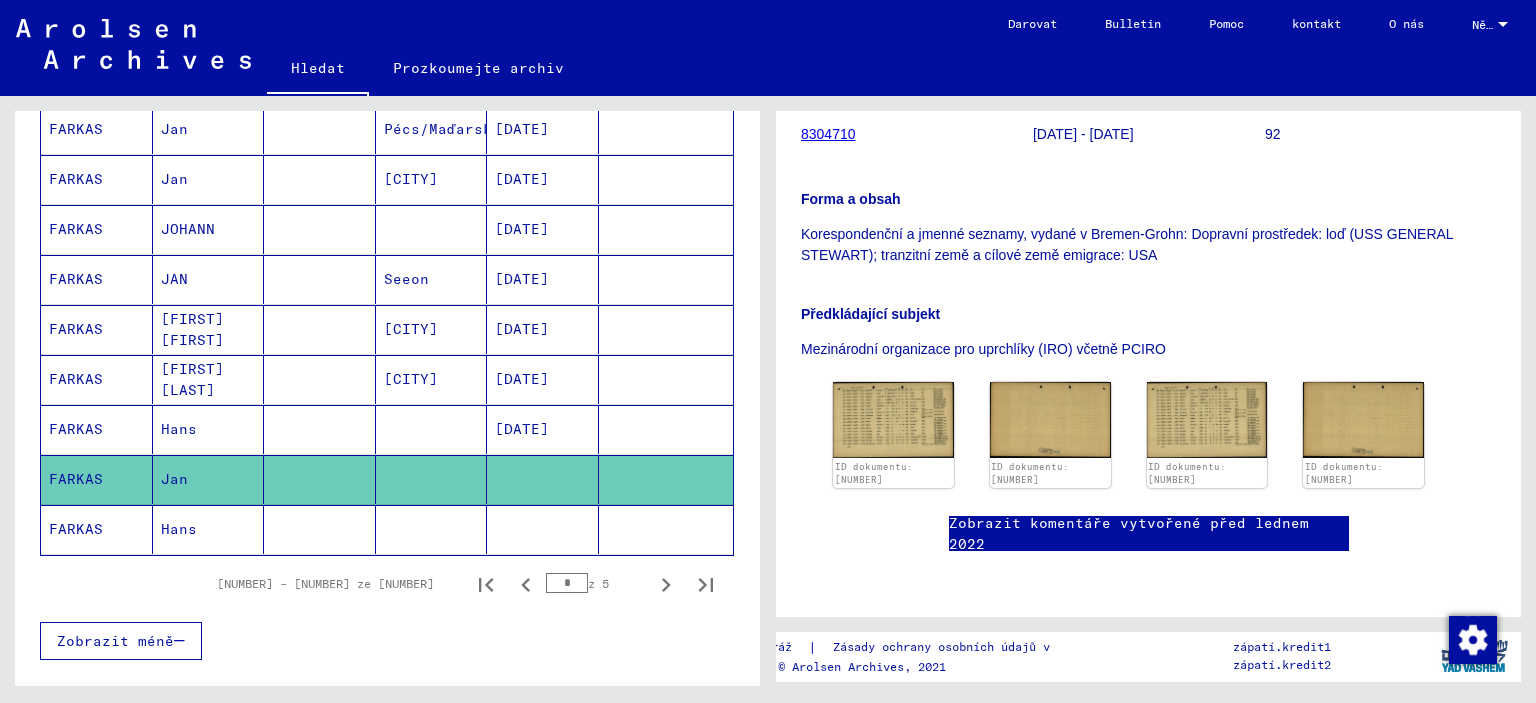 click 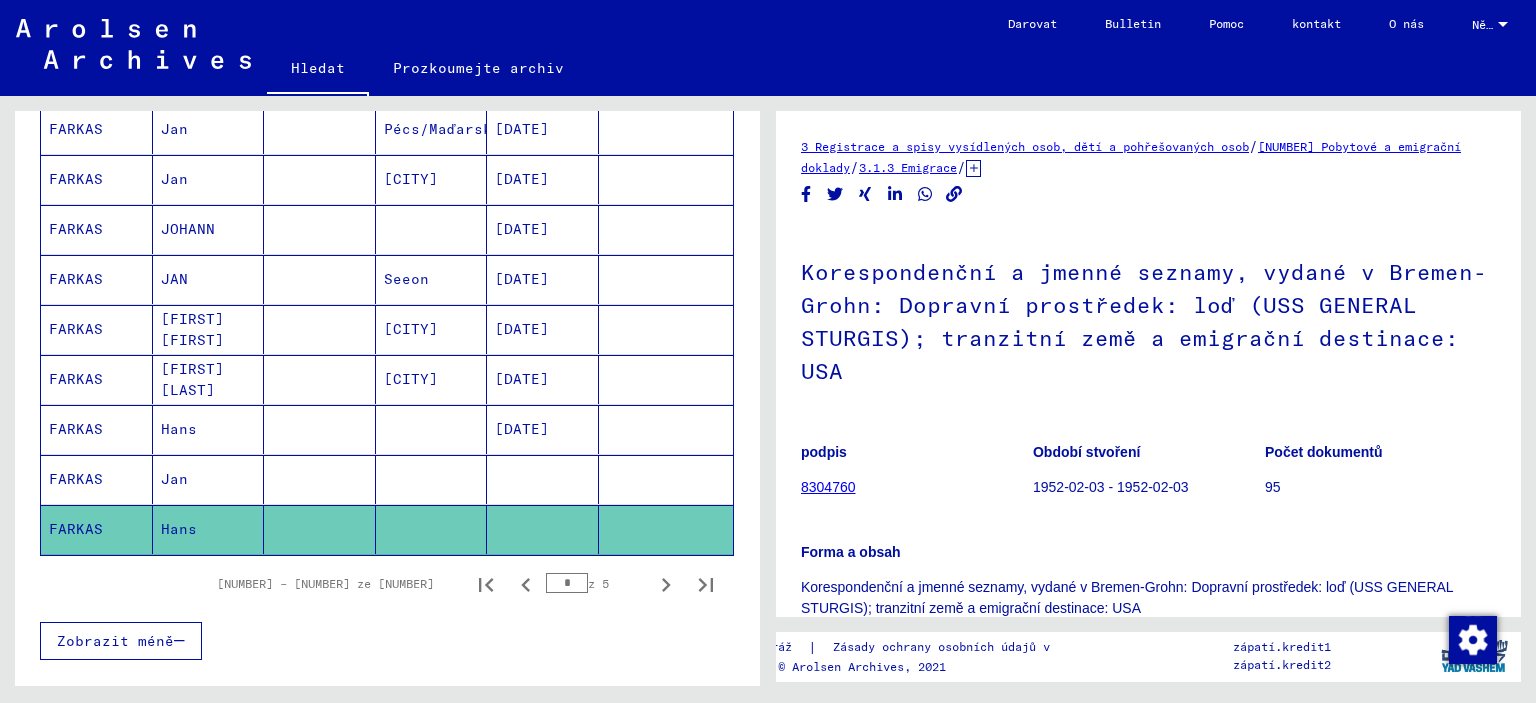 scroll, scrollTop: 1500, scrollLeft: 0, axis: vertical 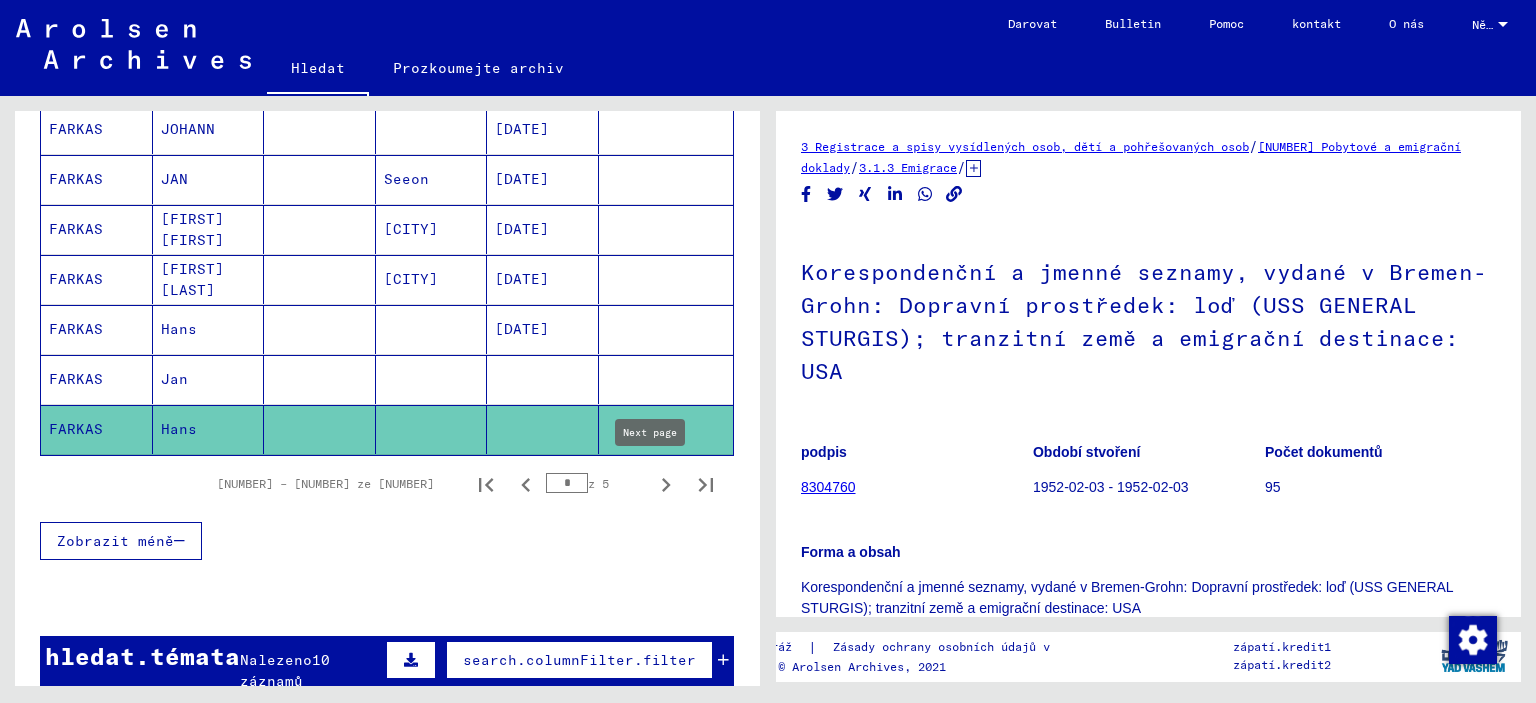 click 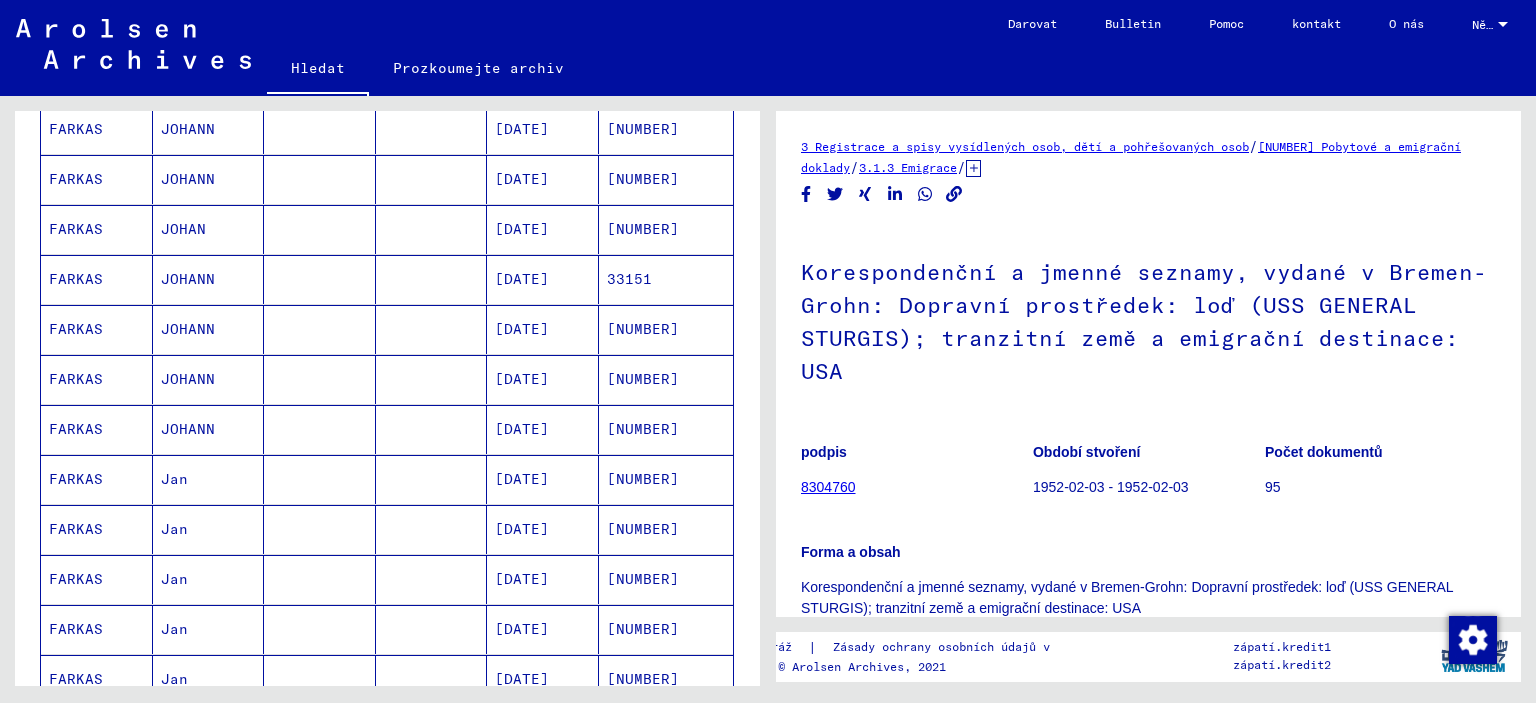 scroll, scrollTop: 200, scrollLeft: 0, axis: vertical 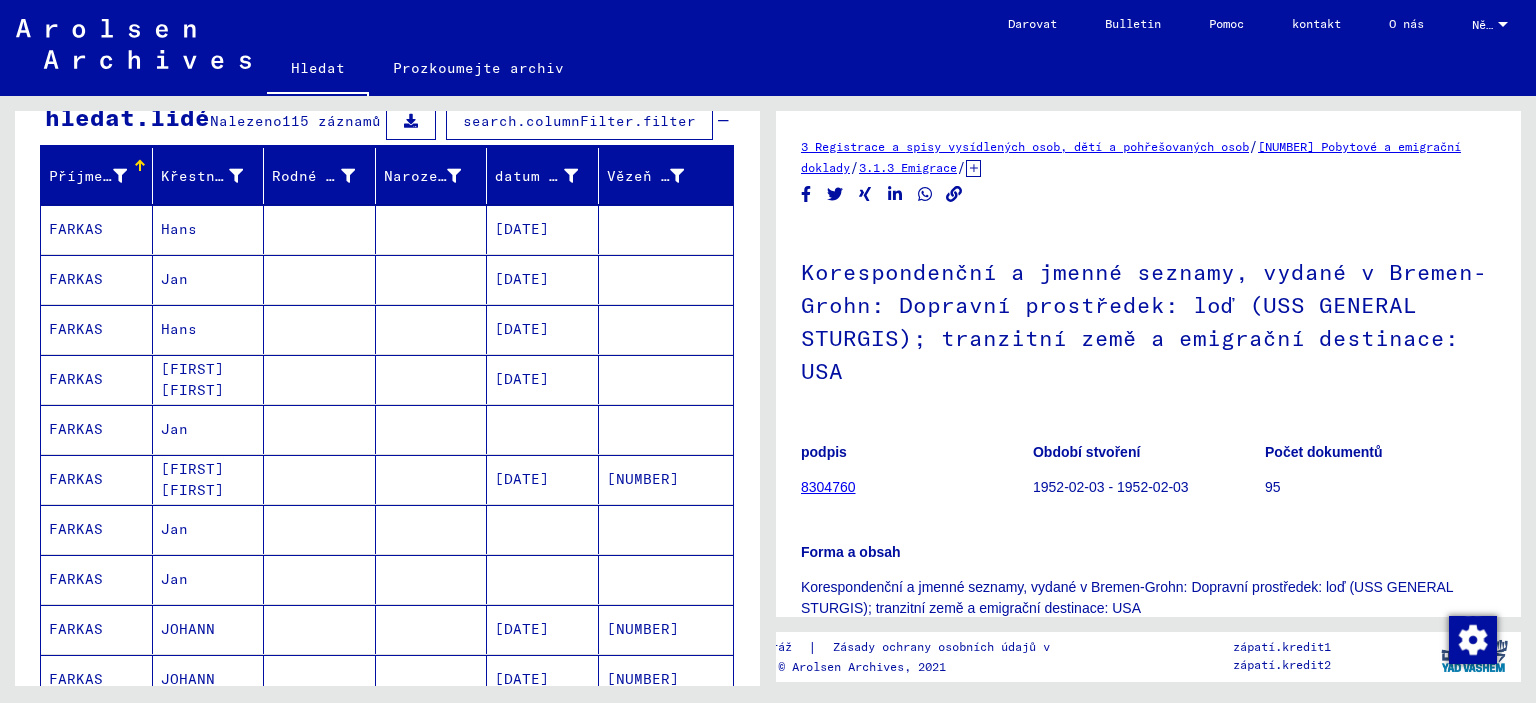 click at bounding box center [543, 479] 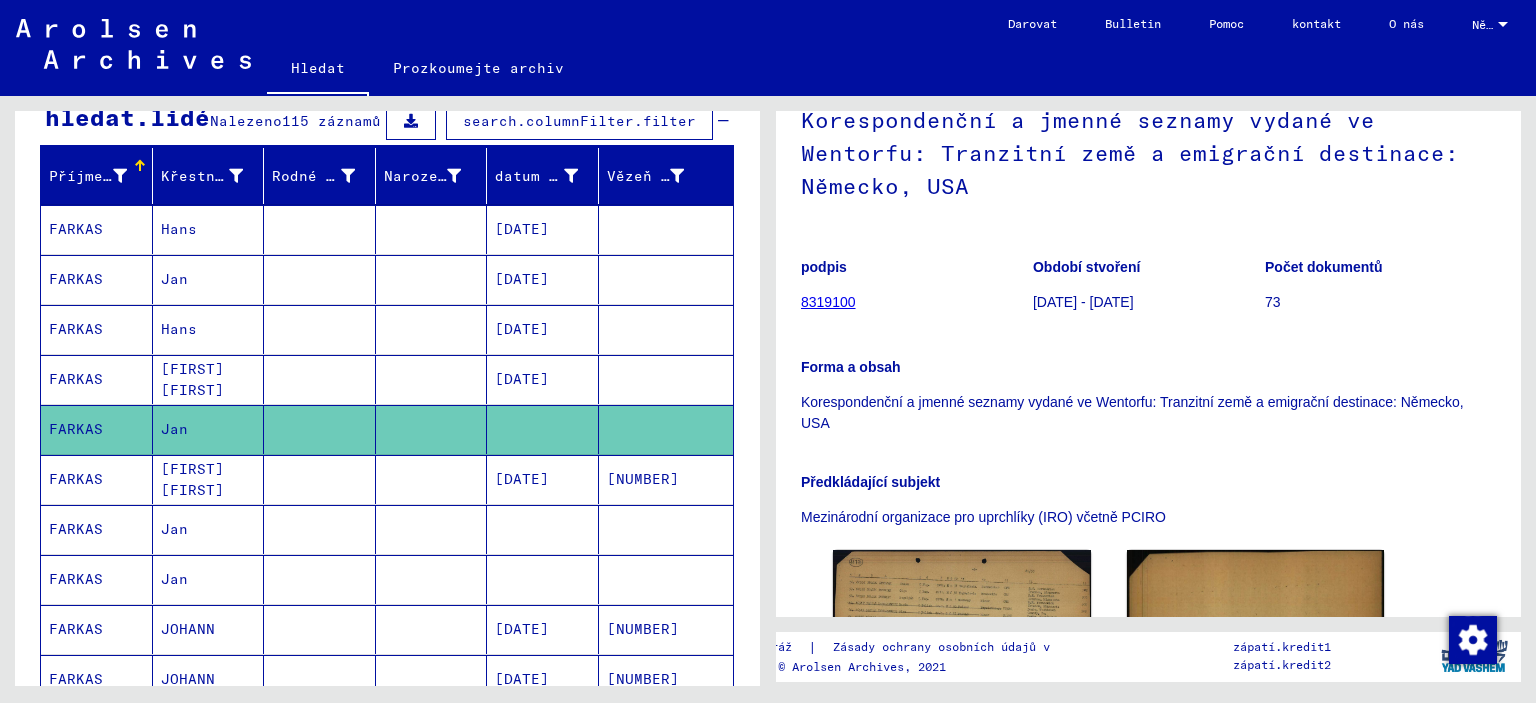 scroll, scrollTop: 0, scrollLeft: 0, axis: both 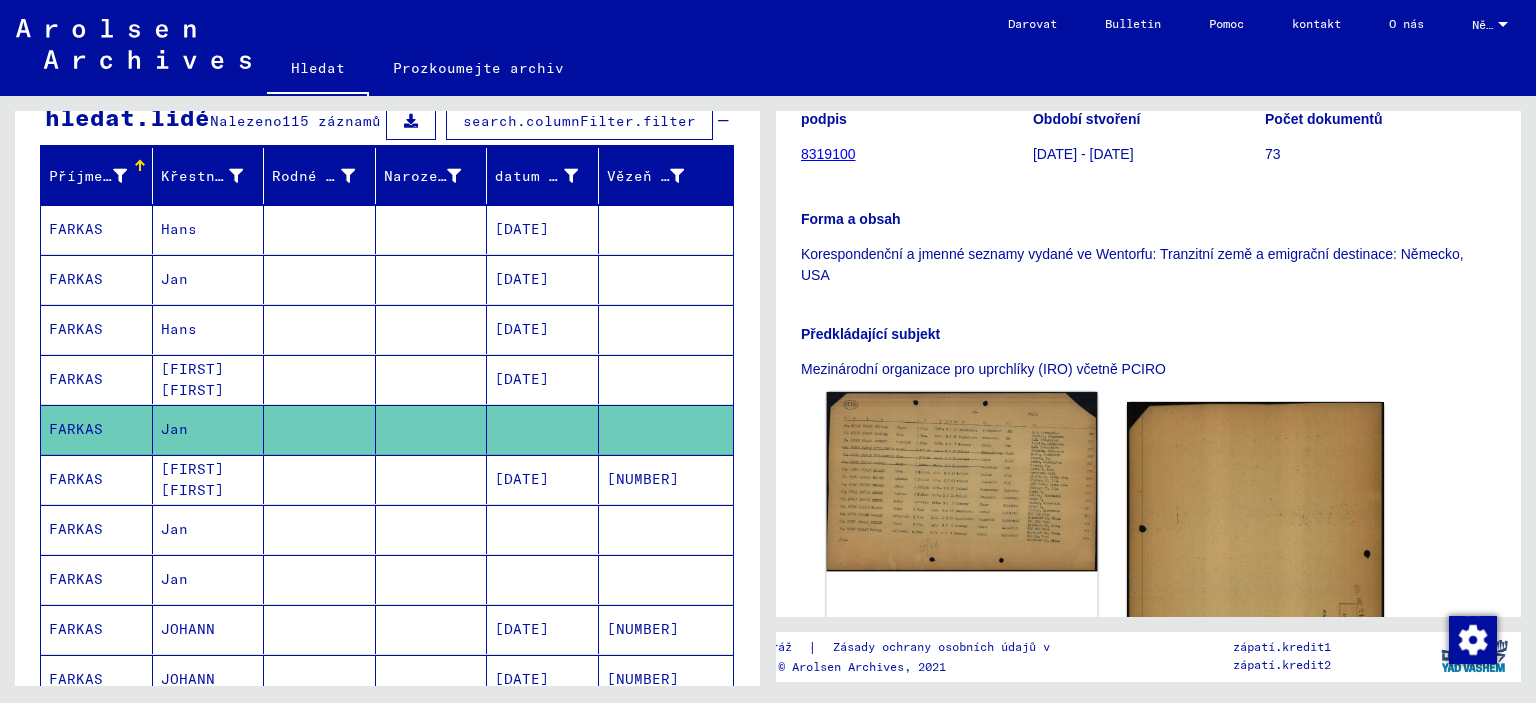 click 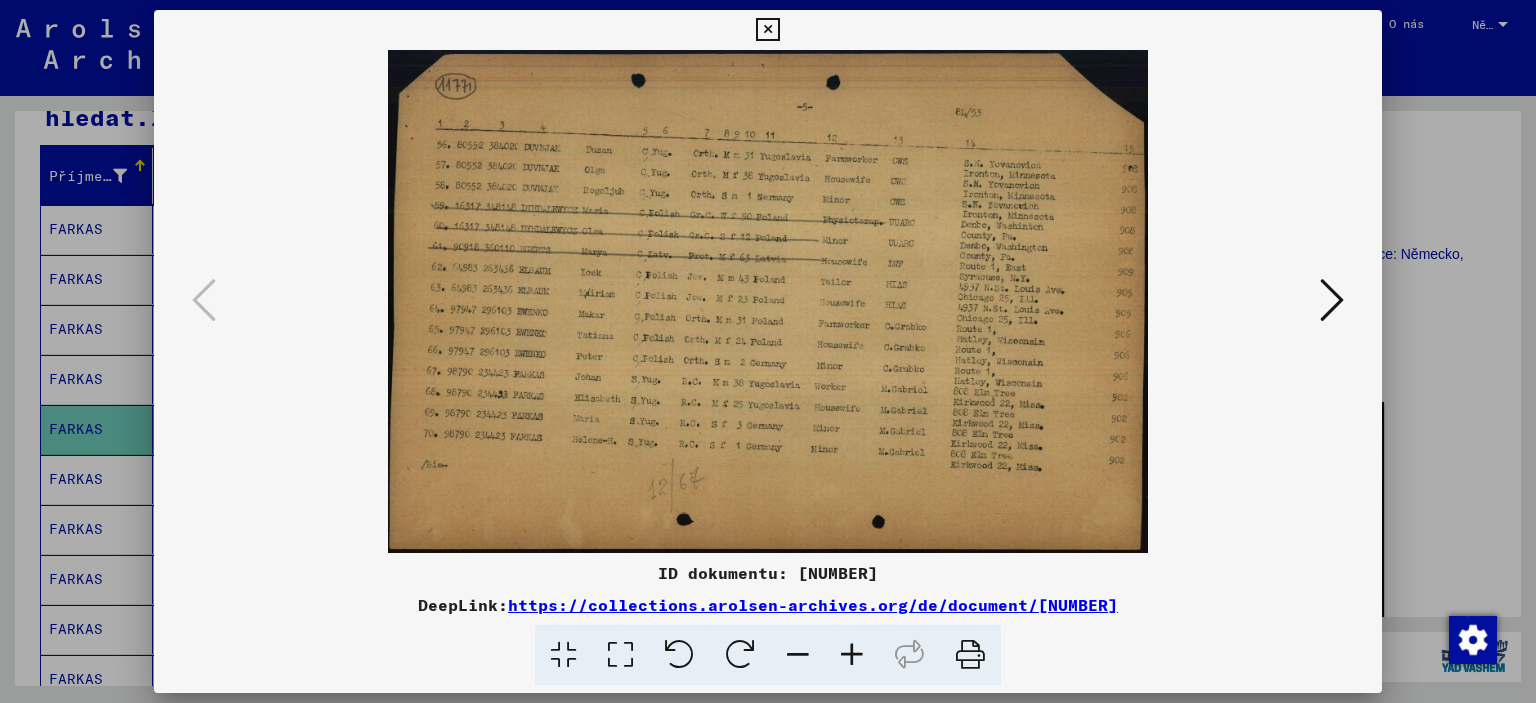 click at bounding box center [852, 655] 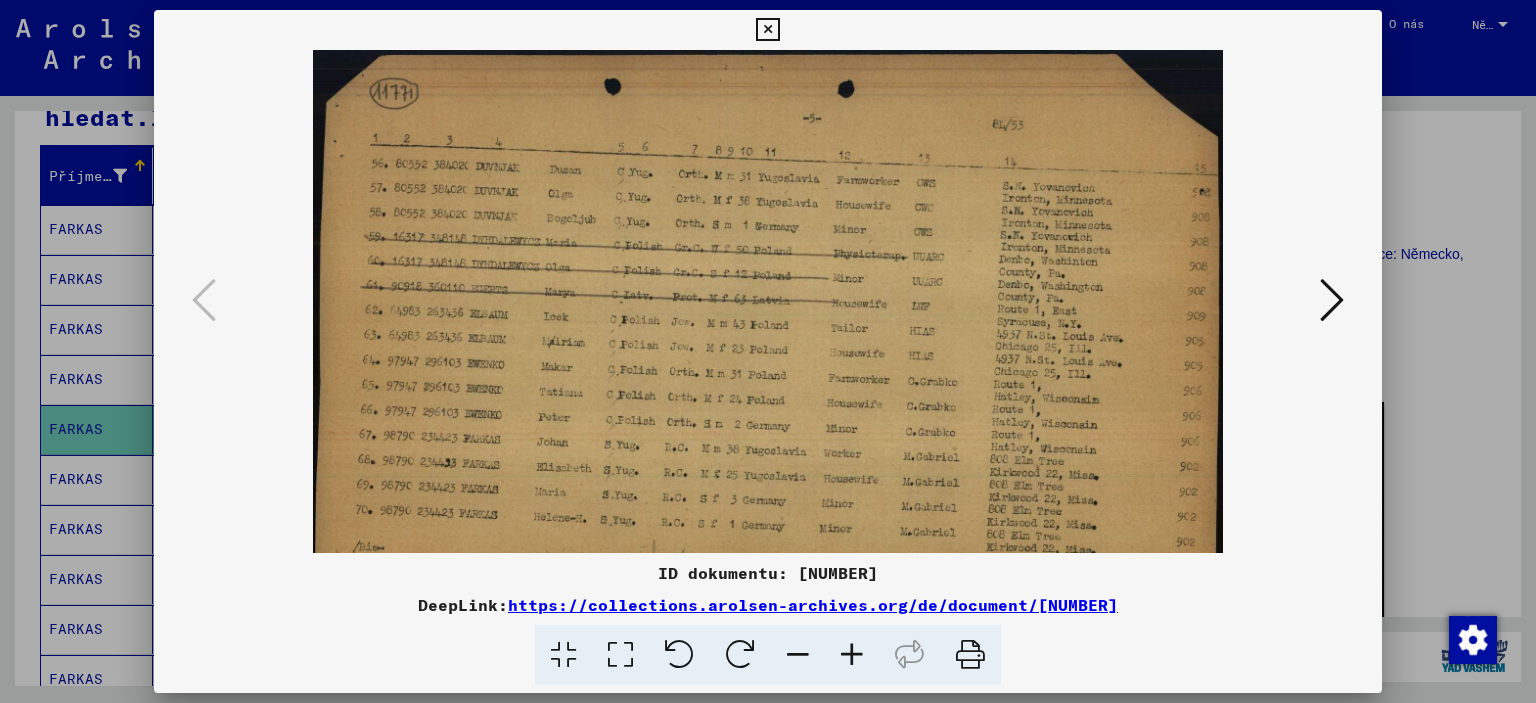 click at bounding box center (852, 655) 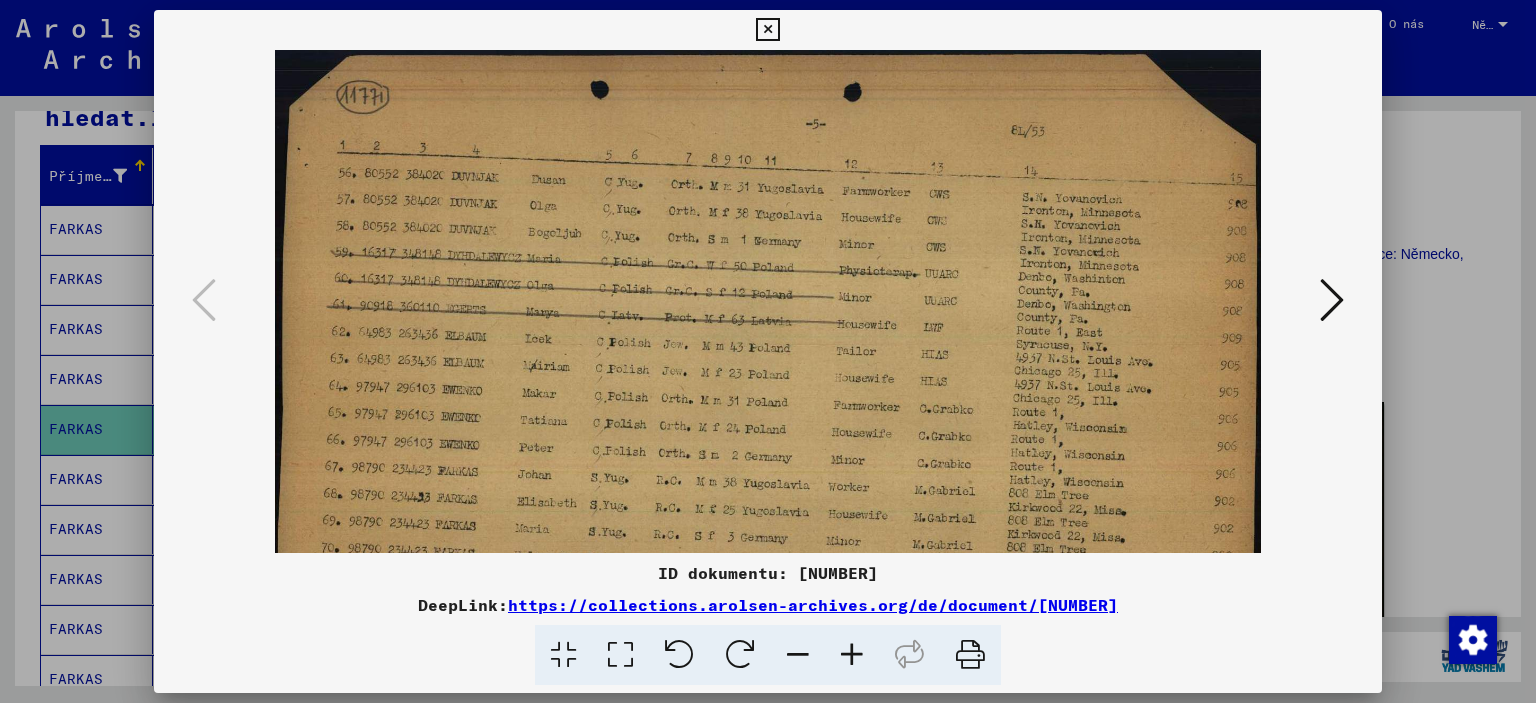 click at bounding box center (852, 655) 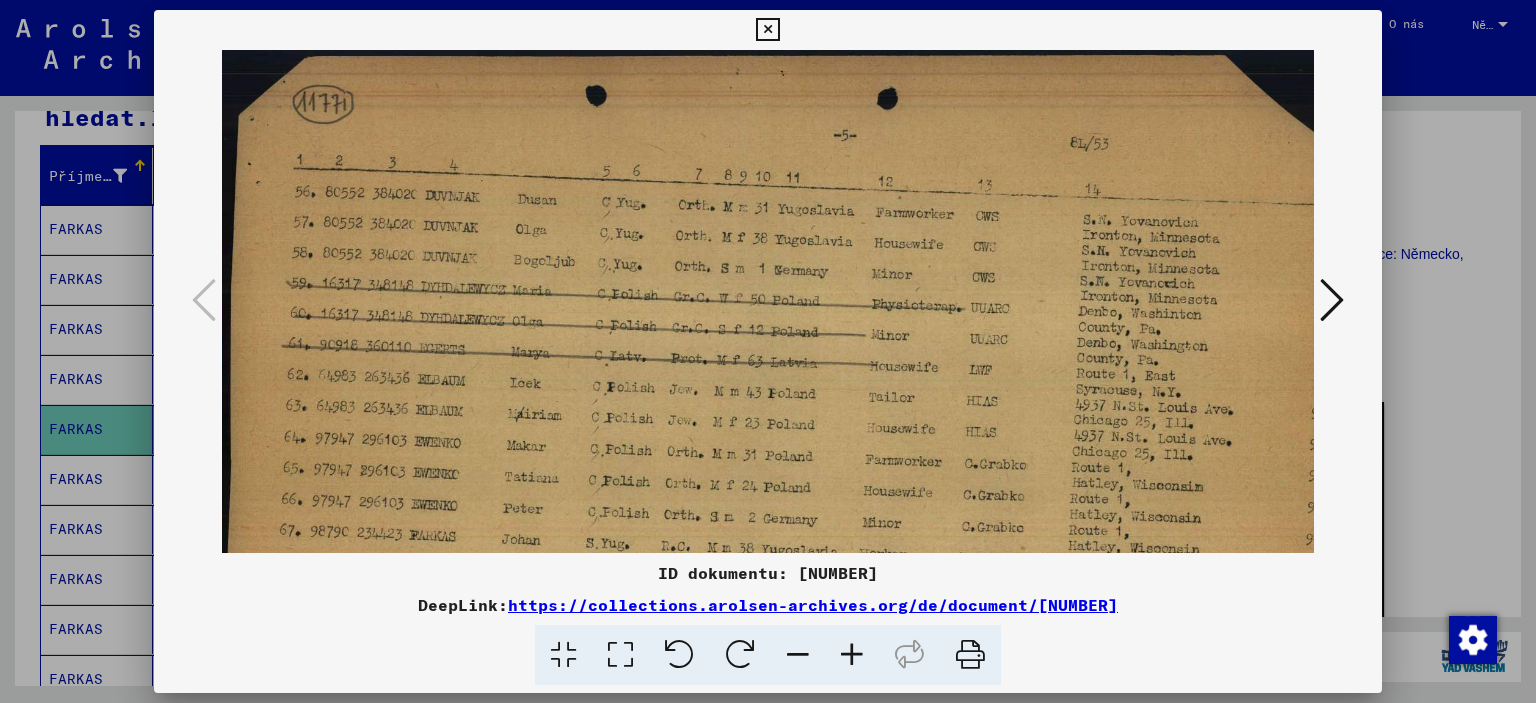 click at bounding box center [852, 655] 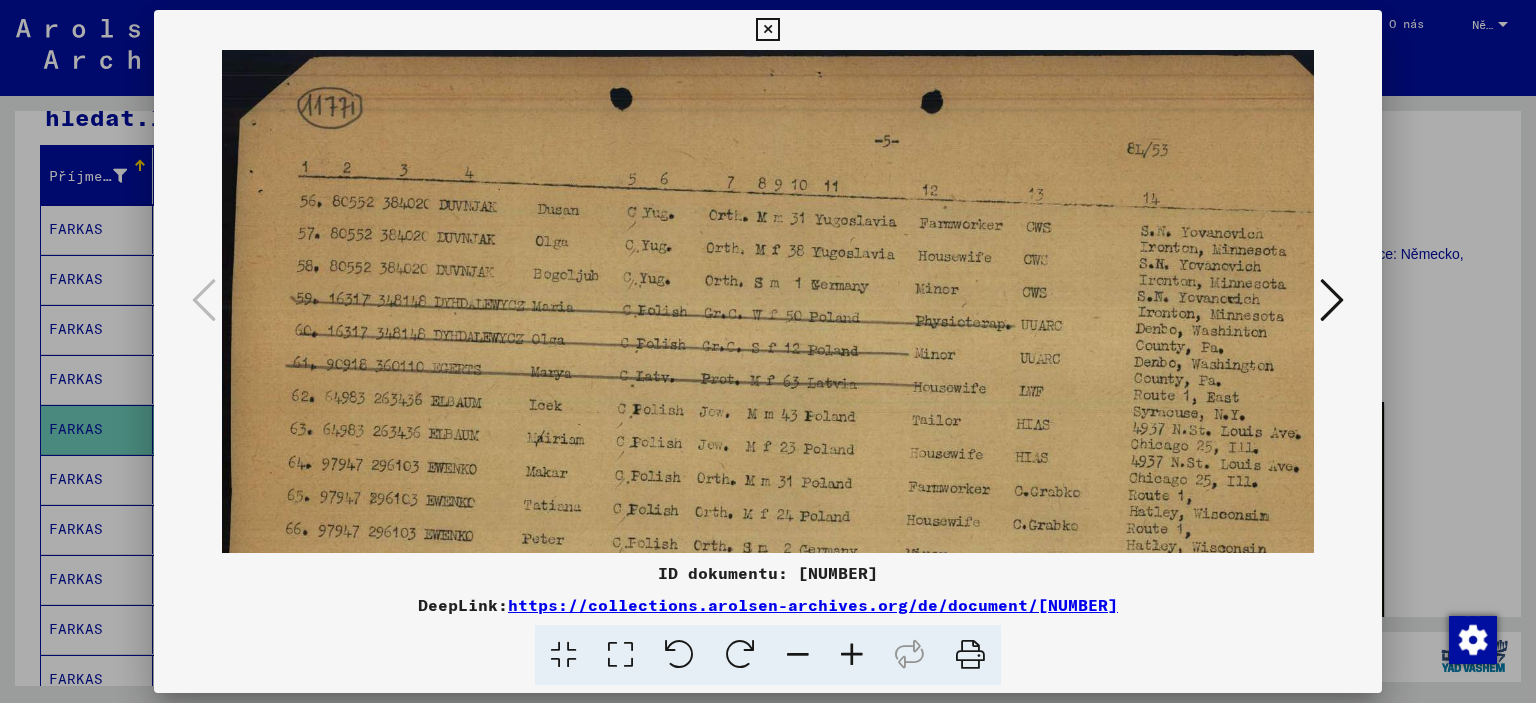 click at bounding box center (852, 655) 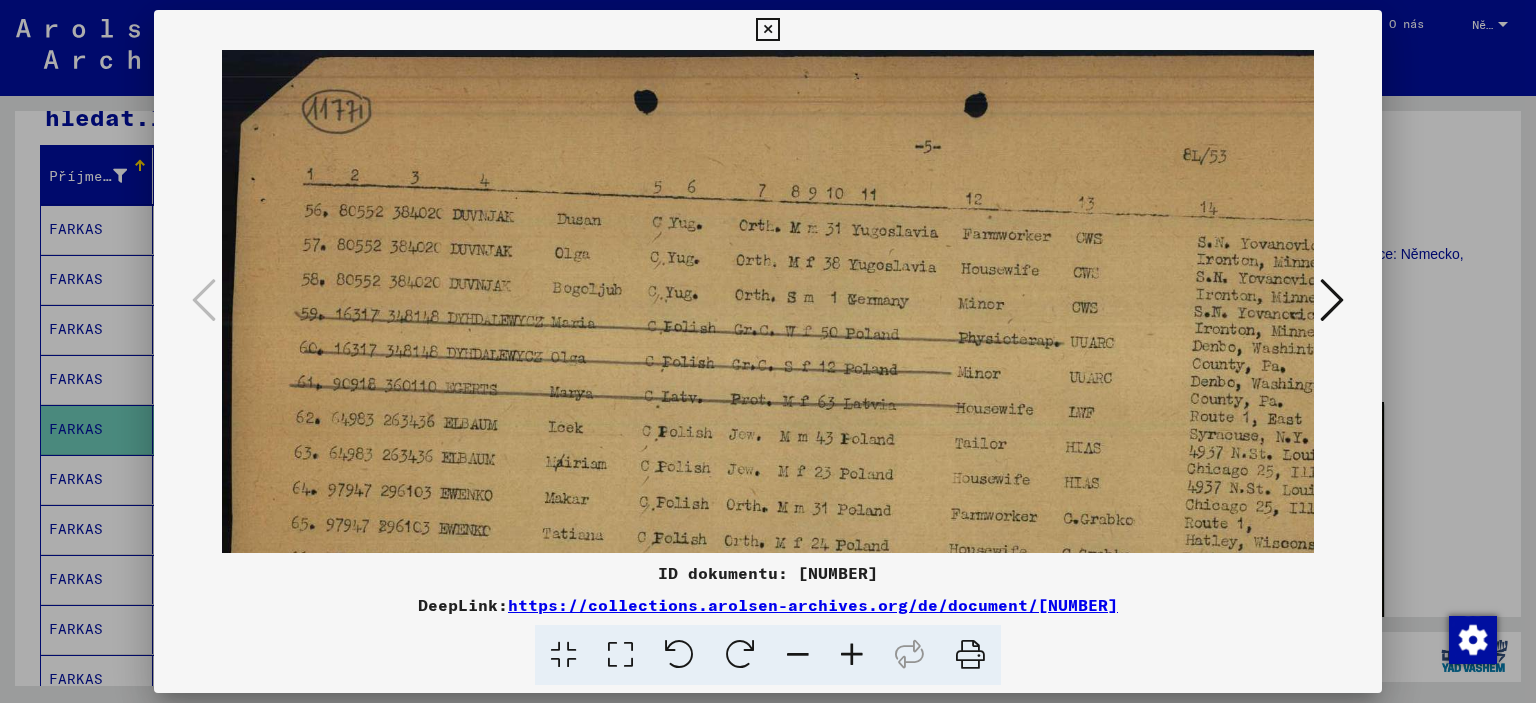 click at bounding box center (852, 655) 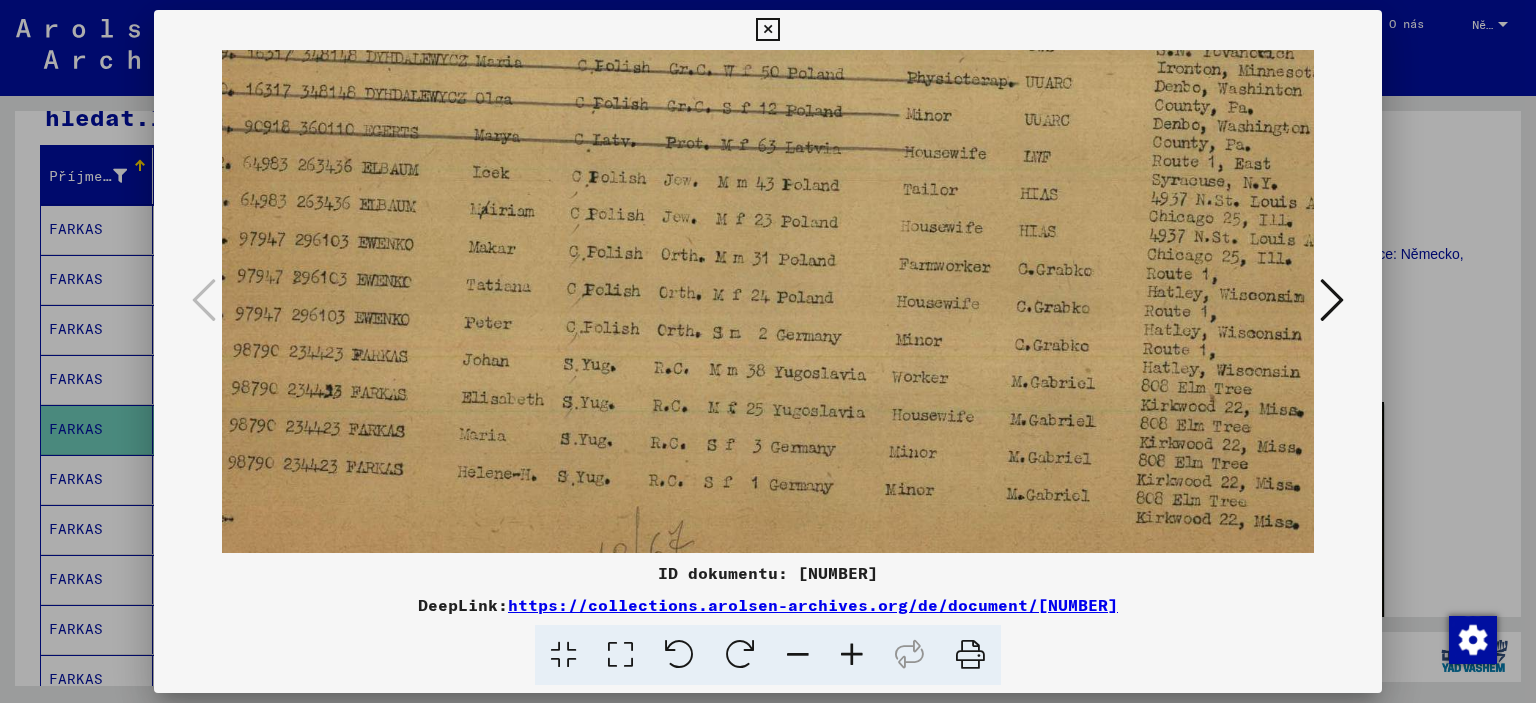 scroll, scrollTop: 380, scrollLeft: 164, axis: both 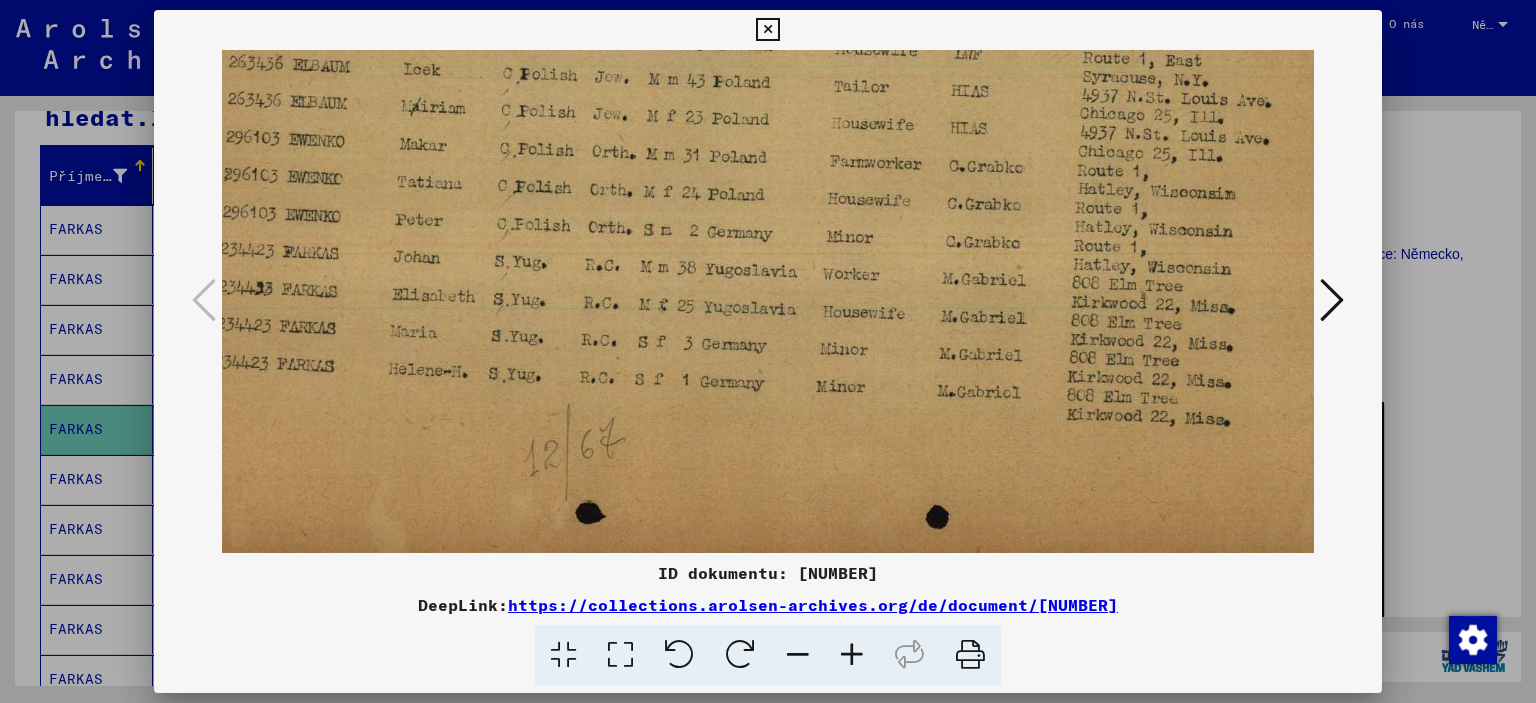 drag, startPoint x: 811, startPoint y: 179, endPoint x: 742, endPoint y: 77, distance: 123.146255 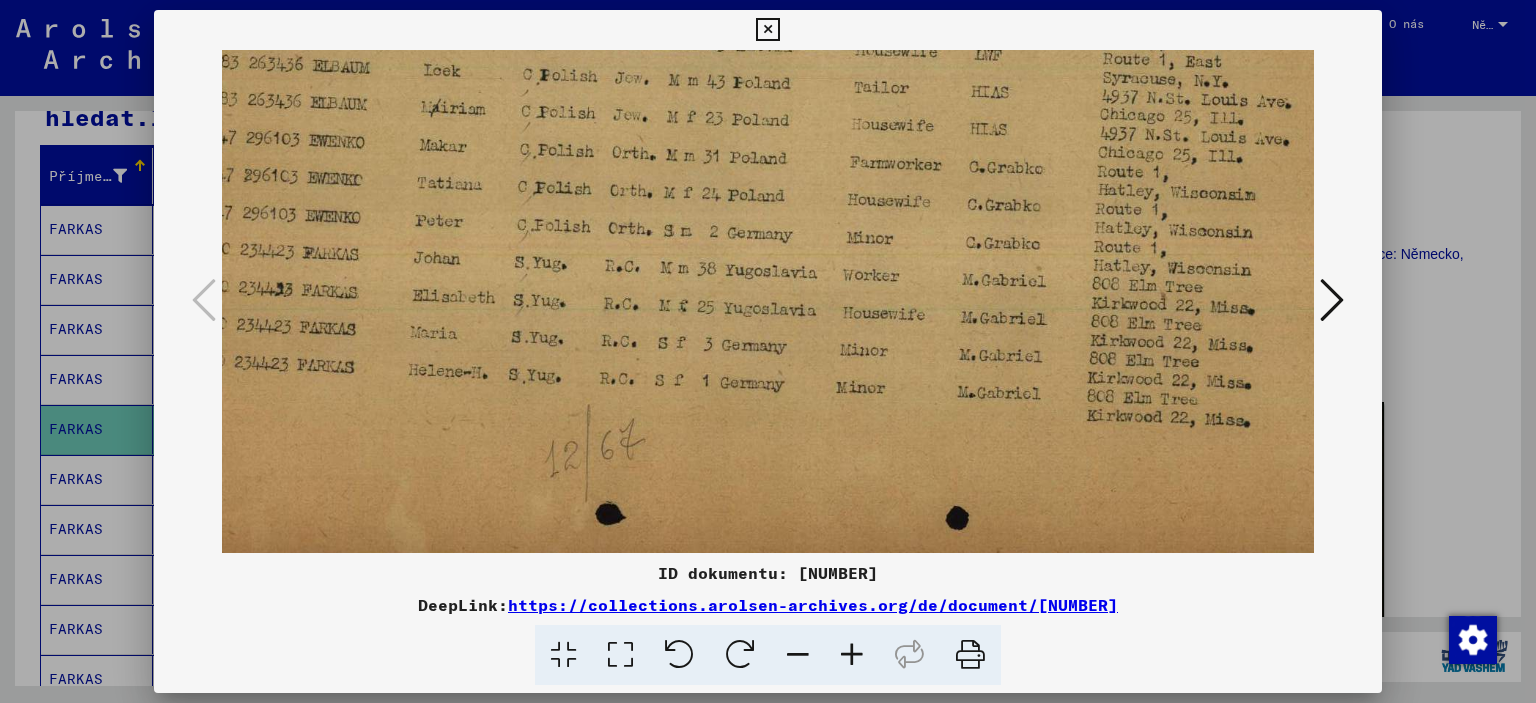 scroll, scrollTop: 378, scrollLeft: 143, axis: both 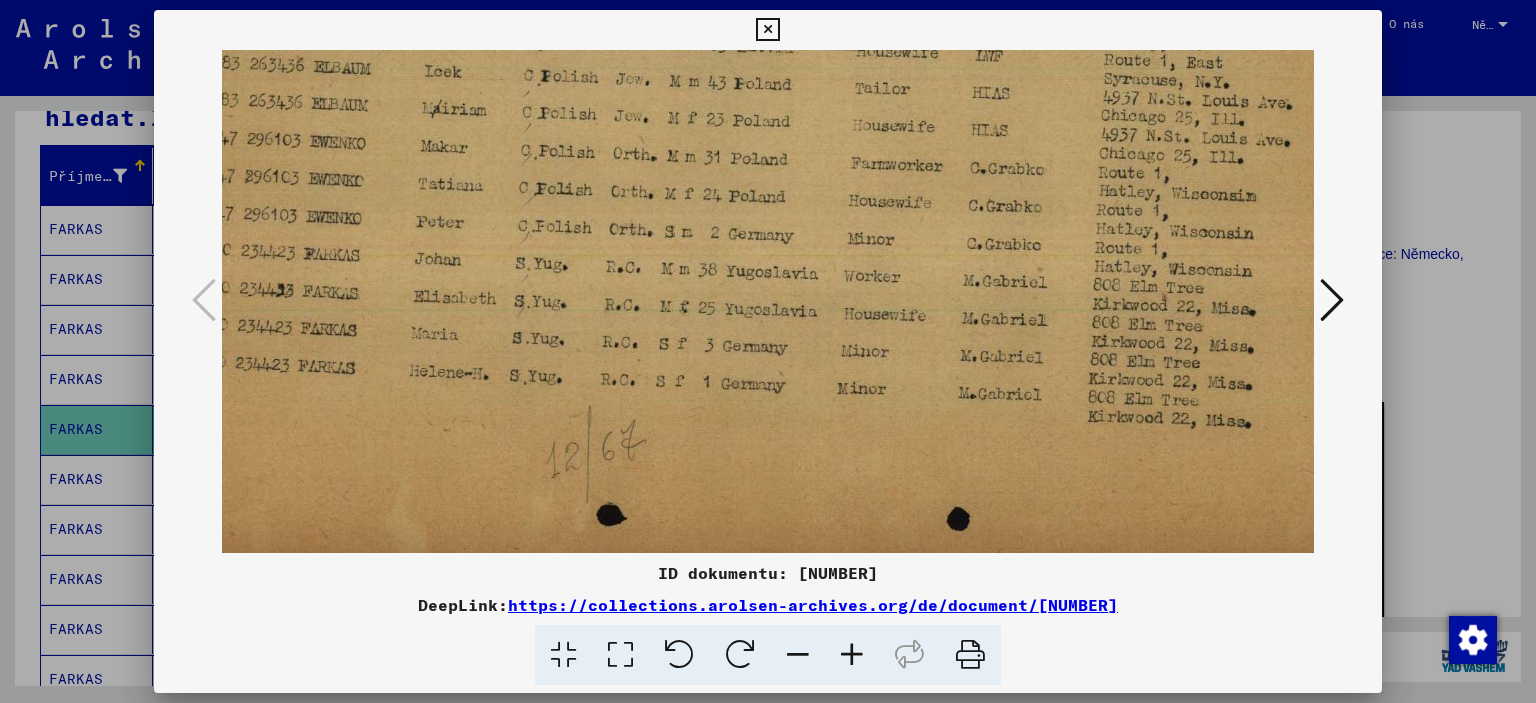 drag, startPoint x: 496, startPoint y: 263, endPoint x: 519, endPoint y: 265, distance: 23.086792 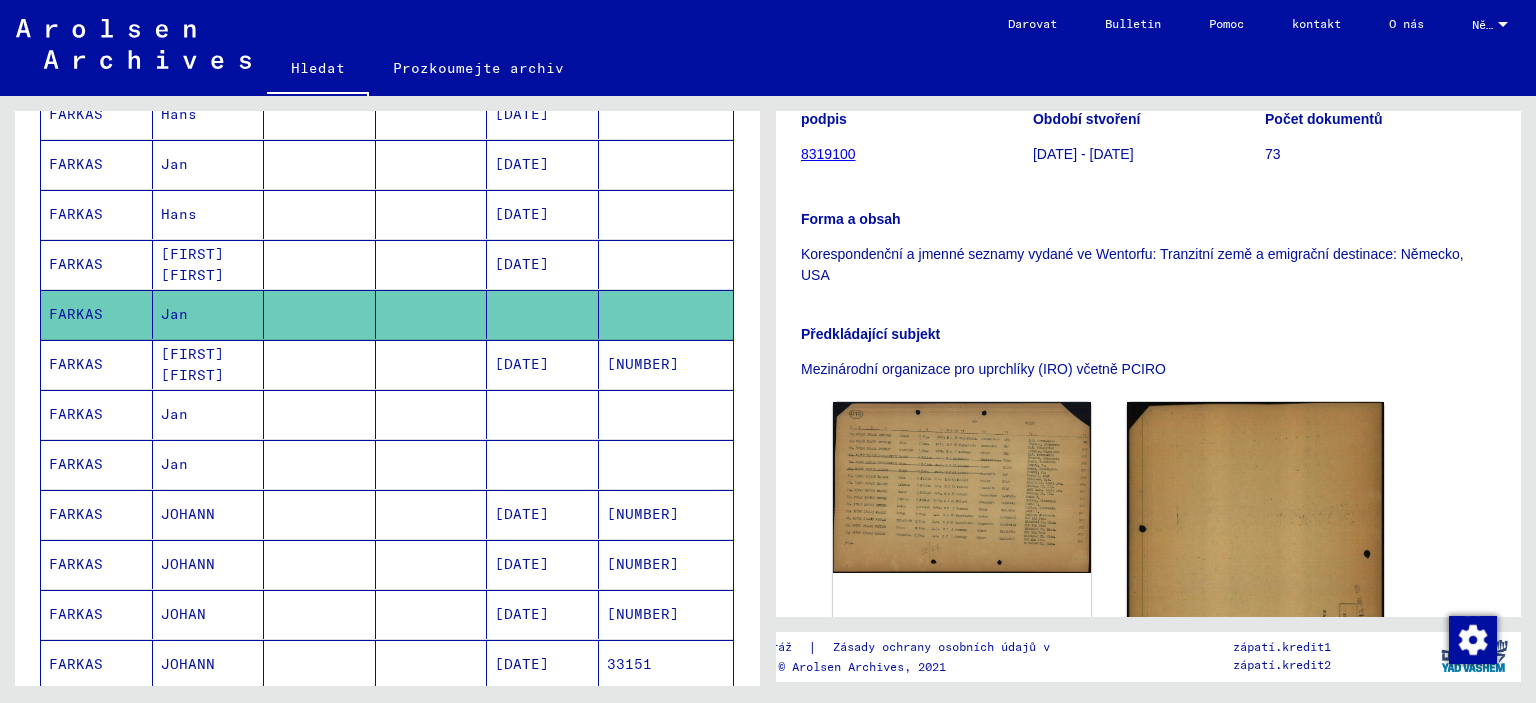 scroll, scrollTop: 400, scrollLeft: 0, axis: vertical 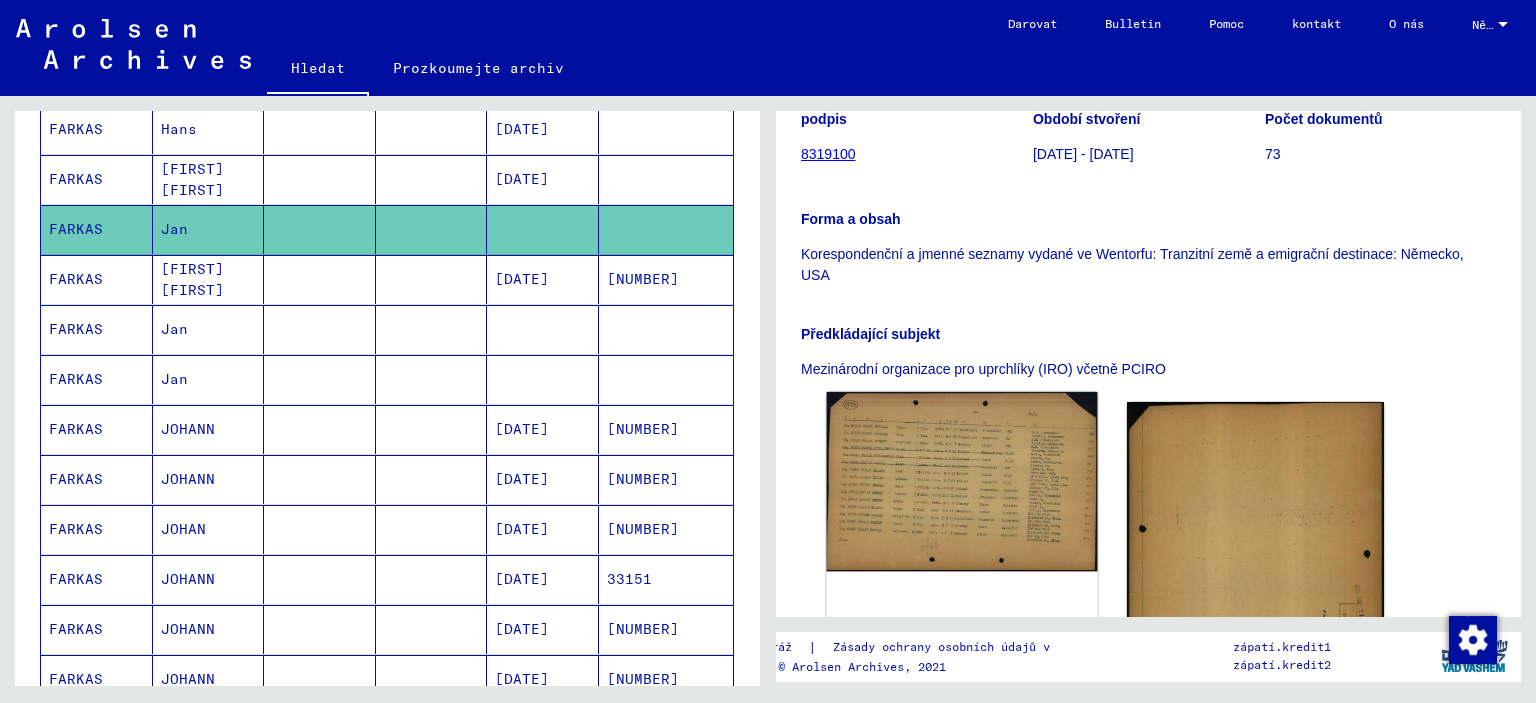 click 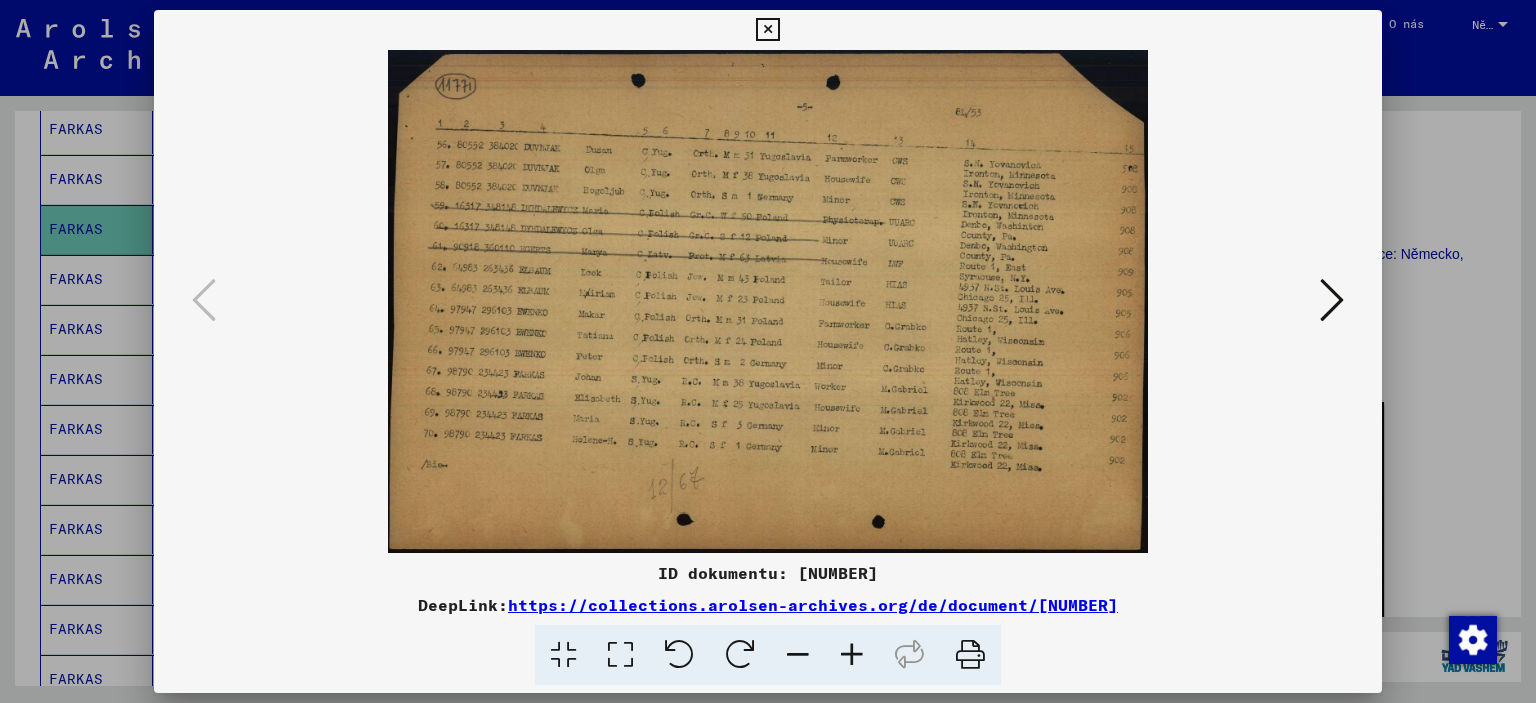 click at bounding box center [768, 351] 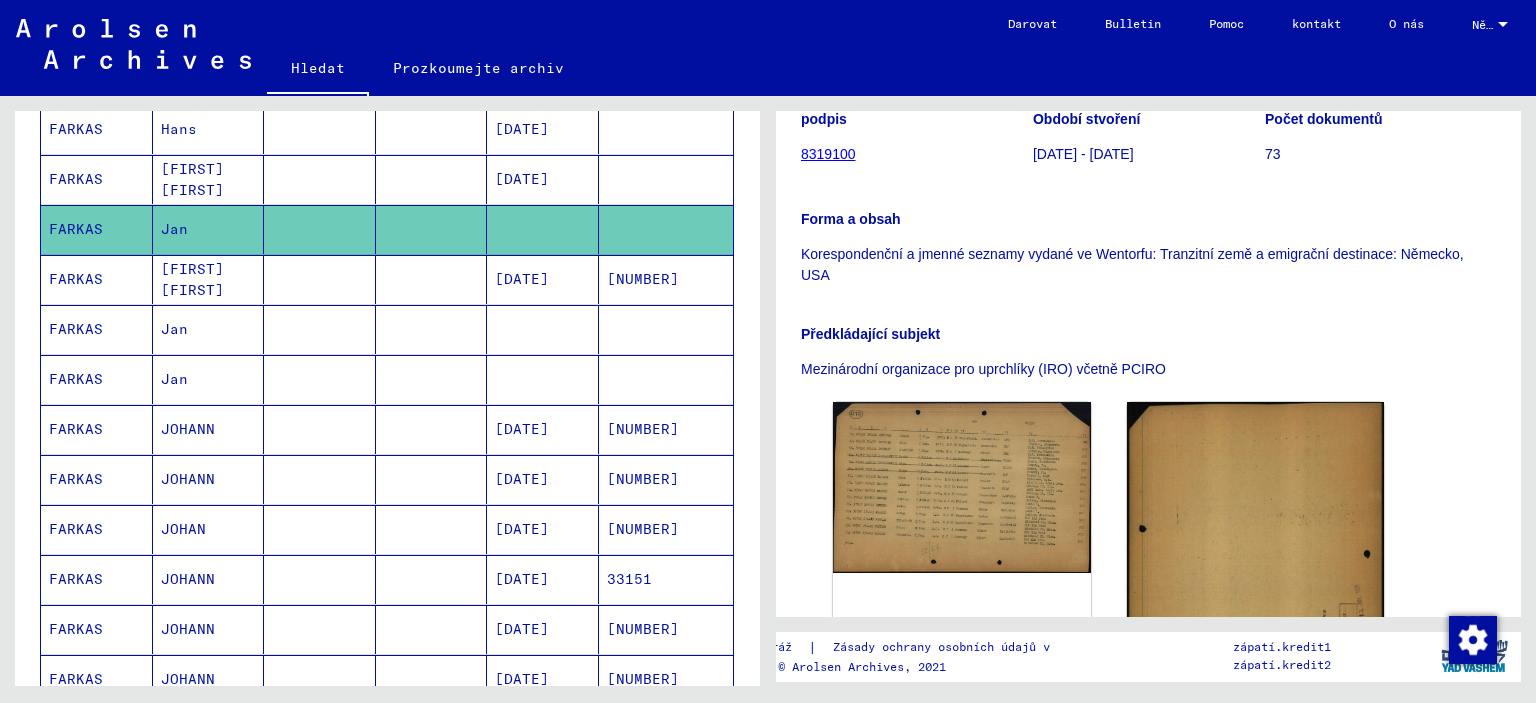 click at bounding box center (543, 379) 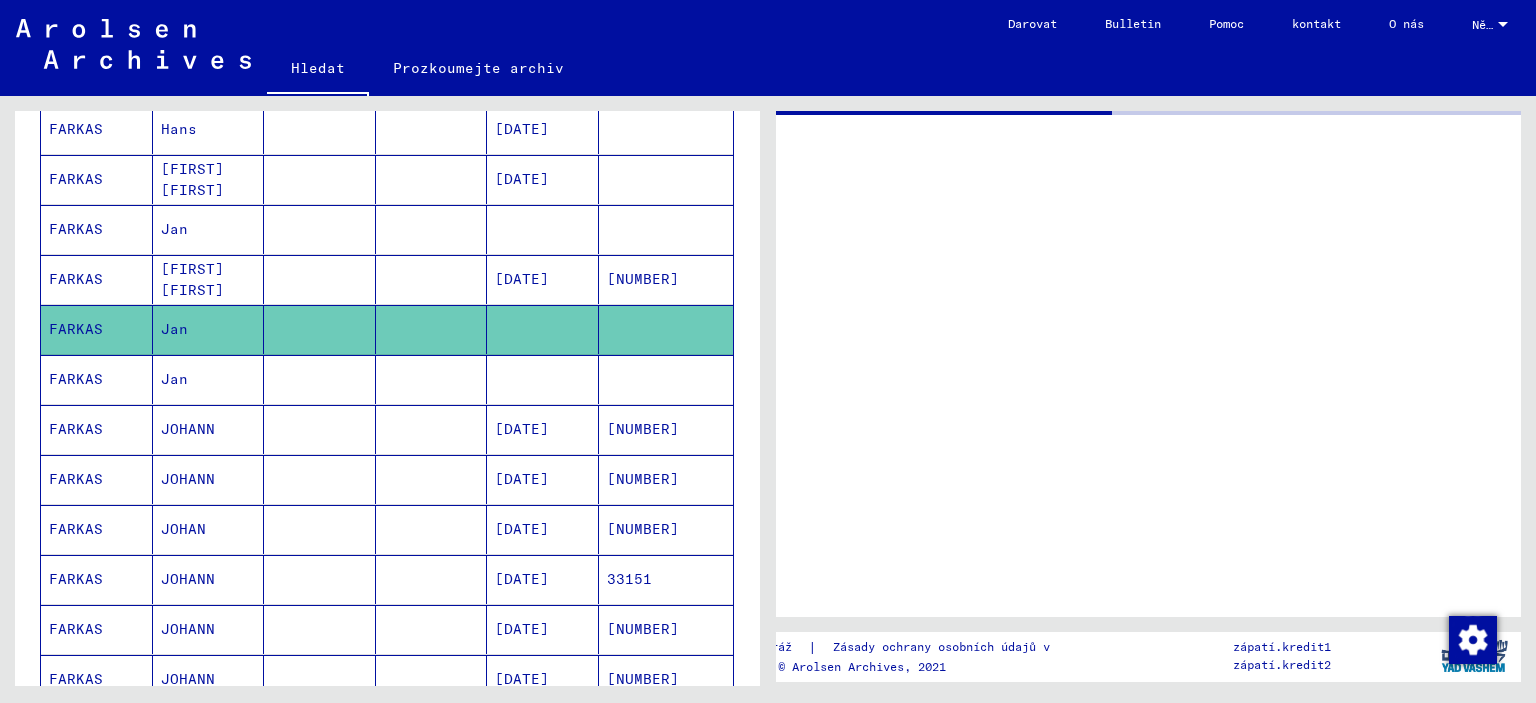 scroll, scrollTop: 0, scrollLeft: 0, axis: both 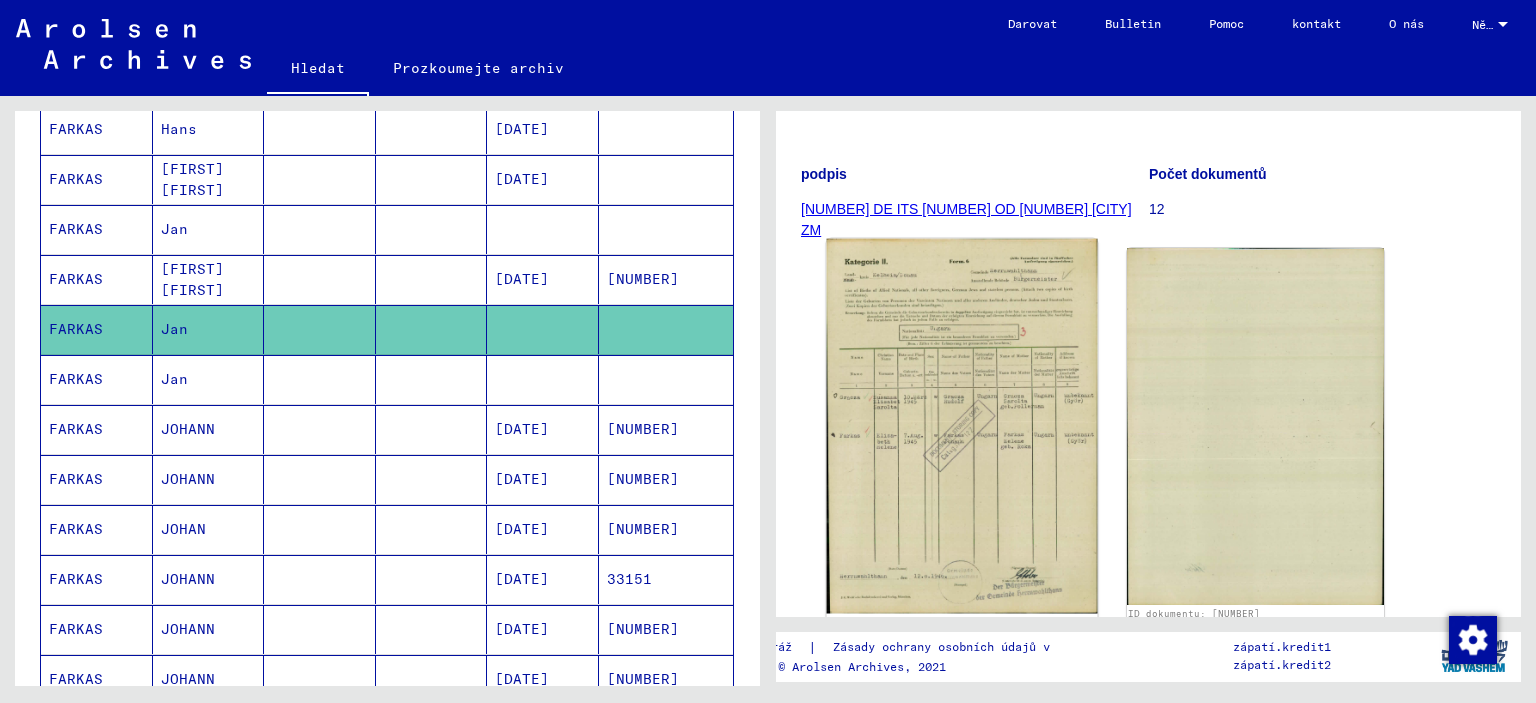 click 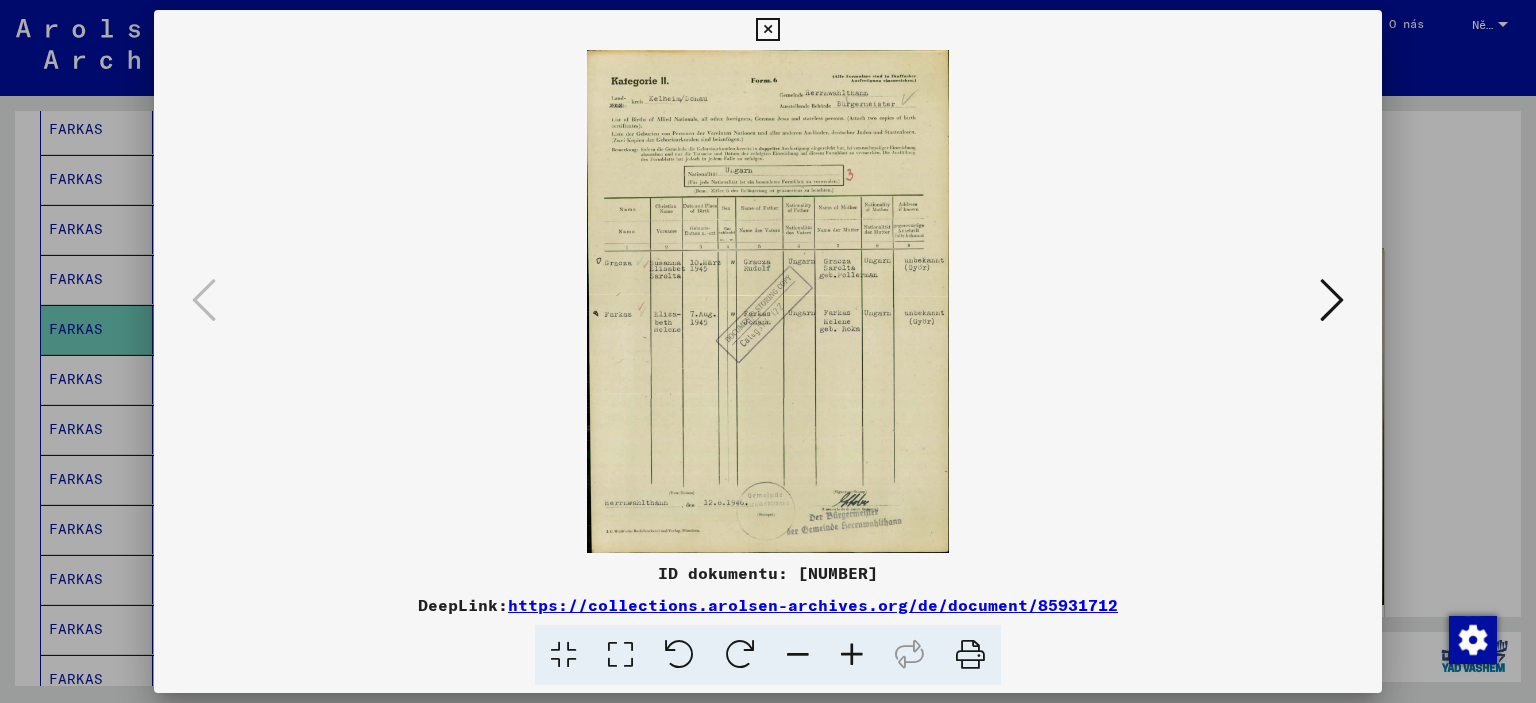 click at bounding box center (852, 655) 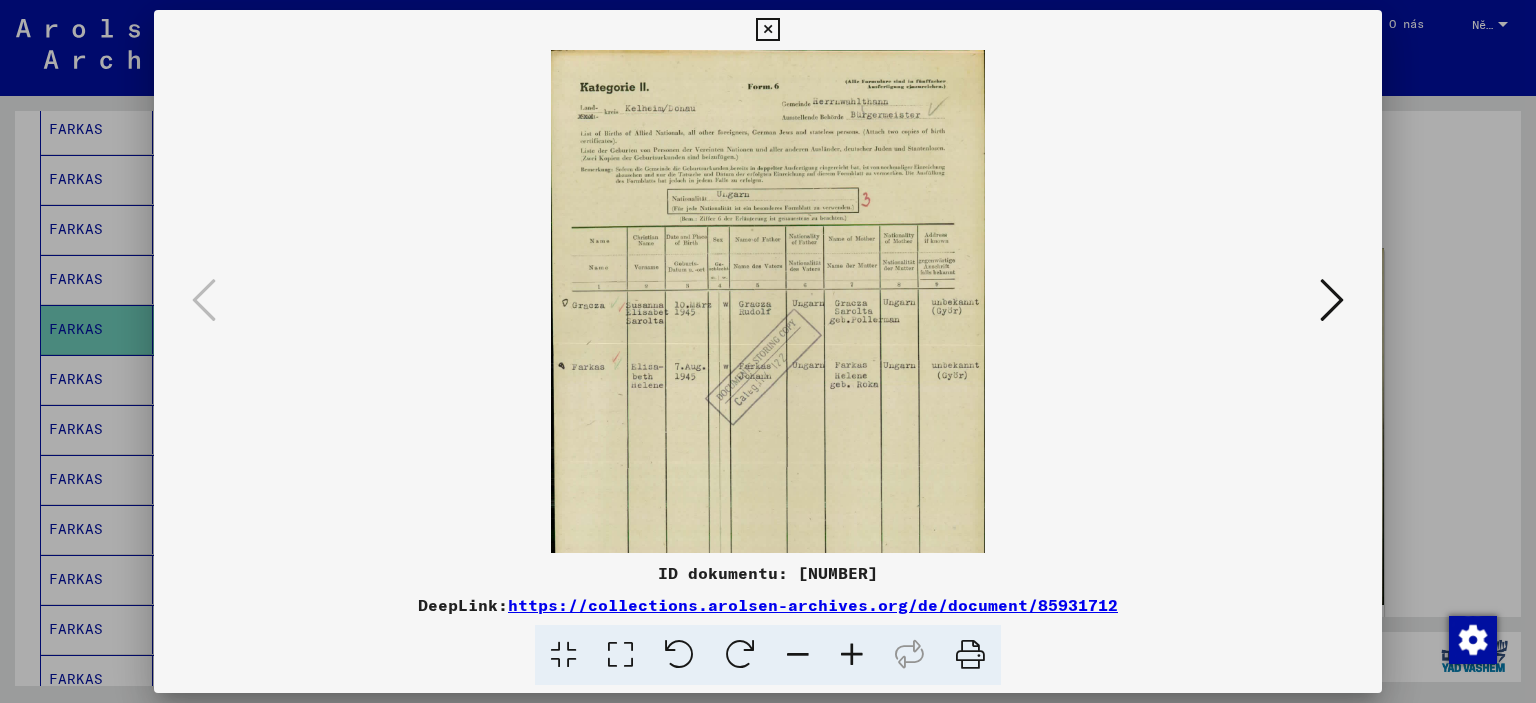 click at bounding box center (852, 655) 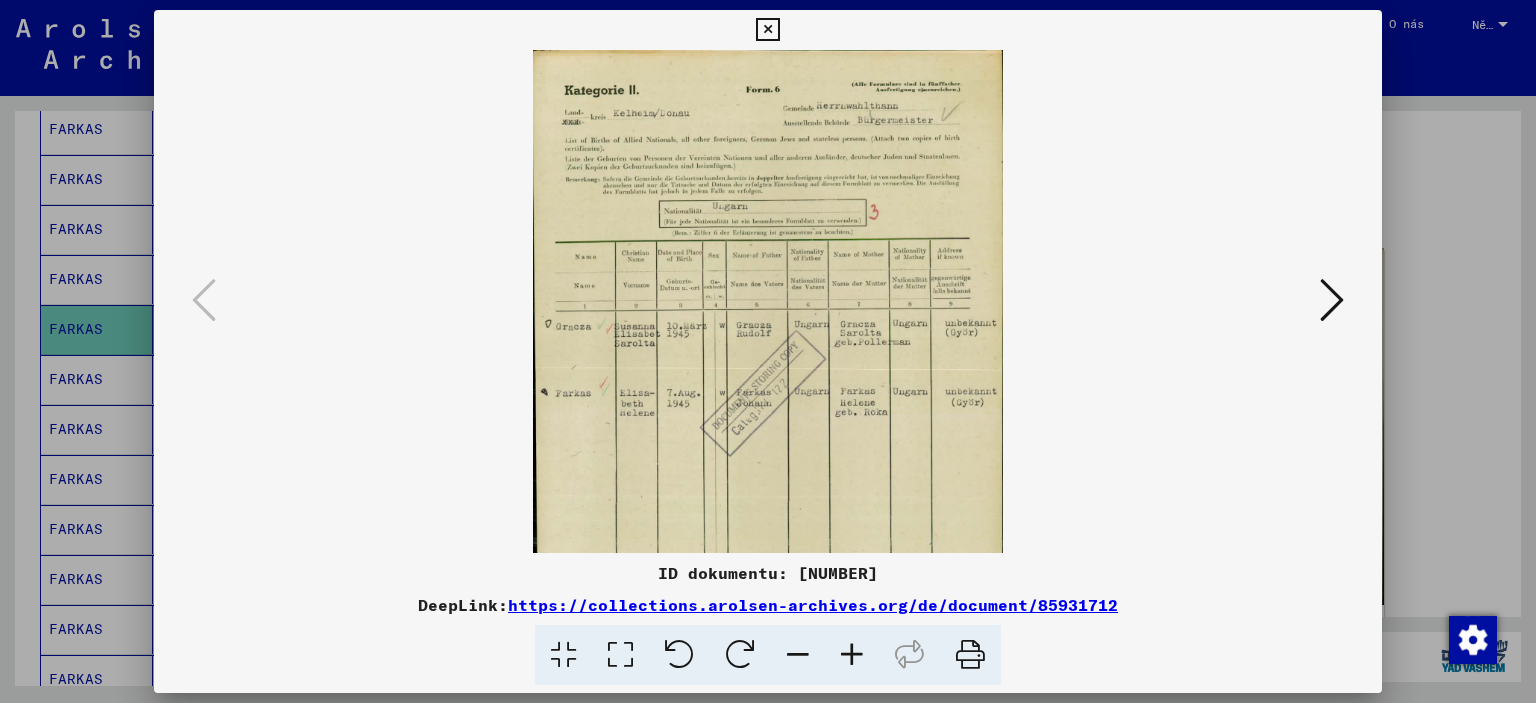 click at bounding box center [852, 655] 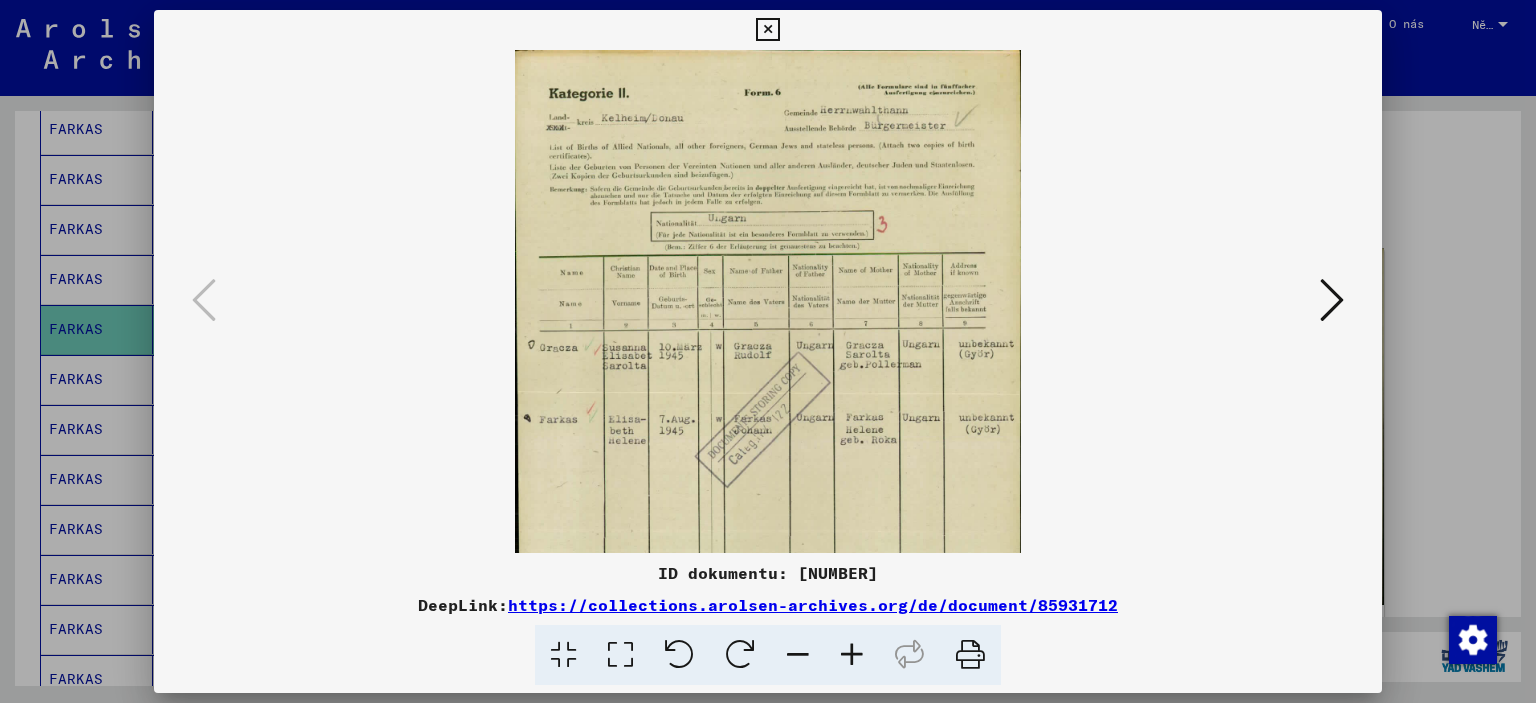 click at bounding box center (852, 655) 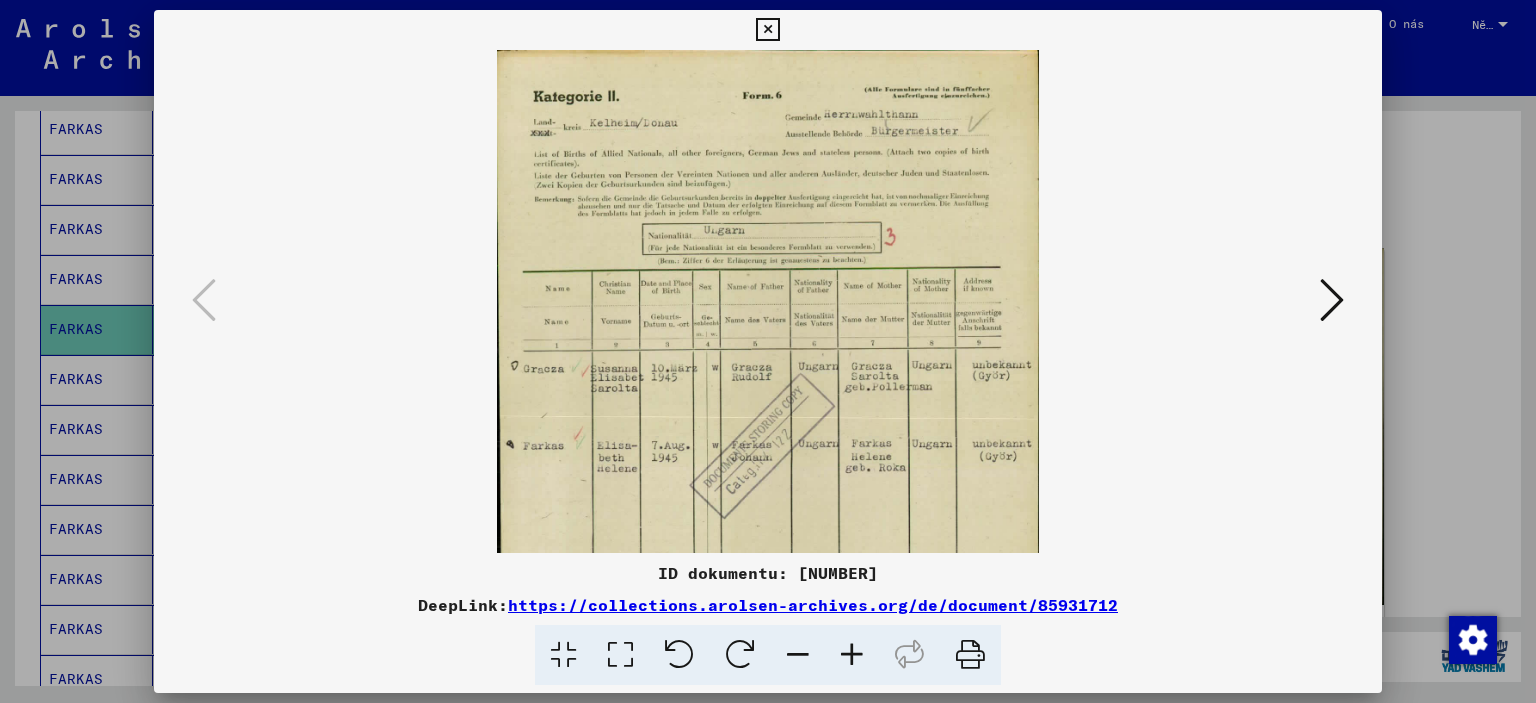 click at bounding box center [852, 655] 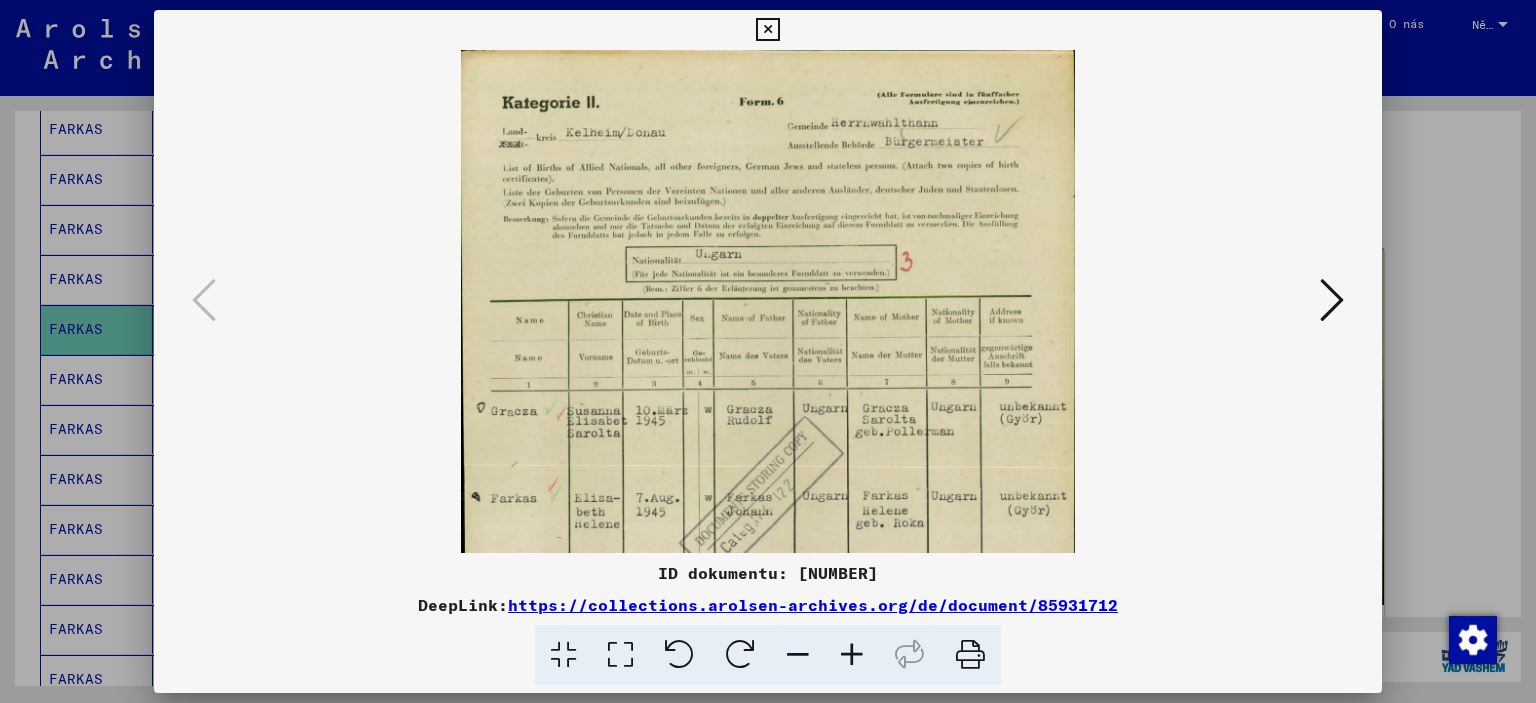click at bounding box center [852, 655] 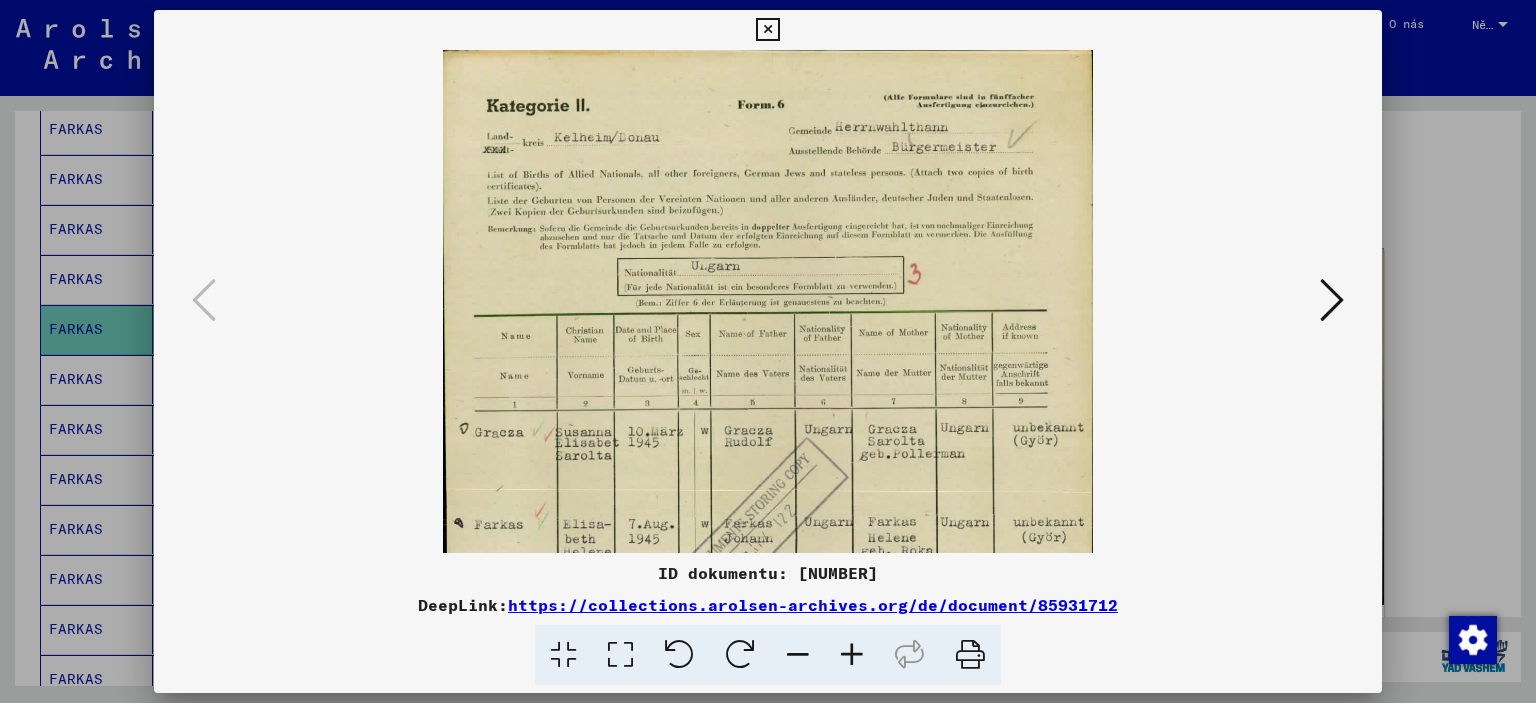 click at bounding box center [852, 655] 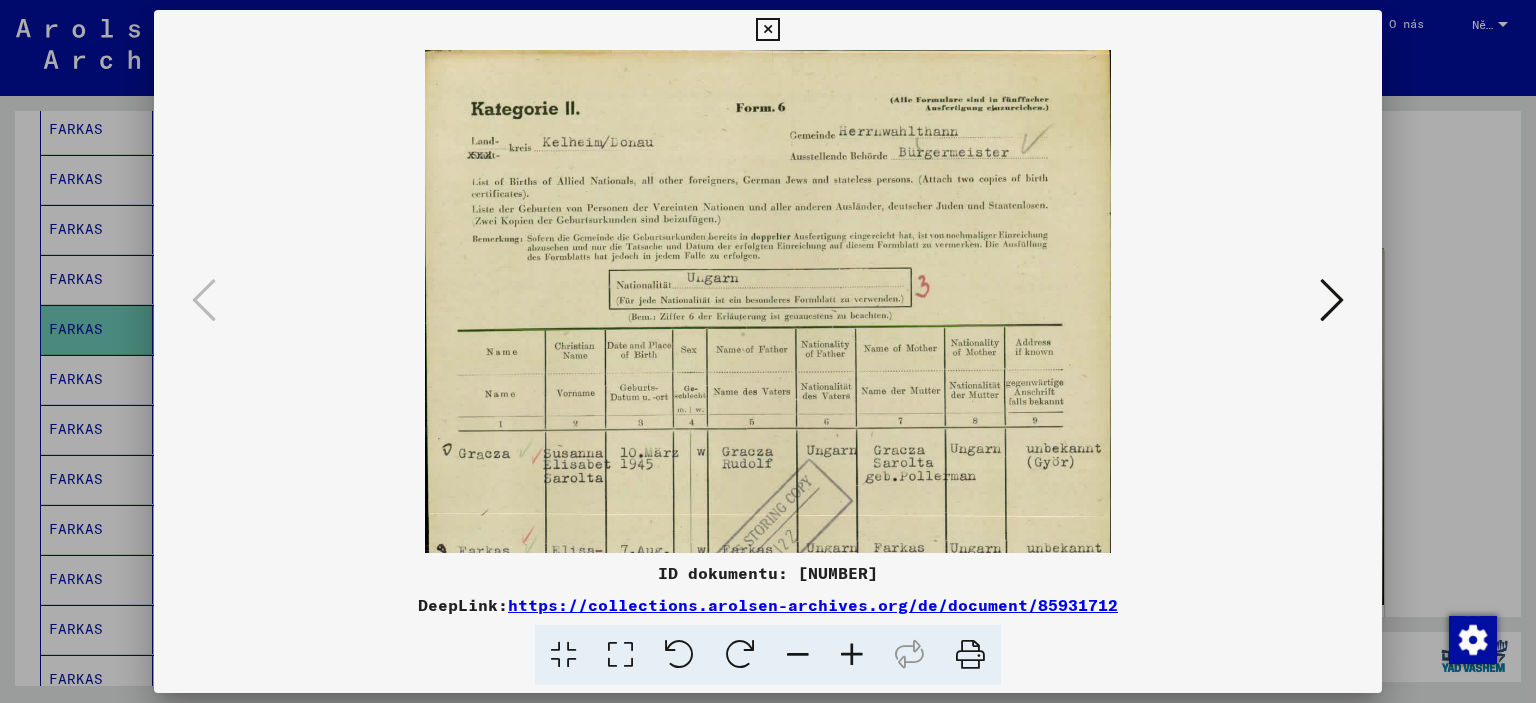 click at bounding box center (852, 655) 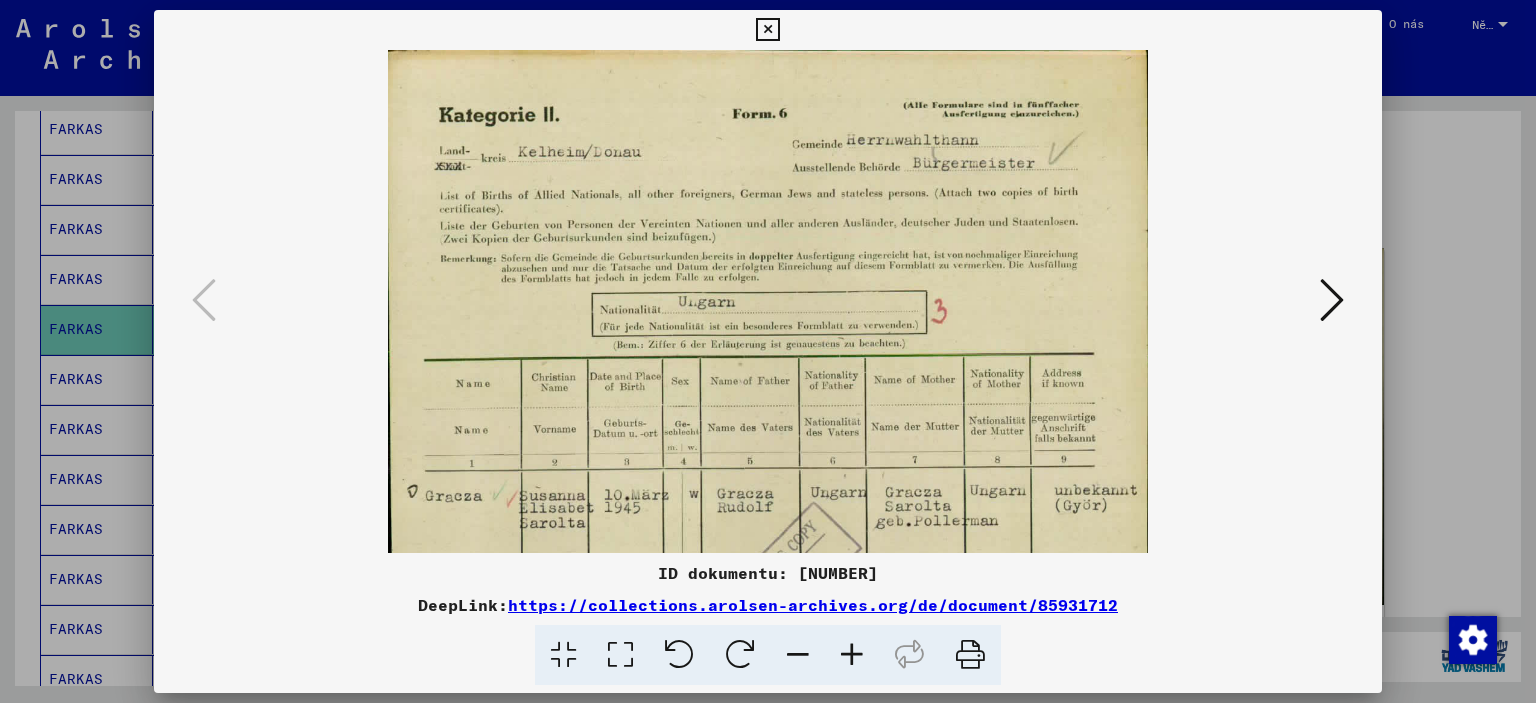 click at bounding box center [852, 655] 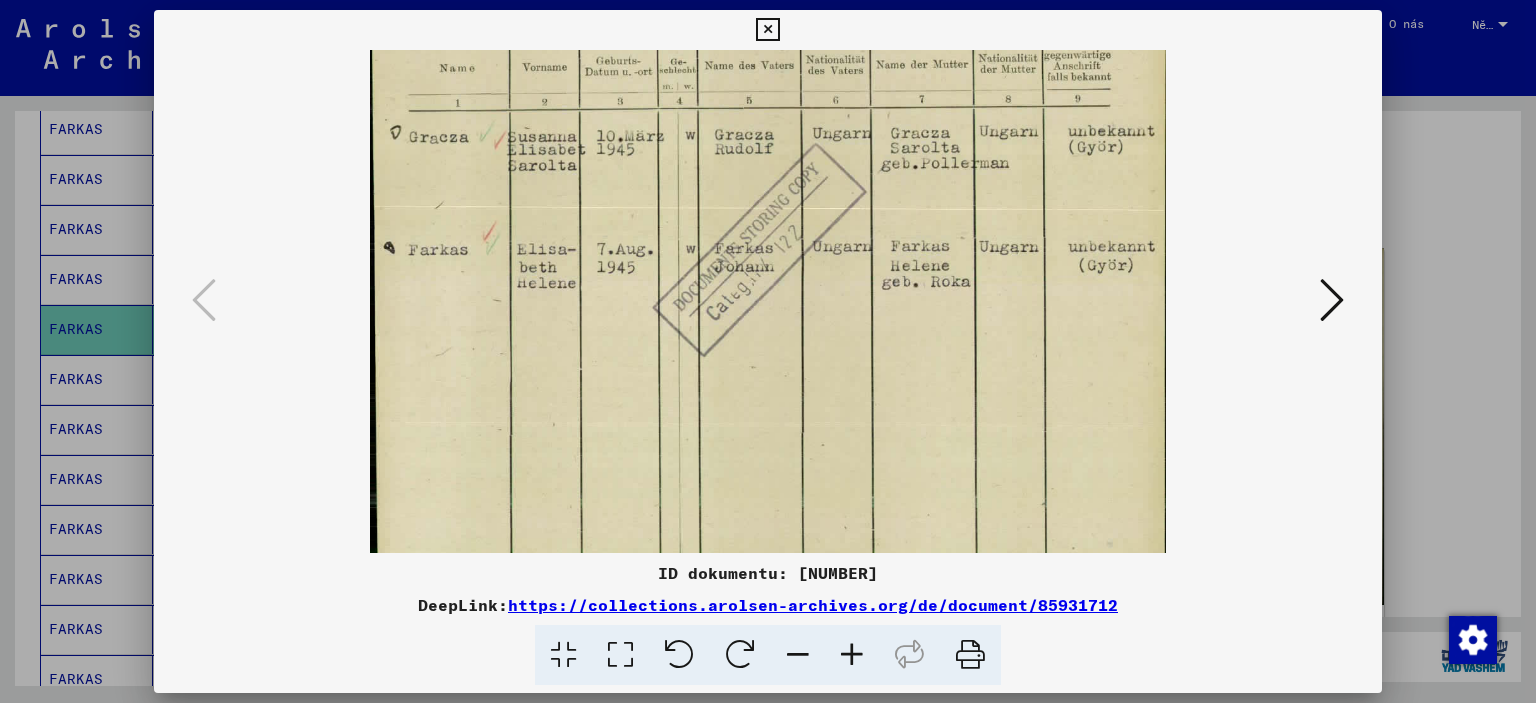drag, startPoint x: 706, startPoint y: 230, endPoint x: 615, endPoint y: 3, distance: 244.56084 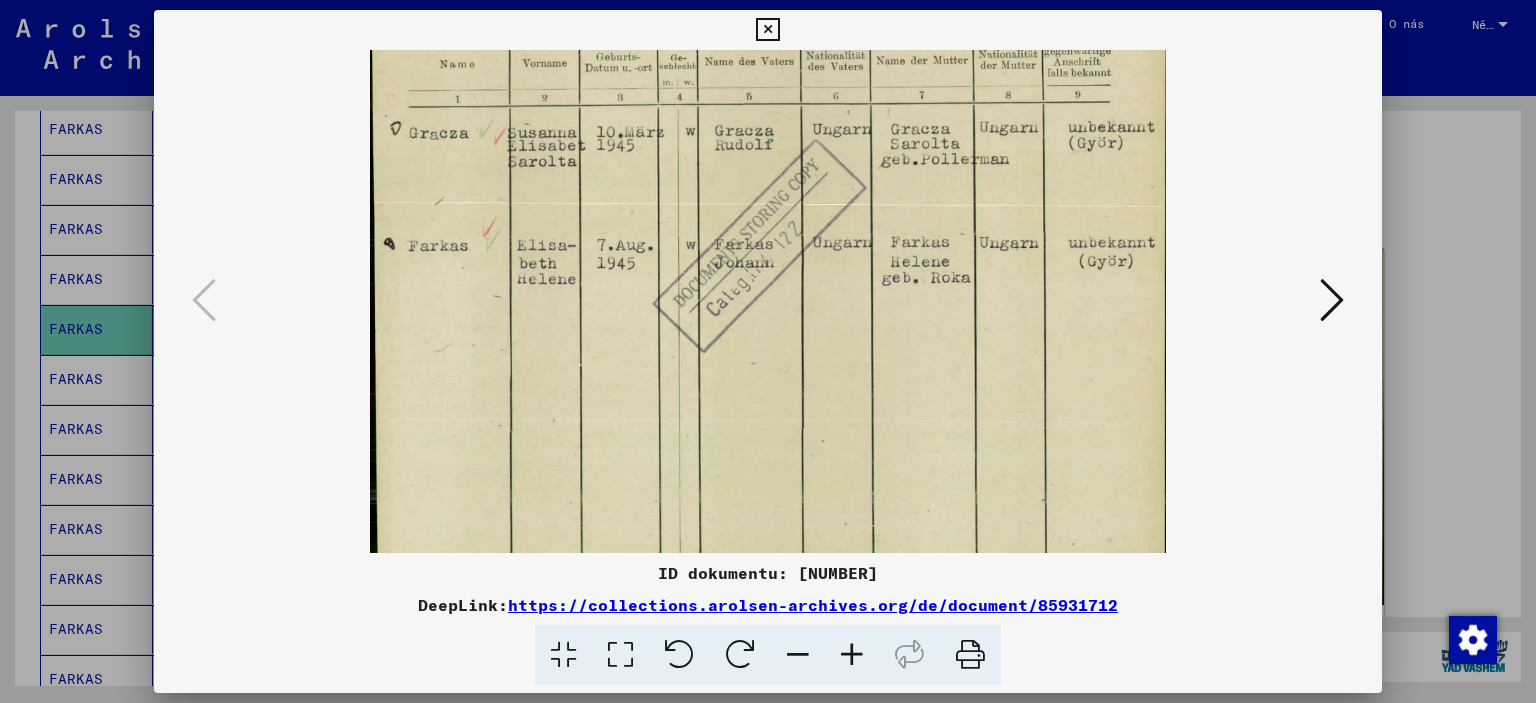 click at bounding box center [768, 351] 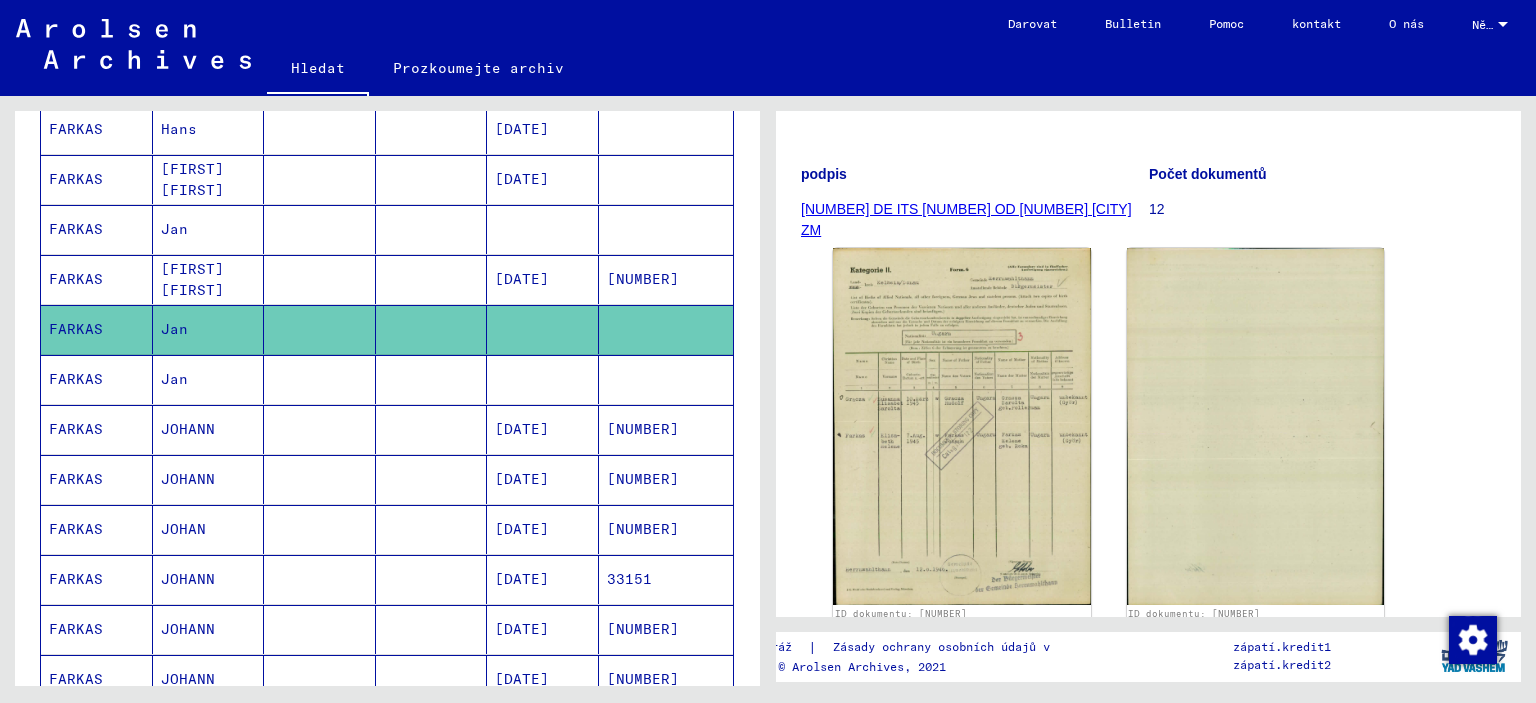 click at bounding box center [543, 429] 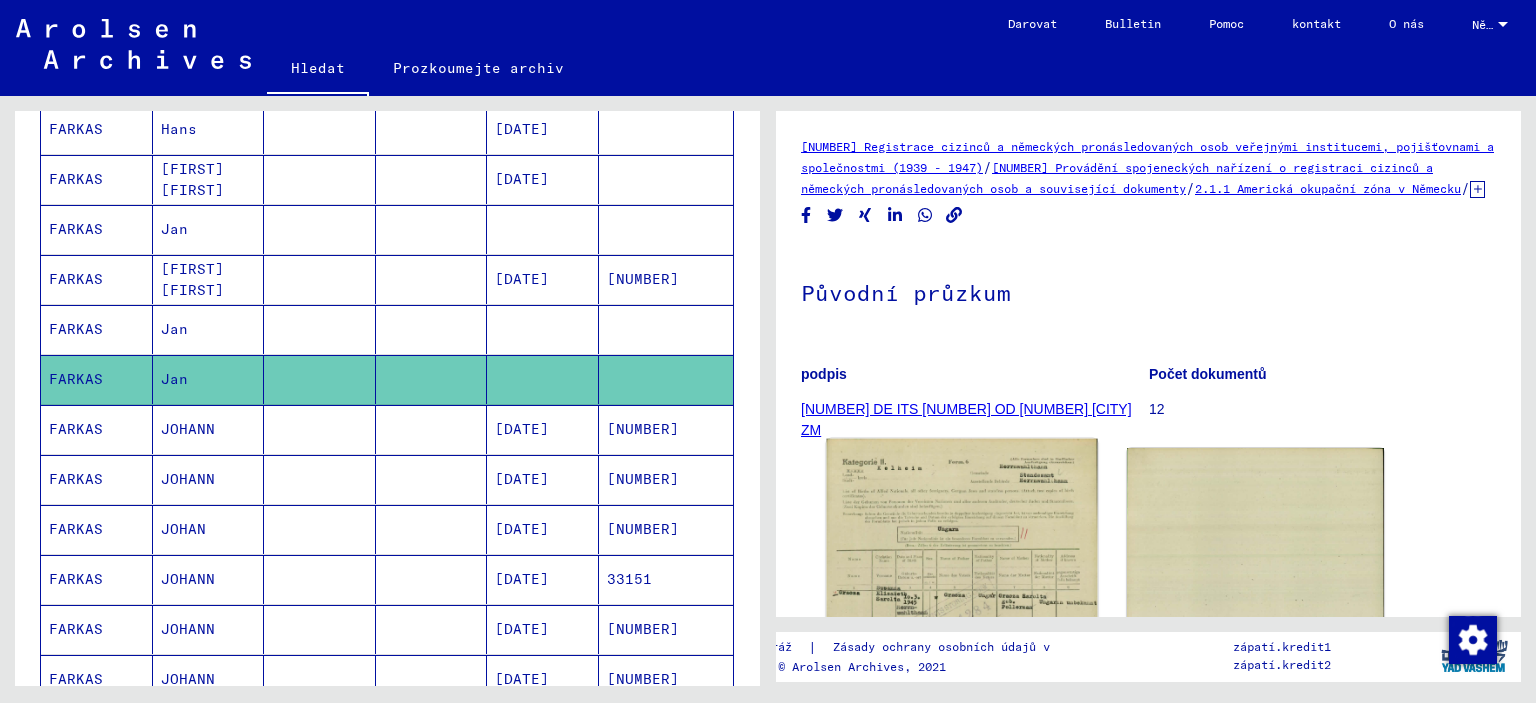 scroll, scrollTop: 0, scrollLeft: 0, axis: both 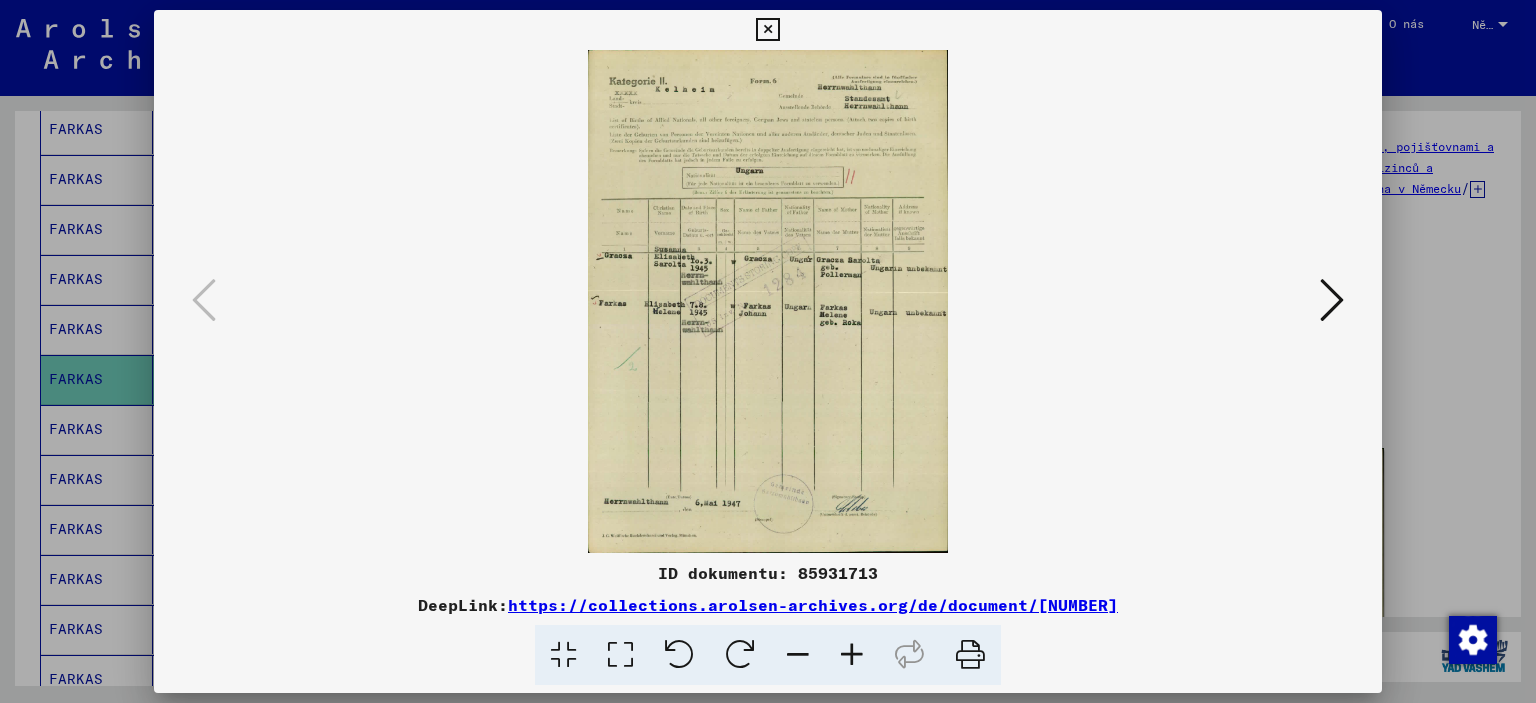 click at bounding box center (852, 655) 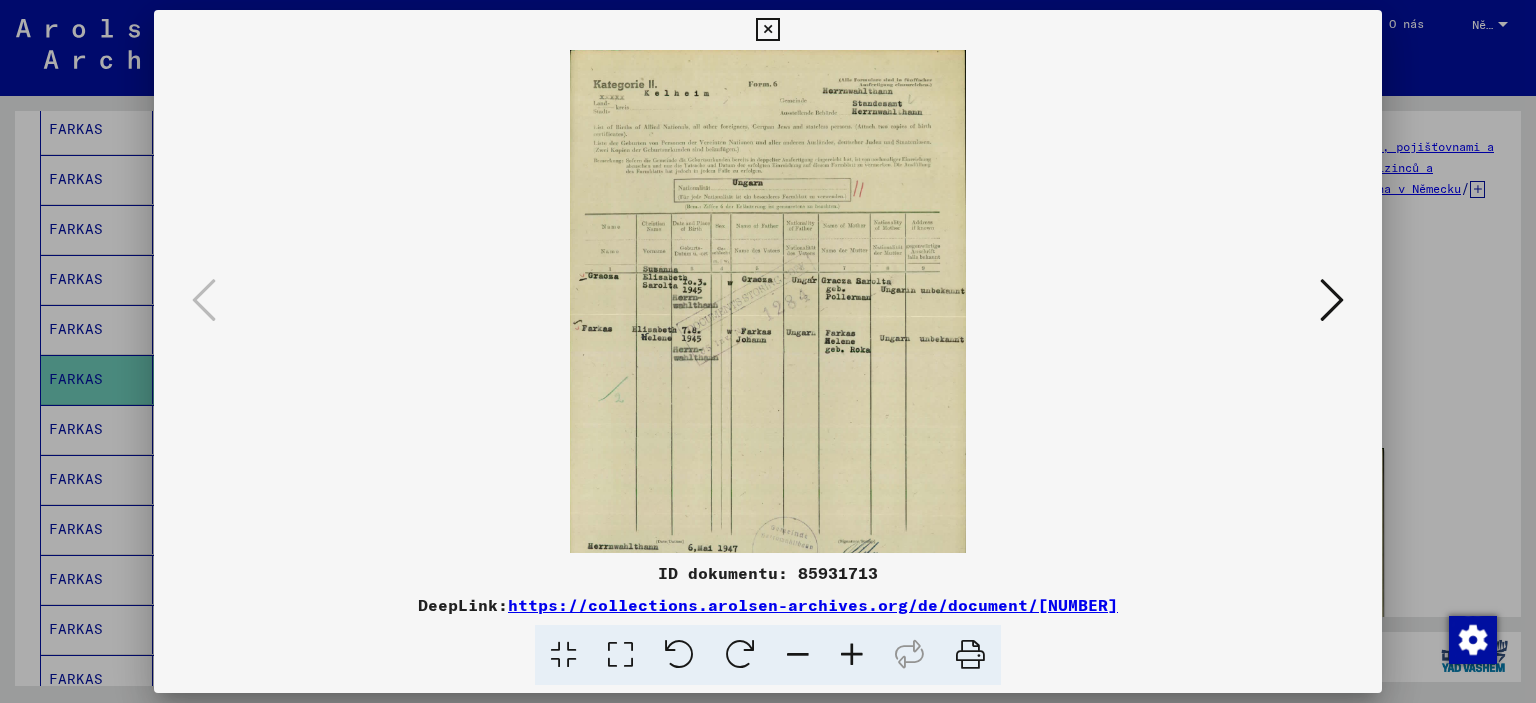 click at bounding box center (852, 655) 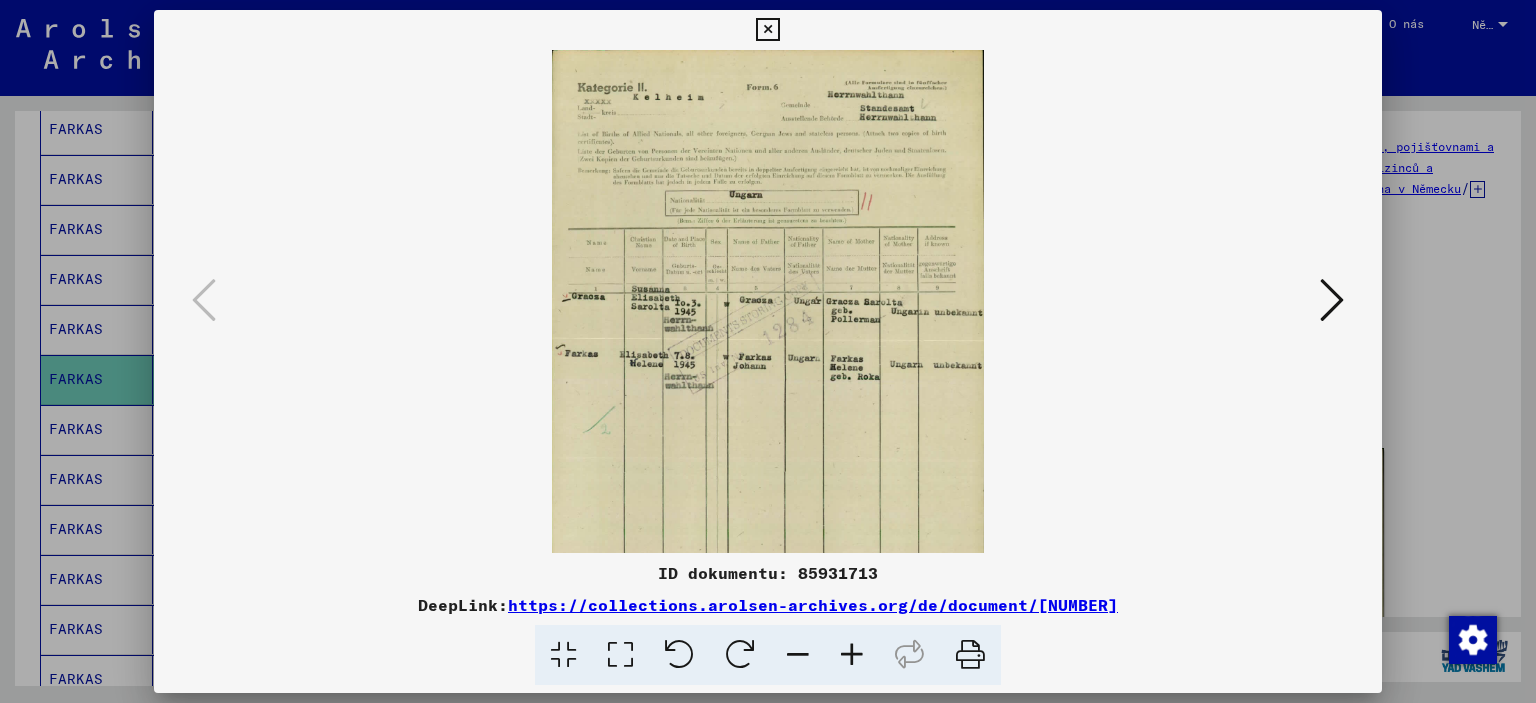 click at bounding box center (852, 655) 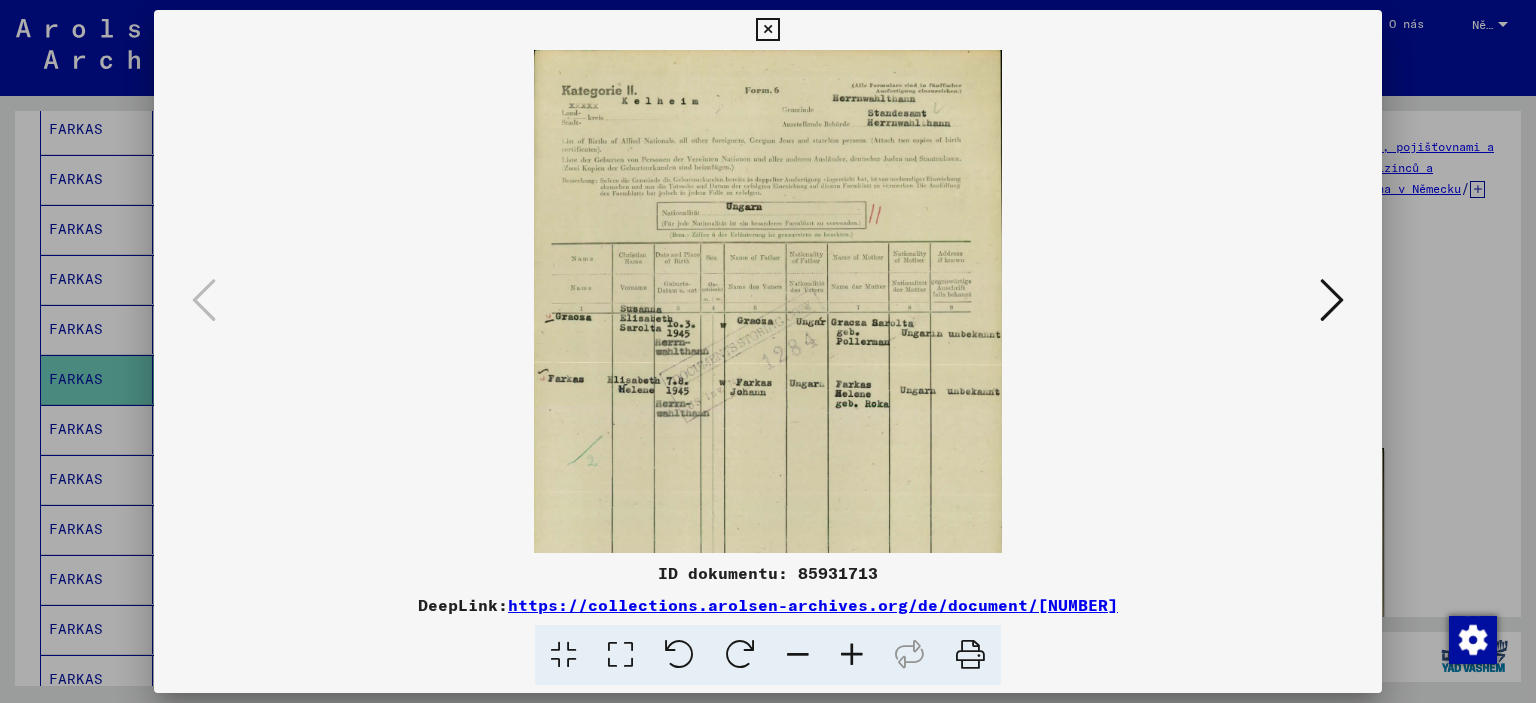 click at bounding box center (852, 655) 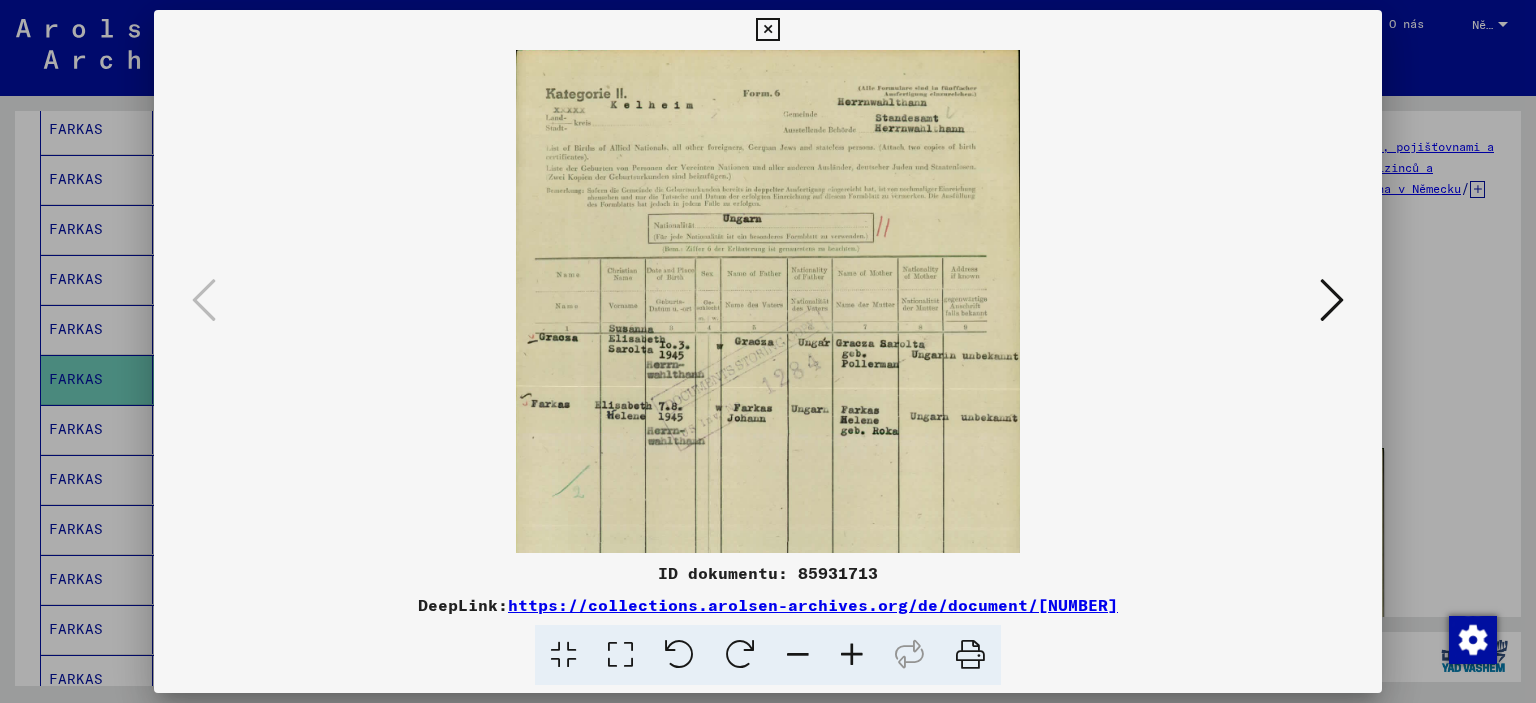 click at bounding box center (852, 655) 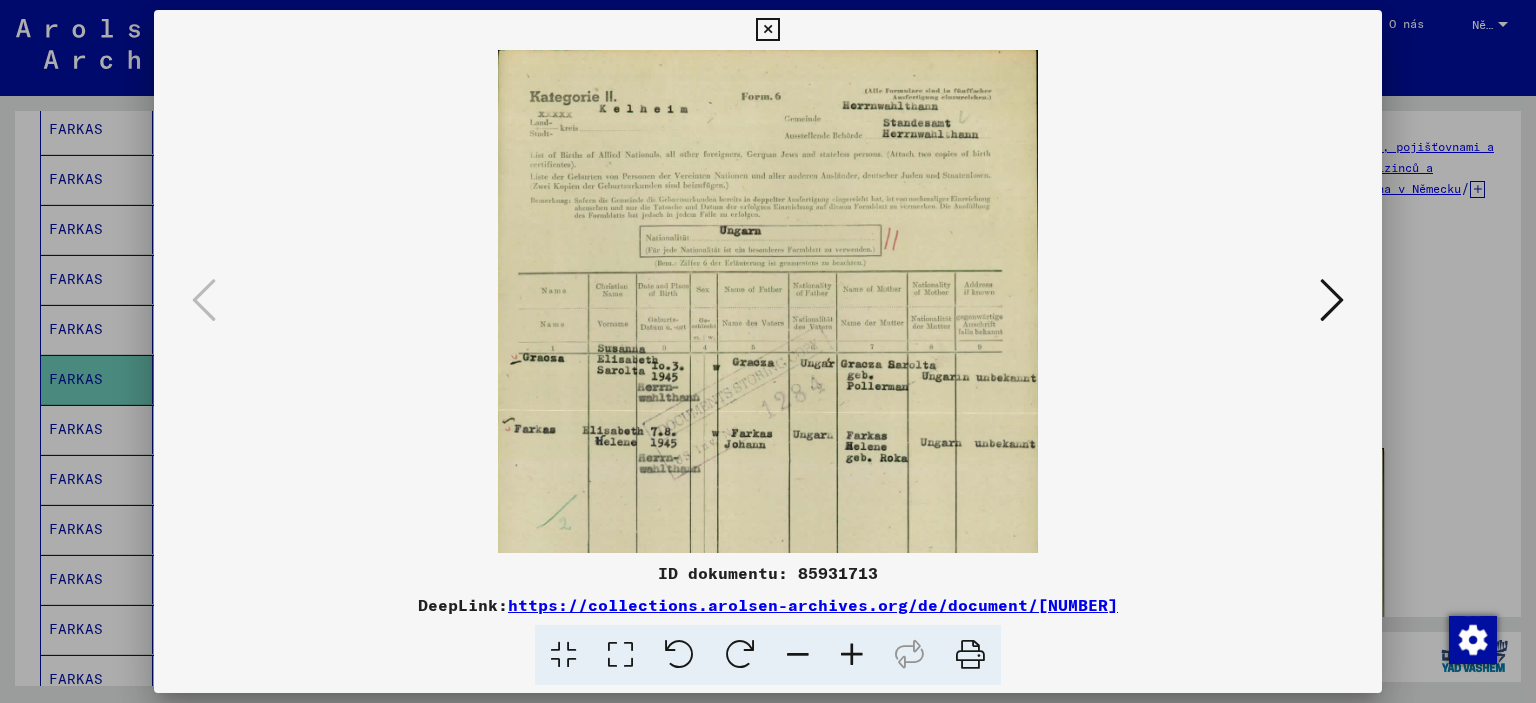 click at bounding box center (852, 655) 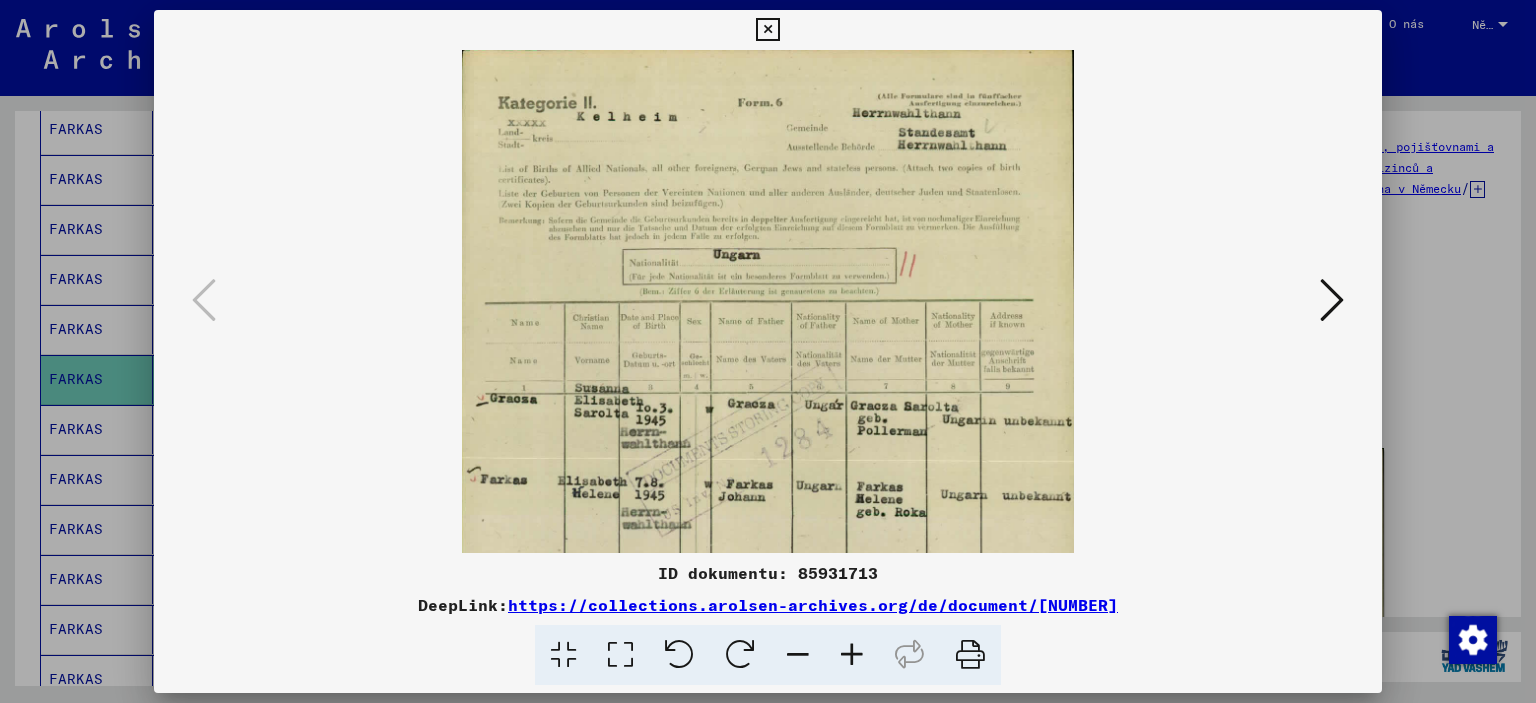 click at bounding box center [852, 655] 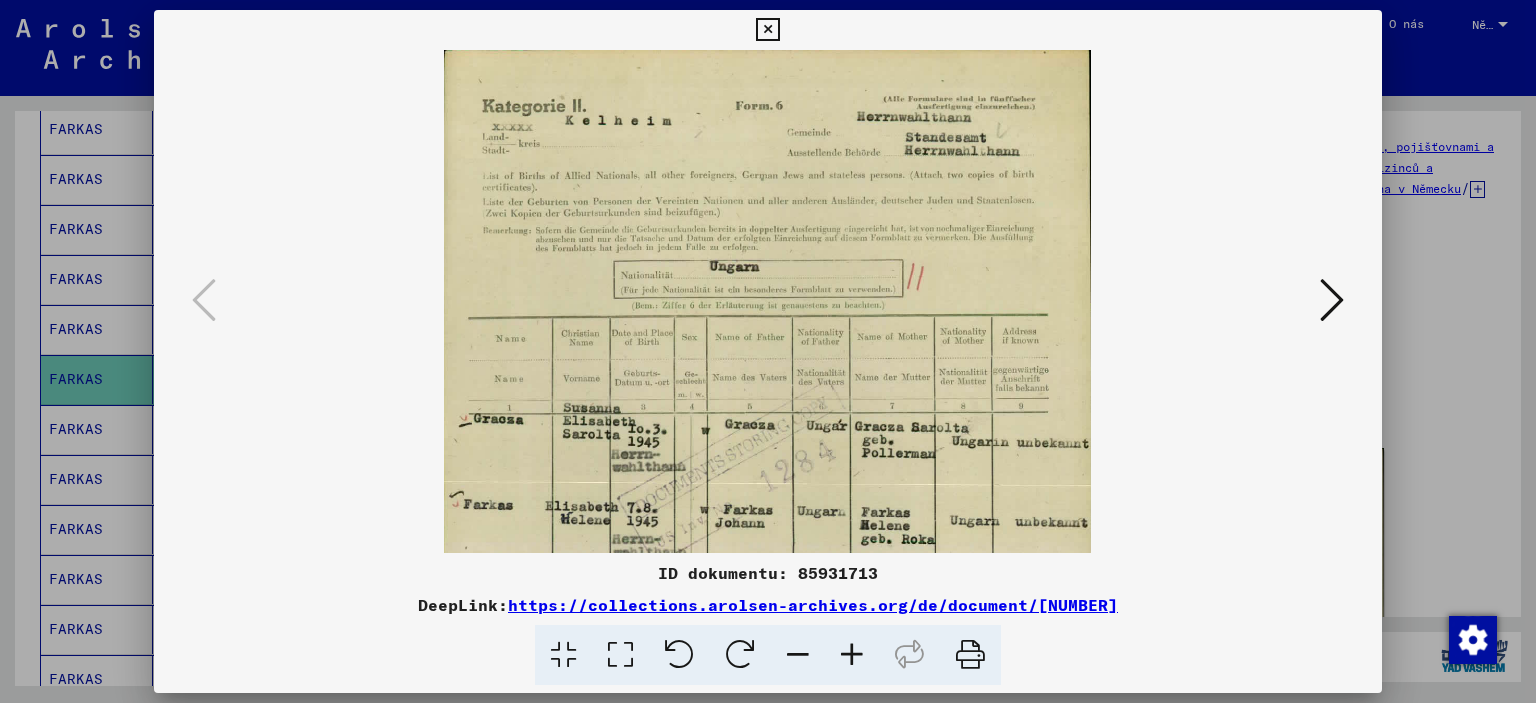 click at bounding box center [852, 655] 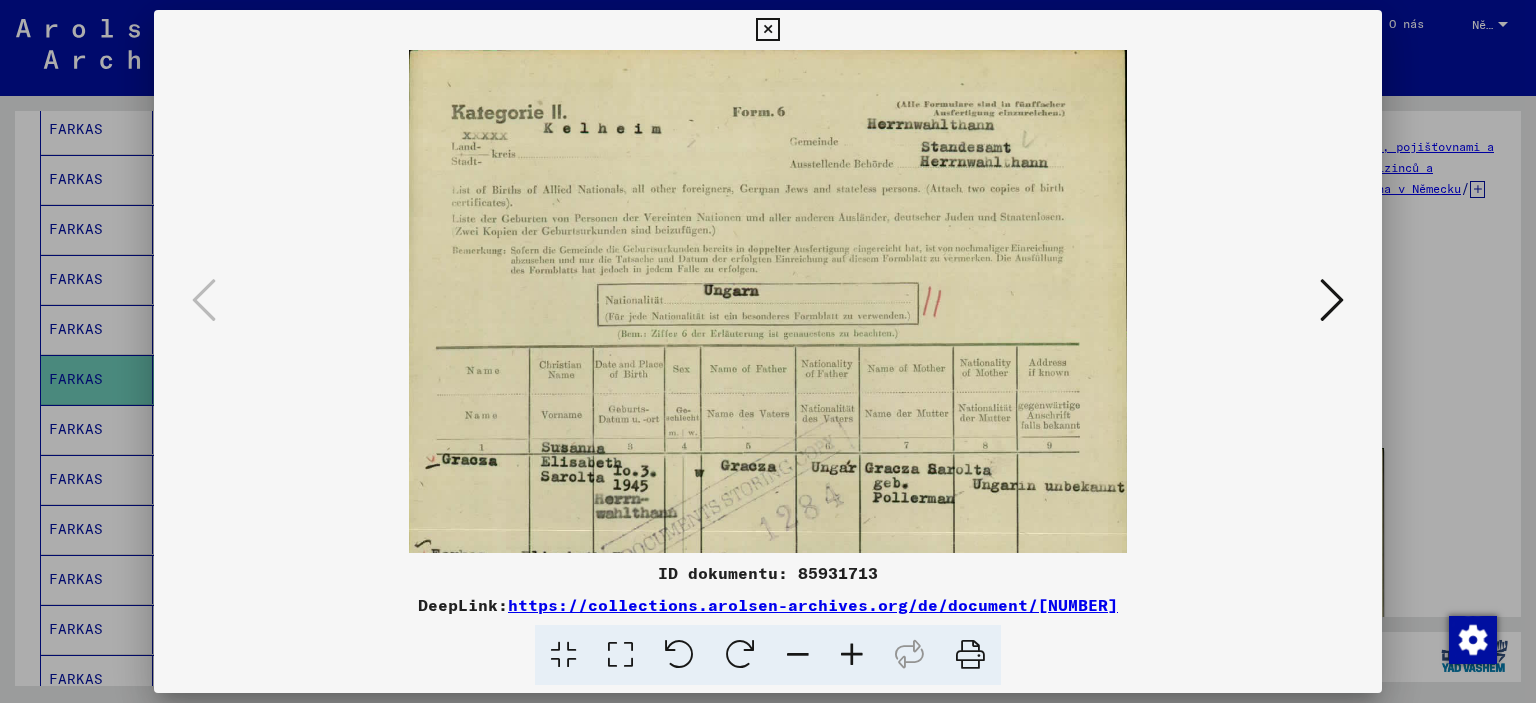 scroll, scrollTop: 192, scrollLeft: 0, axis: vertical 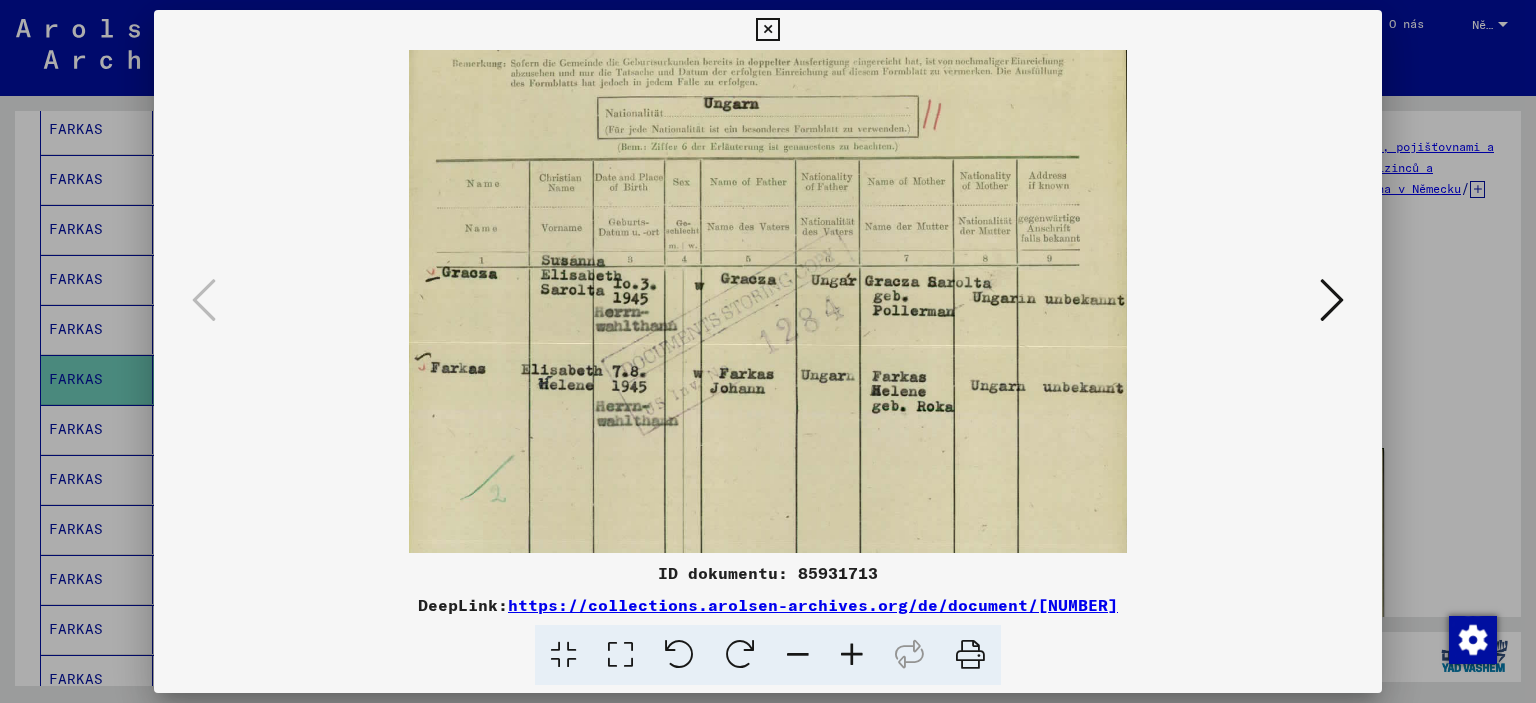 drag, startPoint x: 652, startPoint y: 301, endPoint x: 531, endPoint y: 173, distance: 176.13914 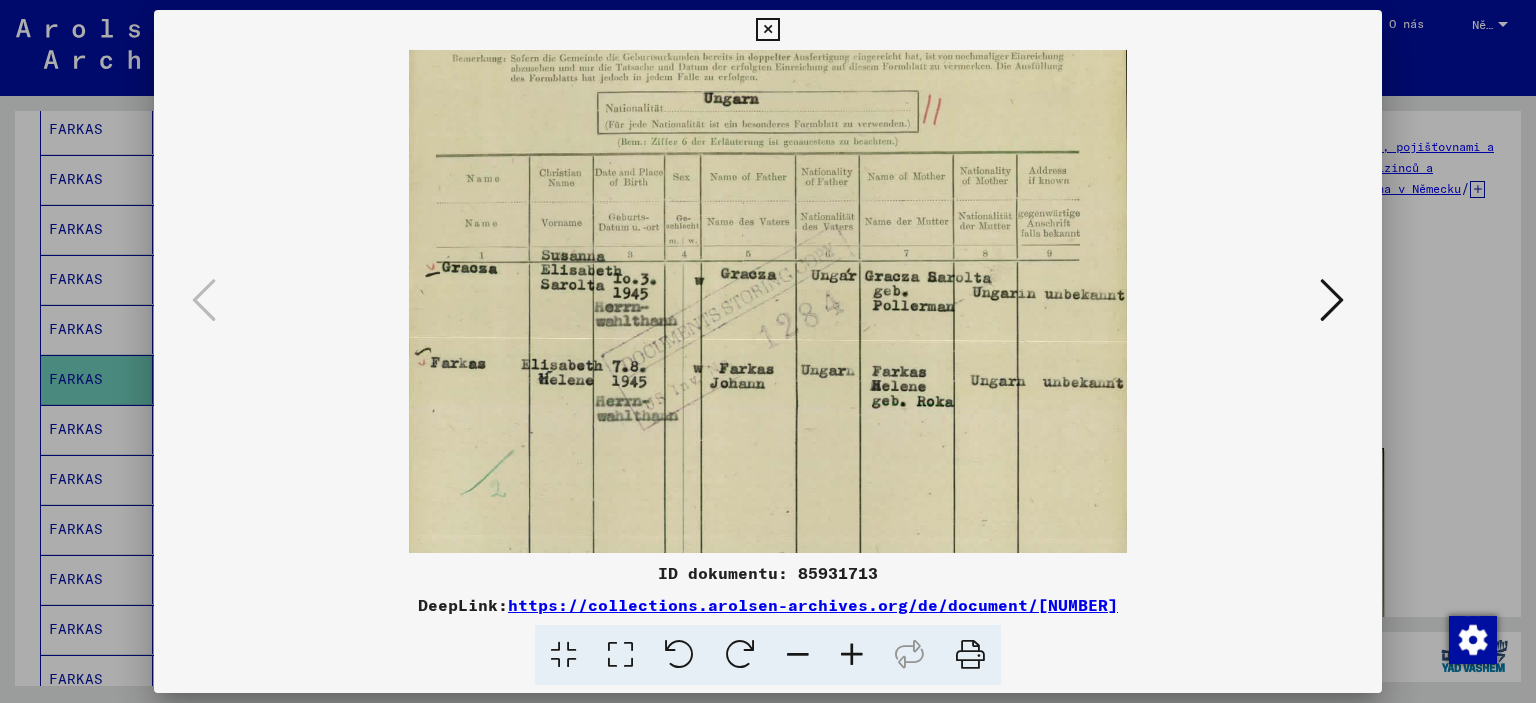click at bounding box center (768, 351) 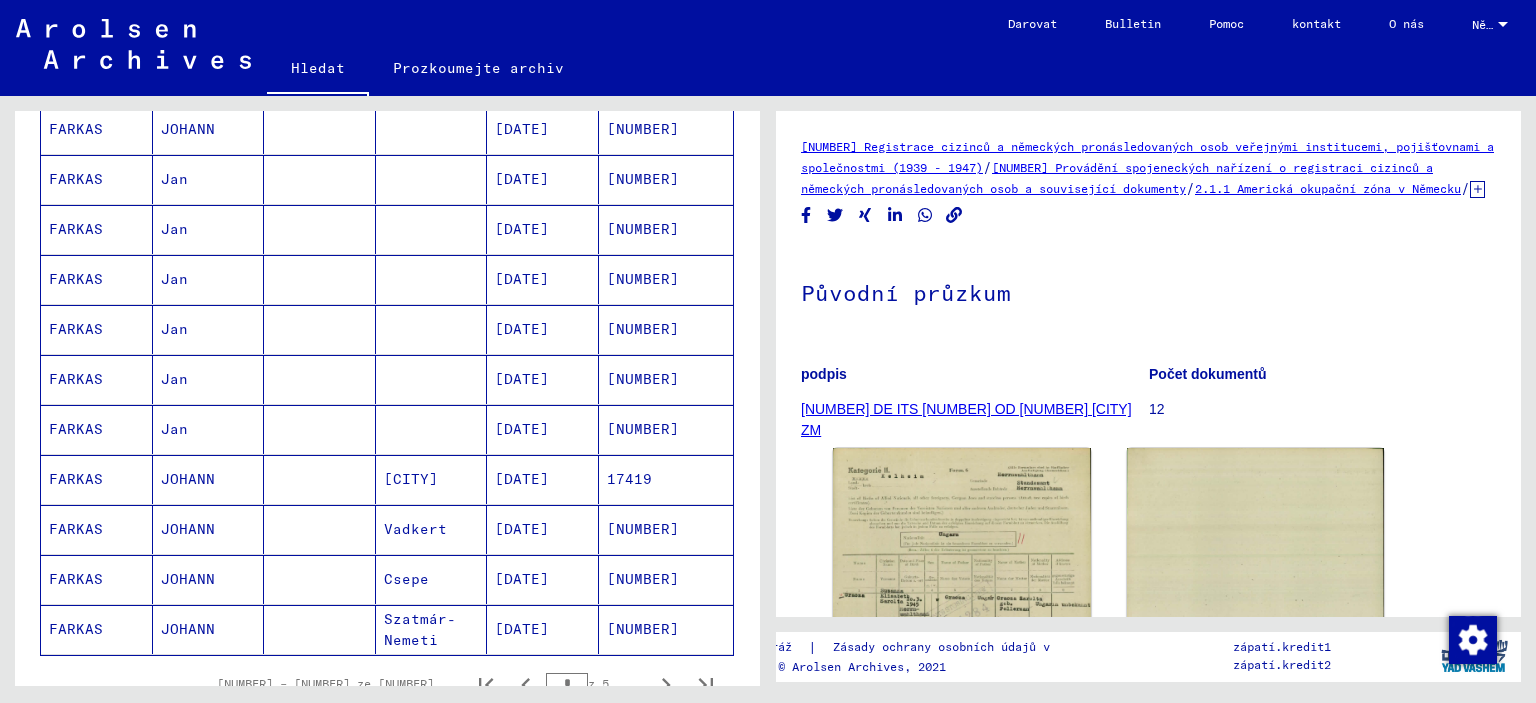 scroll, scrollTop: 1100, scrollLeft: 0, axis: vertical 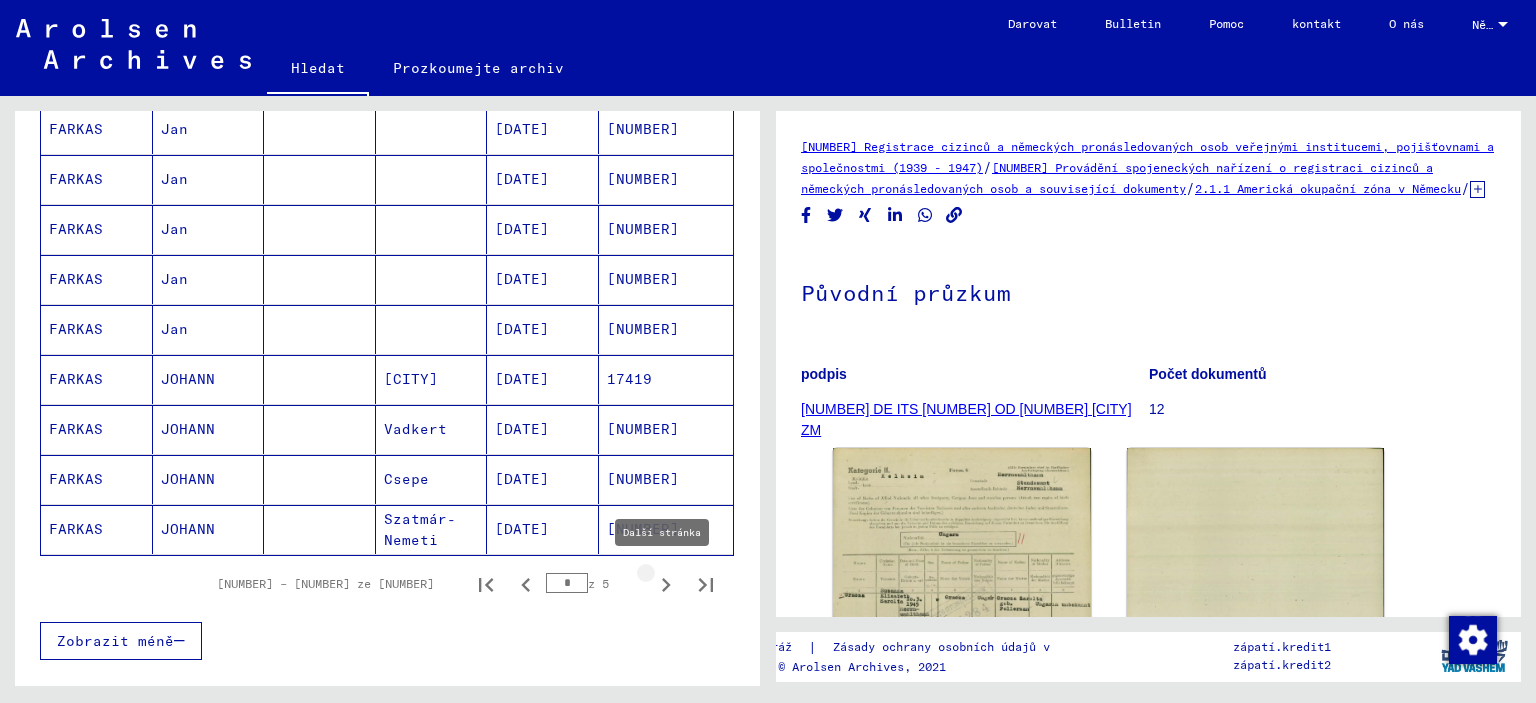 click 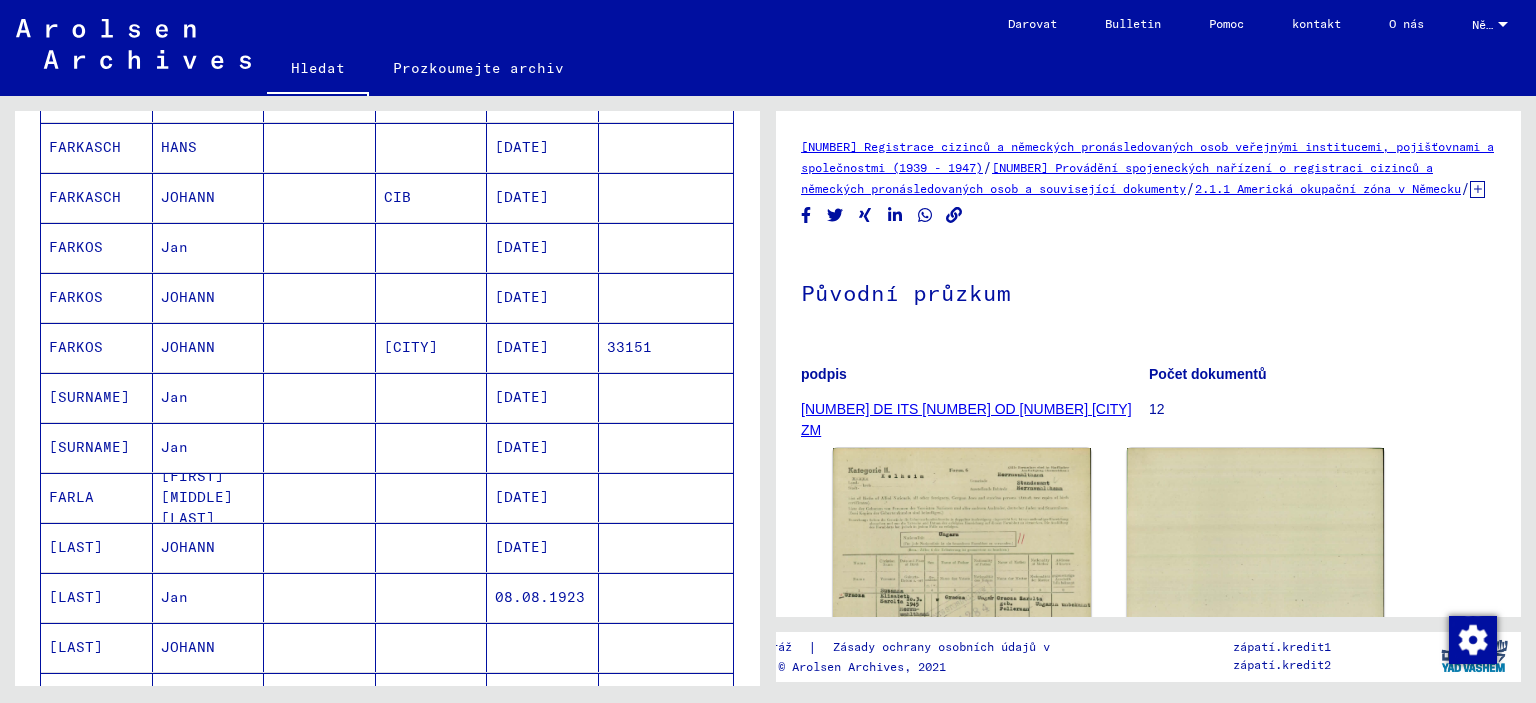 scroll, scrollTop: 600, scrollLeft: 0, axis: vertical 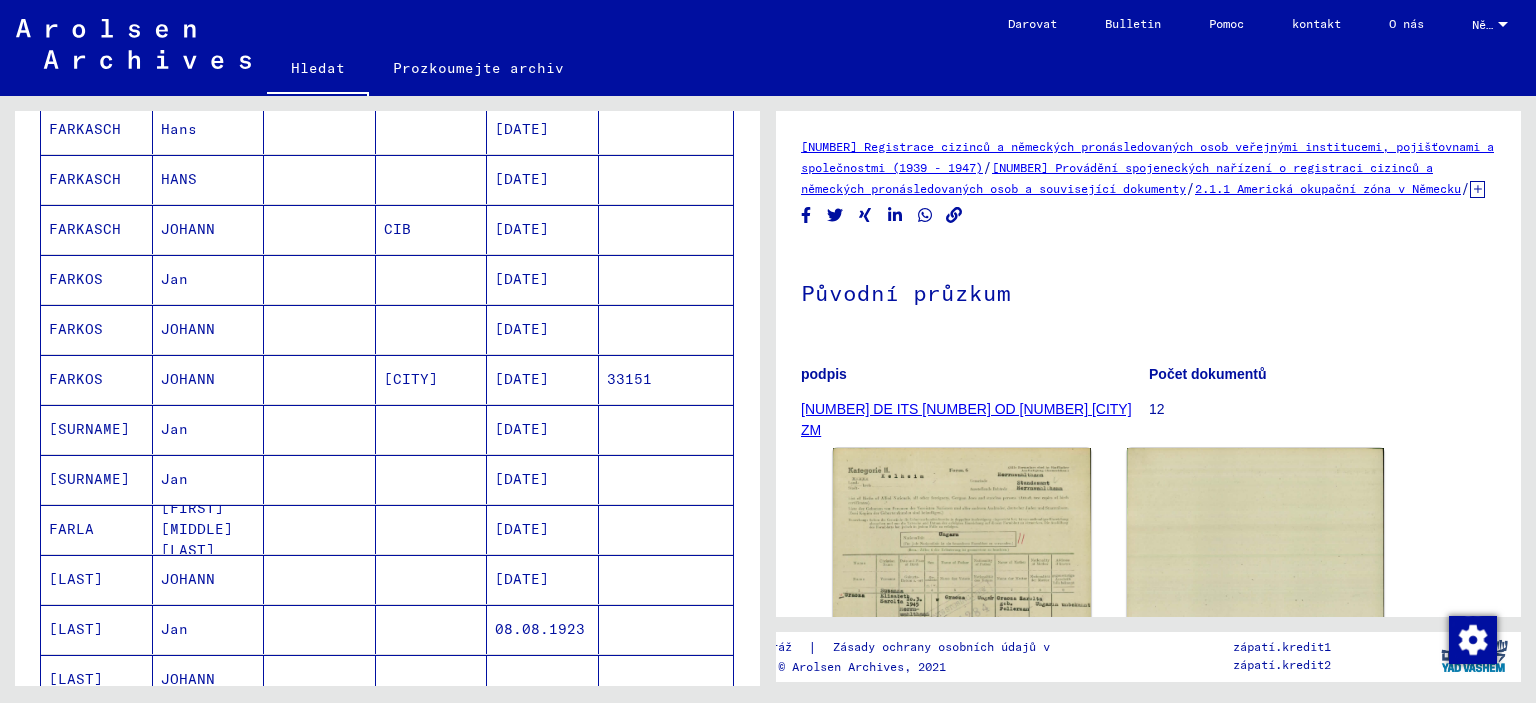 click at bounding box center (432, 579) 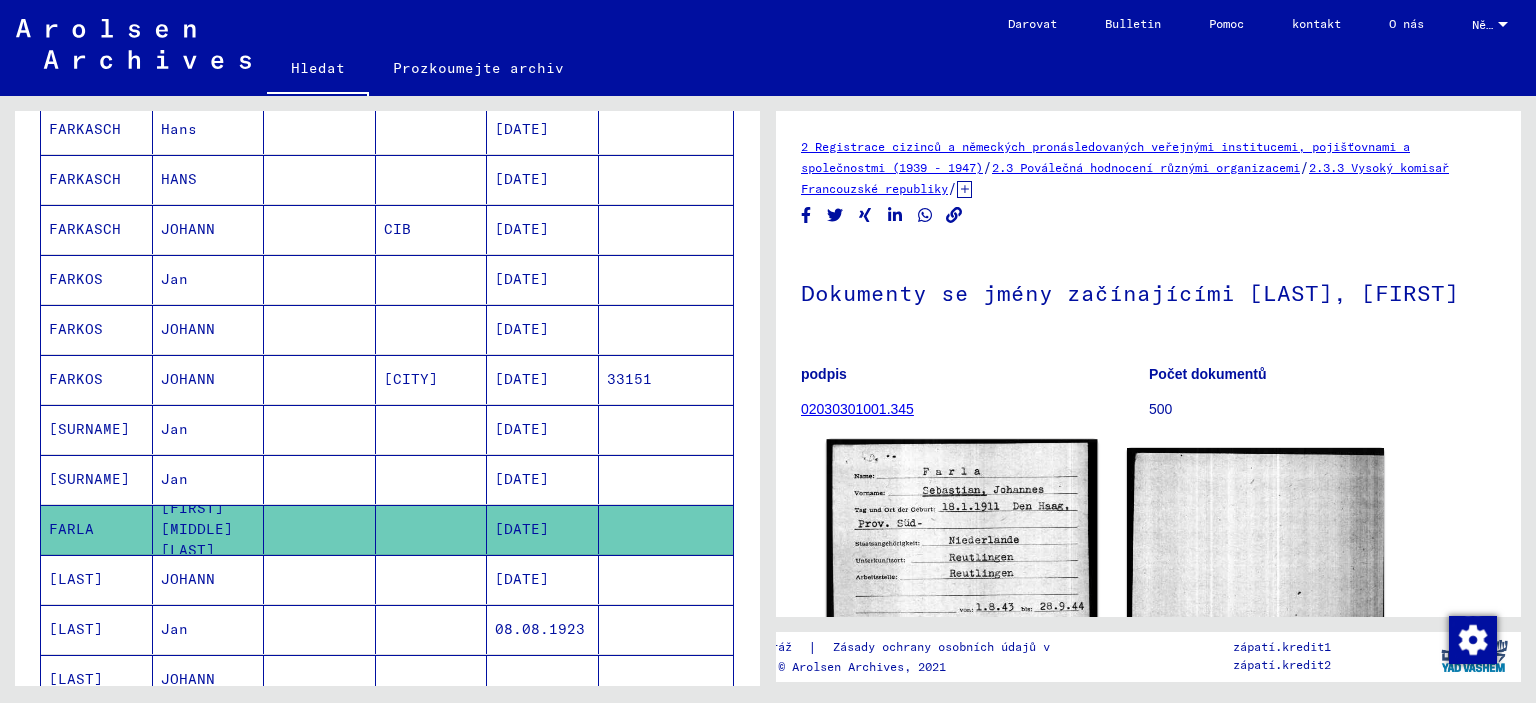scroll, scrollTop: 0, scrollLeft: 0, axis: both 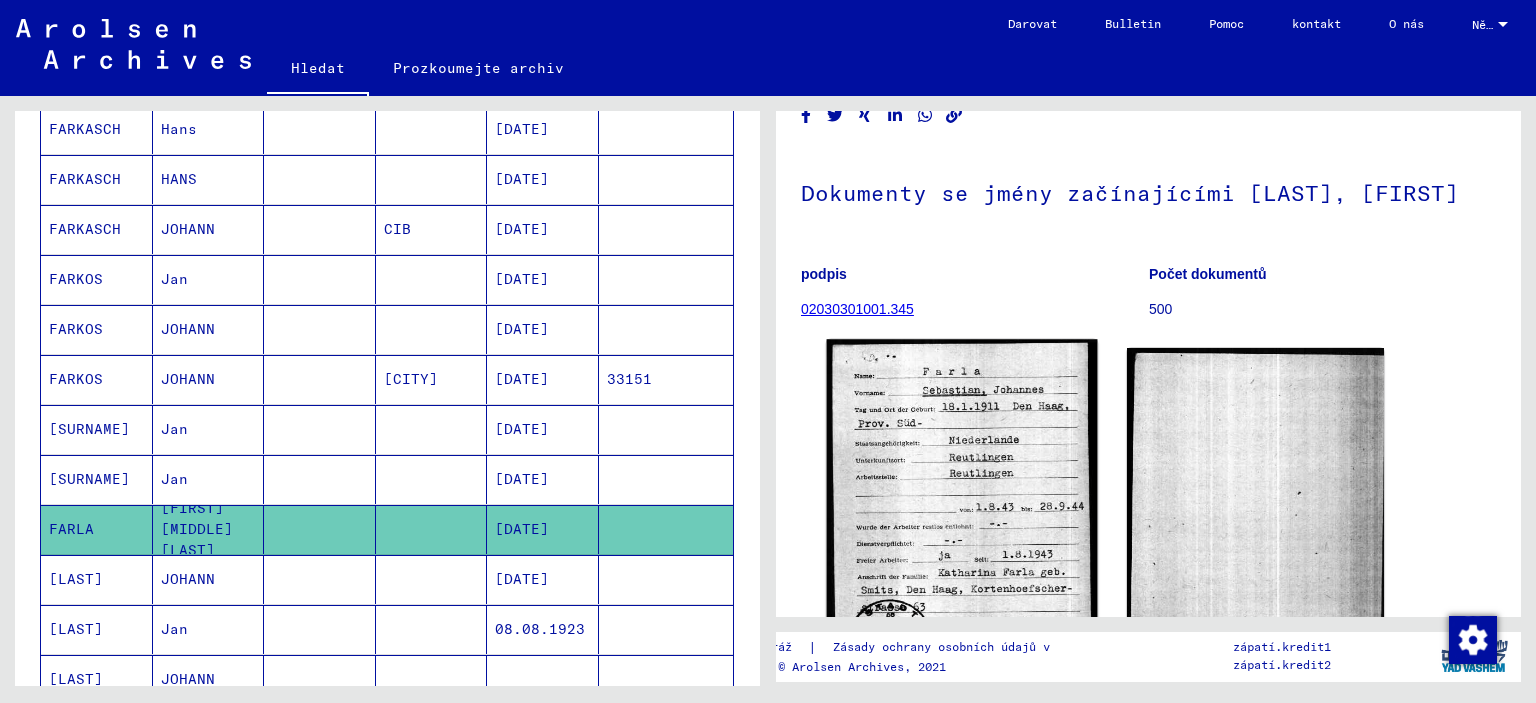 click 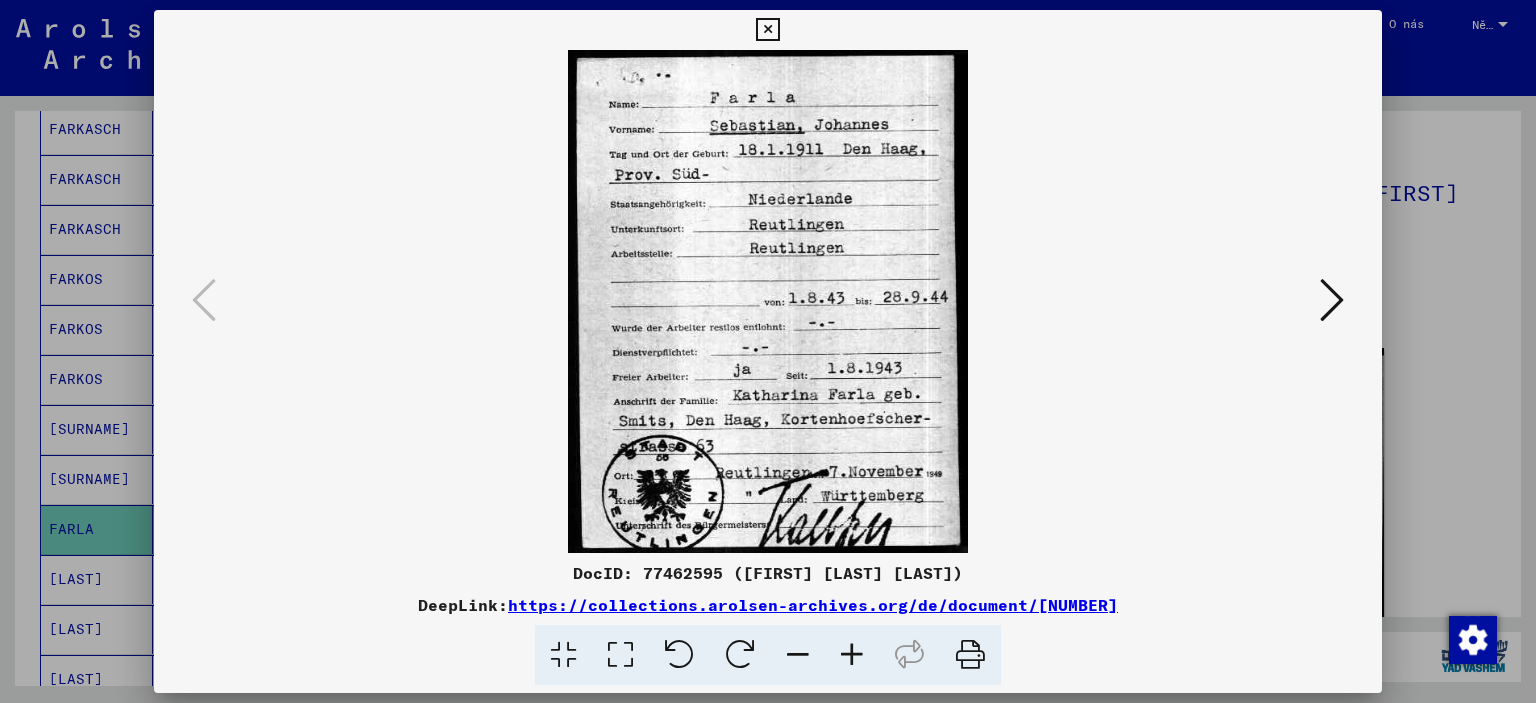 click at bounding box center (1332, 300) 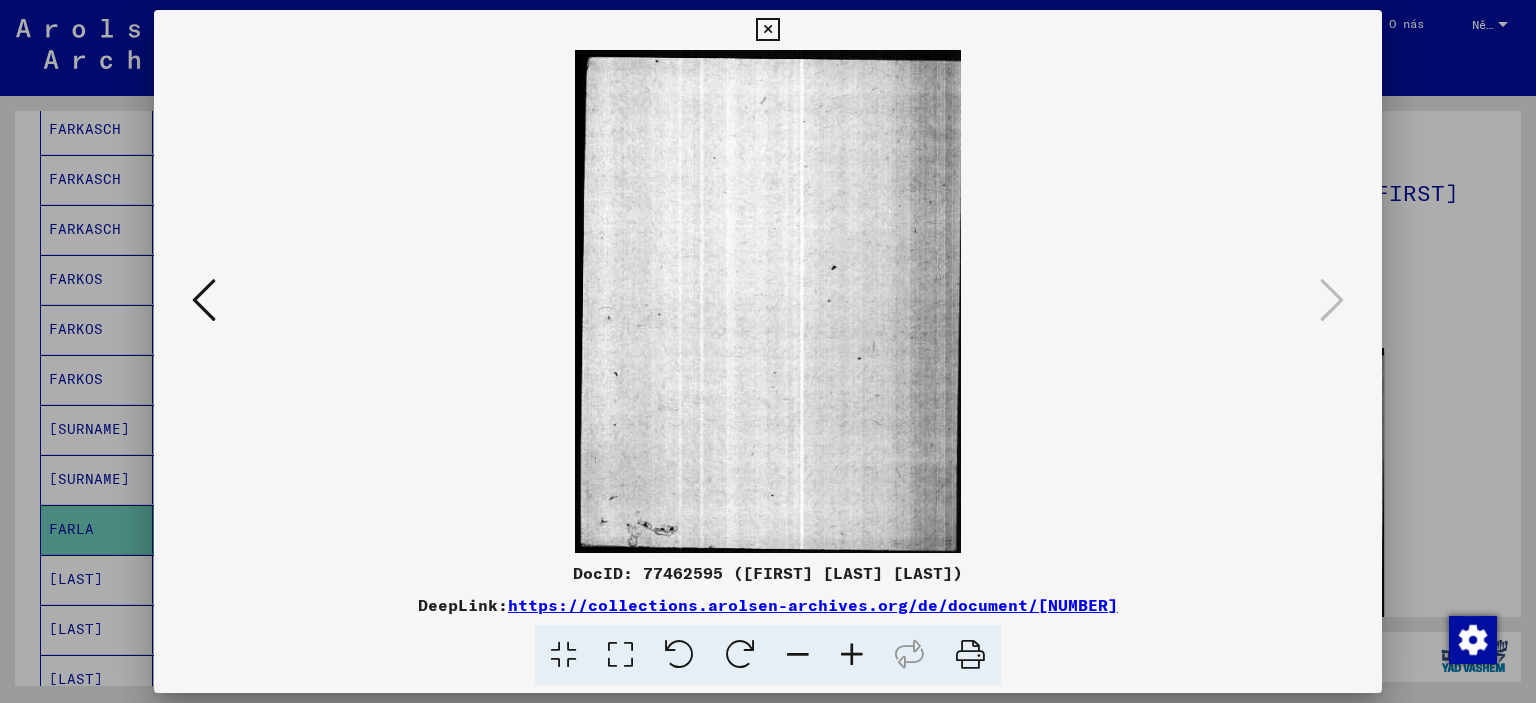 click at bounding box center (768, 351) 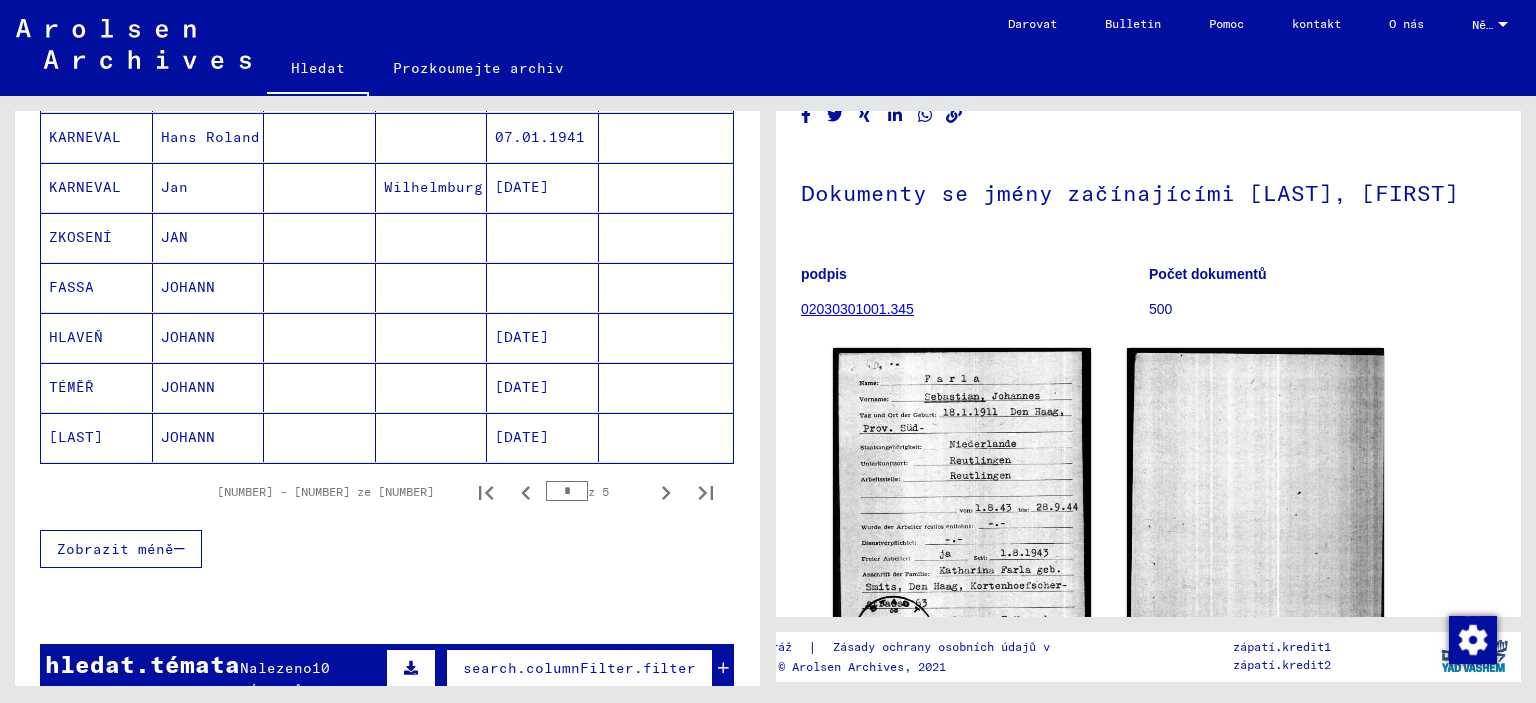 scroll, scrollTop: 1200, scrollLeft: 0, axis: vertical 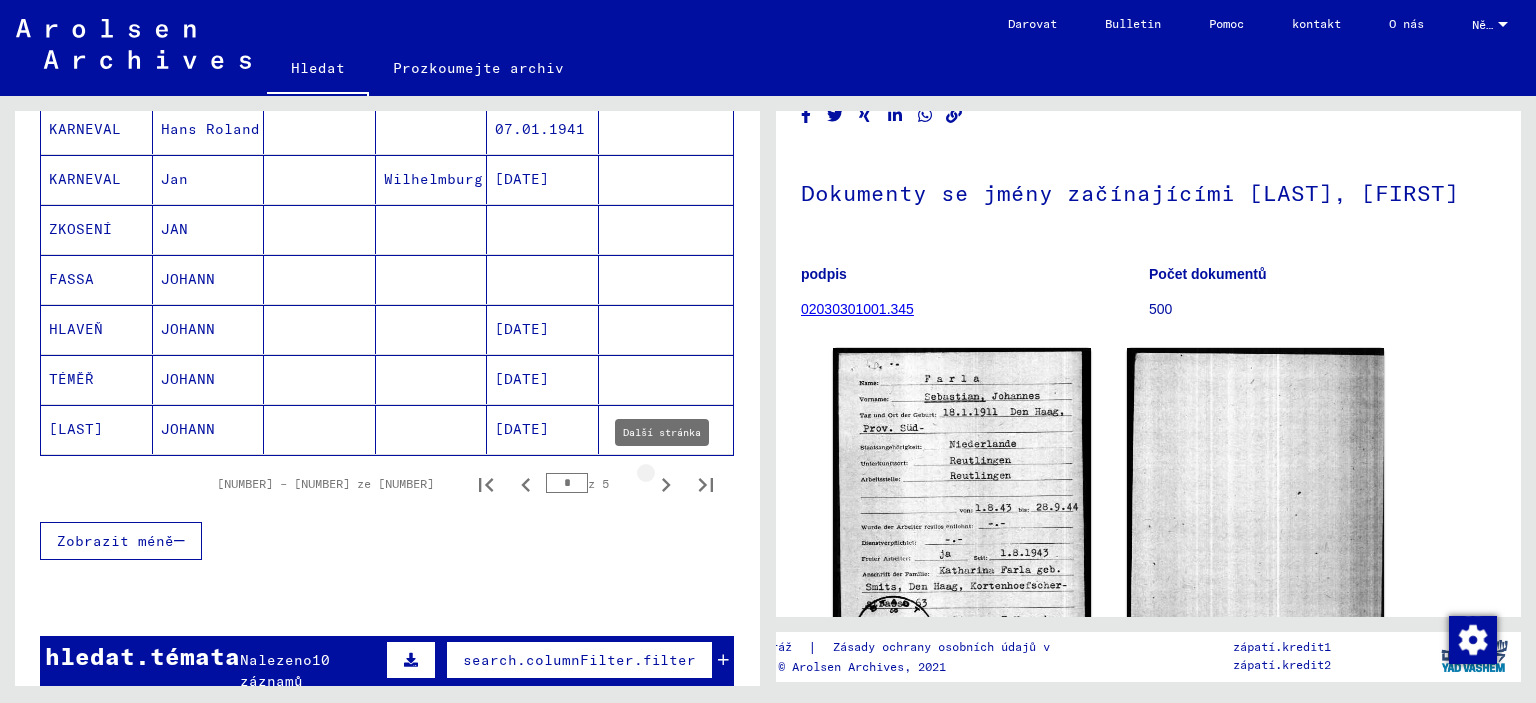 click 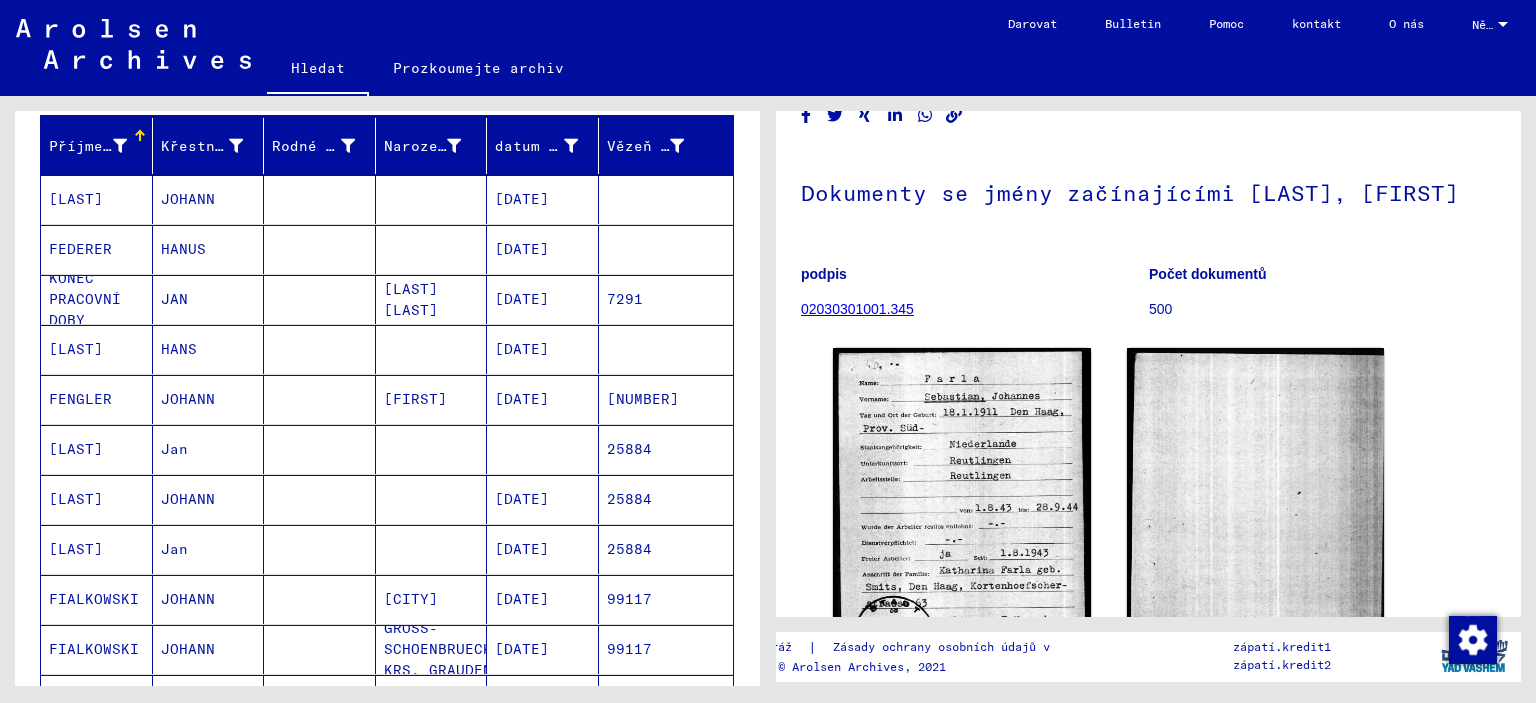 scroll, scrollTop: 600, scrollLeft: 0, axis: vertical 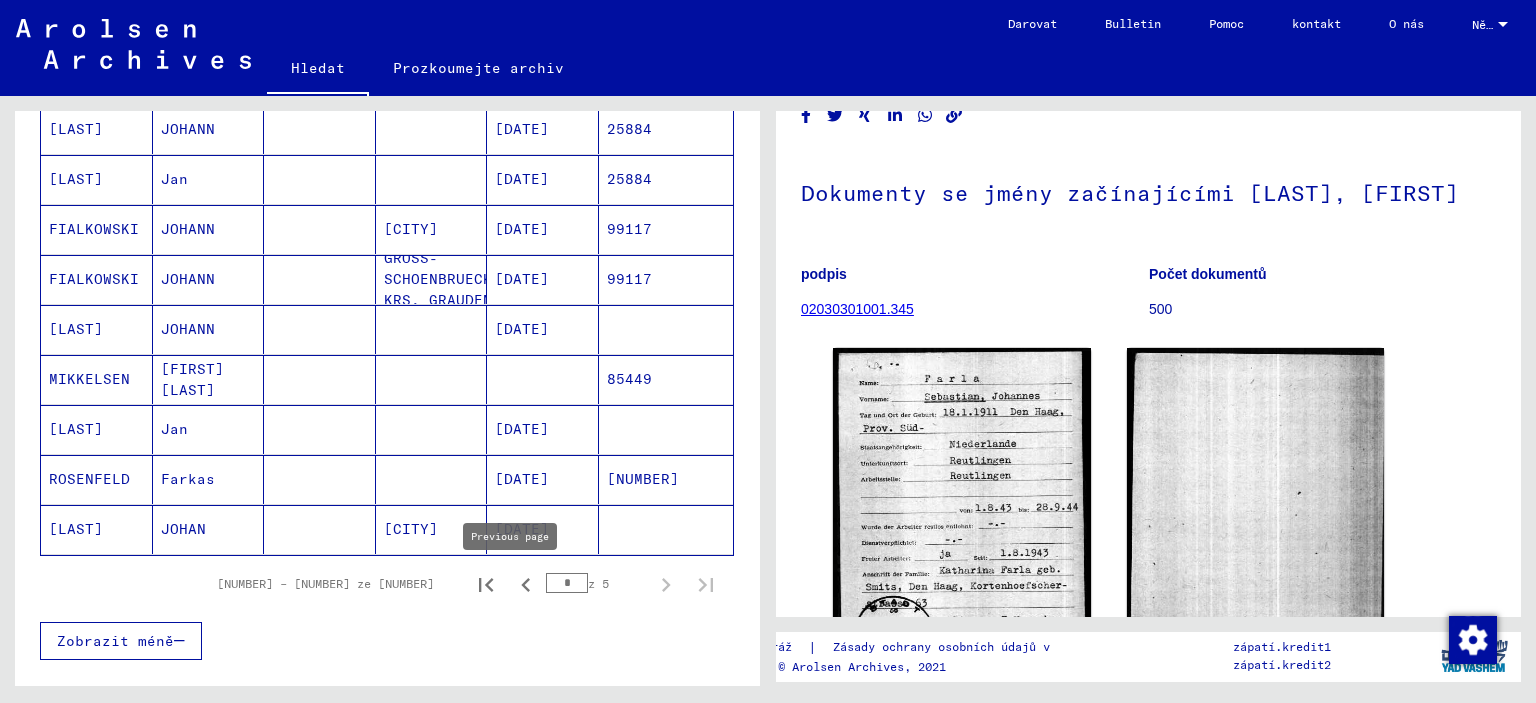 click 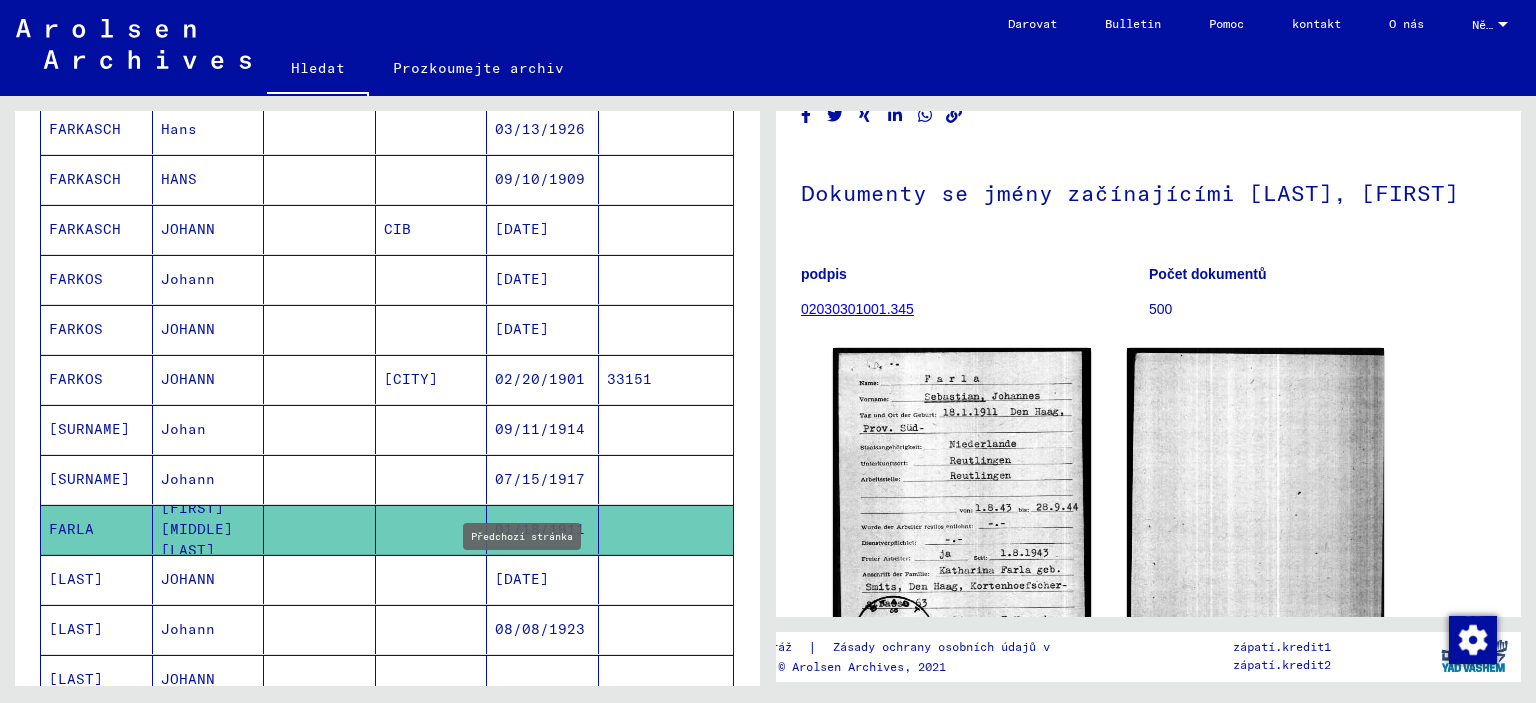 type on "*" 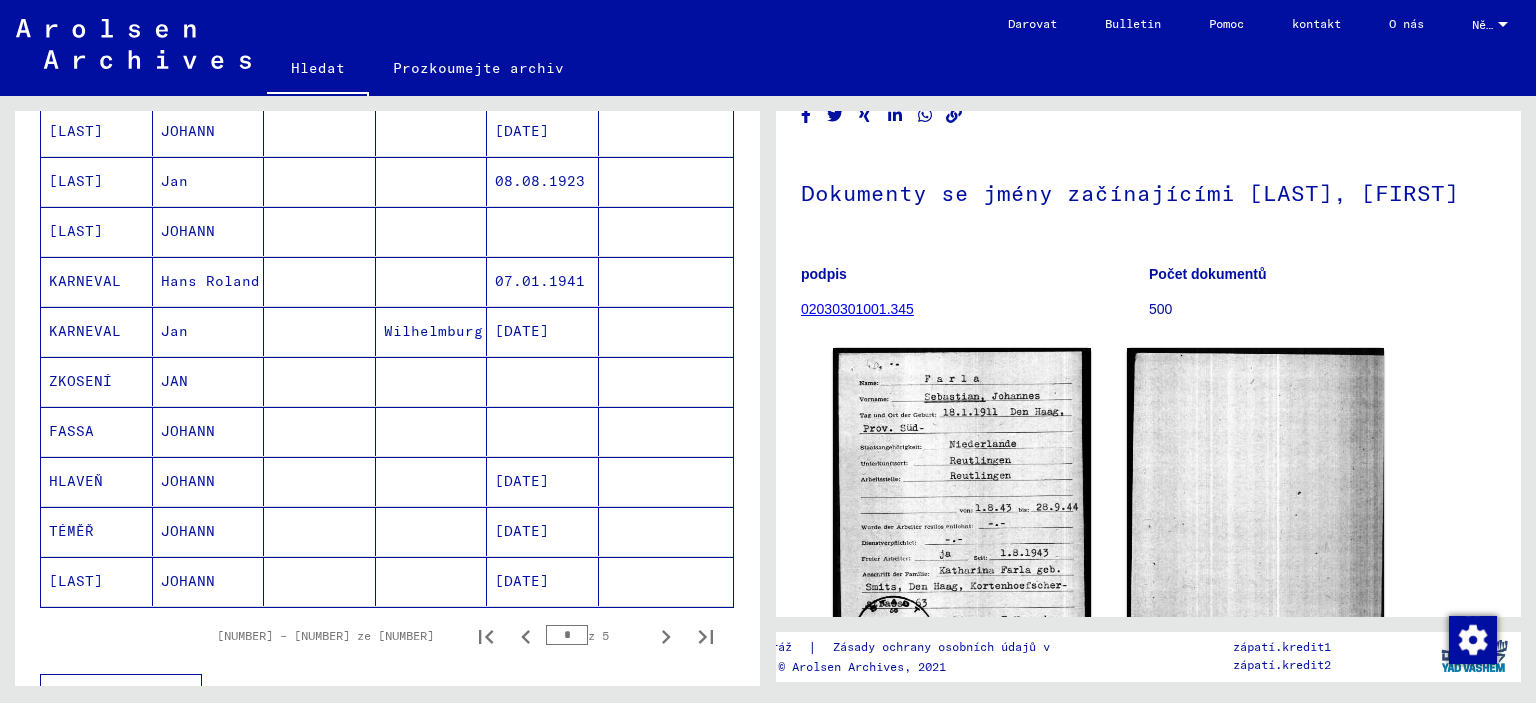 scroll, scrollTop: 1200, scrollLeft: 0, axis: vertical 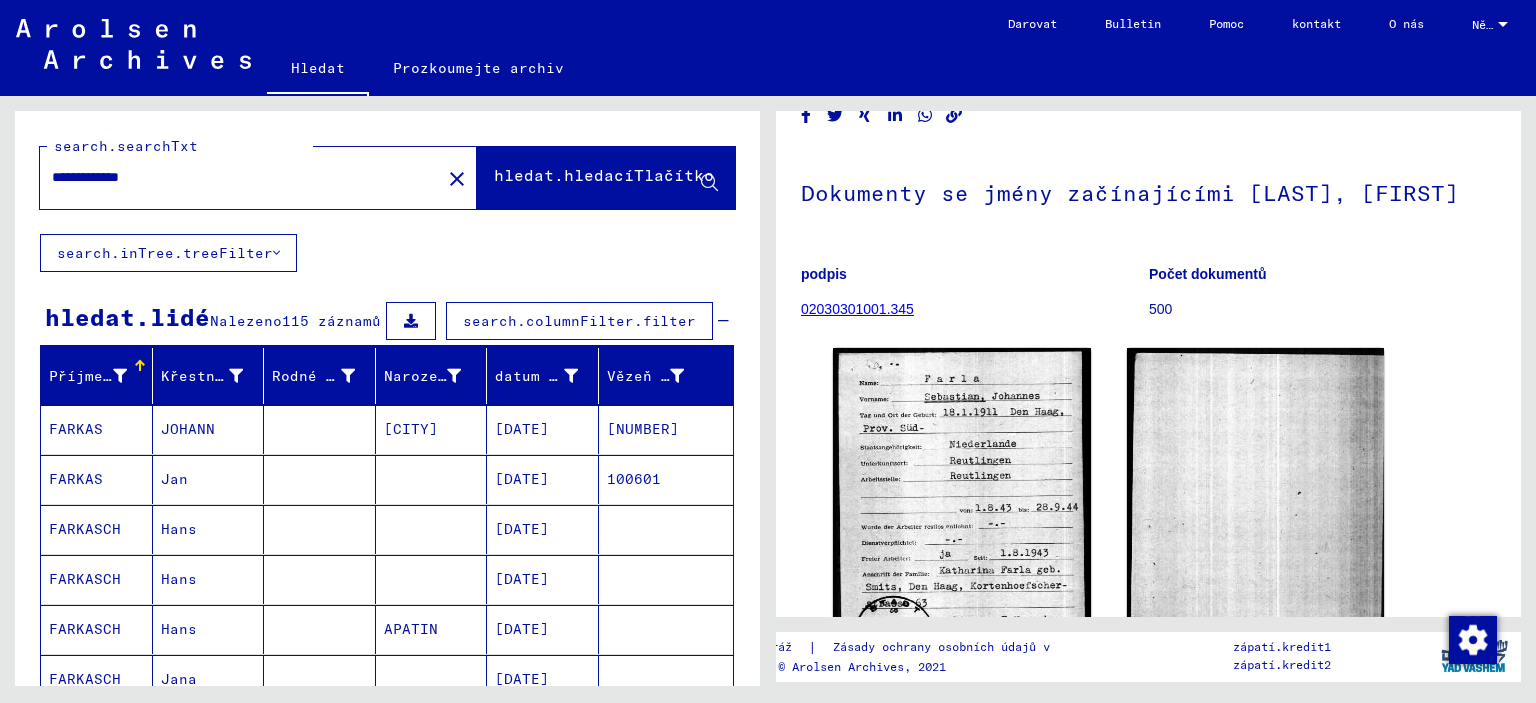 drag, startPoint x: 112, startPoint y: 163, endPoint x: 0, endPoint y: 119, distance: 120.33287 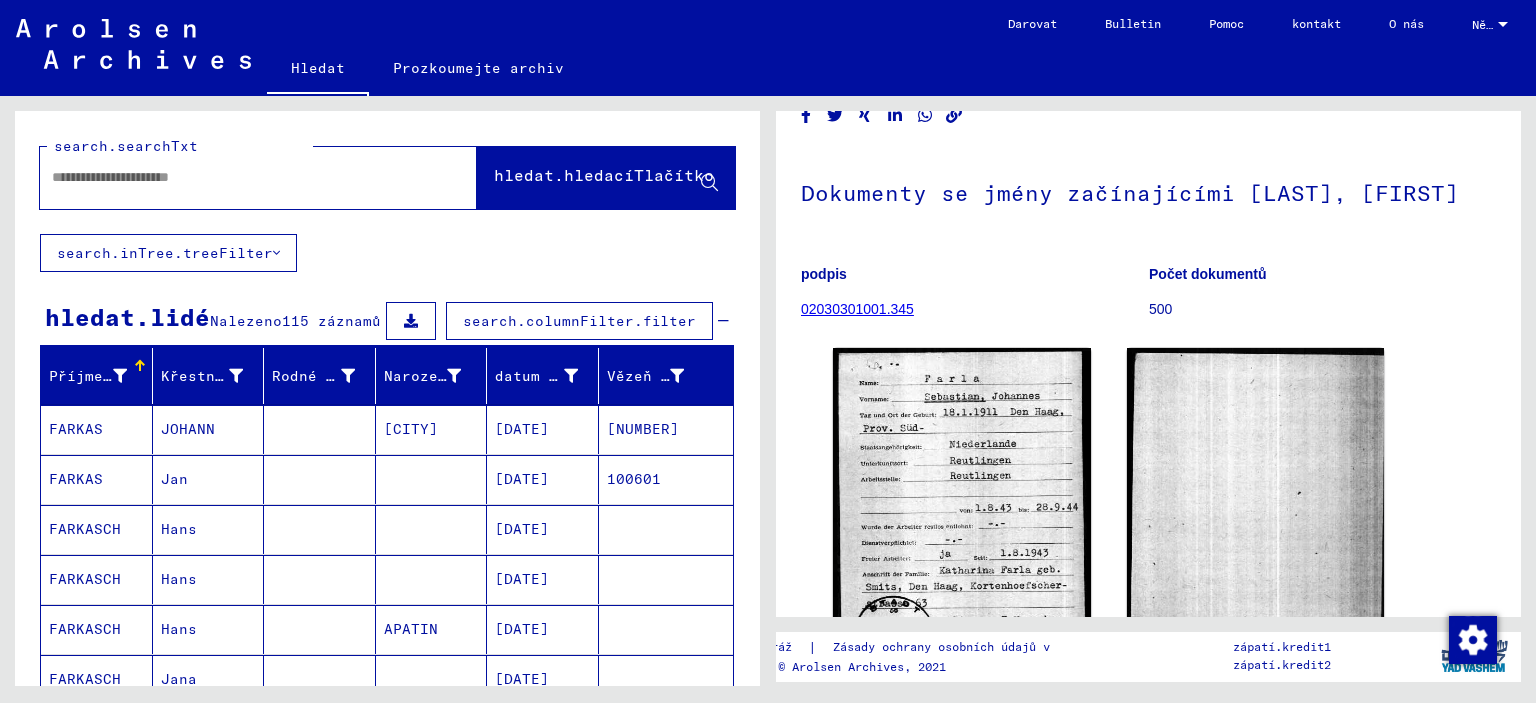 paste on "*****" 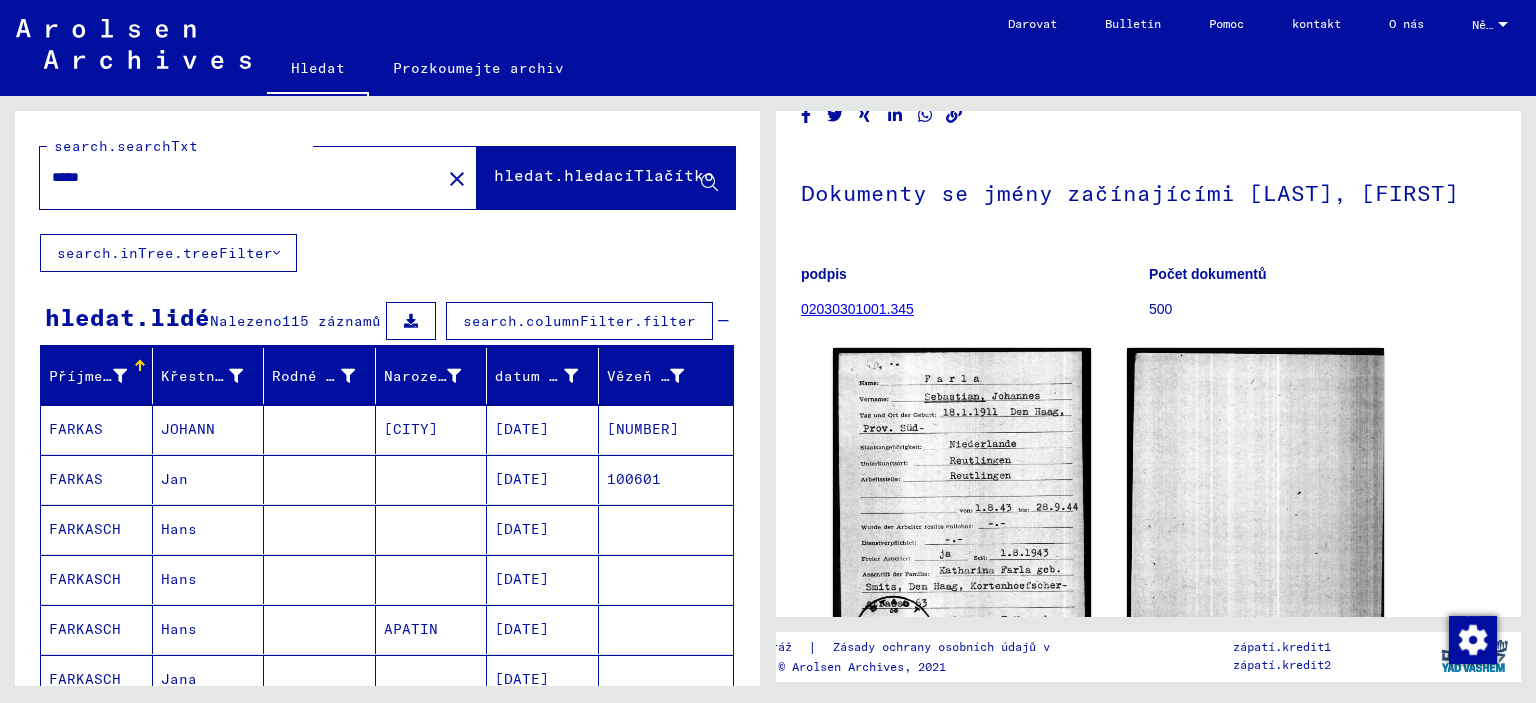 type on "*****" 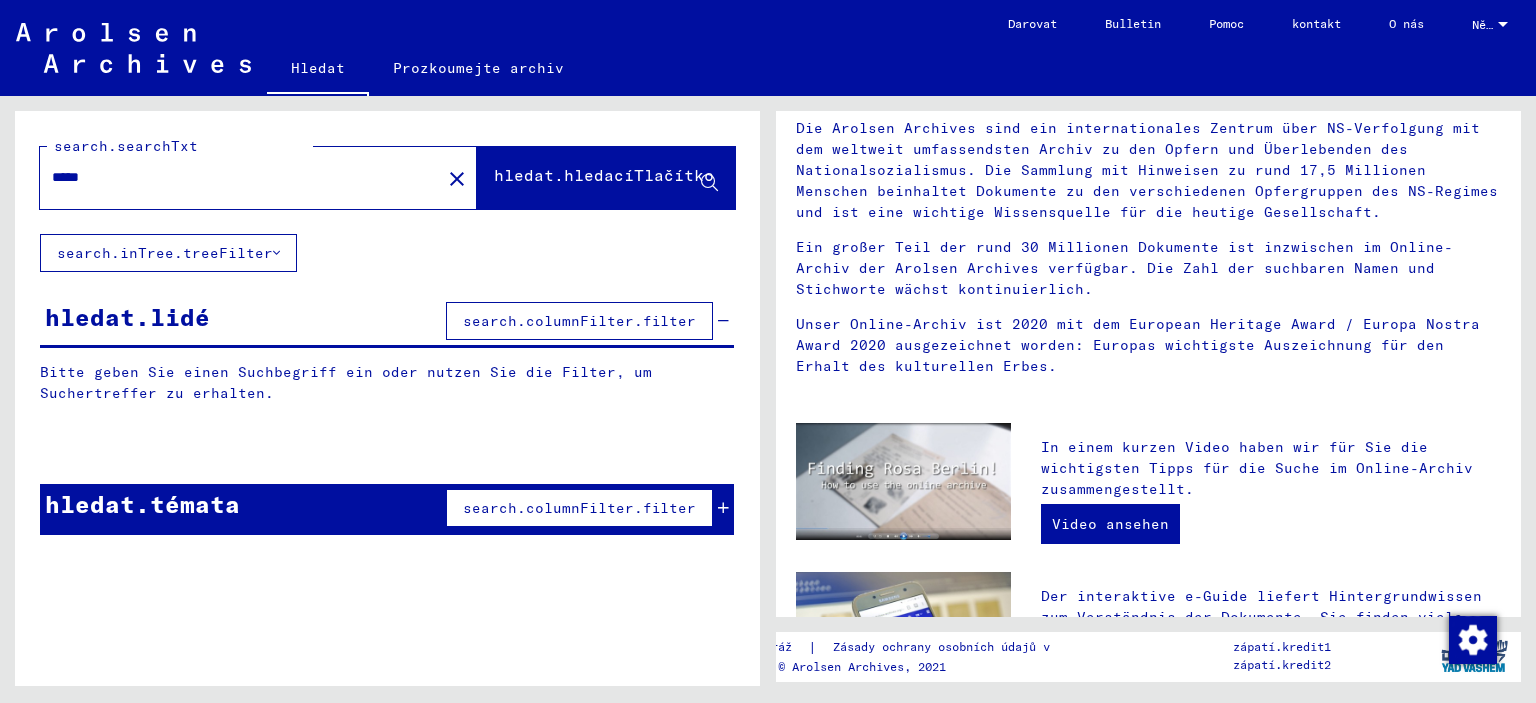 scroll, scrollTop: 0, scrollLeft: 0, axis: both 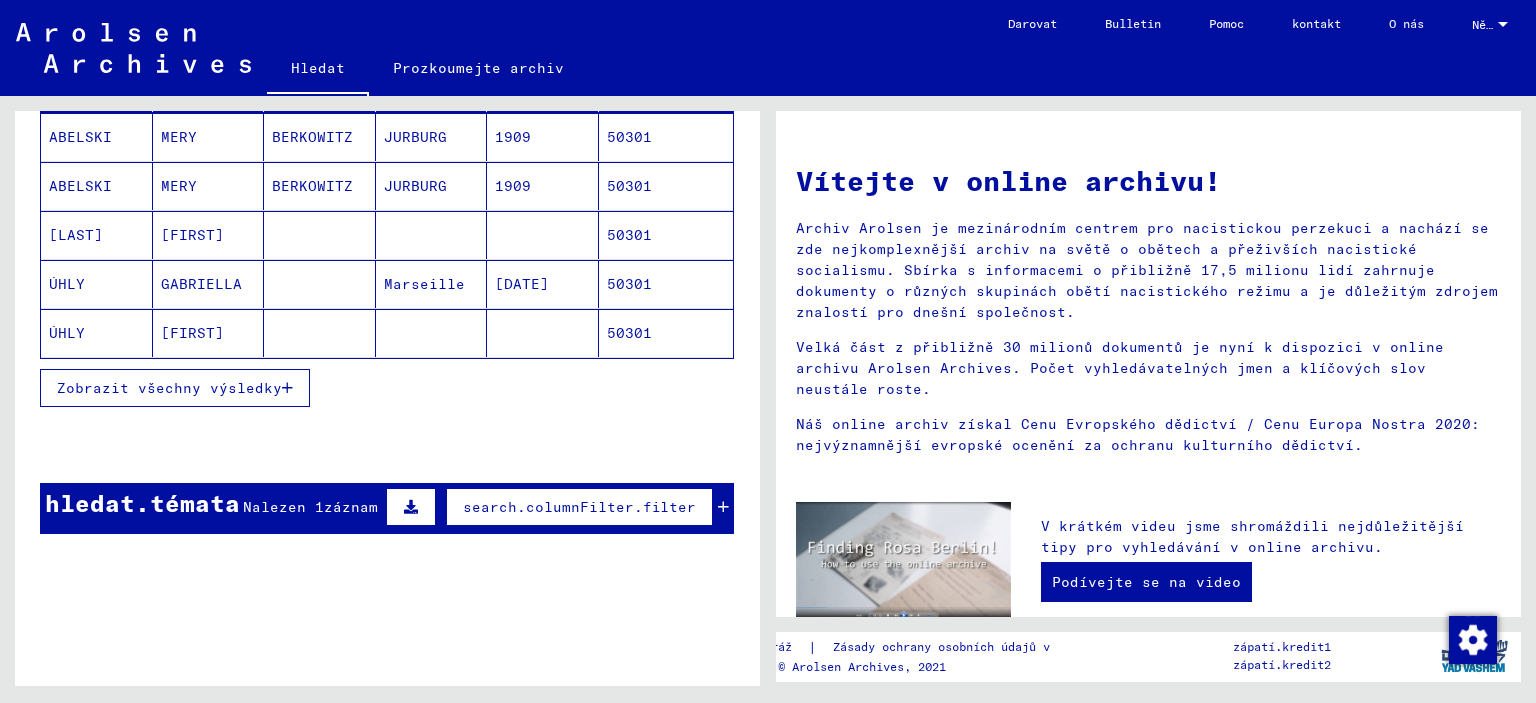click on "Zobrazit všechny výsledky" at bounding box center [169, 388] 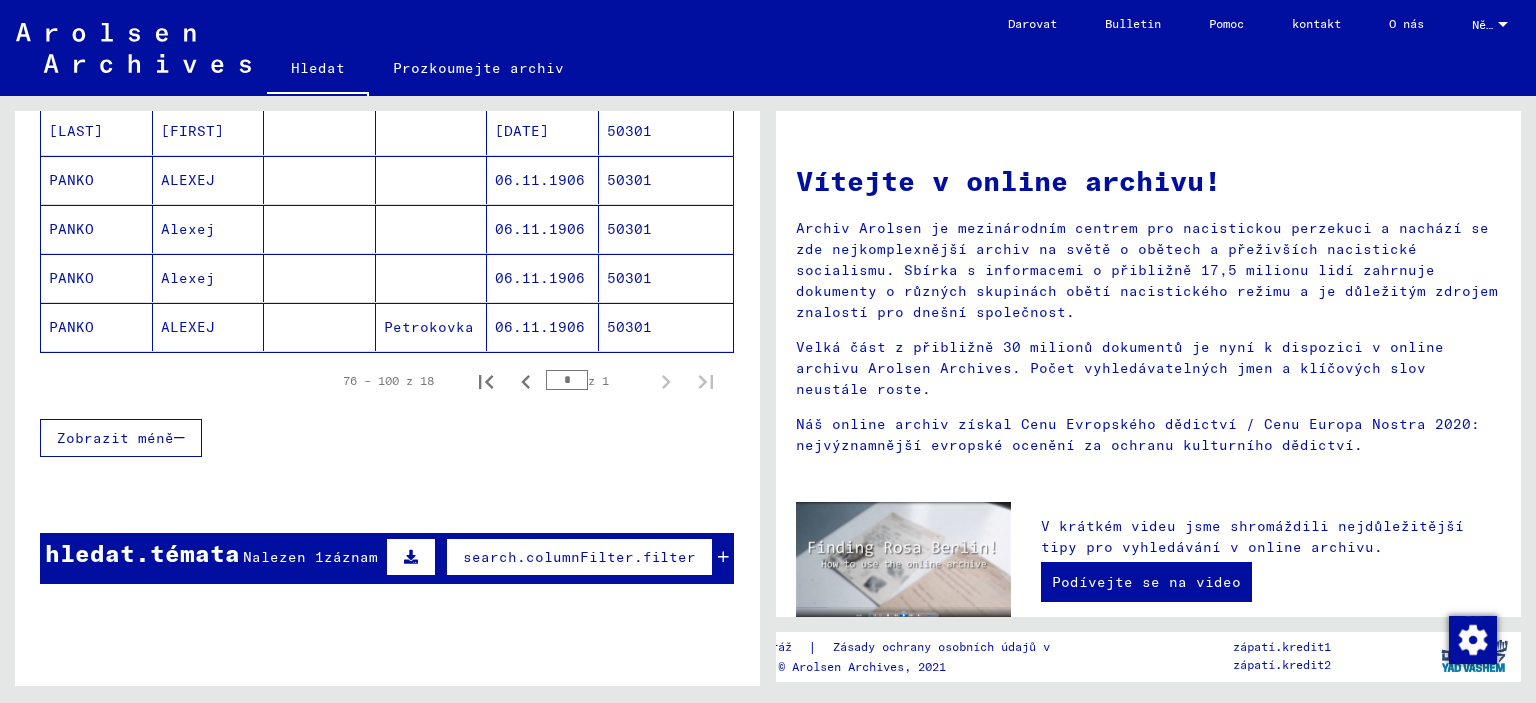 scroll, scrollTop: 1000, scrollLeft: 0, axis: vertical 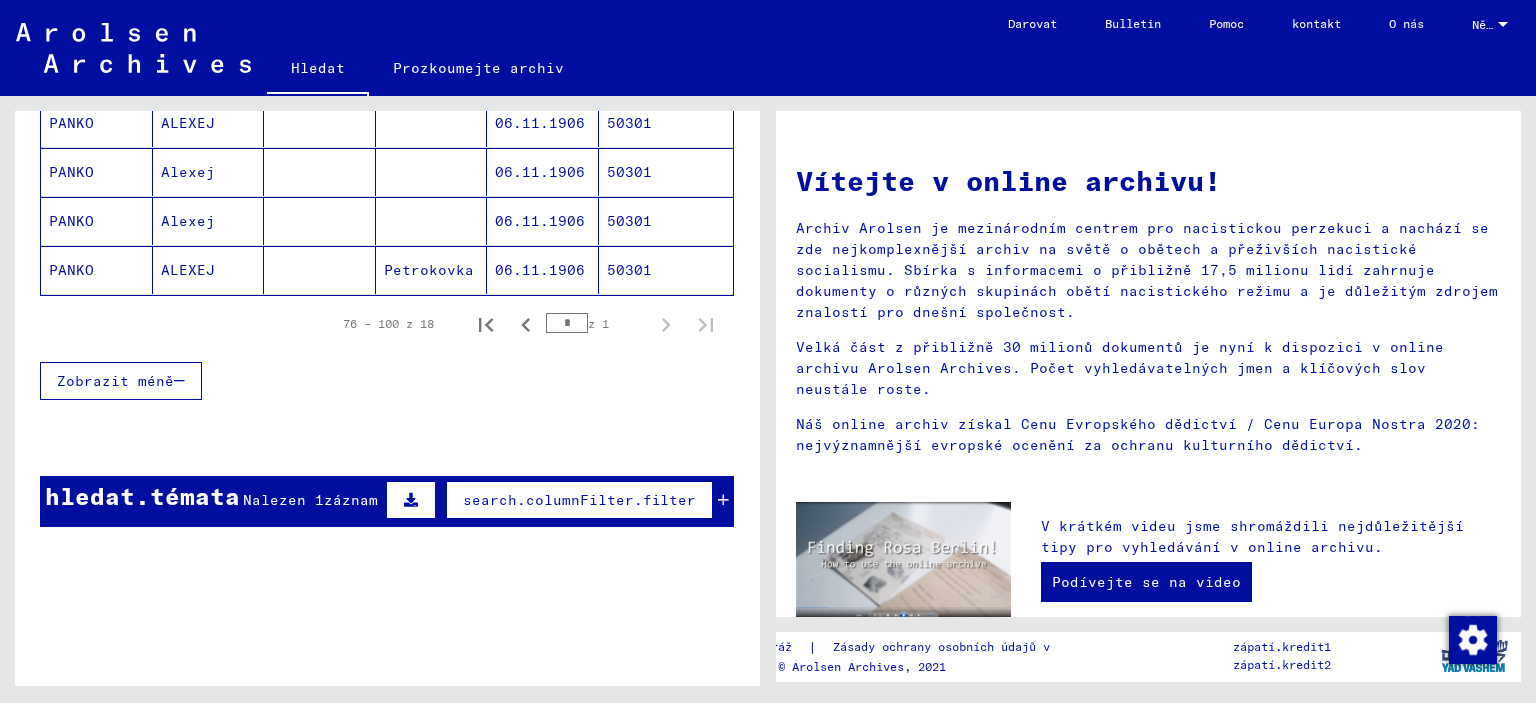 click on "hledat.témata" at bounding box center (142, 496) 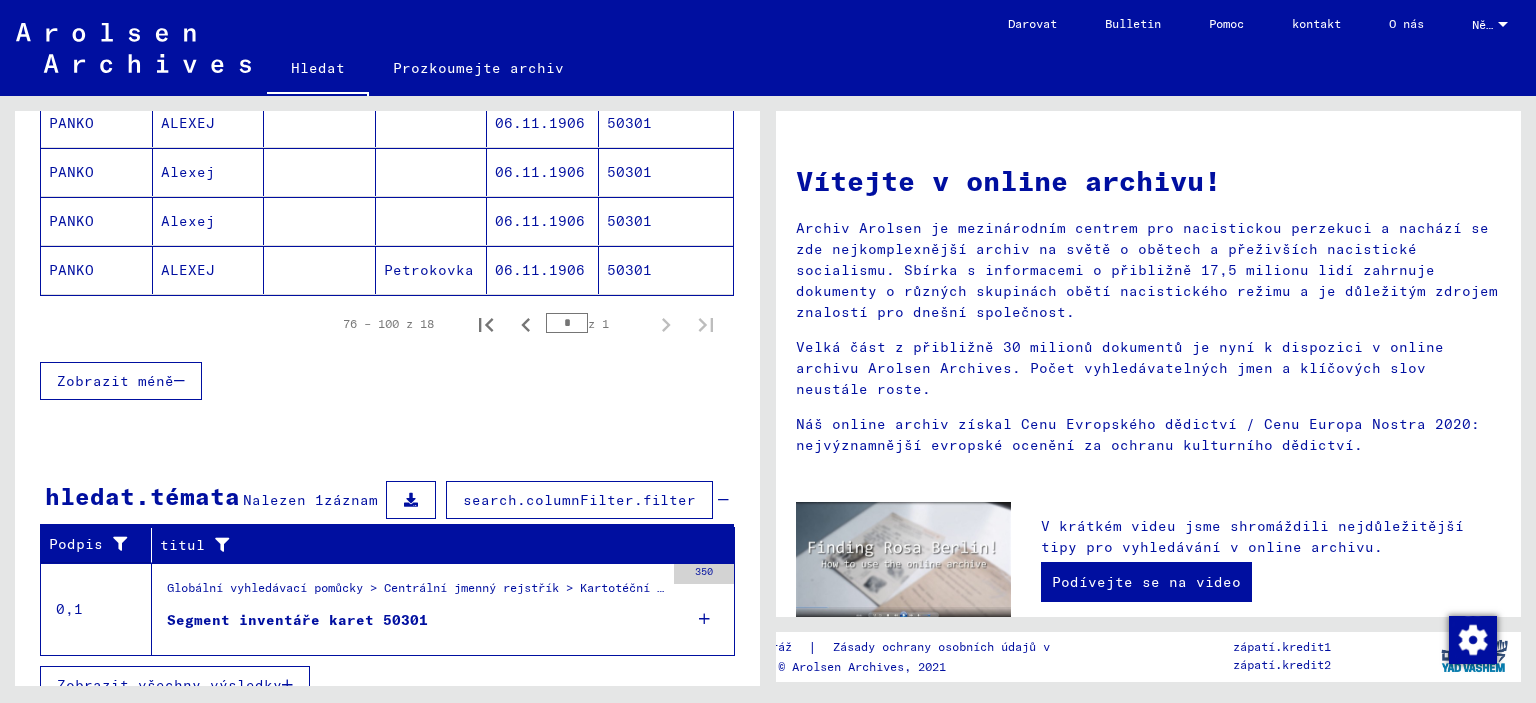 scroll, scrollTop: 1020, scrollLeft: 0, axis: vertical 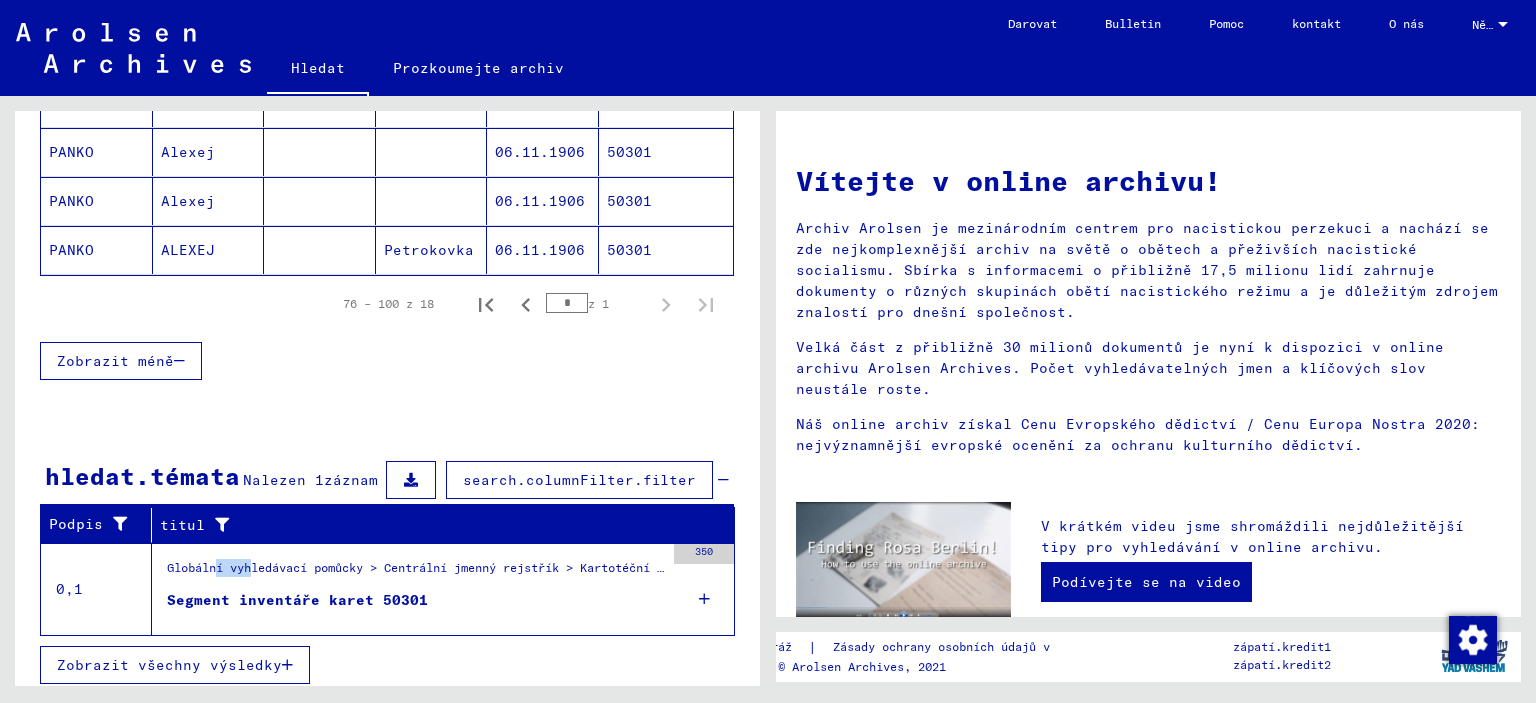 click on "Globální vyhledávací pomůcky > Centrální jmenný rejstřík > Kartotéční lístky naskenované v rámci postupné hromadné digitalizace v letech [DATE]/[DATE] > Segmenty karet [NUMBER] a následující Segment inventáře karet [NUMBER]" at bounding box center [408, 589] 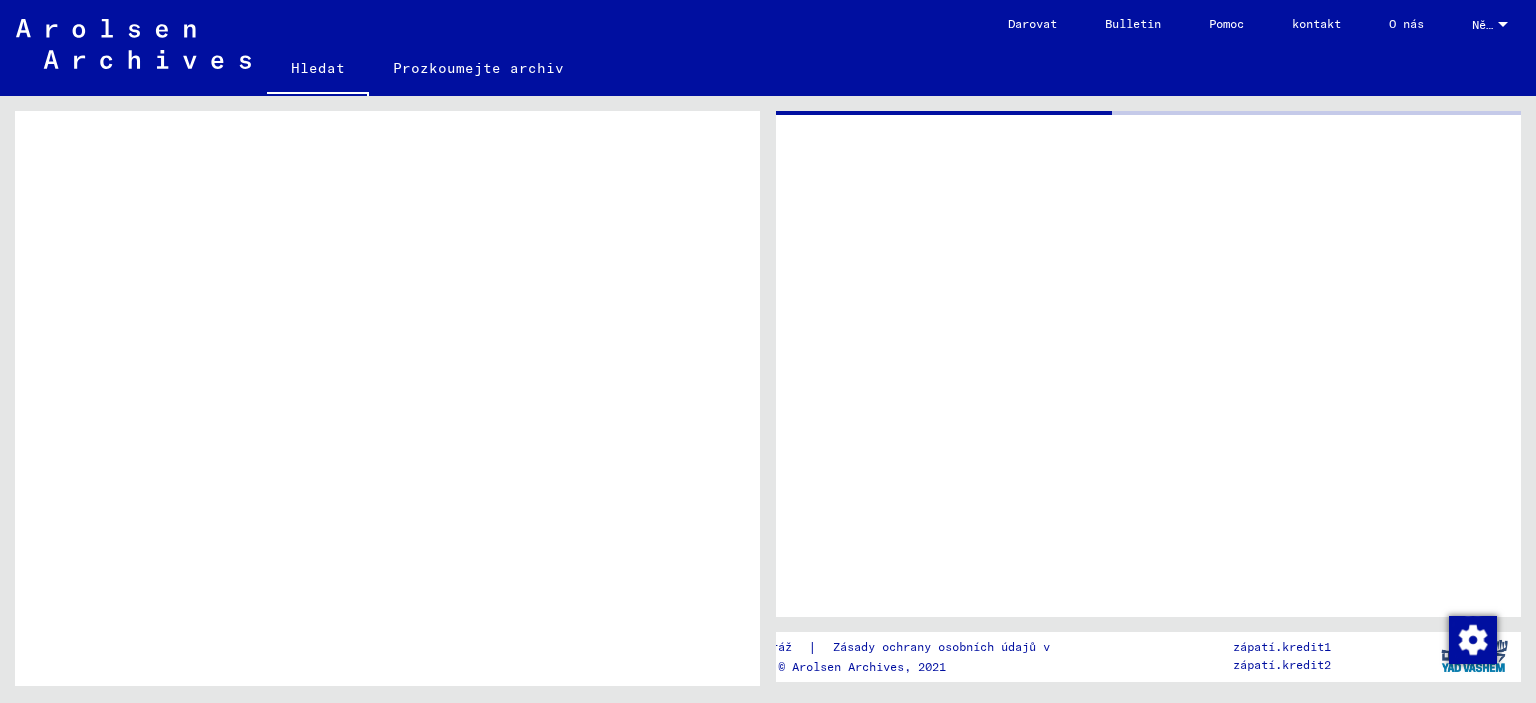 scroll, scrollTop: 708, scrollLeft: 0, axis: vertical 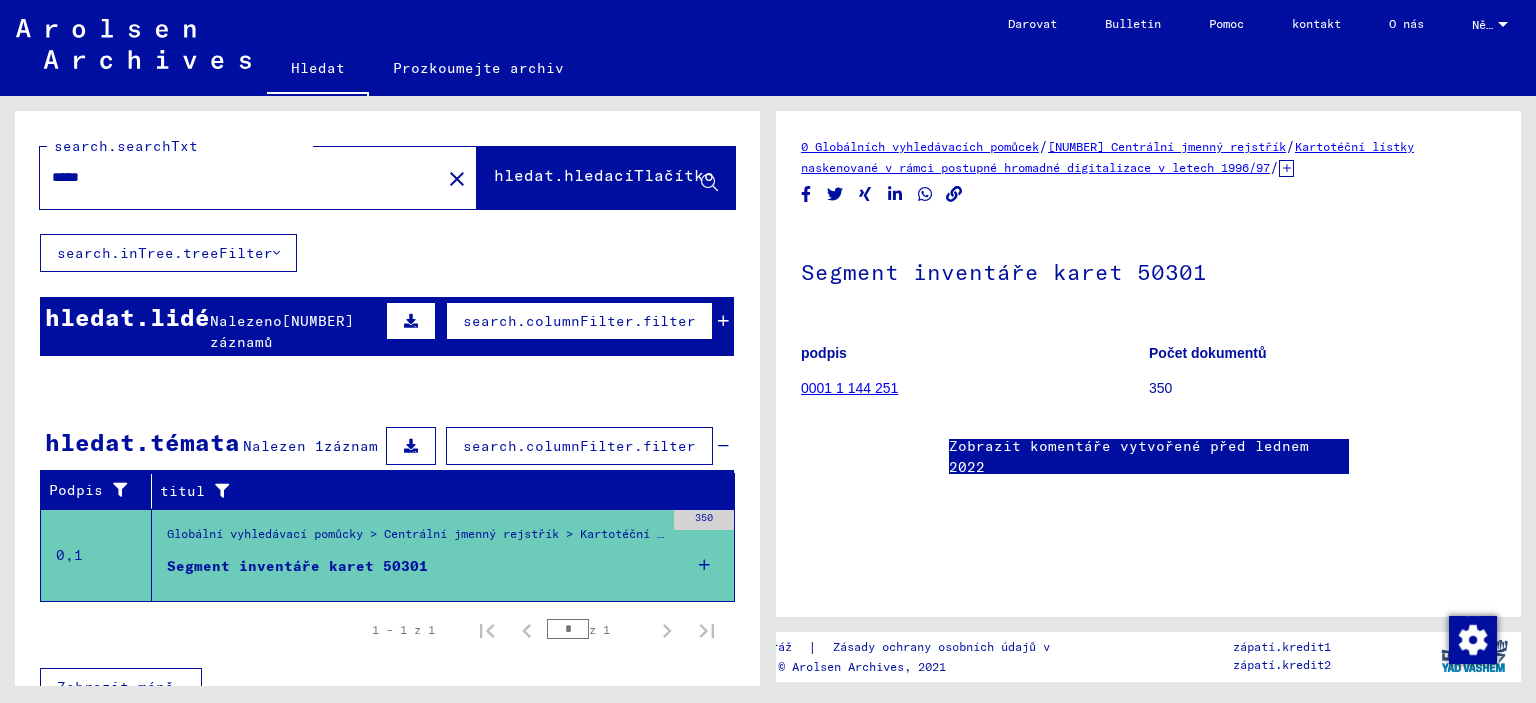 click on "Nalezeno" at bounding box center (246, 321) 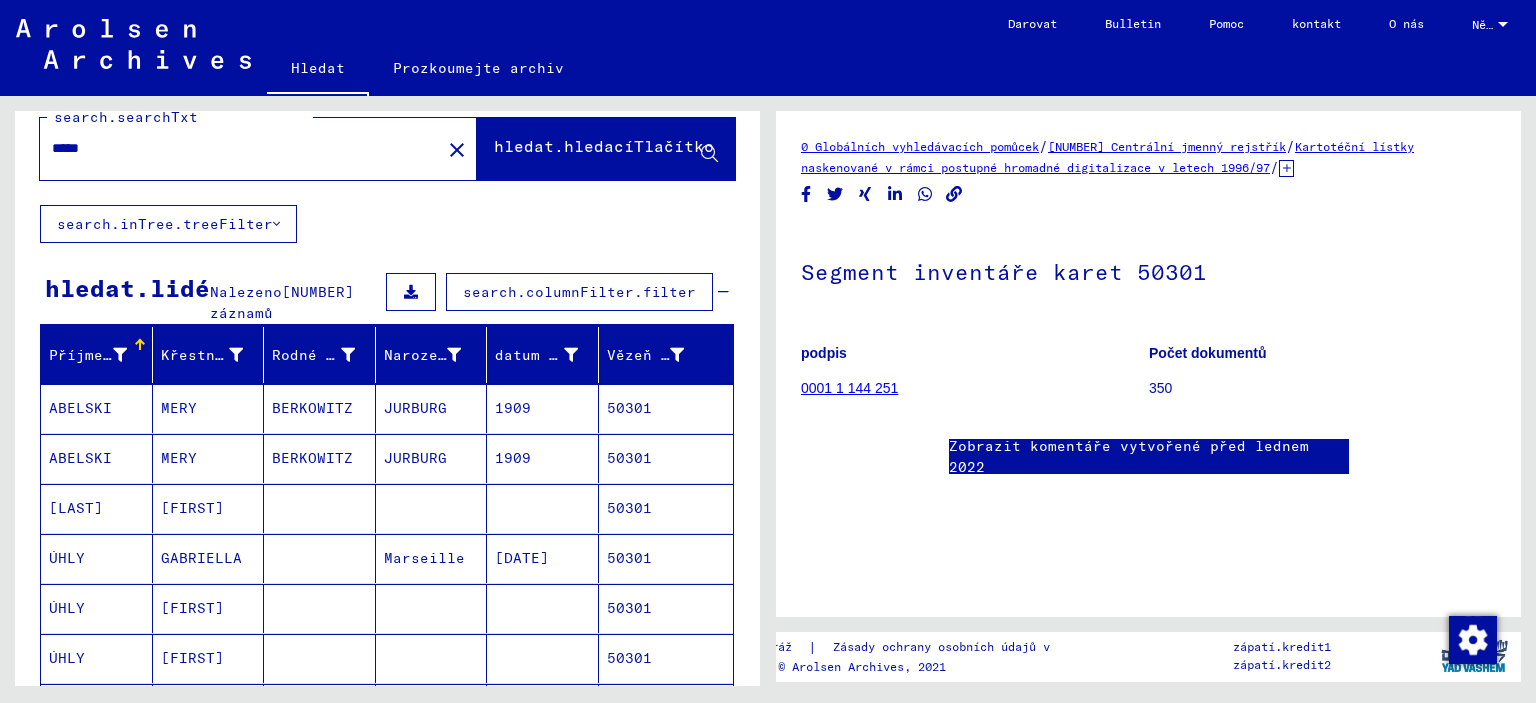 scroll, scrollTop: 0, scrollLeft: 0, axis: both 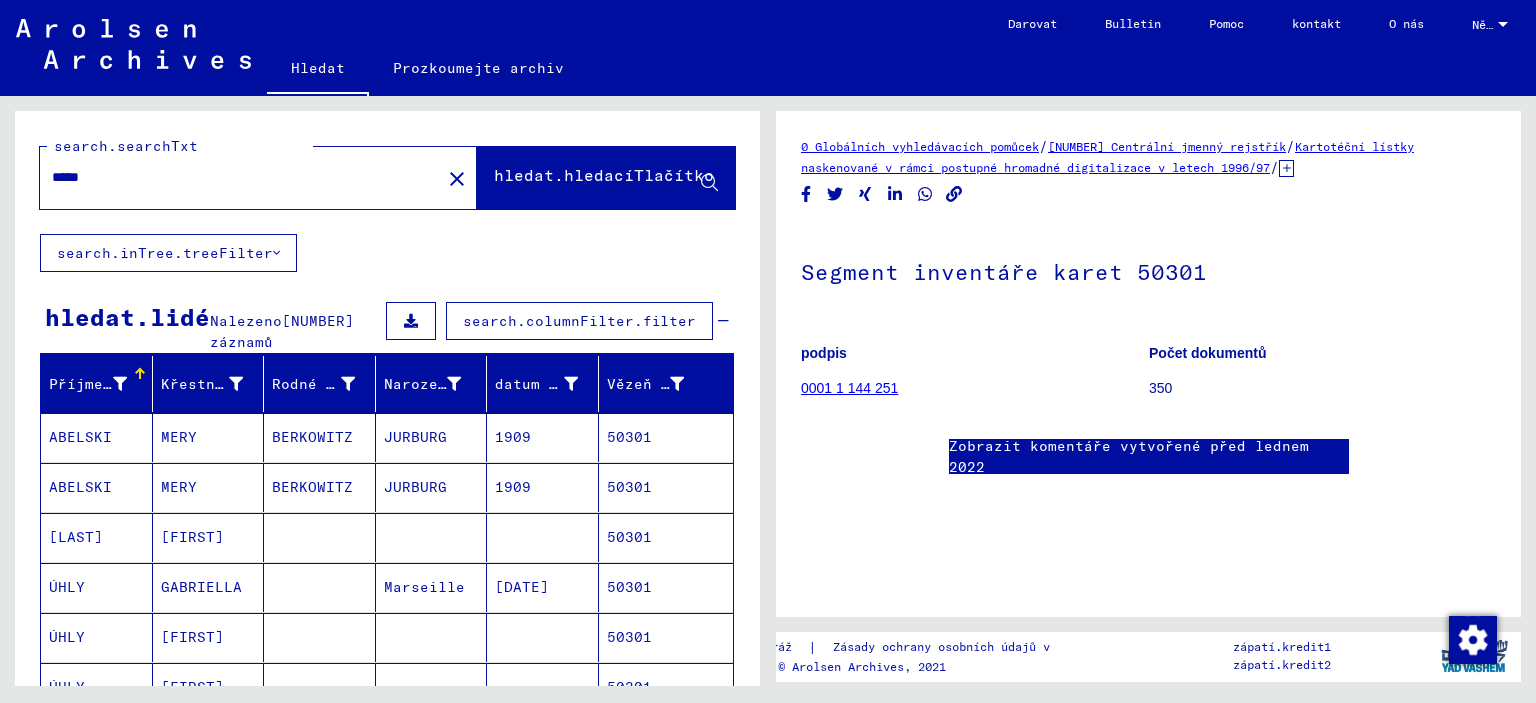 drag, startPoint x: 176, startPoint y: 177, endPoint x: 4, endPoint y: 217, distance: 176.58992 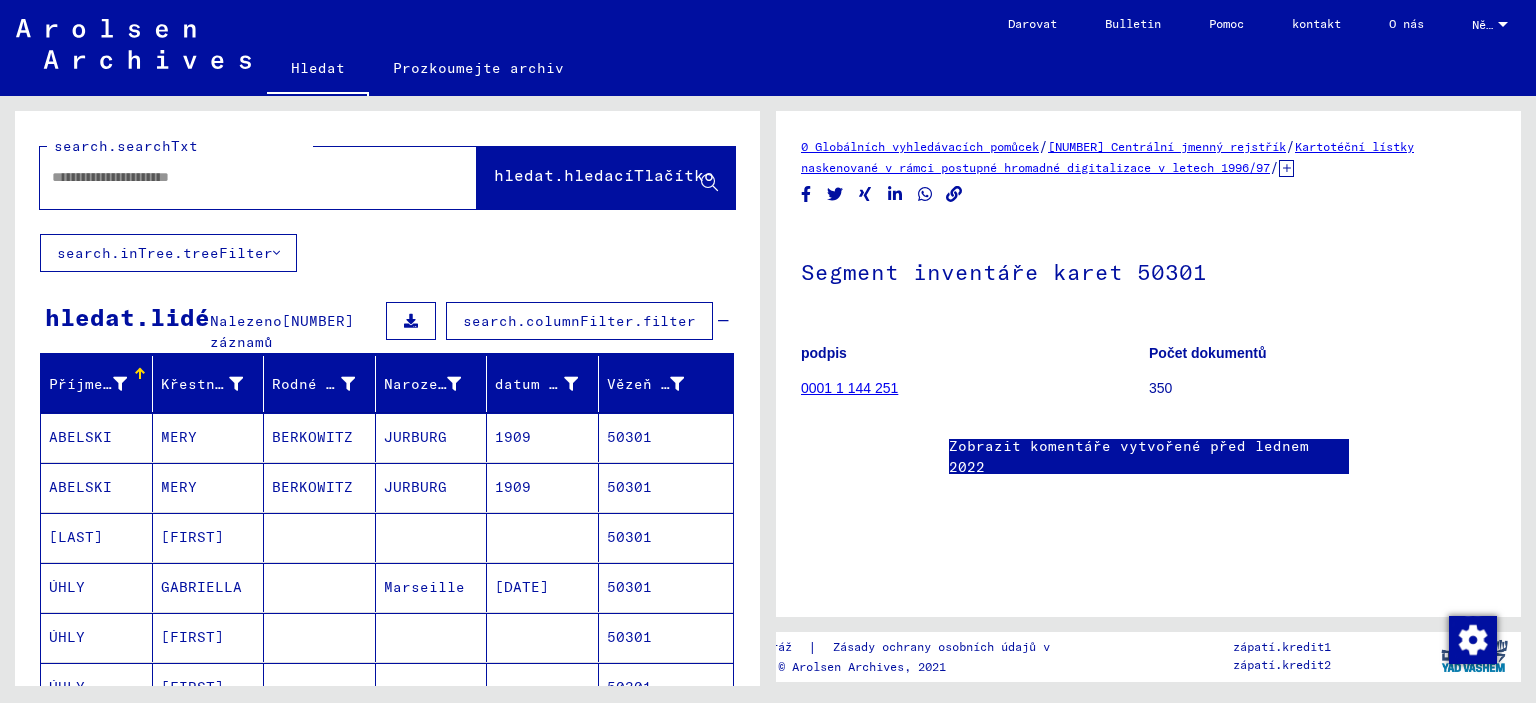 paste on "*****" 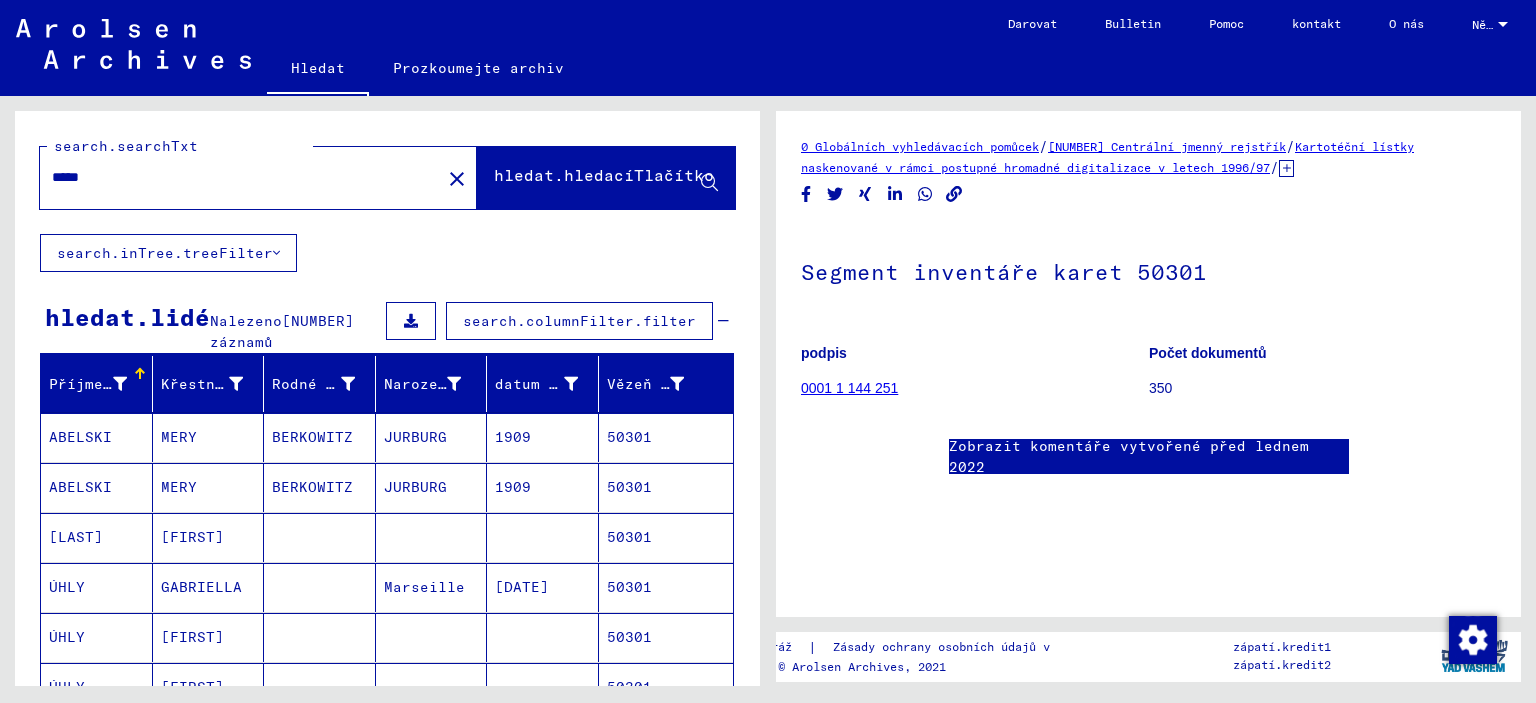 type on "*****" 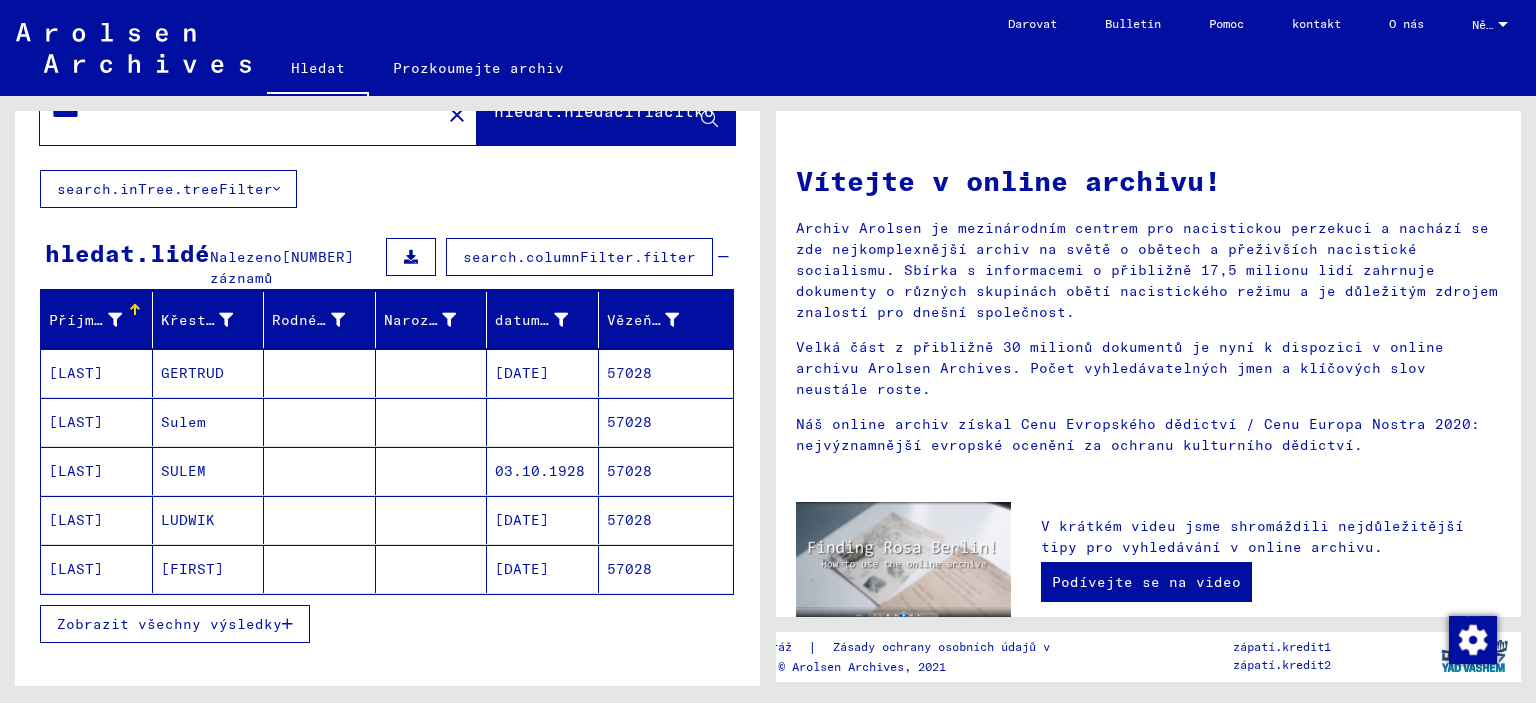 scroll, scrollTop: 100, scrollLeft: 0, axis: vertical 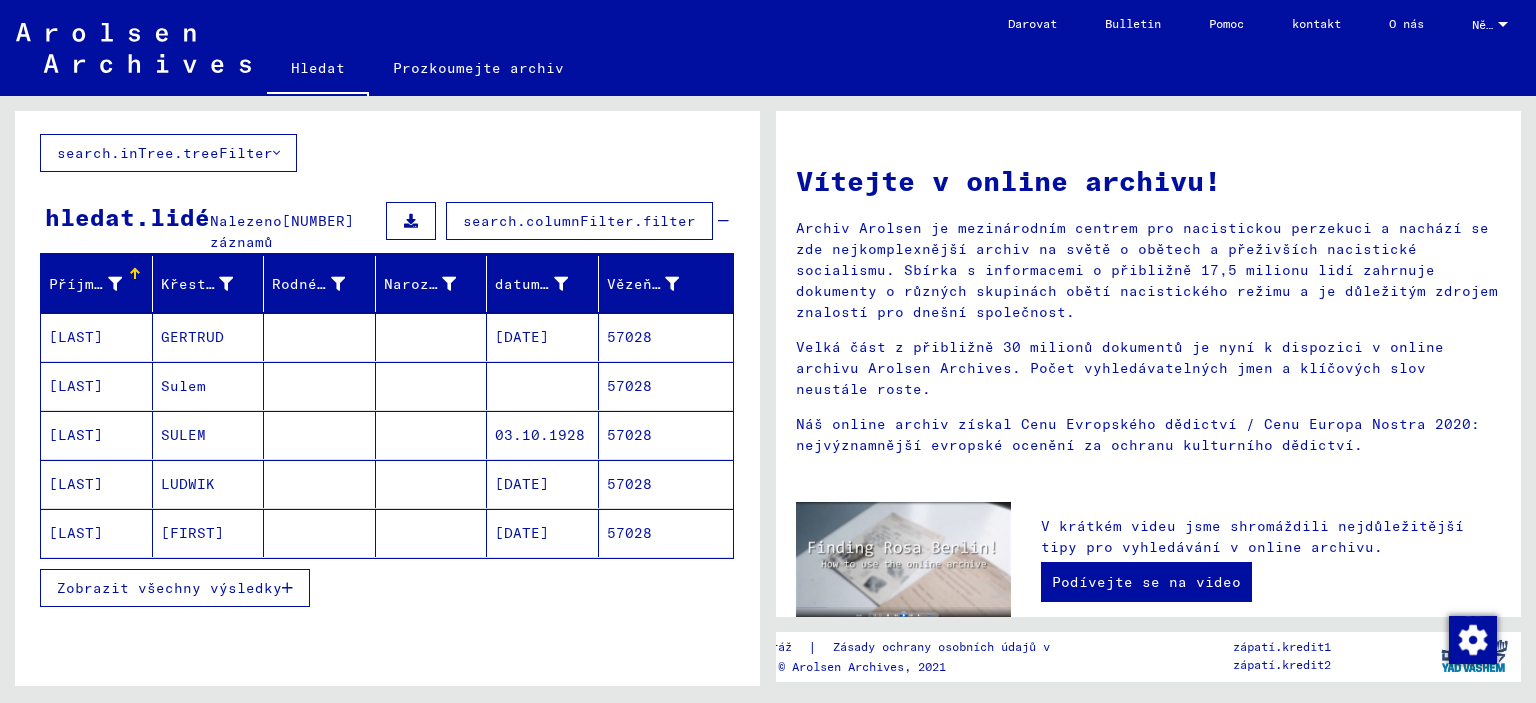 click on "Zobrazit všechny výsledky" at bounding box center [169, 588] 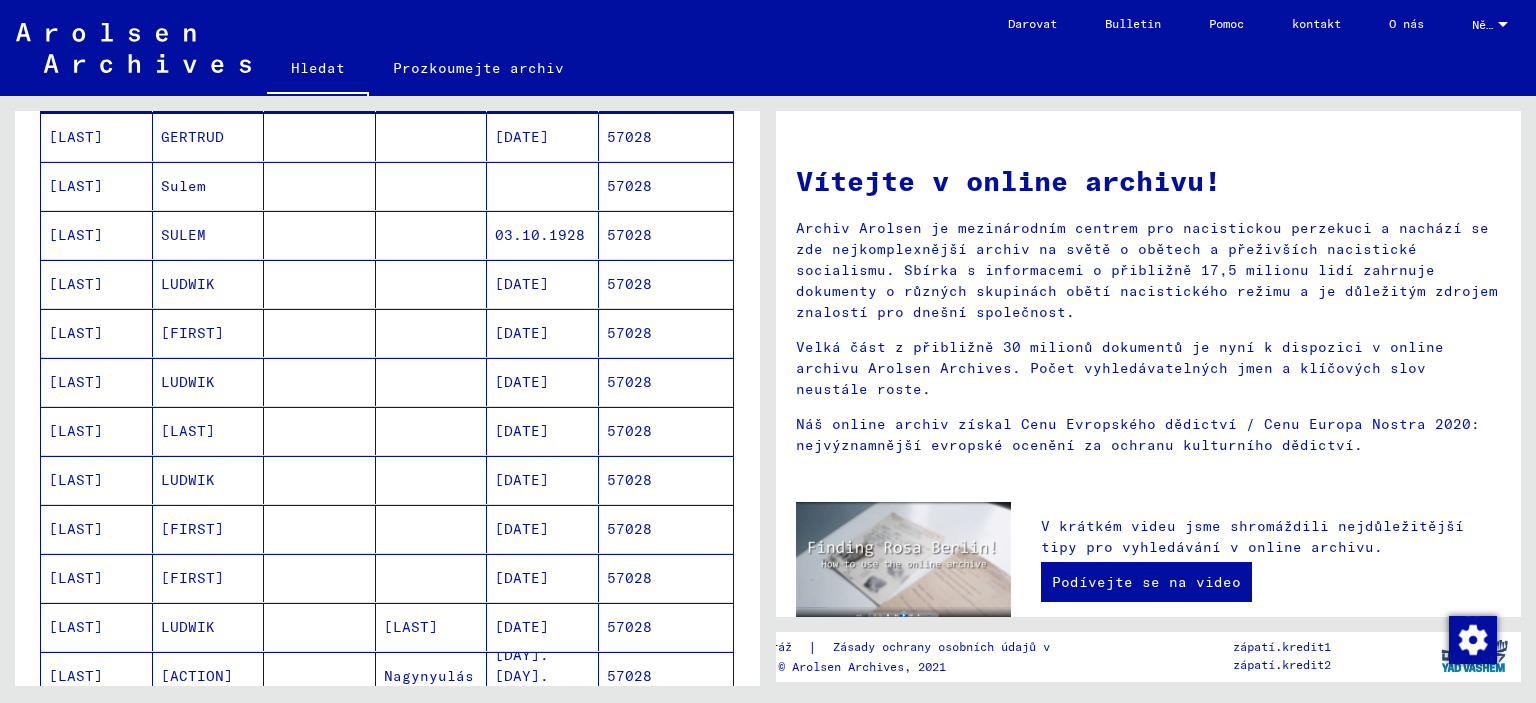 scroll, scrollTop: 500, scrollLeft: 0, axis: vertical 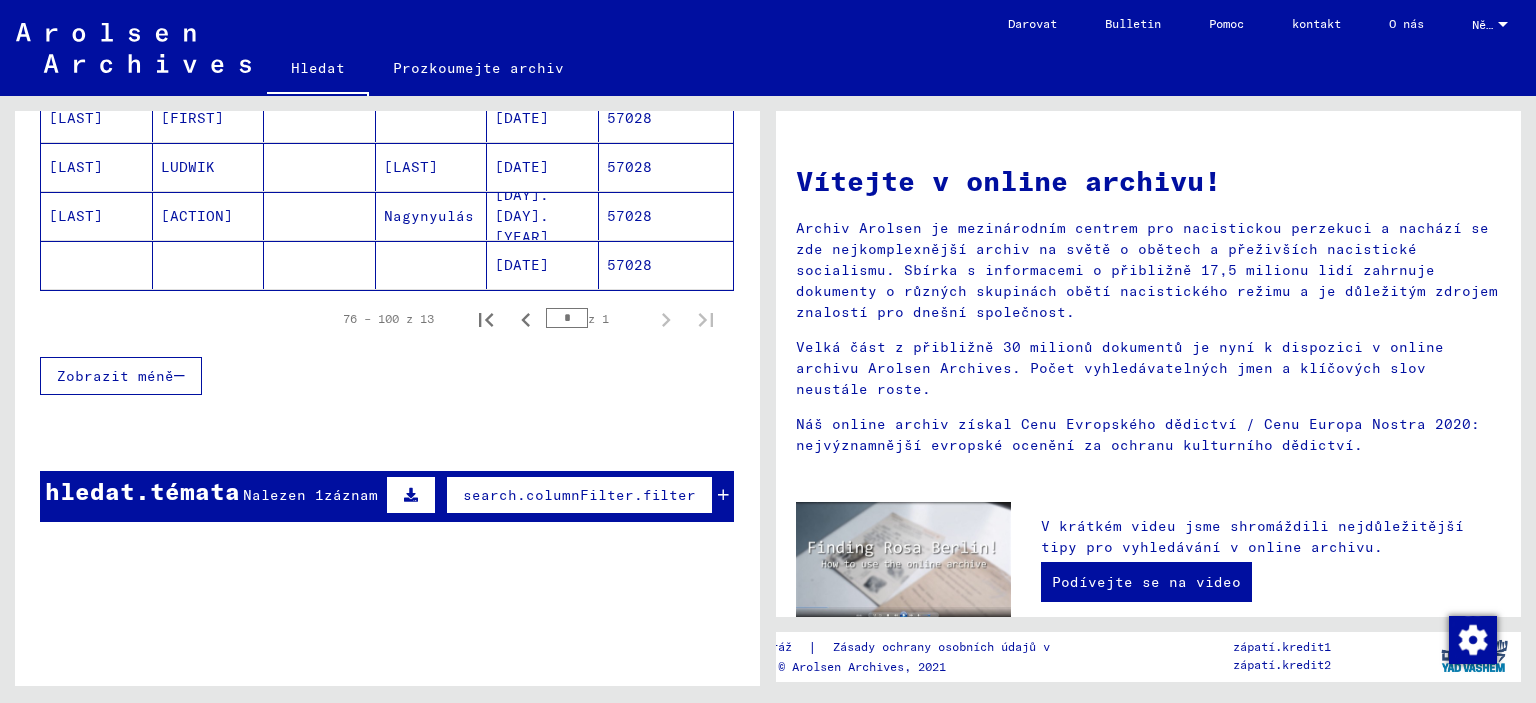 click on "záznam" at bounding box center [351, 495] 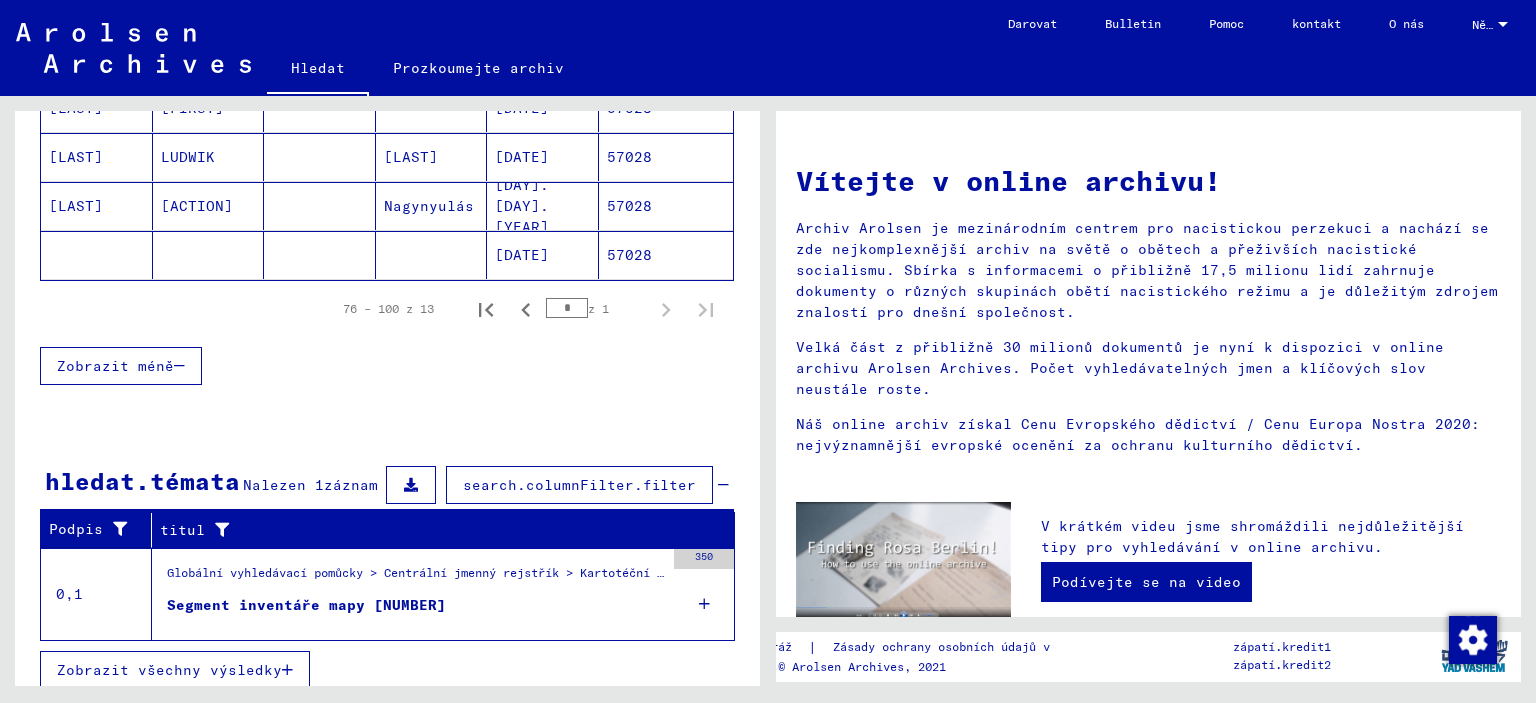 scroll, scrollTop: 776, scrollLeft: 0, axis: vertical 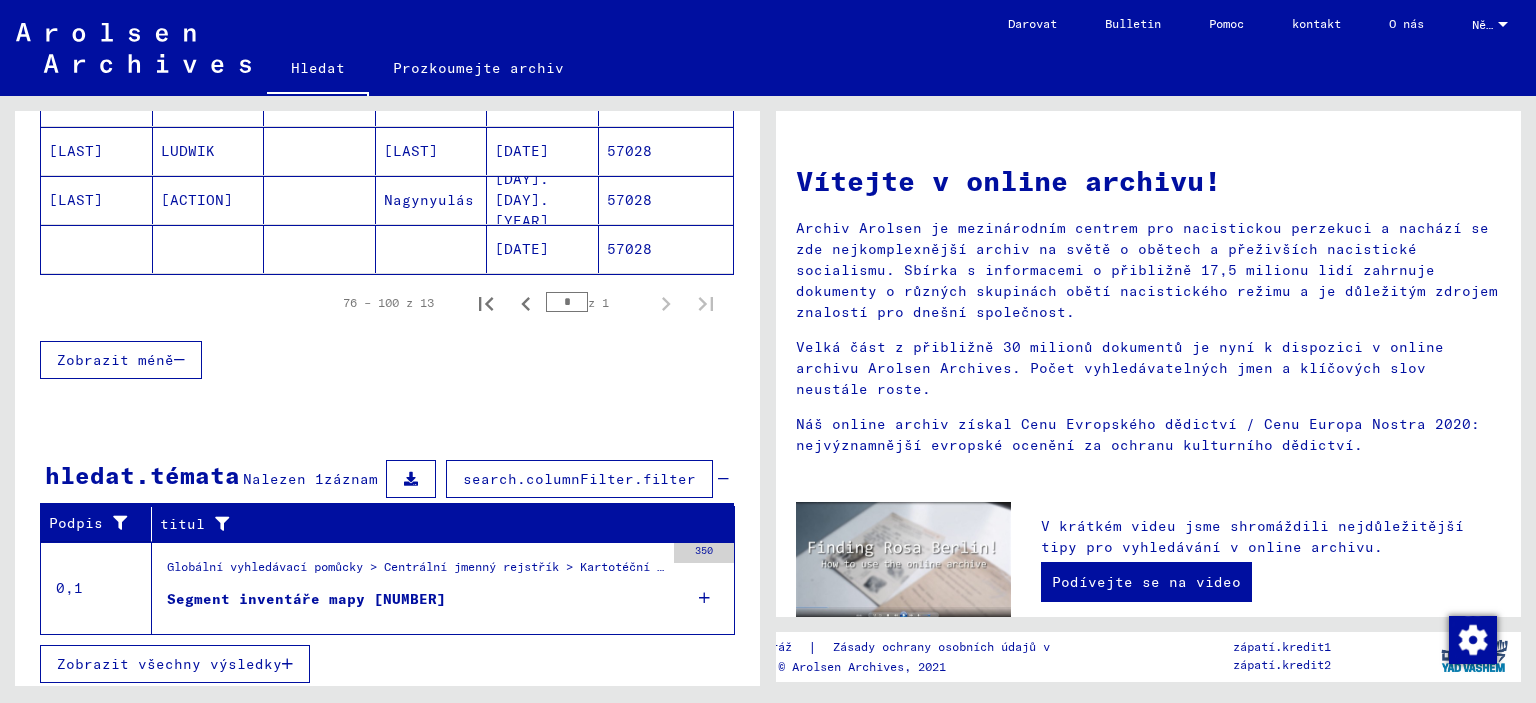 click on "Segment inventáře mapy [NUMBER]" at bounding box center [306, 599] 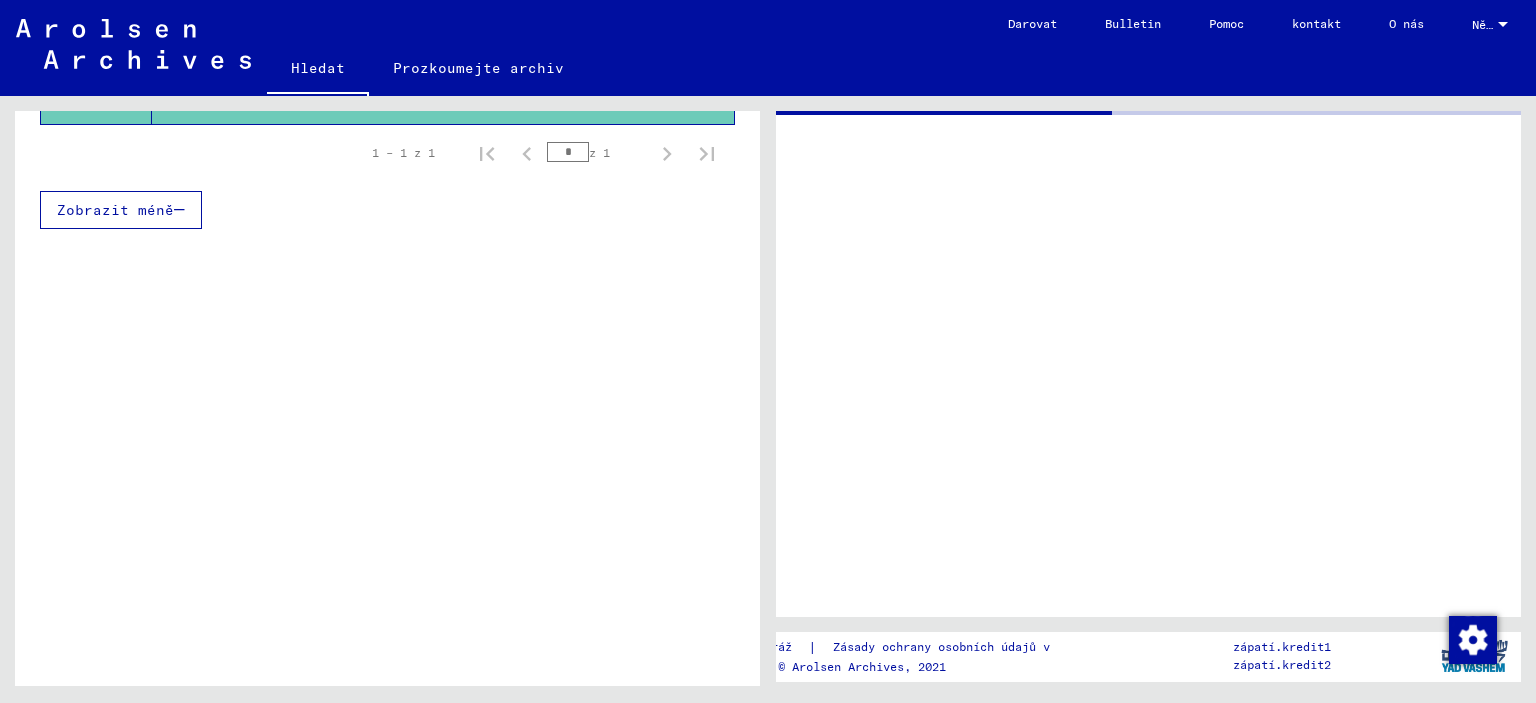 scroll, scrollTop: 460, scrollLeft: 0, axis: vertical 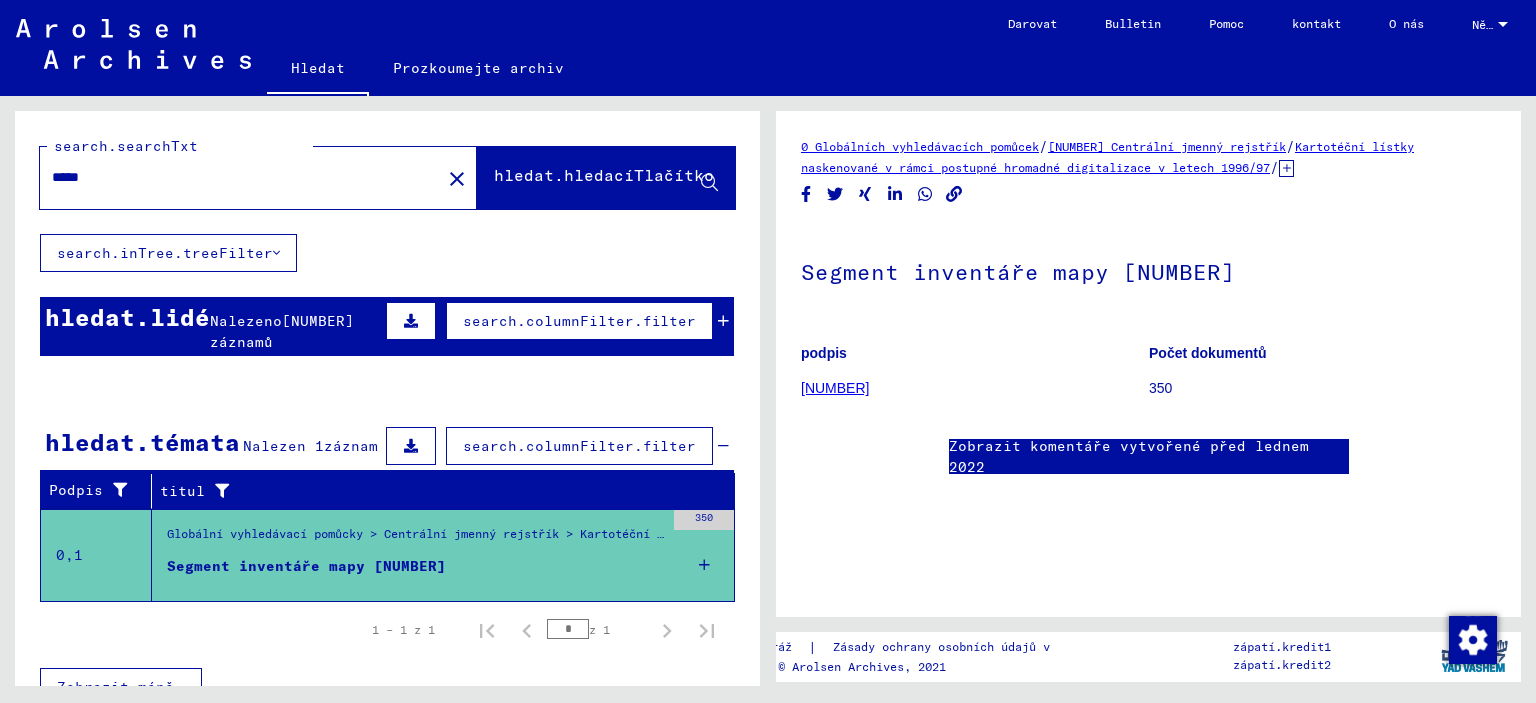 drag, startPoint x: 189, startPoint y: 169, endPoint x: 0, endPoint y: 217, distance: 195 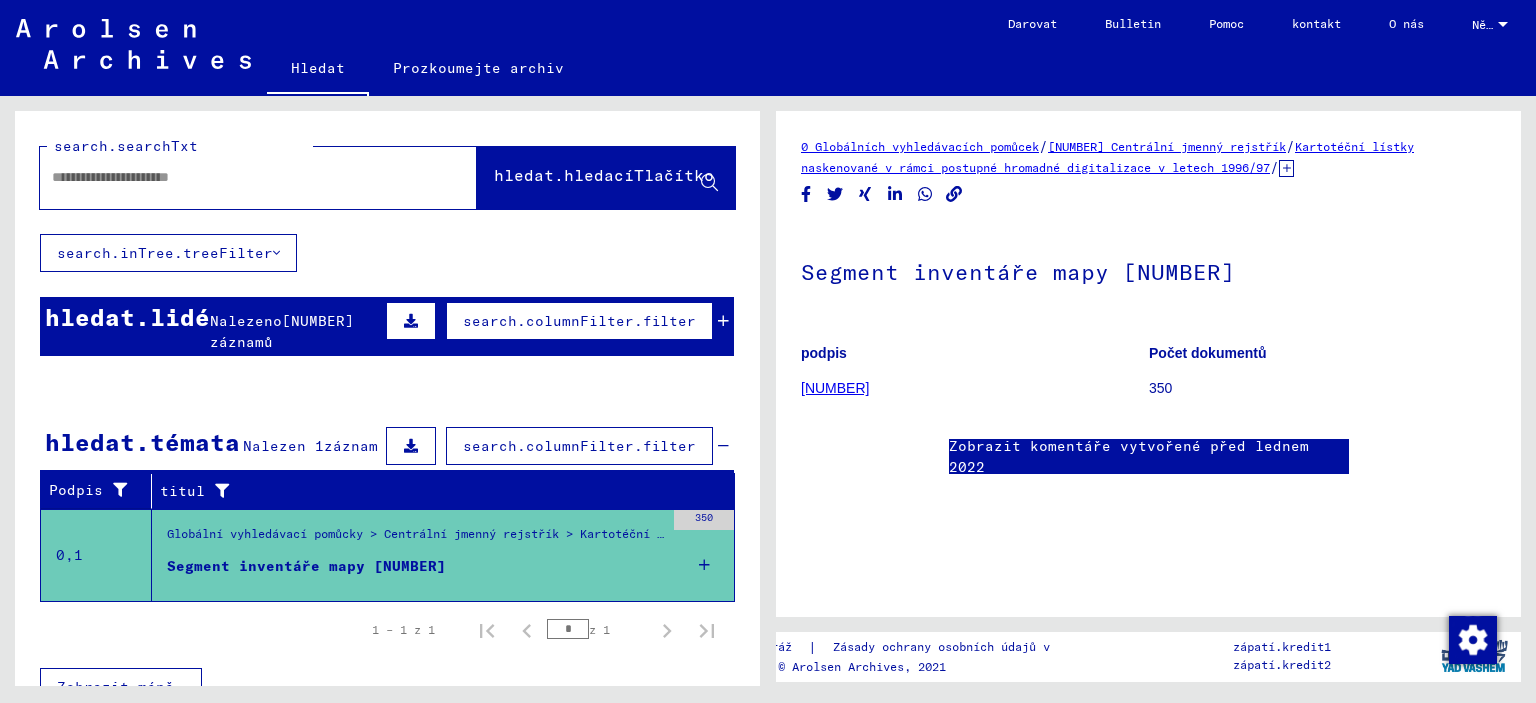 paste on "**********" 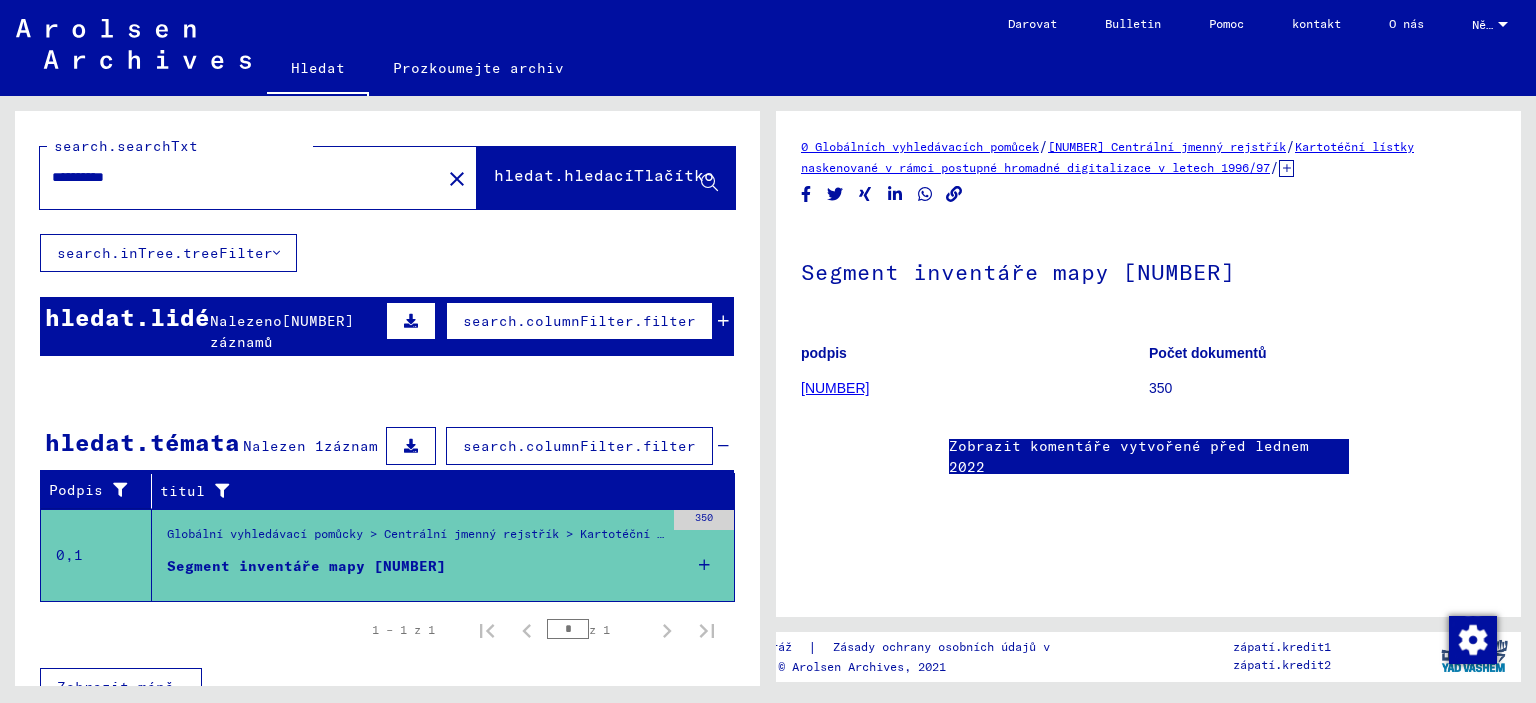 type on "**********" 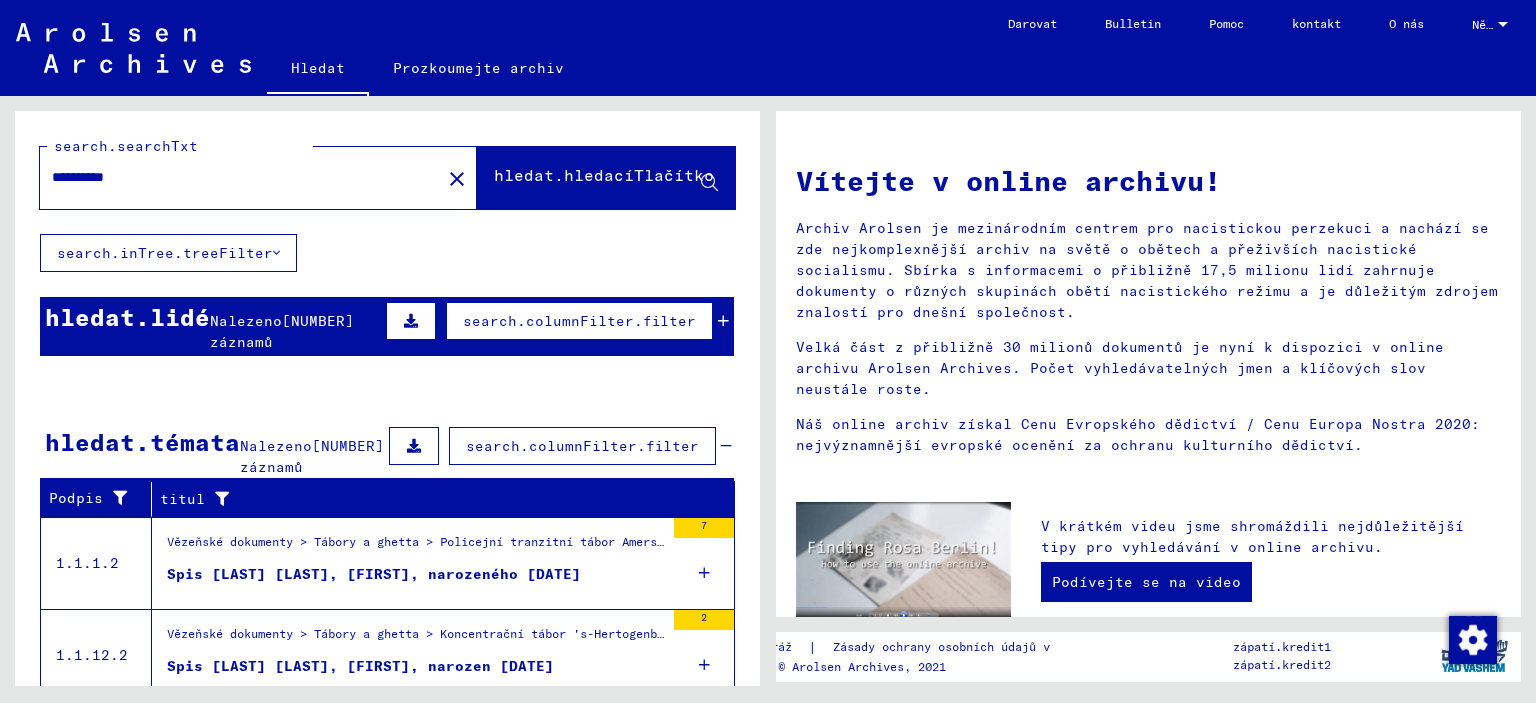 drag, startPoint x: 228, startPoint y: 178, endPoint x: 8, endPoint y: 207, distance: 221.90314 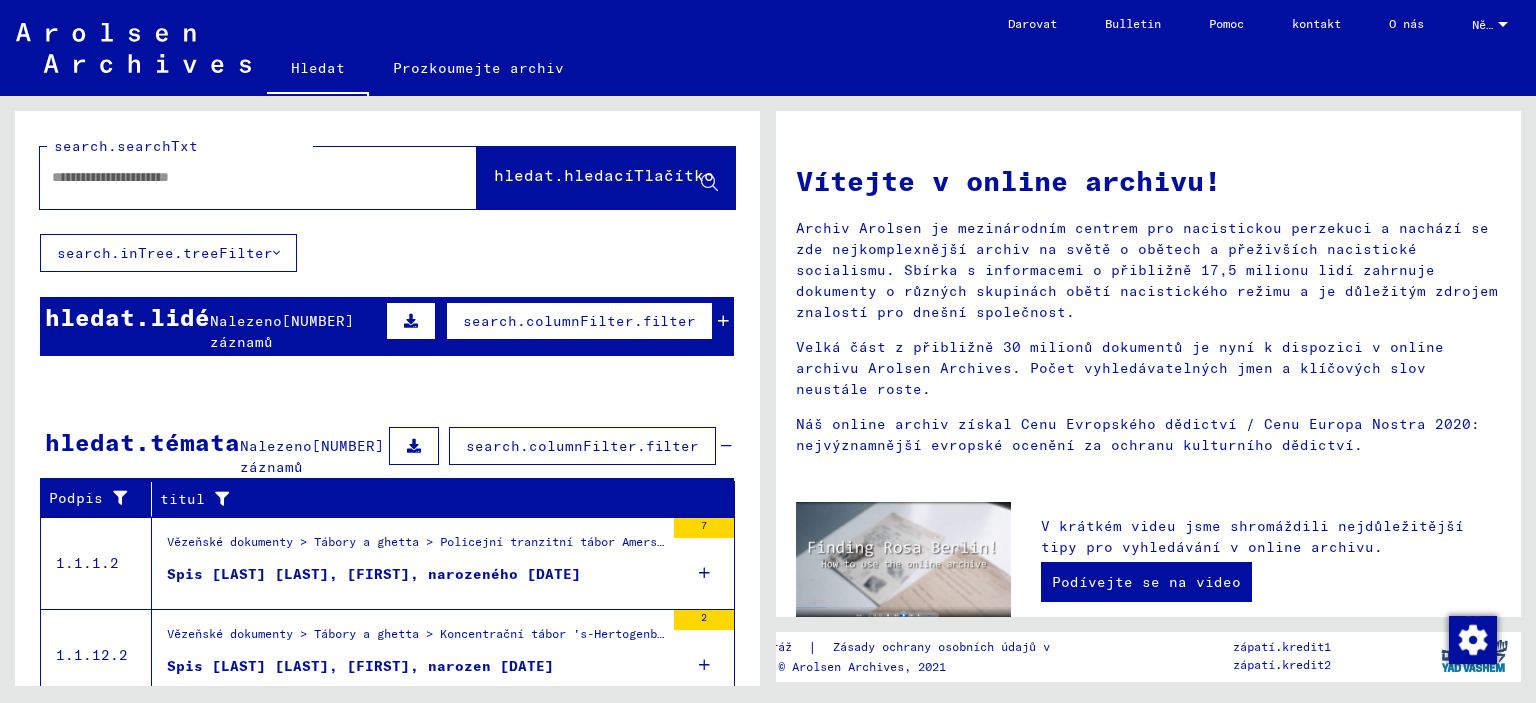 paste on "**********" 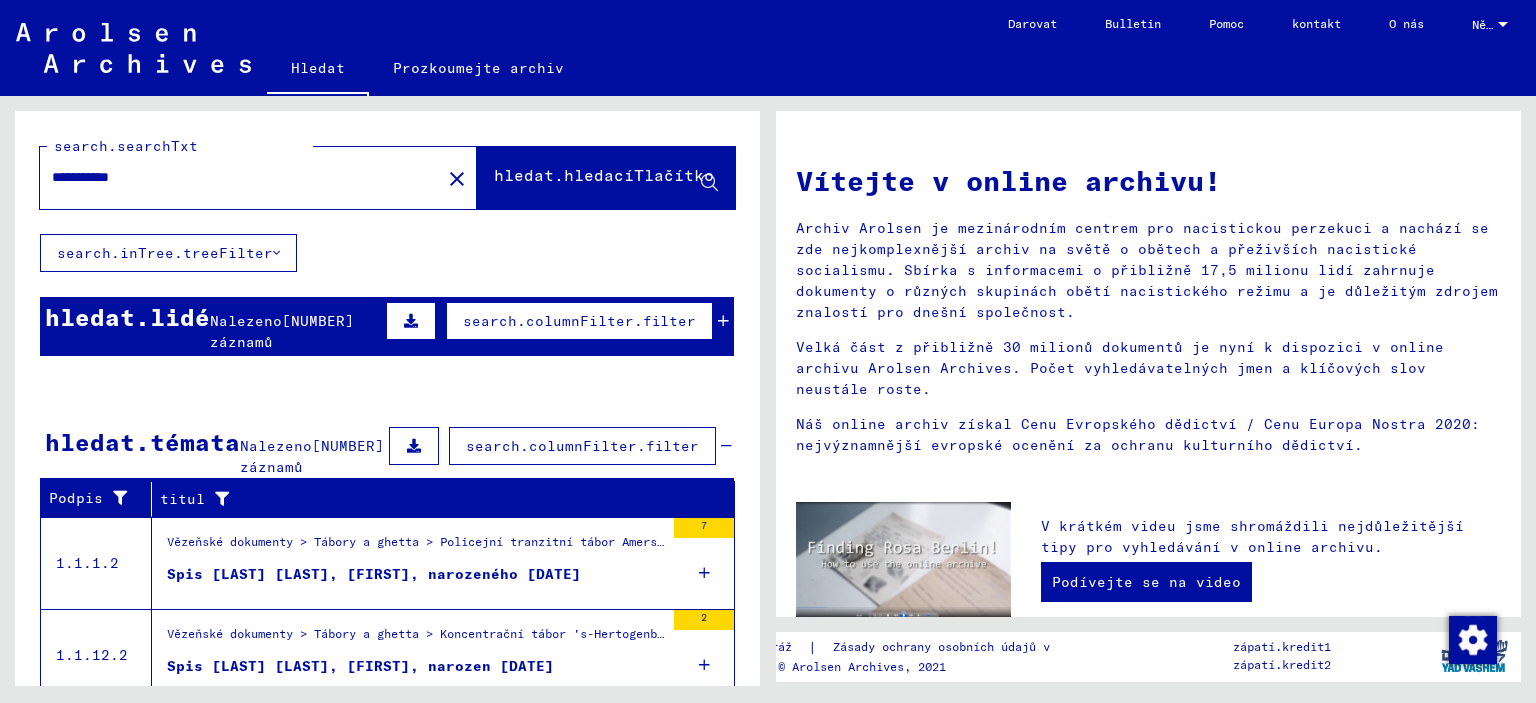 type on "**********" 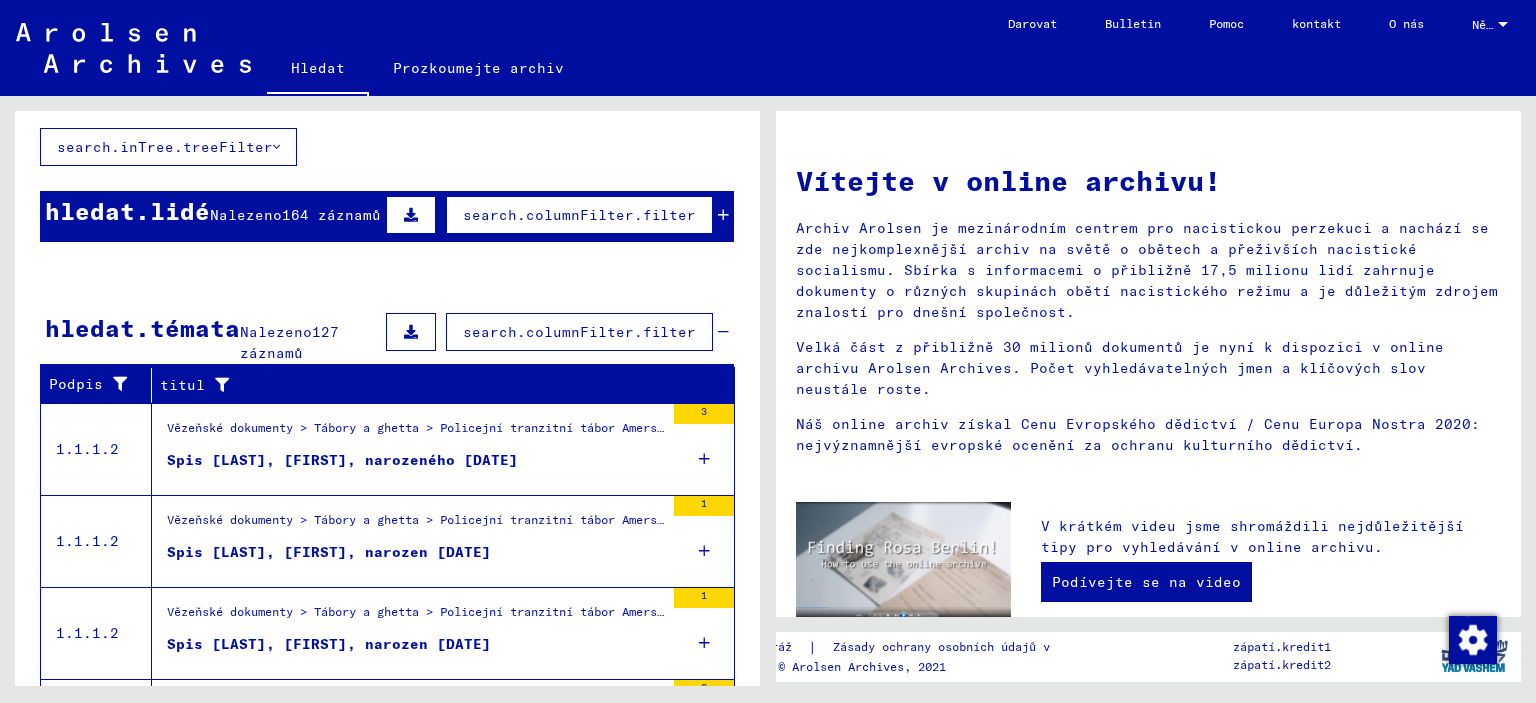 scroll, scrollTop: 346, scrollLeft: 0, axis: vertical 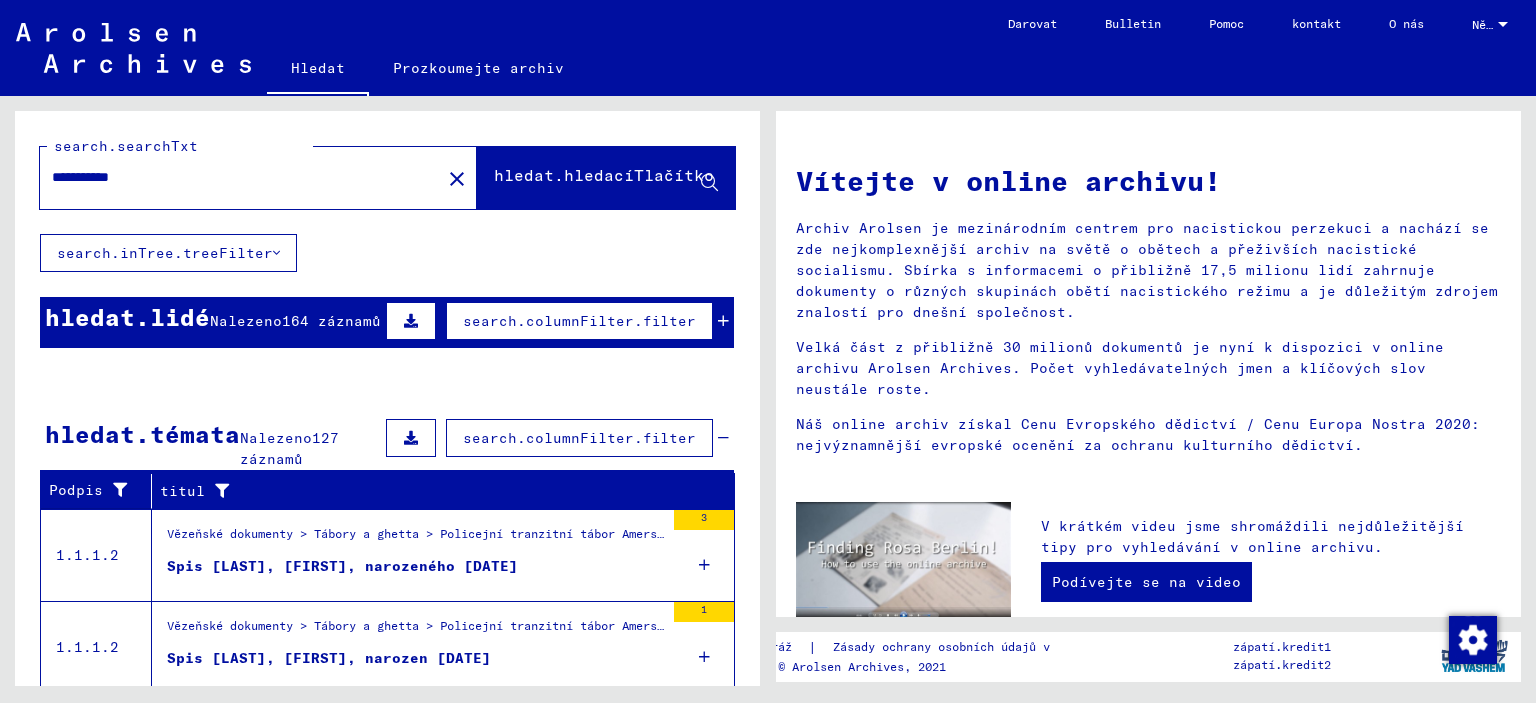 drag, startPoint x: 220, startPoint y: 178, endPoint x: 0, endPoint y: 194, distance: 220.58105 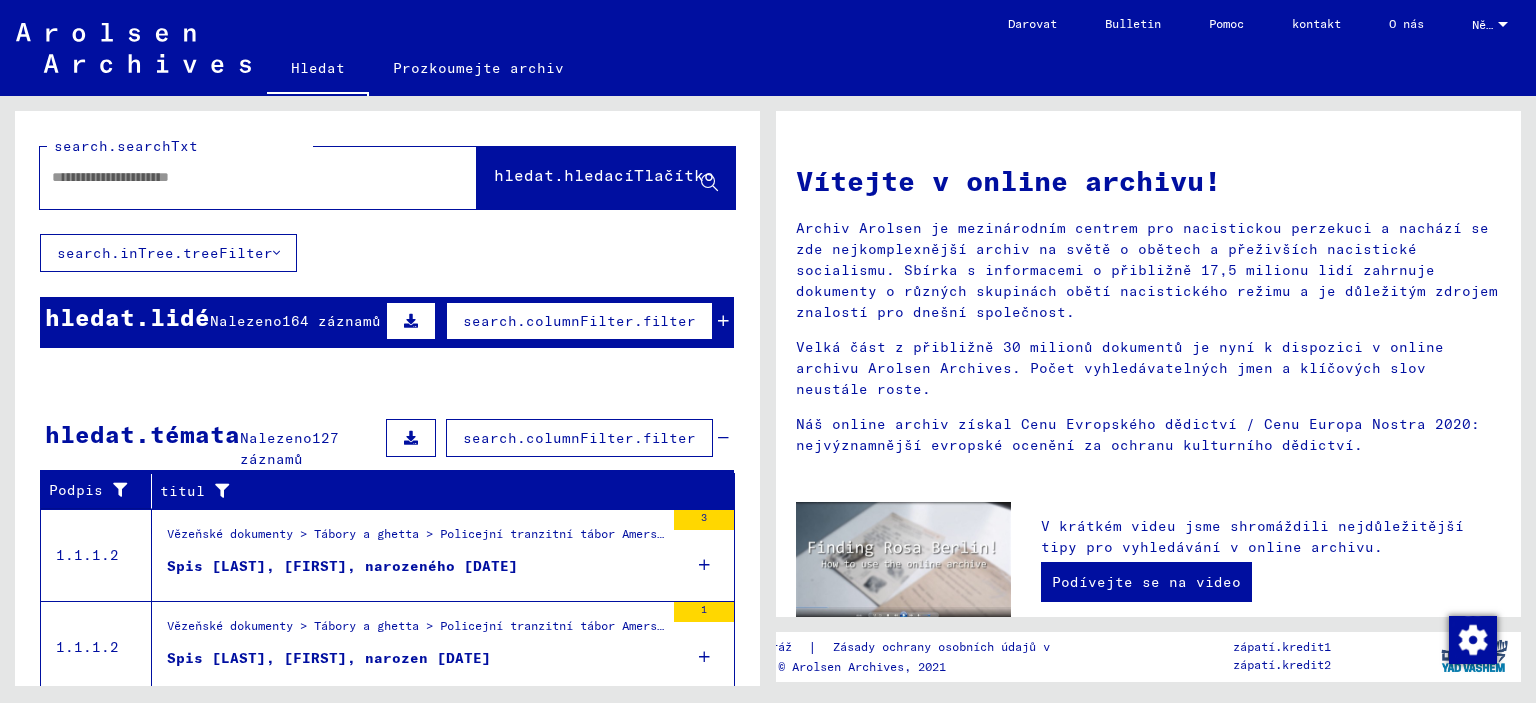 paste on "*******" 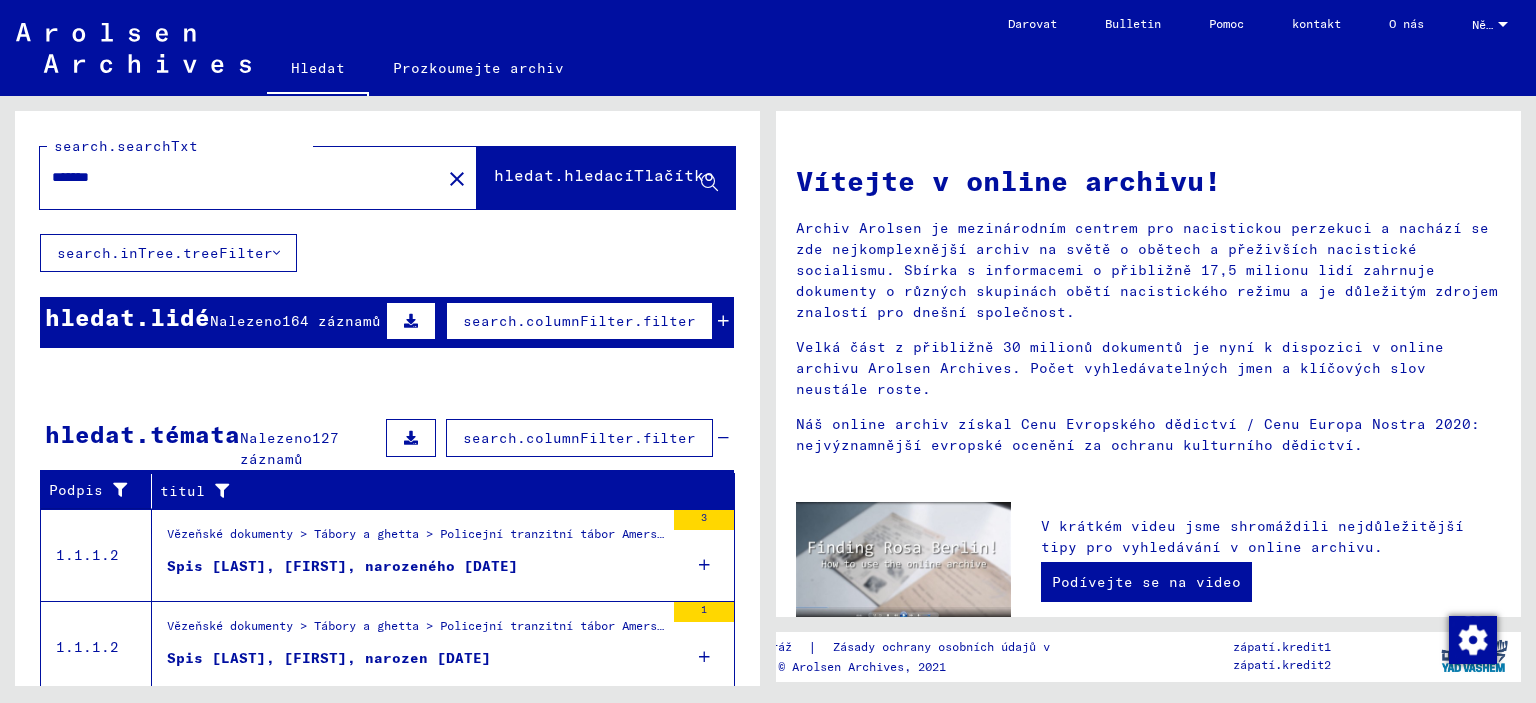 type on "*******" 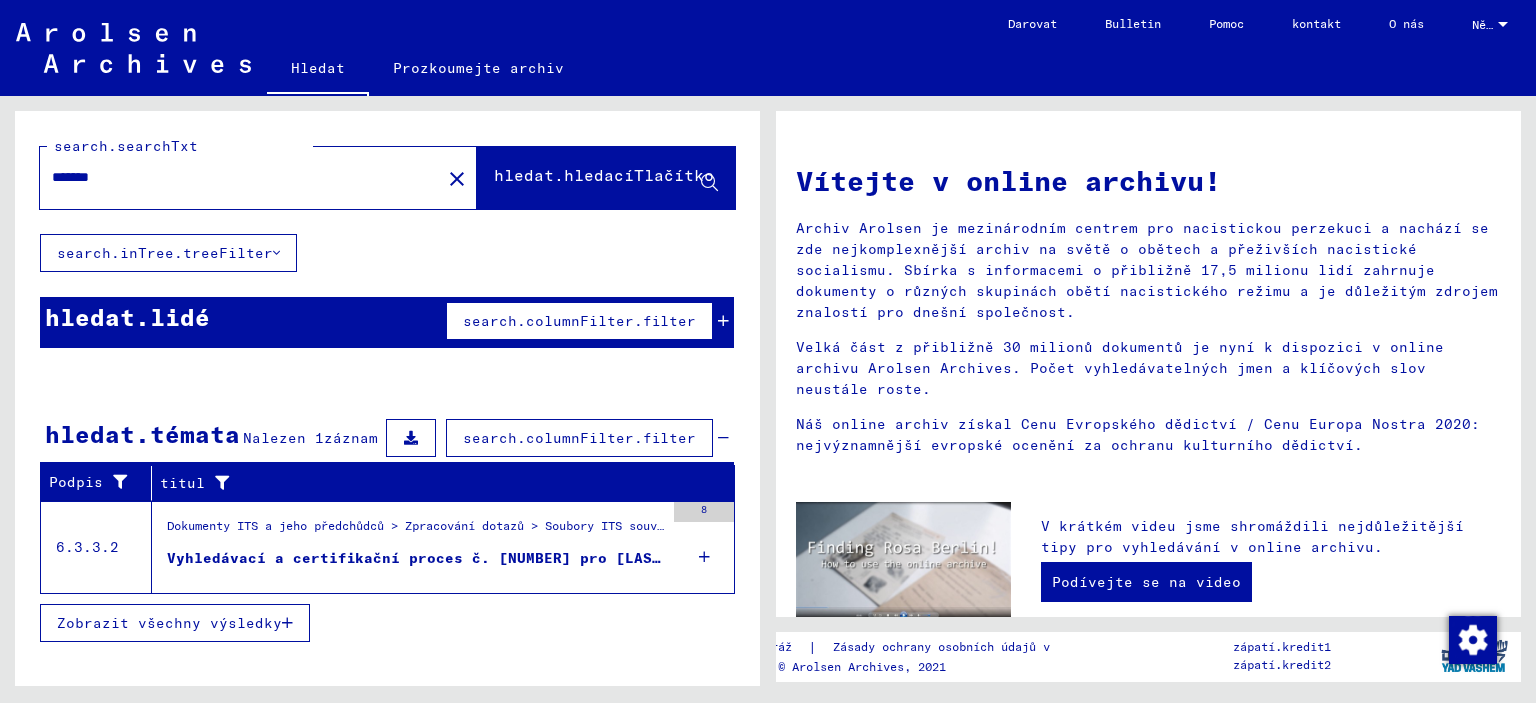 click on "Vyhledávací a certifikační proces č. [NUMBER] pro [LAST], [FIRST], nar. [DATE]" at bounding box center [517, 558] 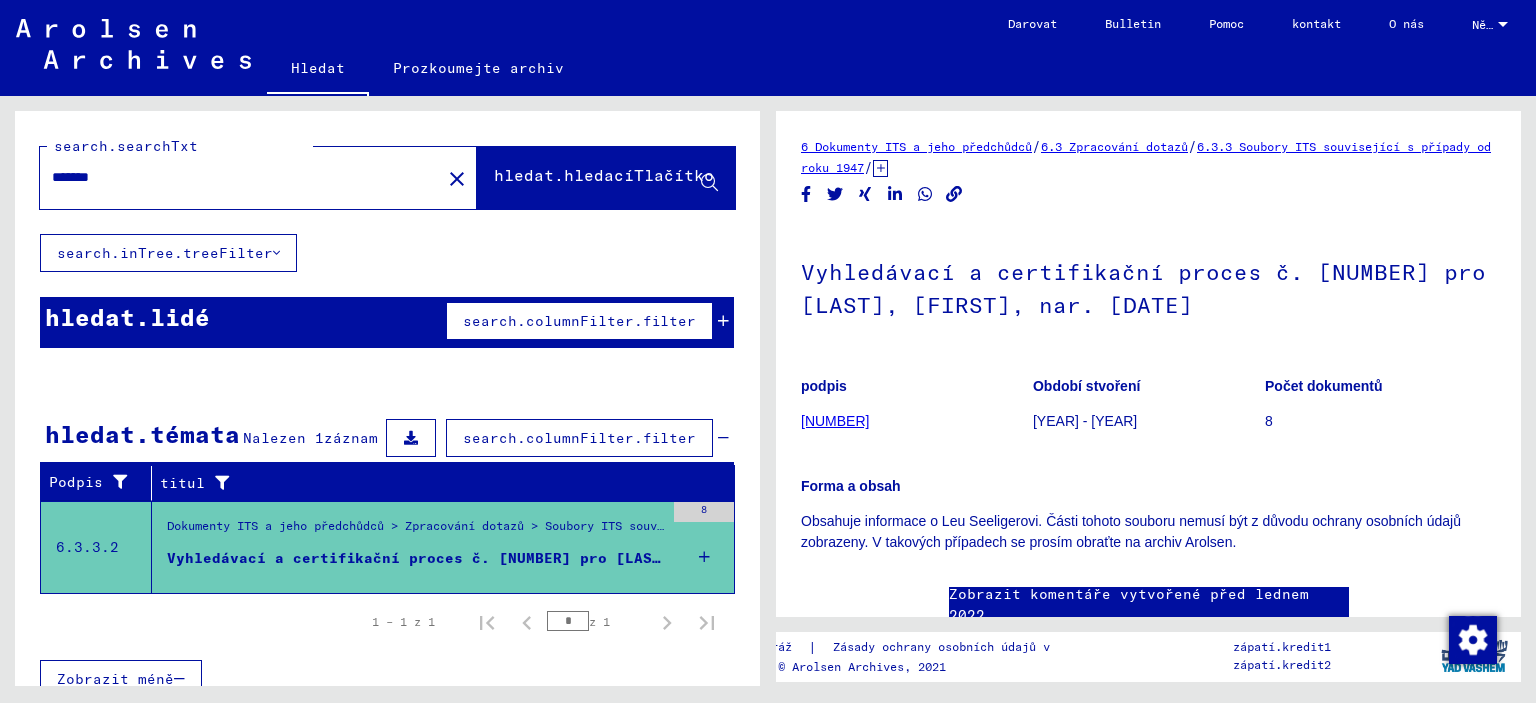 scroll, scrollTop: 0, scrollLeft: 0, axis: both 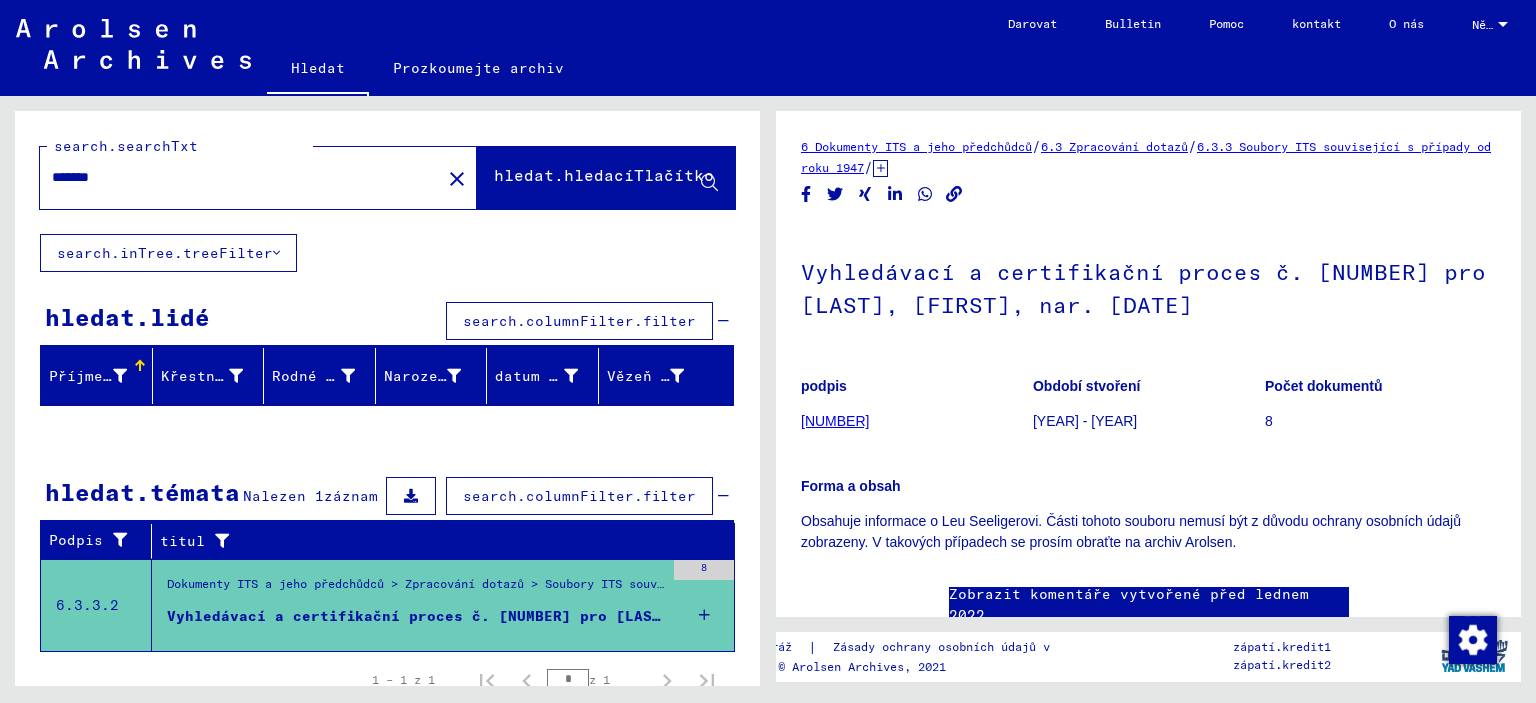 drag, startPoint x: 160, startPoint y: 171, endPoint x: 5, endPoint y: 165, distance: 155.11609 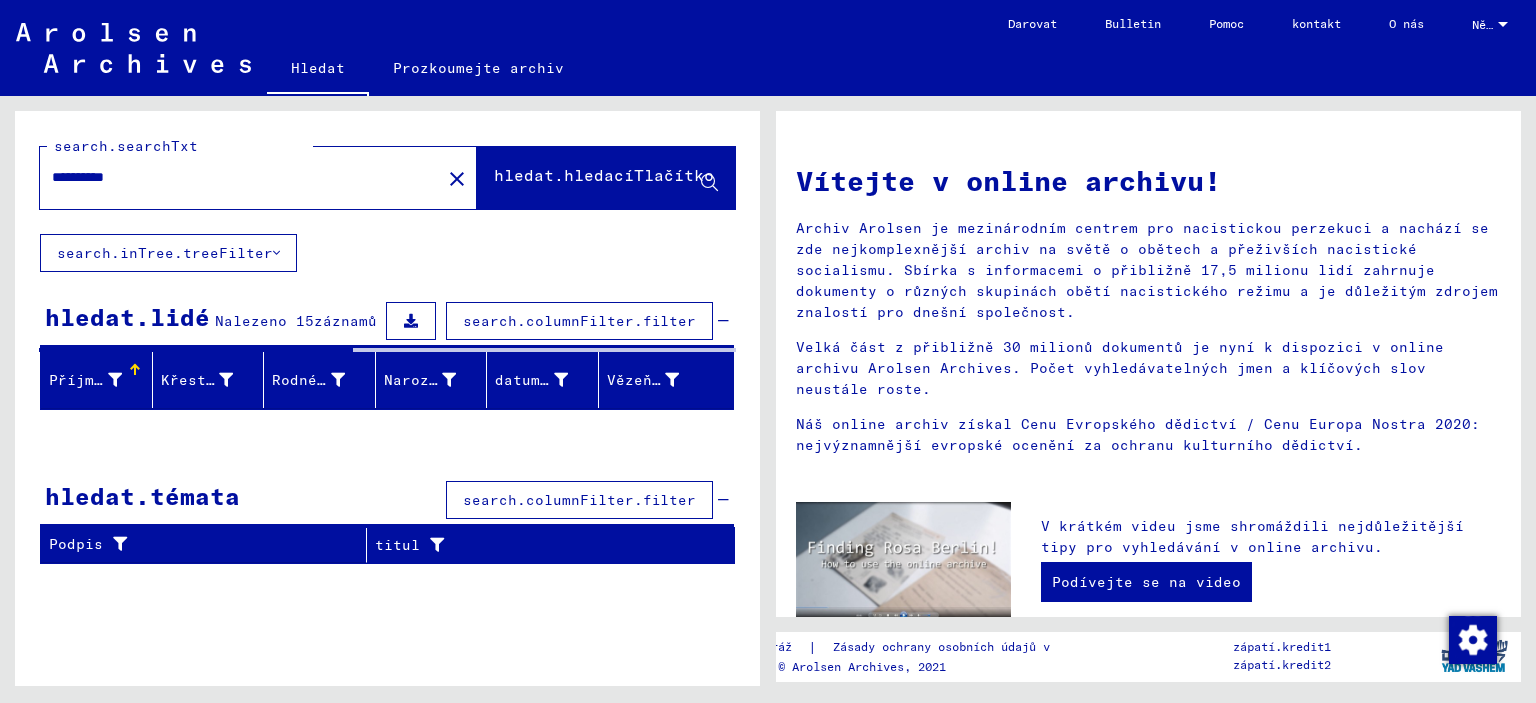 type on "**********" 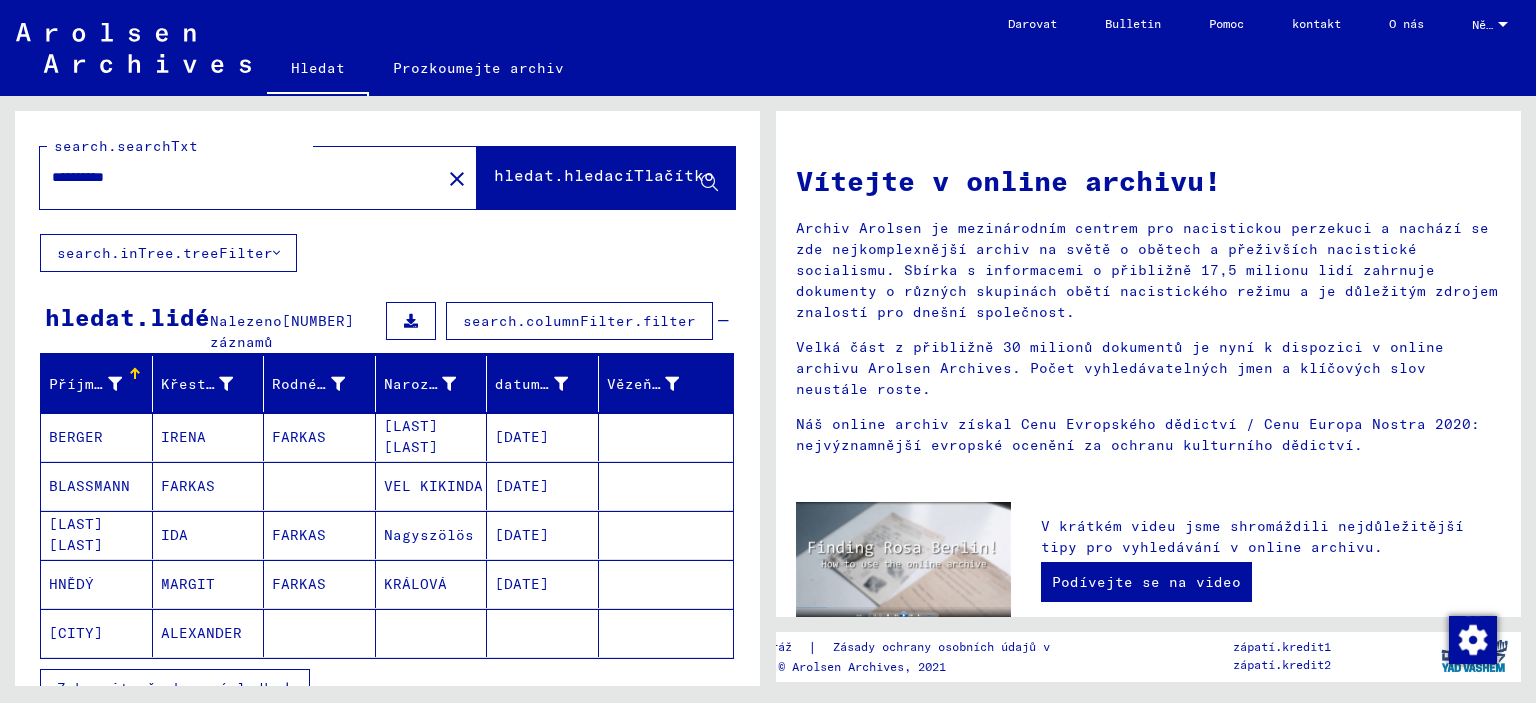 click on "search.inTree.treeFilter" 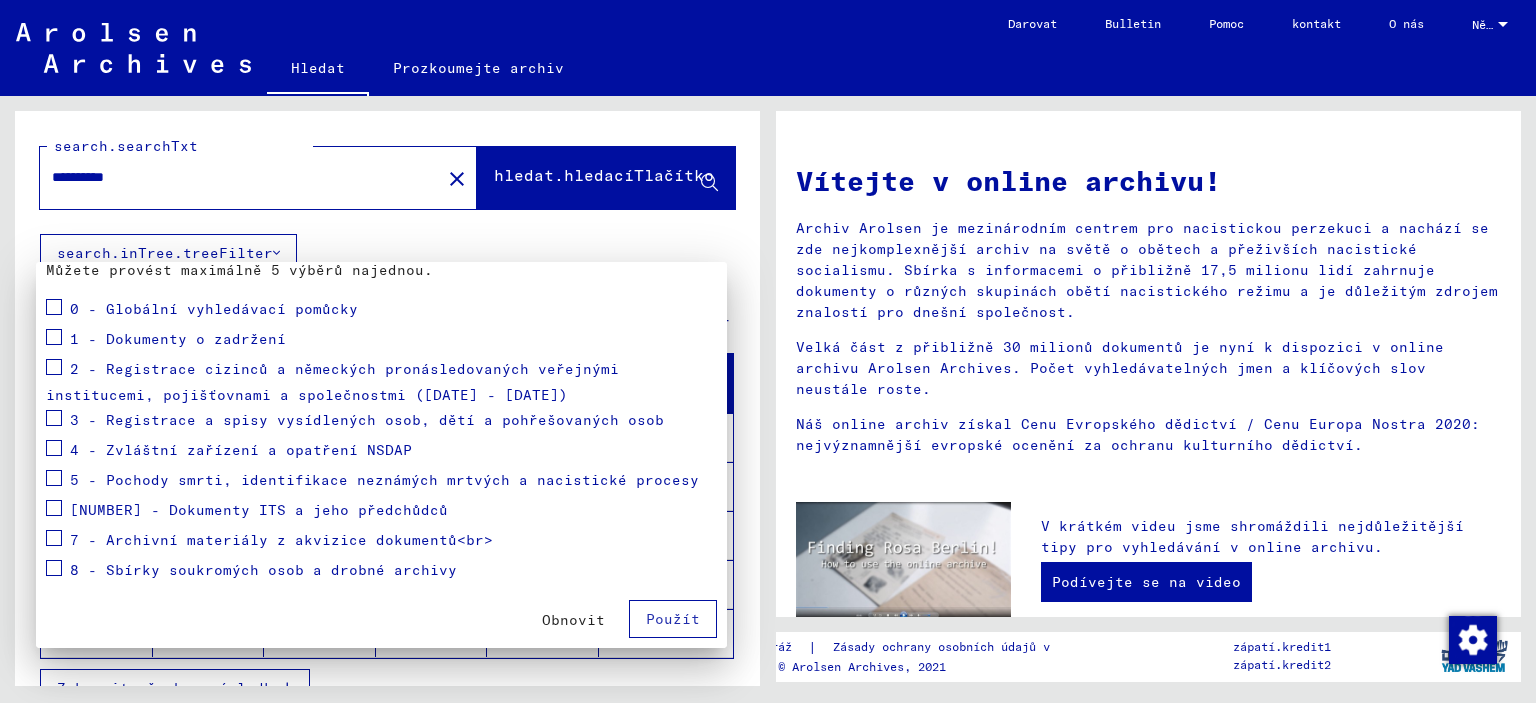 scroll, scrollTop: 0, scrollLeft: 0, axis: both 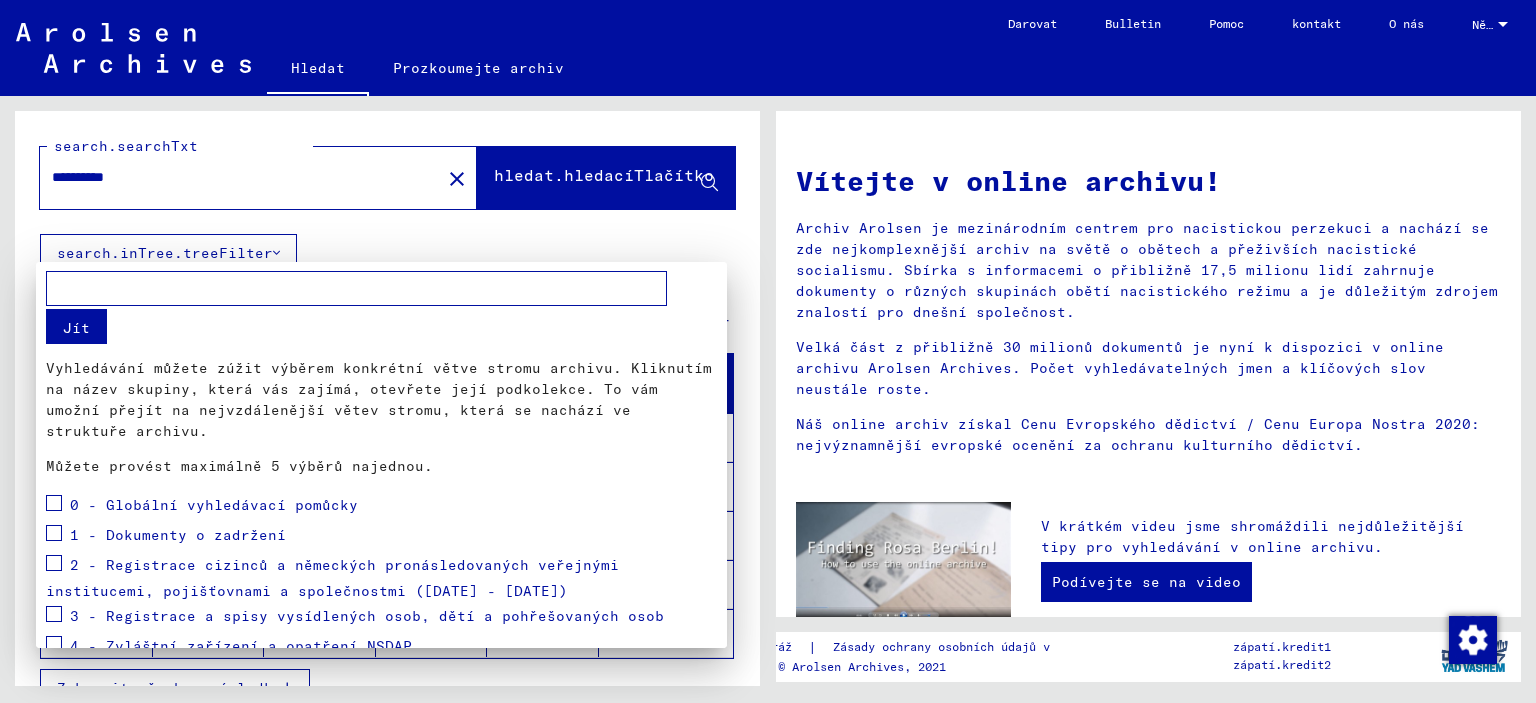 click at bounding box center (768, 351) 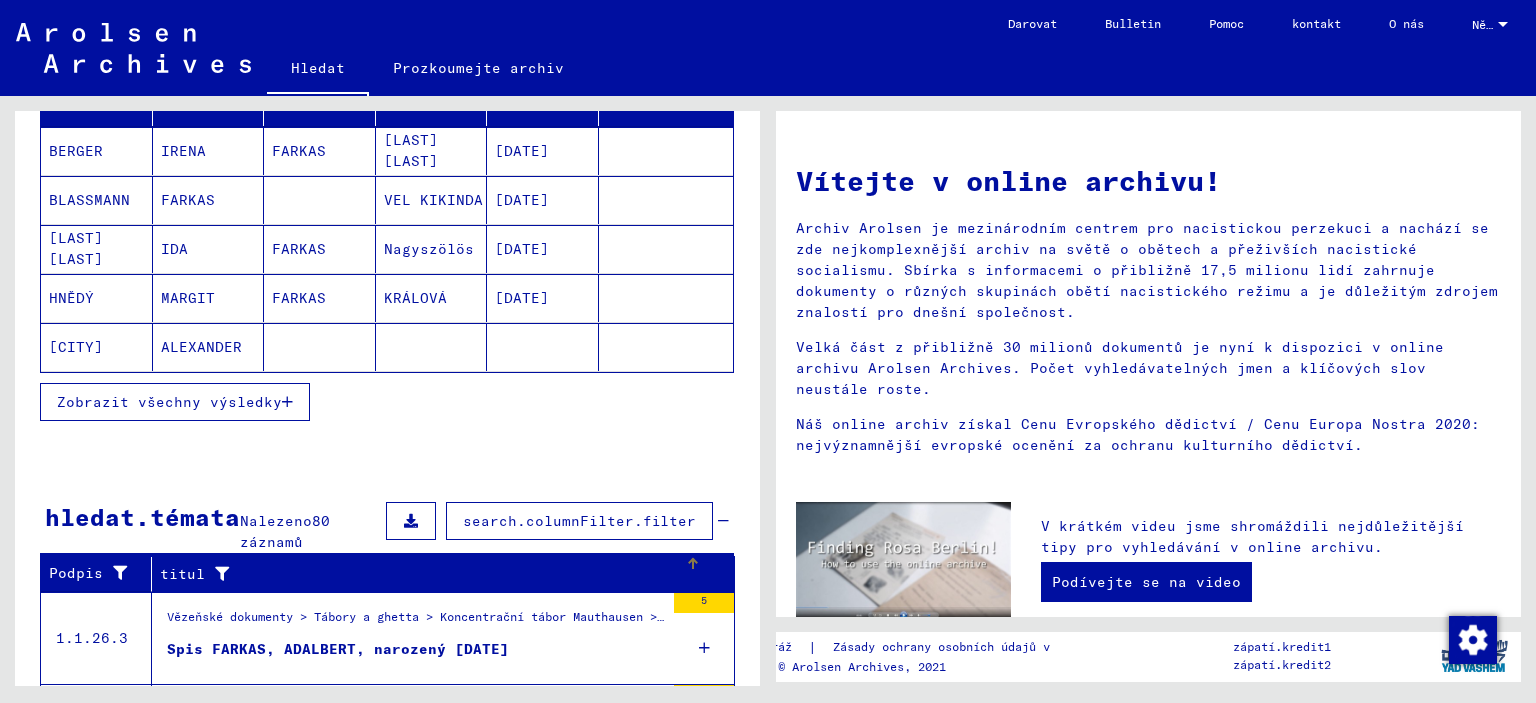 scroll, scrollTop: 200, scrollLeft: 0, axis: vertical 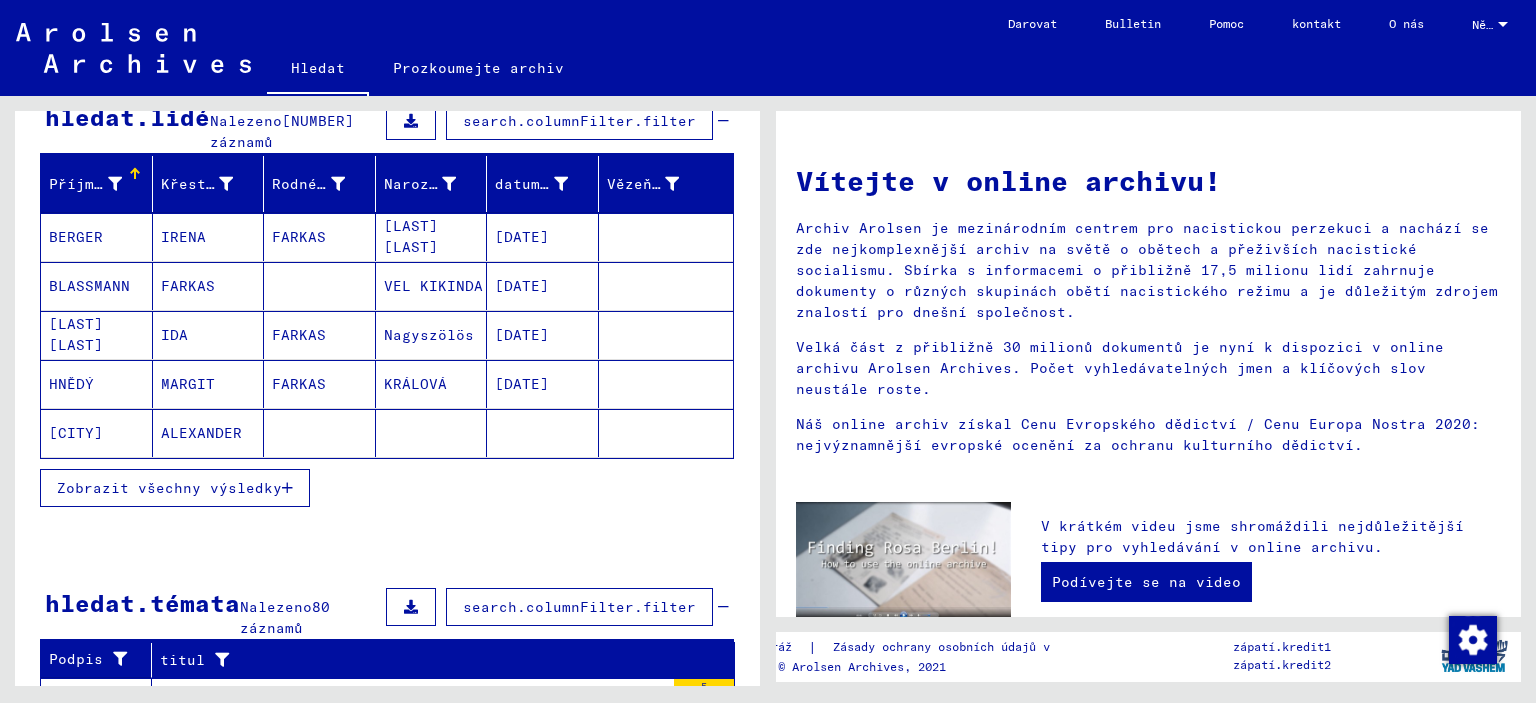 click on "Zobrazit všechny výsledky" at bounding box center [169, 488] 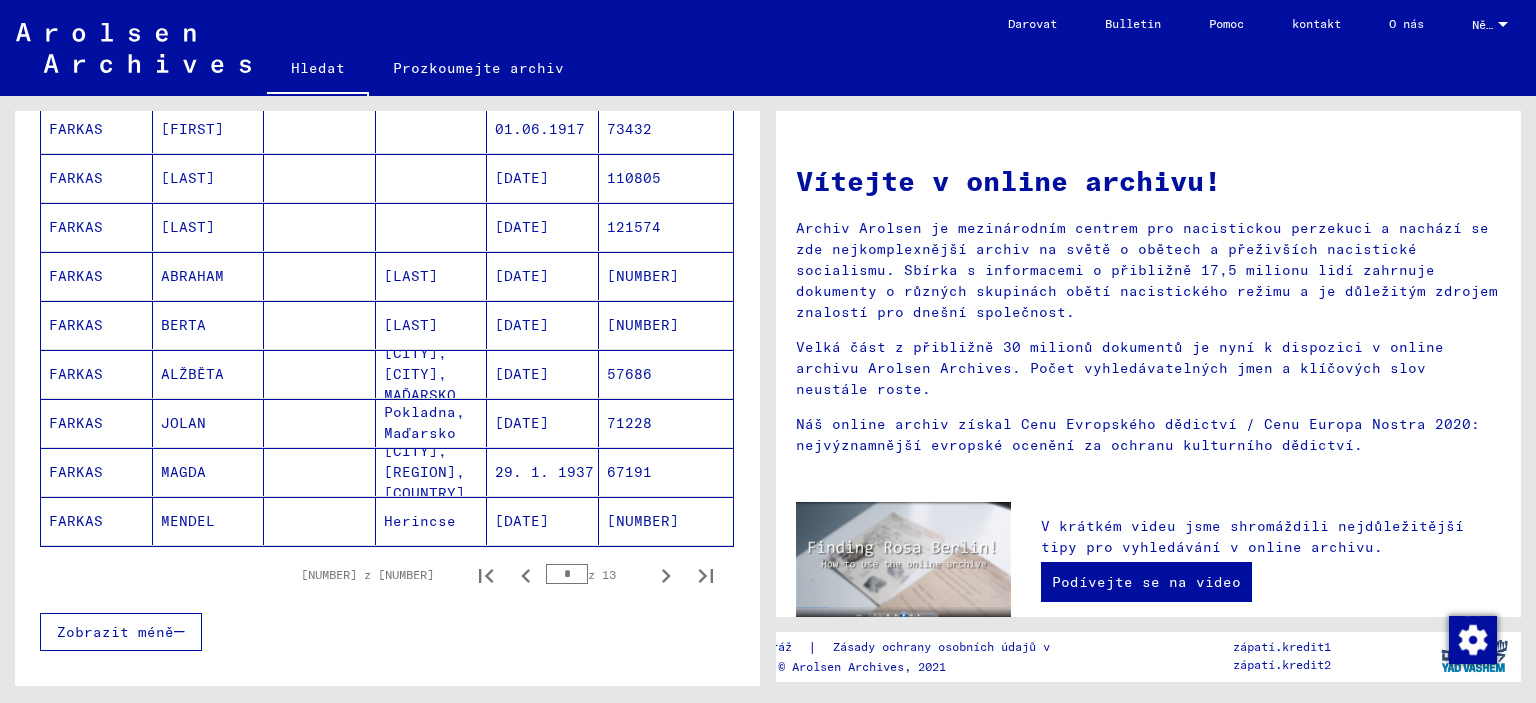 scroll, scrollTop: 1300, scrollLeft: 0, axis: vertical 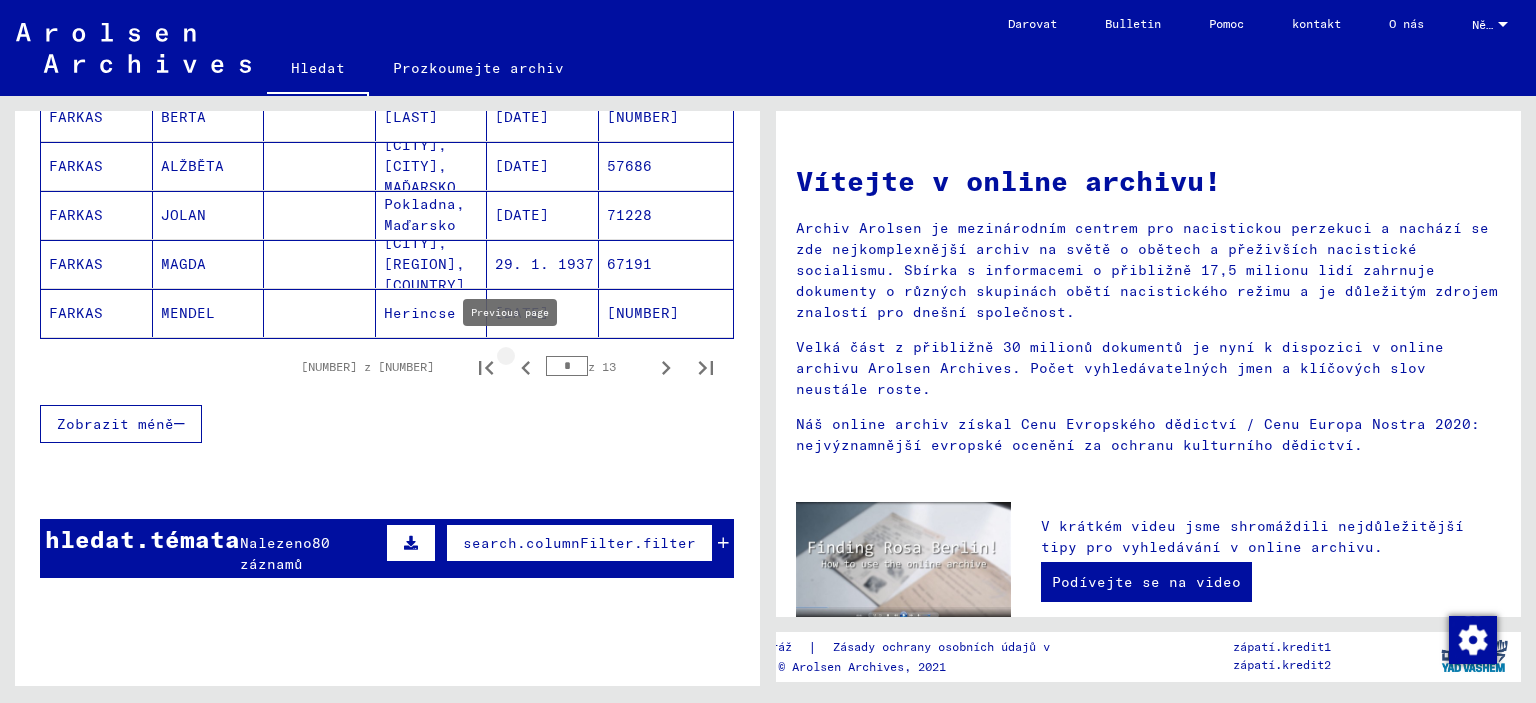 click 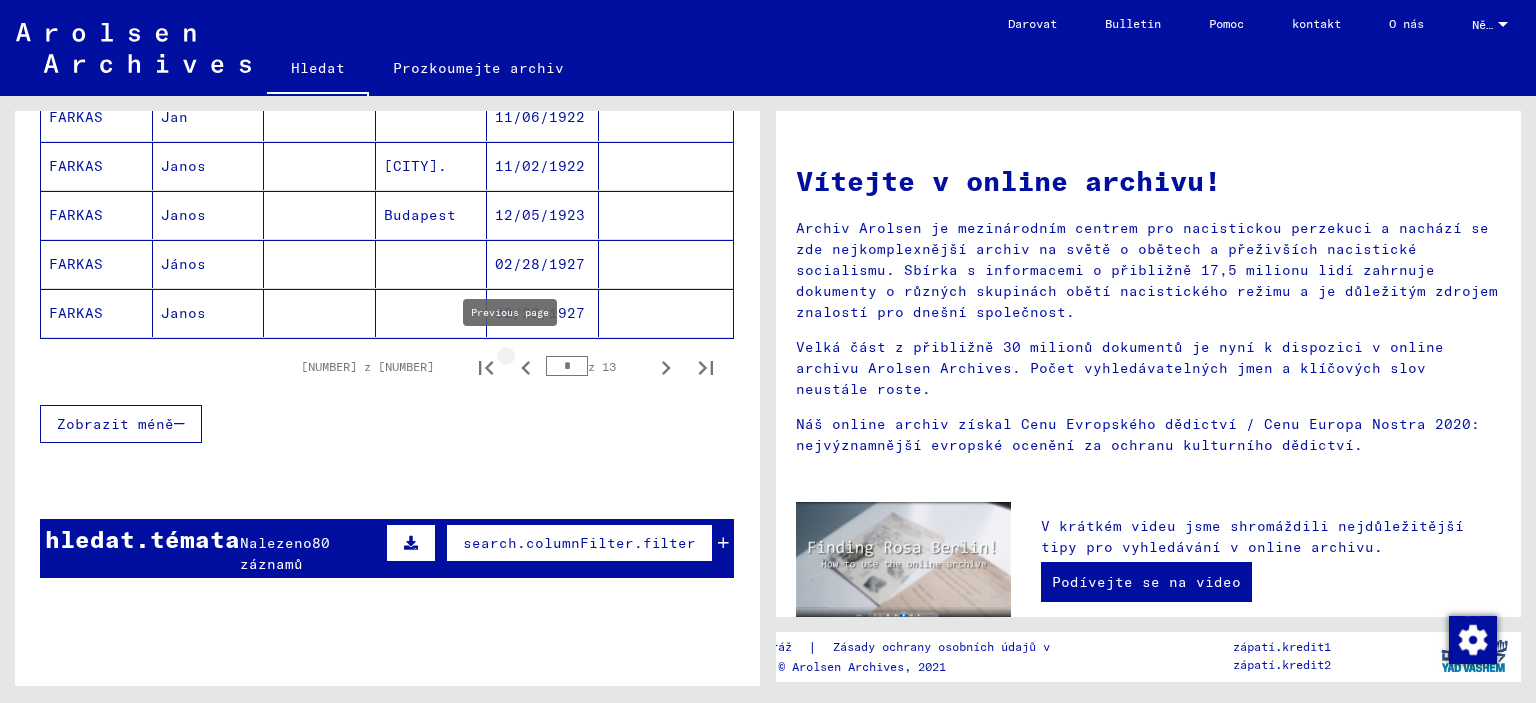 click 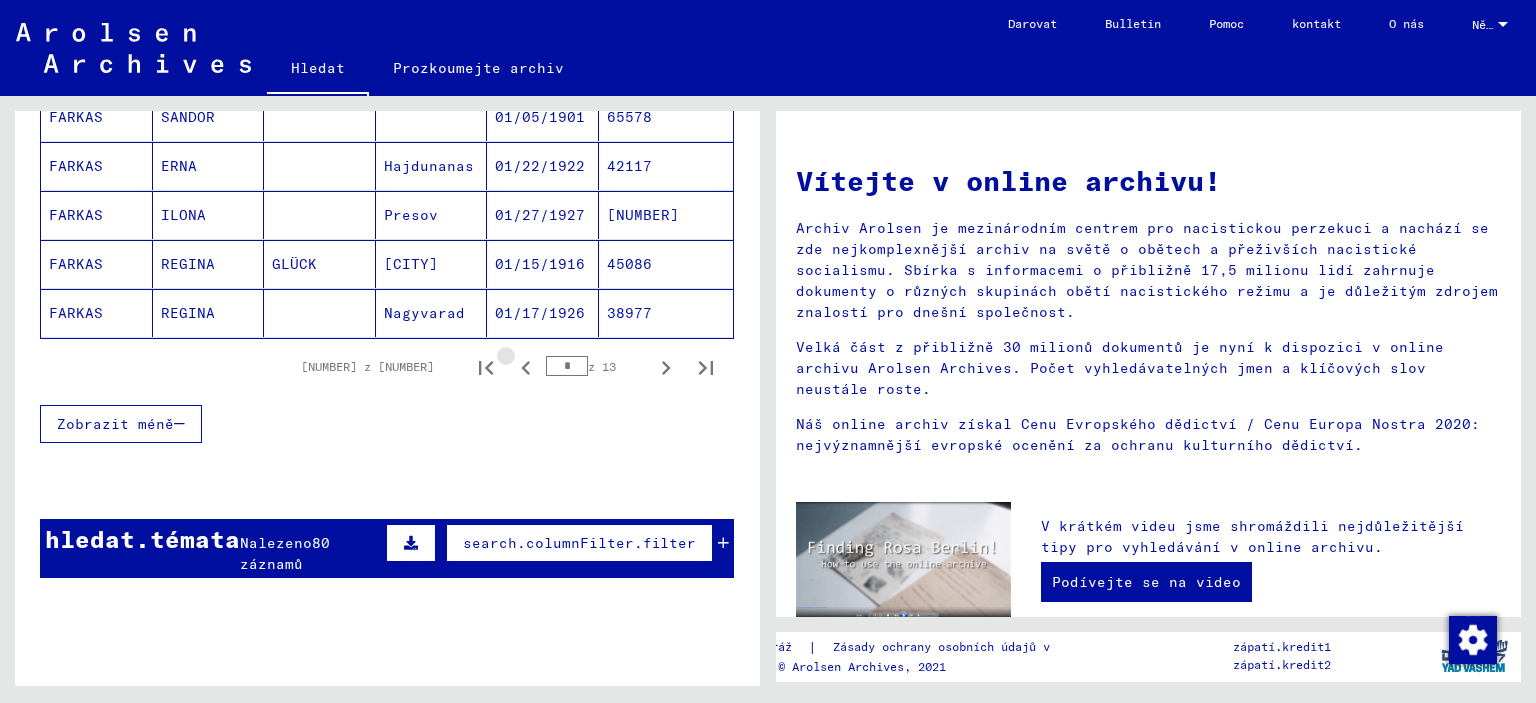 click 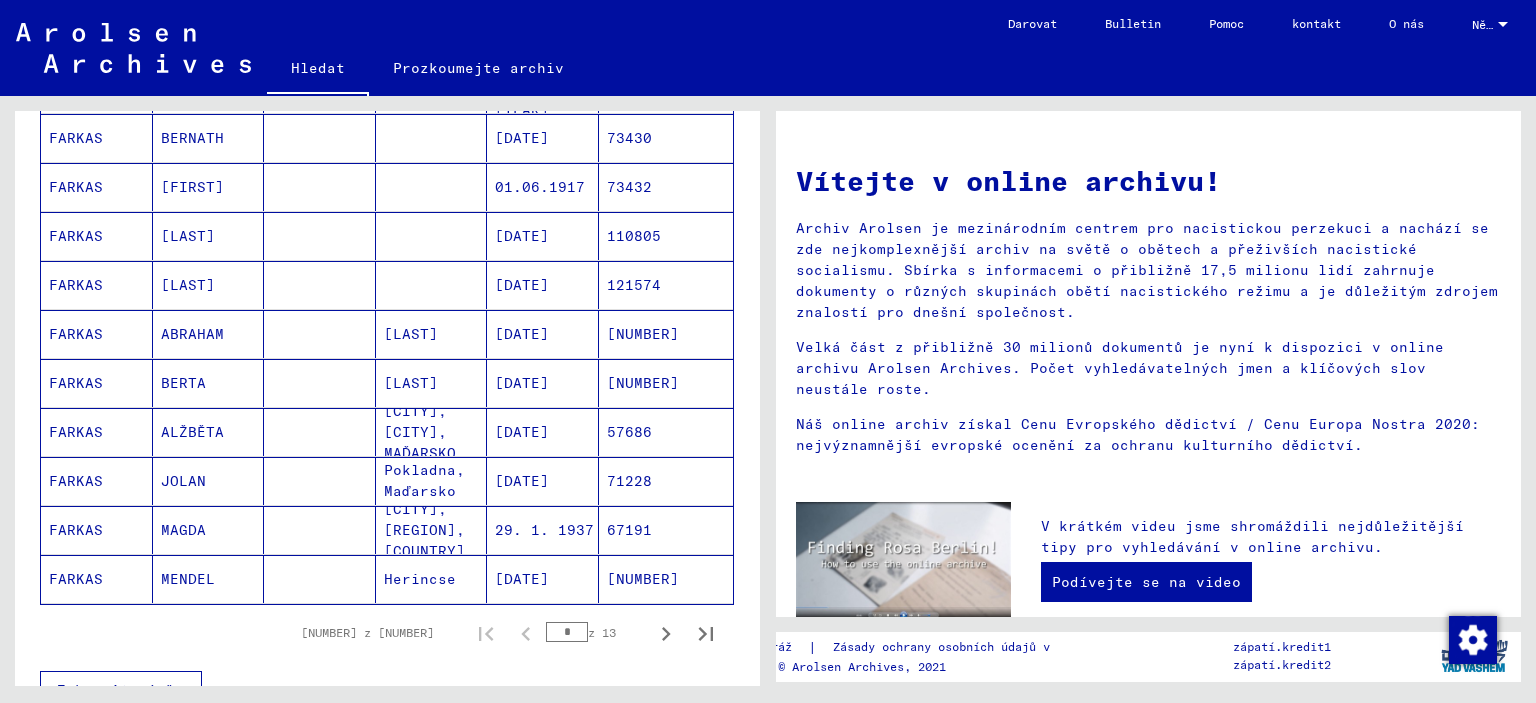 scroll, scrollTop: 1100, scrollLeft: 0, axis: vertical 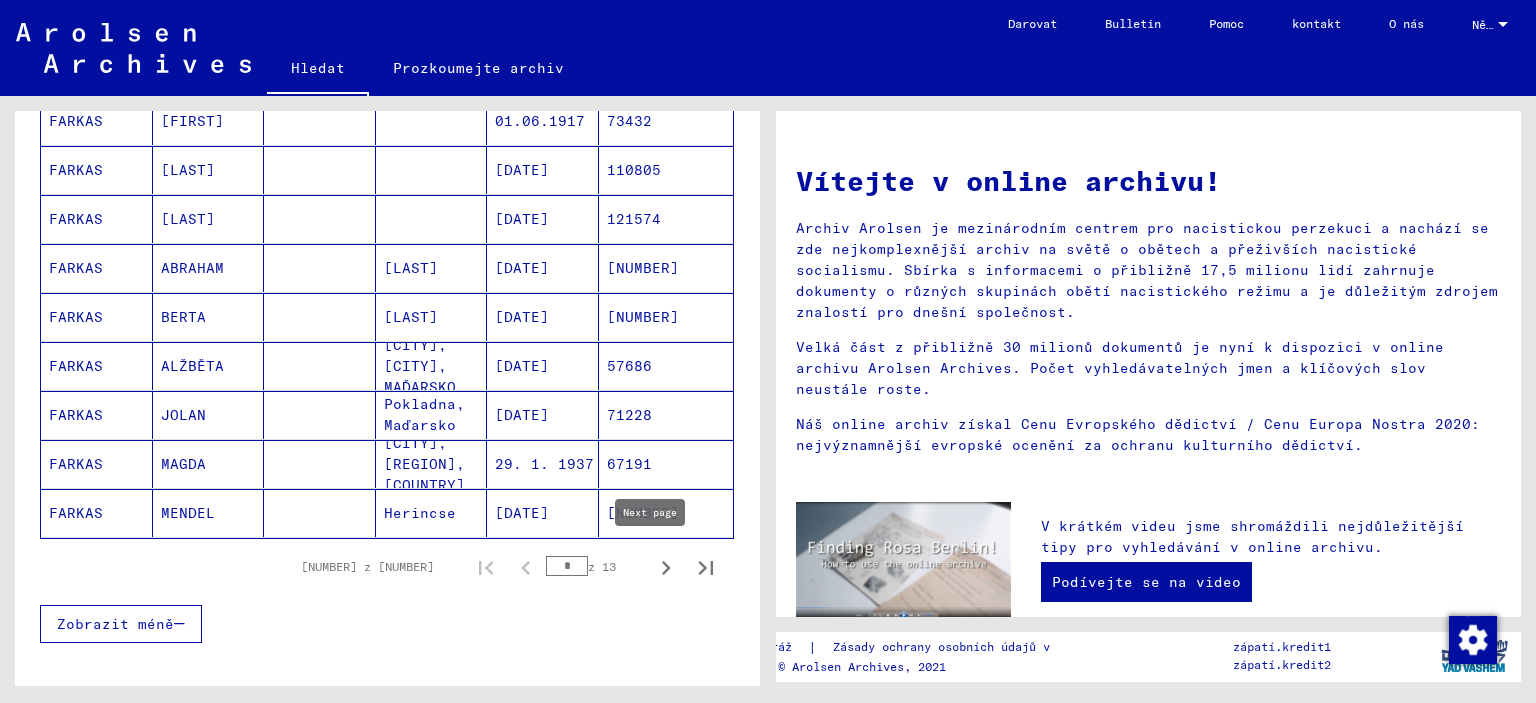 click 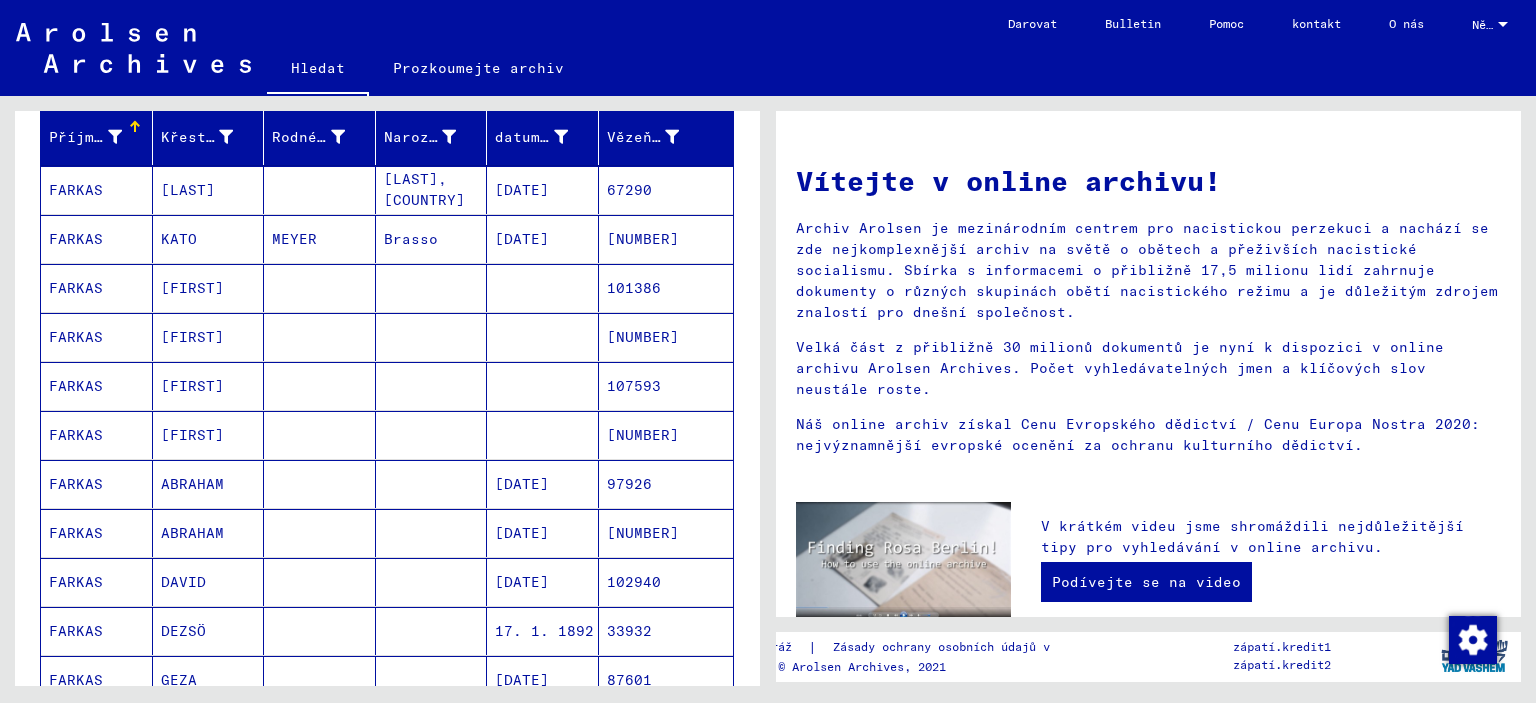 scroll, scrollTop: 200, scrollLeft: 0, axis: vertical 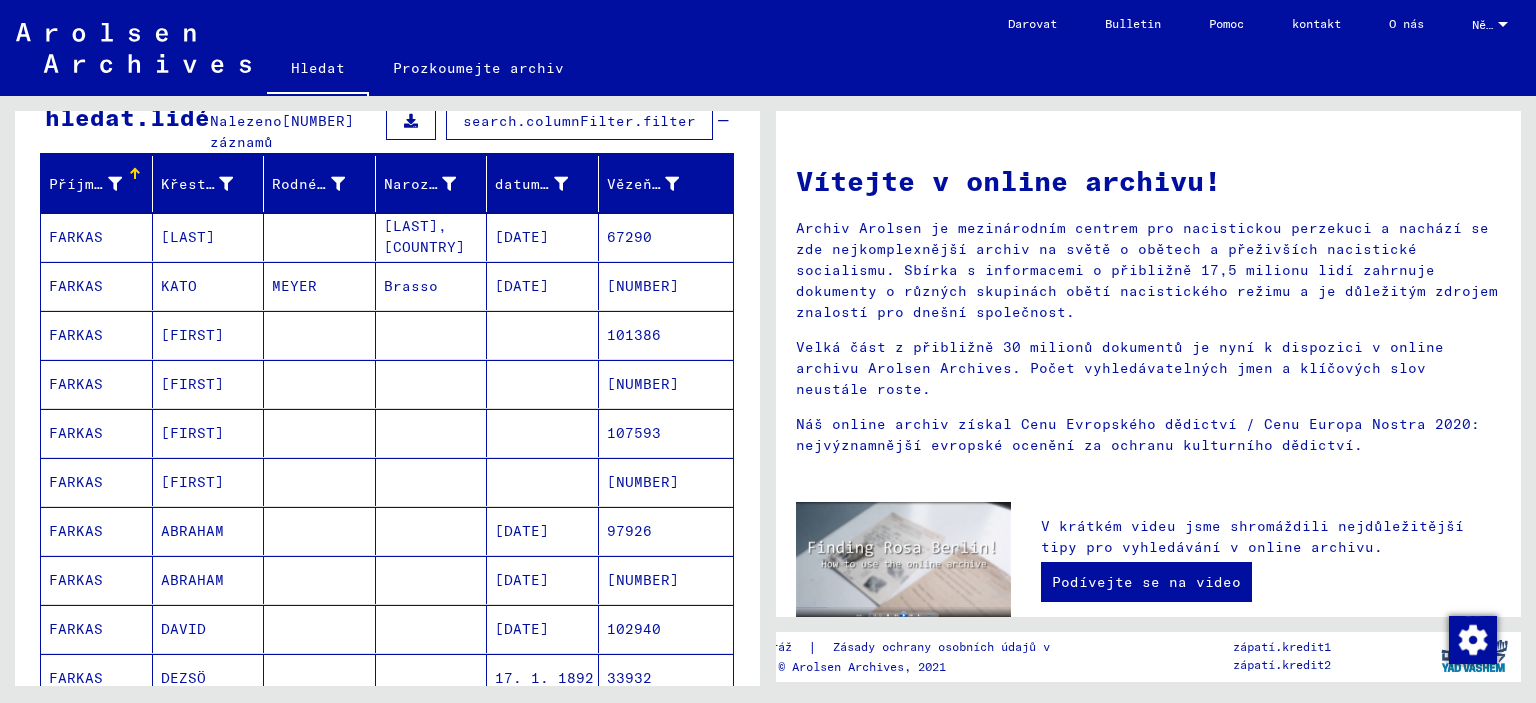 click on "[FIRST]" at bounding box center (209, 384) 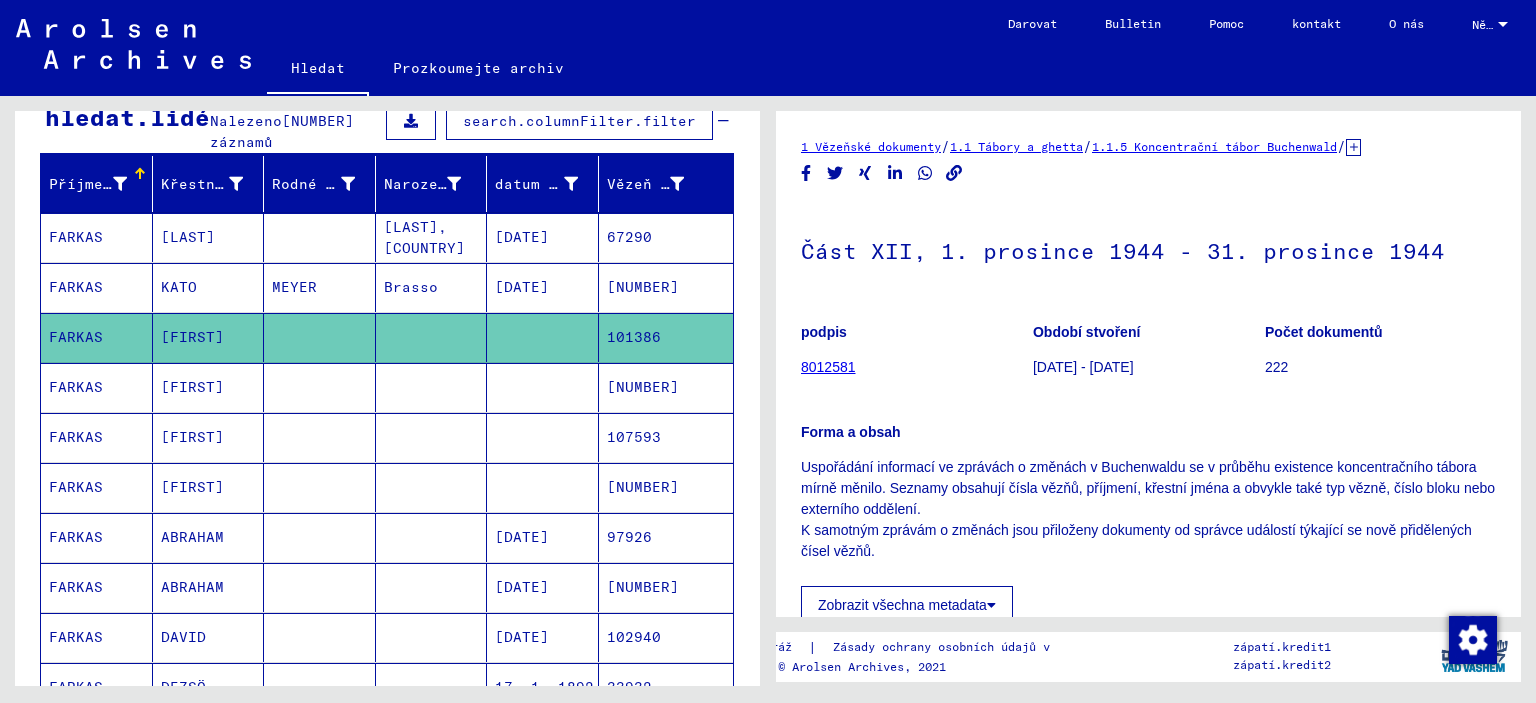 scroll, scrollTop: 0, scrollLeft: 0, axis: both 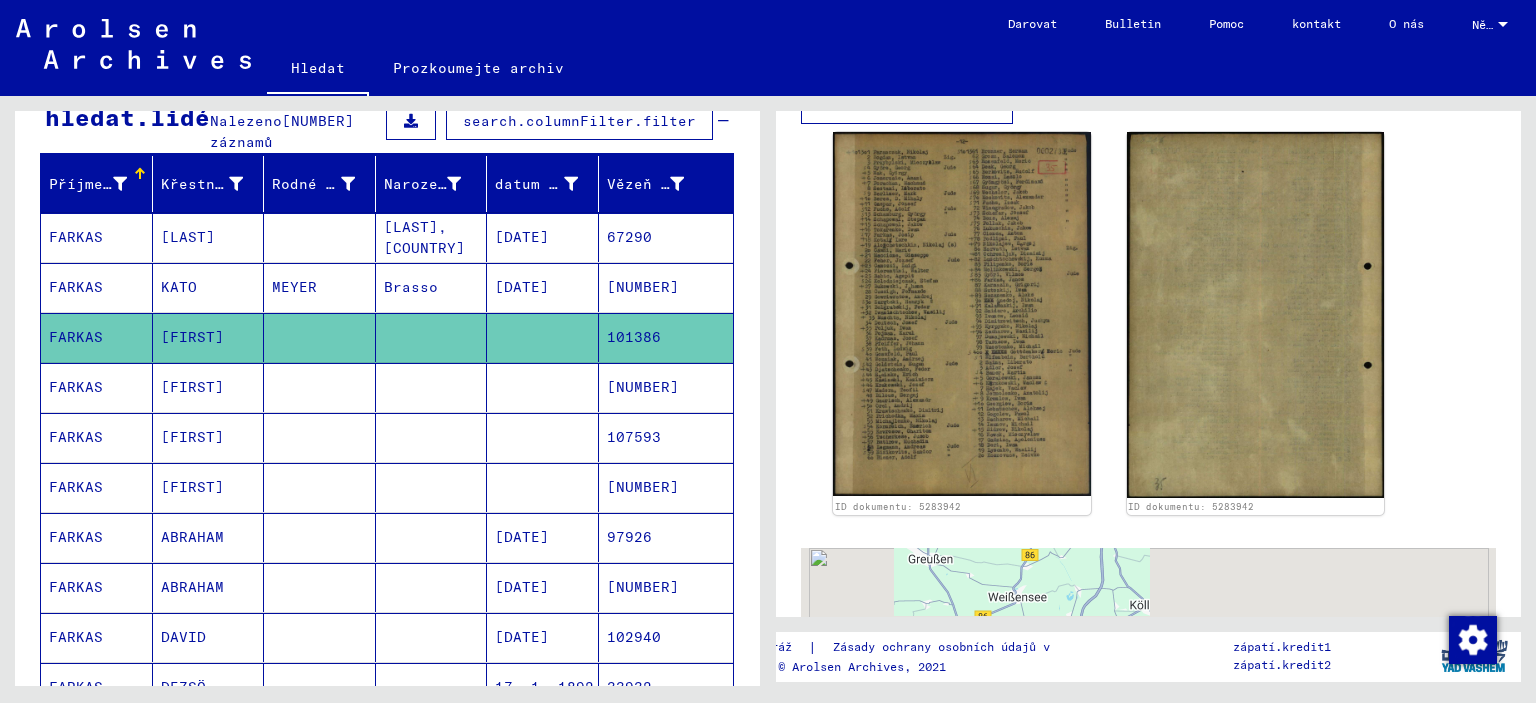 click at bounding box center (543, 437) 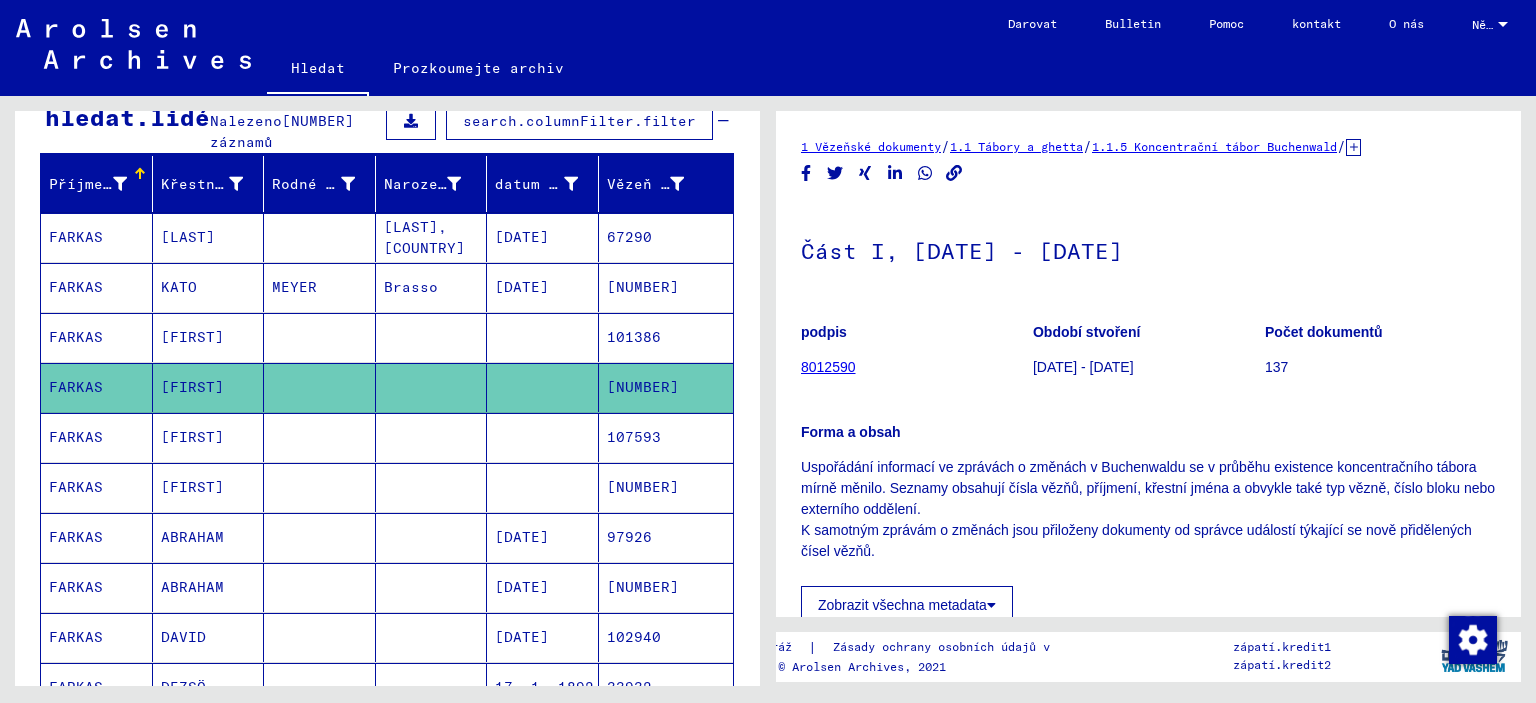 scroll, scrollTop: 179, scrollLeft: 0, axis: vertical 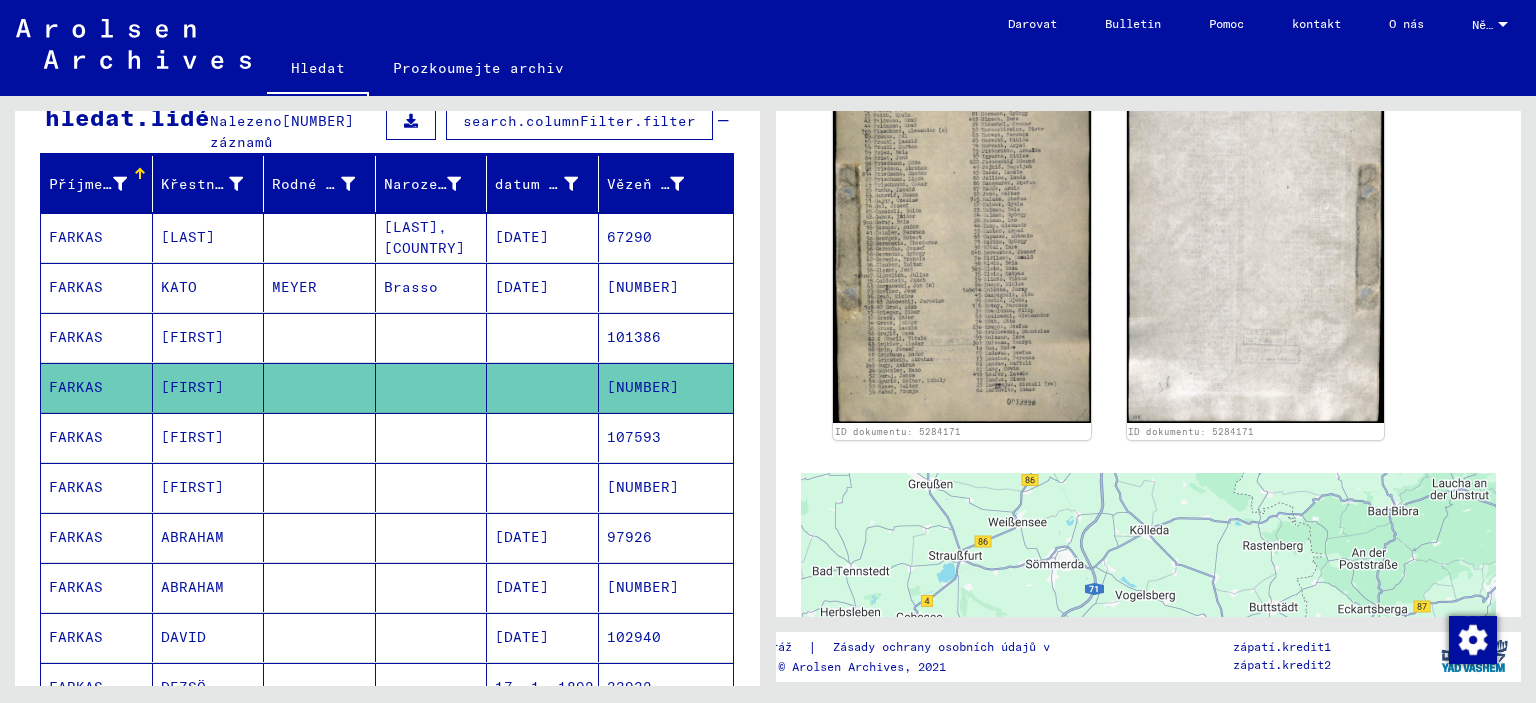 click at bounding box center (543, 487) 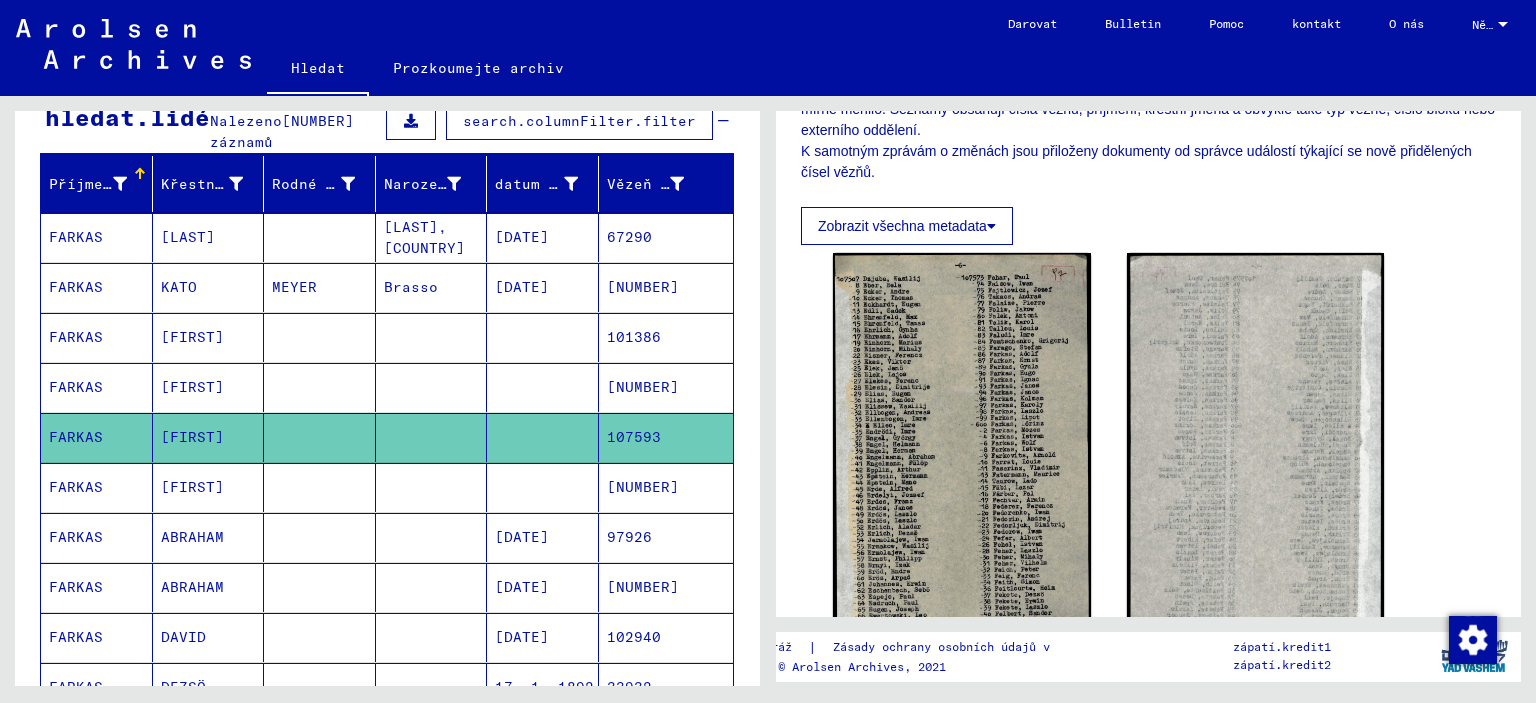 scroll, scrollTop: 979, scrollLeft: 0, axis: vertical 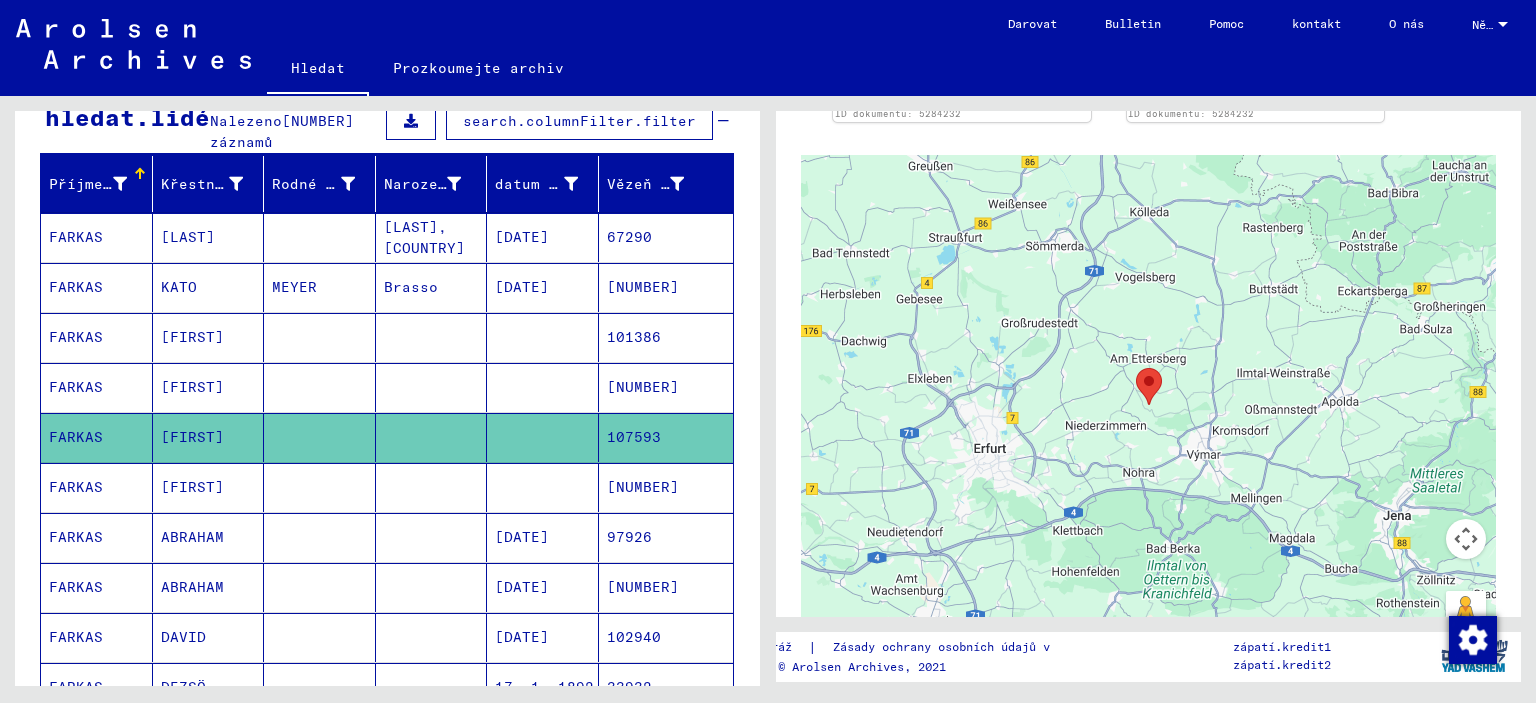 click at bounding box center (543, 537) 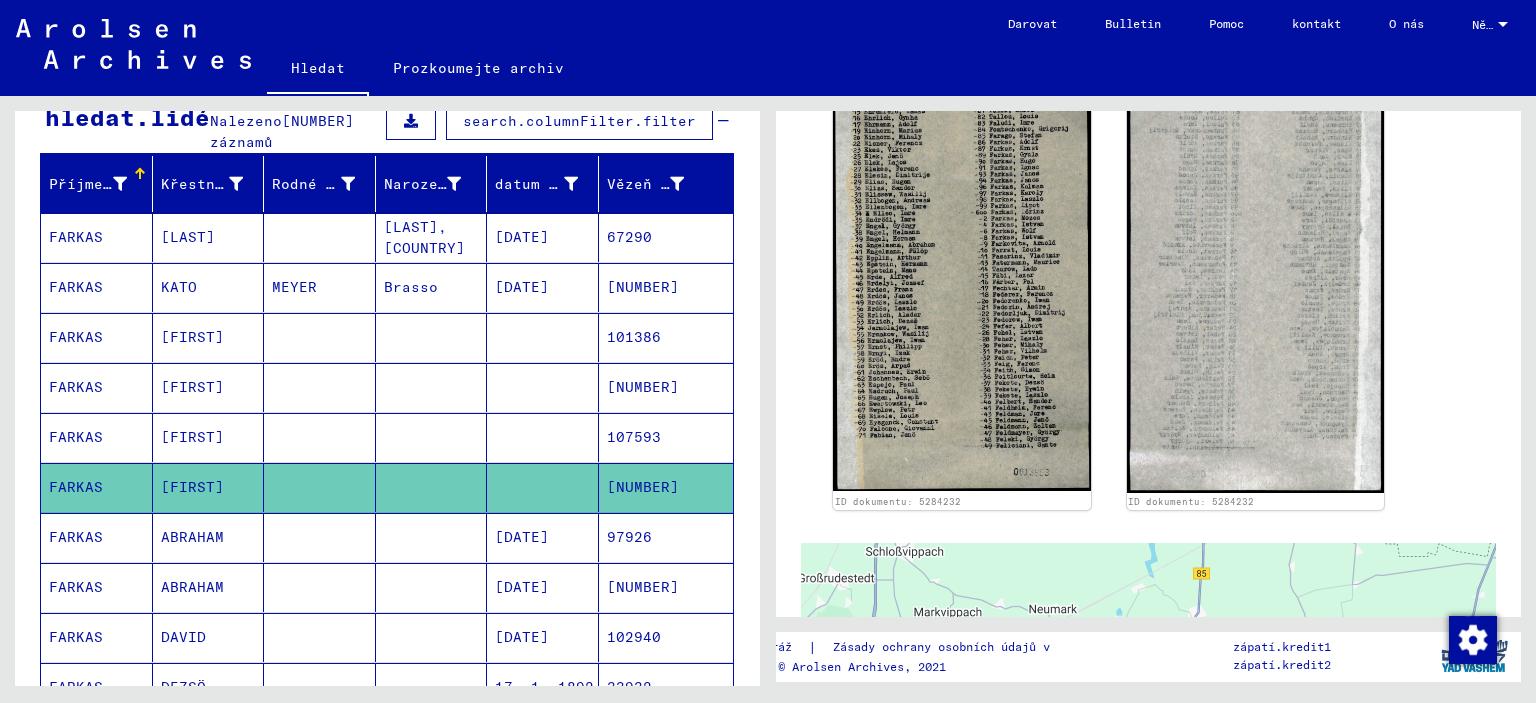 scroll, scrollTop: 600, scrollLeft: 0, axis: vertical 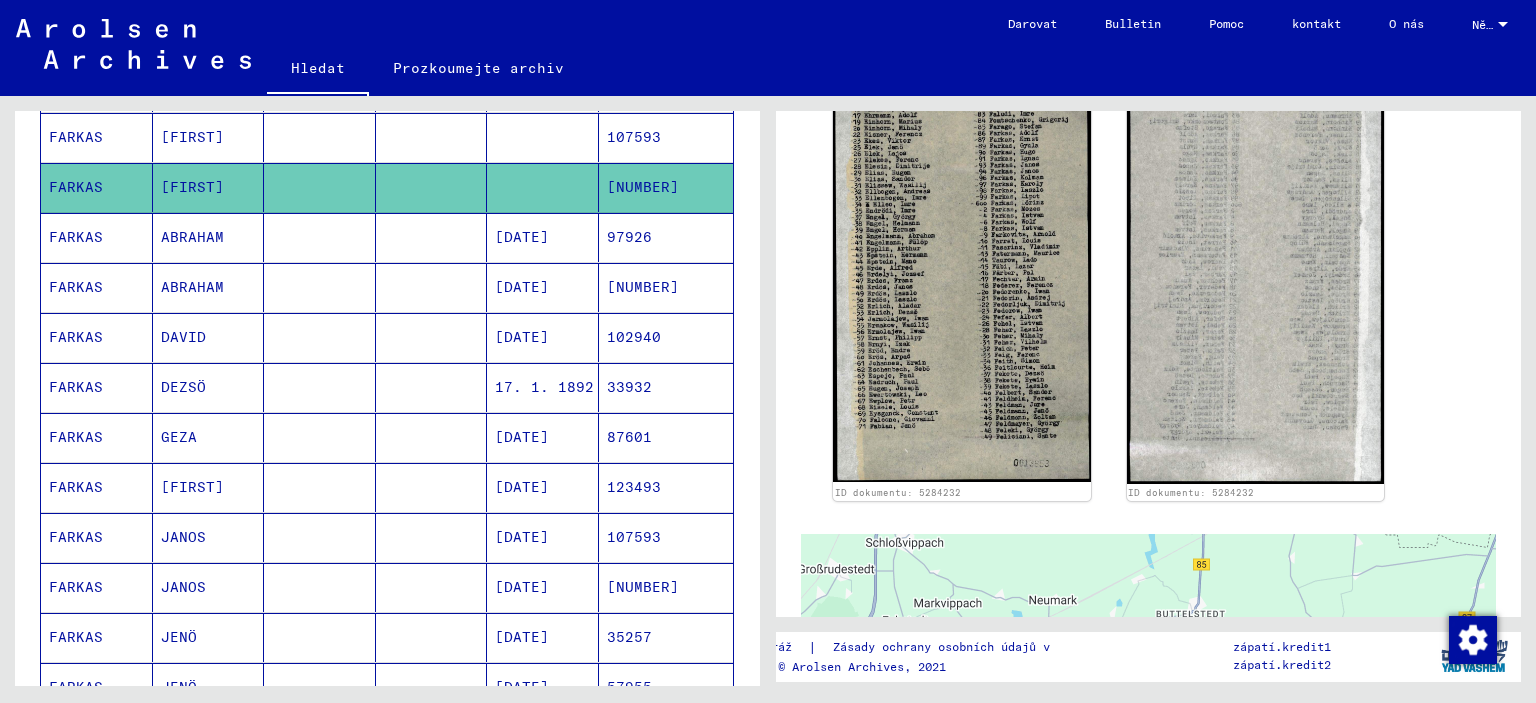 click at bounding box center (432, 437) 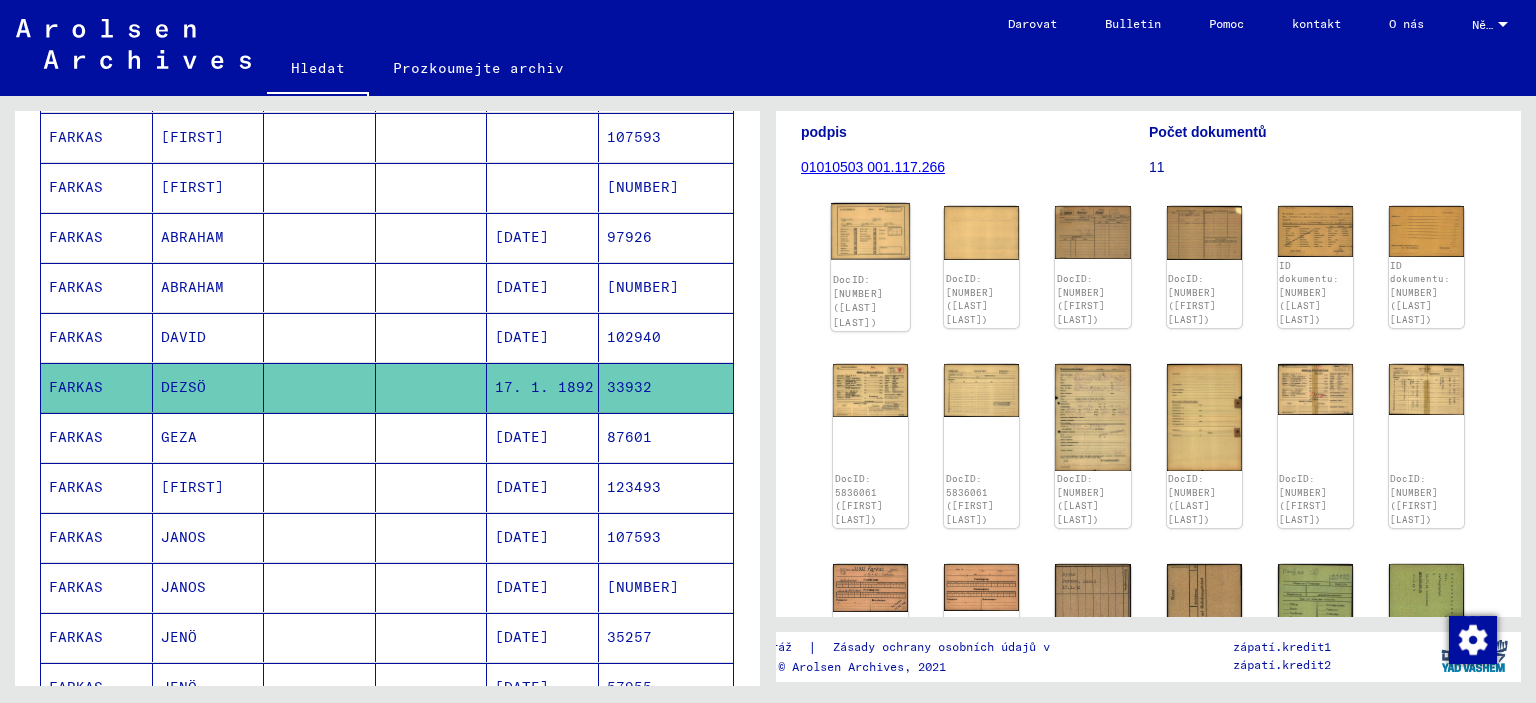 click 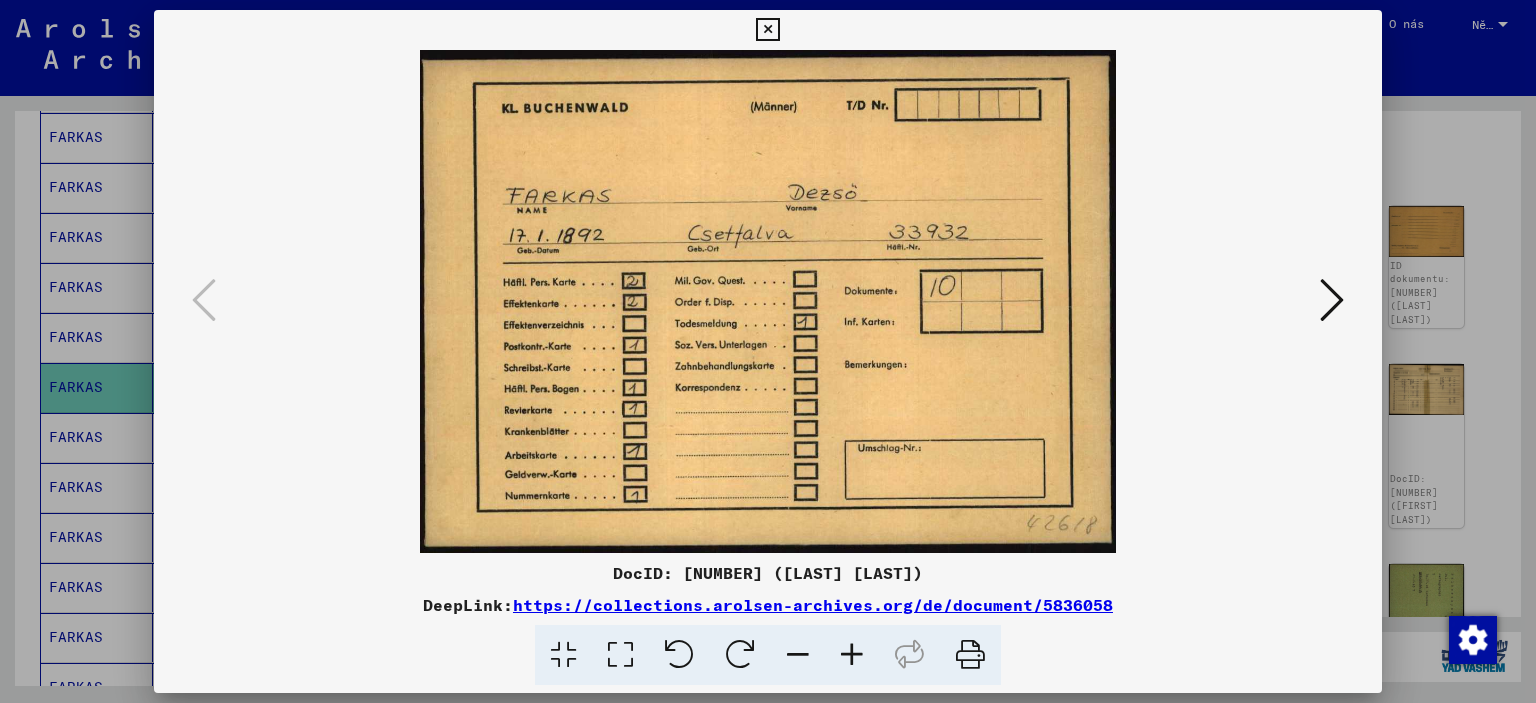 click at bounding box center [1332, 300] 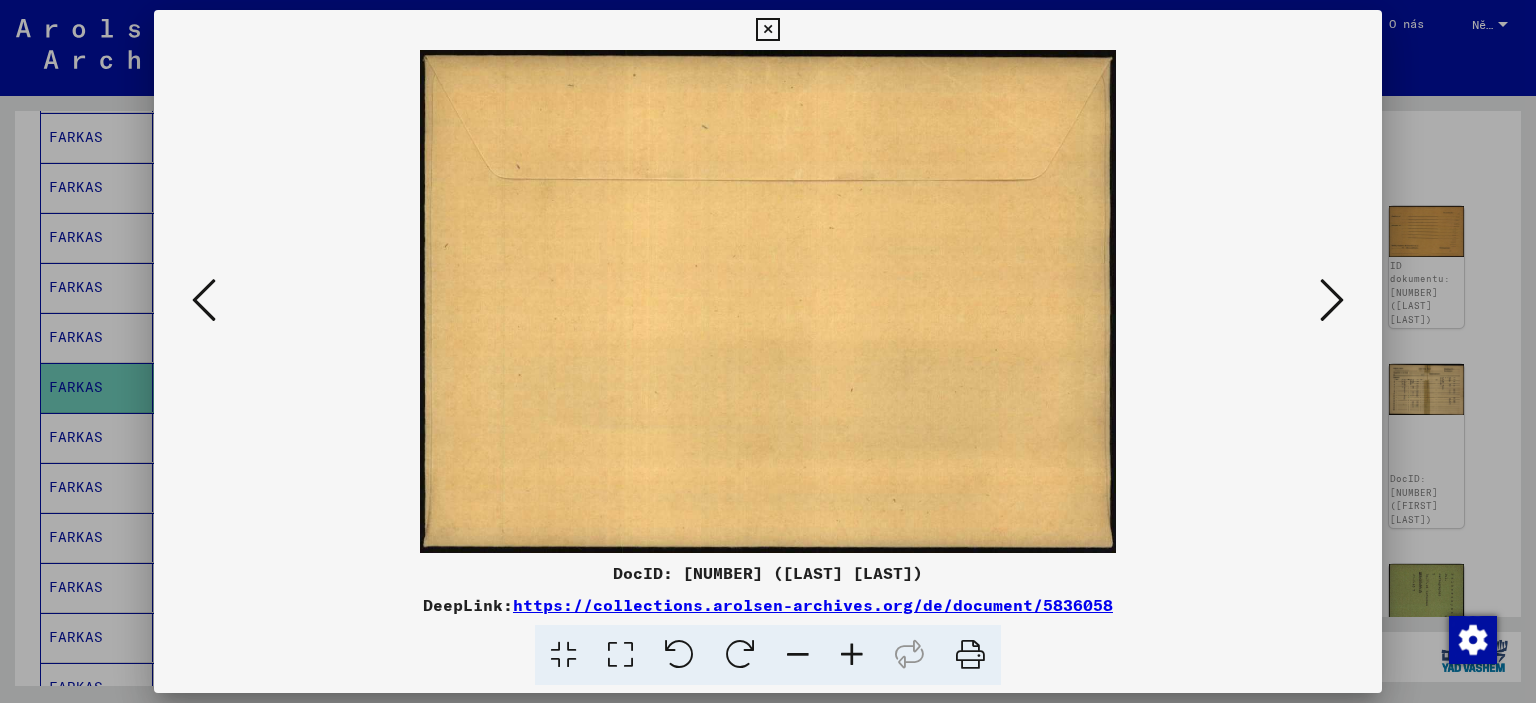 click at bounding box center (1332, 300) 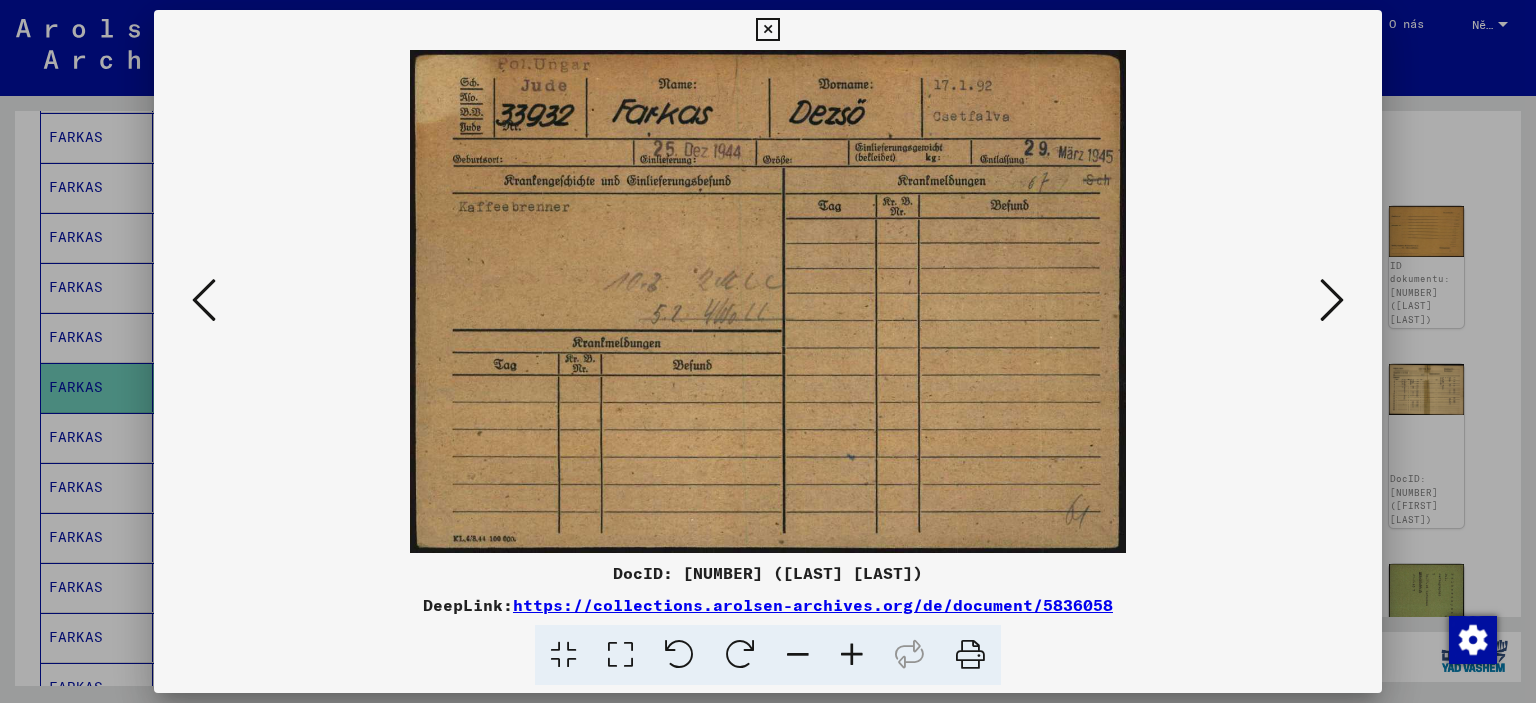 click at bounding box center (1332, 300) 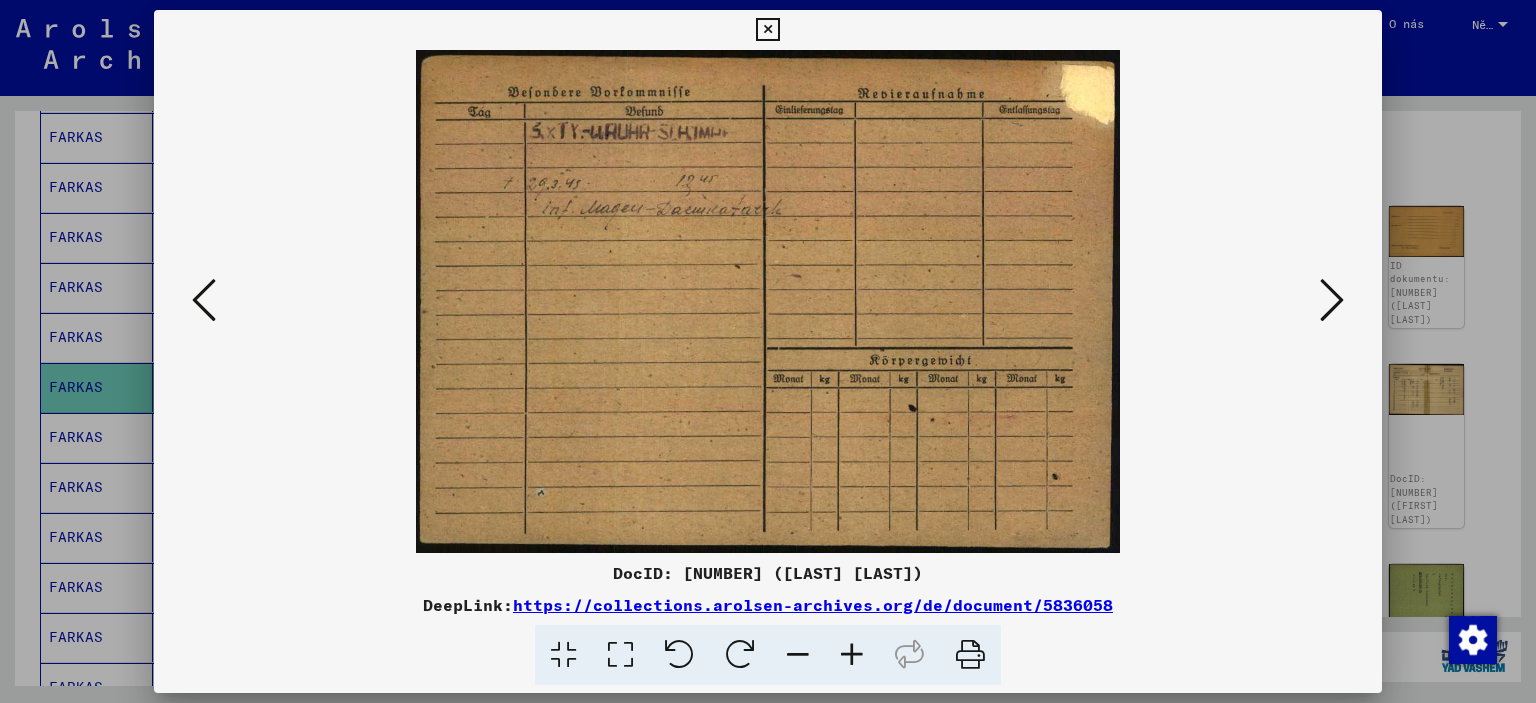 click at bounding box center (1332, 300) 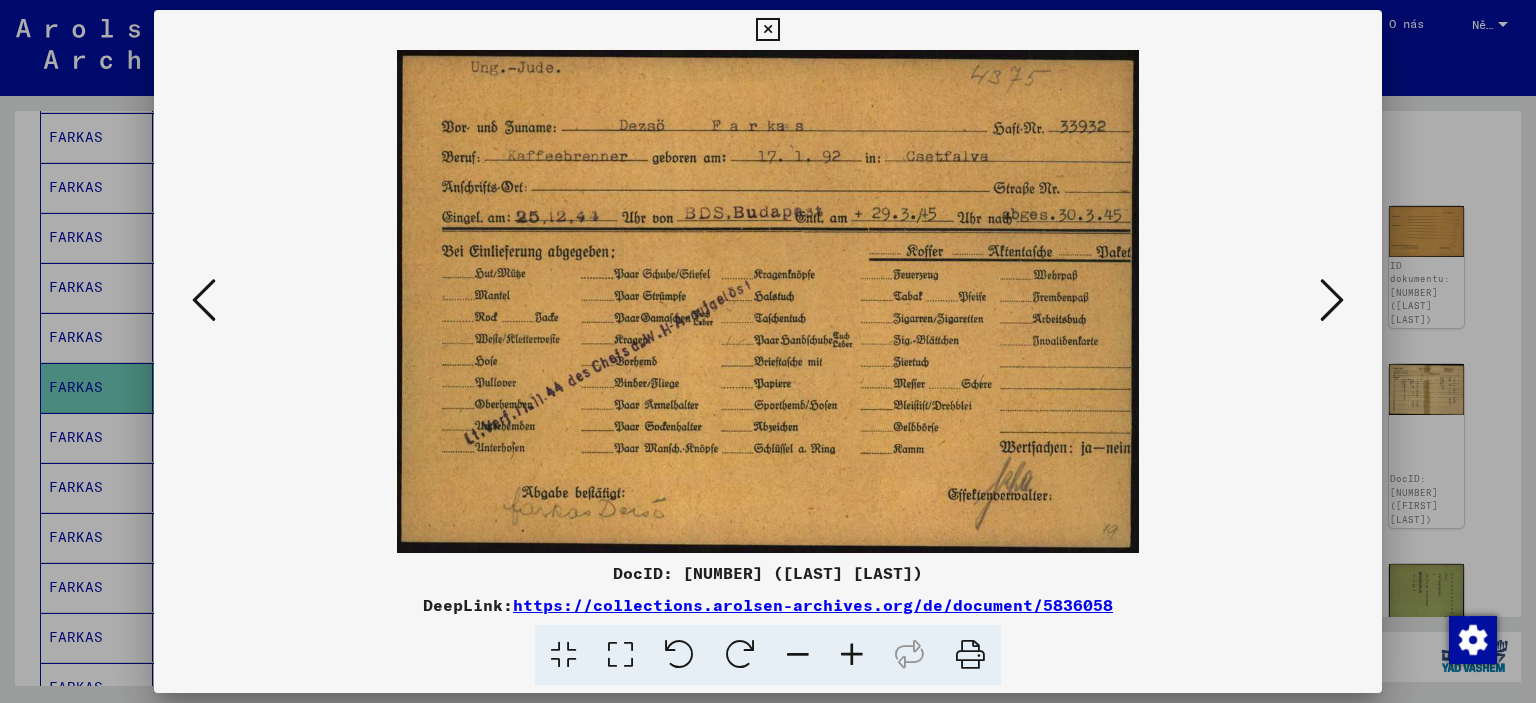 click at bounding box center (768, 351) 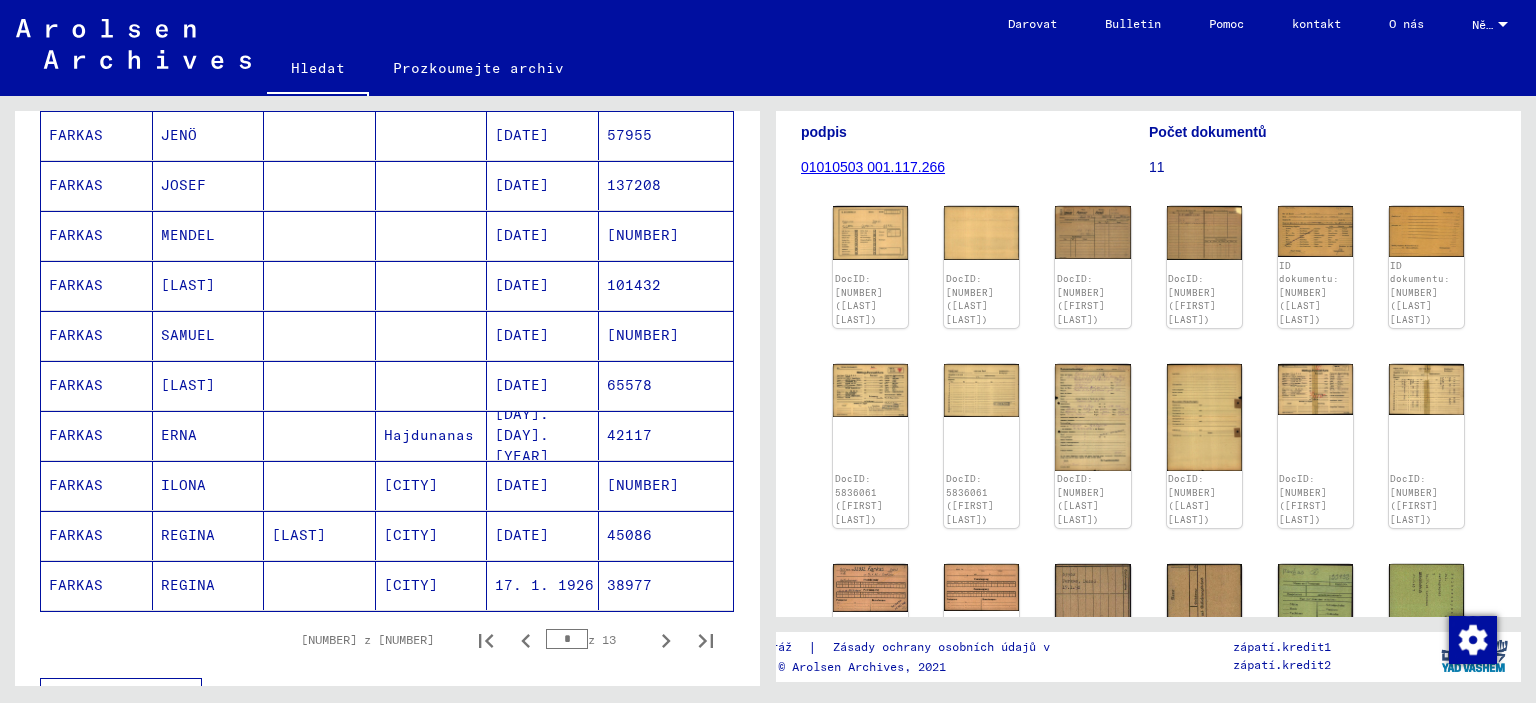 scroll, scrollTop: 1100, scrollLeft: 0, axis: vertical 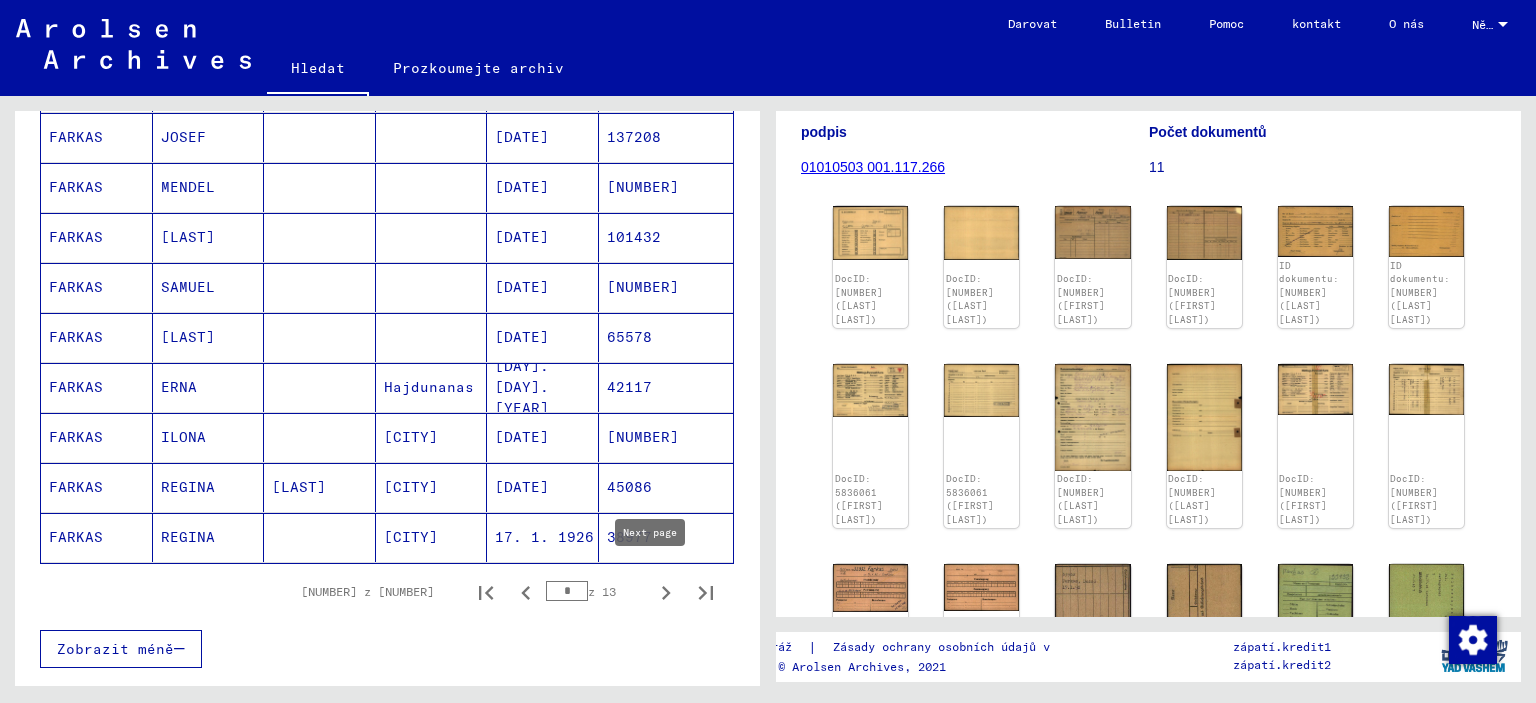 click 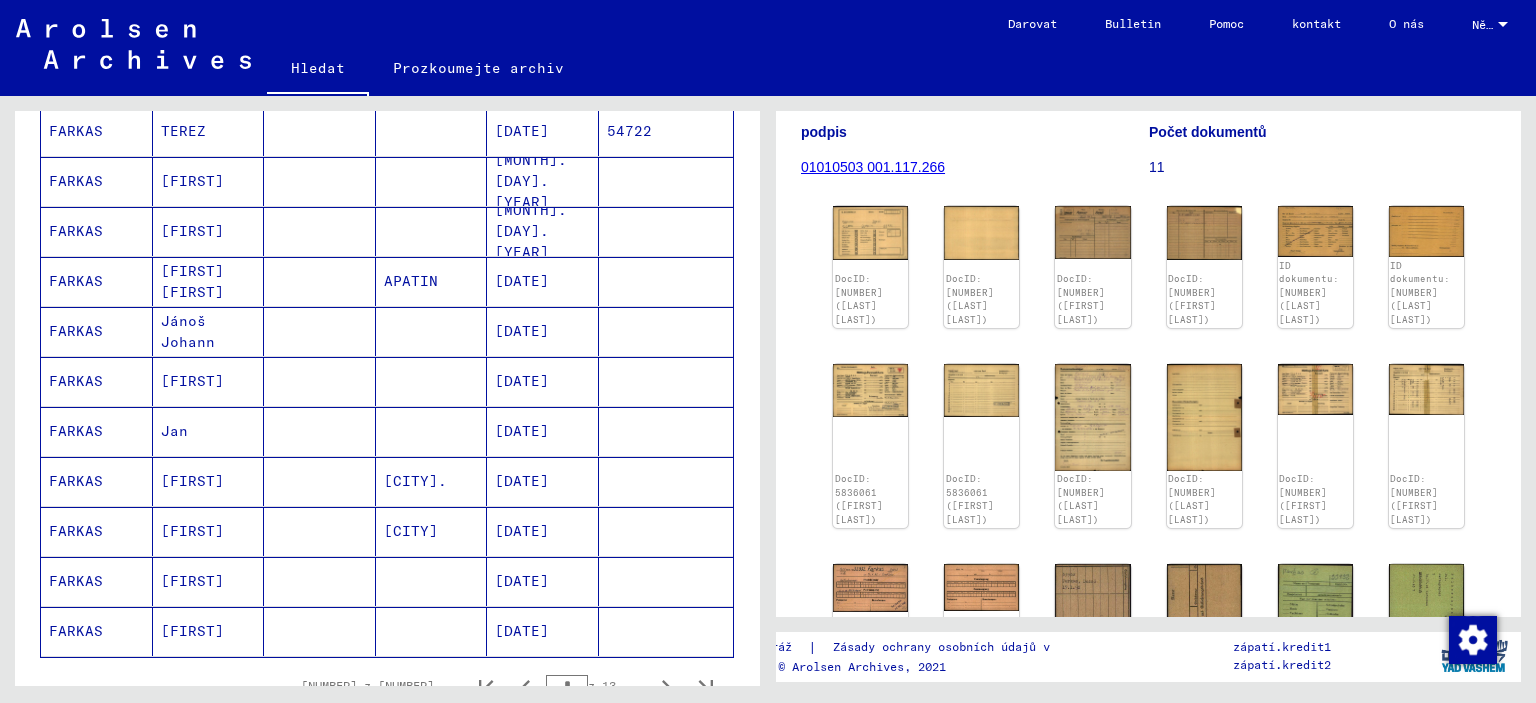 scroll, scrollTop: 1100, scrollLeft: 0, axis: vertical 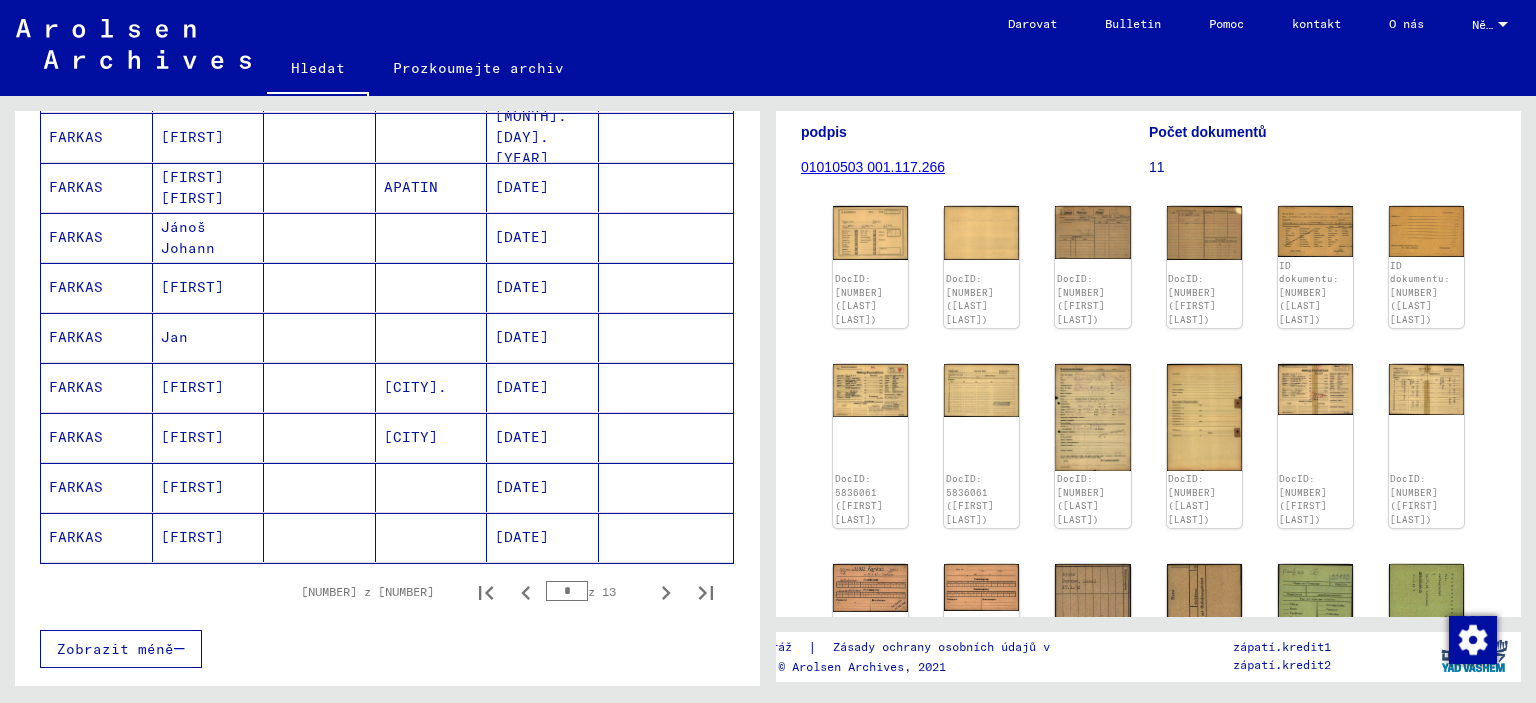 click 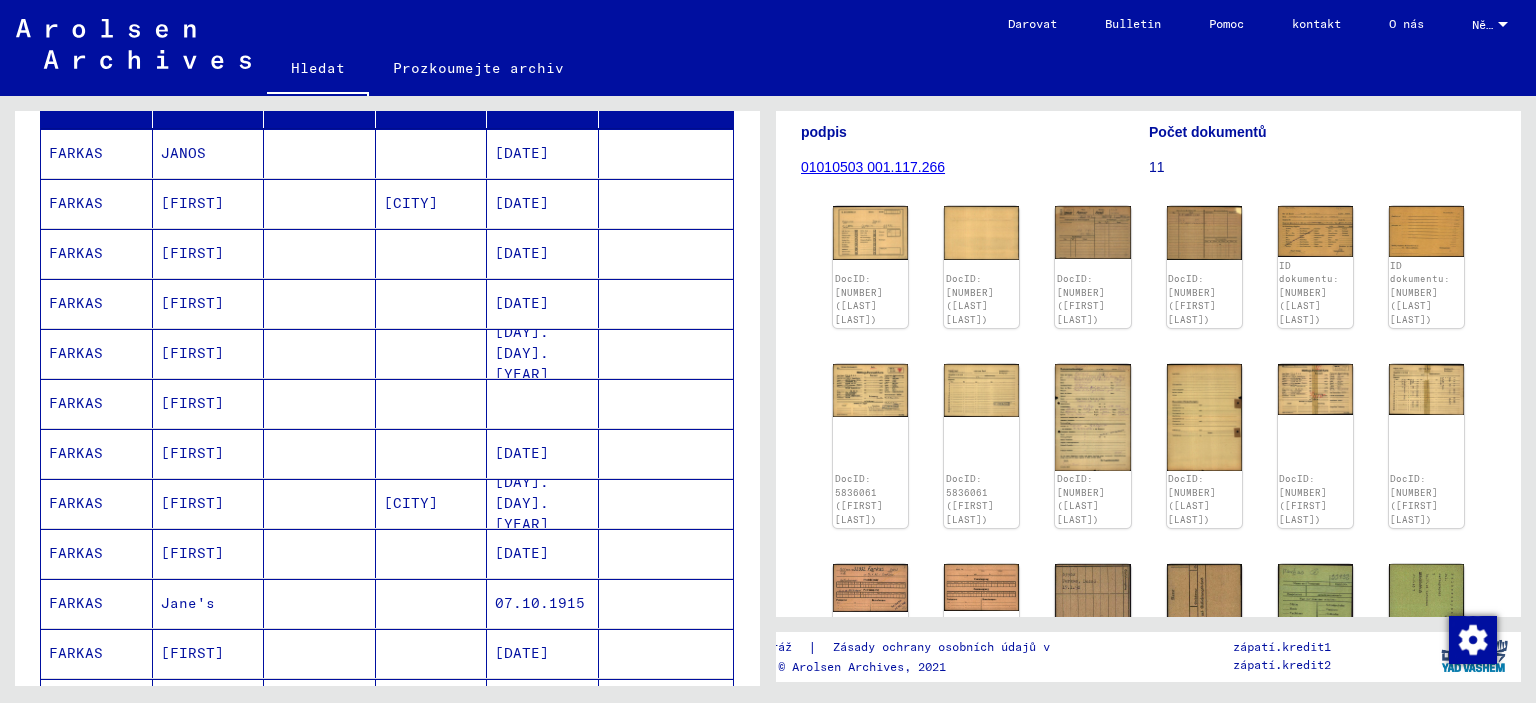 scroll, scrollTop: 300, scrollLeft: 0, axis: vertical 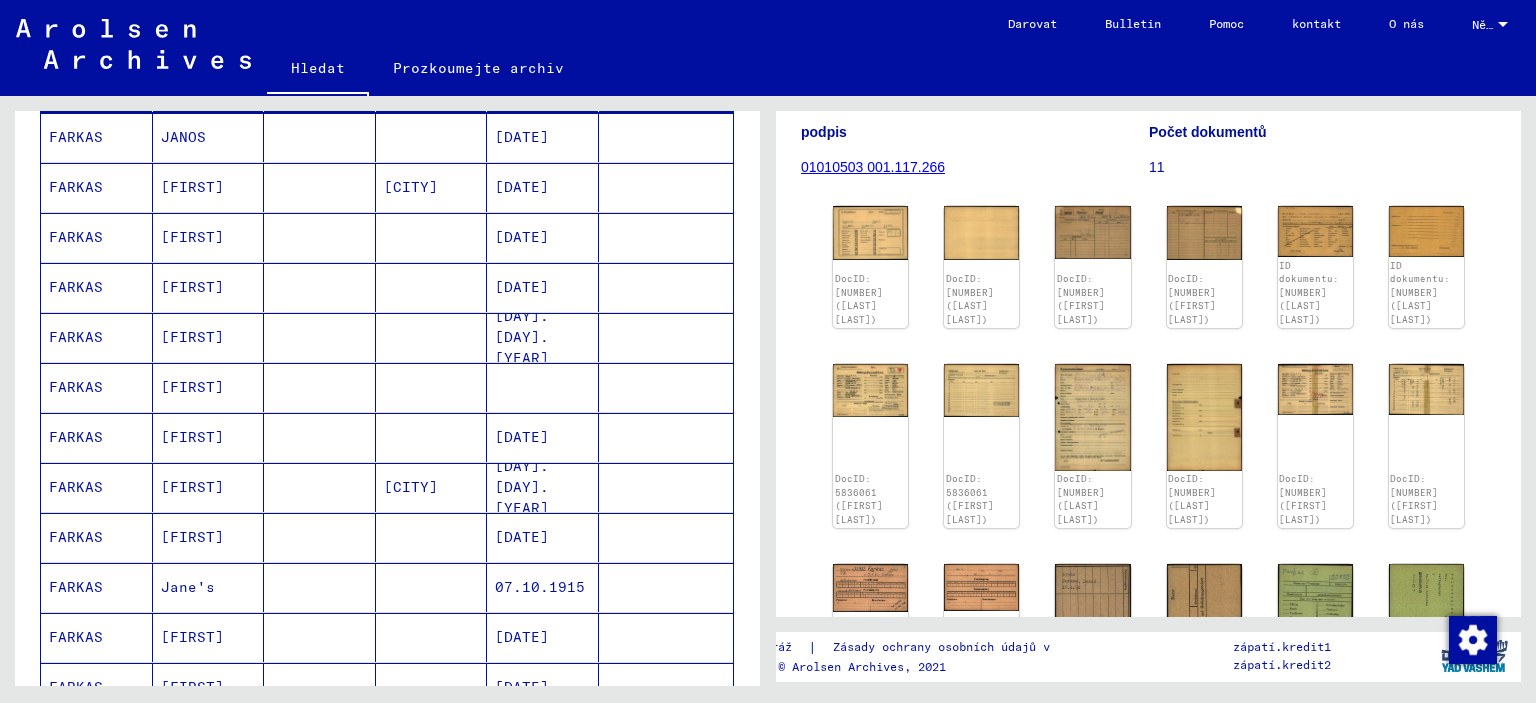 click at bounding box center [432, 437] 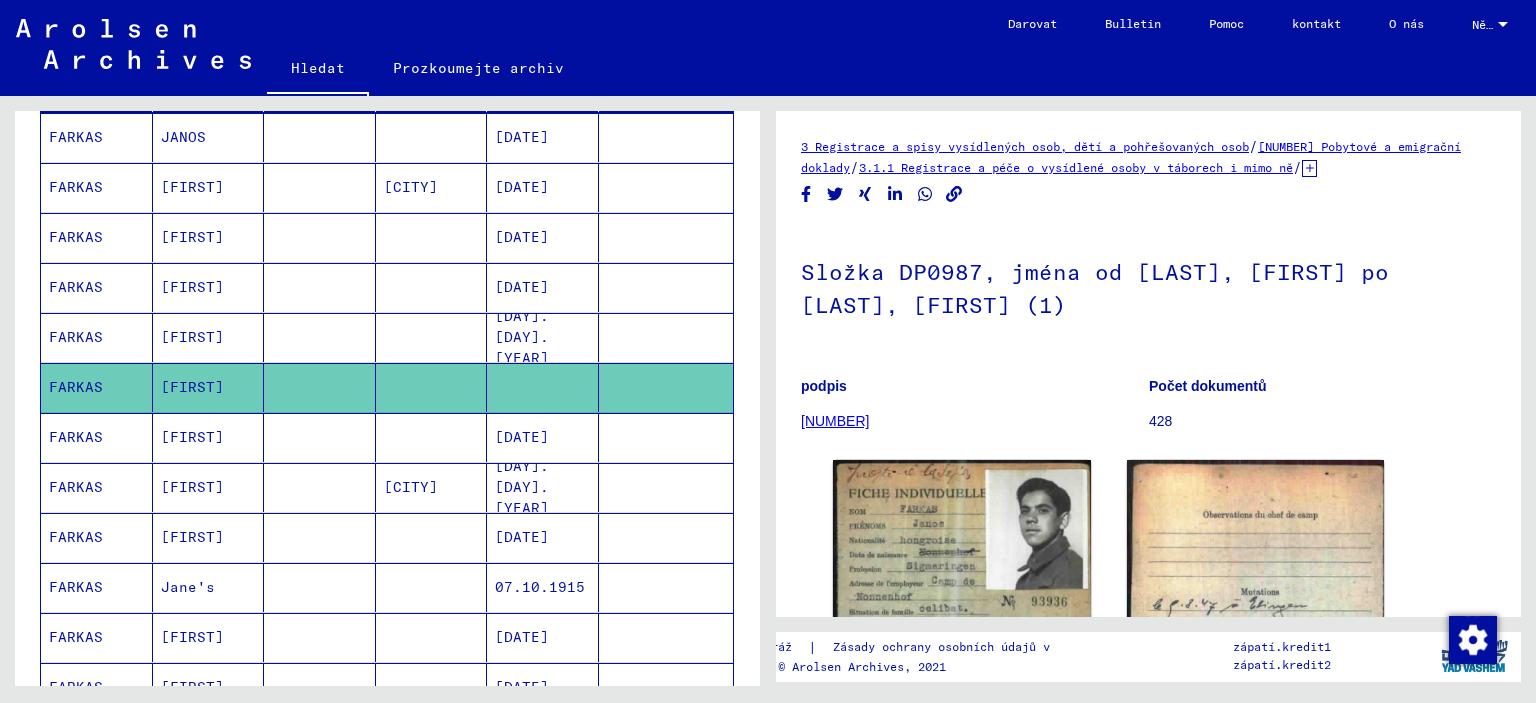 scroll, scrollTop: 21, scrollLeft: 0, axis: vertical 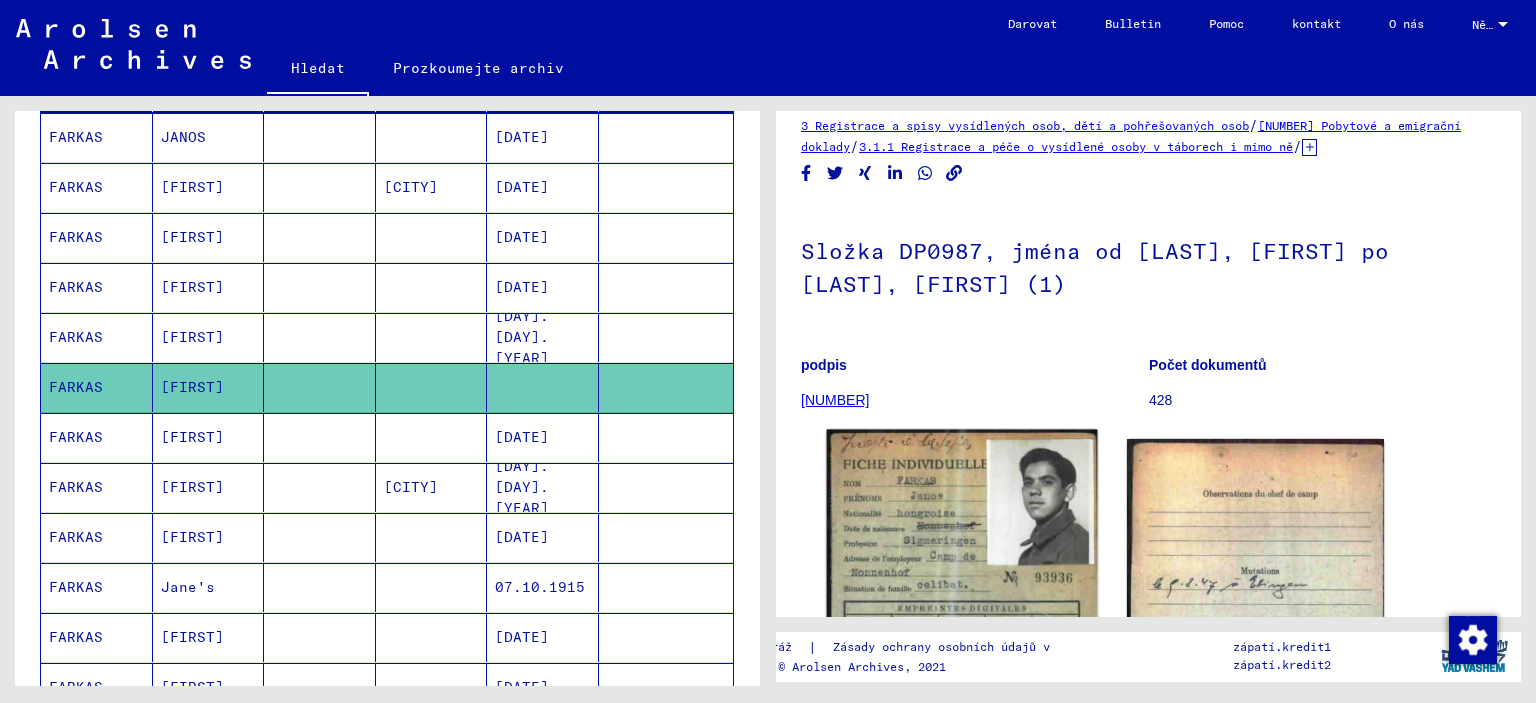 click 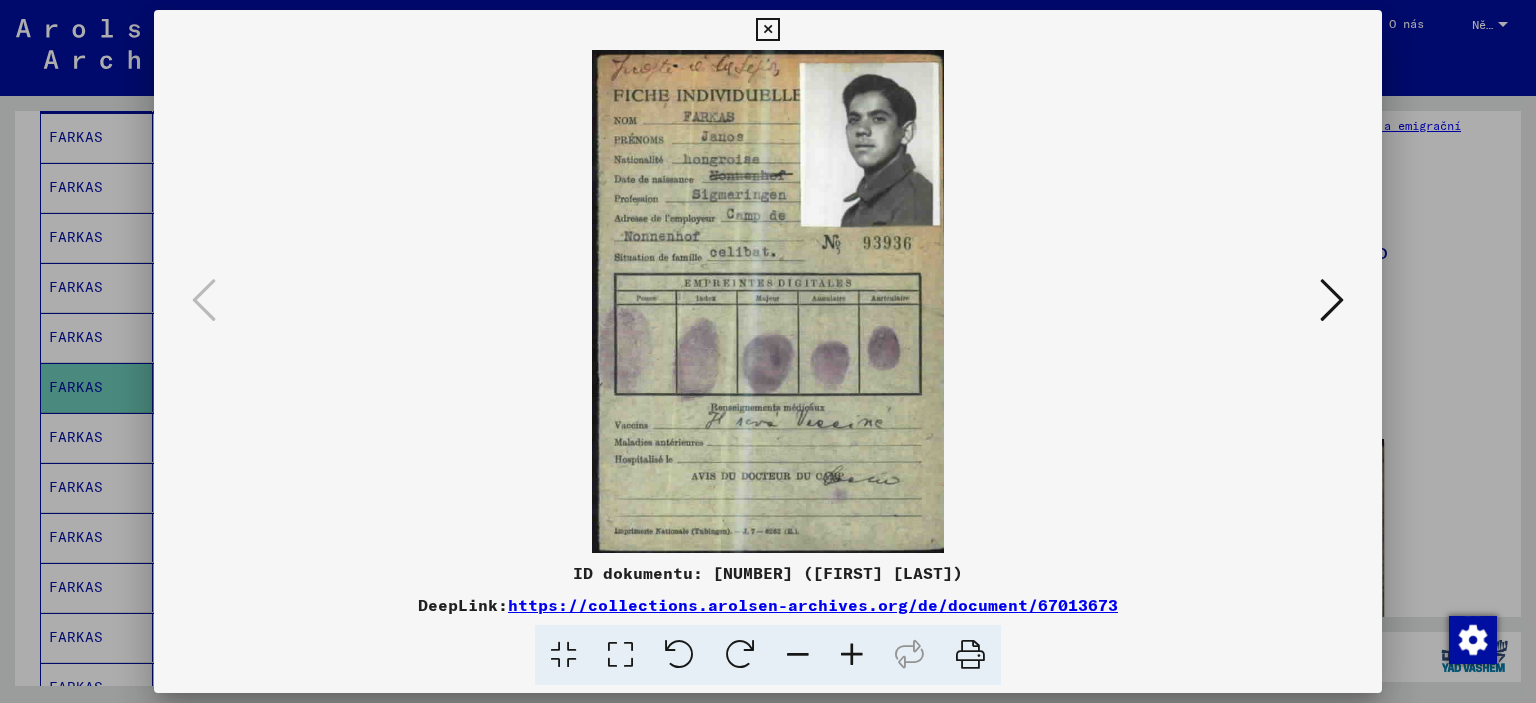 click at bounding box center (1332, 300) 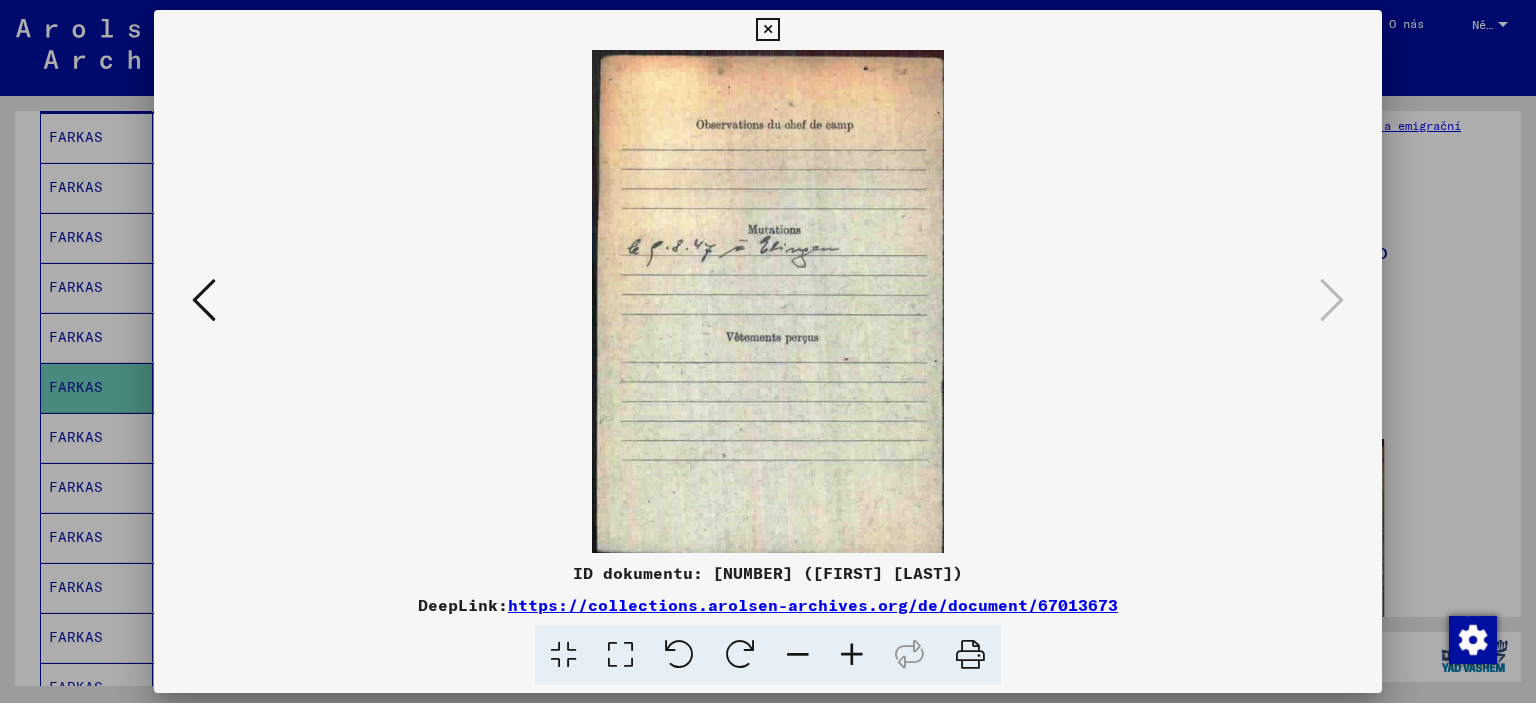 click at bounding box center [768, 351] 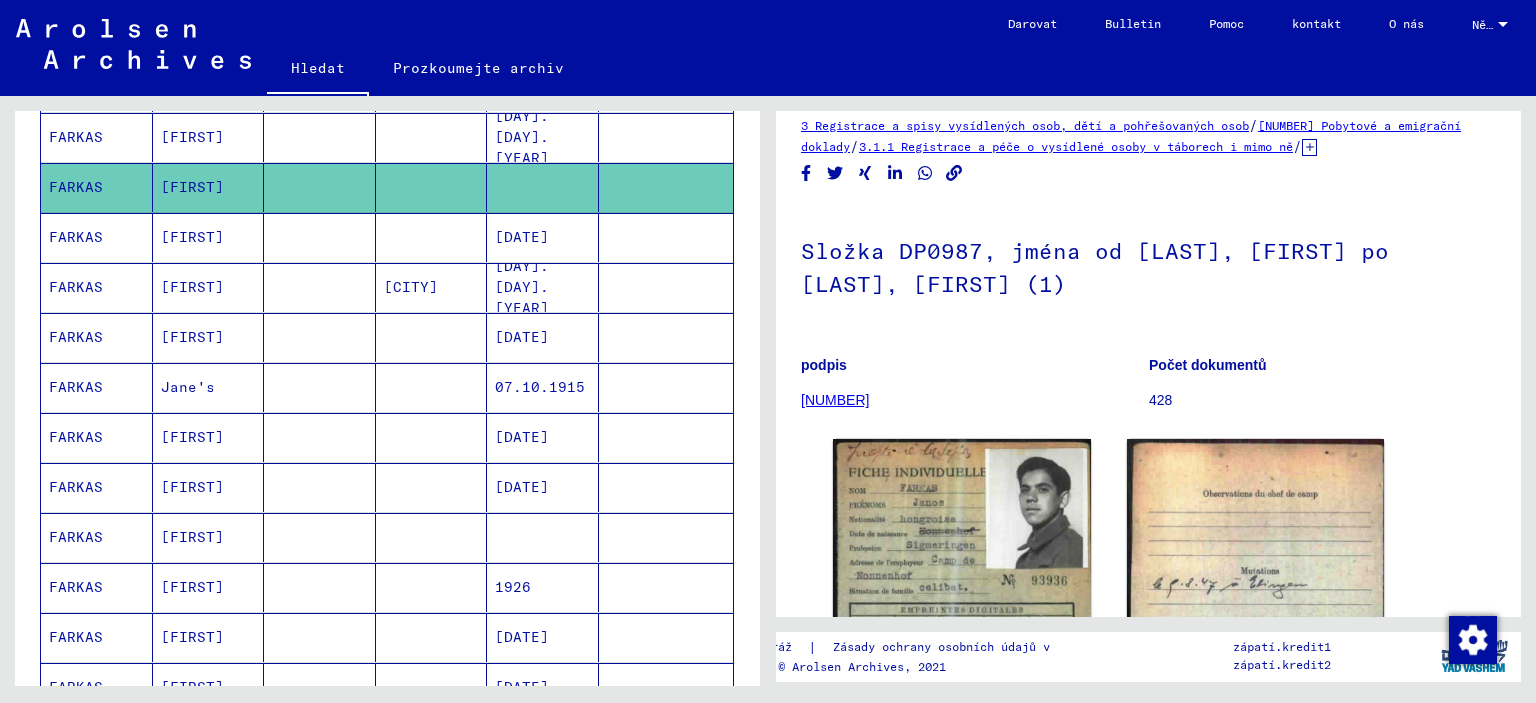 scroll, scrollTop: 600, scrollLeft: 0, axis: vertical 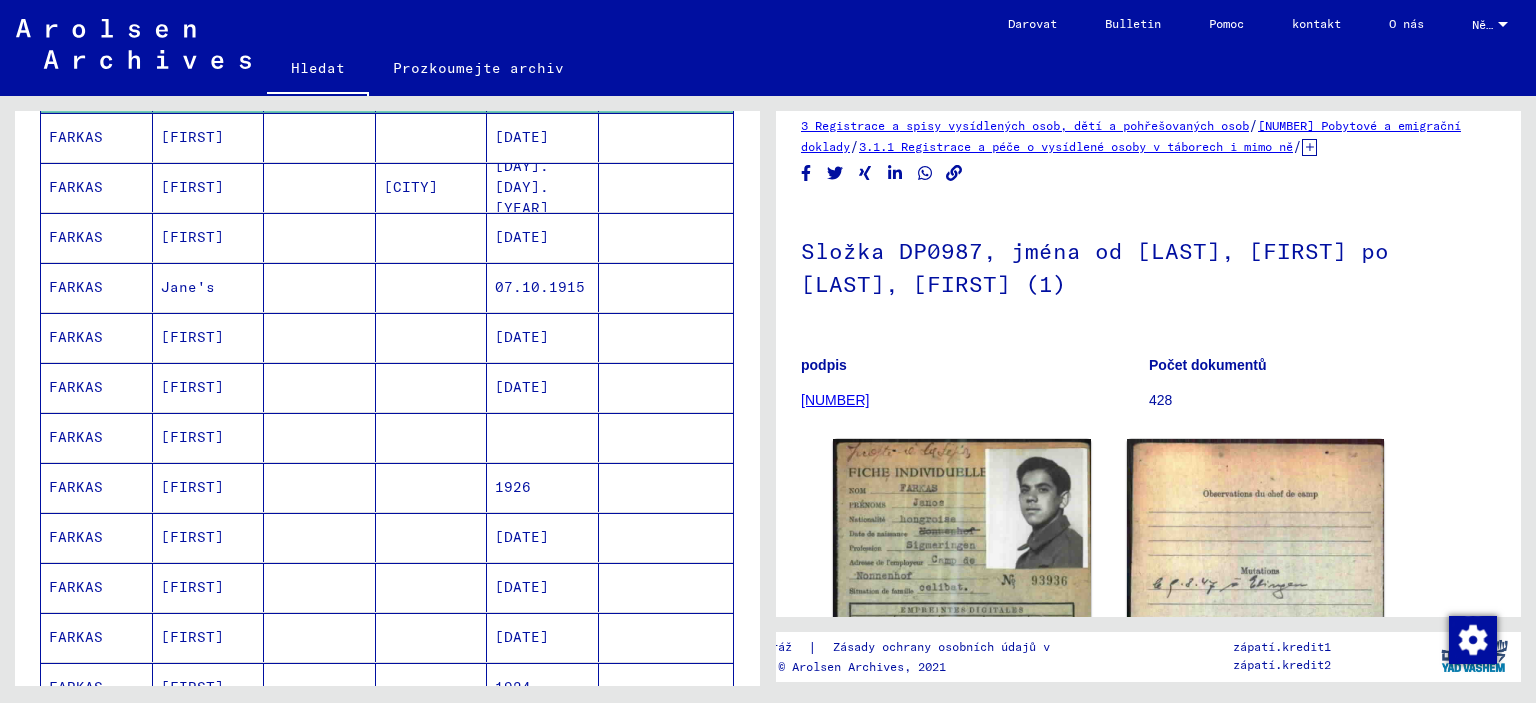 click at bounding box center (543, 487) 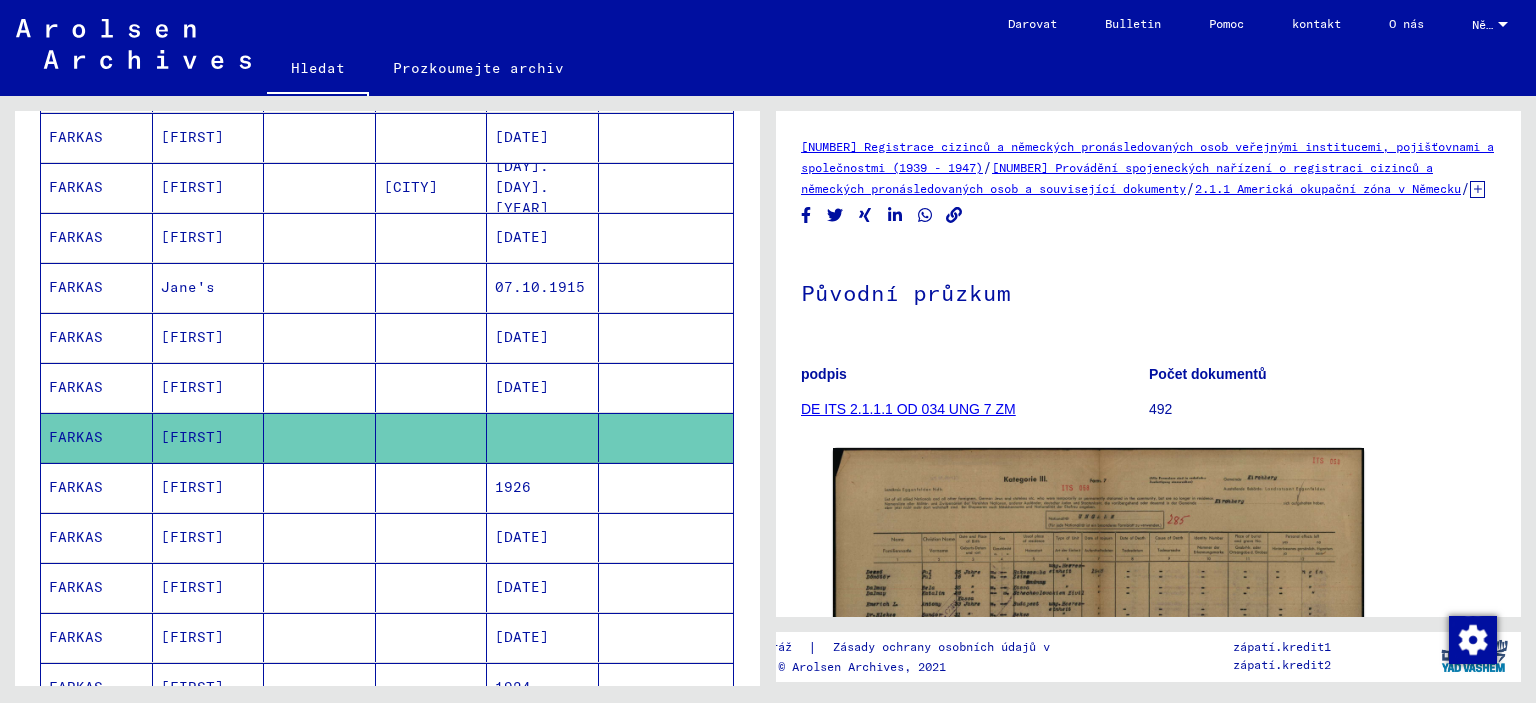 scroll, scrollTop: 200, scrollLeft: 0, axis: vertical 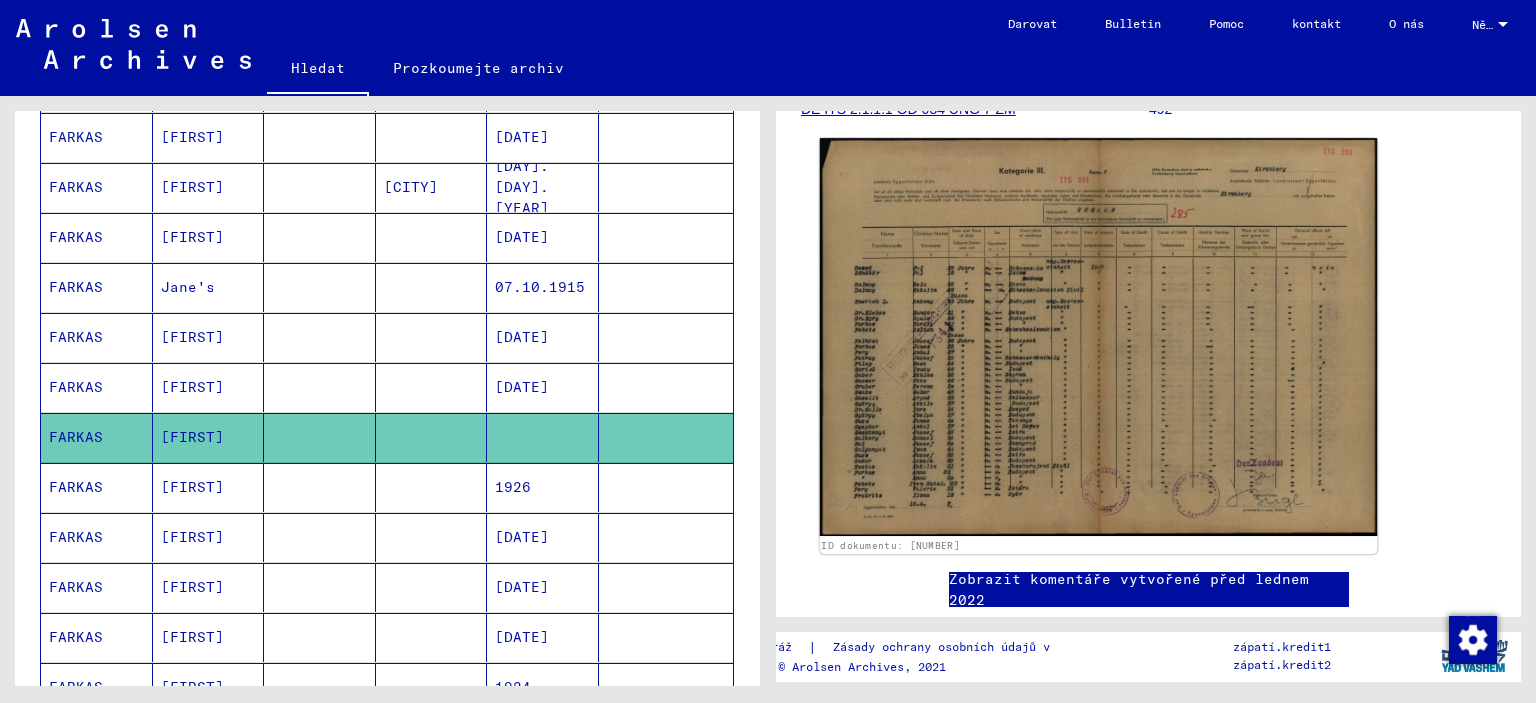 click 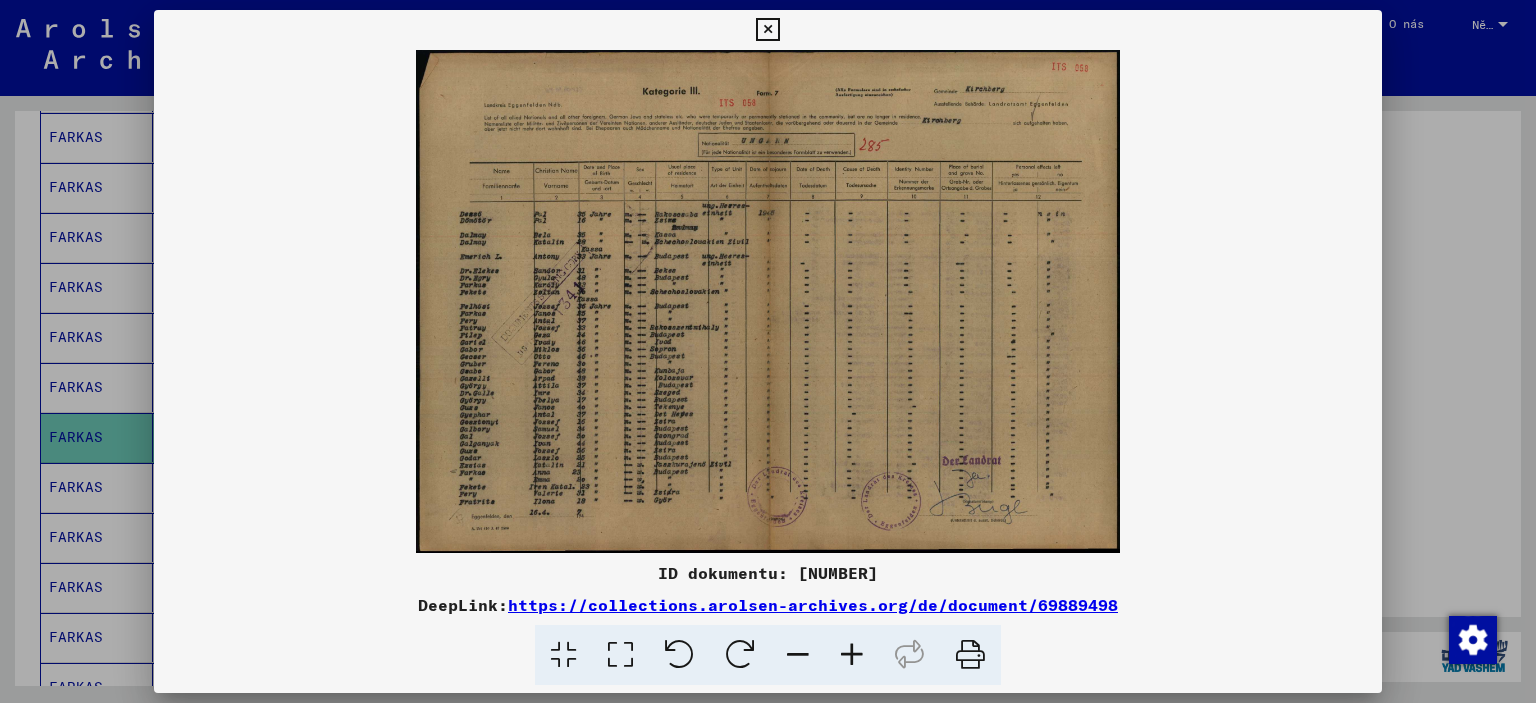 click at bounding box center [852, 655] 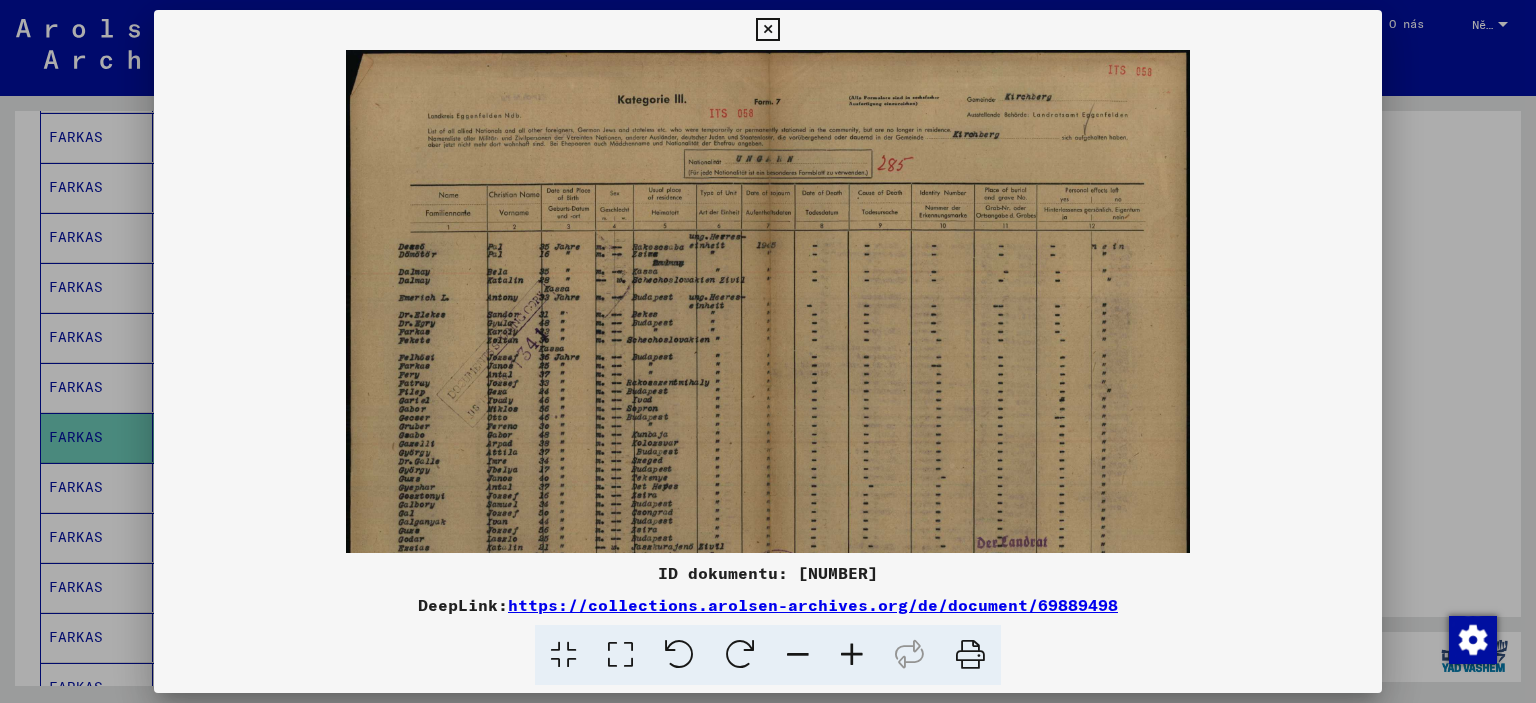 click at bounding box center (852, 655) 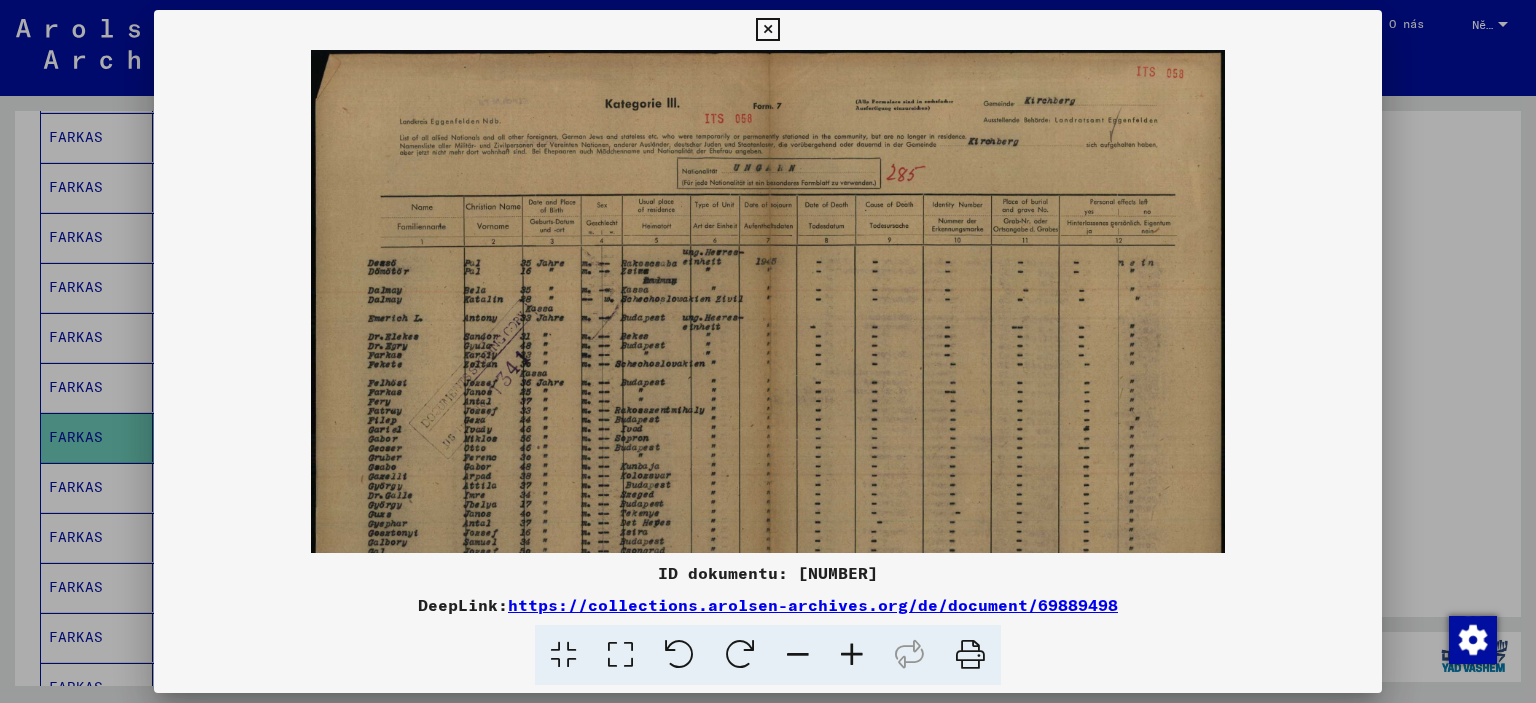 click at bounding box center (852, 655) 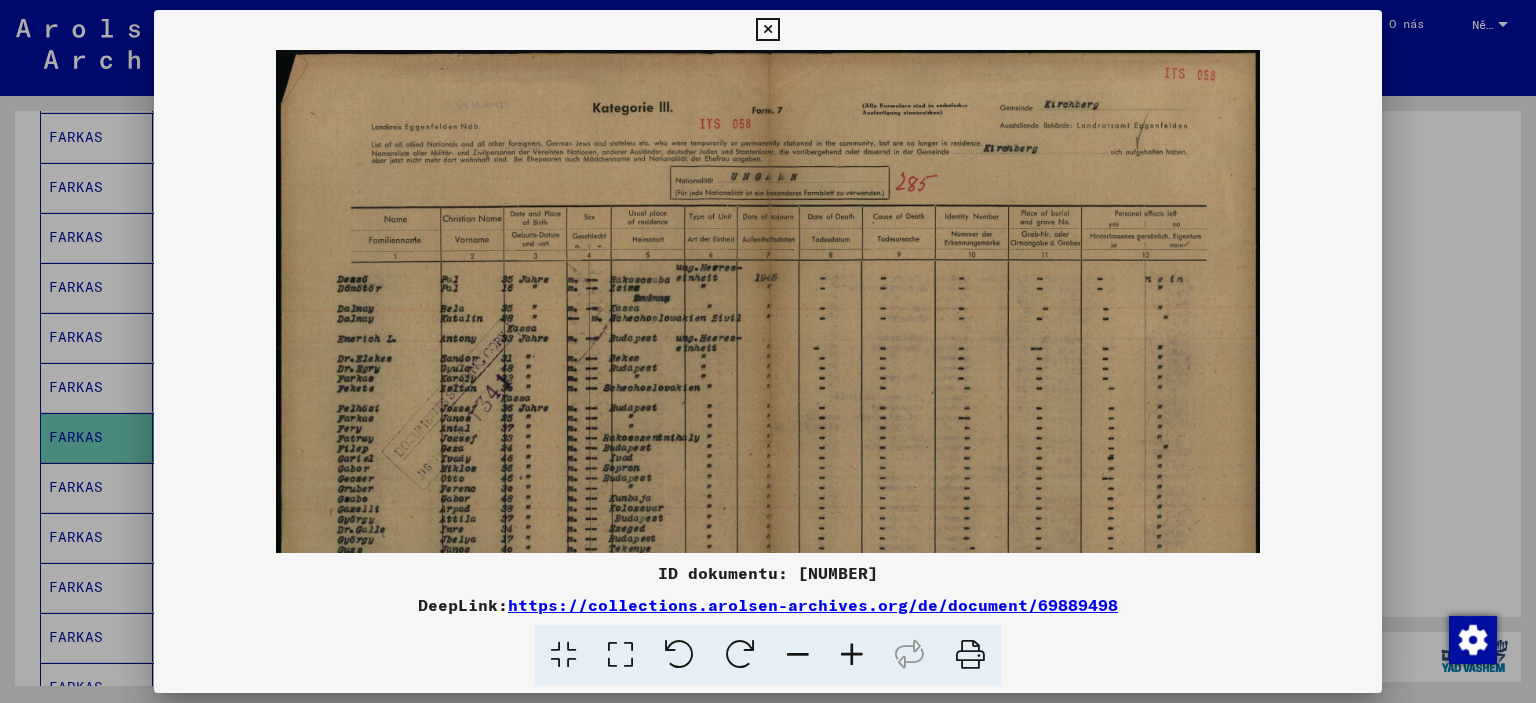 click at bounding box center (852, 655) 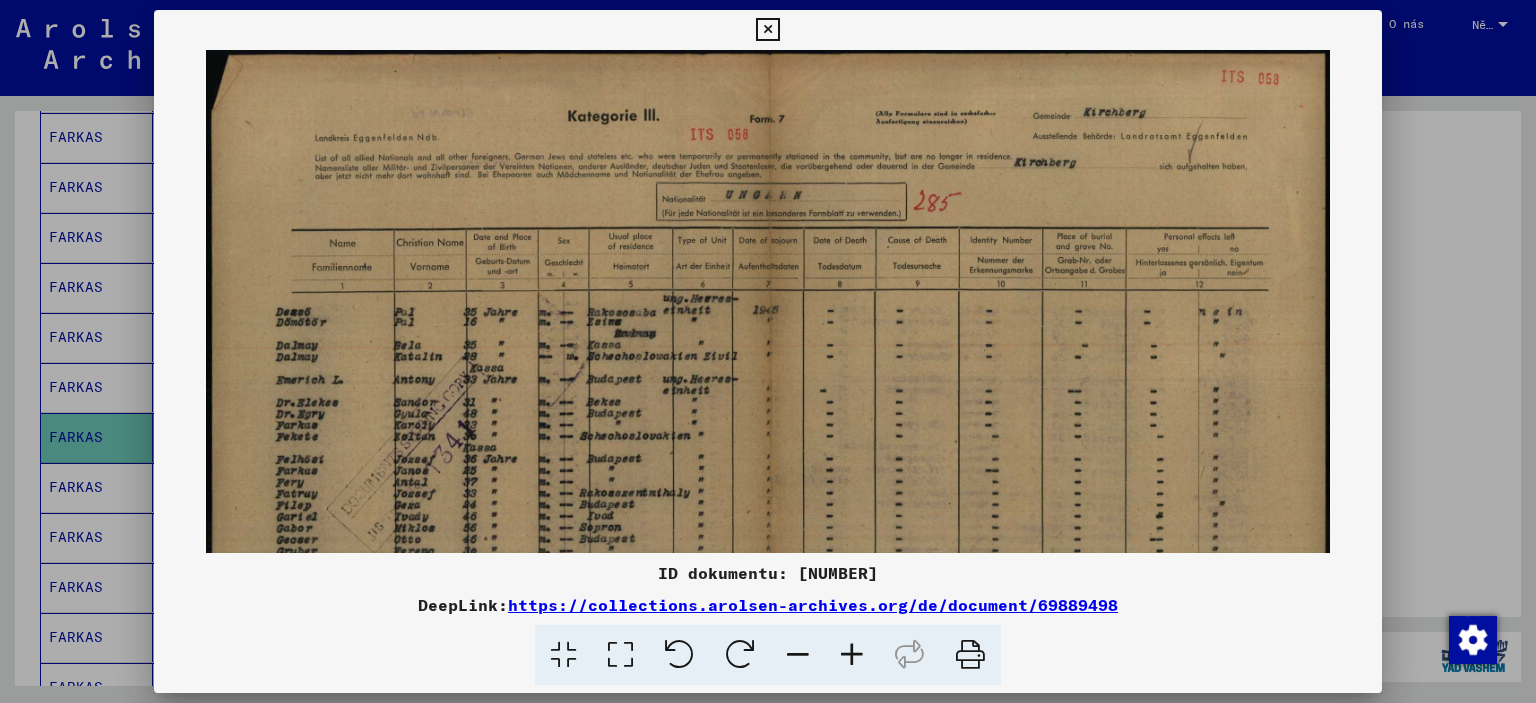 click at bounding box center (852, 655) 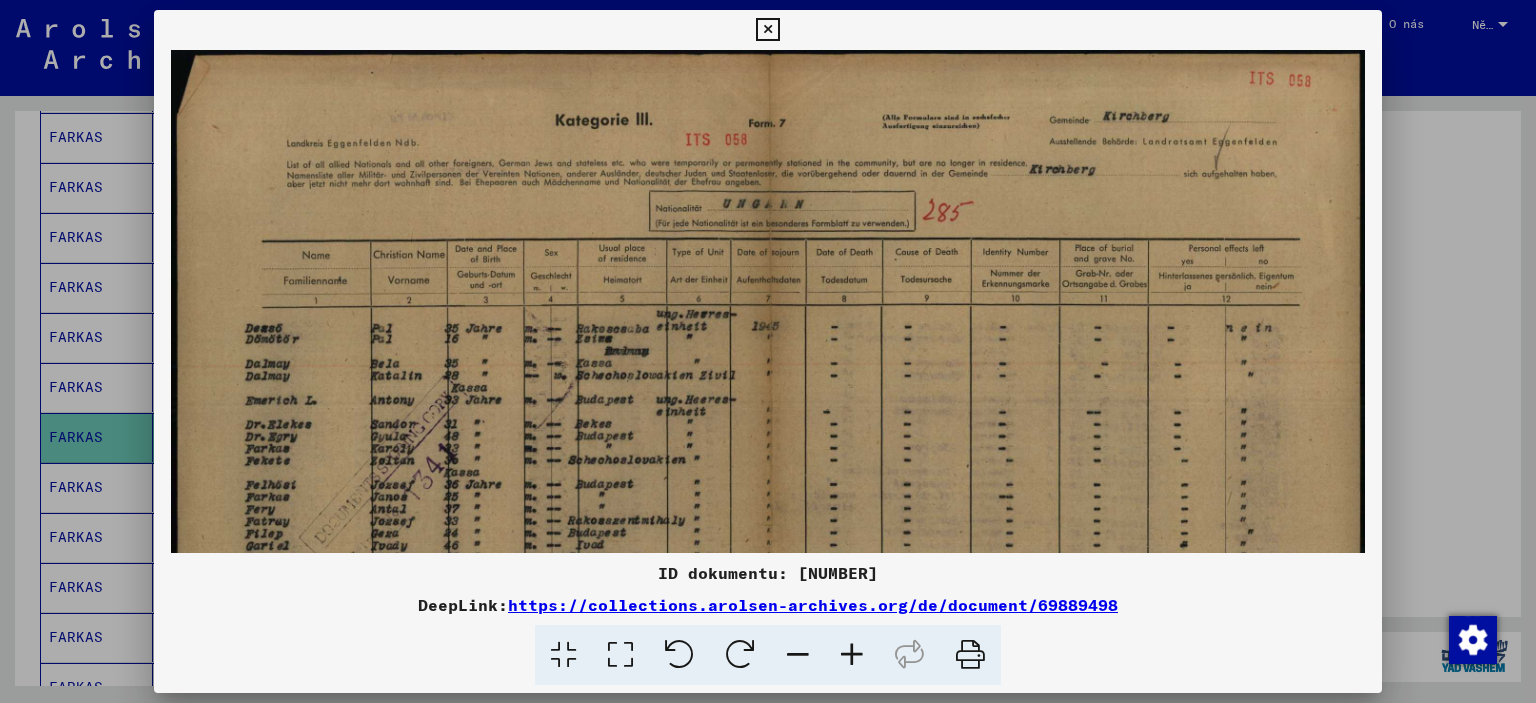 click at bounding box center [852, 655] 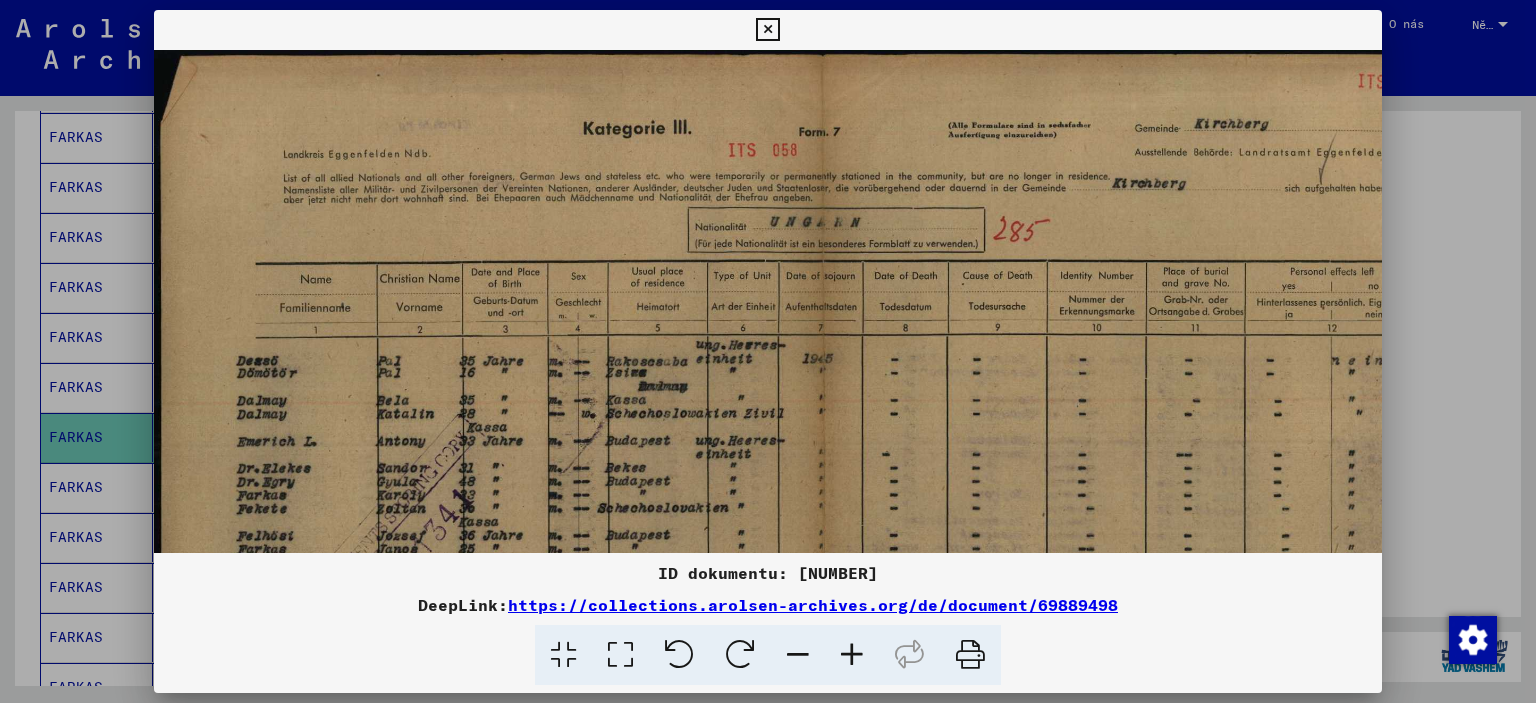 click at bounding box center (852, 655) 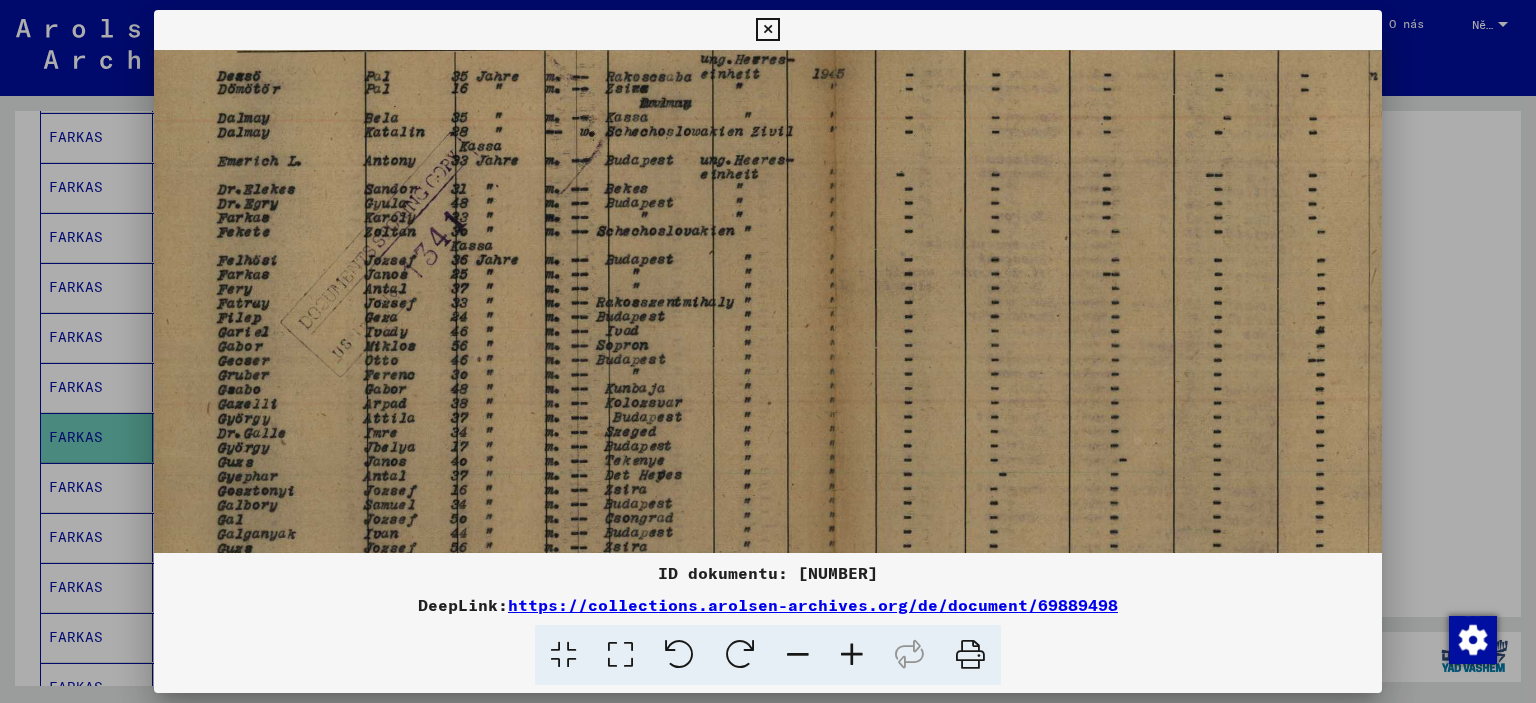 drag, startPoint x: 820, startPoint y: 339, endPoint x: 805, endPoint y: 152, distance: 187.60065 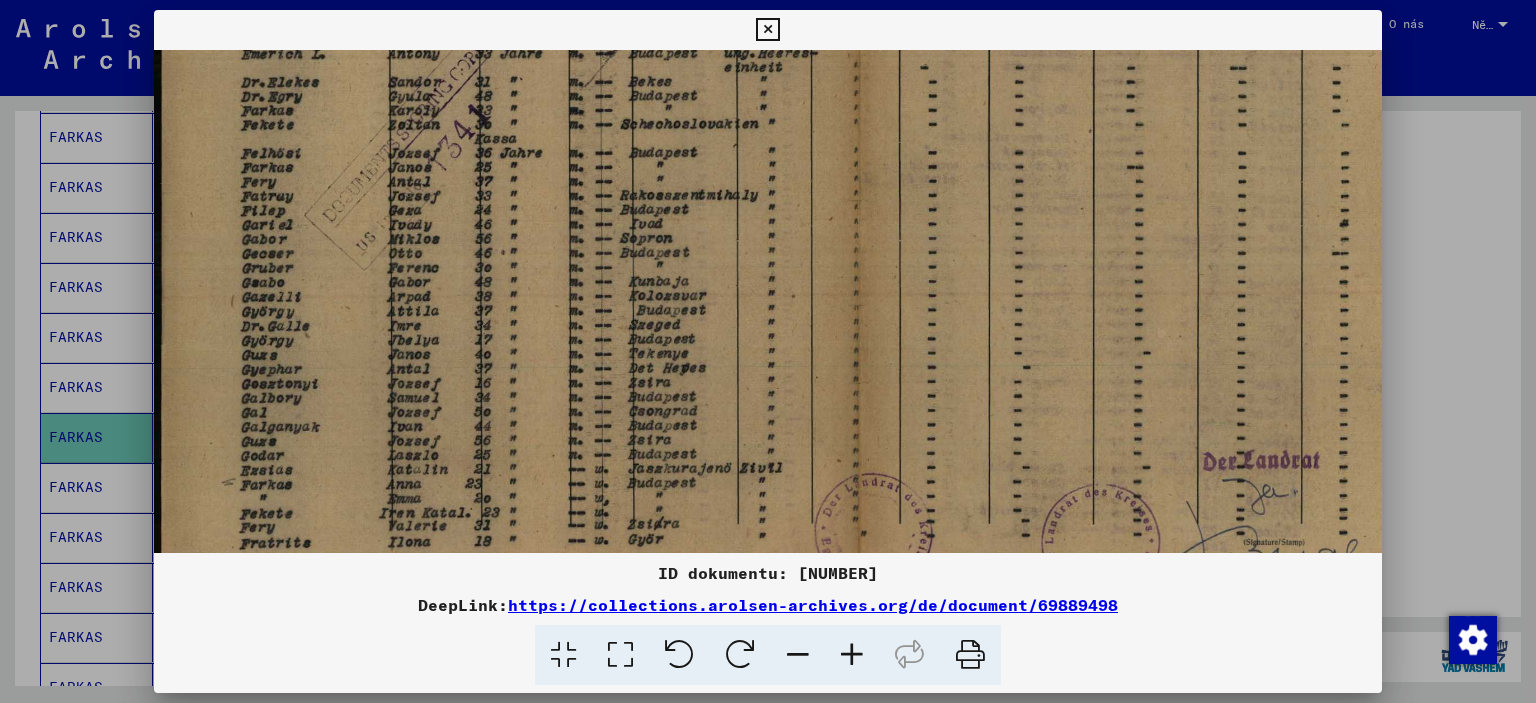 scroll, scrollTop: 500, scrollLeft: 0, axis: vertical 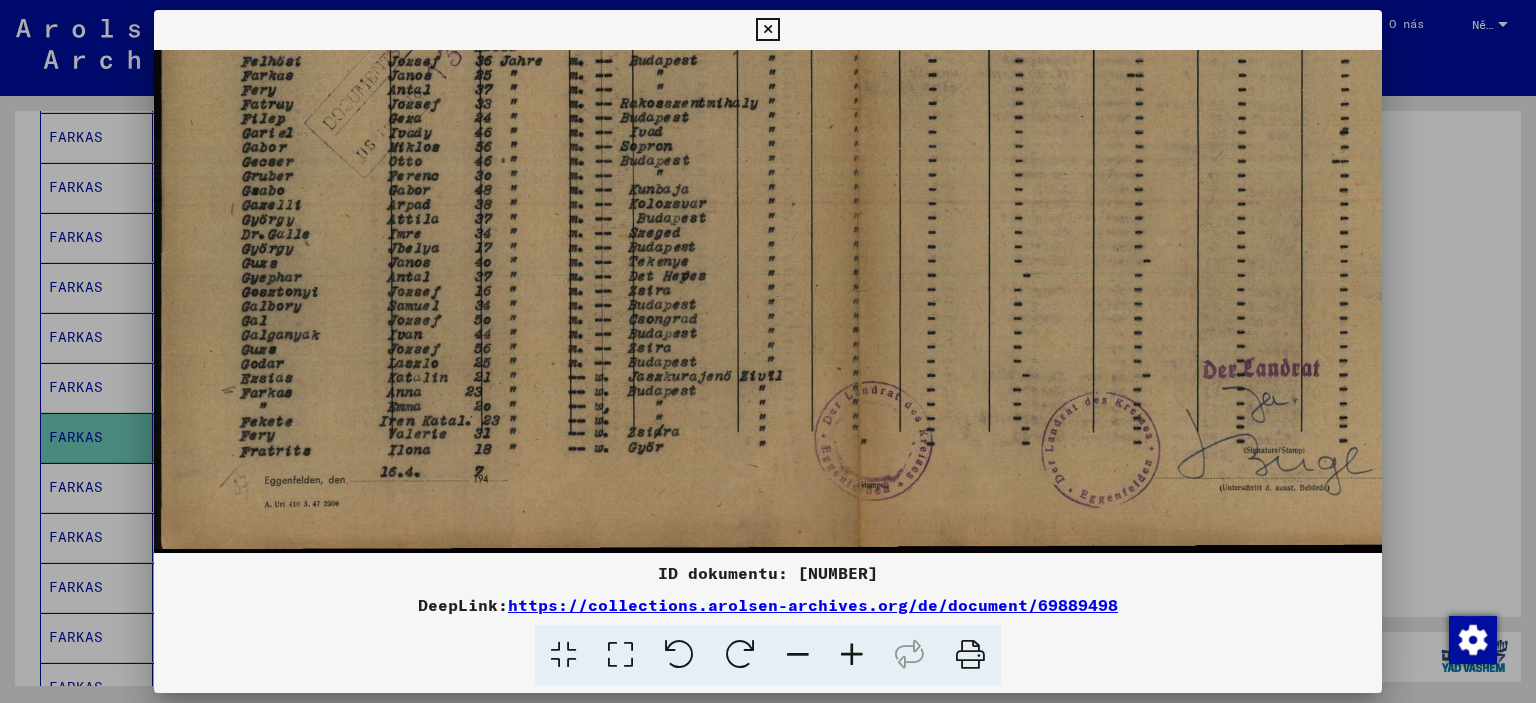 drag, startPoint x: 429, startPoint y: 326, endPoint x: 486, endPoint y: 190, distance: 147.46185 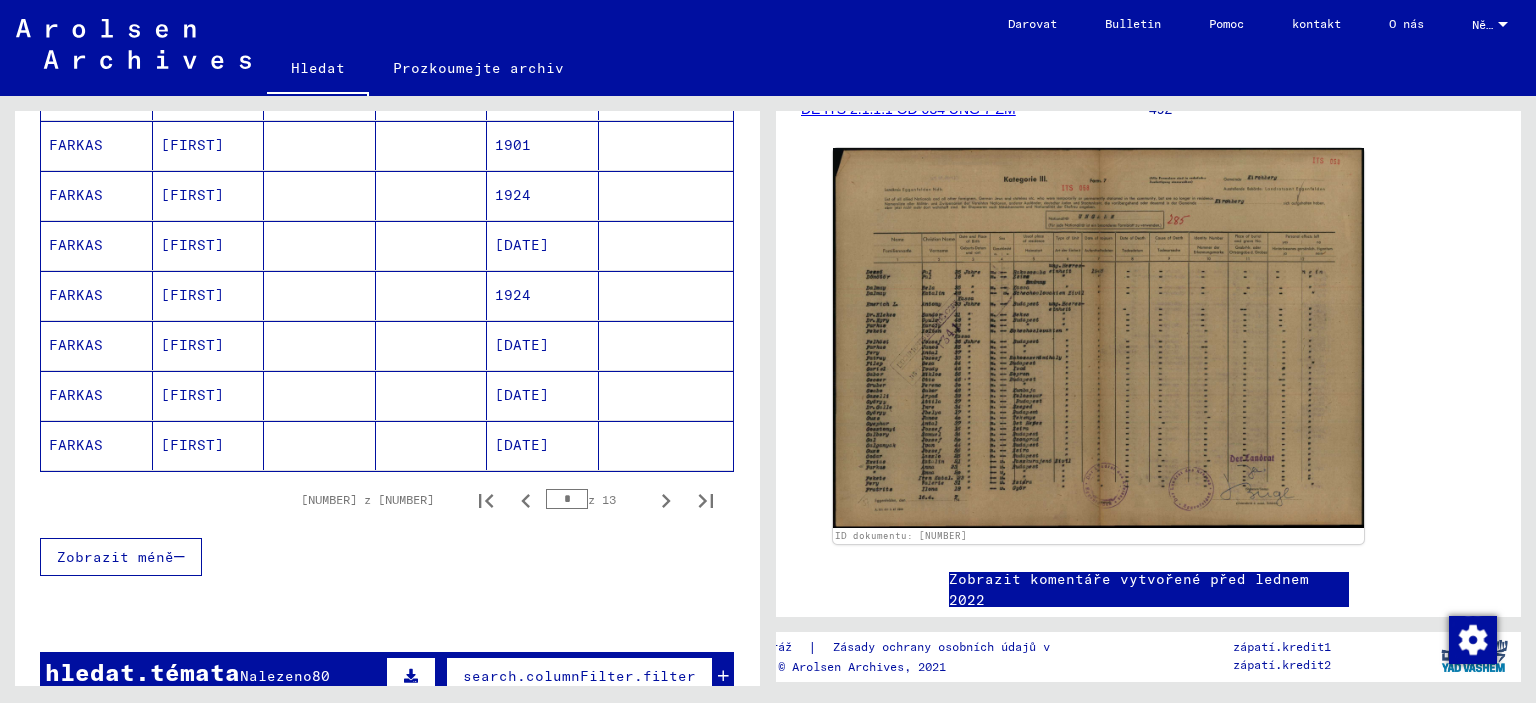 scroll, scrollTop: 1200, scrollLeft: 0, axis: vertical 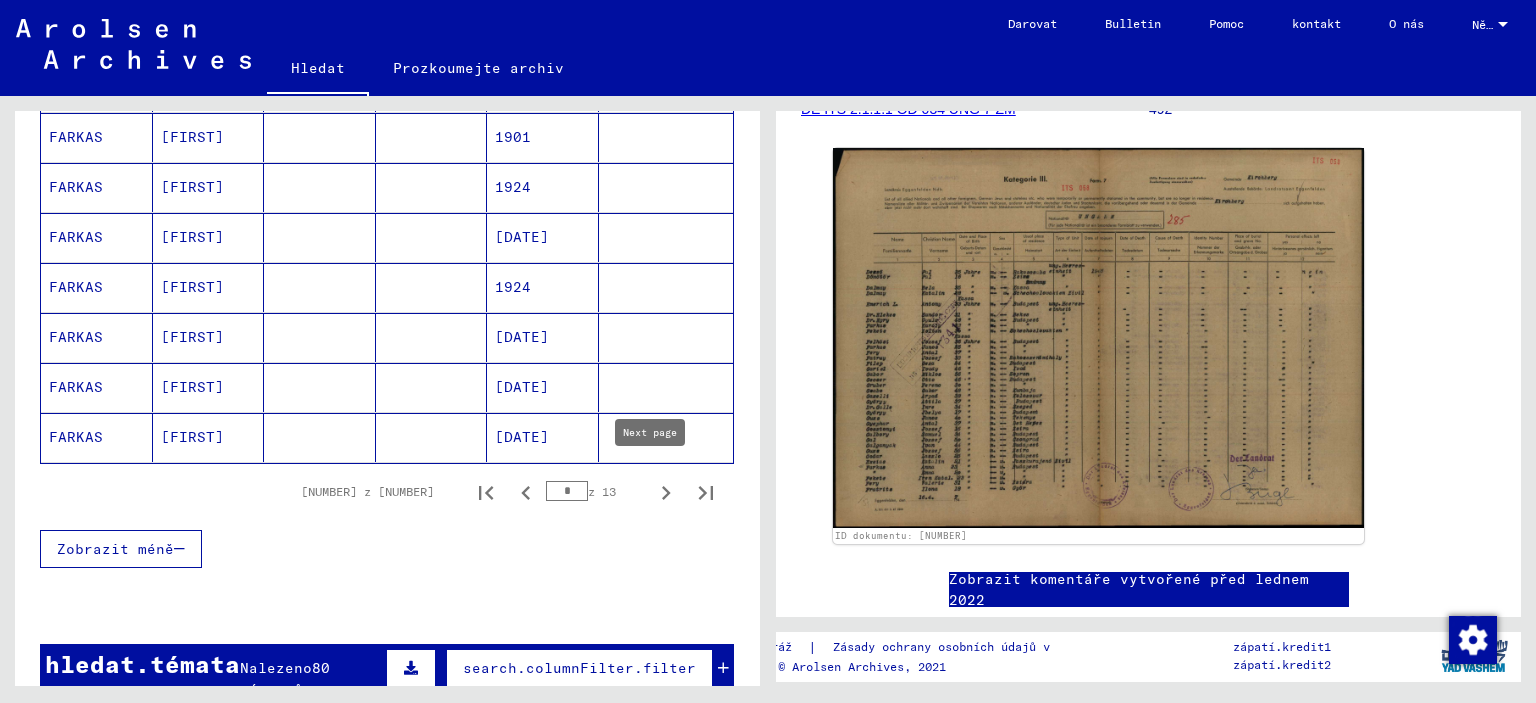 click 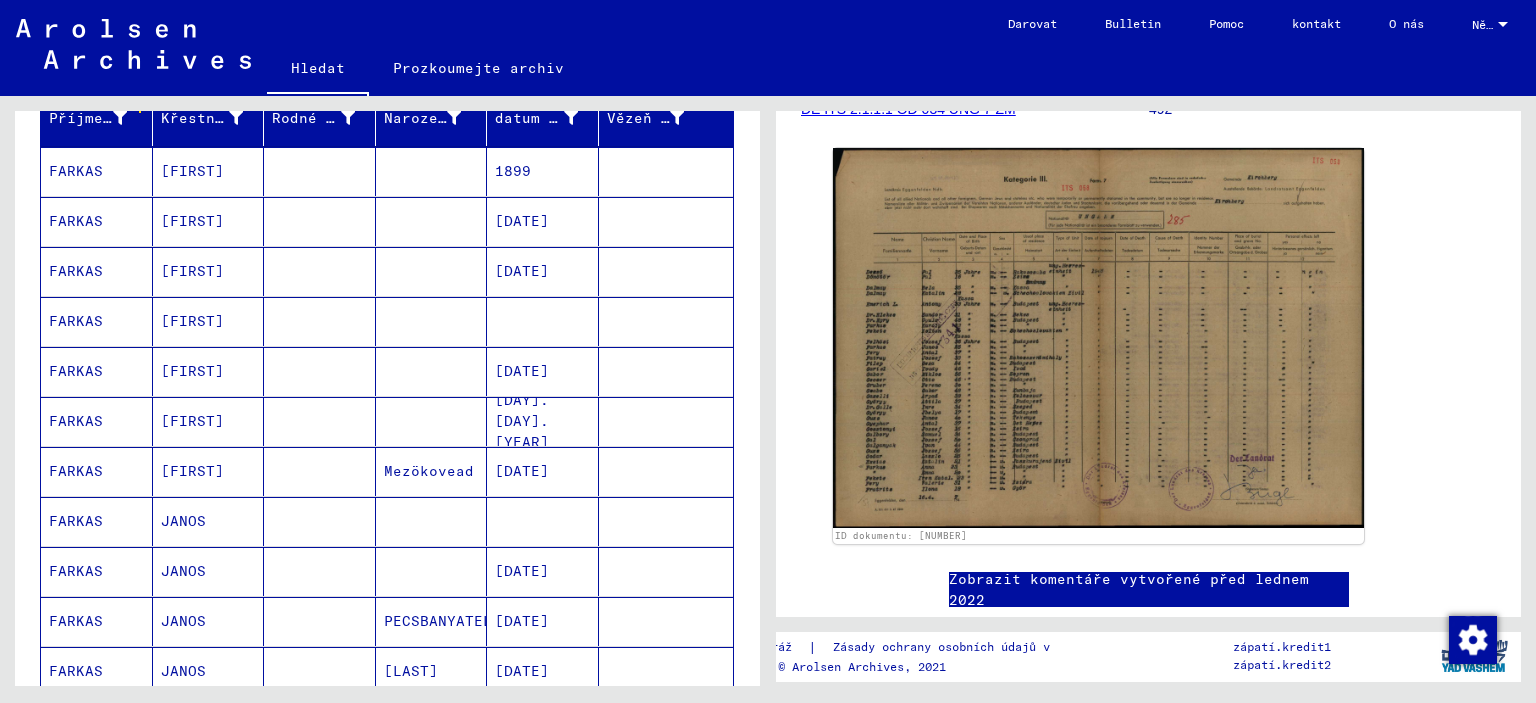 scroll, scrollTop: 300, scrollLeft: 0, axis: vertical 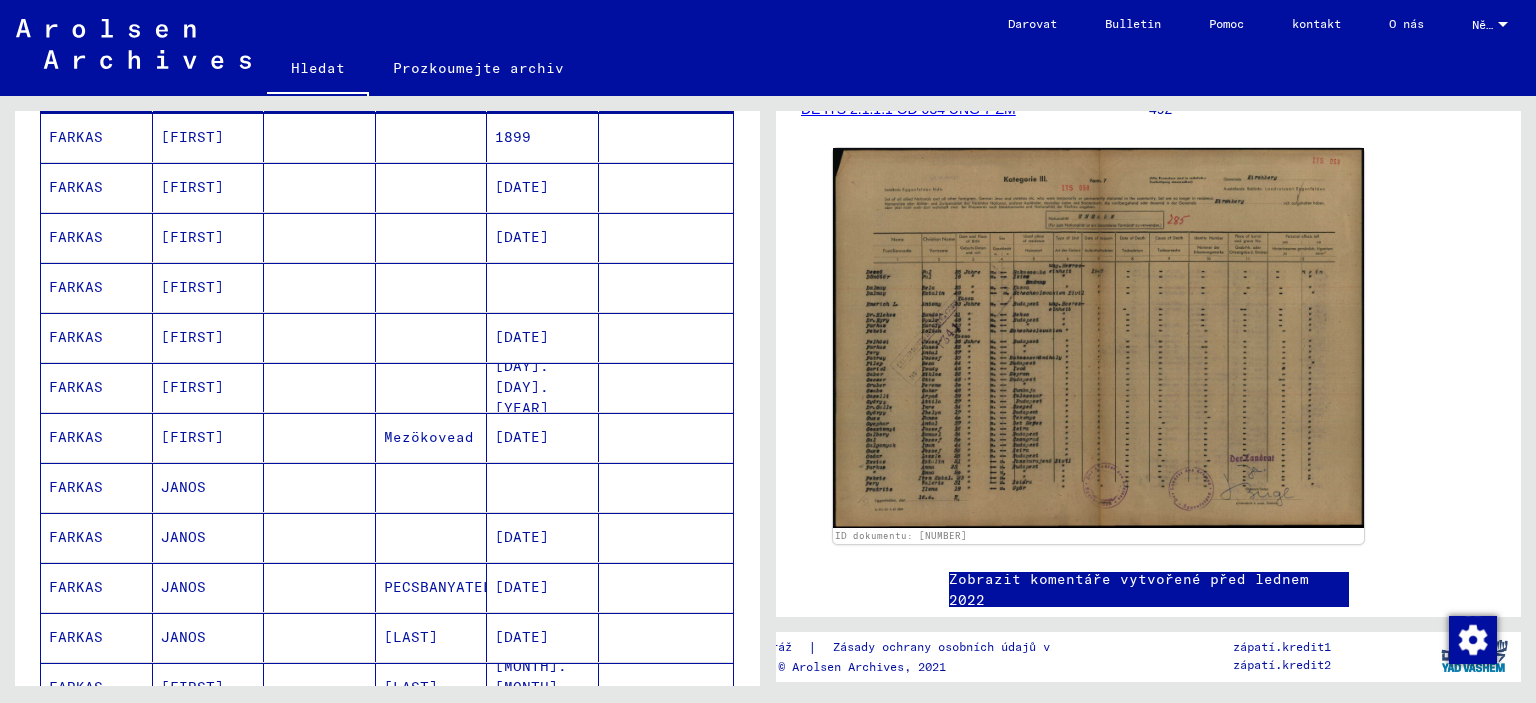 click at bounding box center [432, 337] 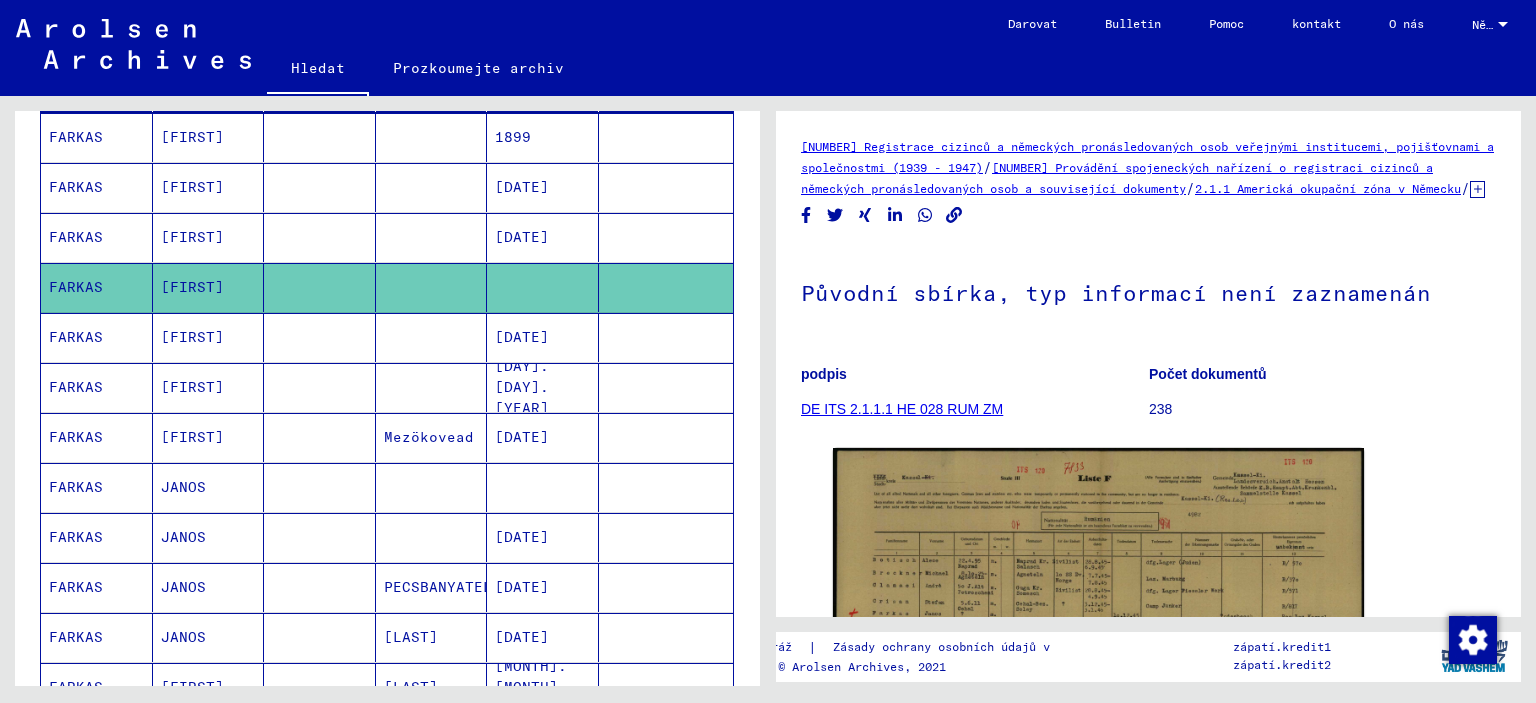 scroll, scrollTop: 200, scrollLeft: 0, axis: vertical 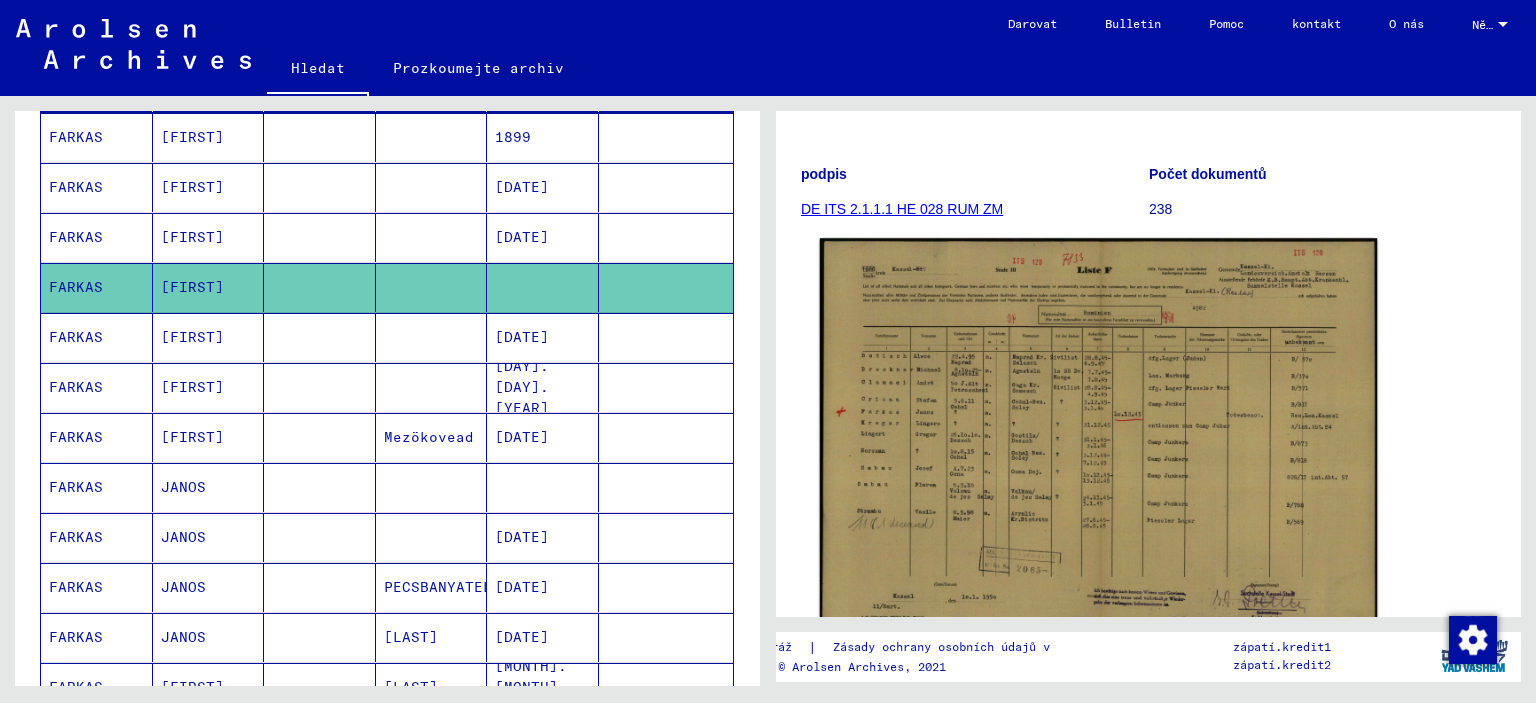 click 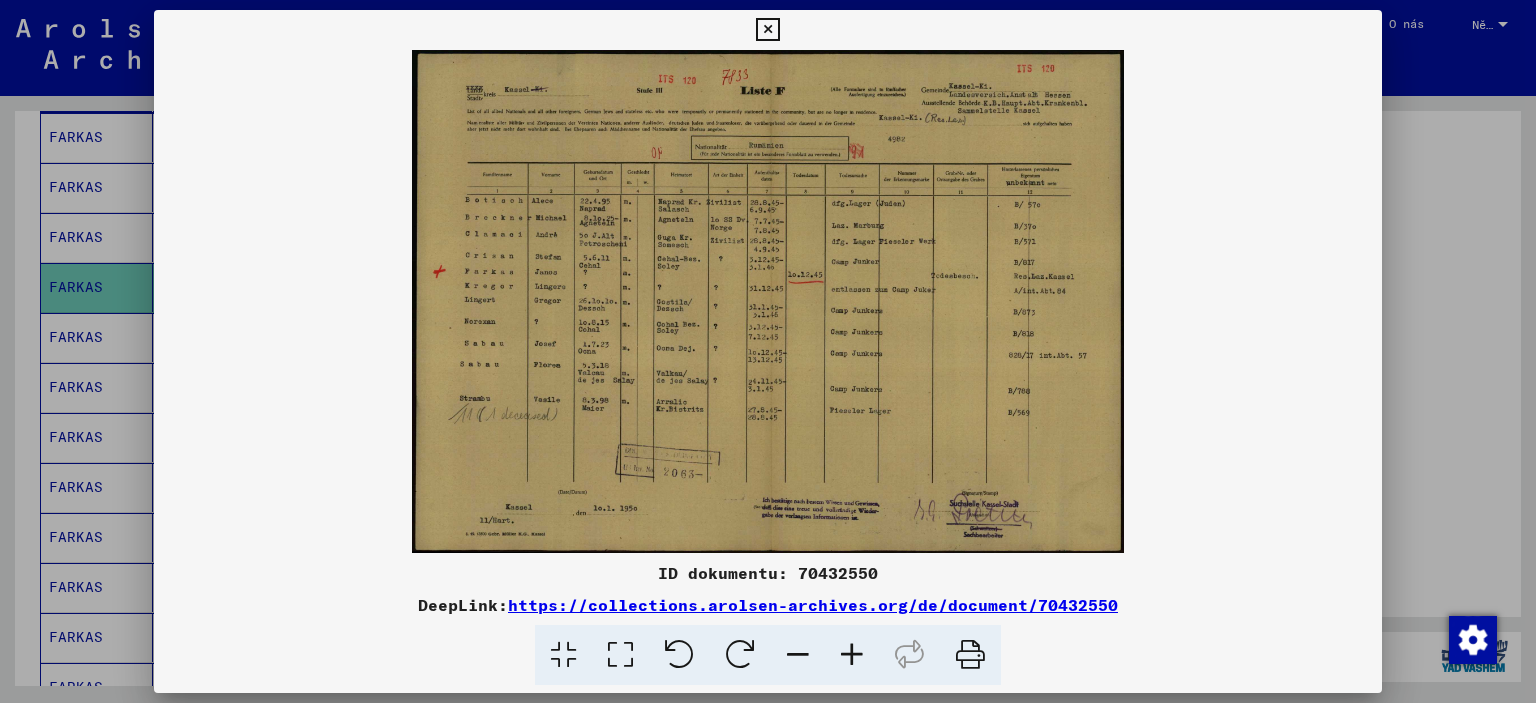 click at bounding box center [852, 655] 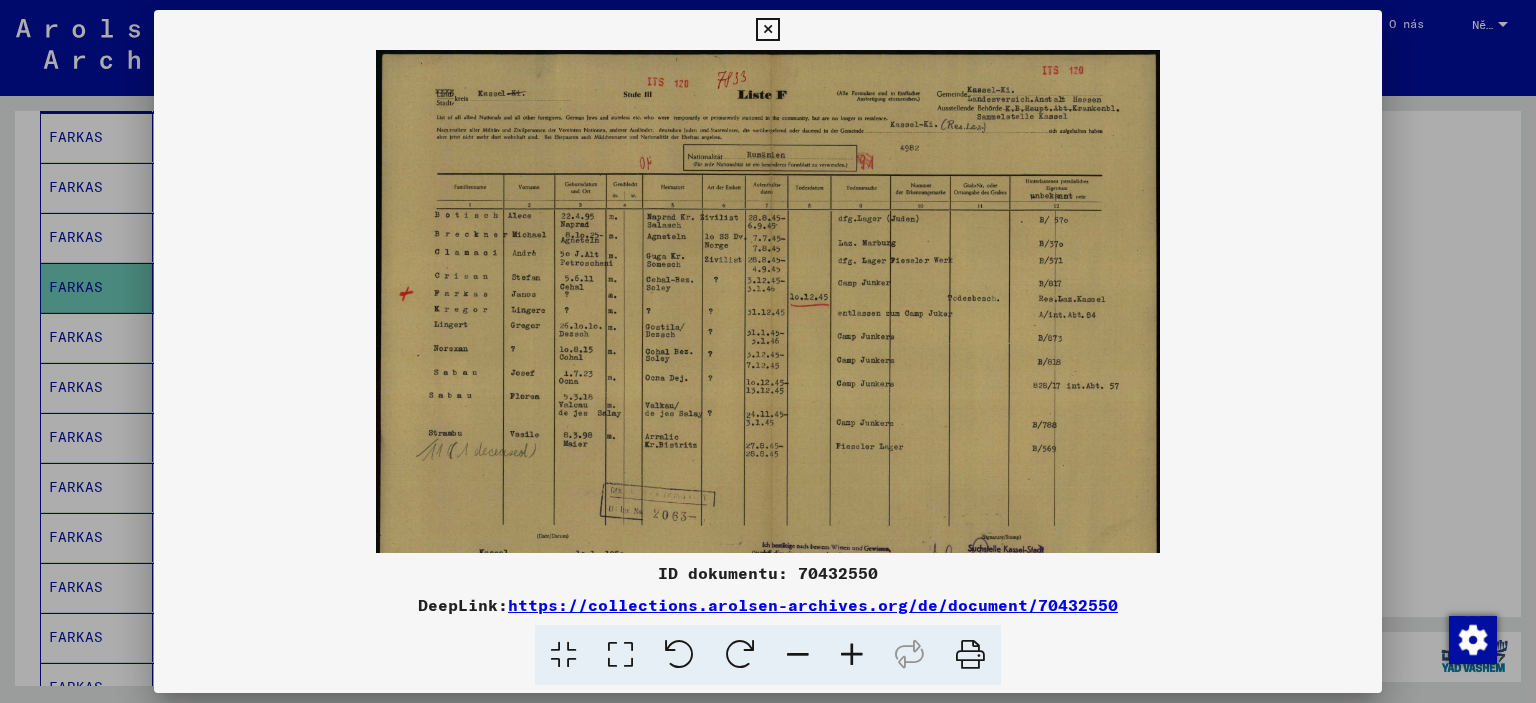 click at bounding box center (852, 655) 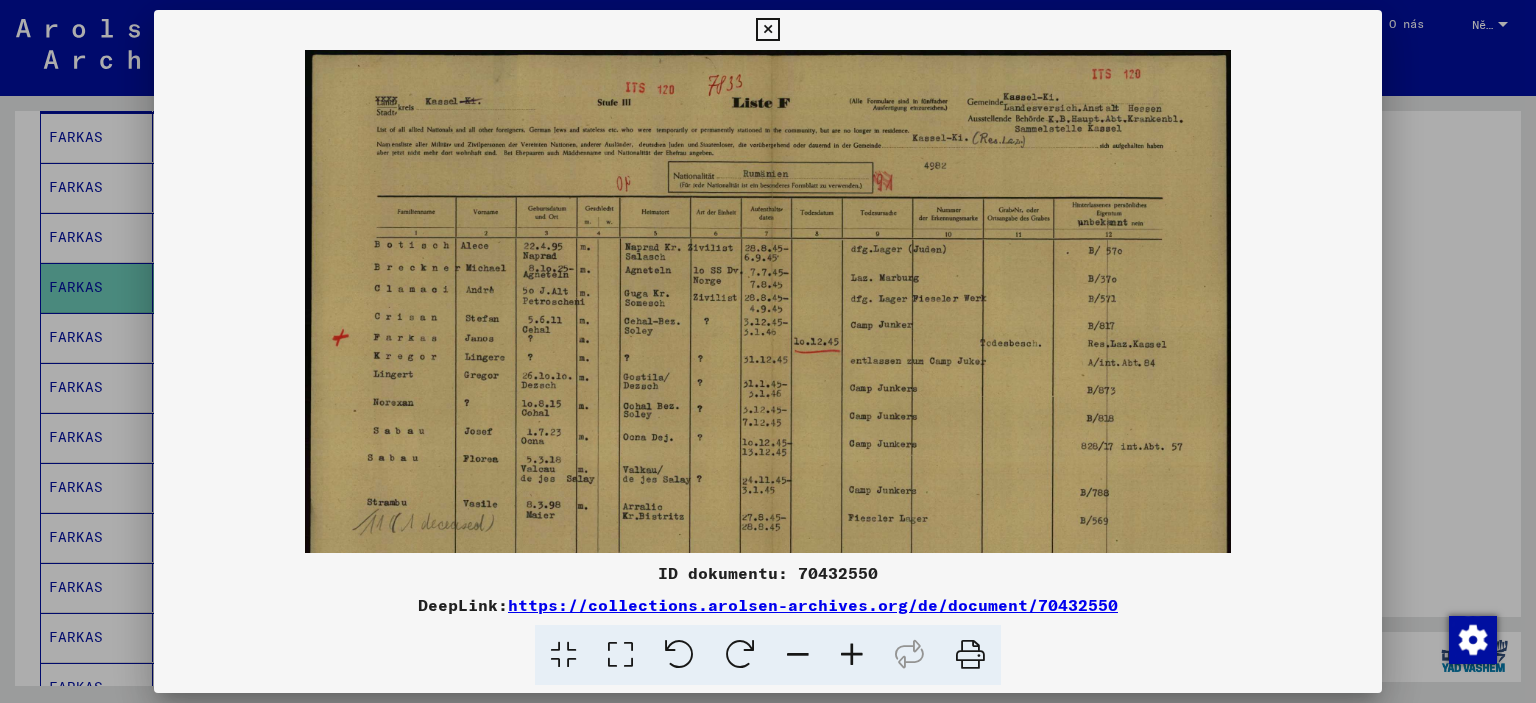 click at bounding box center (852, 655) 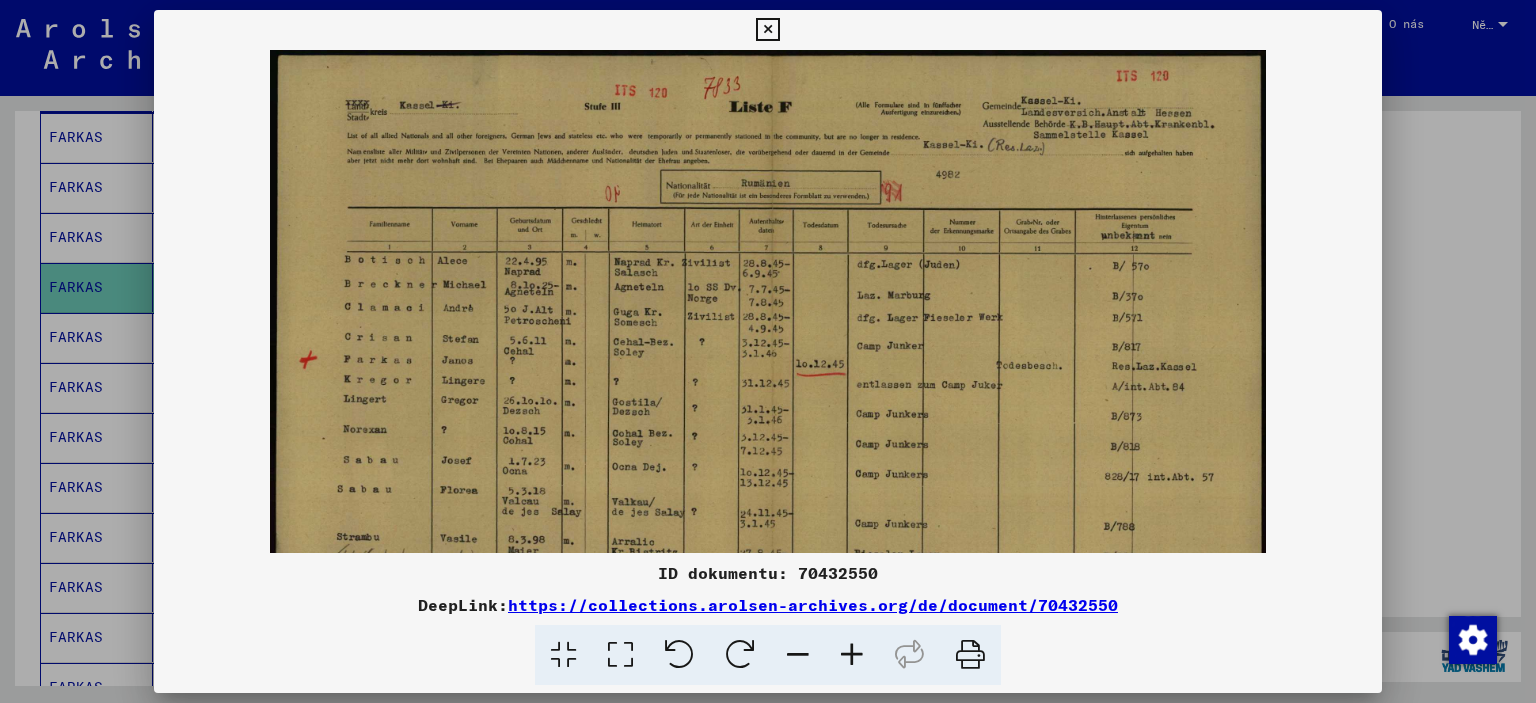 click at bounding box center [852, 655] 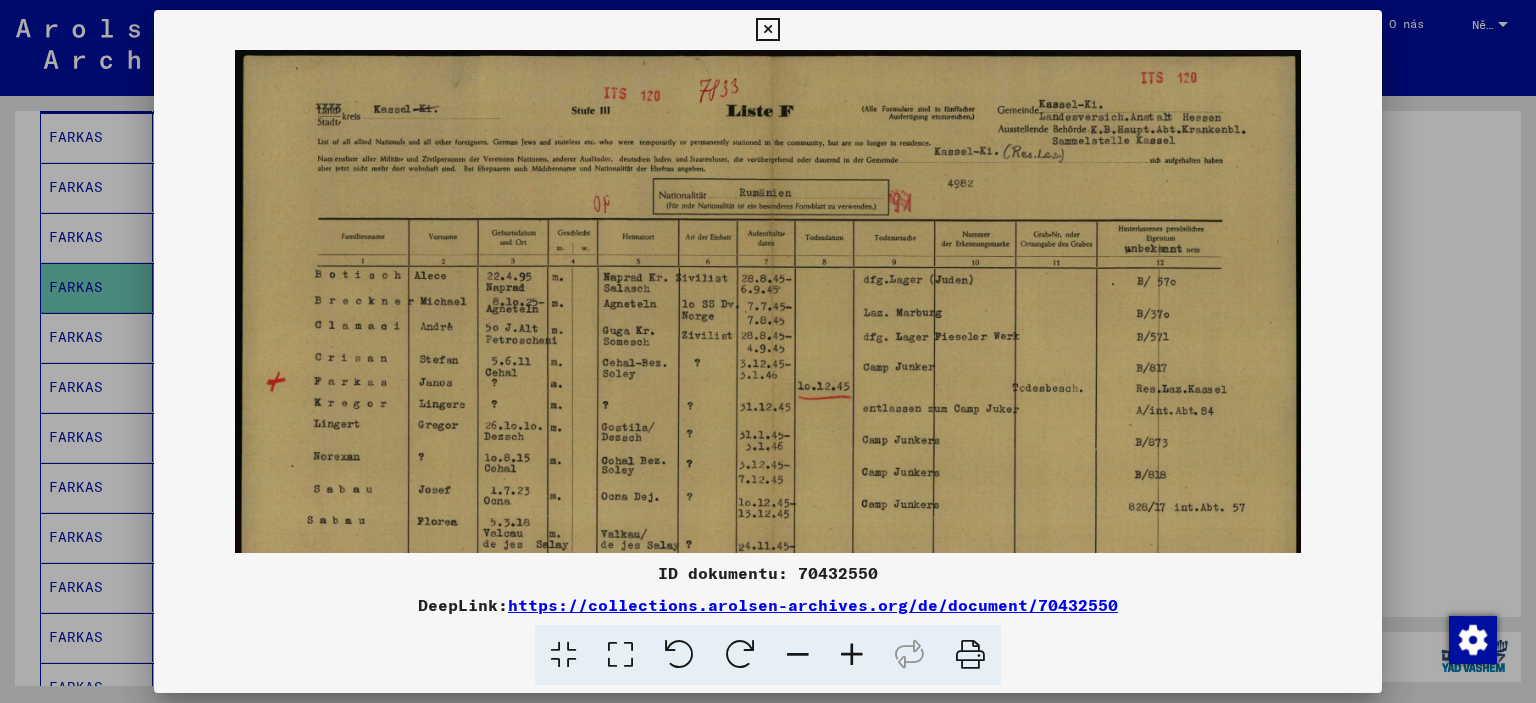 drag, startPoint x: 696, startPoint y: 423, endPoint x: 676, endPoint y: 268, distance: 156.285 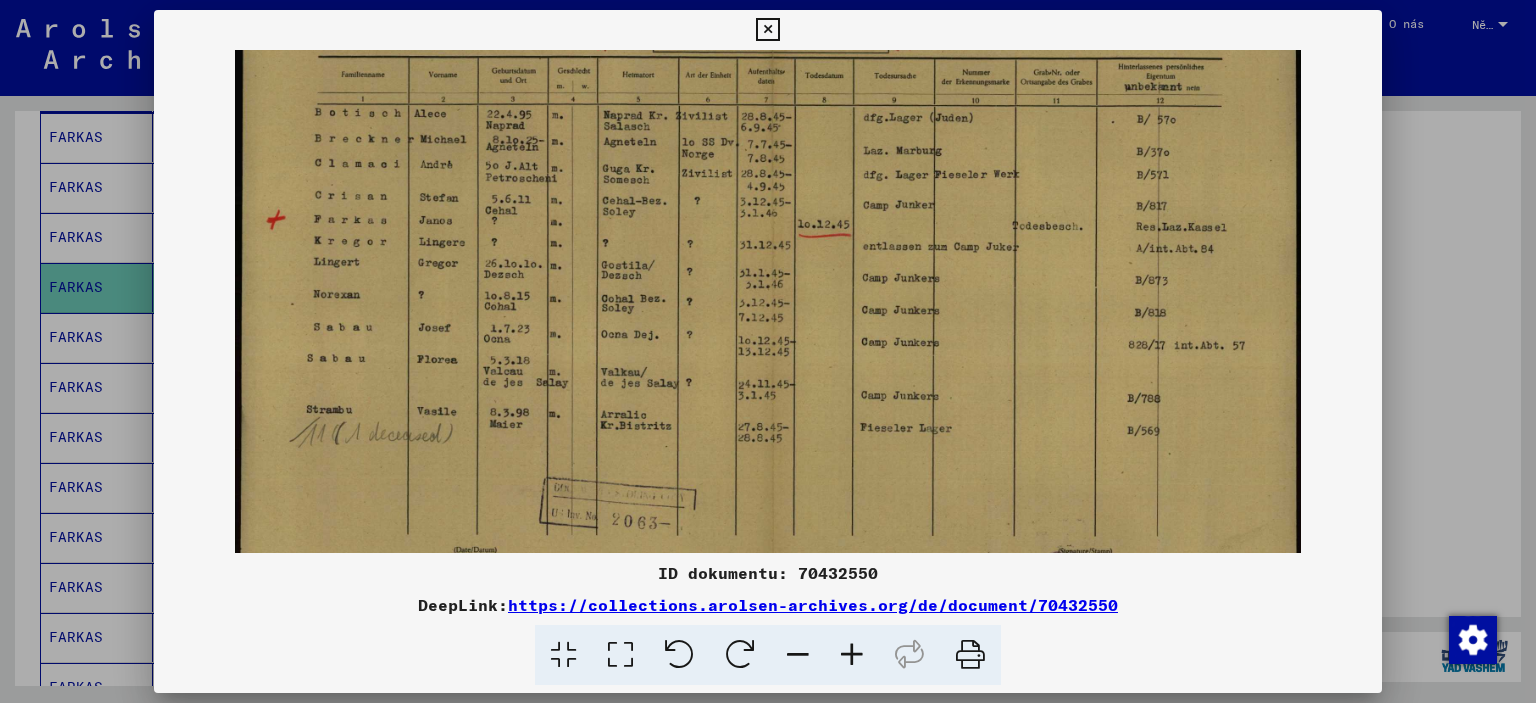 click at bounding box center (768, 351) 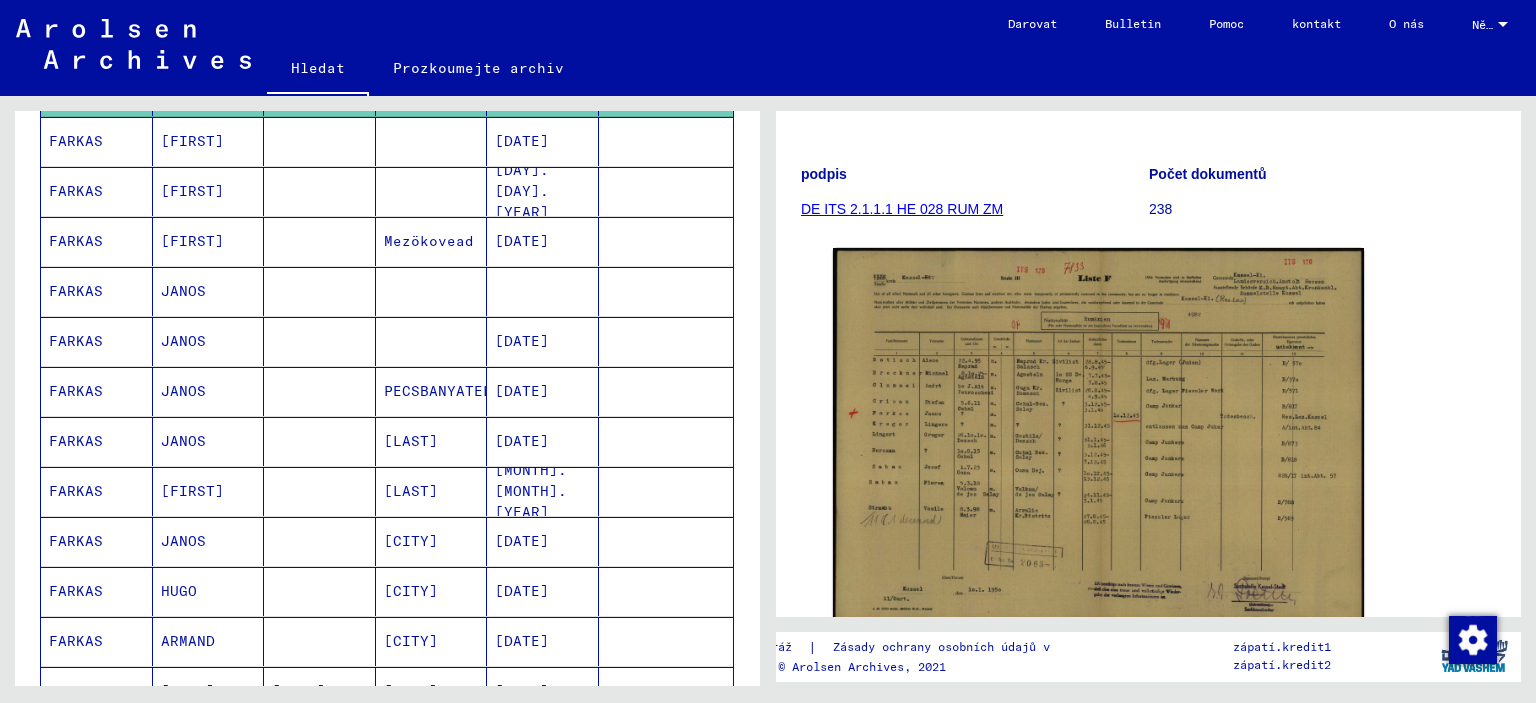 scroll, scrollTop: 500, scrollLeft: 0, axis: vertical 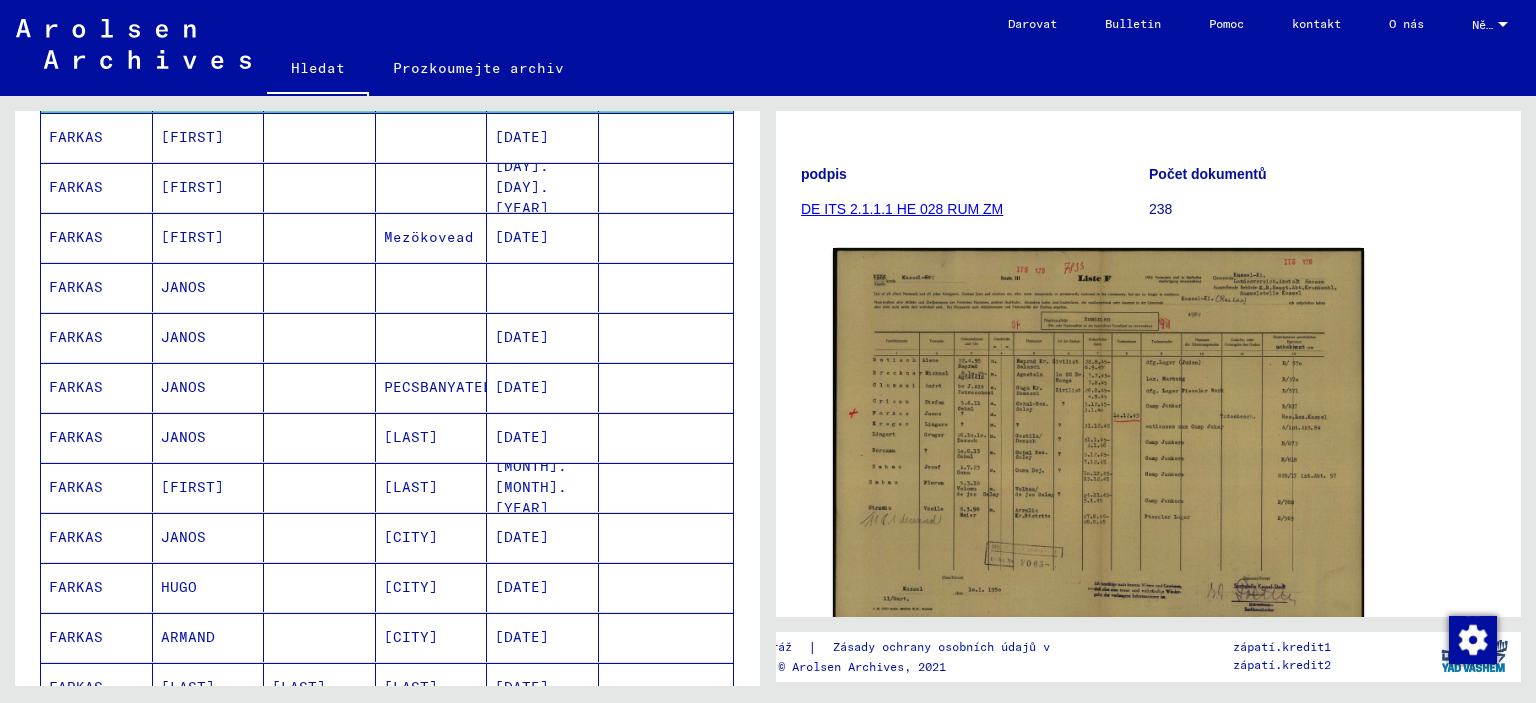 click at bounding box center [543, 337] 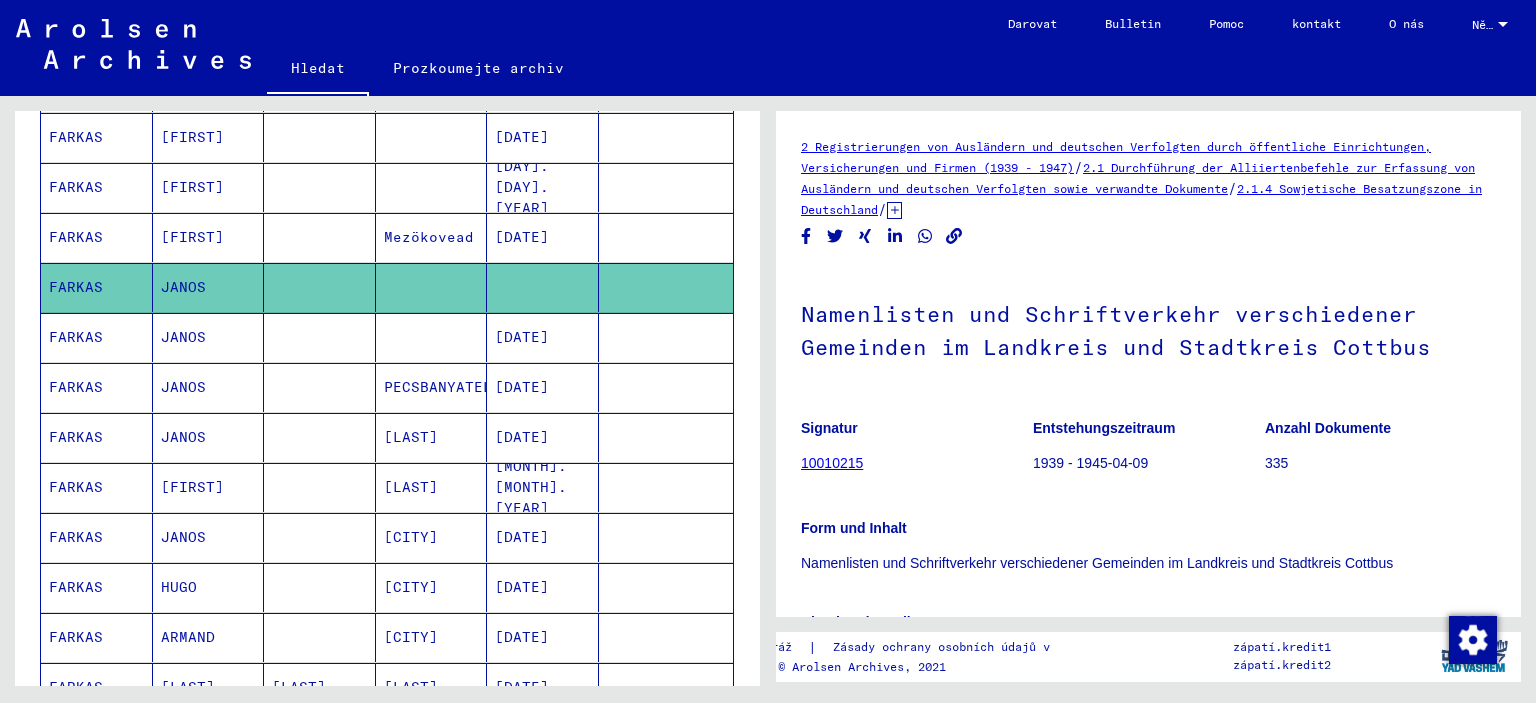 scroll, scrollTop: 300, scrollLeft: 0, axis: vertical 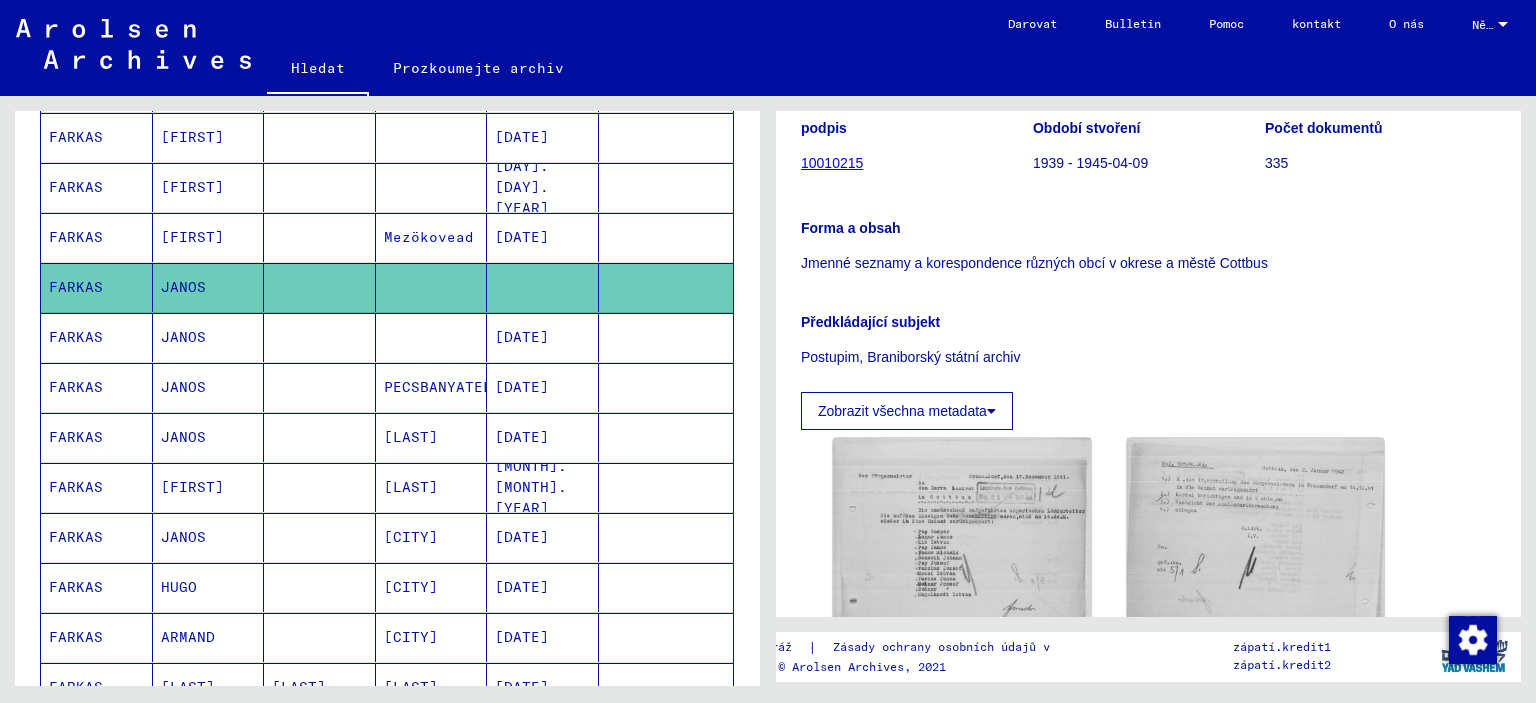 click 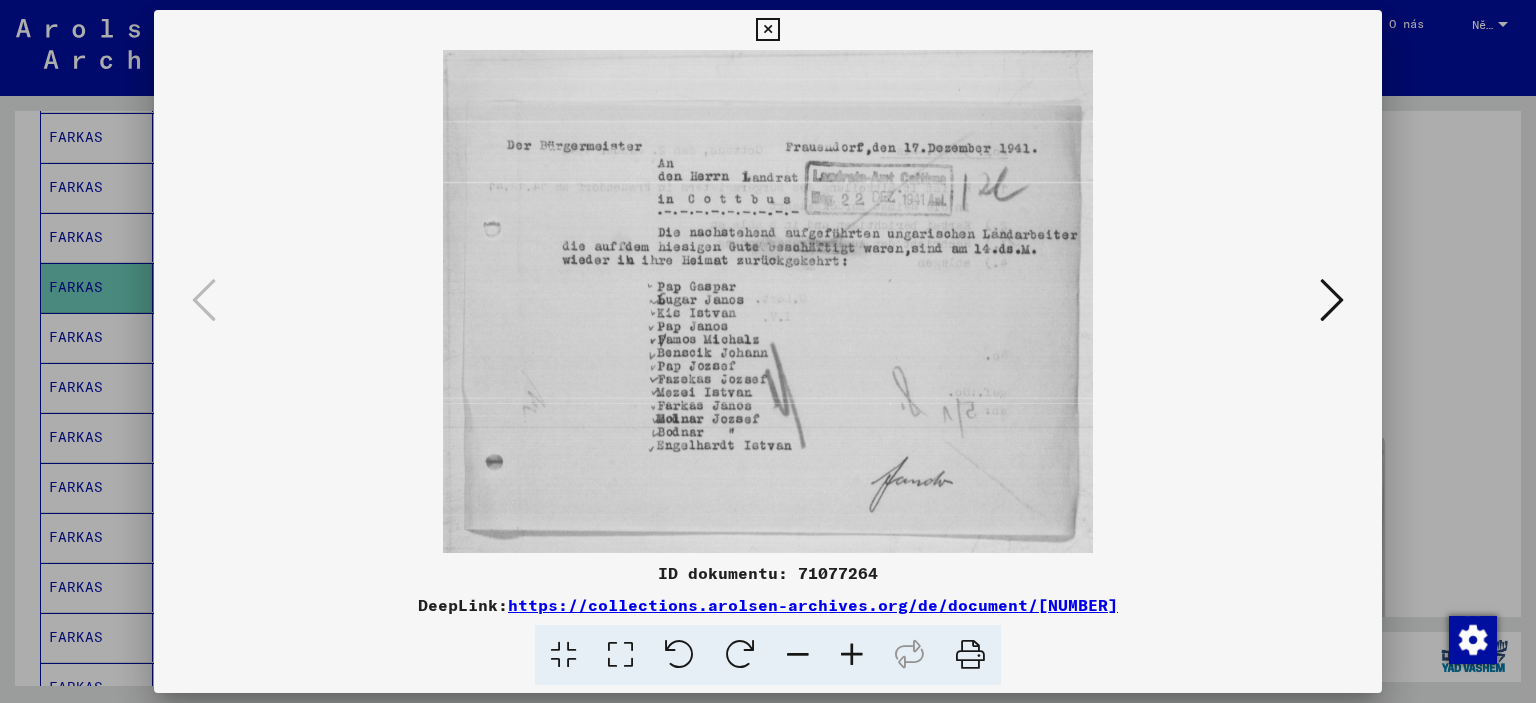 click at bounding box center (768, 351) 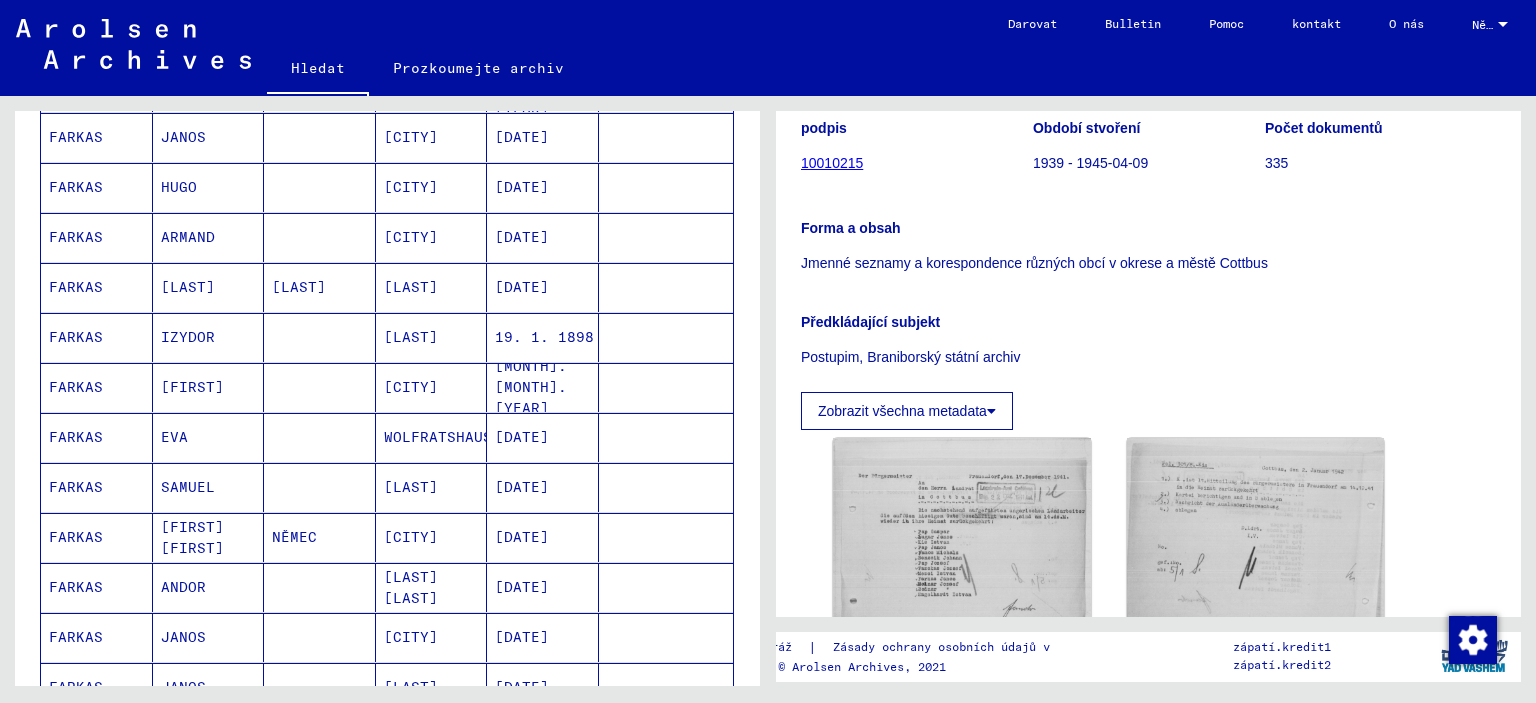 scroll, scrollTop: 1100, scrollLeft: 0, axis: vertical 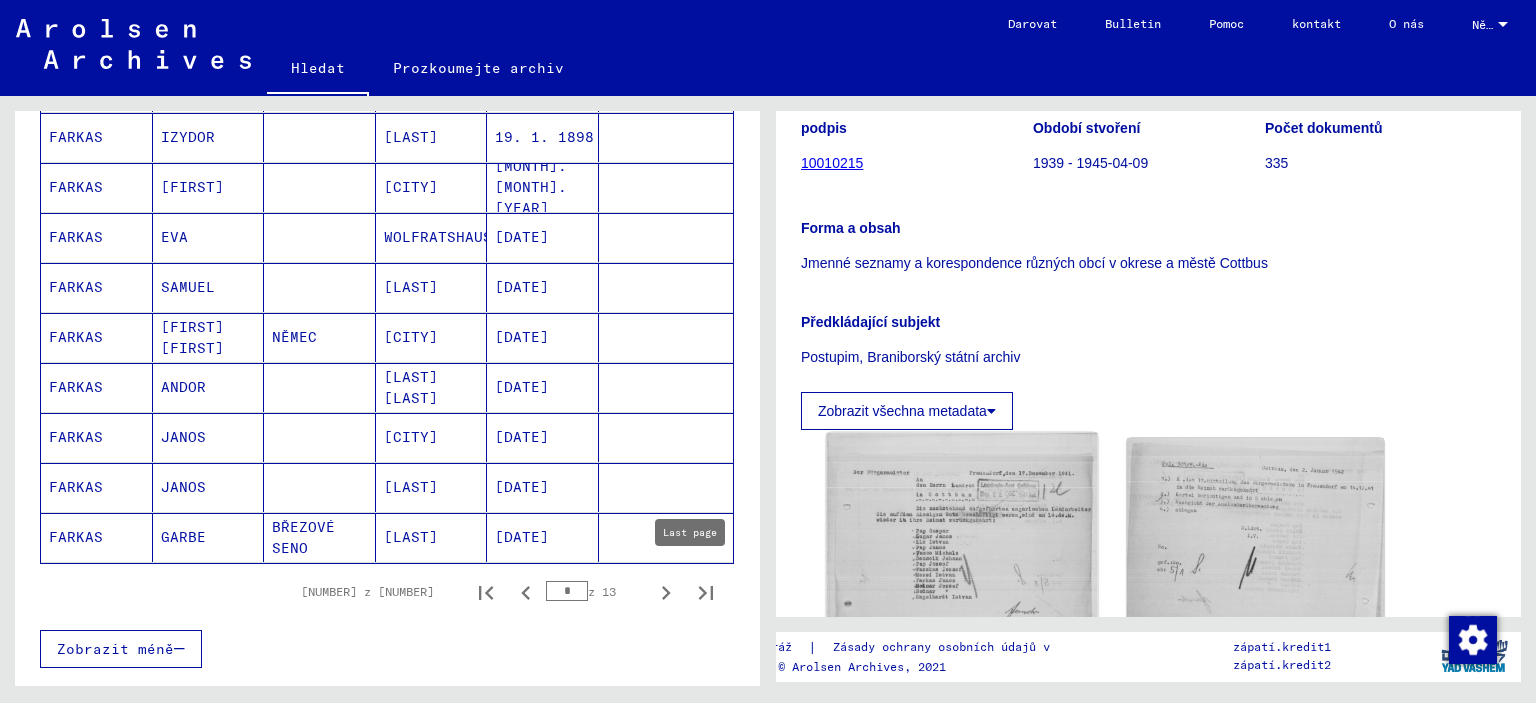 click 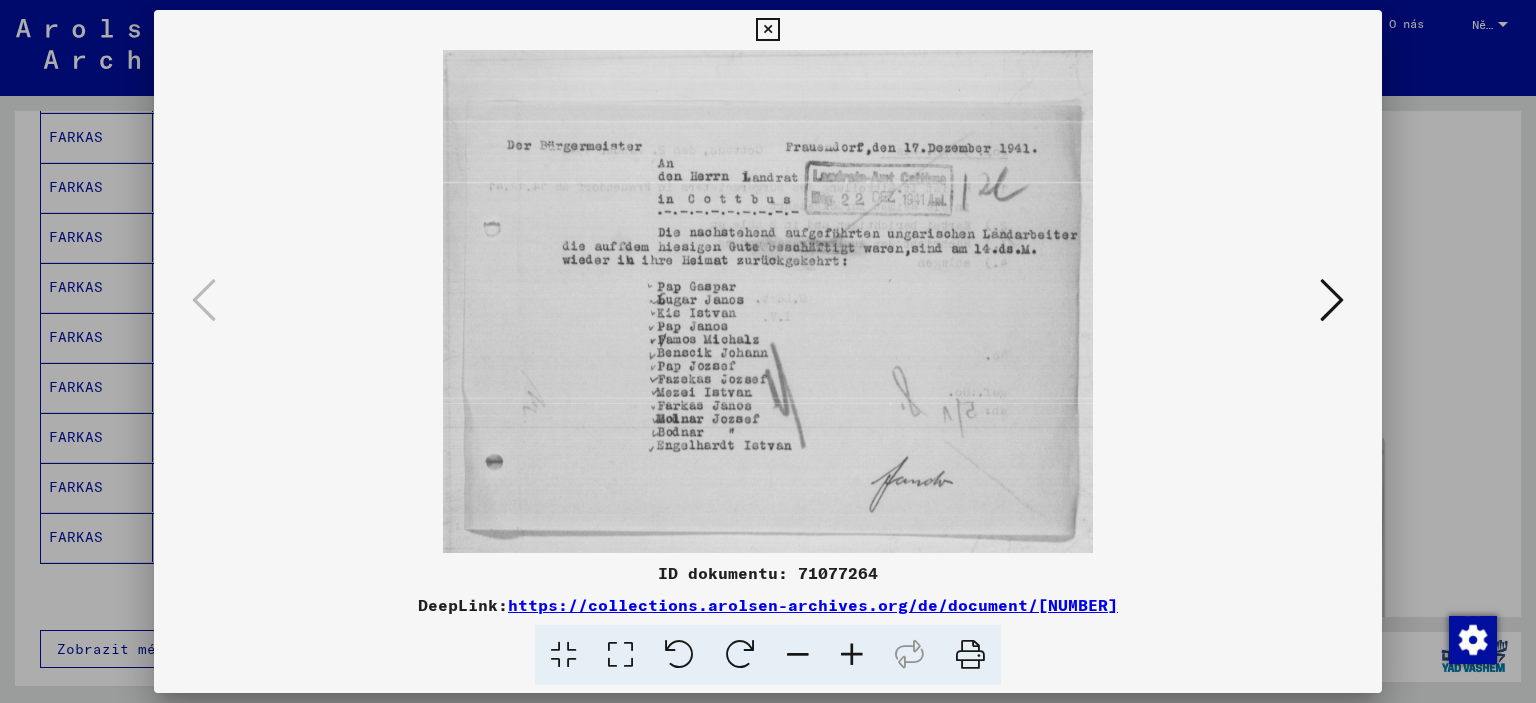 click at bounding box center [768, 301] 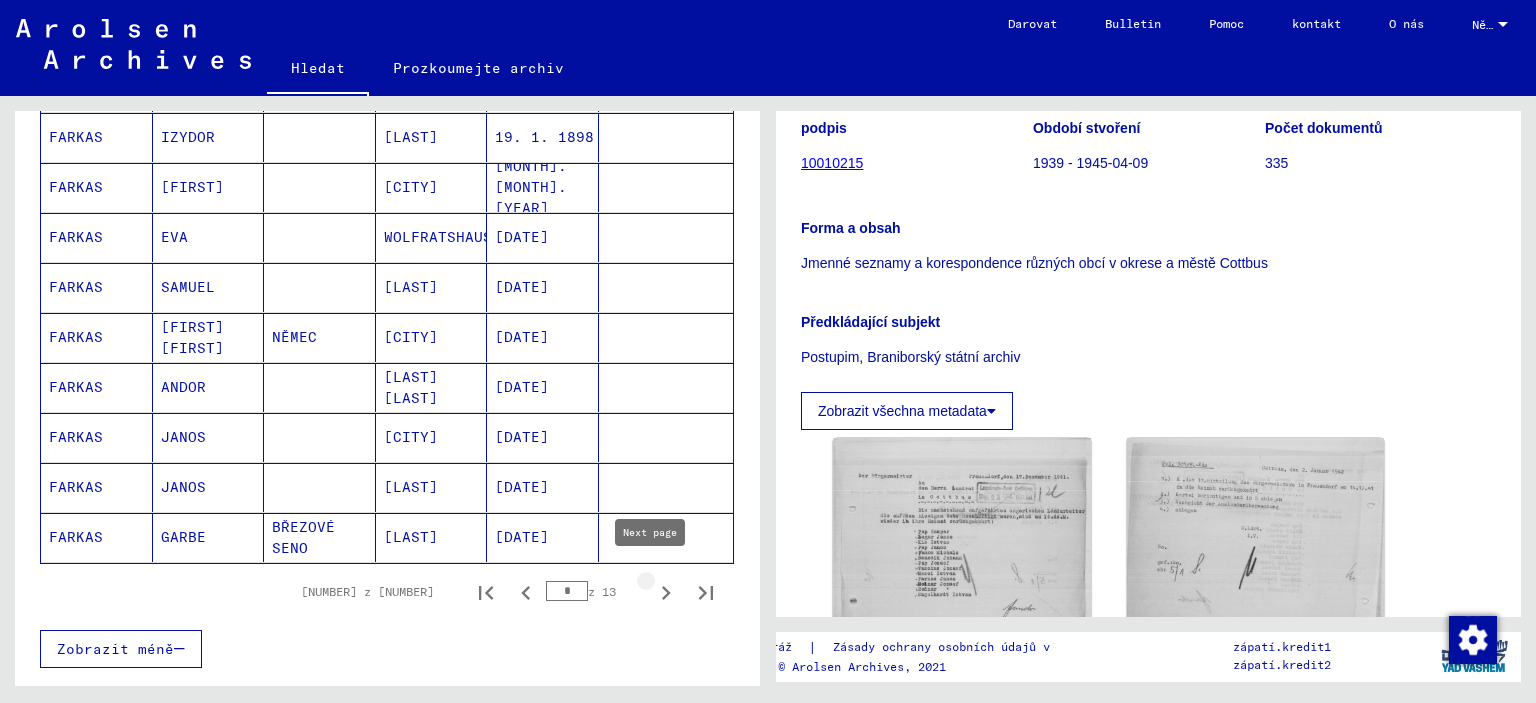 click 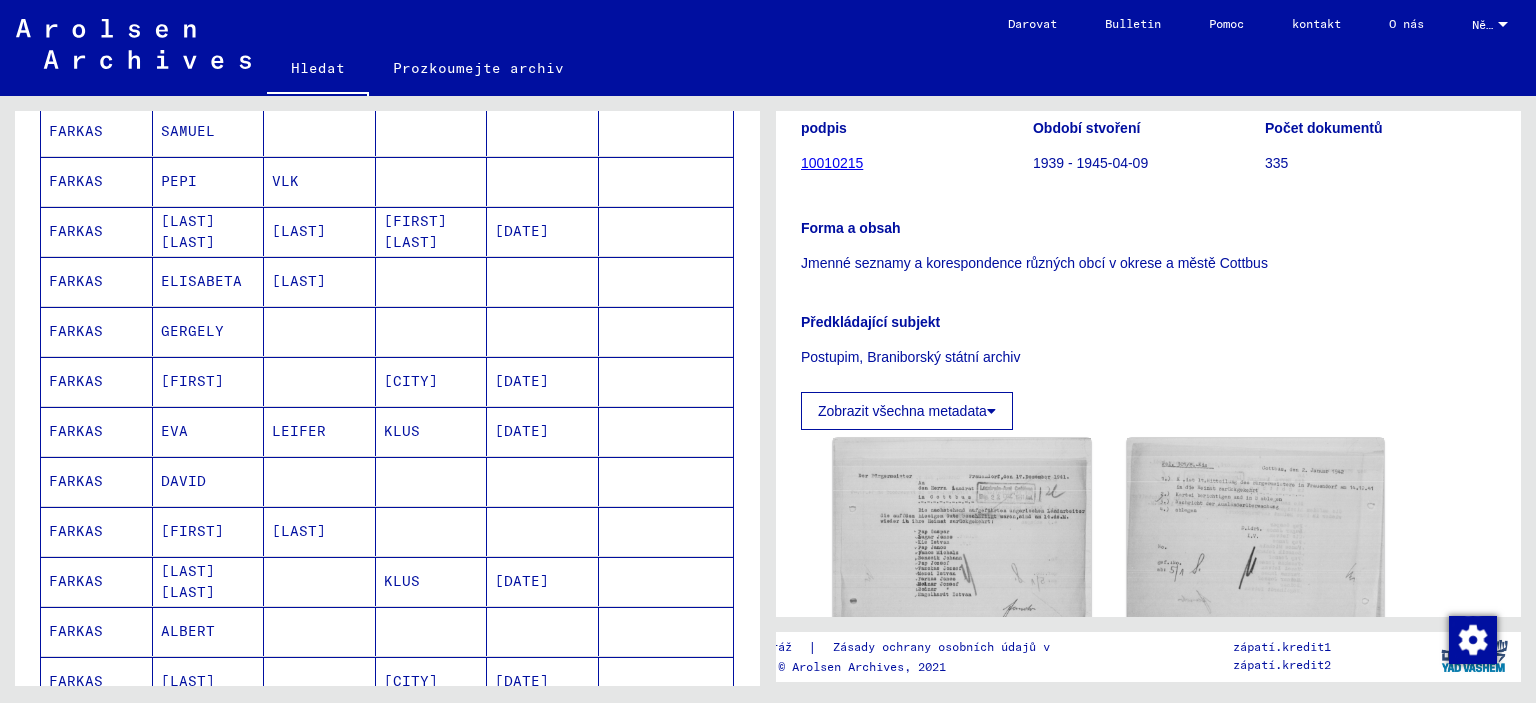scroll, scrollTop: 600, scrollLeft: 0, axis: vertical 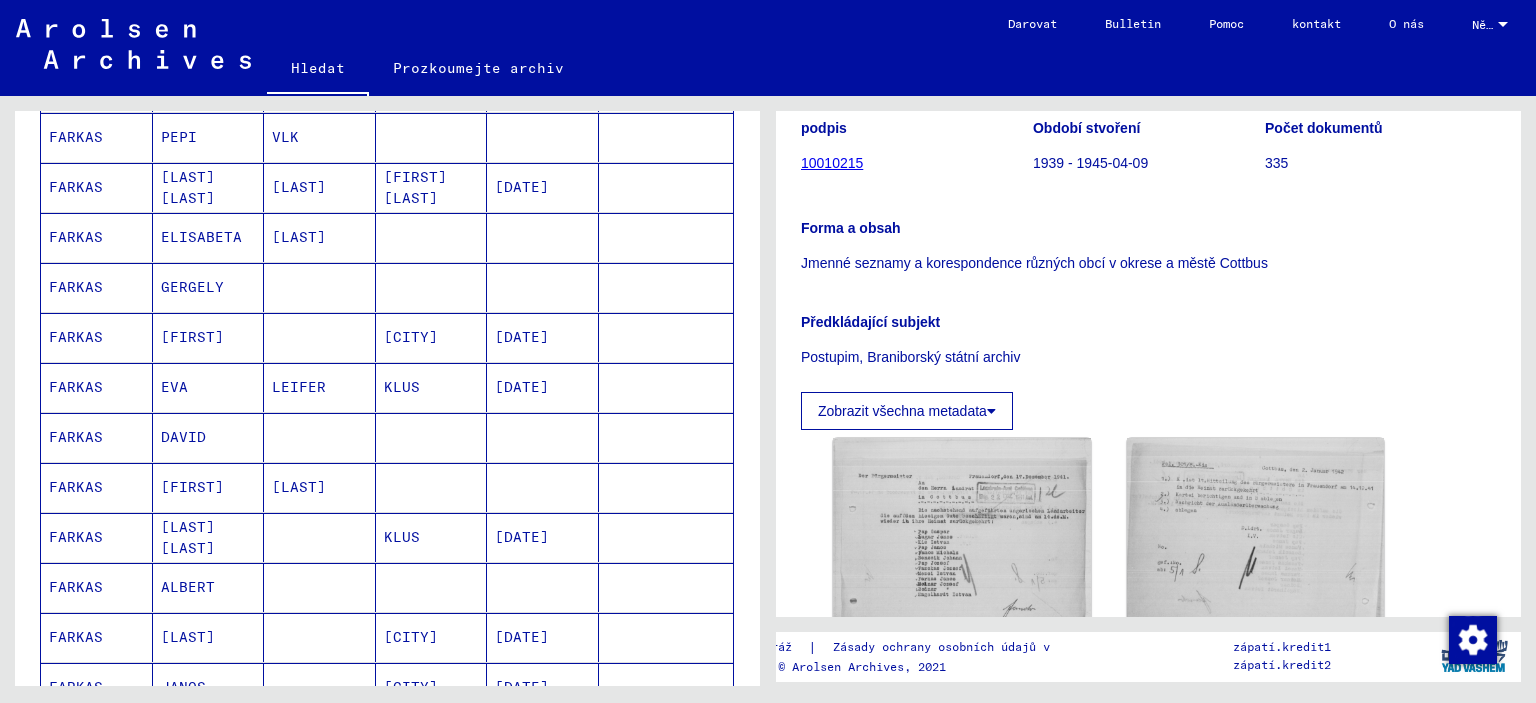 click on "[LAST]" 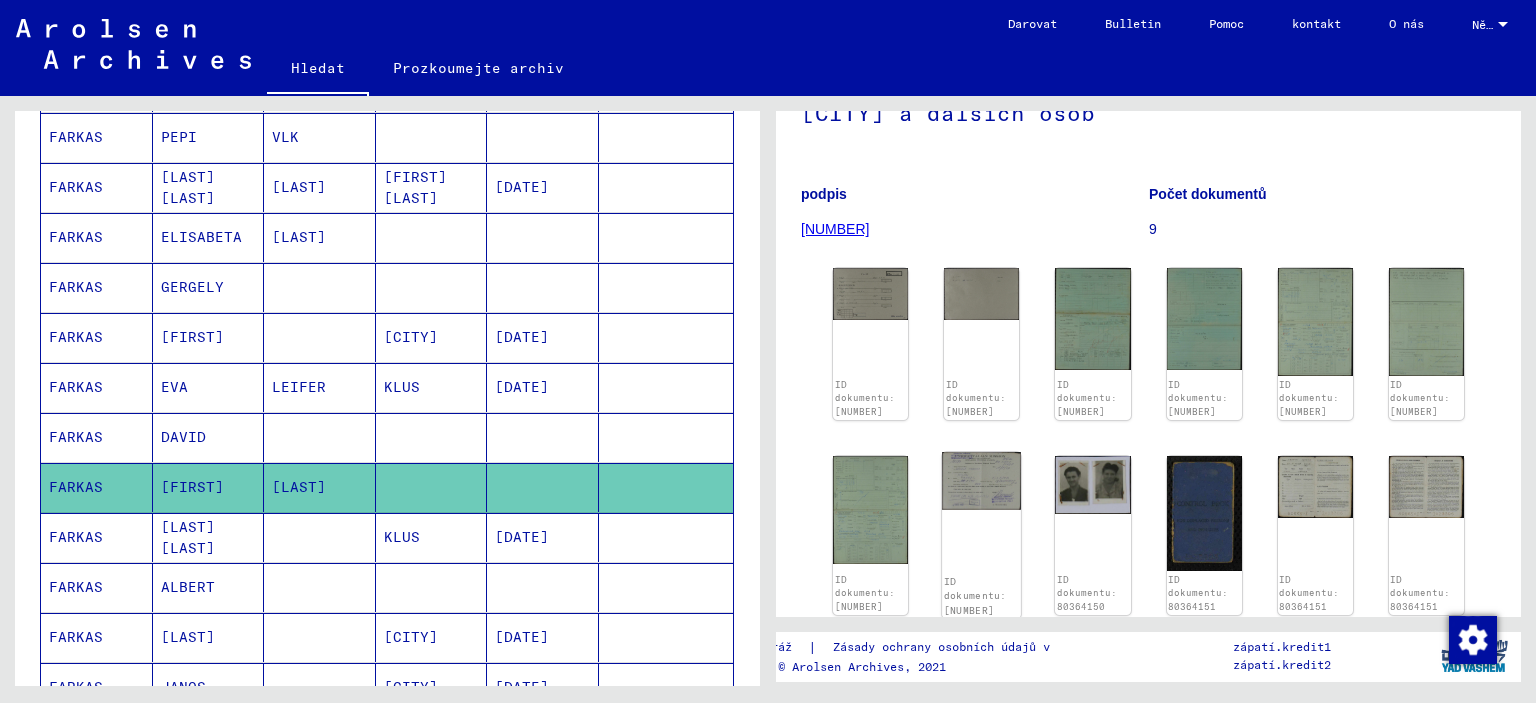scroll, scrollTop: 278, scrollLeft: 0, axis: vertical 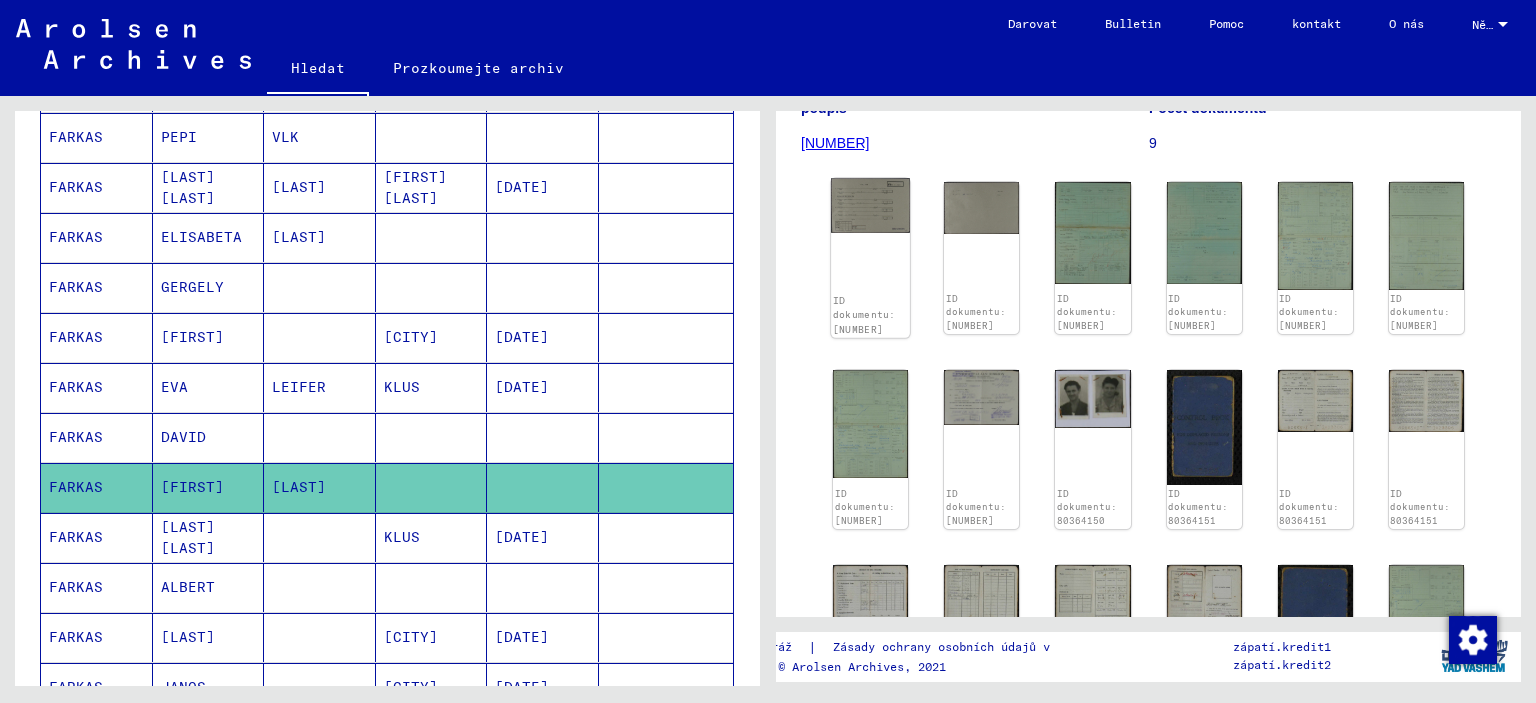 click 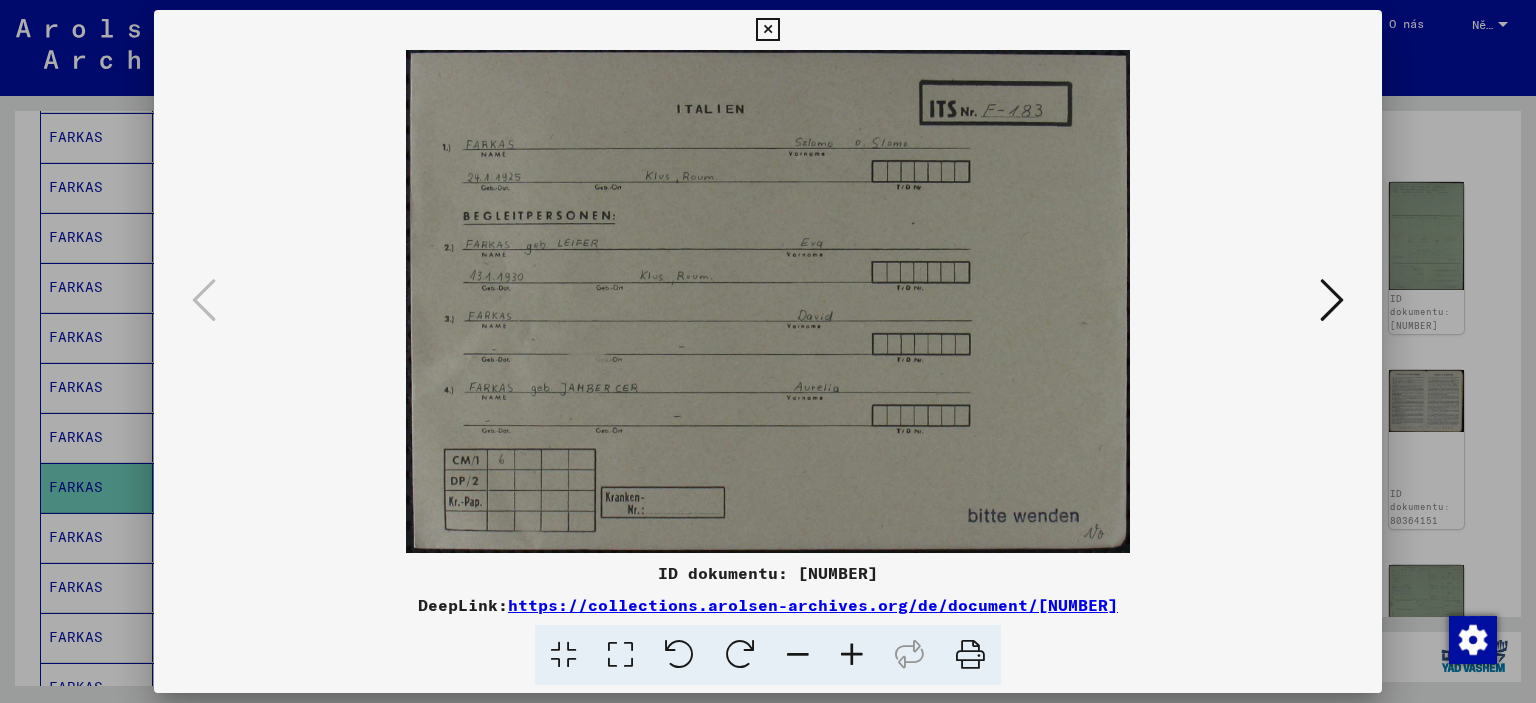click at bounding box center (1332, 300) 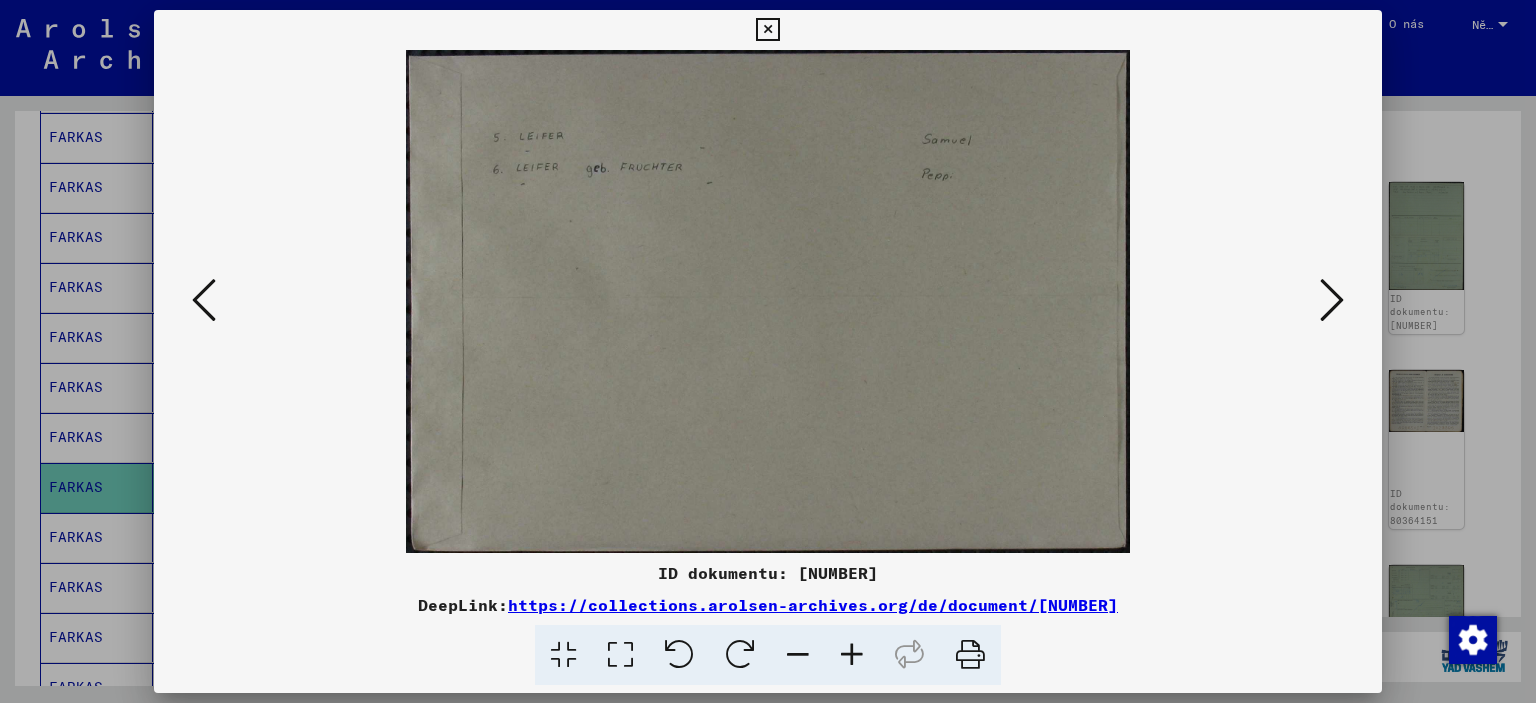 click at bounding box center [1332, 300] 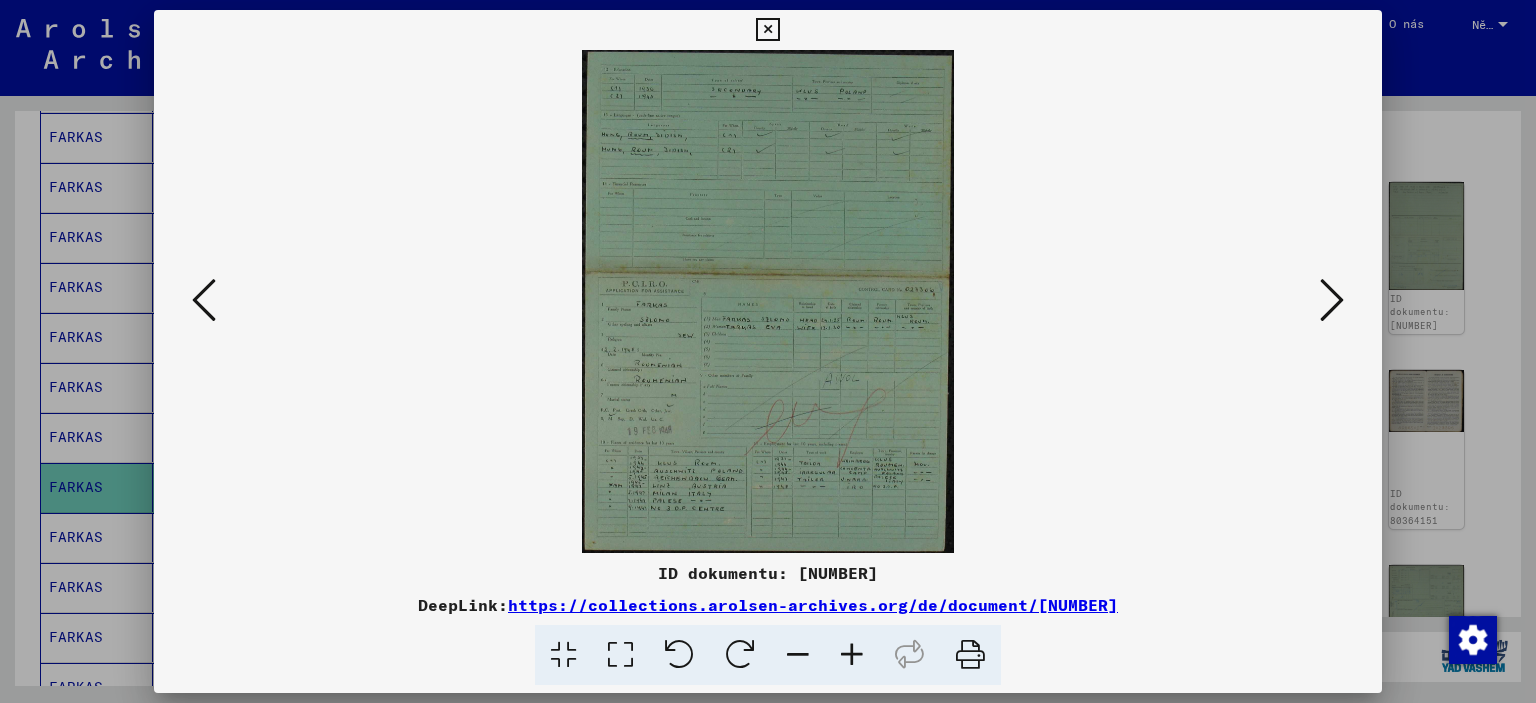 click at bounding box center (1332, 300) 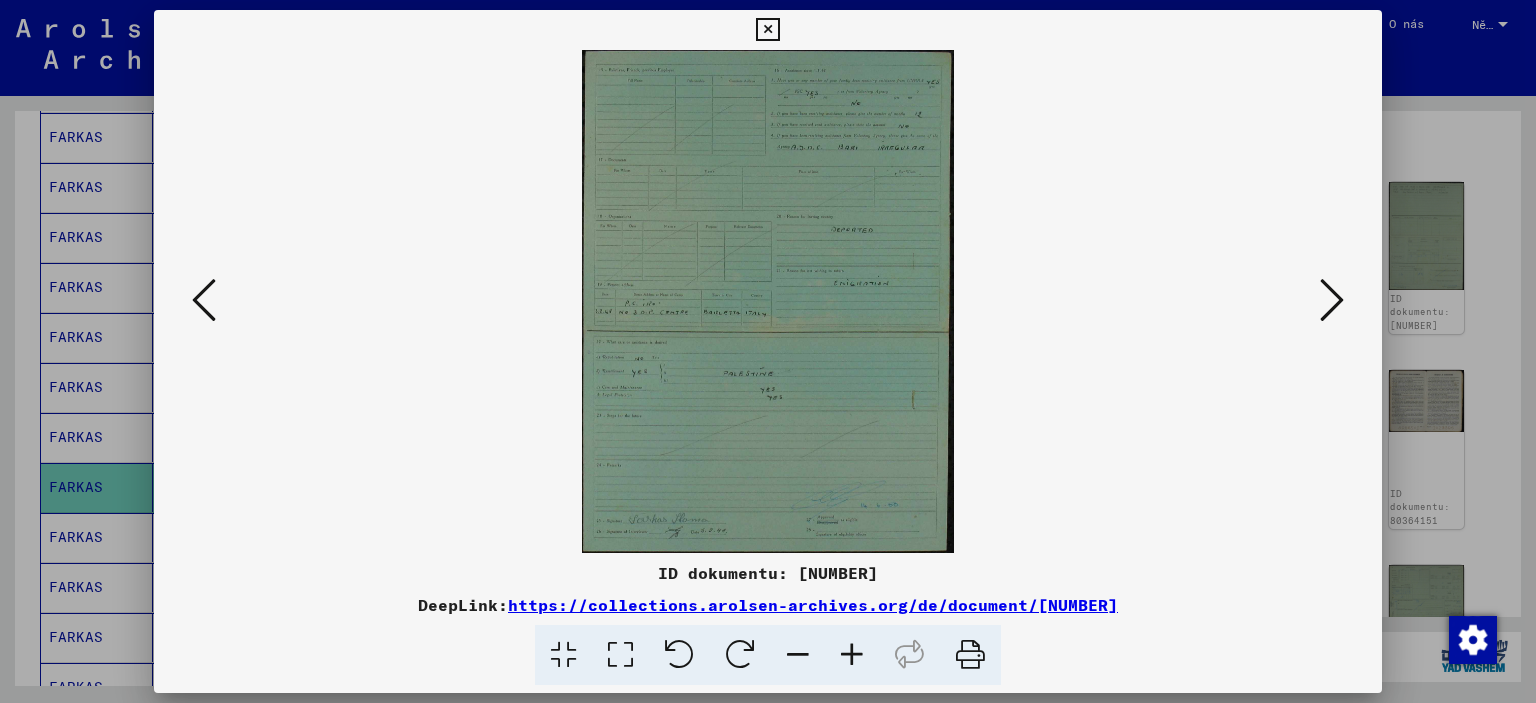 click at bounding box center [1332, 300] 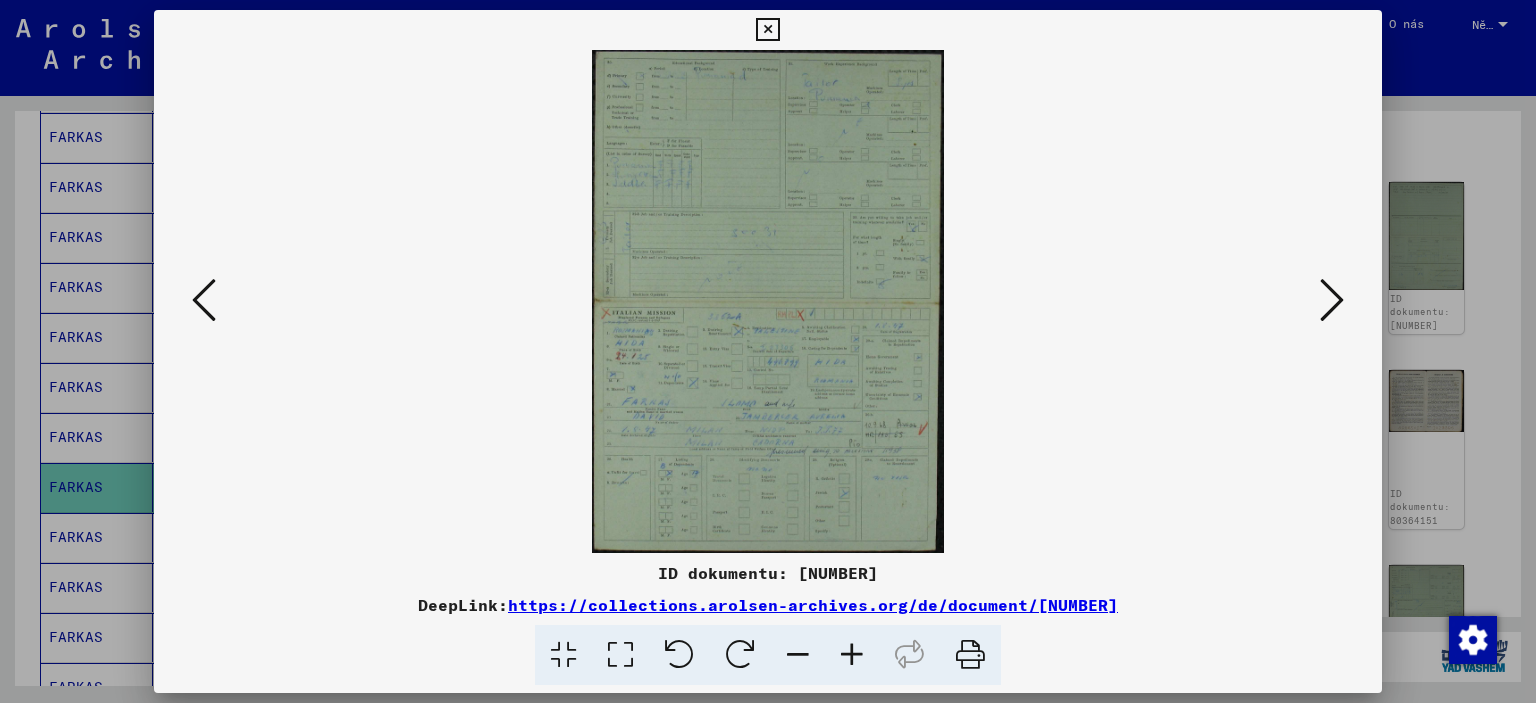 click at bounding box center [1332, 300] 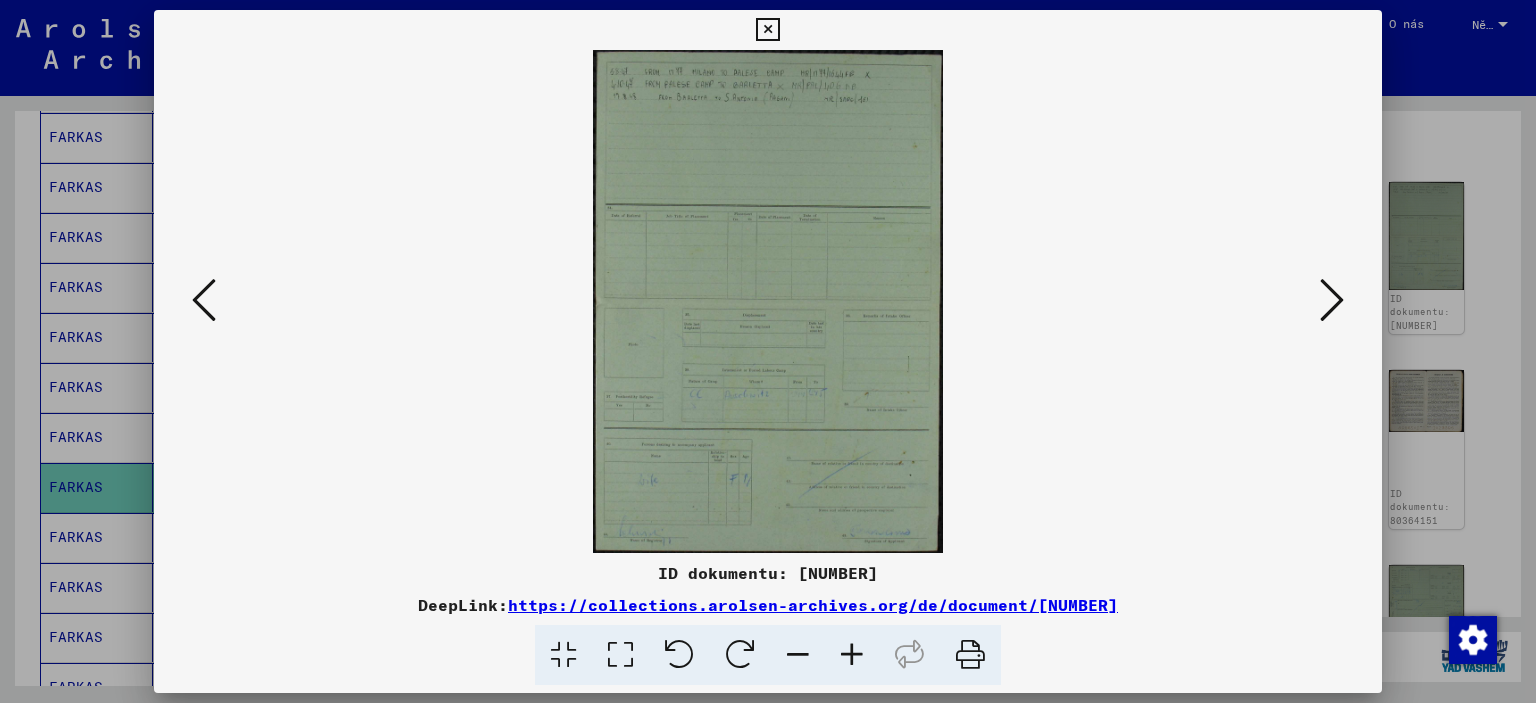 click at bounding box center [1332, 300] 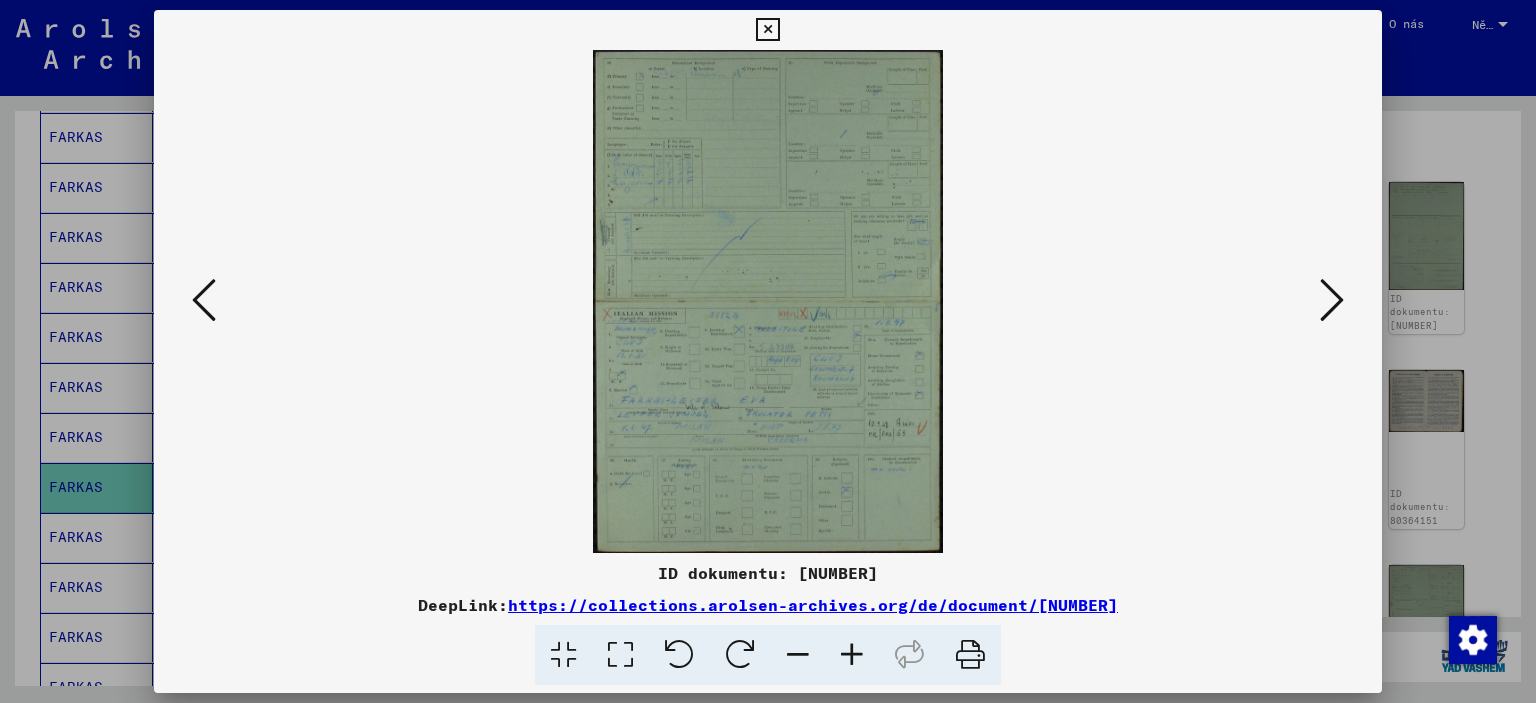 click at bounding box center (1332, 300) 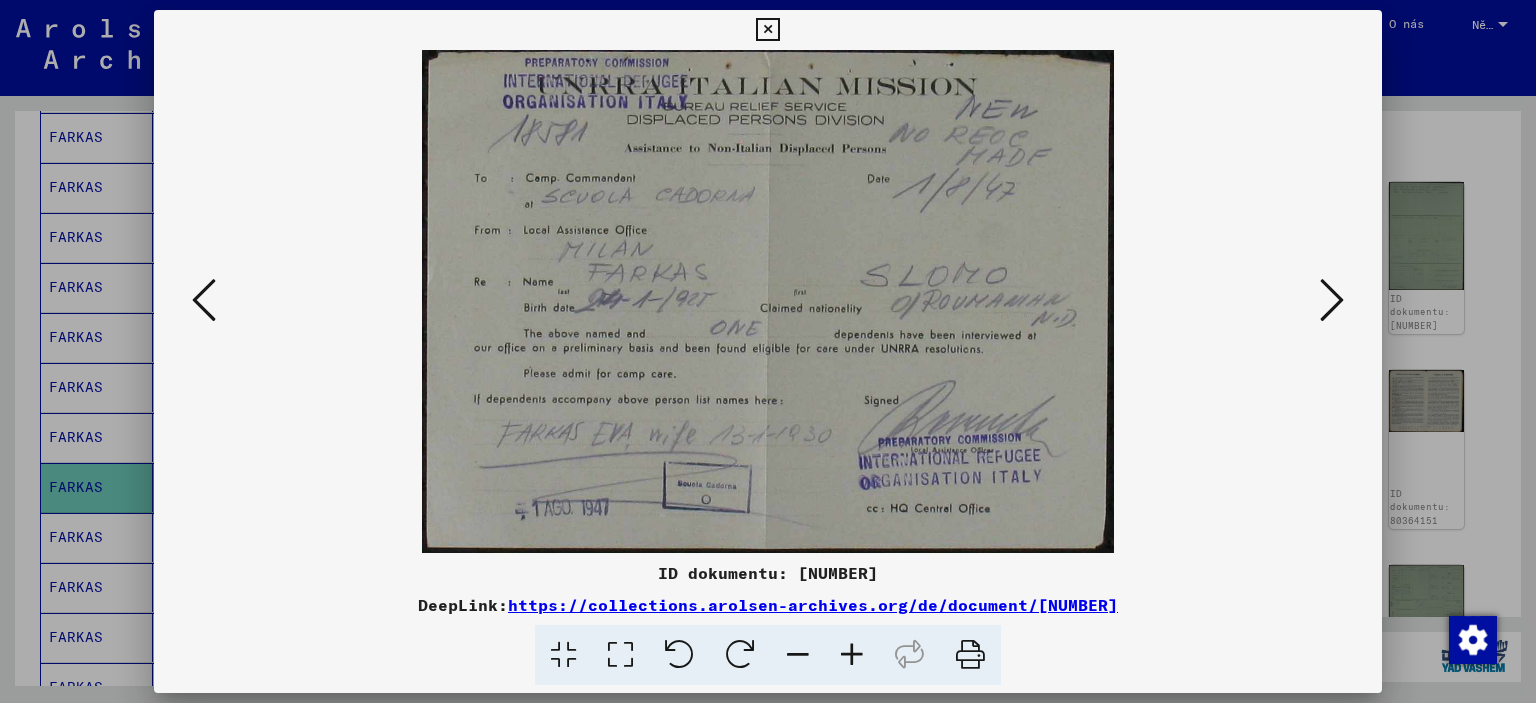 click at bounding box center [1332, 300] 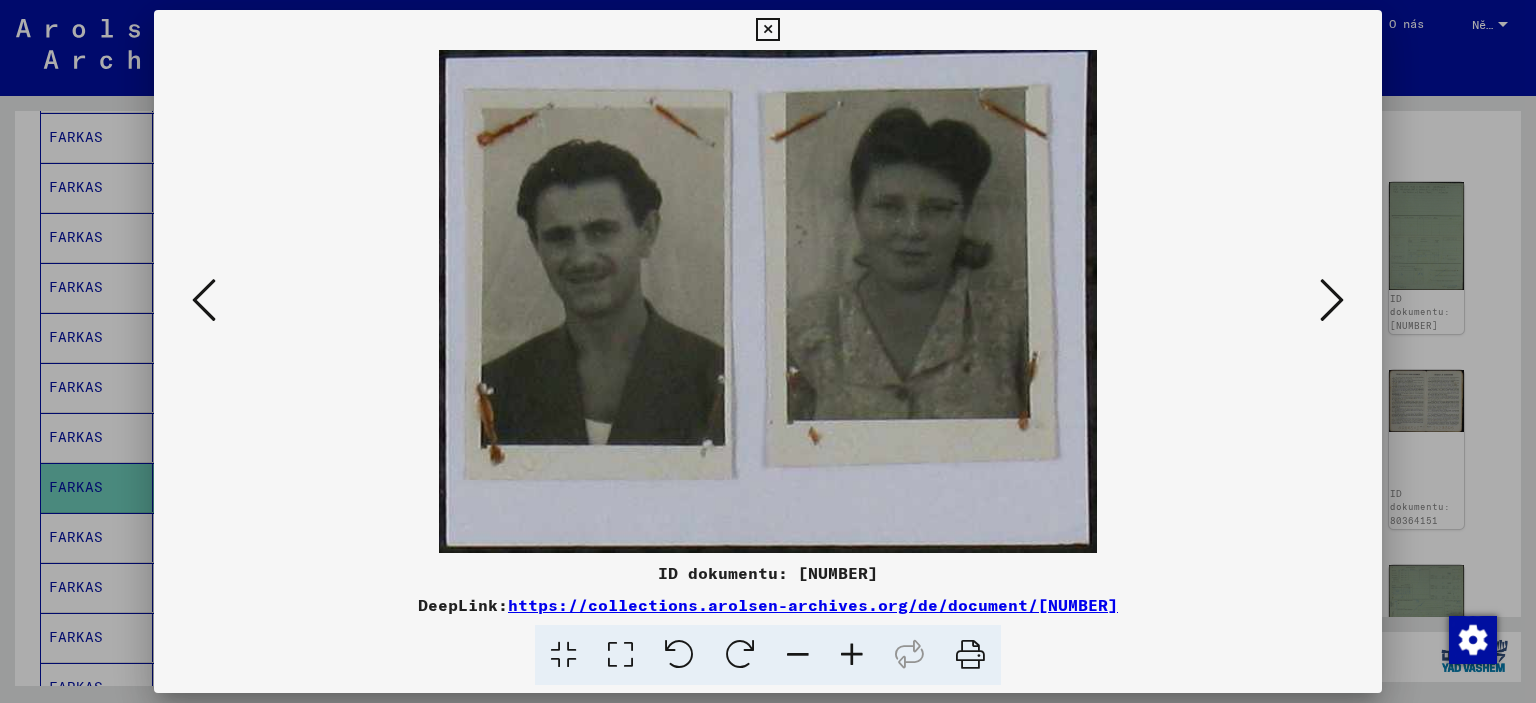 click at bounding box center [1332, 300] 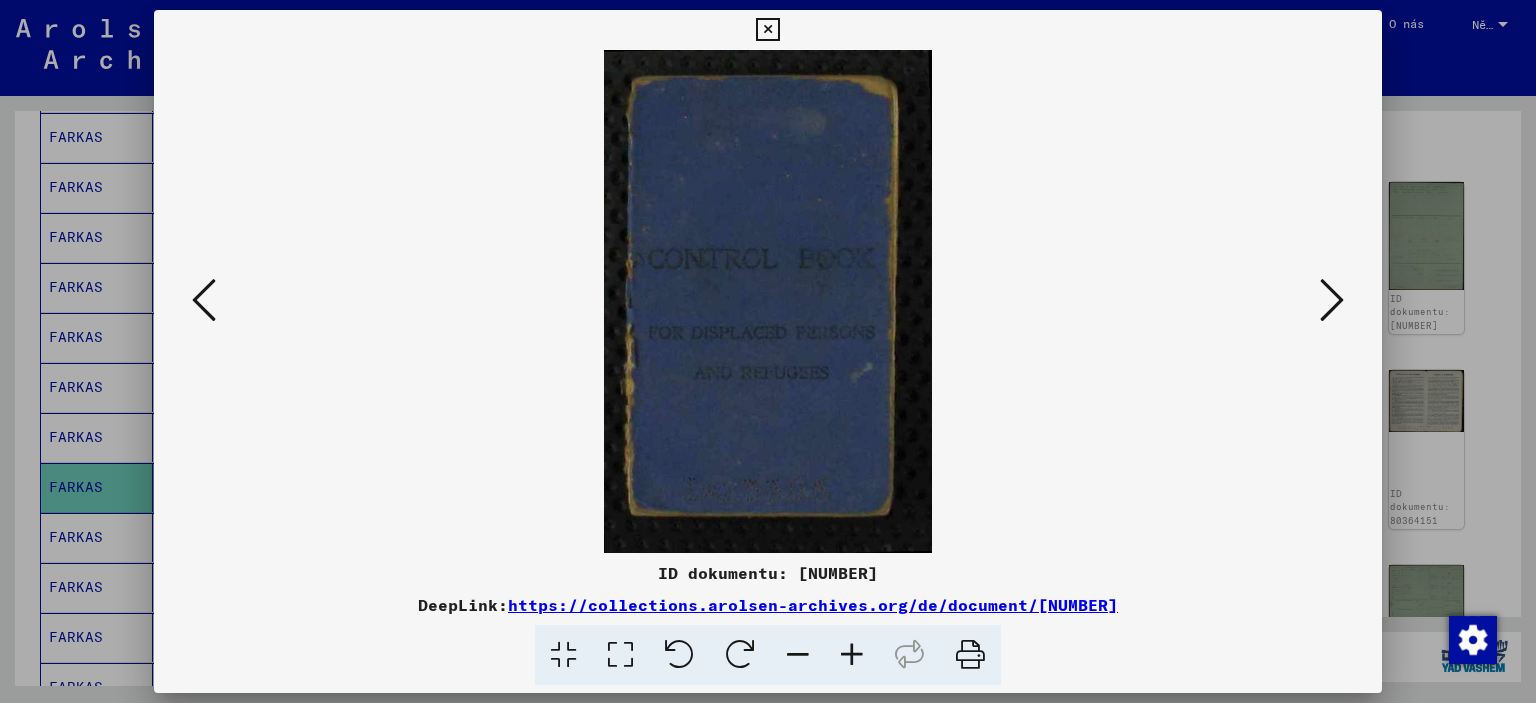 click at bounding box center (1332, 300) 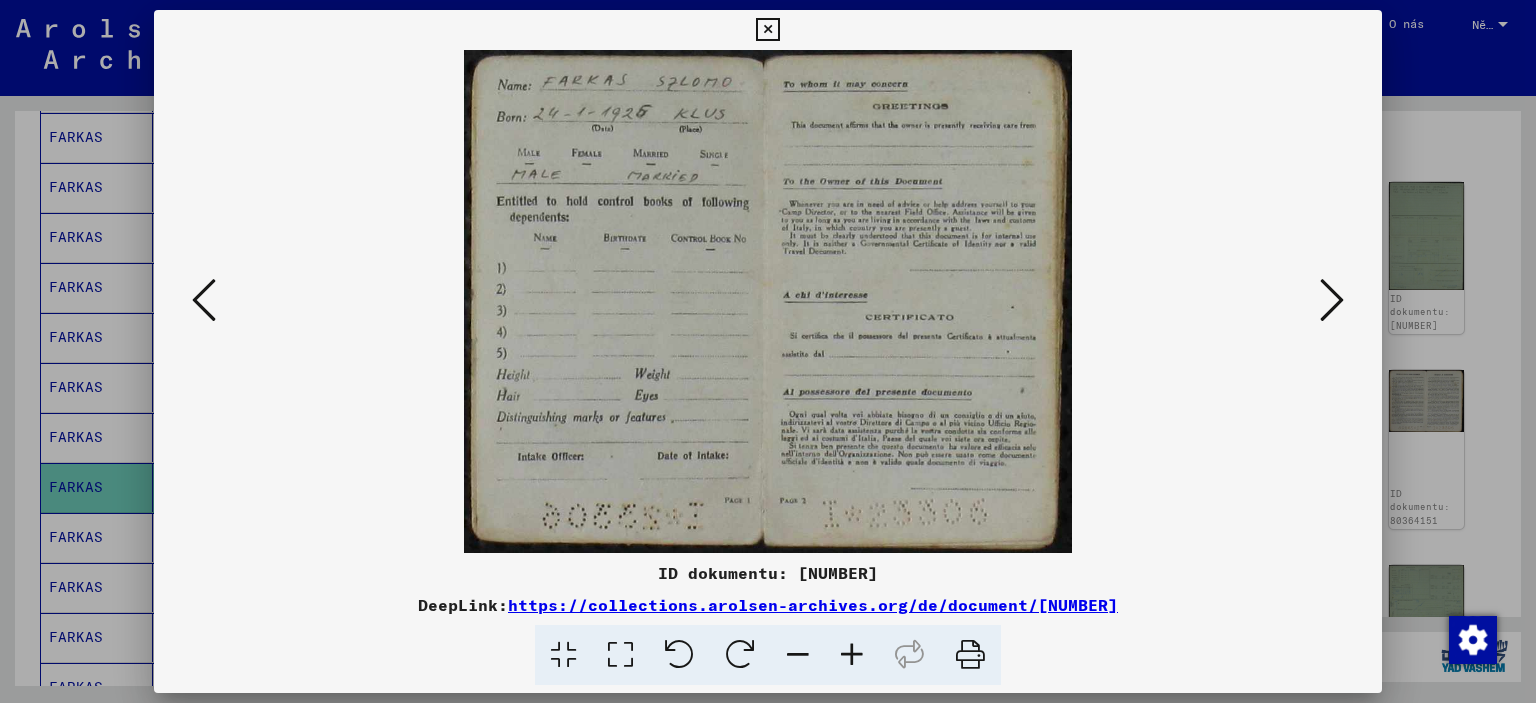 click at bounding box center (1332, 300) 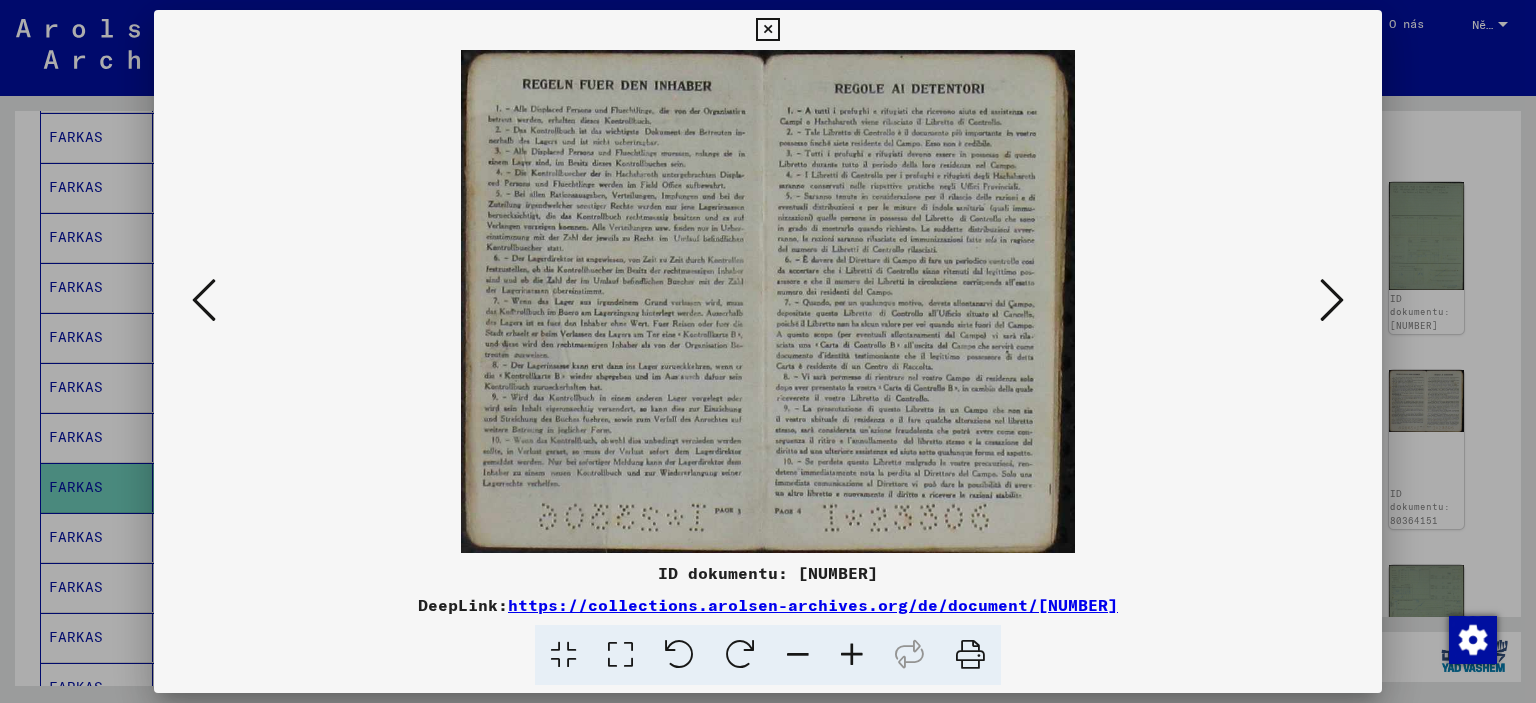 click at bounding box center [1332, 300] 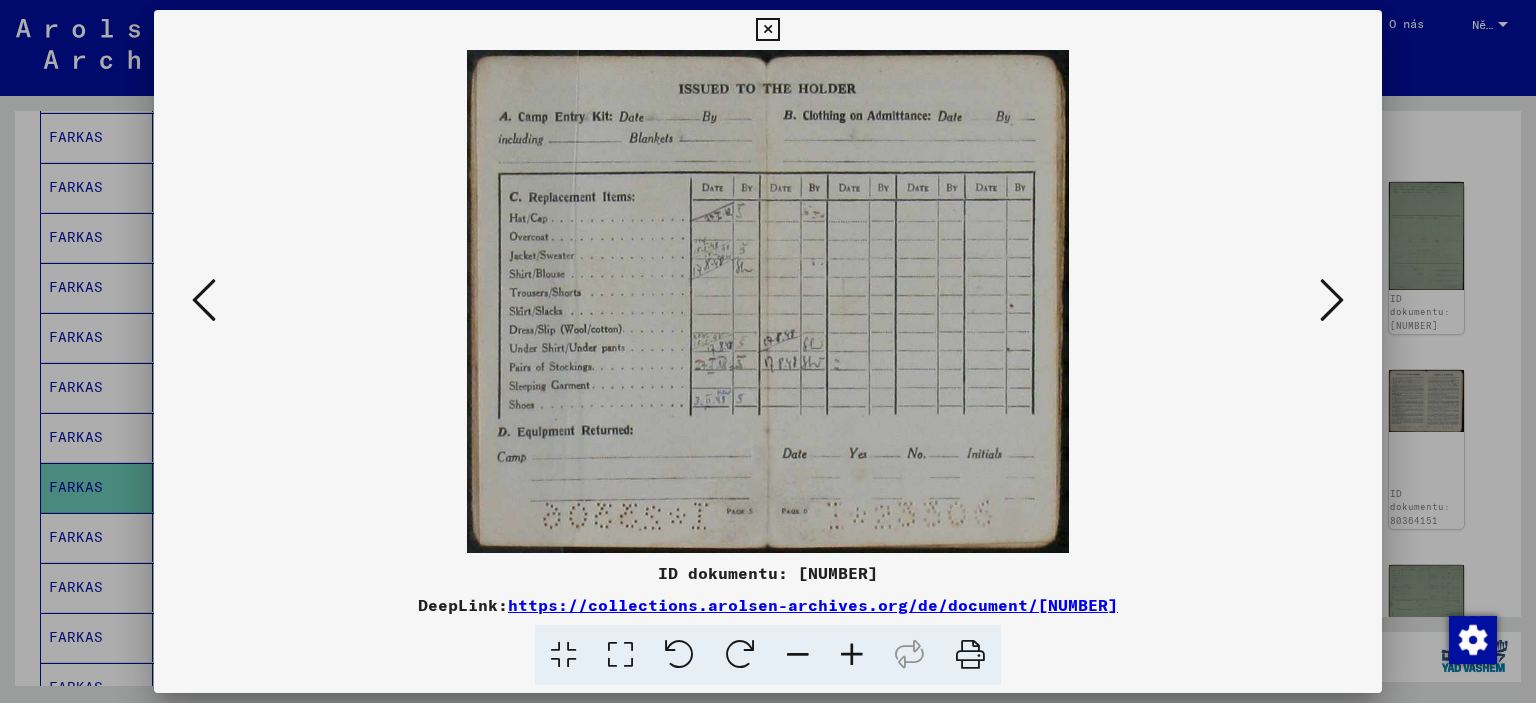 click at bounding box center (1332, 300) 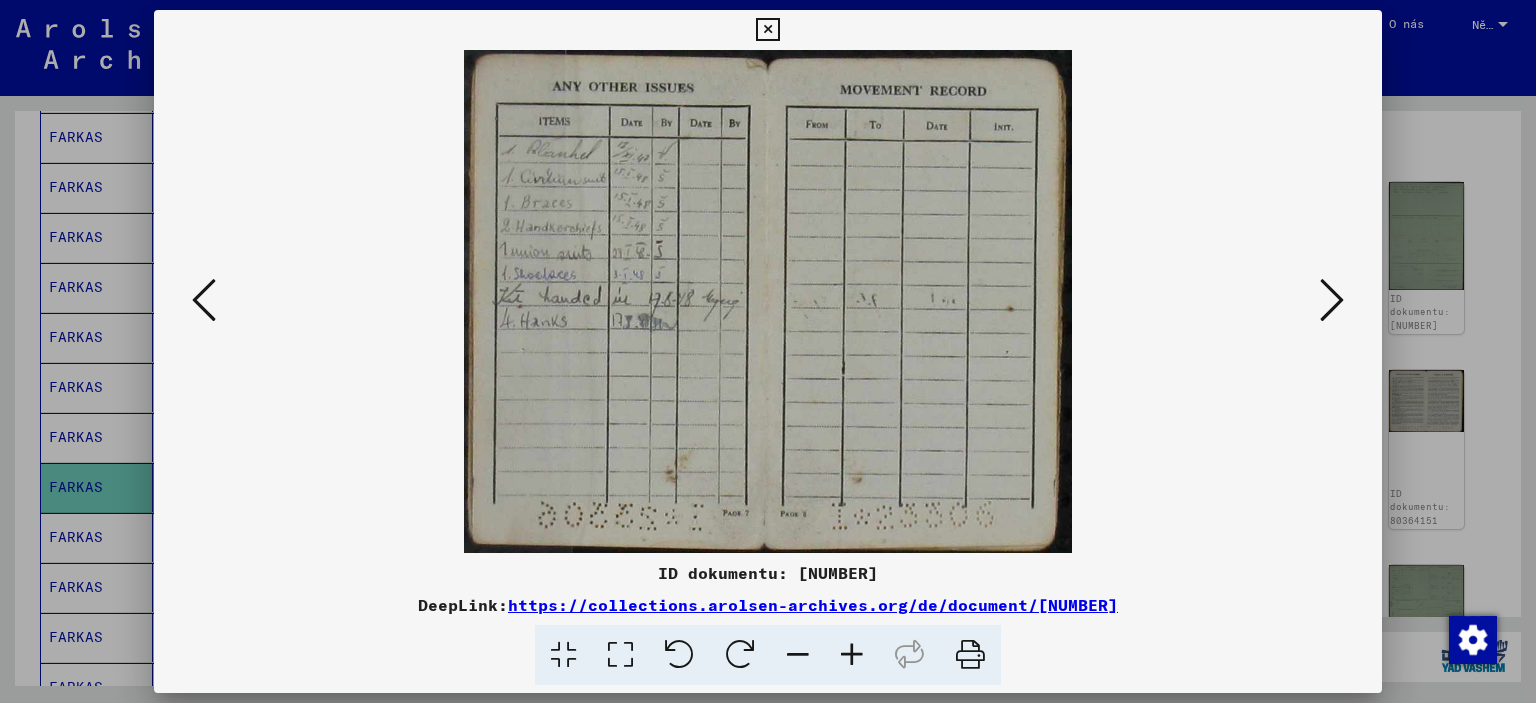 click at bounding box center [1332, 300] 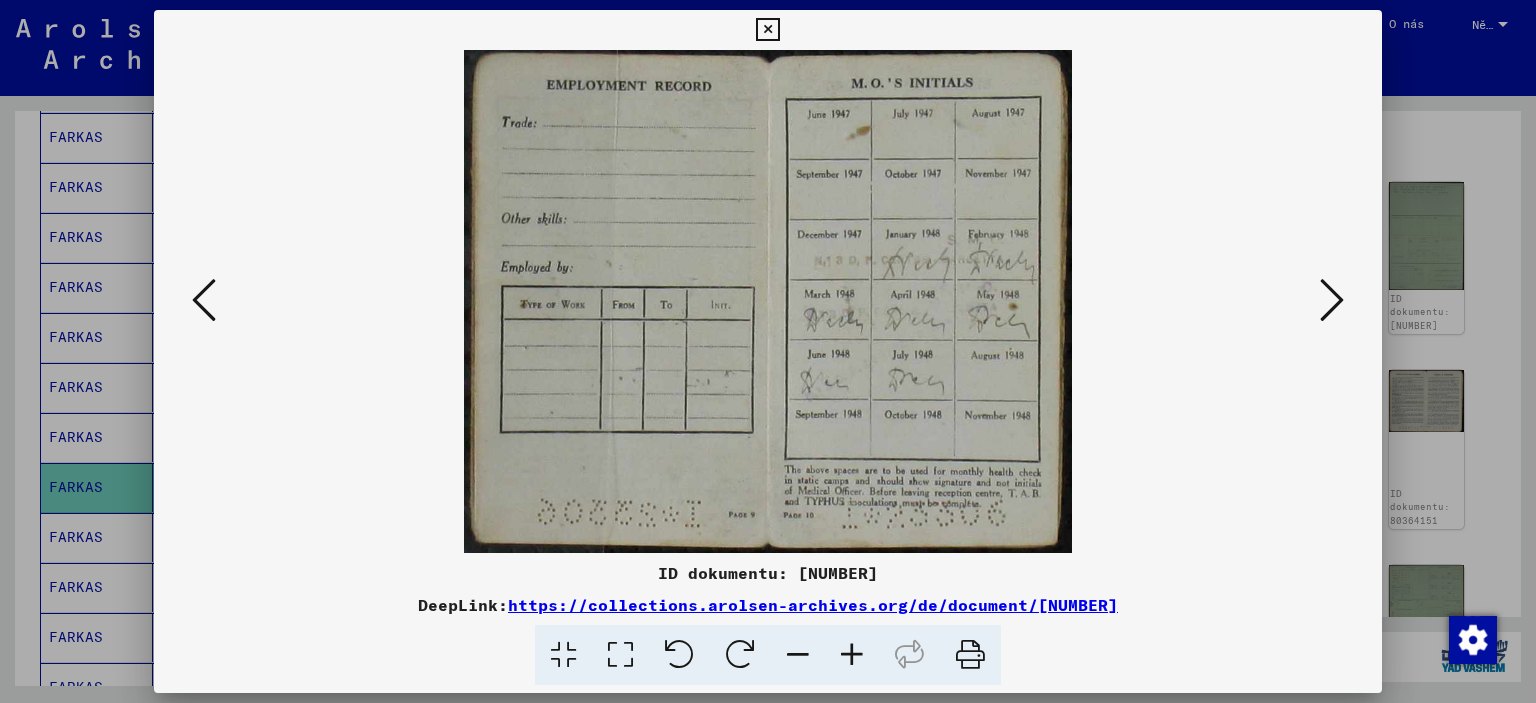 click at bounding box center [1332, 300] 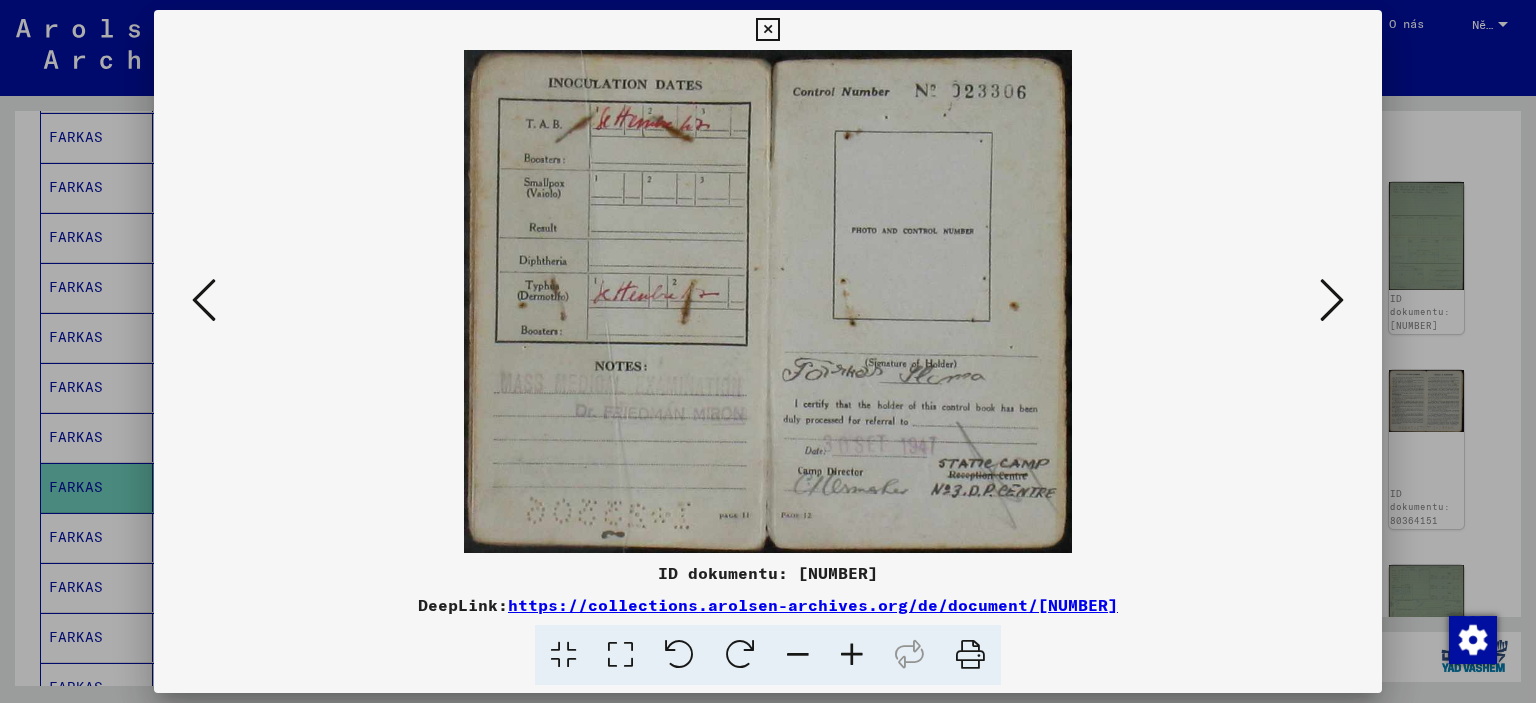 click at bounding box center (1332, 300) 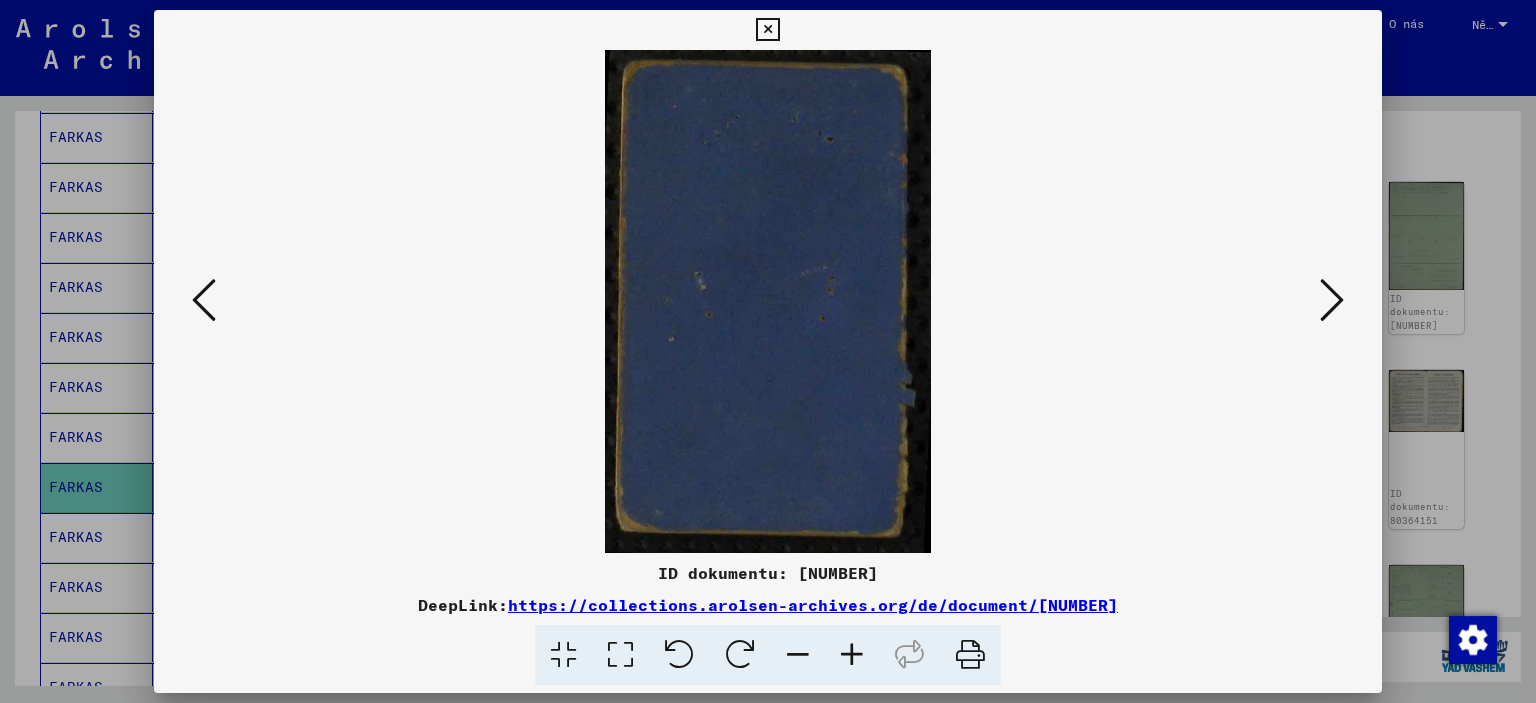 click at bounding box center (1332, 300) 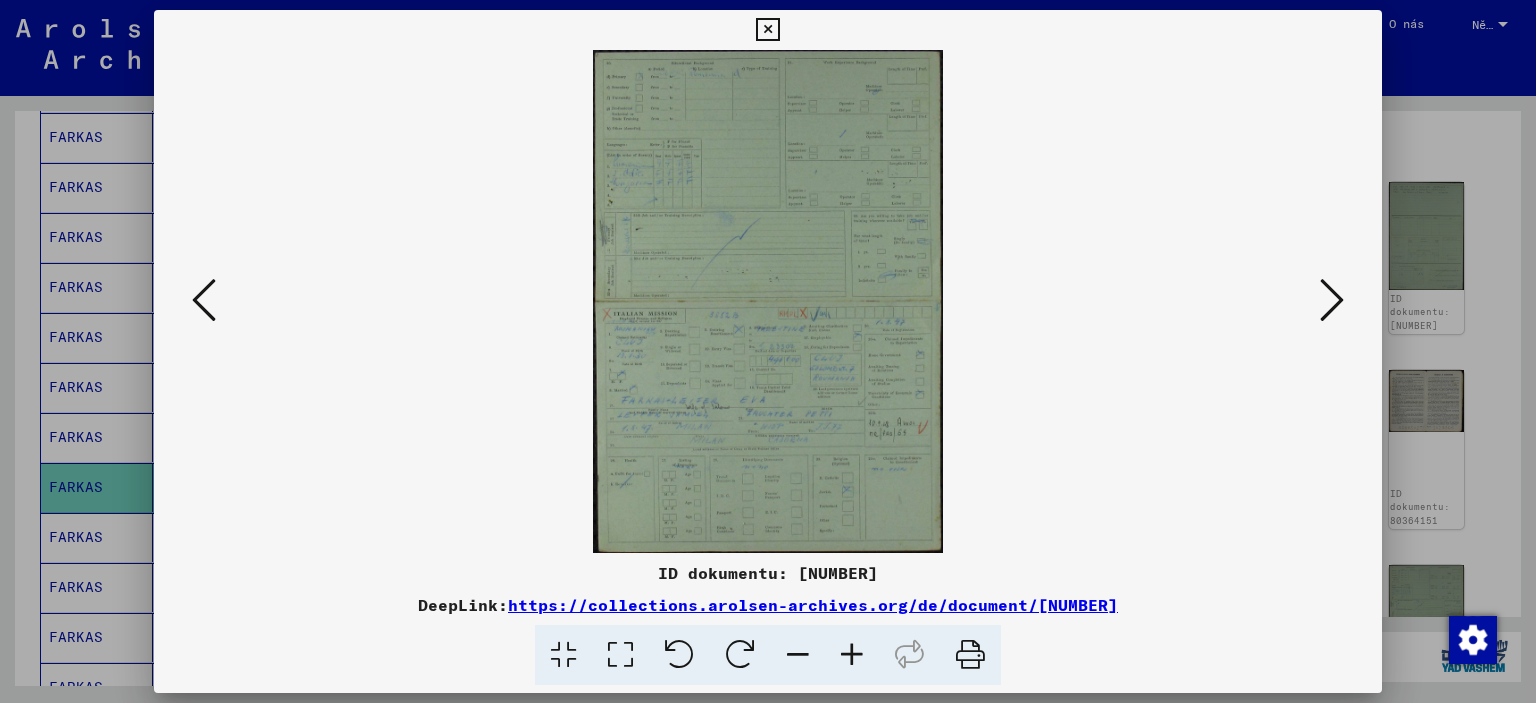 click at bounding box center [1332, 300] 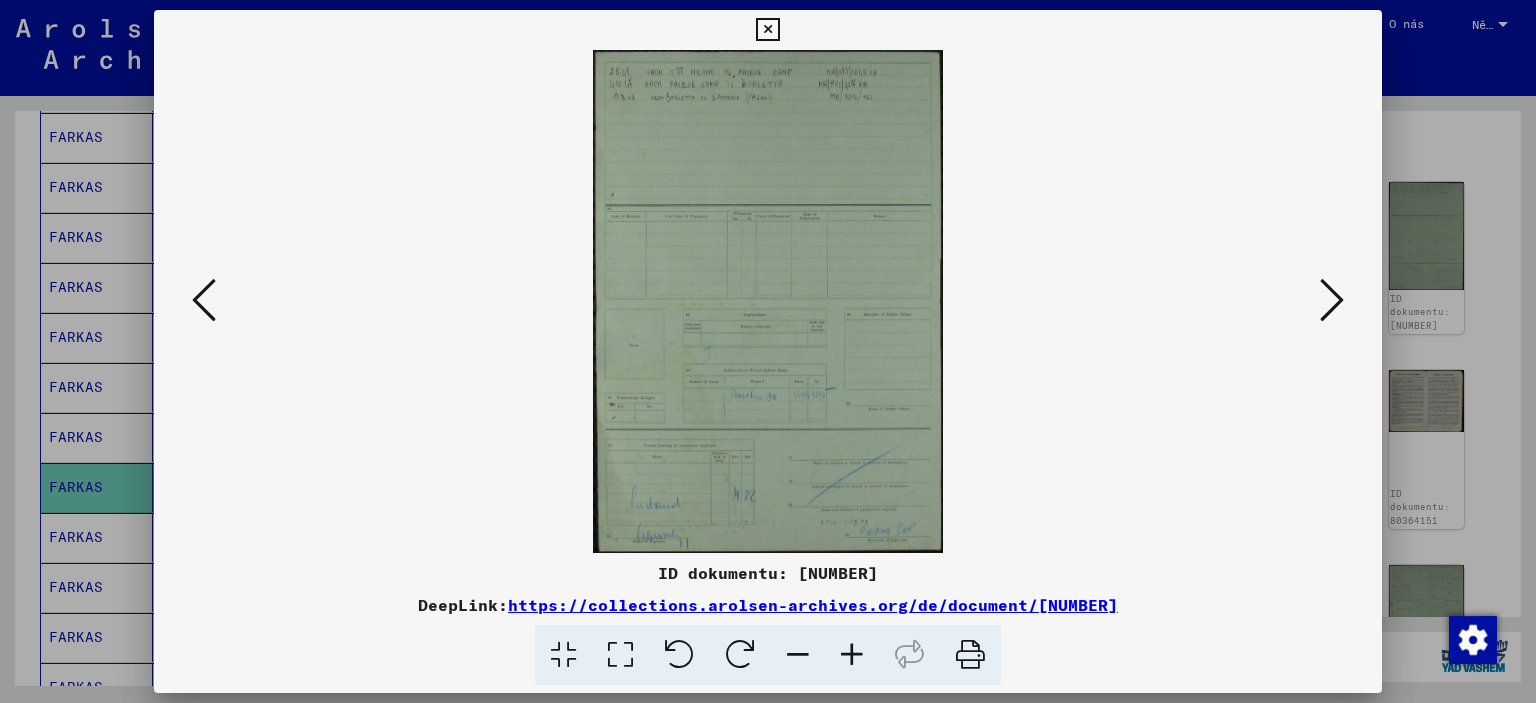 click at bounding box center [768, 351] 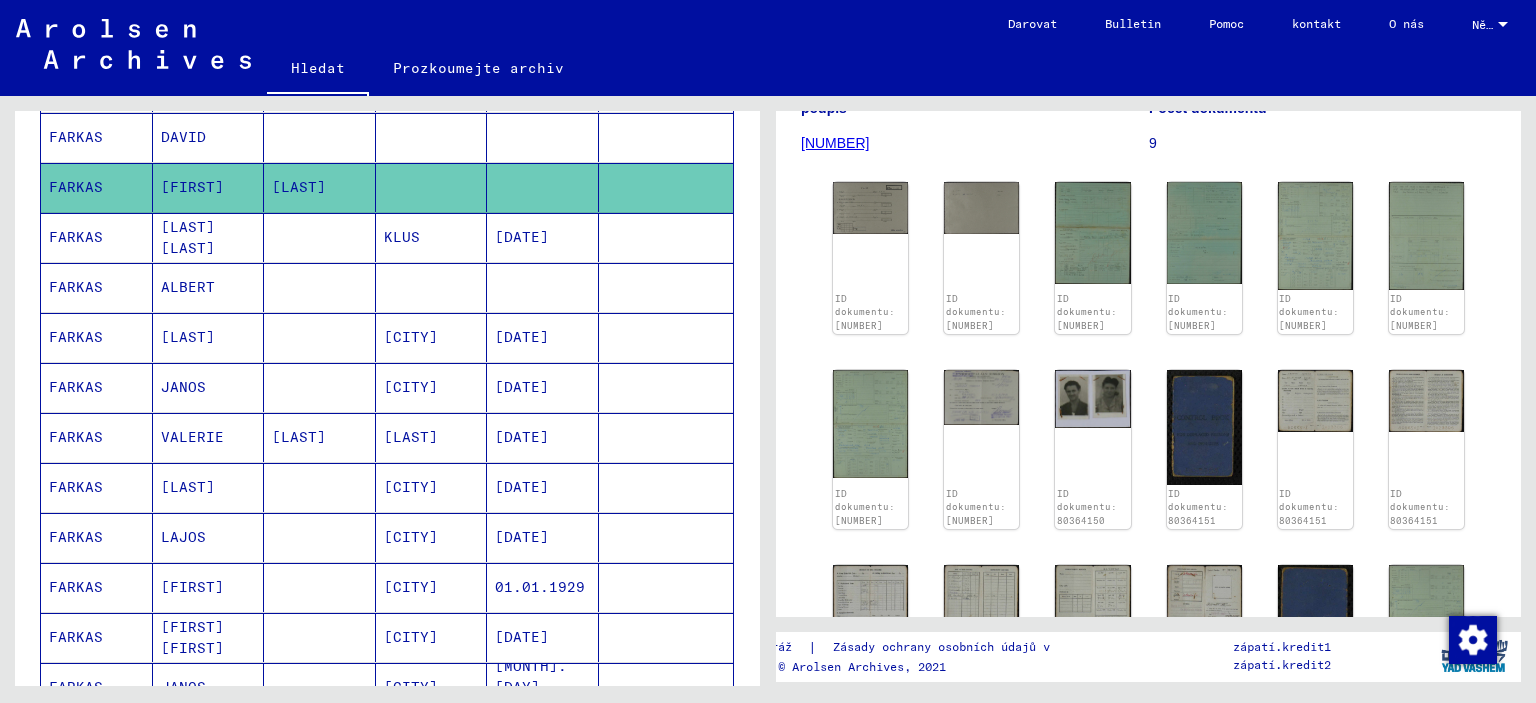 scroll, scrollTop: 1100, scrollLeft: 0, axis: vertical 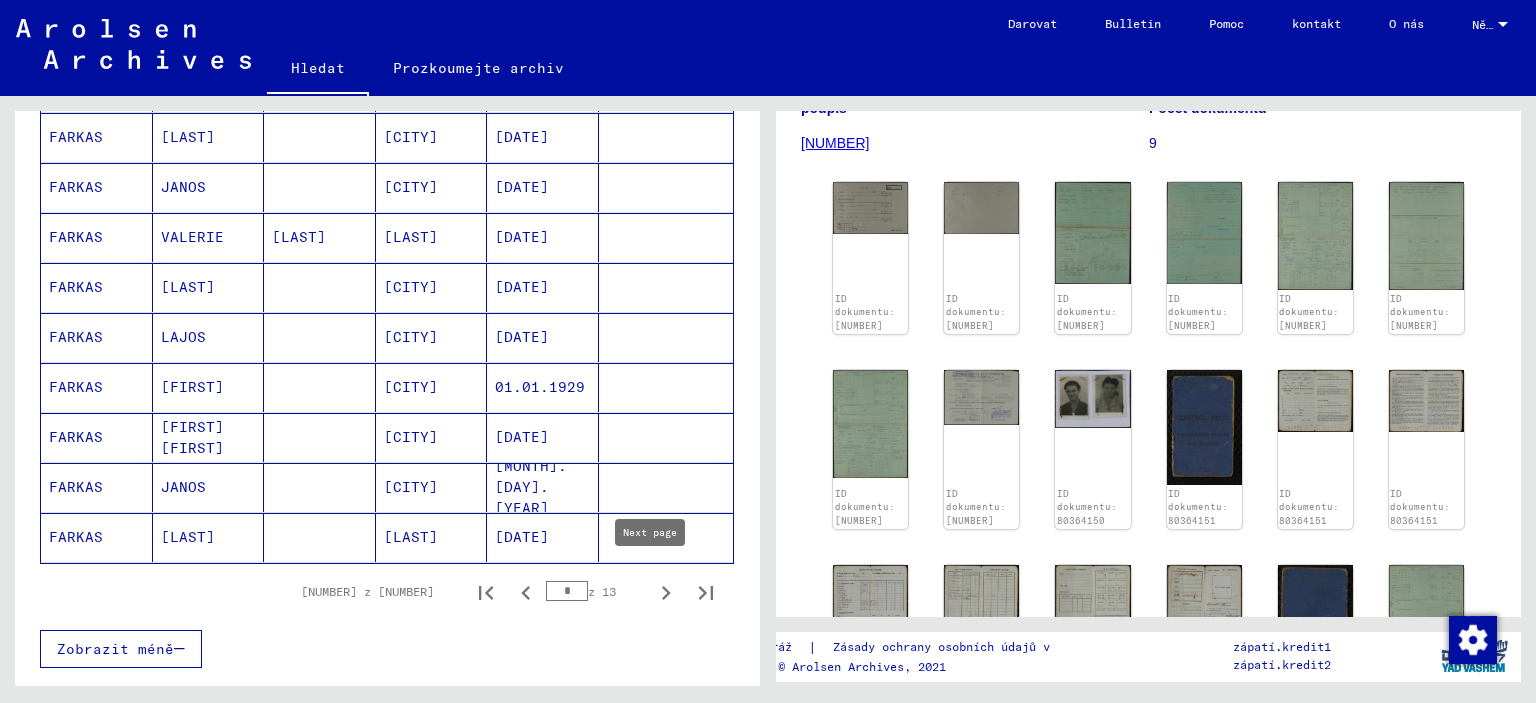 click 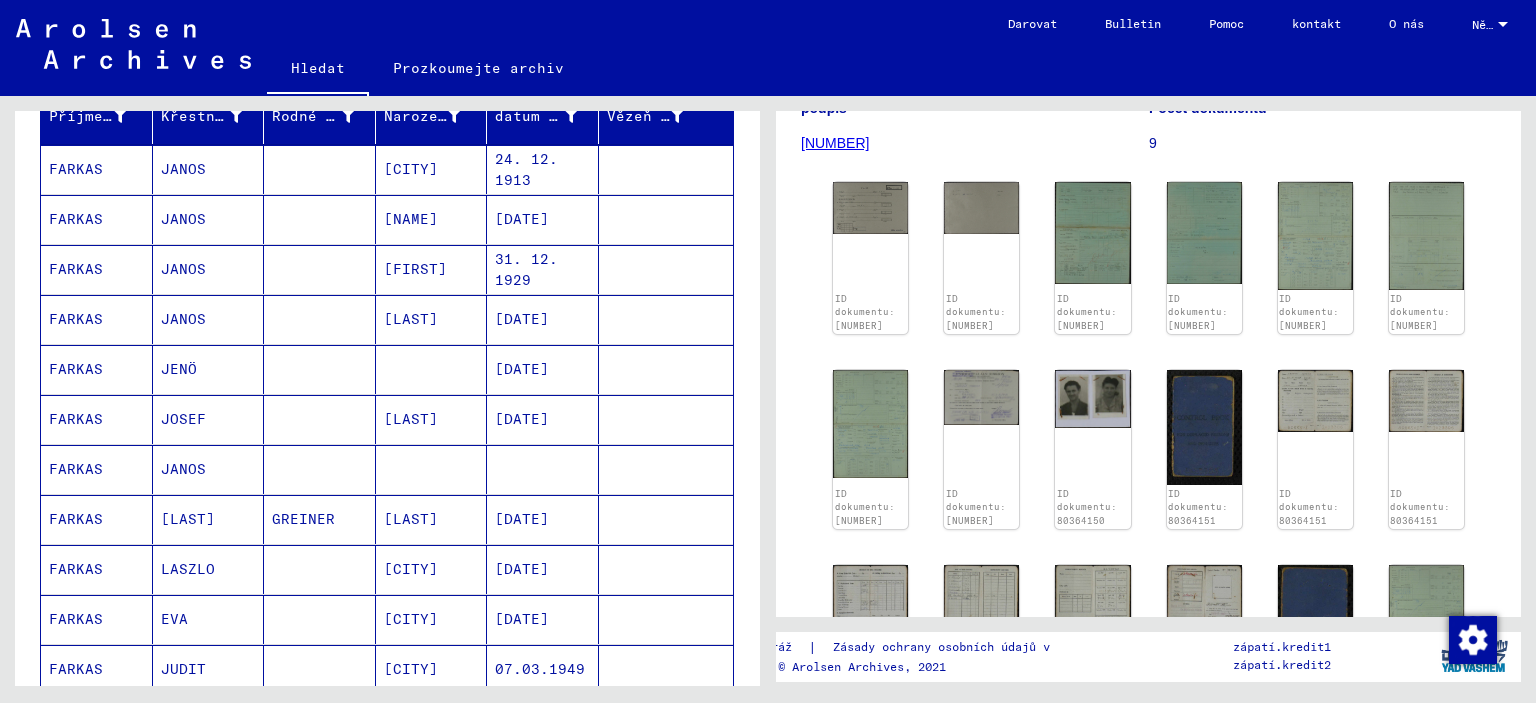 scroll, scrollTop: 300, scrollLeft: 0, axis: vertical 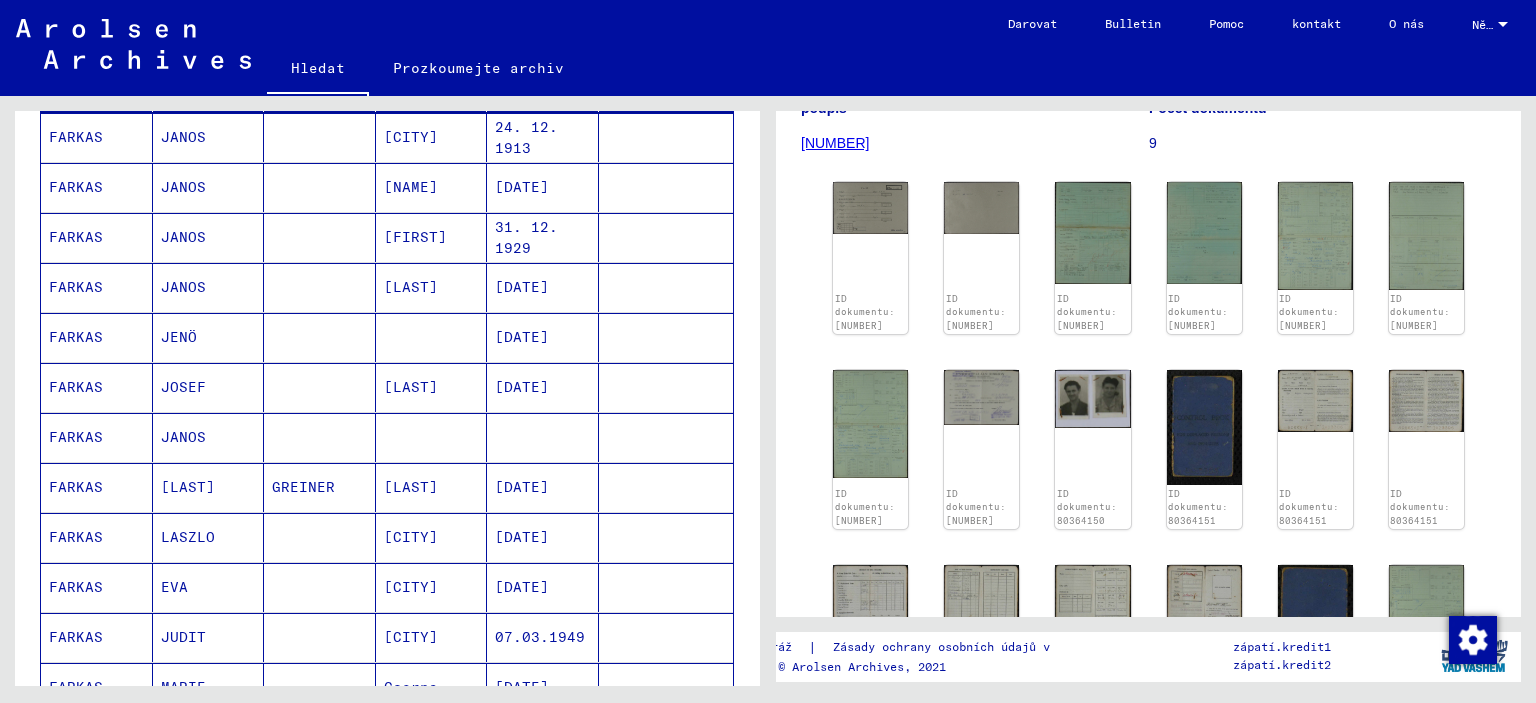 click at bounding box center [320, 487] 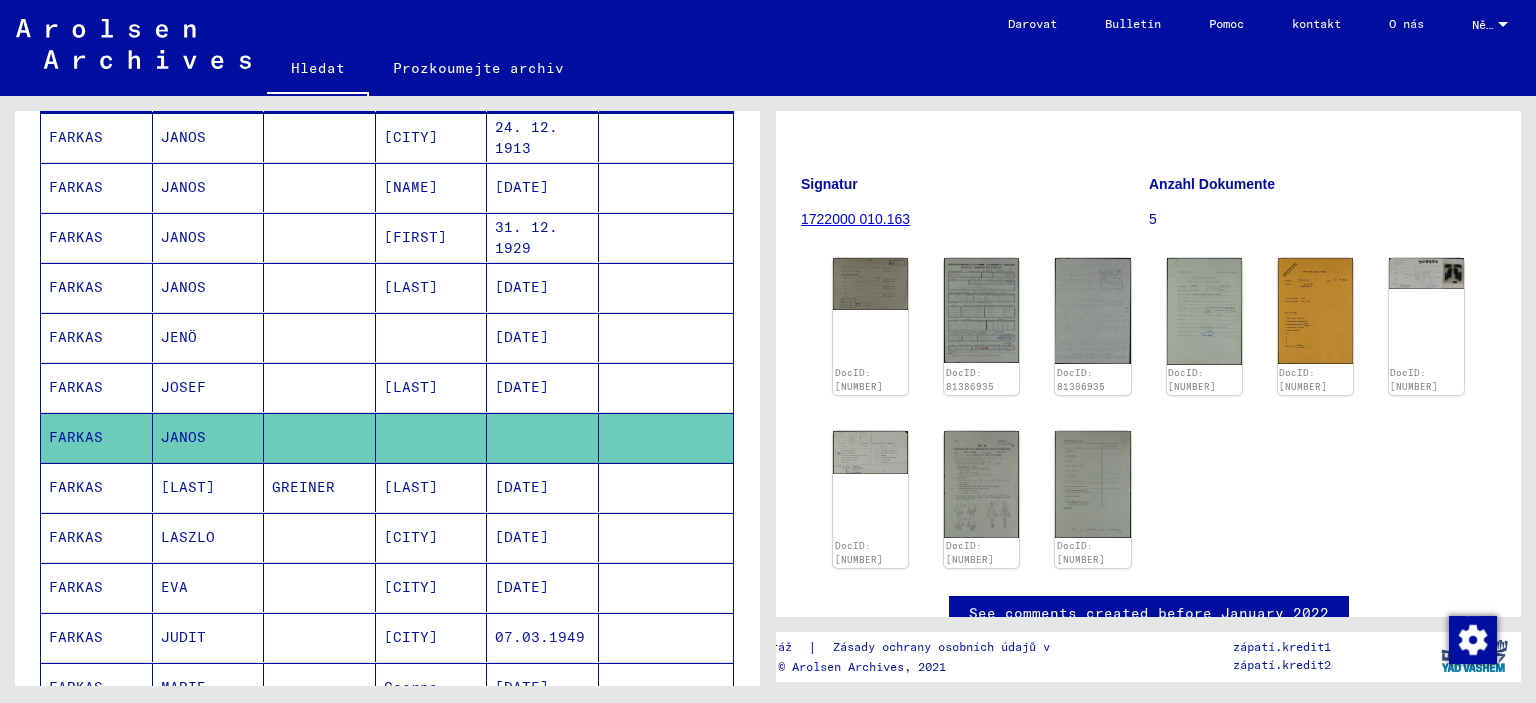scroll, scrollTop: 235, scrollLeft: 0, axis: vertical 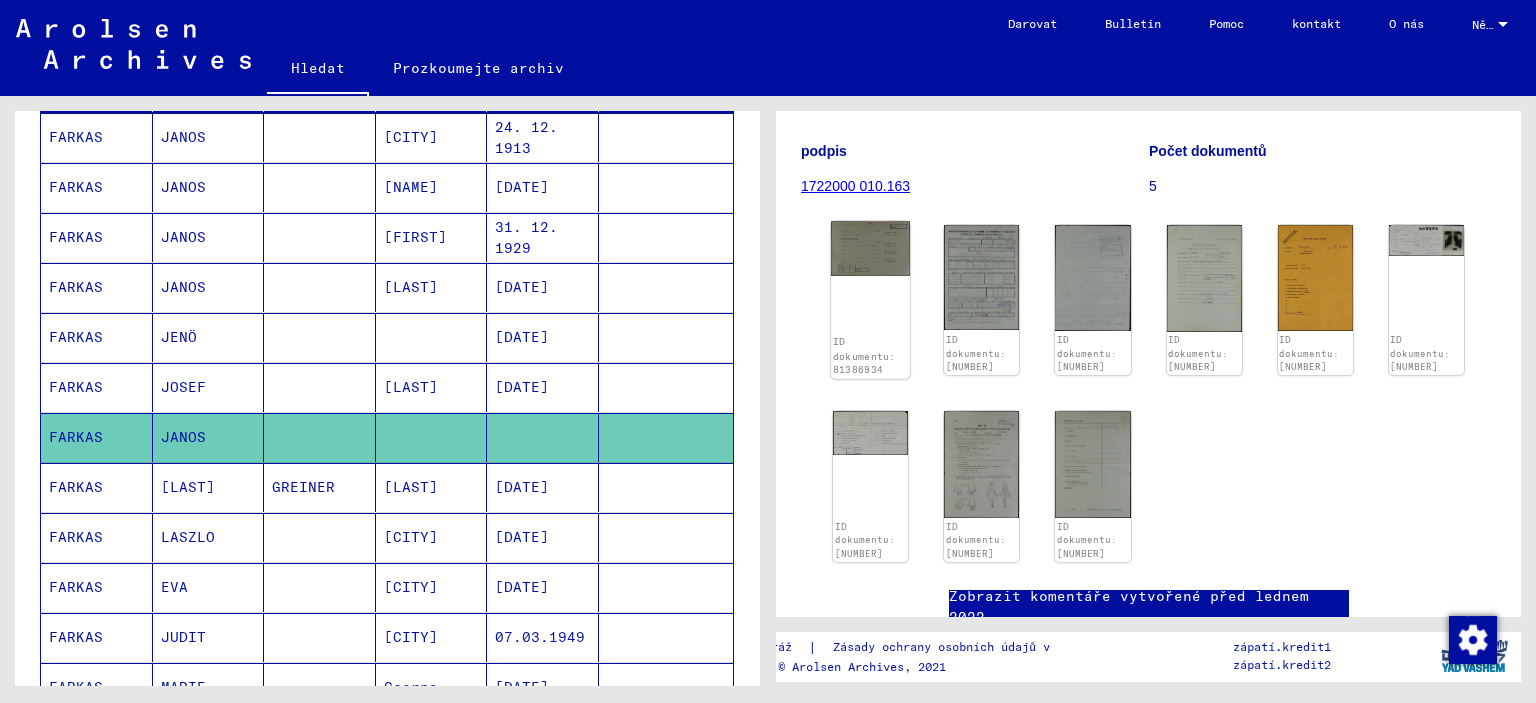 click on "ID dokumentu: 81386934" 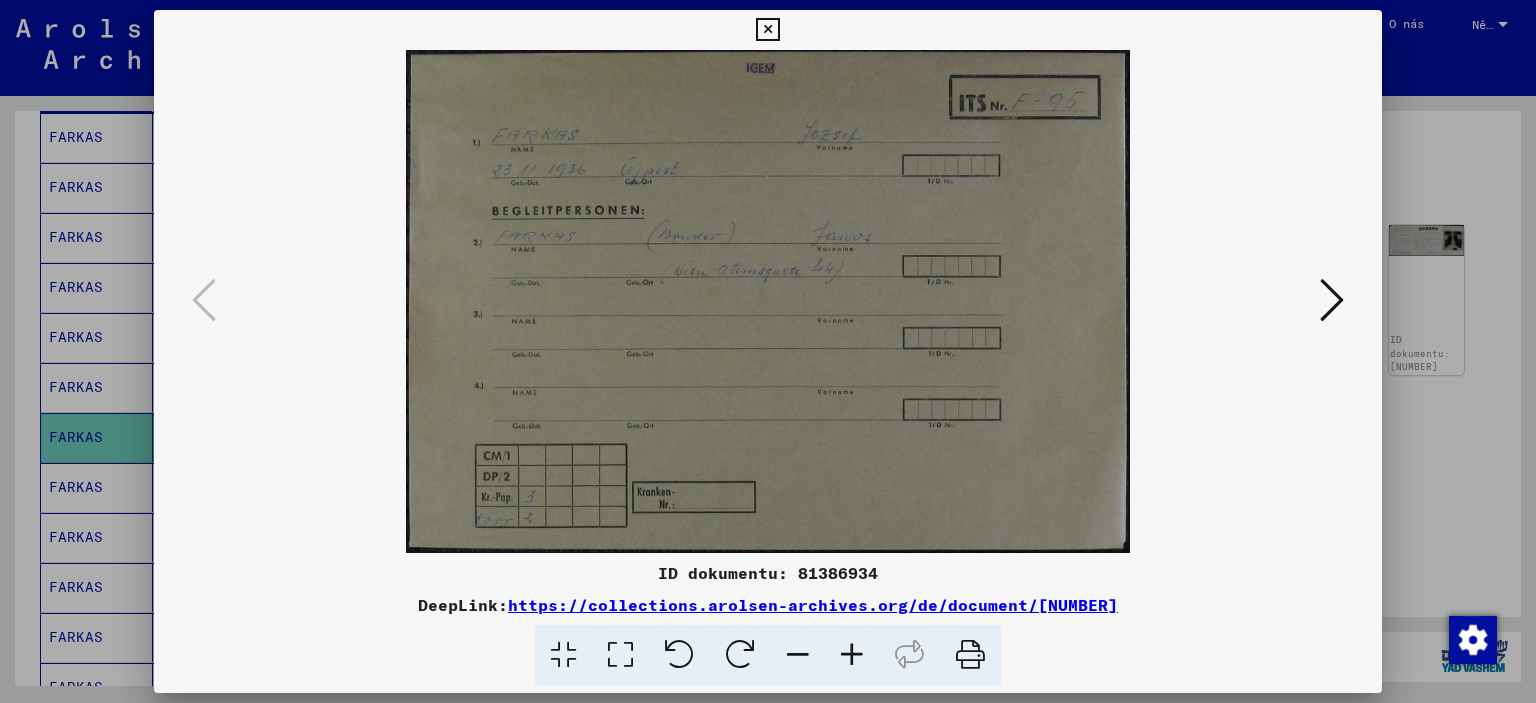 click at bounding box center [1332, 301] 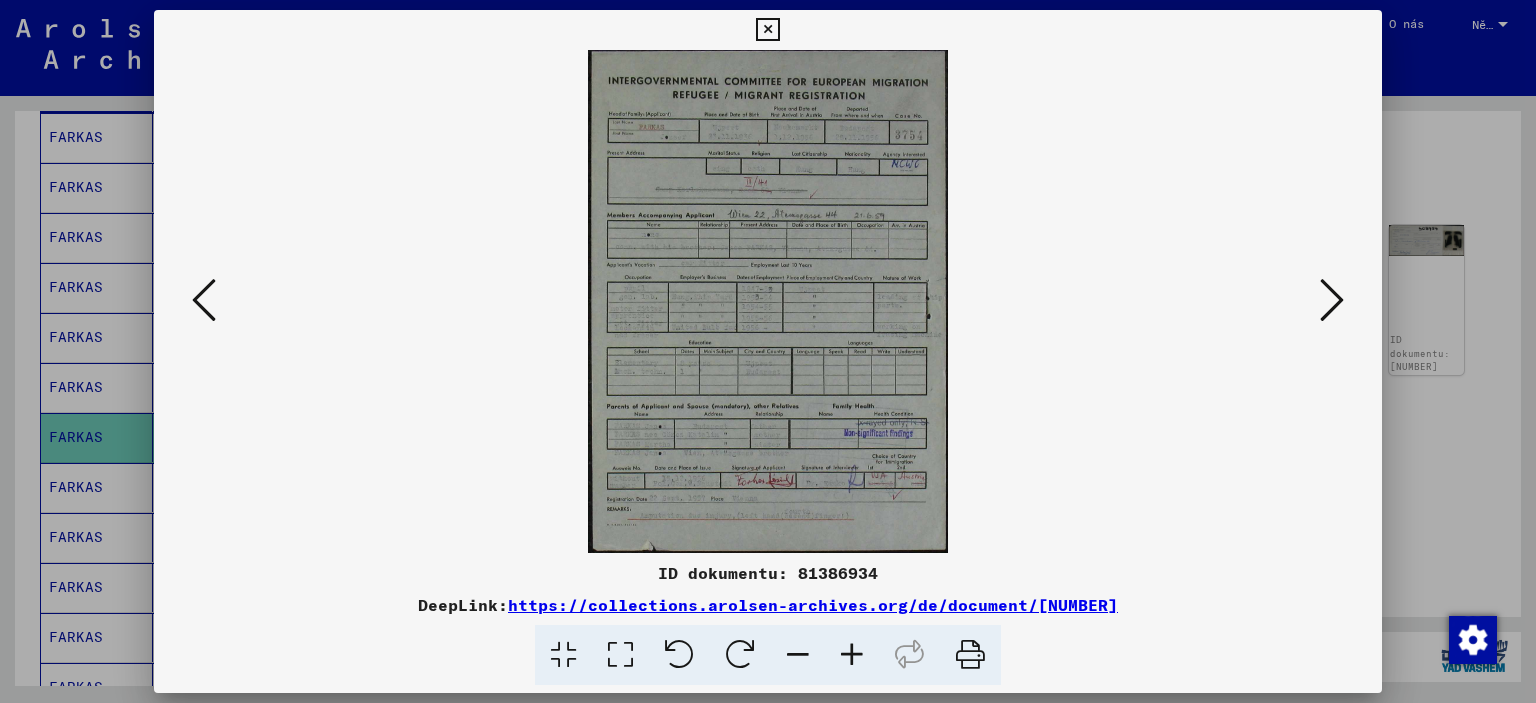 click at bounding box center [1332, 301] 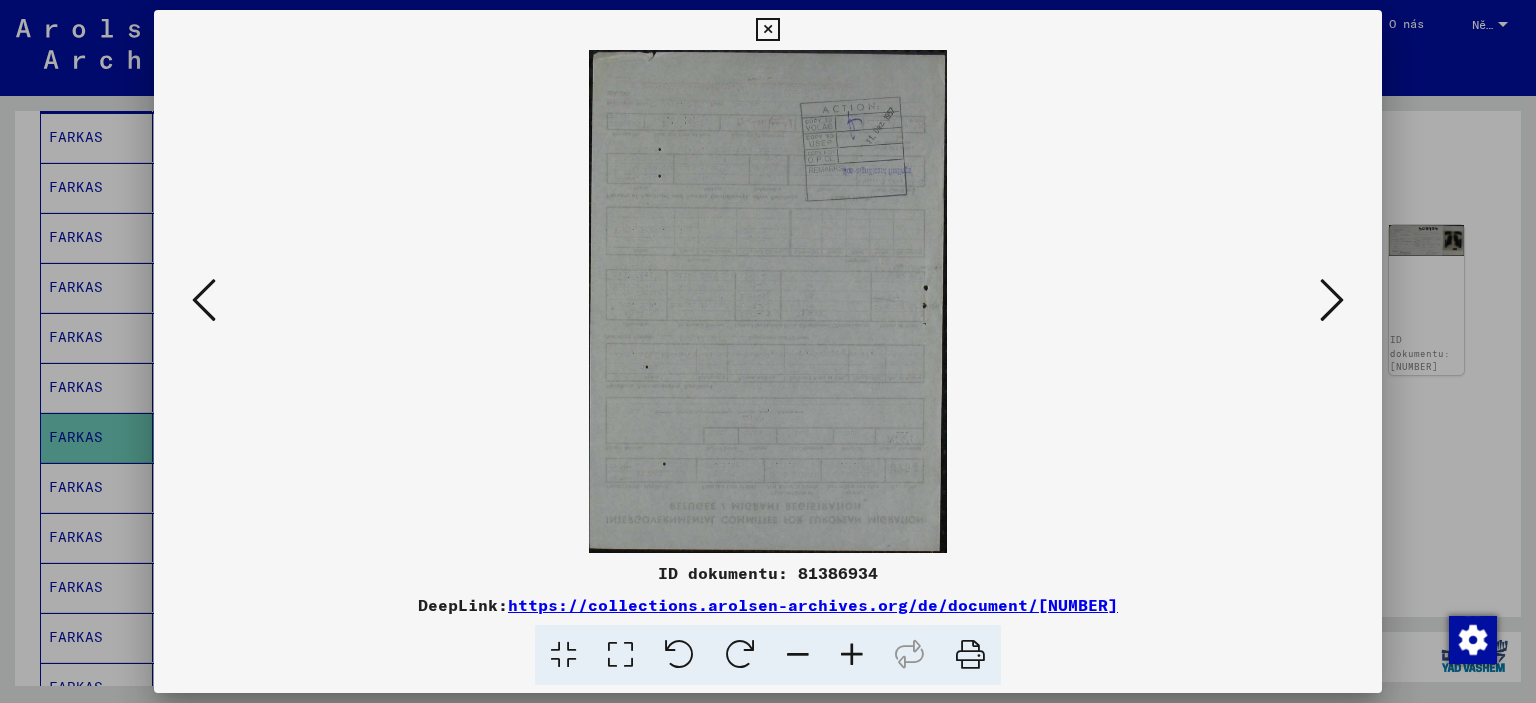 click at bounding box center (768, 351) 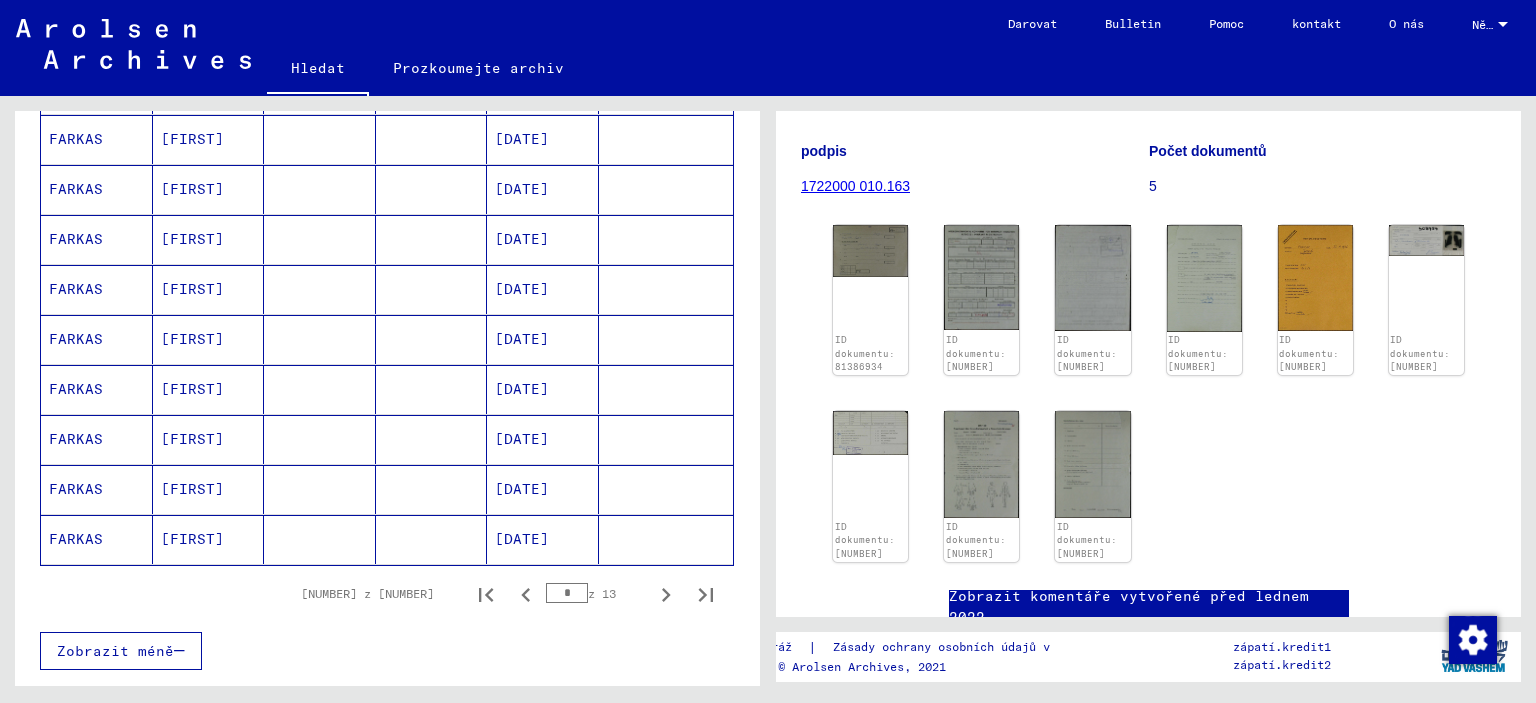 scroll, scrollTop: 1100, scrollLeft: 0, axis: vertical 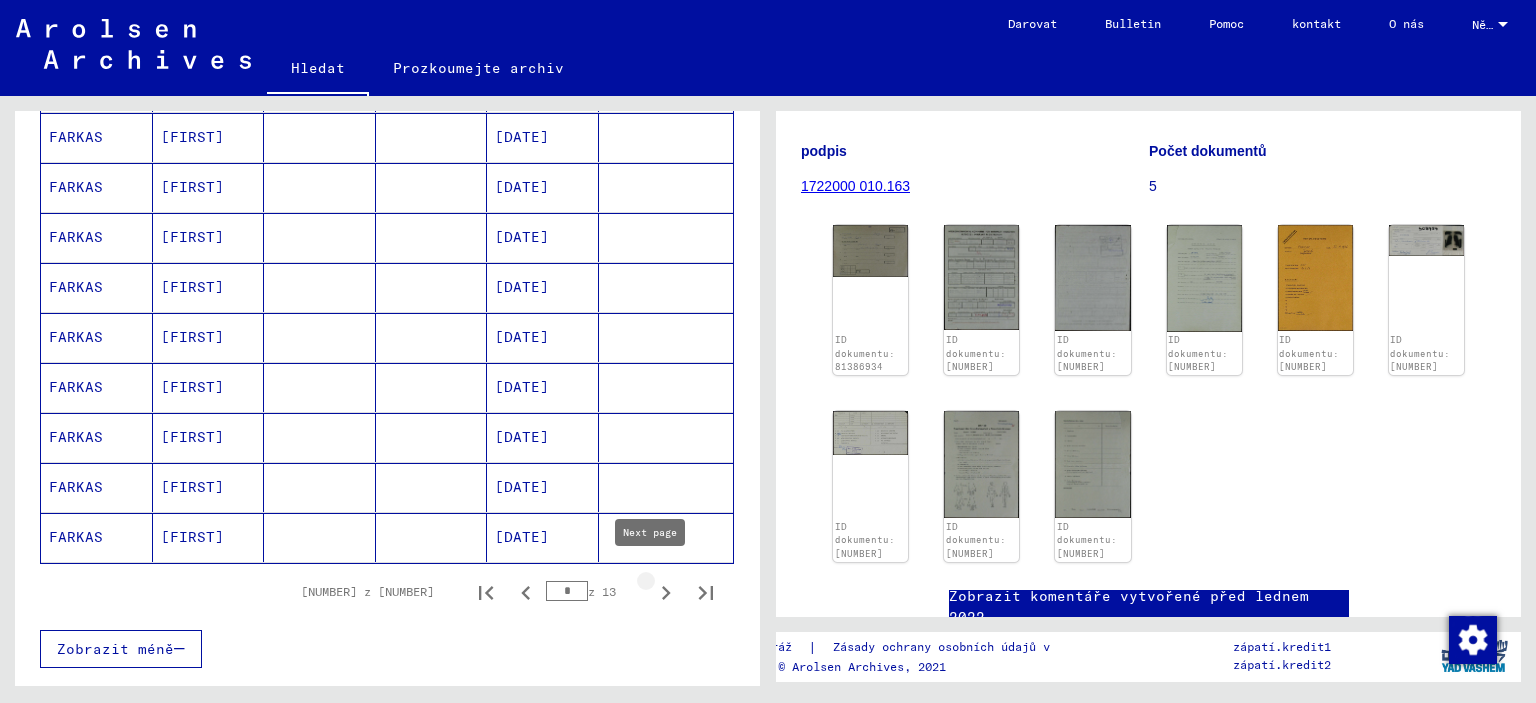 click at bounding box center [666, 592] 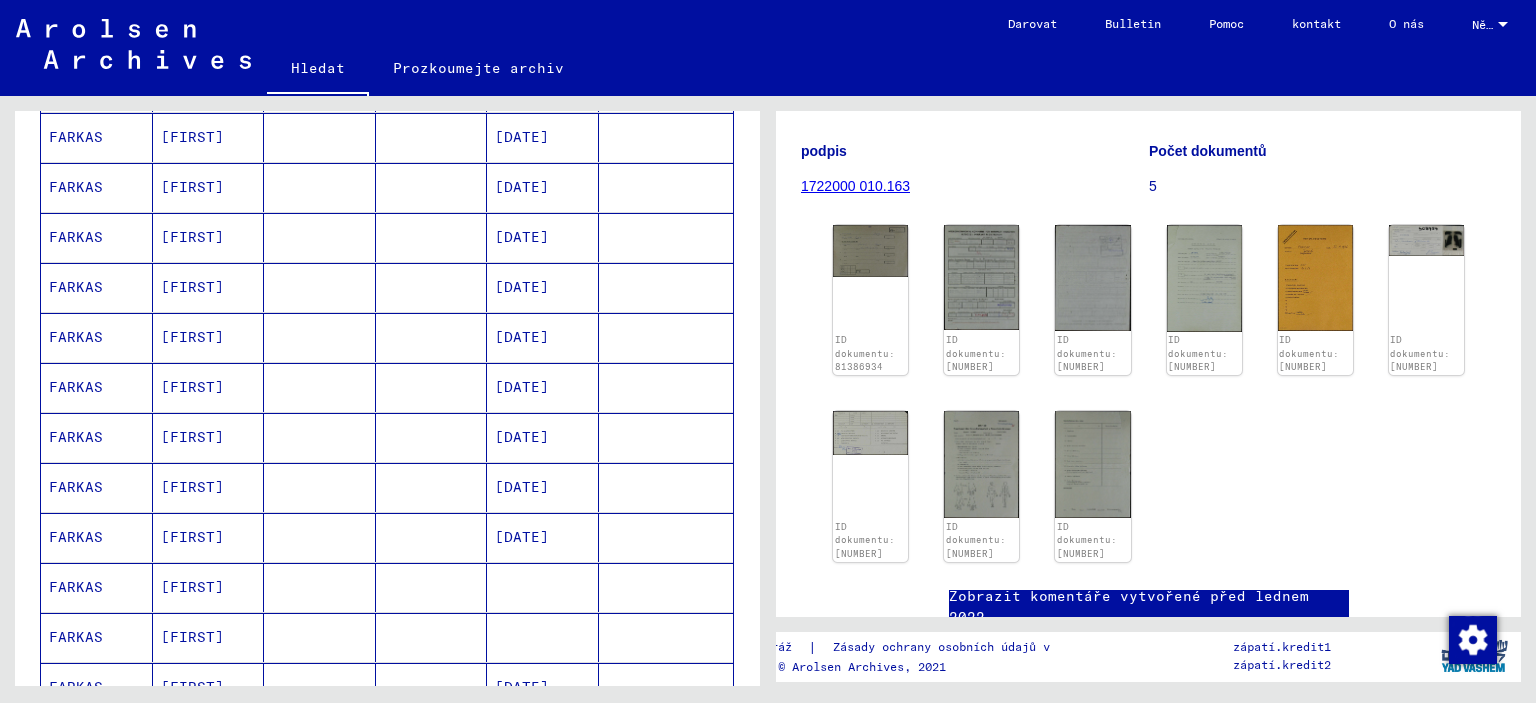 scroll, scrollTop: 1000, scrollLeft: 0, axis: vertical 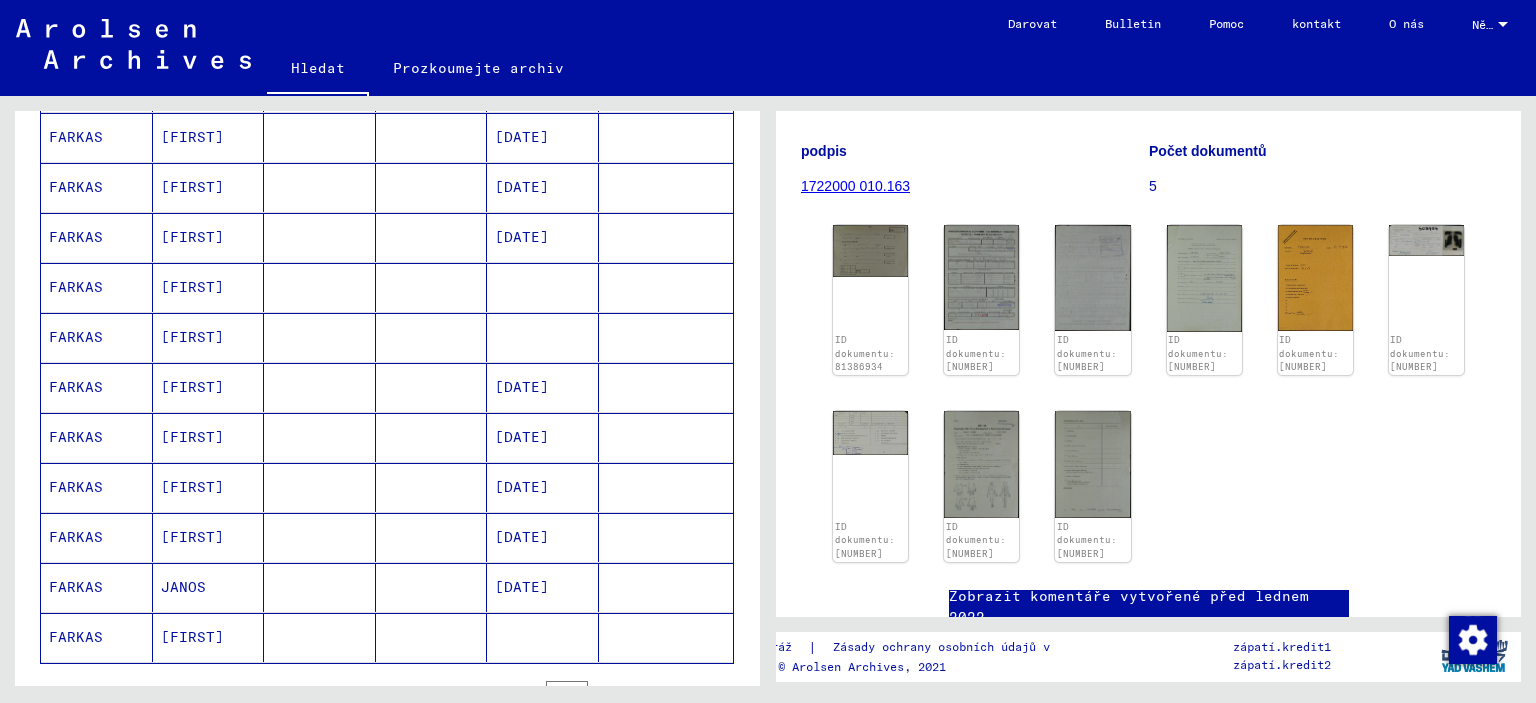 click at bounding box center (543, 337) 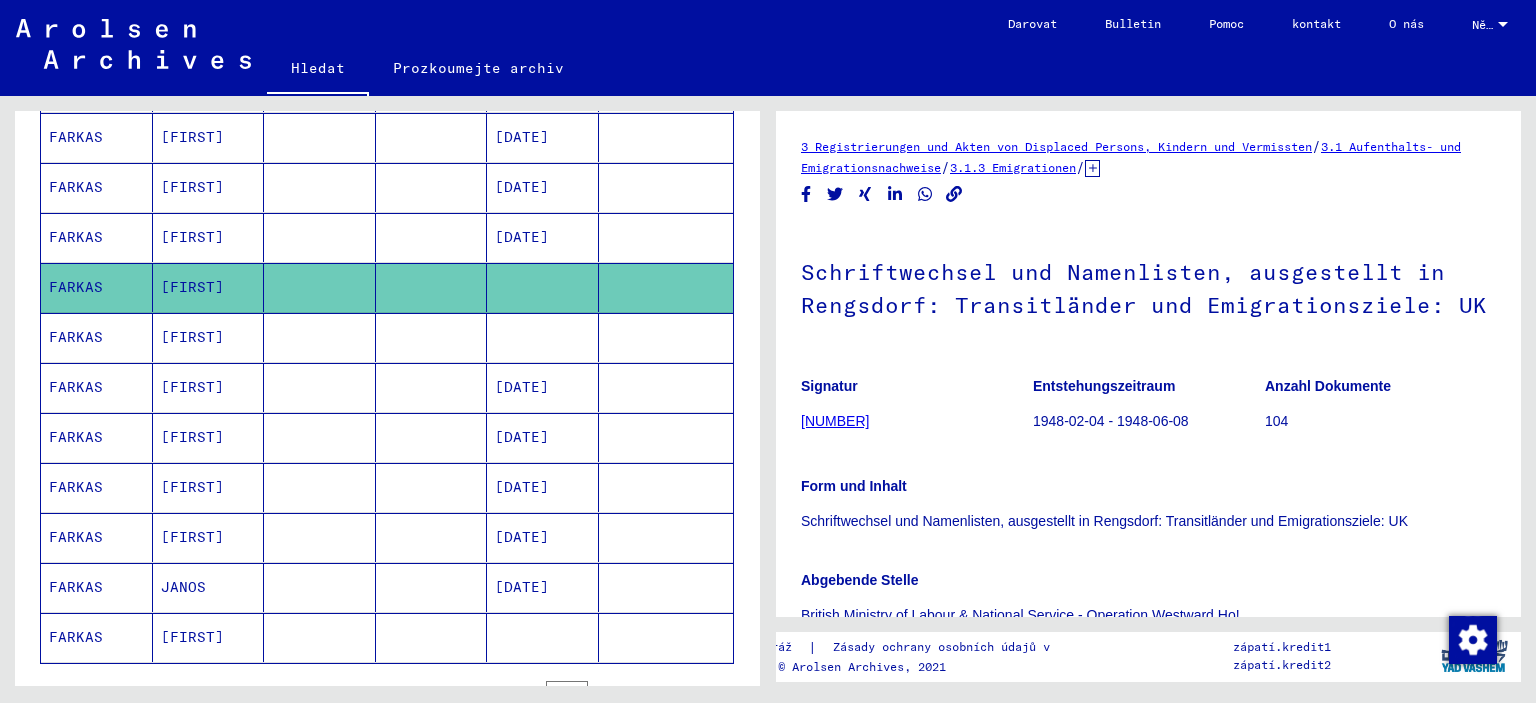 scroll, scrollTop: 435, scrollLeft: 0, axis: vertical 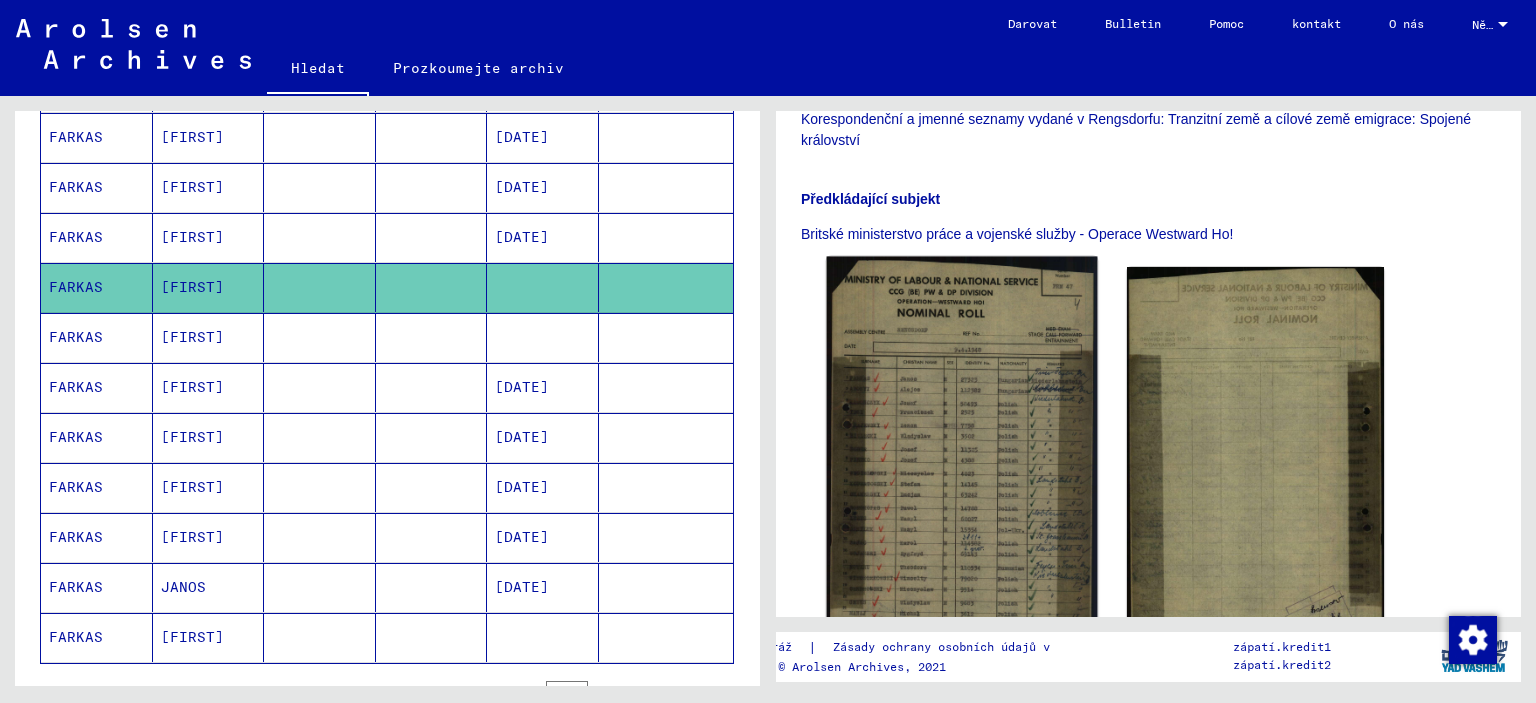 click 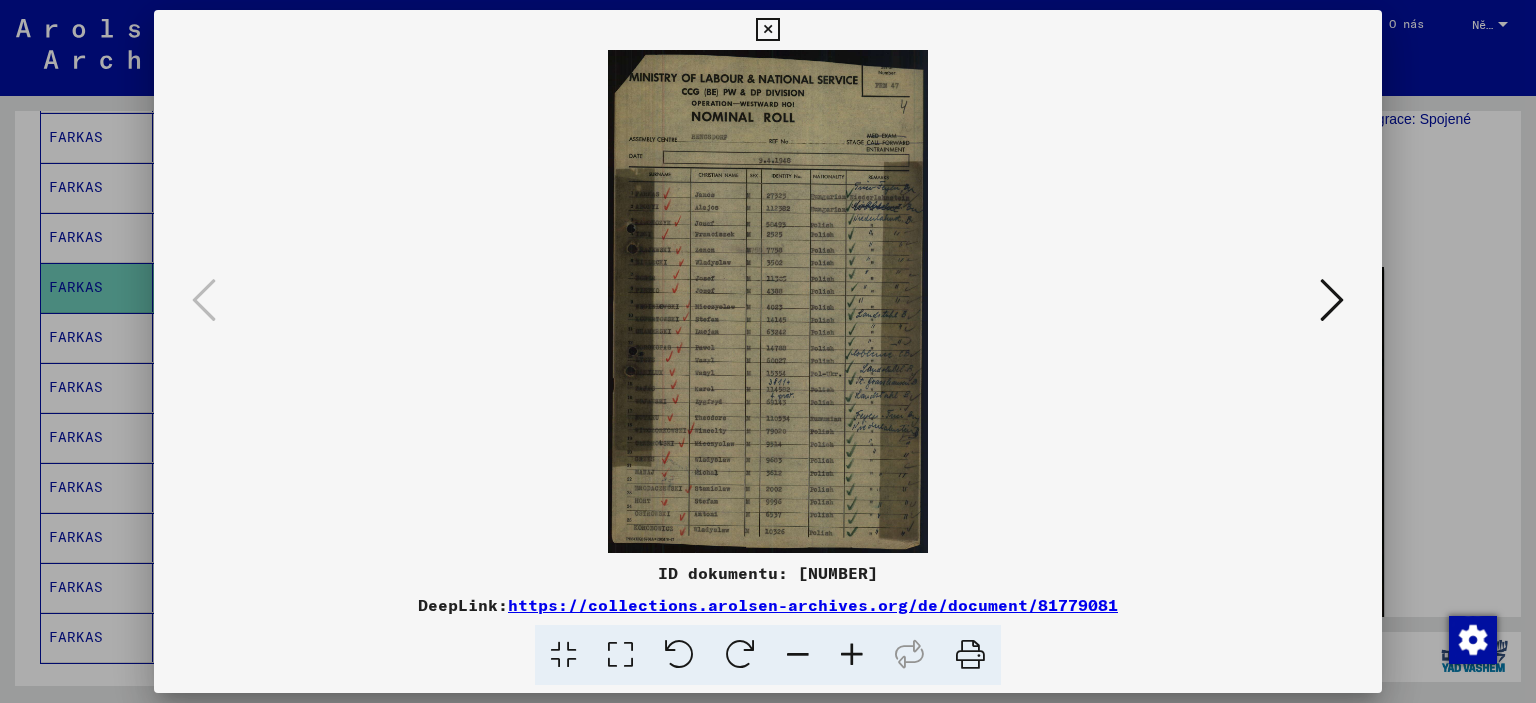 click at bounding box center [852, 655] 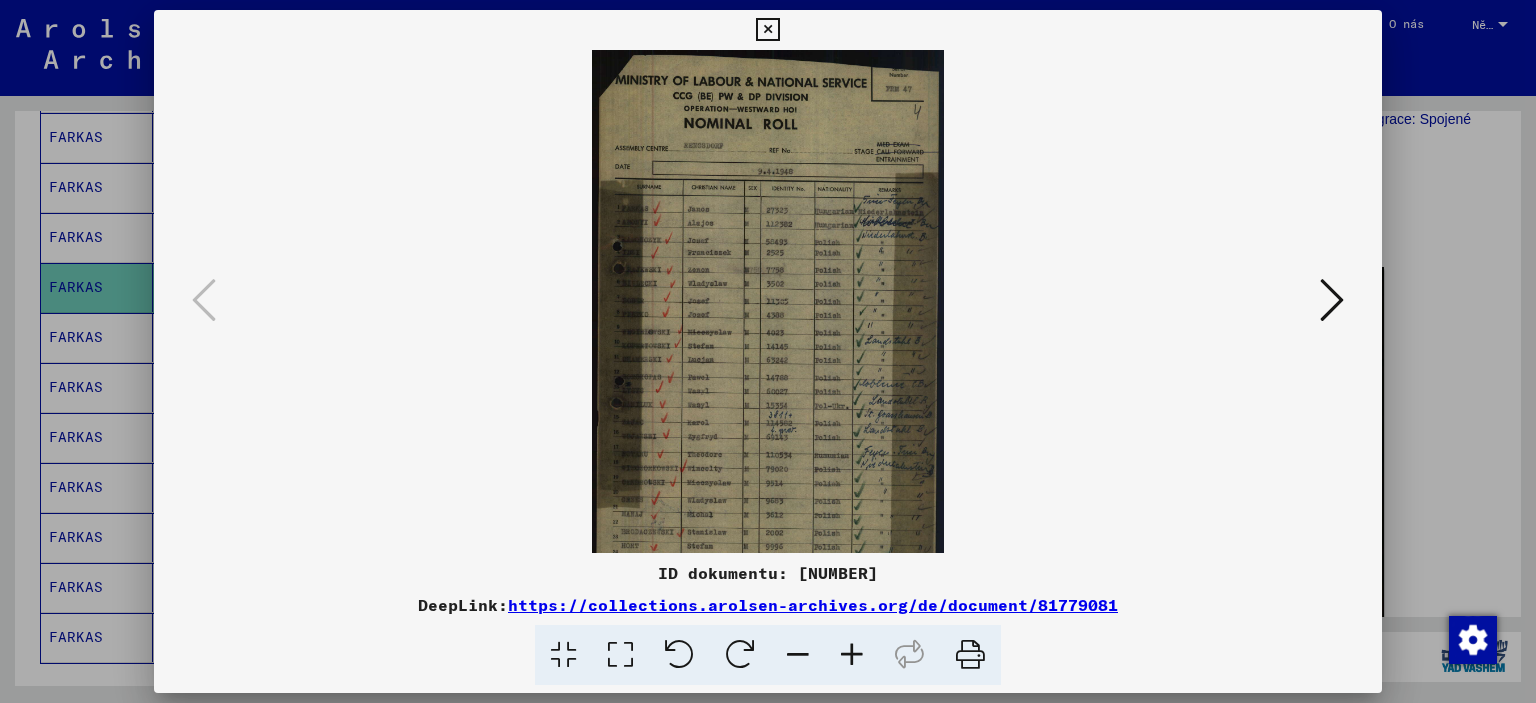 click at bounding box center (852, 655) 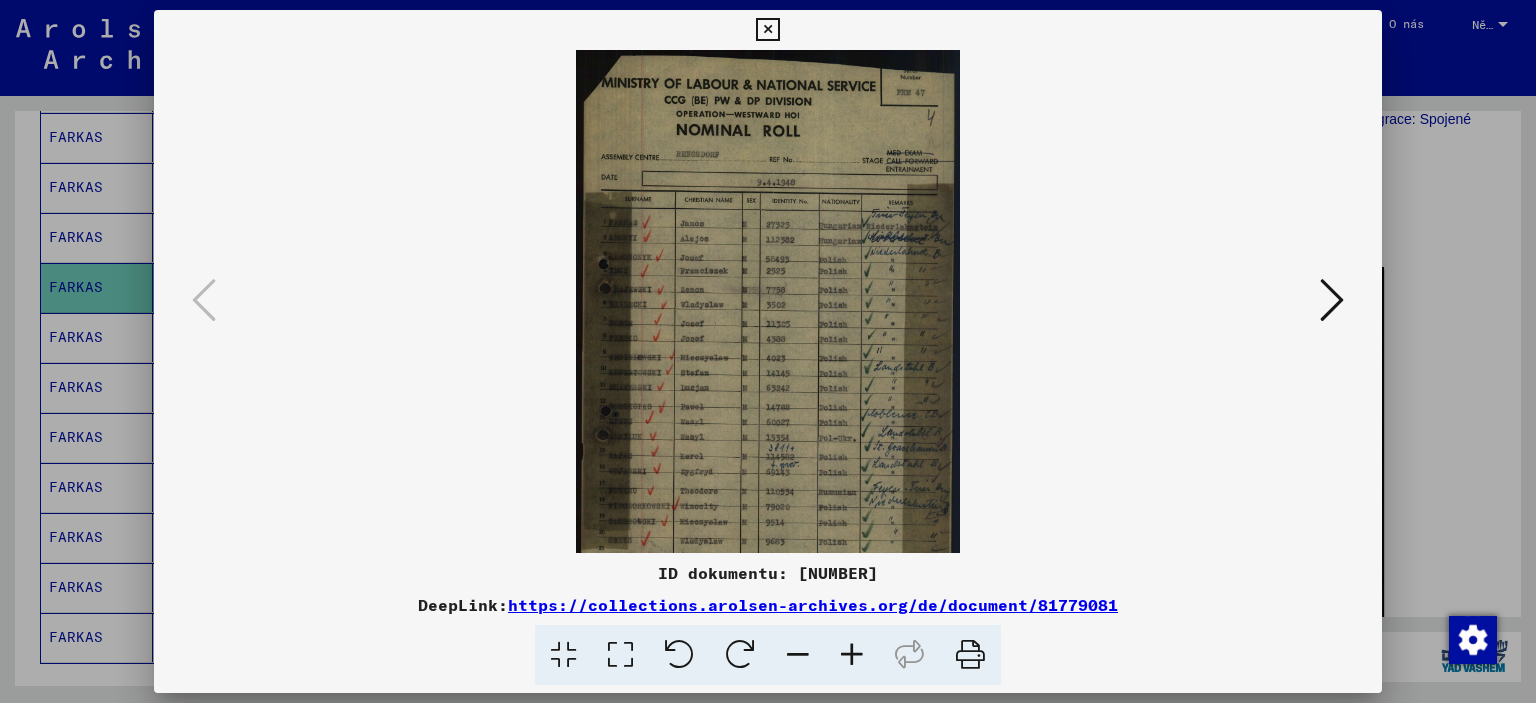 click at bounding box center (852, 655) 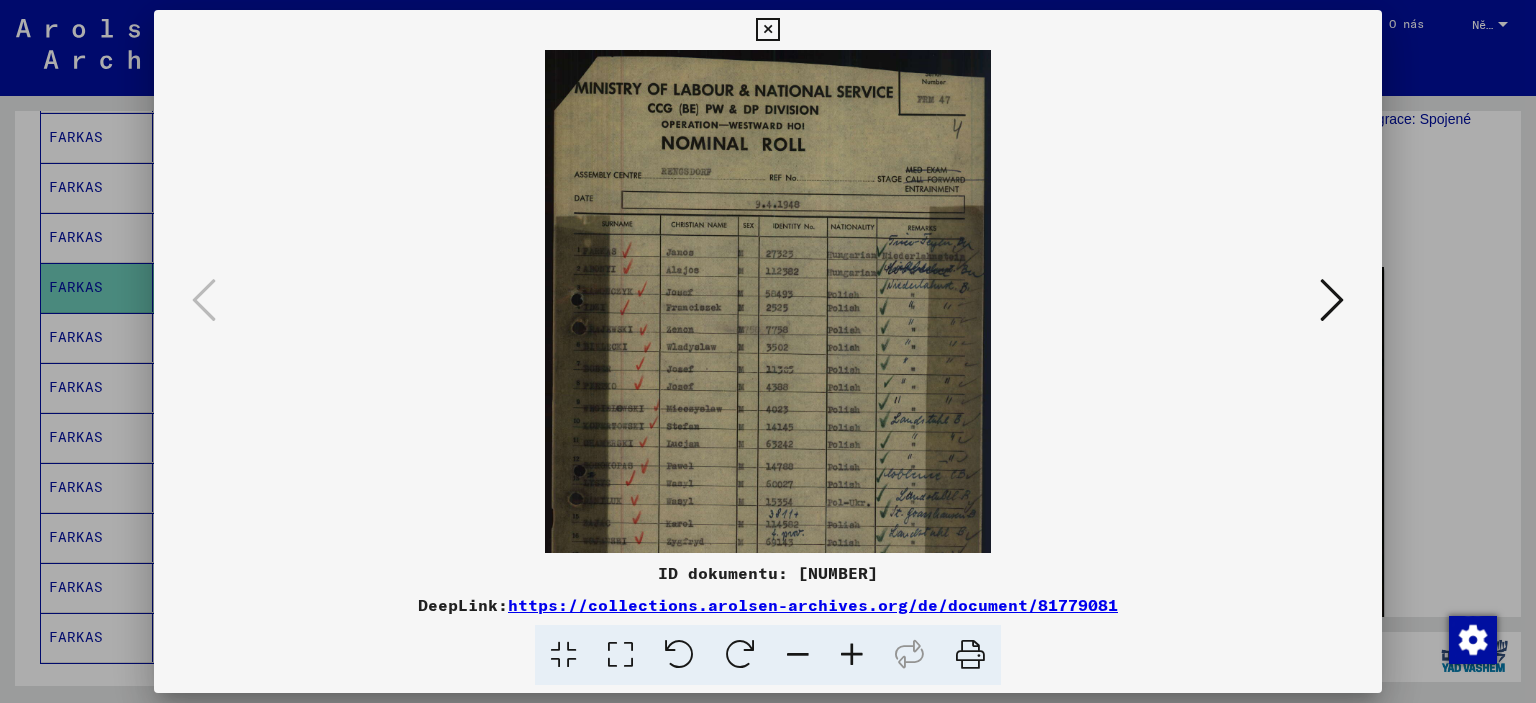 click at bounding box center (852, 655) 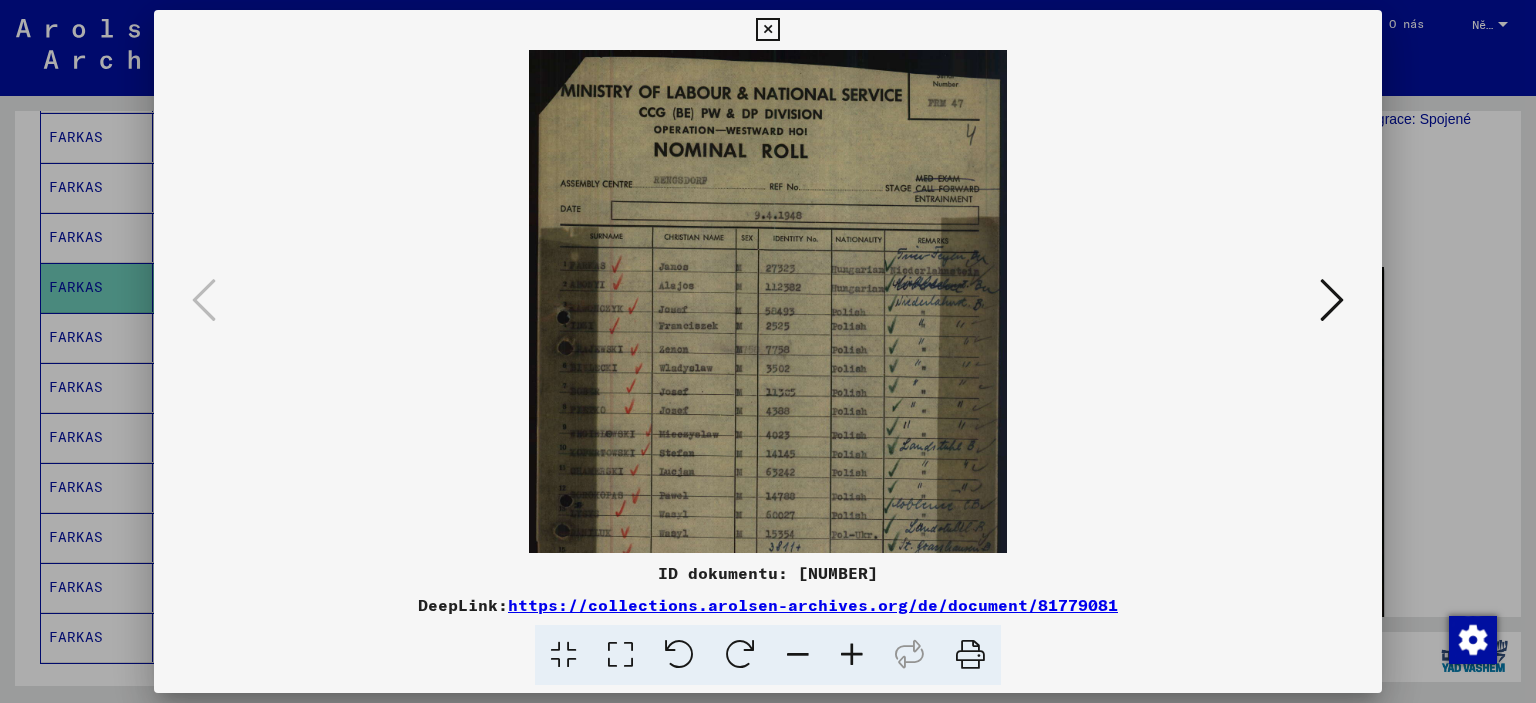 click at bounding box center [852, 655] 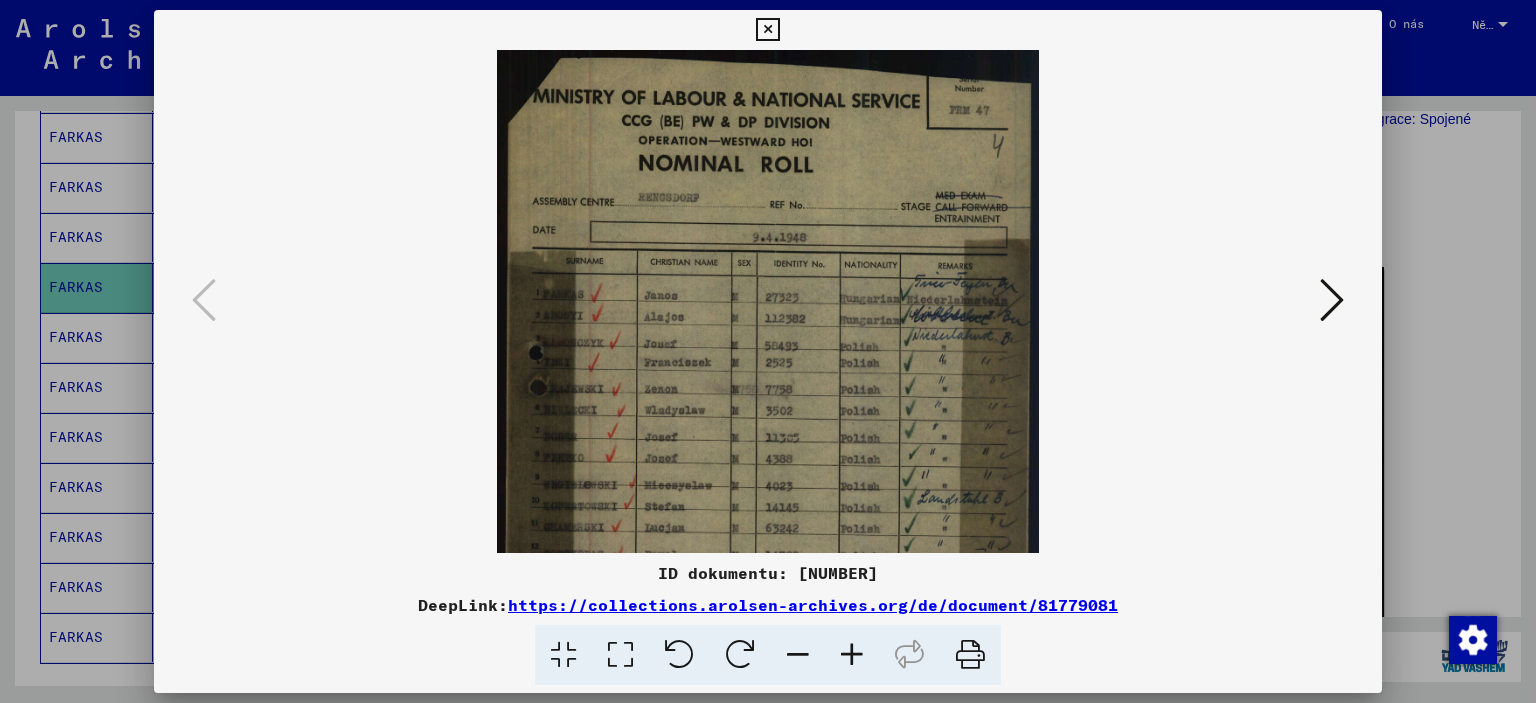 click at bounding box center (852, 655) 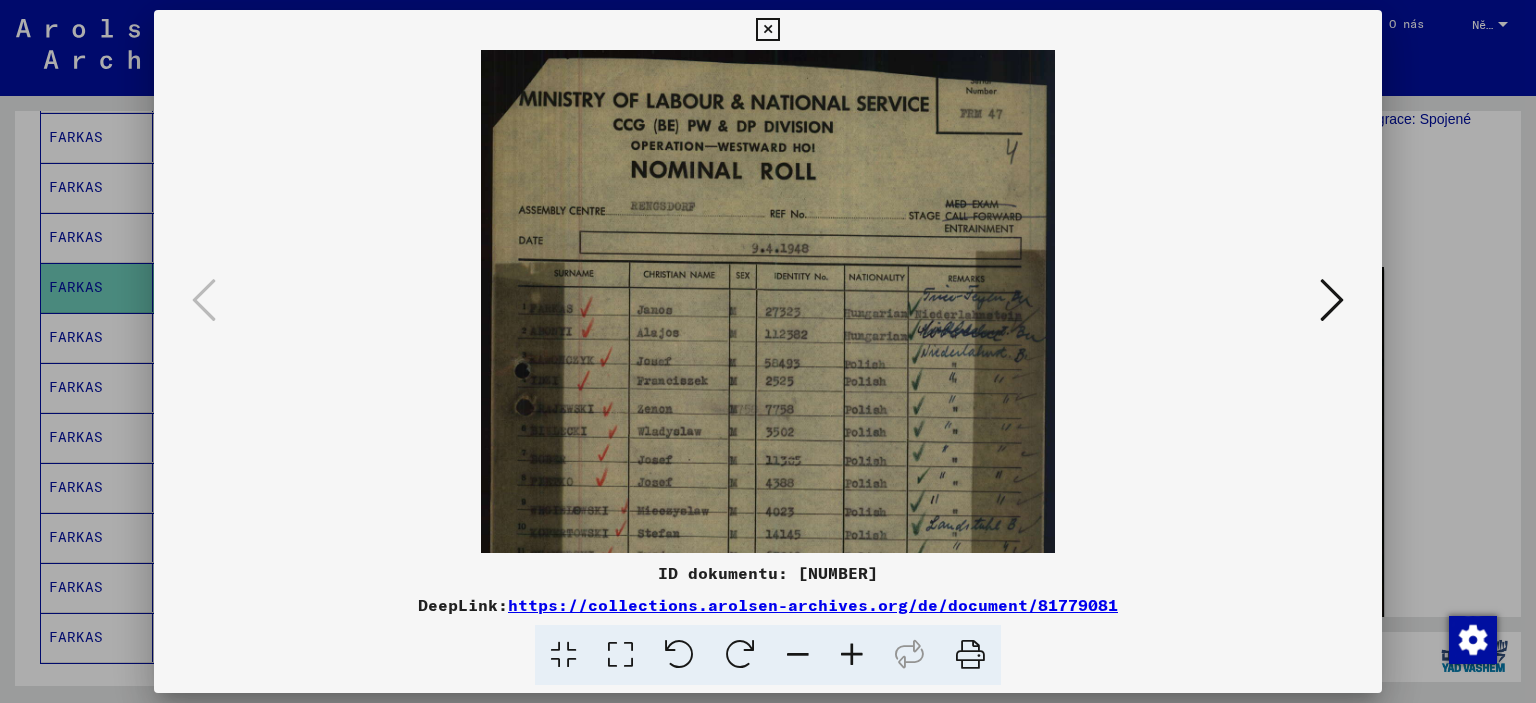 click at bounding box center [852, 655] 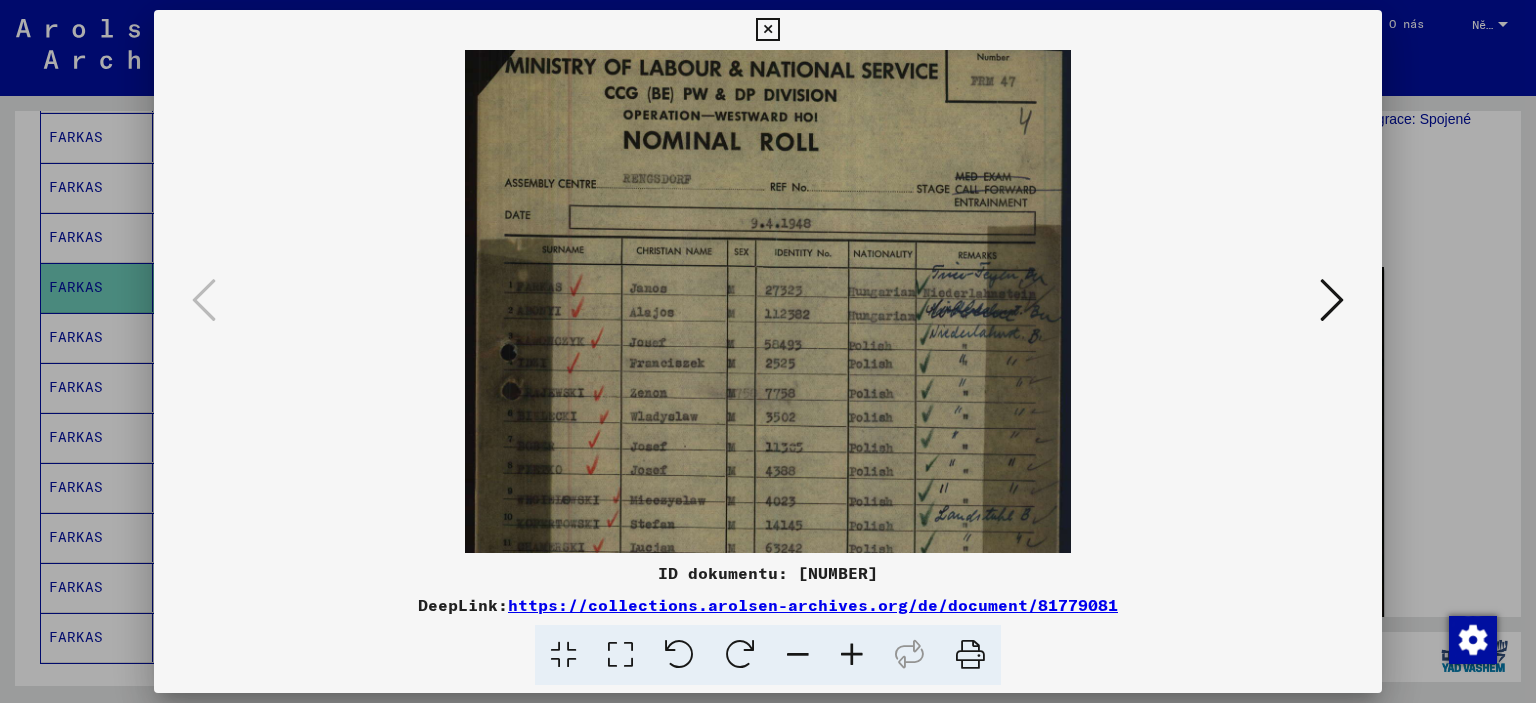 drag, startPoint x: 692, startPoint y: 151, endPoint x: 688, endPoint y: 115, distance: 36.221542 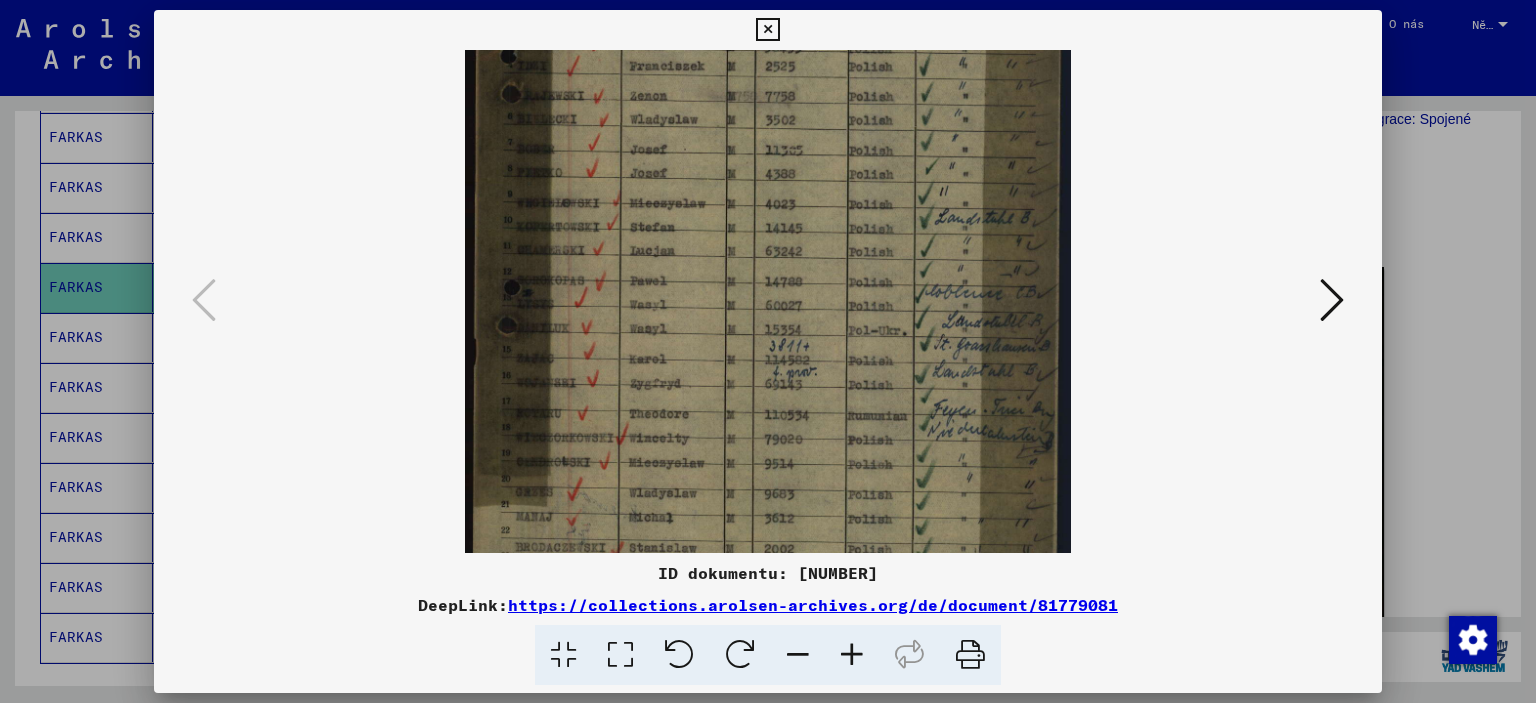 scroll, scrollTop: 392, scrollLeft: 0, axis: vertical 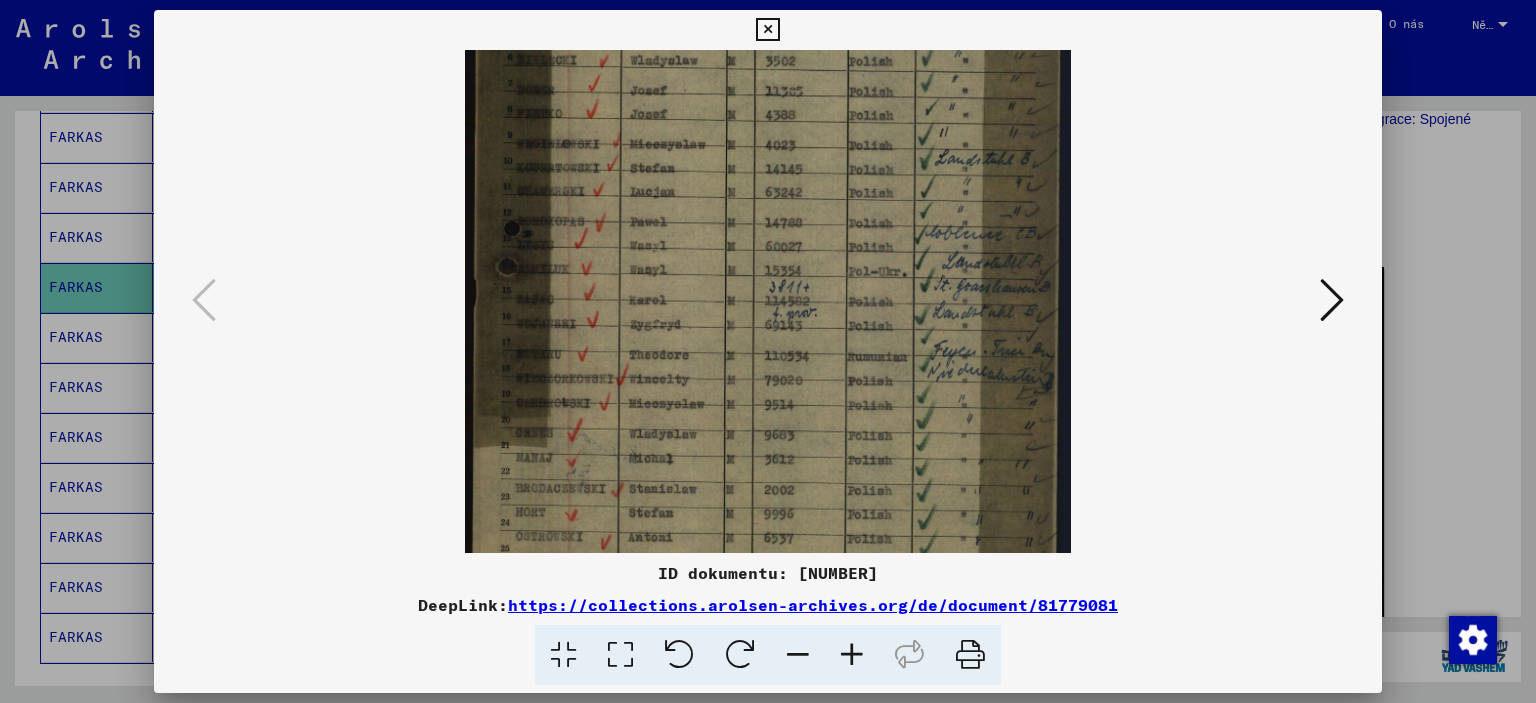 drag, startPoint x: 724, startPoint y: 353, endPoint x: 744, endPoint y: 76, distance: 277.72107 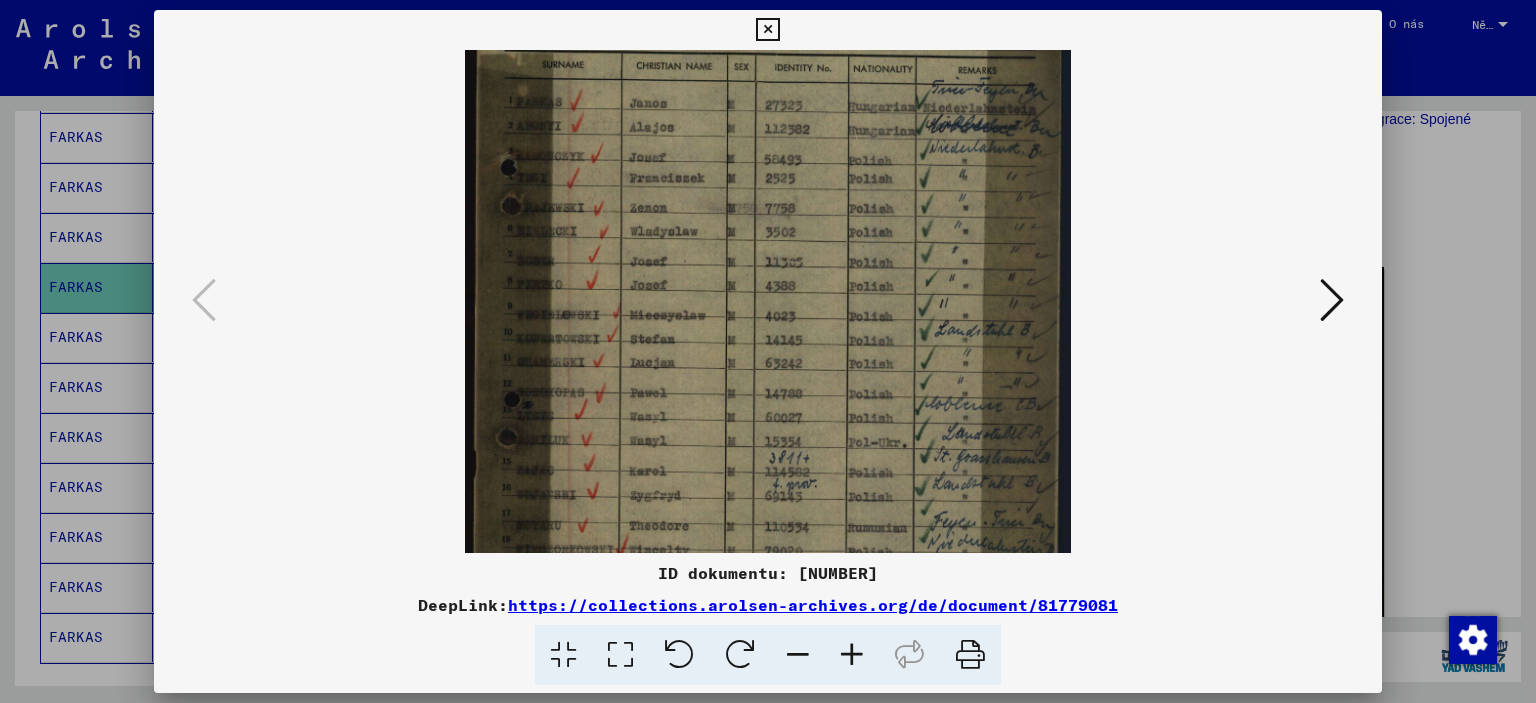 scroll, scrollTop: 220, scrollLeft: 0, axis: vertical 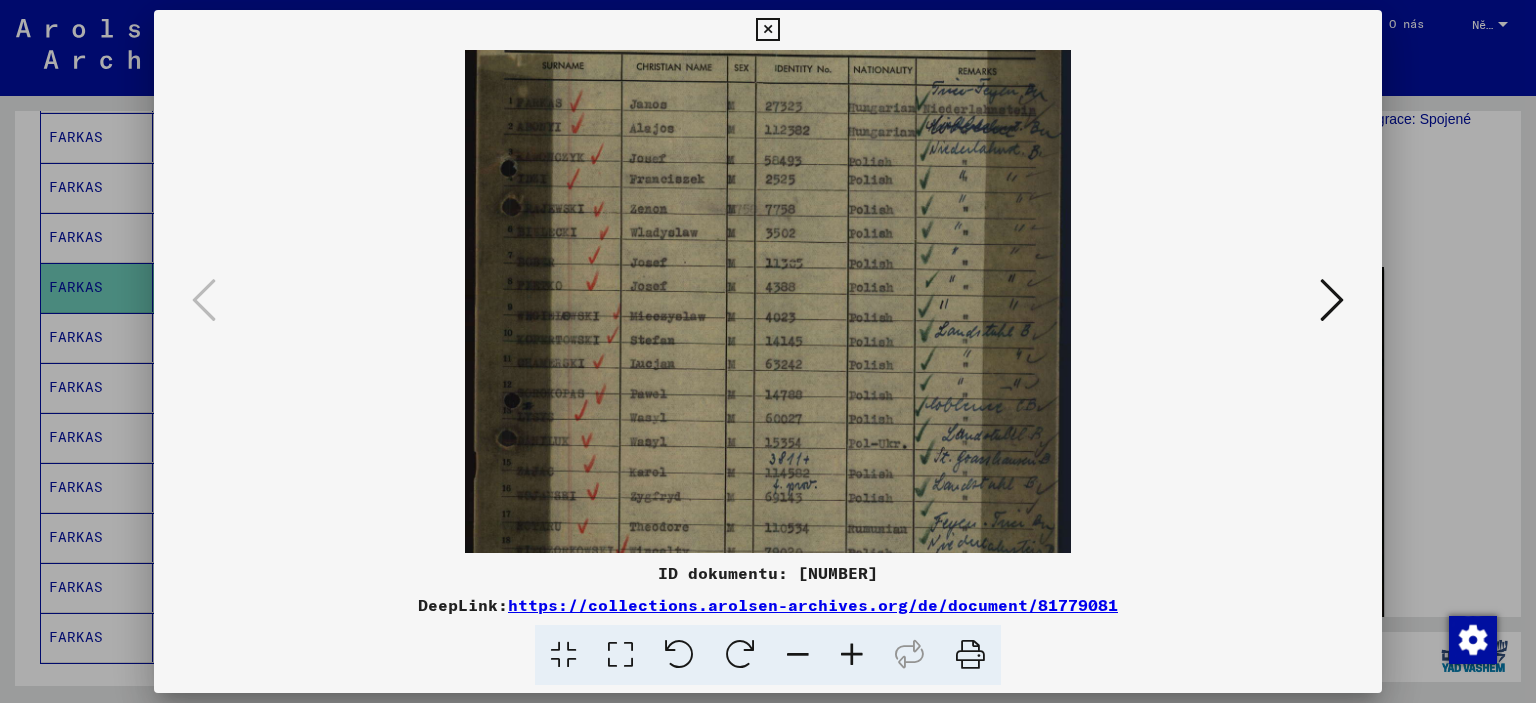 drag, startPoint x: 760, startPoint y: 395, endPoint x: 912, endPoint y: 380, distance: 152.73834 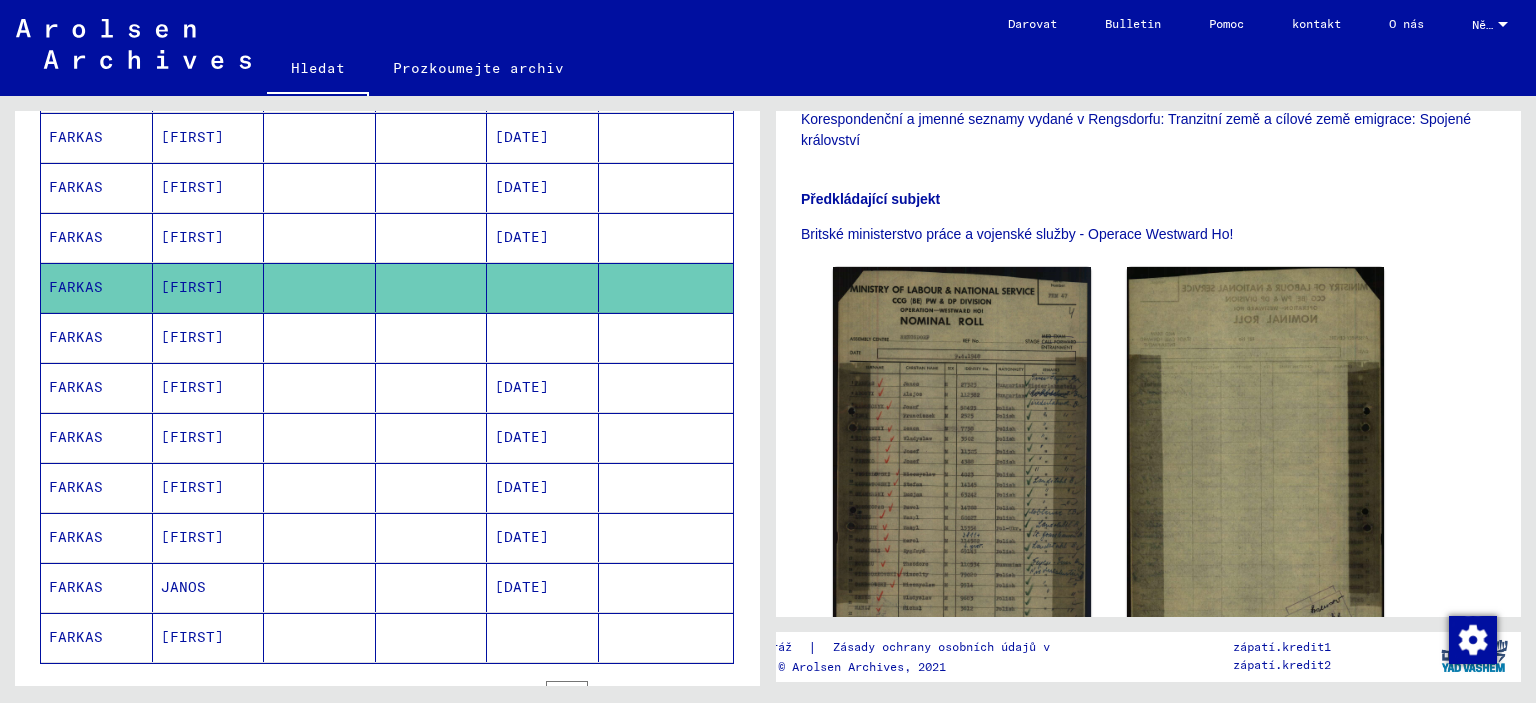click at bounding box center (432, 387) 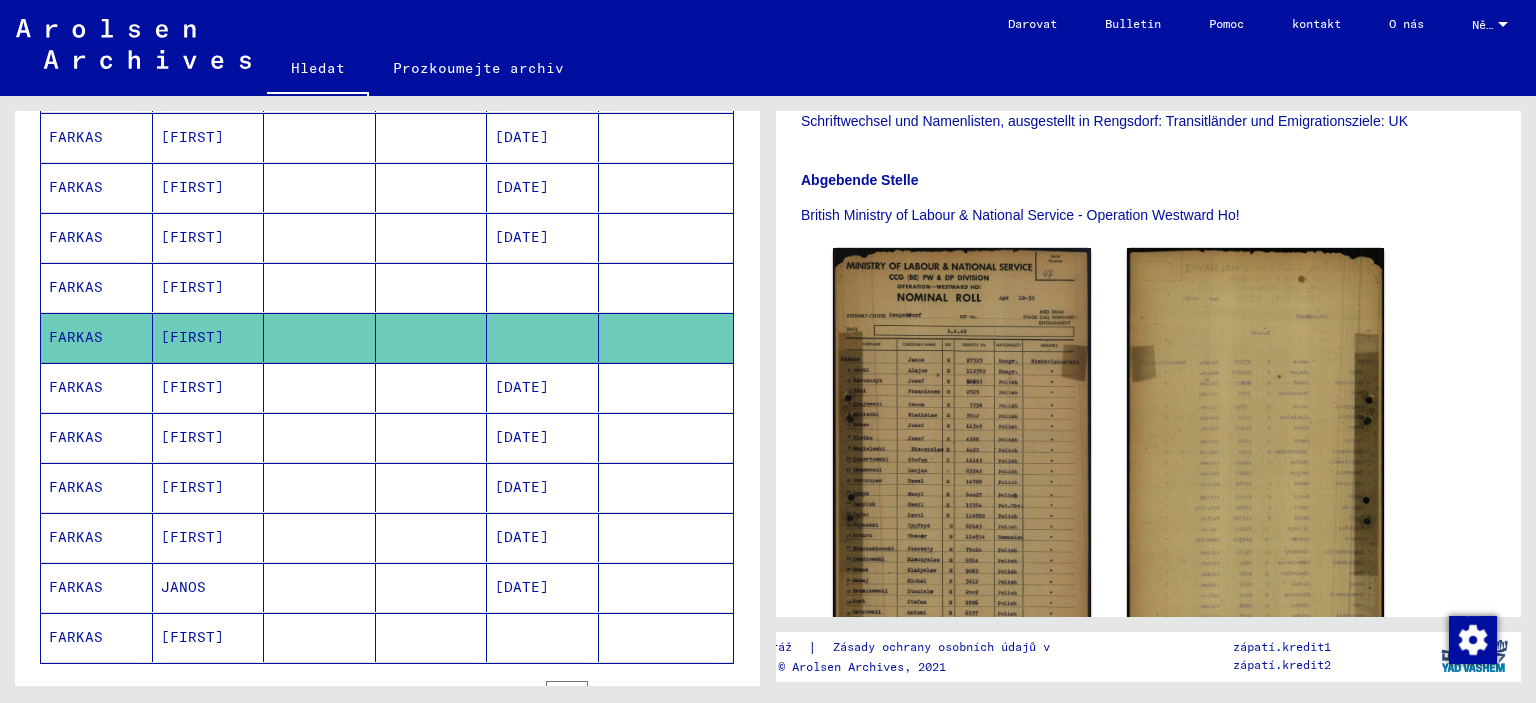 scroll, scrollTop: 433, scrollLeft: 0, axis: vertical 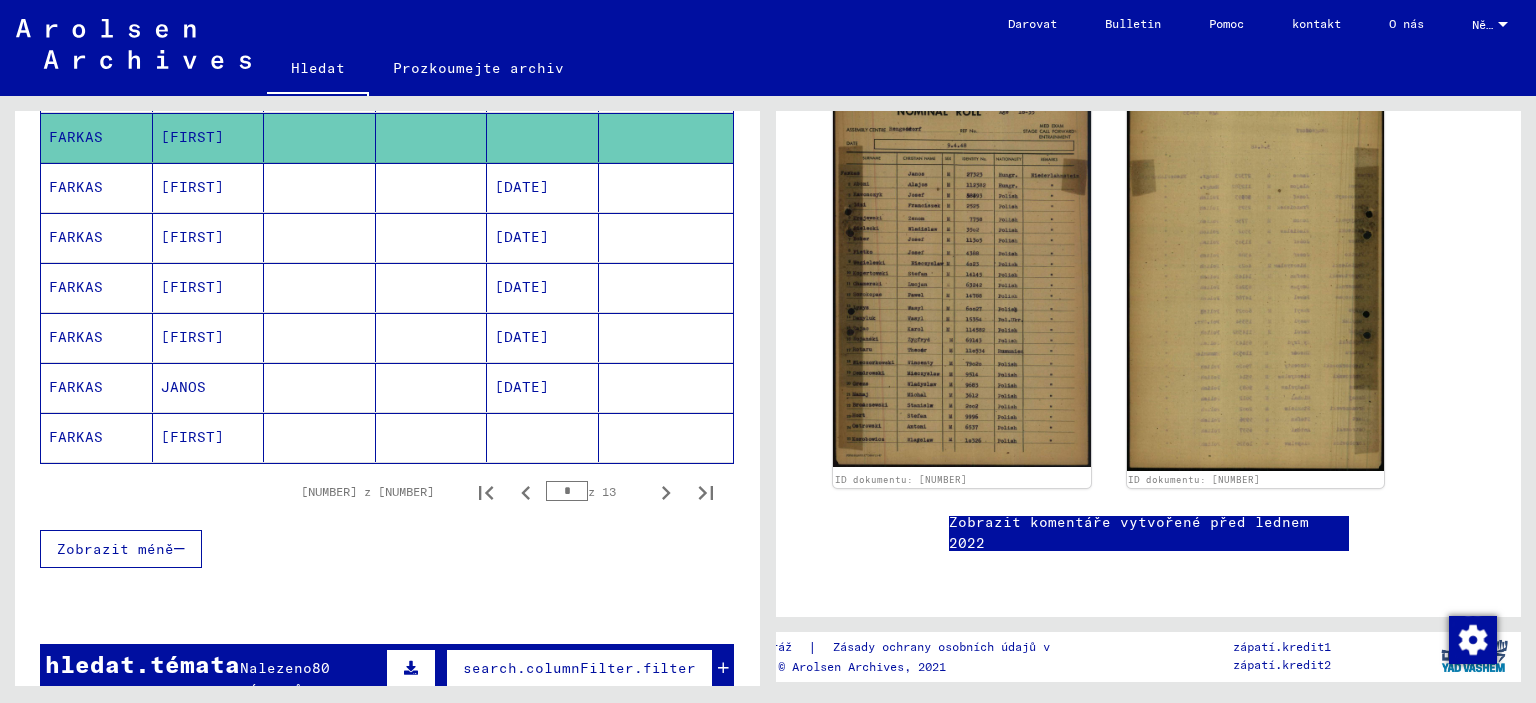 click 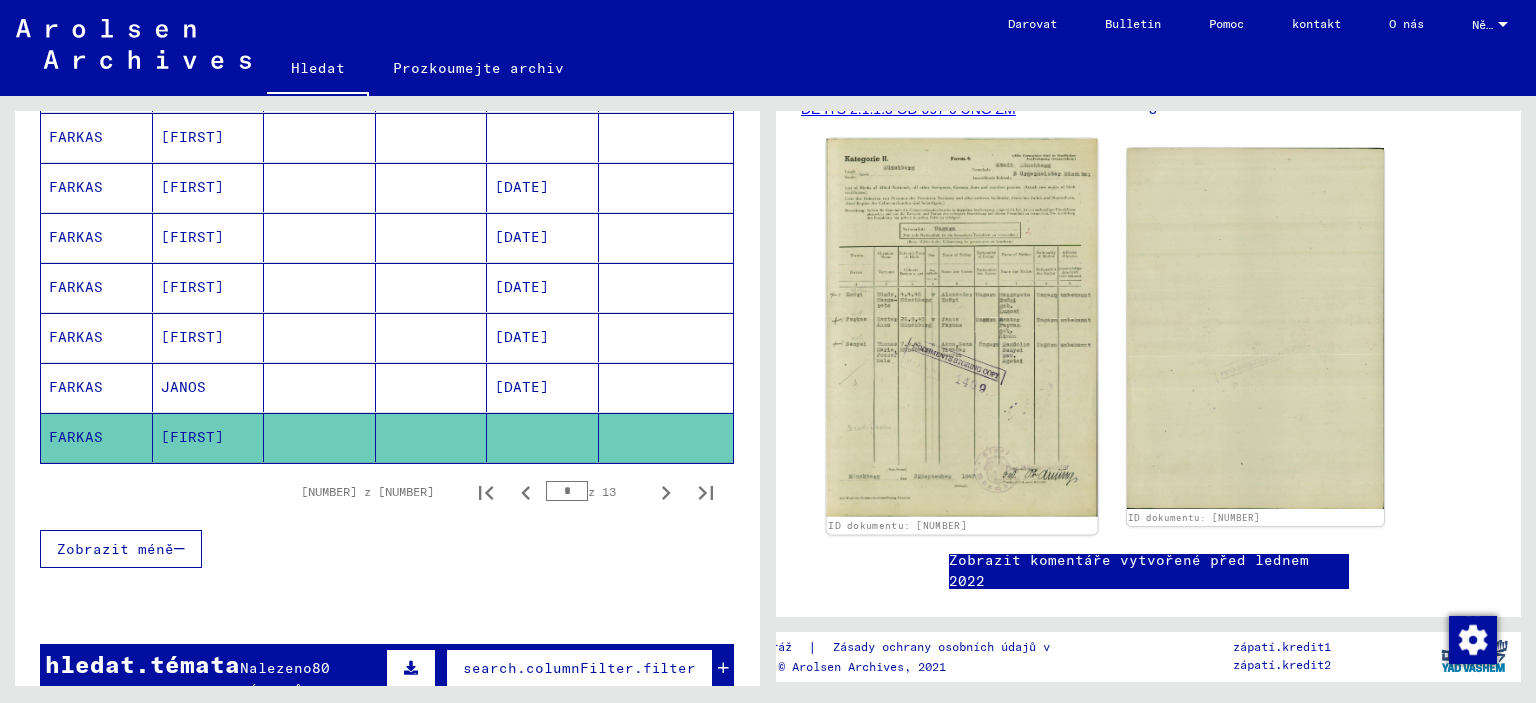click 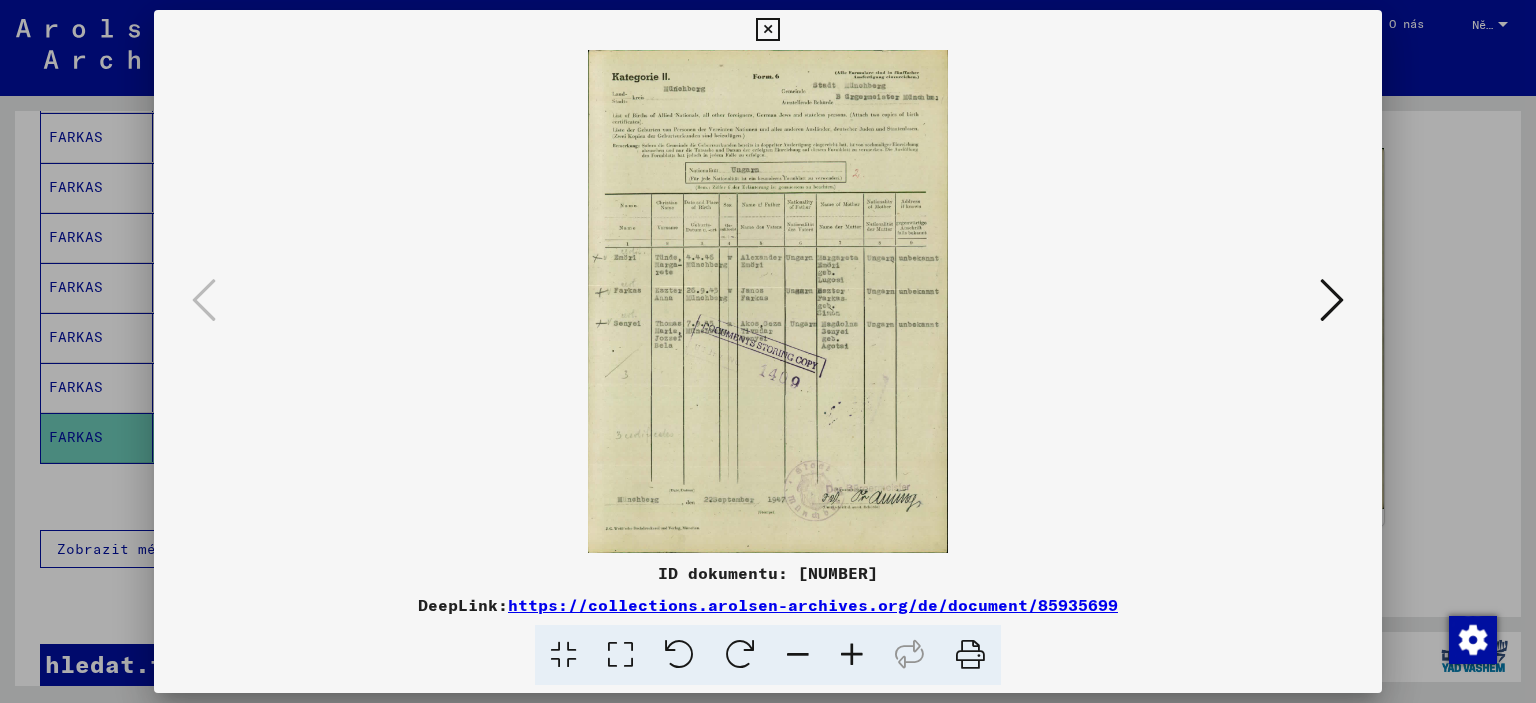 click at bounding box center [852, 655] 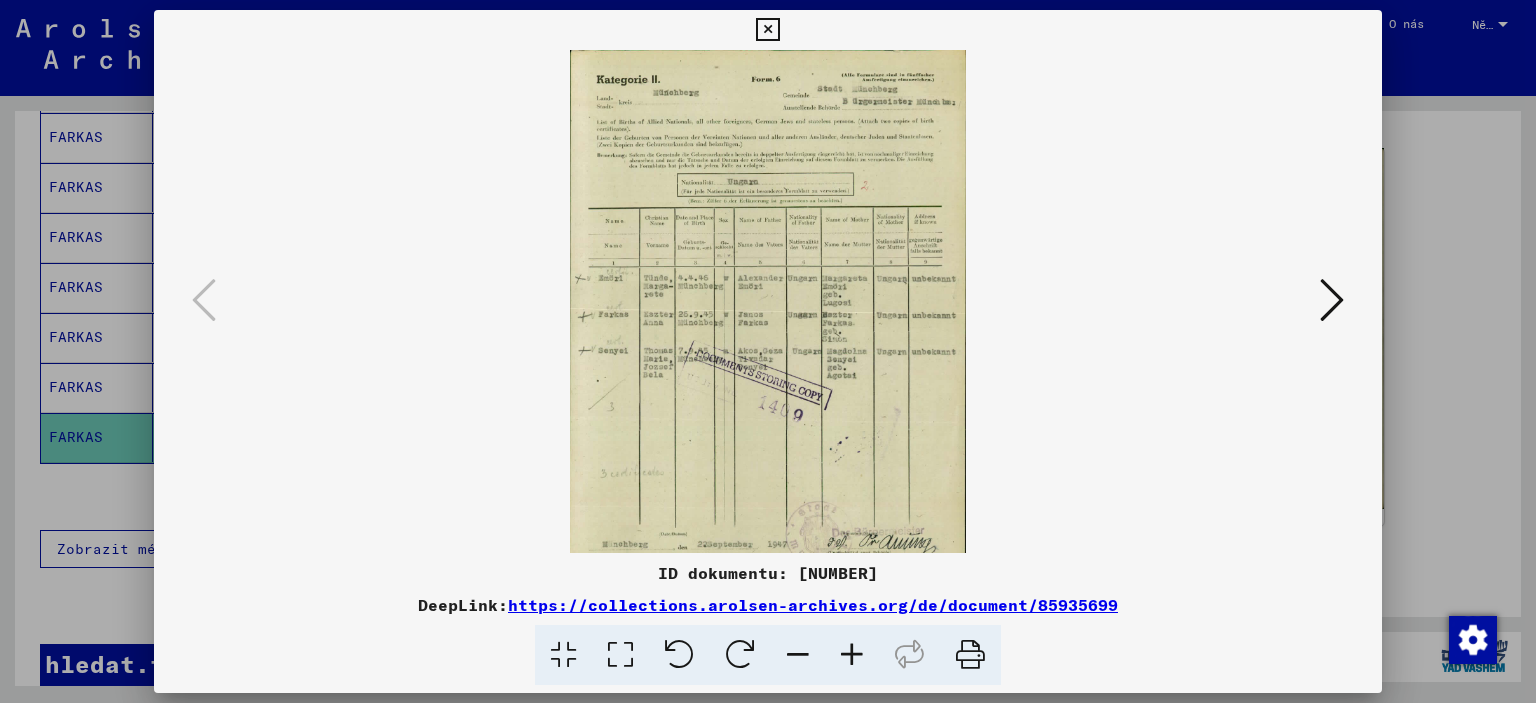click at bounding box center (852, 655) 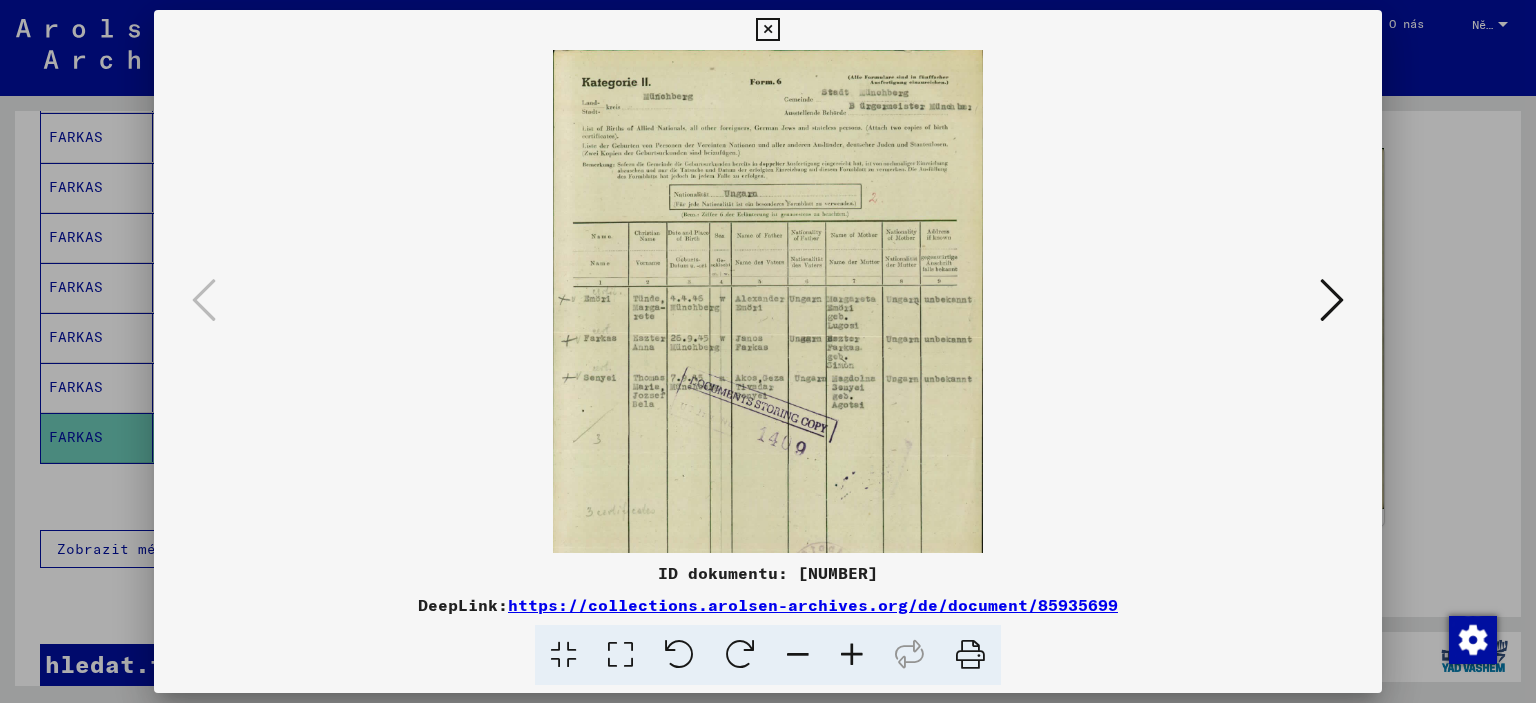 click at bounding box center (852, 655) 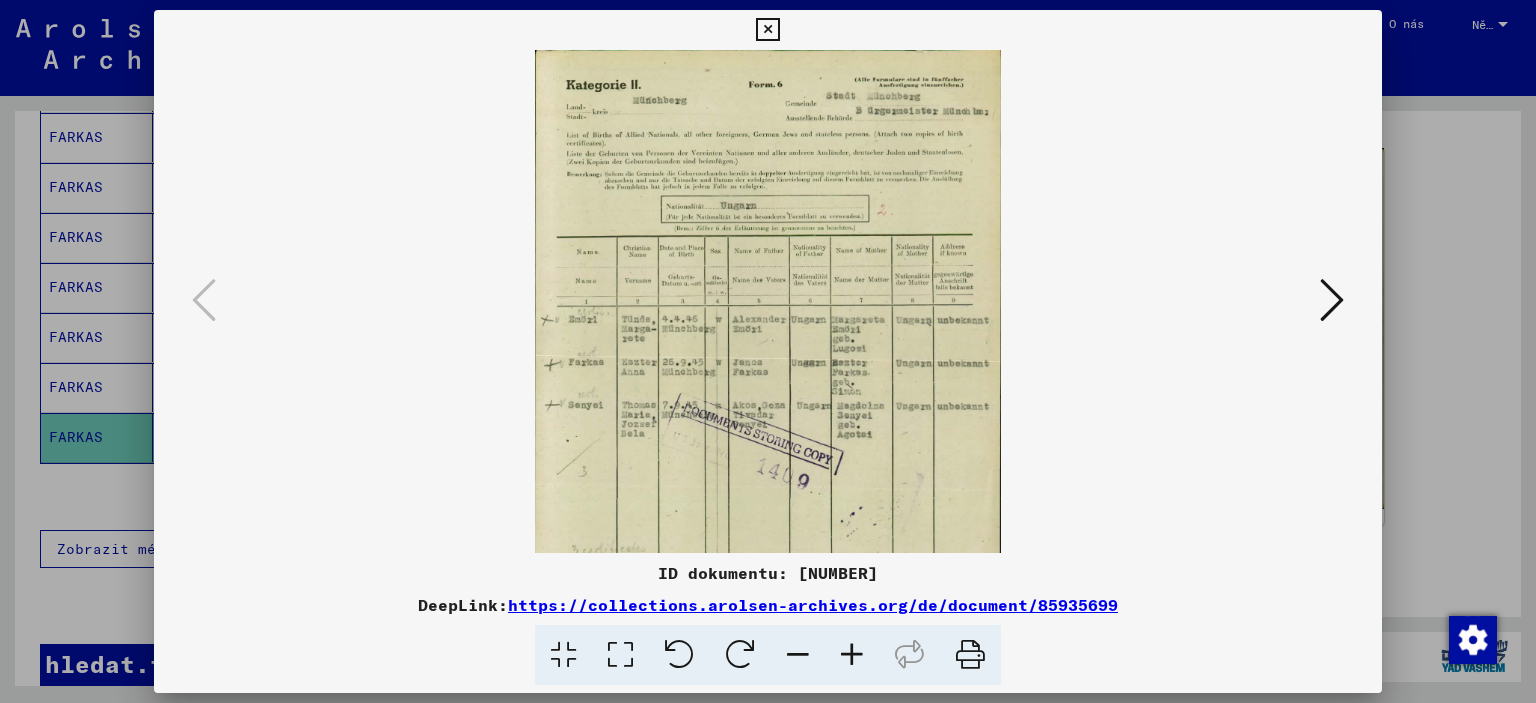 click at bounding box center (852, 655) 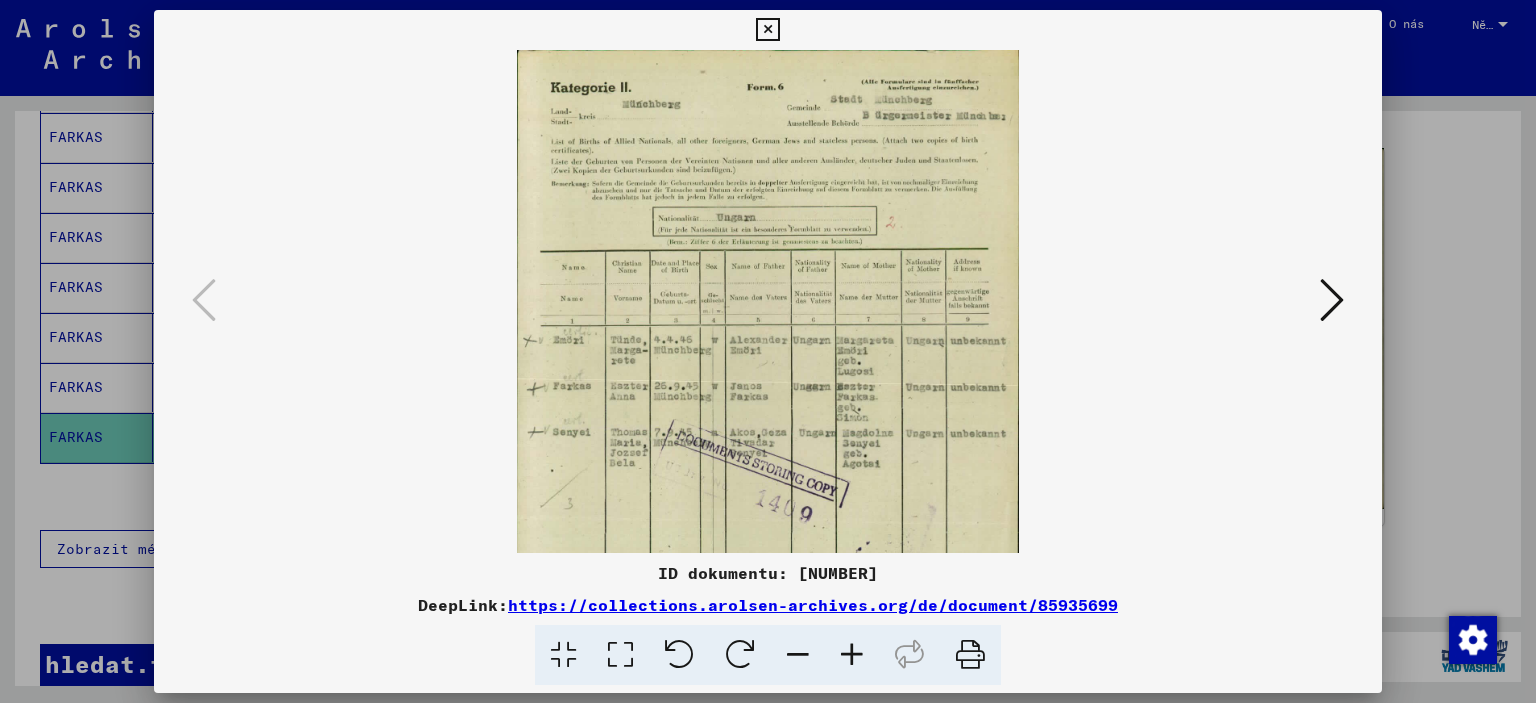 click at bounding box center [852, 655] 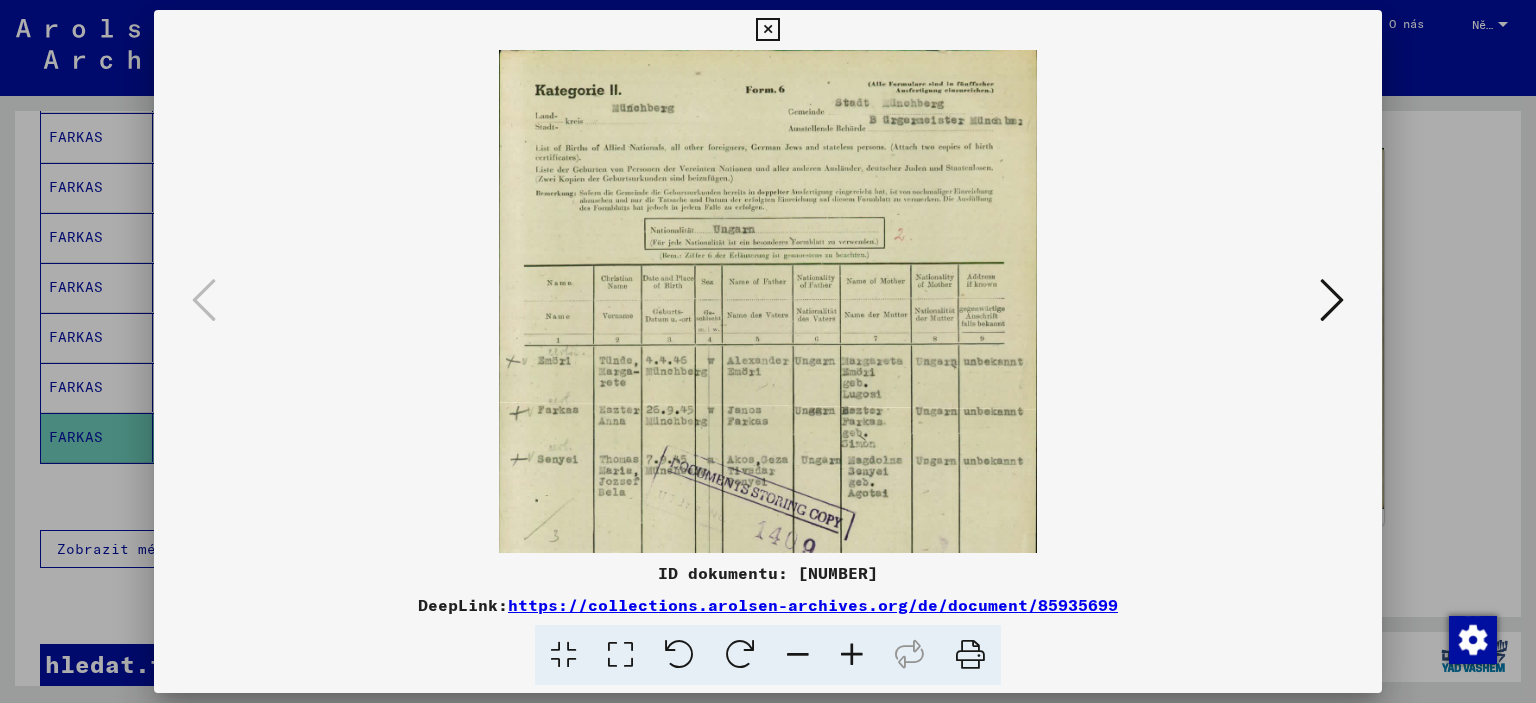 click at bounding box center [768, 351] 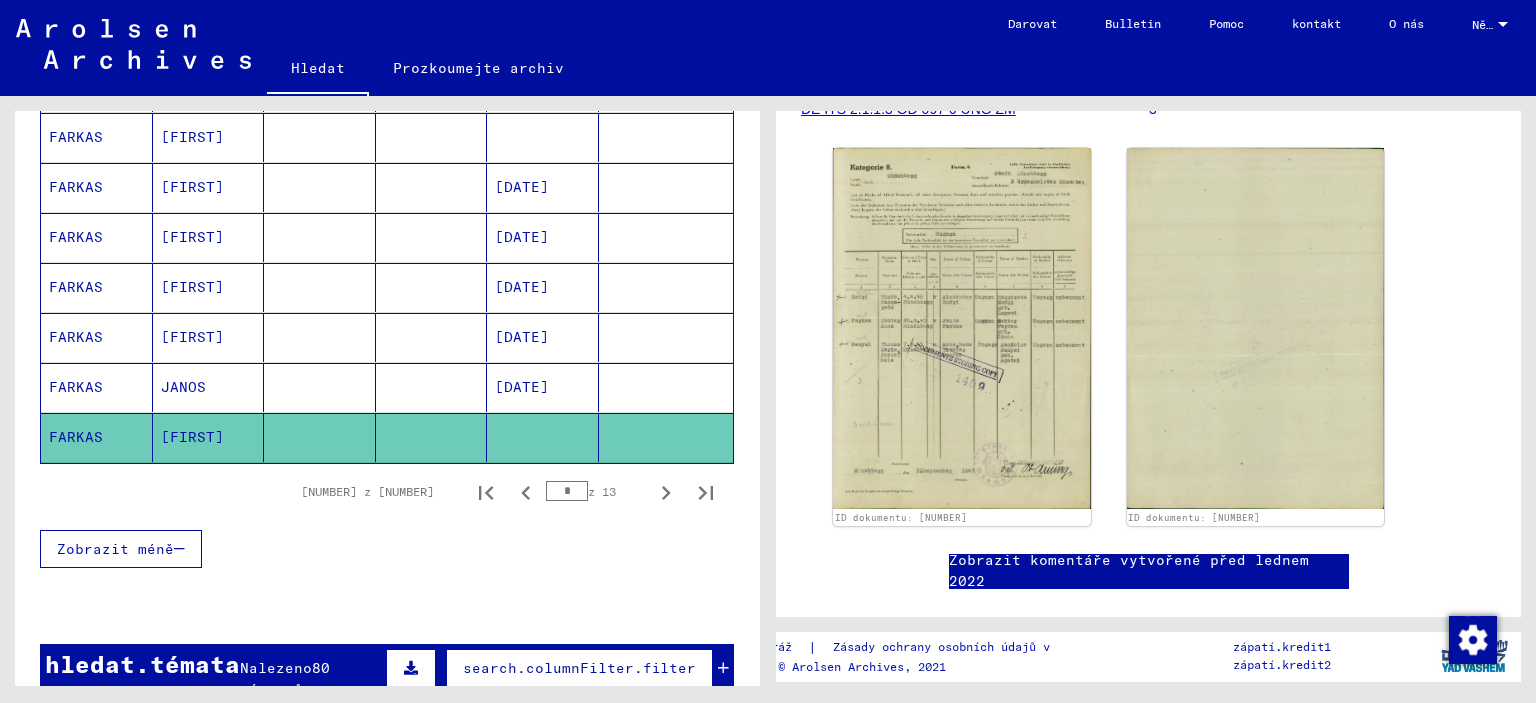 click 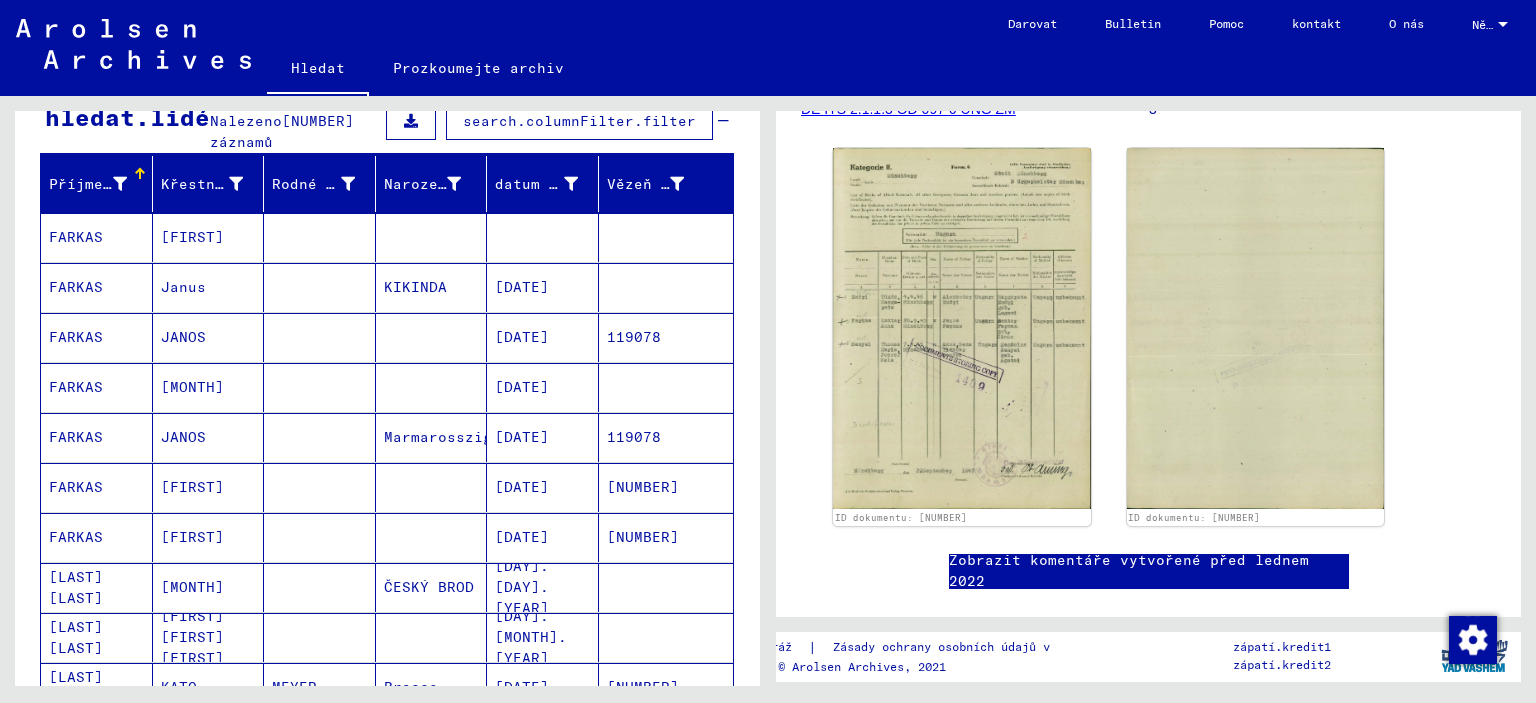 click at bounding box center (320, 287) 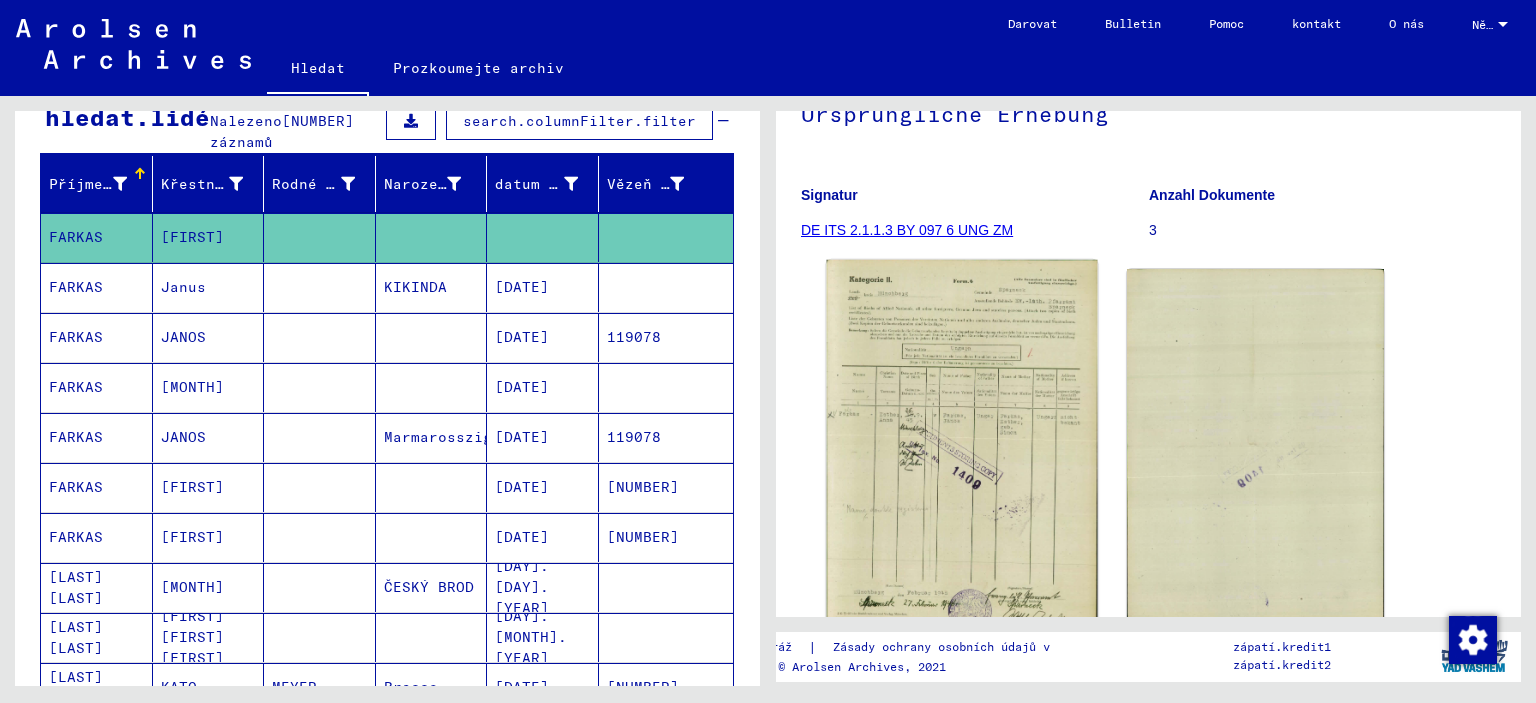 click 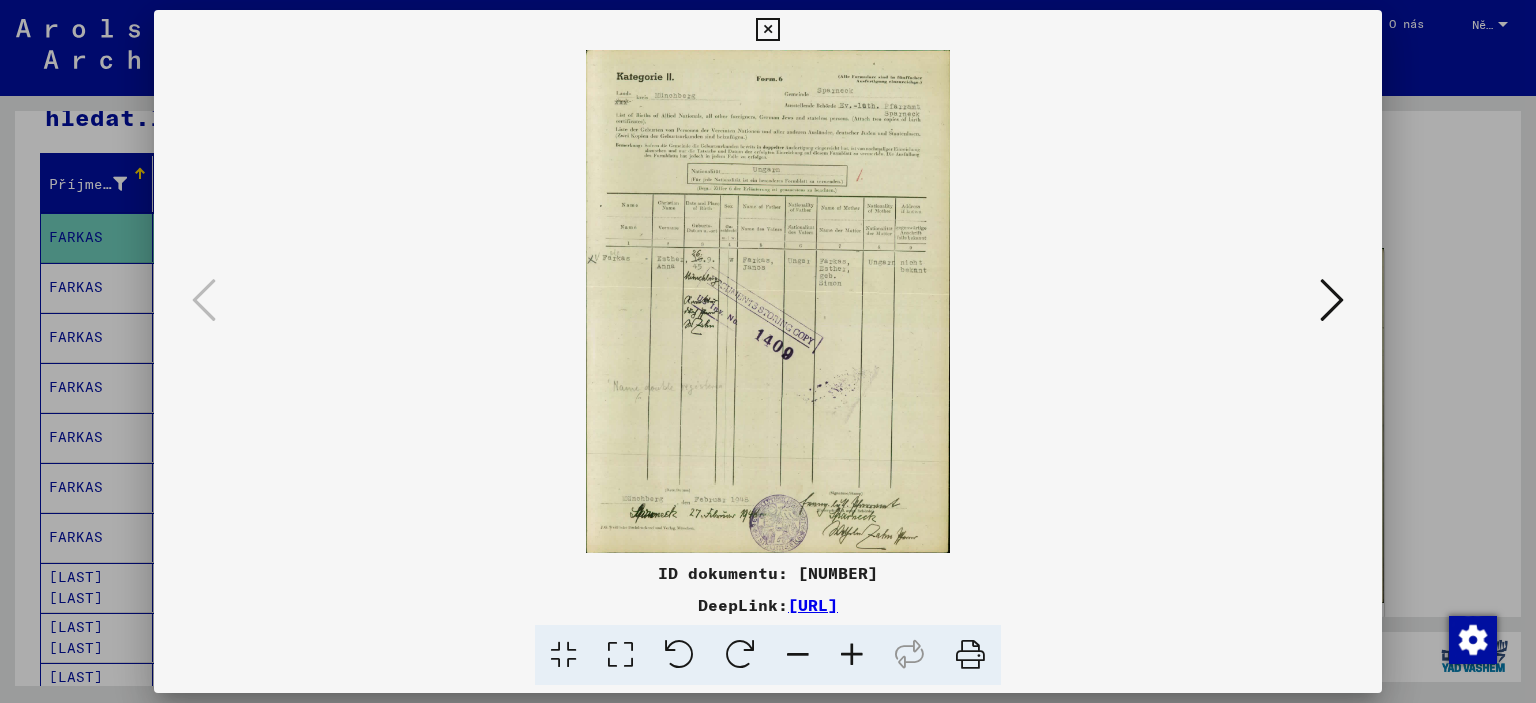click at bounding box center (852, 655) 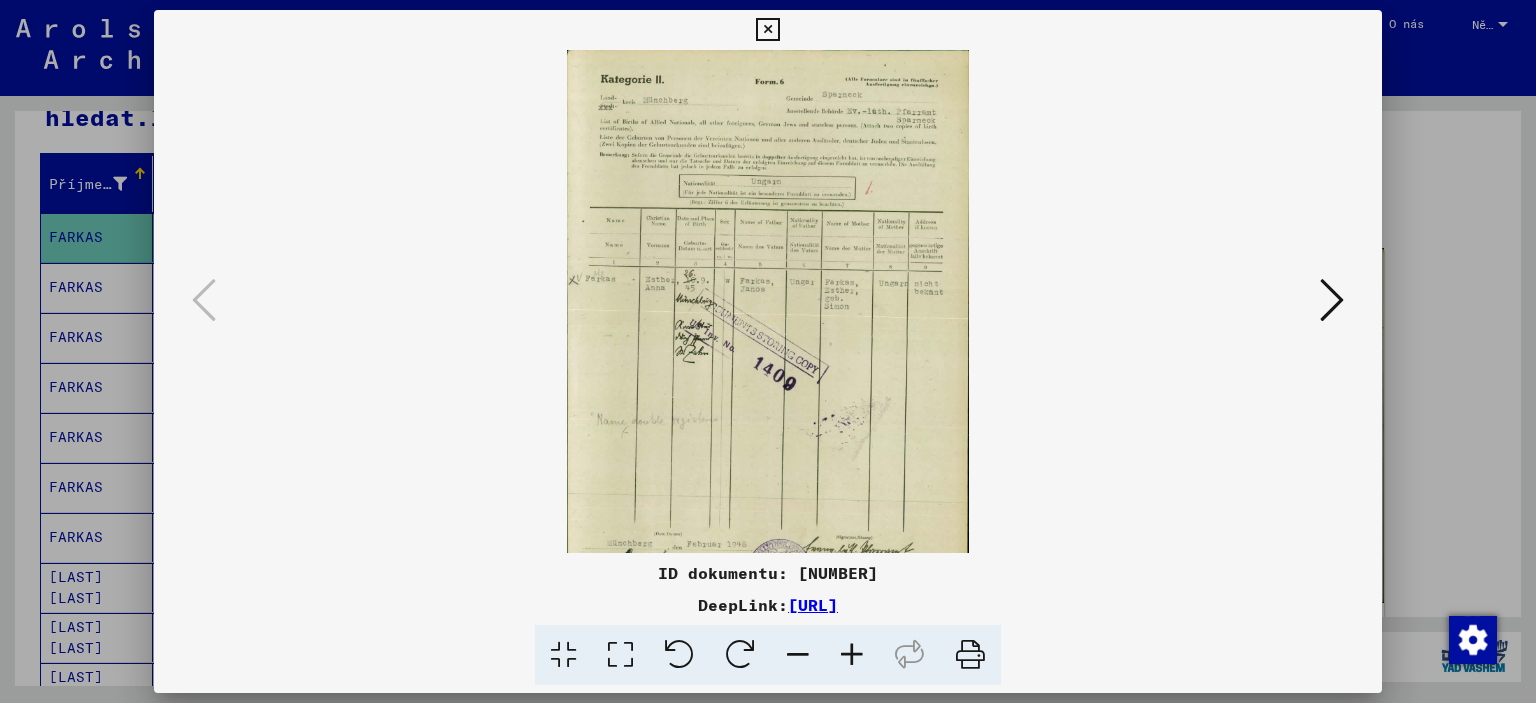 click at bounding box center (852, 655) 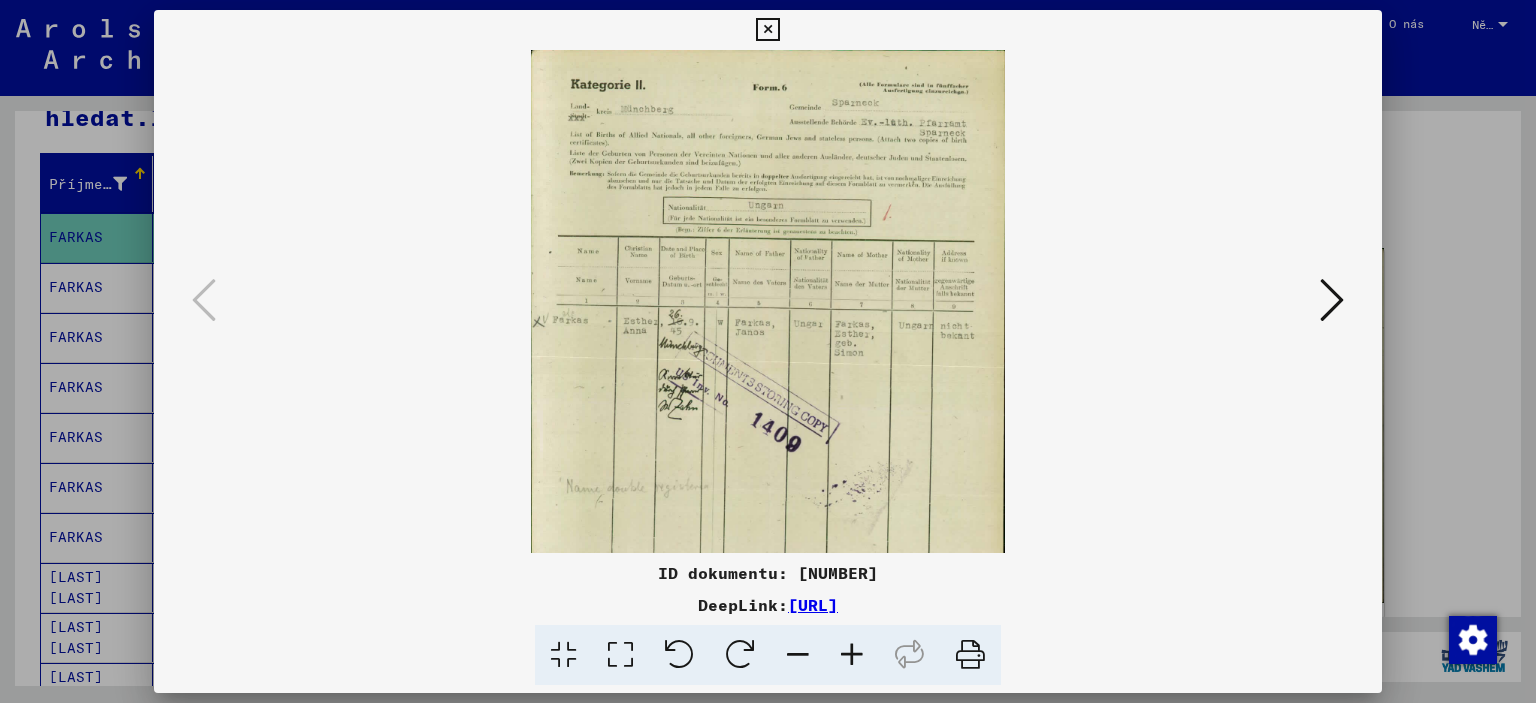 click at bounding box center (768, 351) 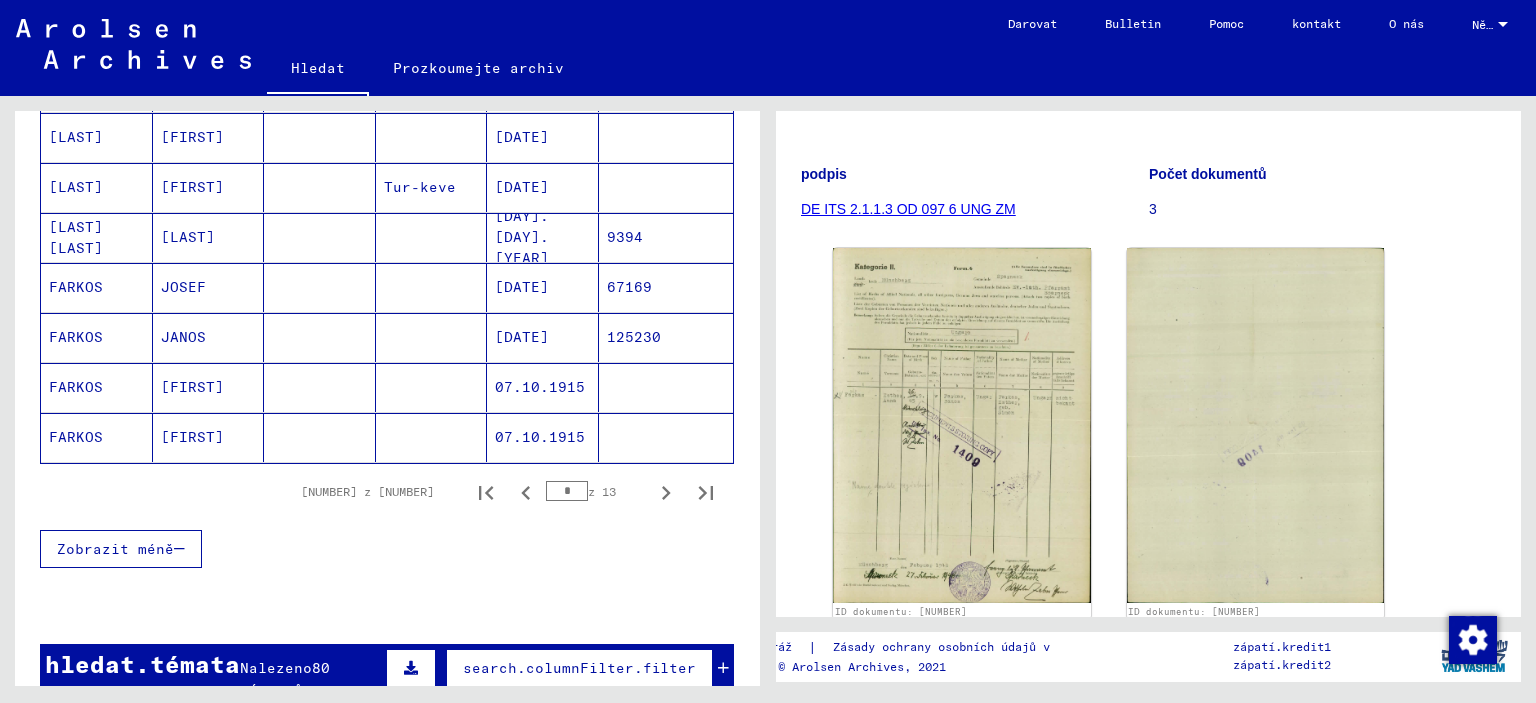 click 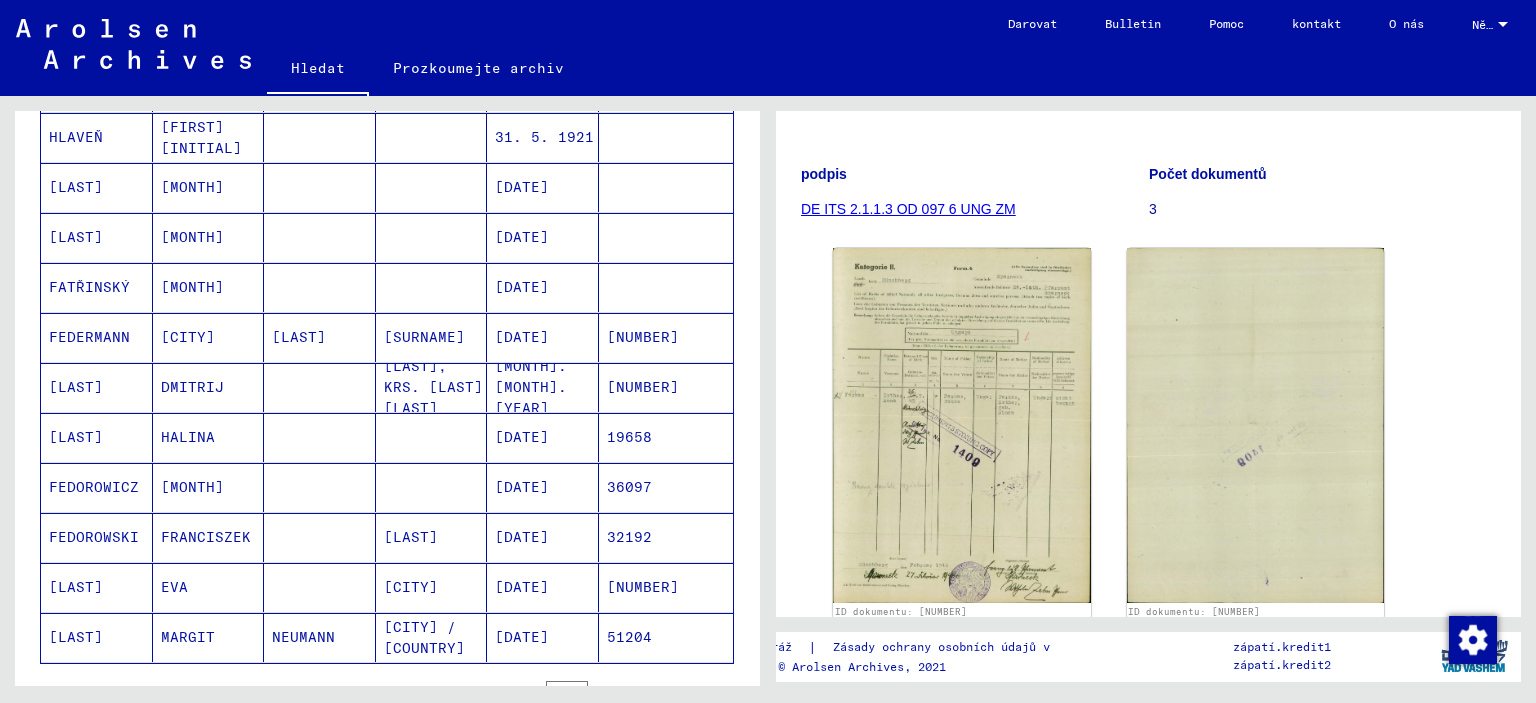 scroll, scrollTop: 1200, scrollLeft: 0, axis: vertical 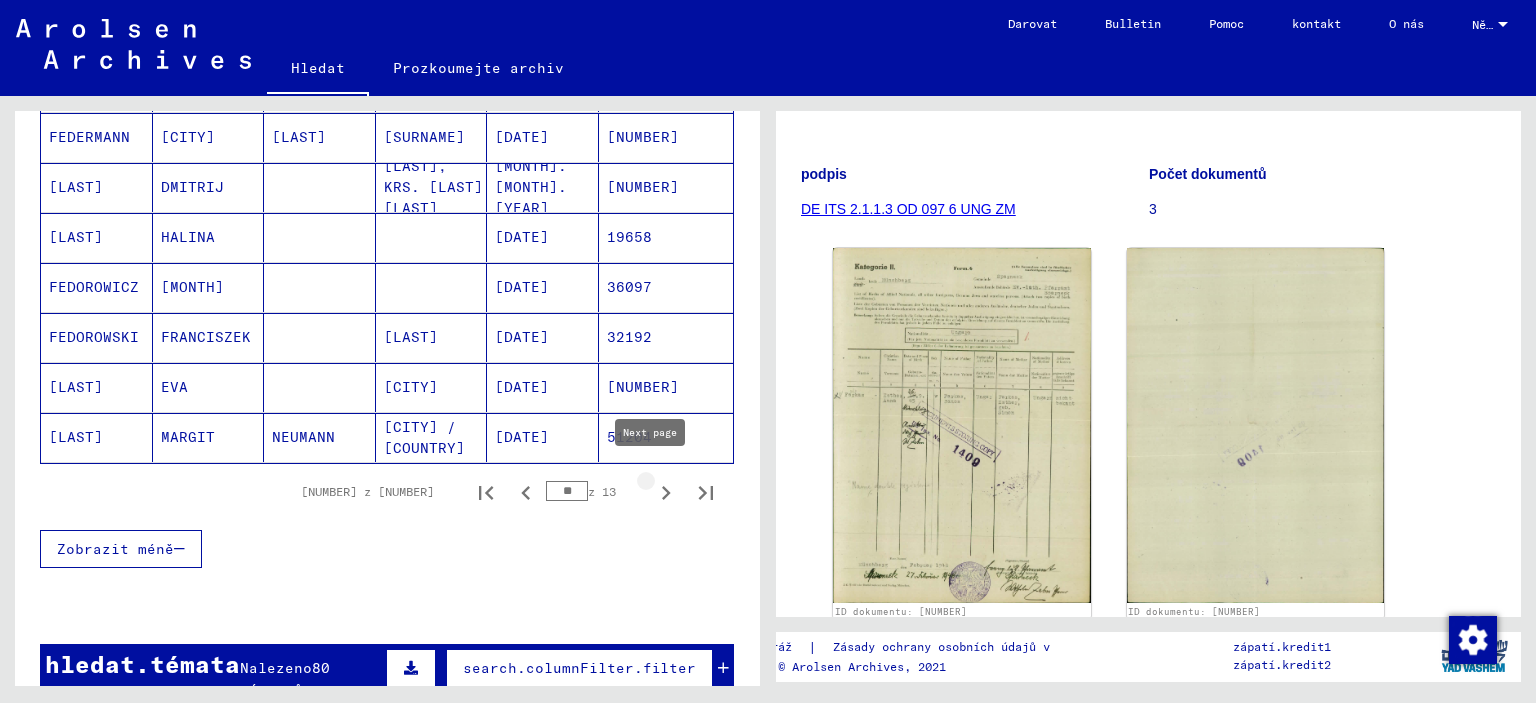 click 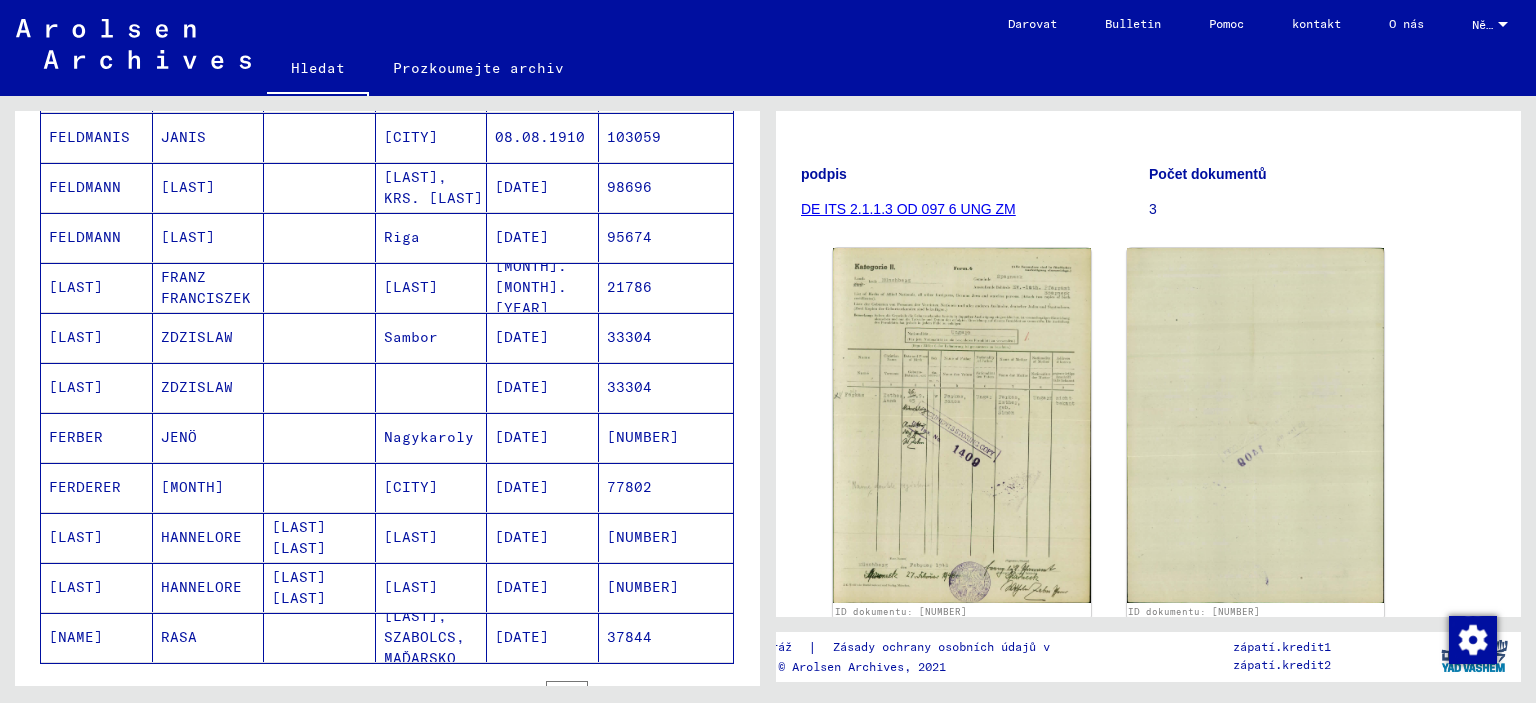 scroll, scrollTop: 1200, scrollLeft: 0, axis: vertical 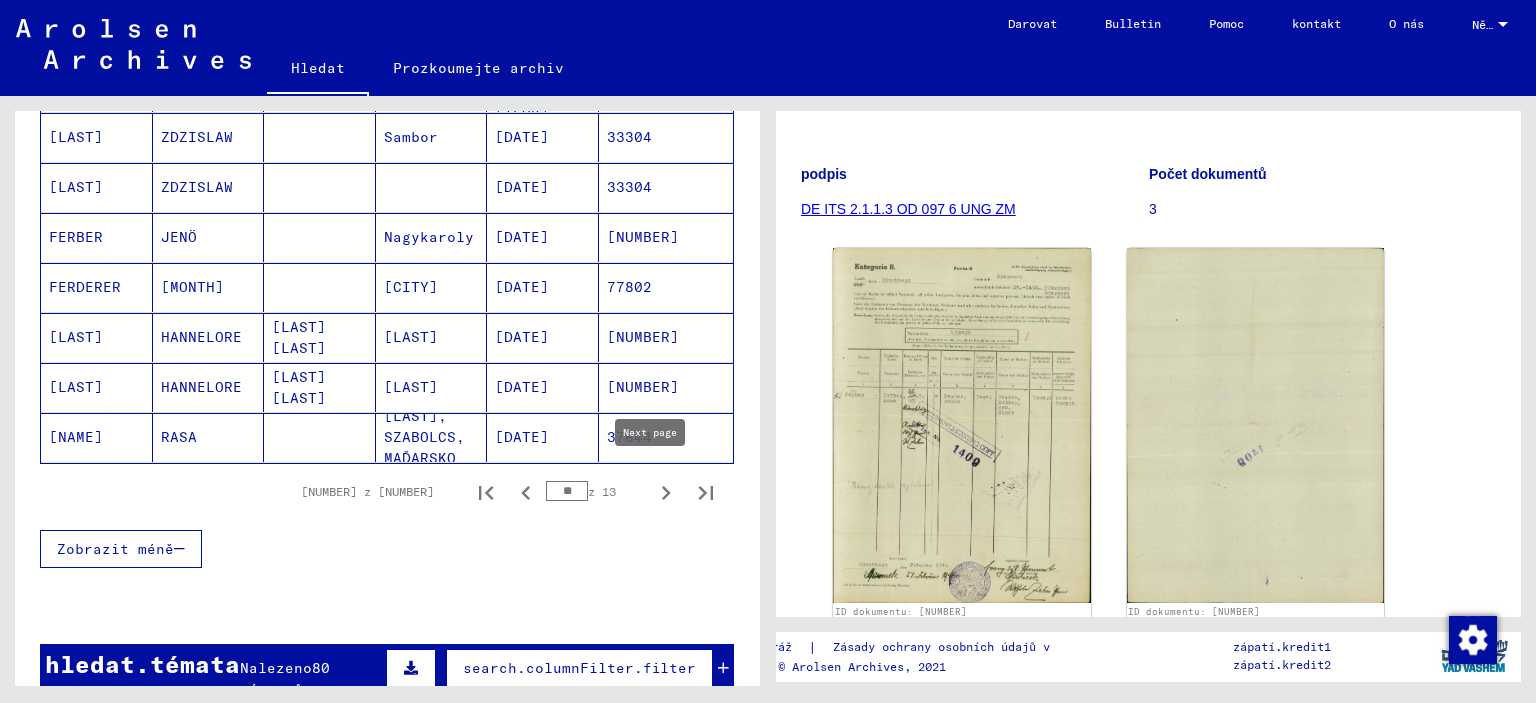 click 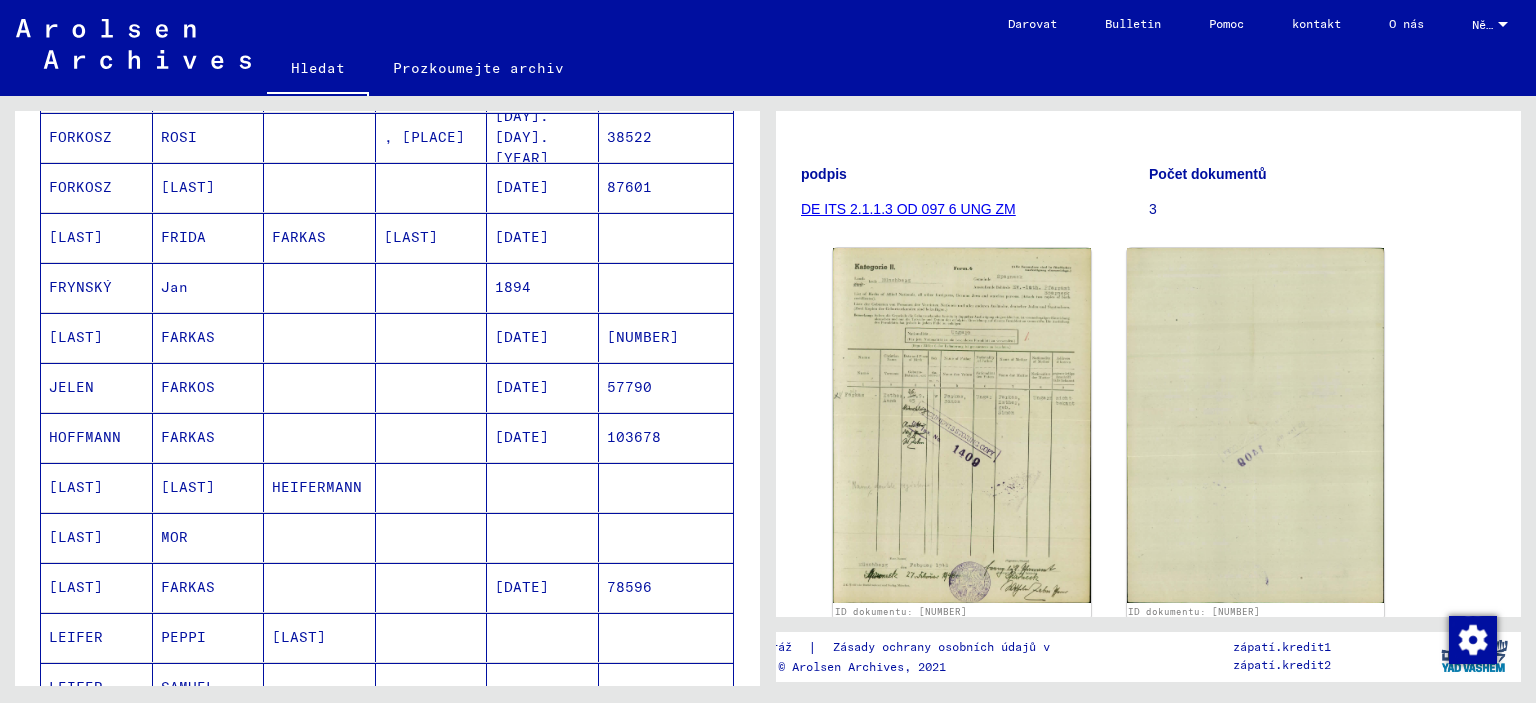 scroll, scrollTop: 1300, scrollLeft: 0, axis: vertical 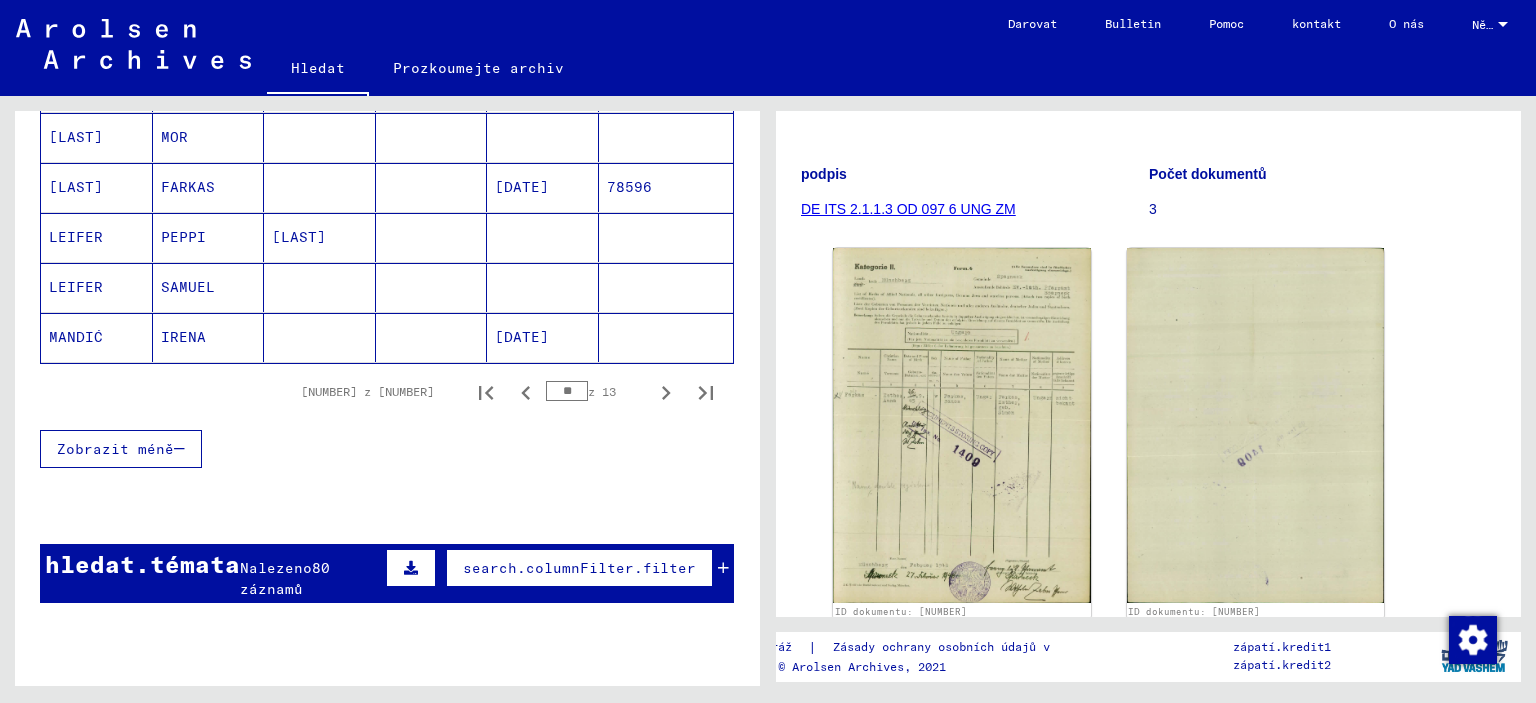 click 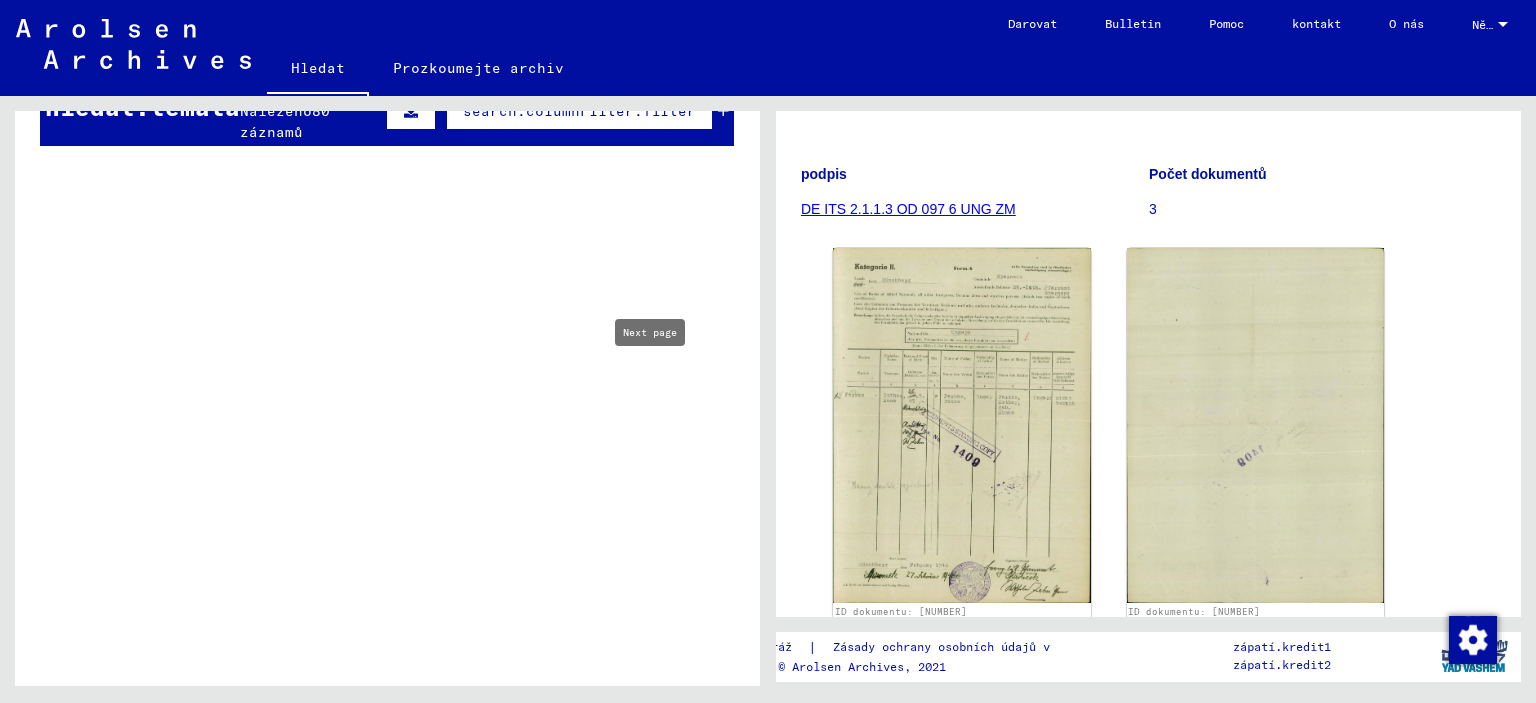 type on "**" 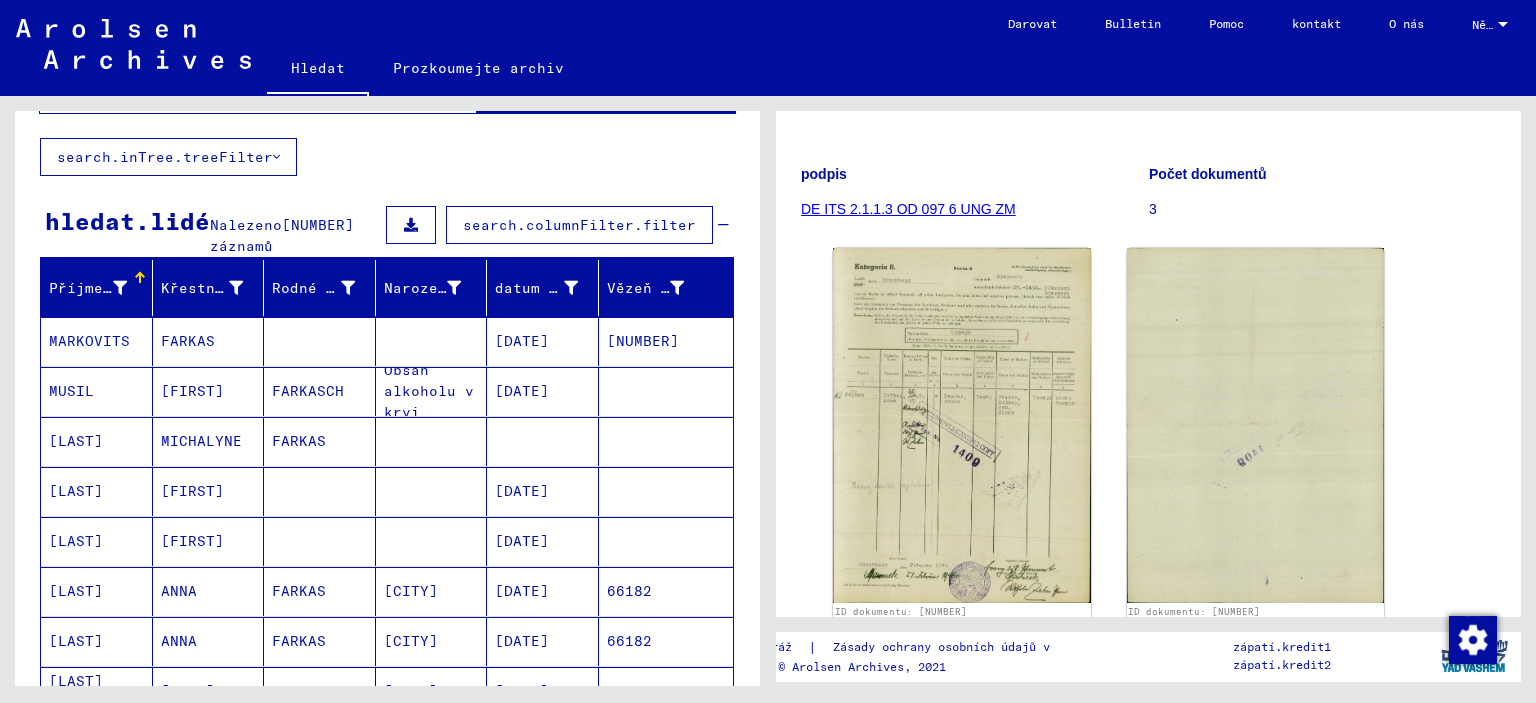 scroll, scrollTop: 0, scrollLeft: 0, axis: both 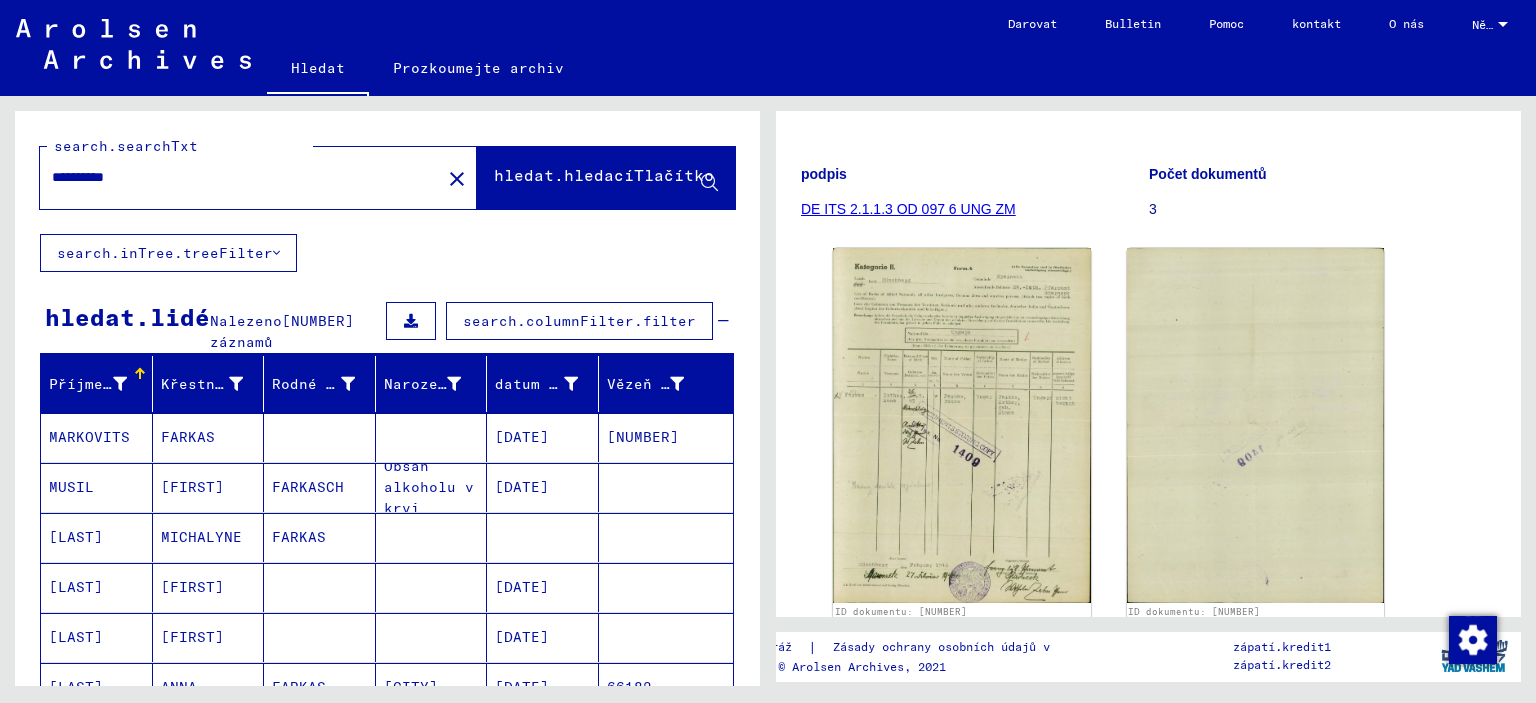 drag, startPoint x: 179, startPoint y: 179, endPoint x: 0, endPoint y: 175, distance: 179.0447 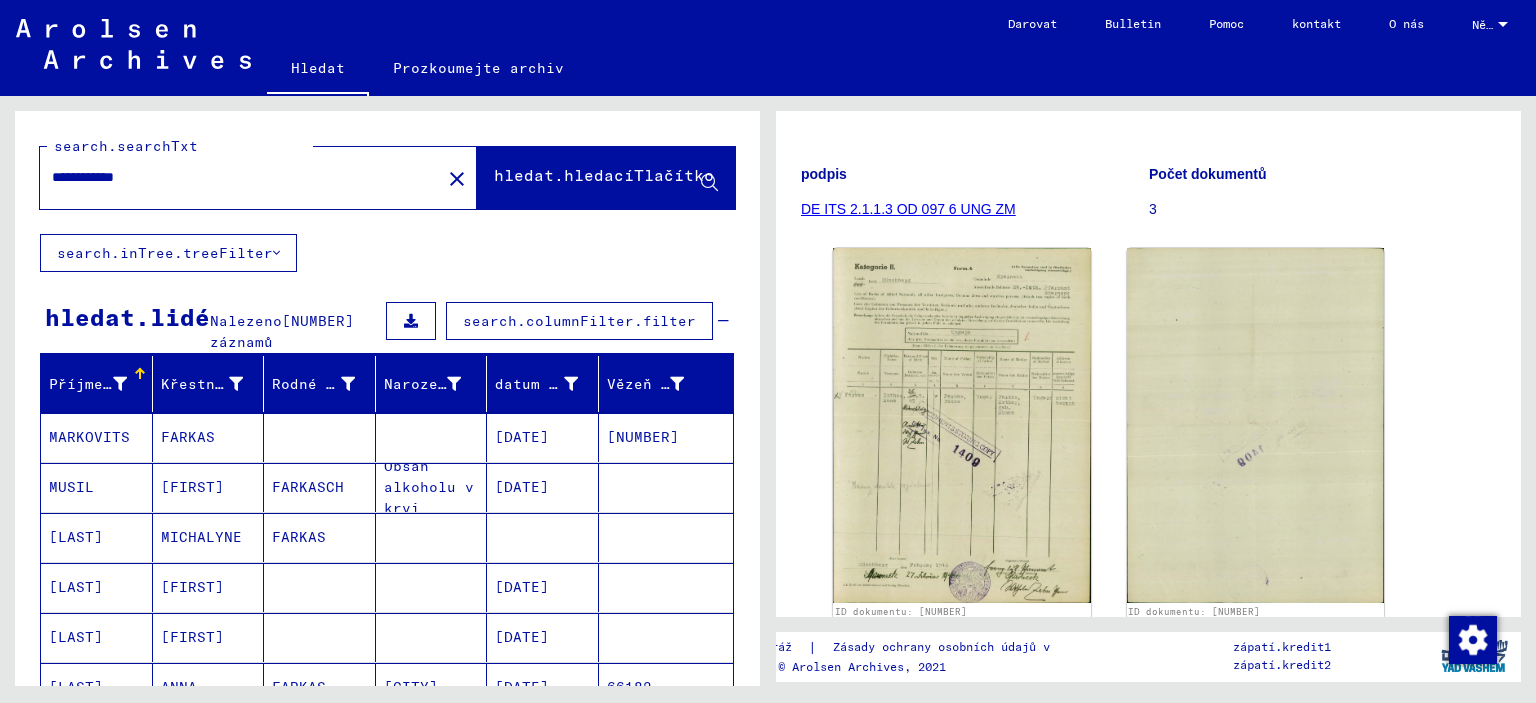 scroll, scrollTop: 0, scrollLeft: 0, axis: both 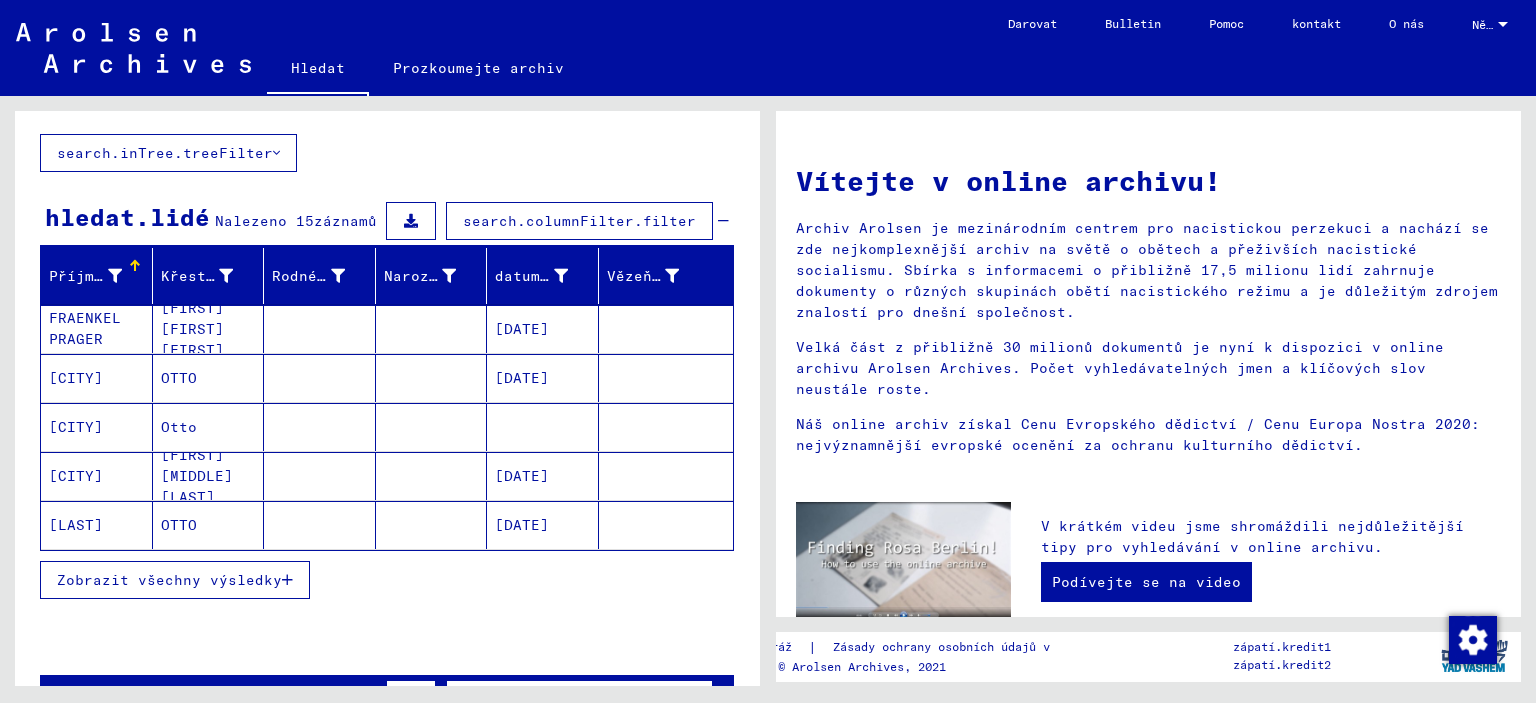 click on "Zobrazit všechny výsledky" at bounding box center (175, 580) 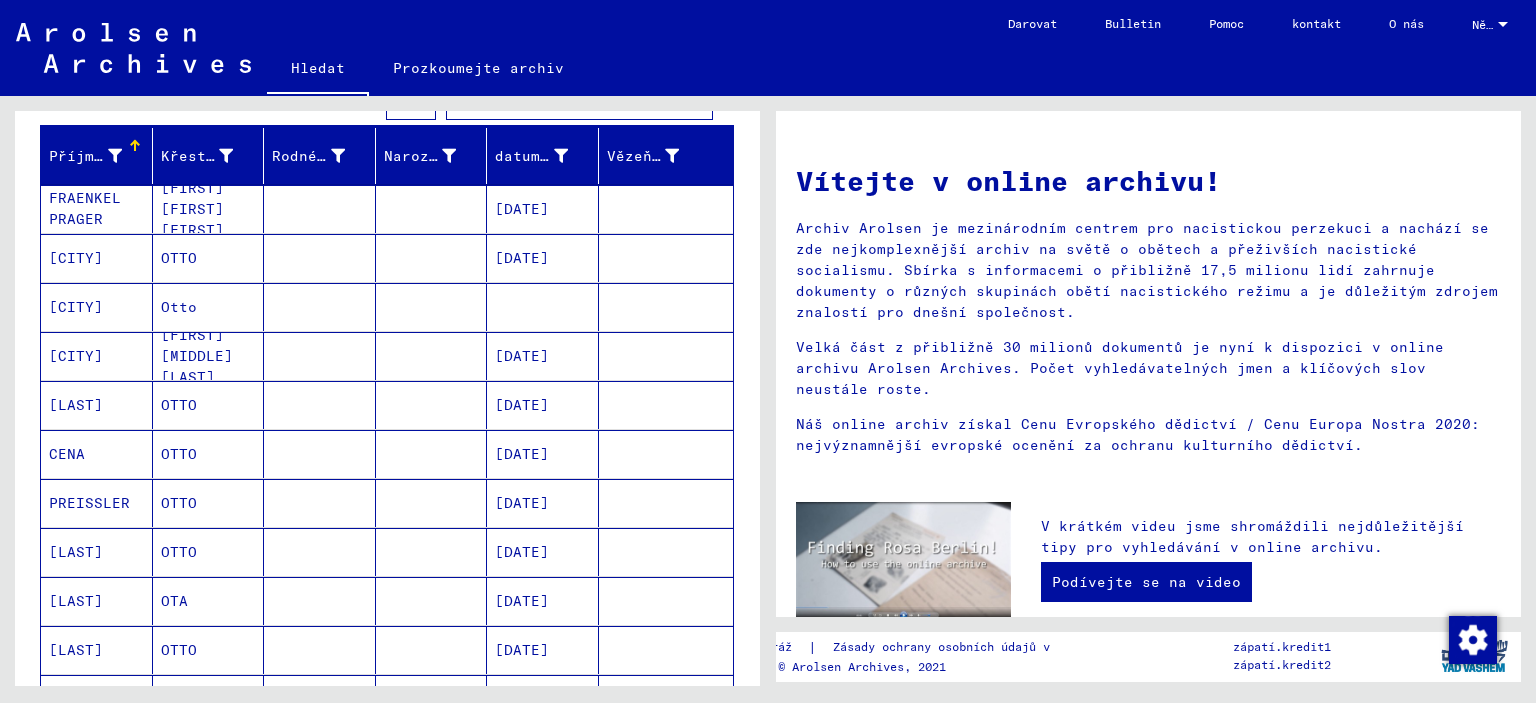 scroll, scrollTop: 100, scrollLeft: 0, axis: vertical 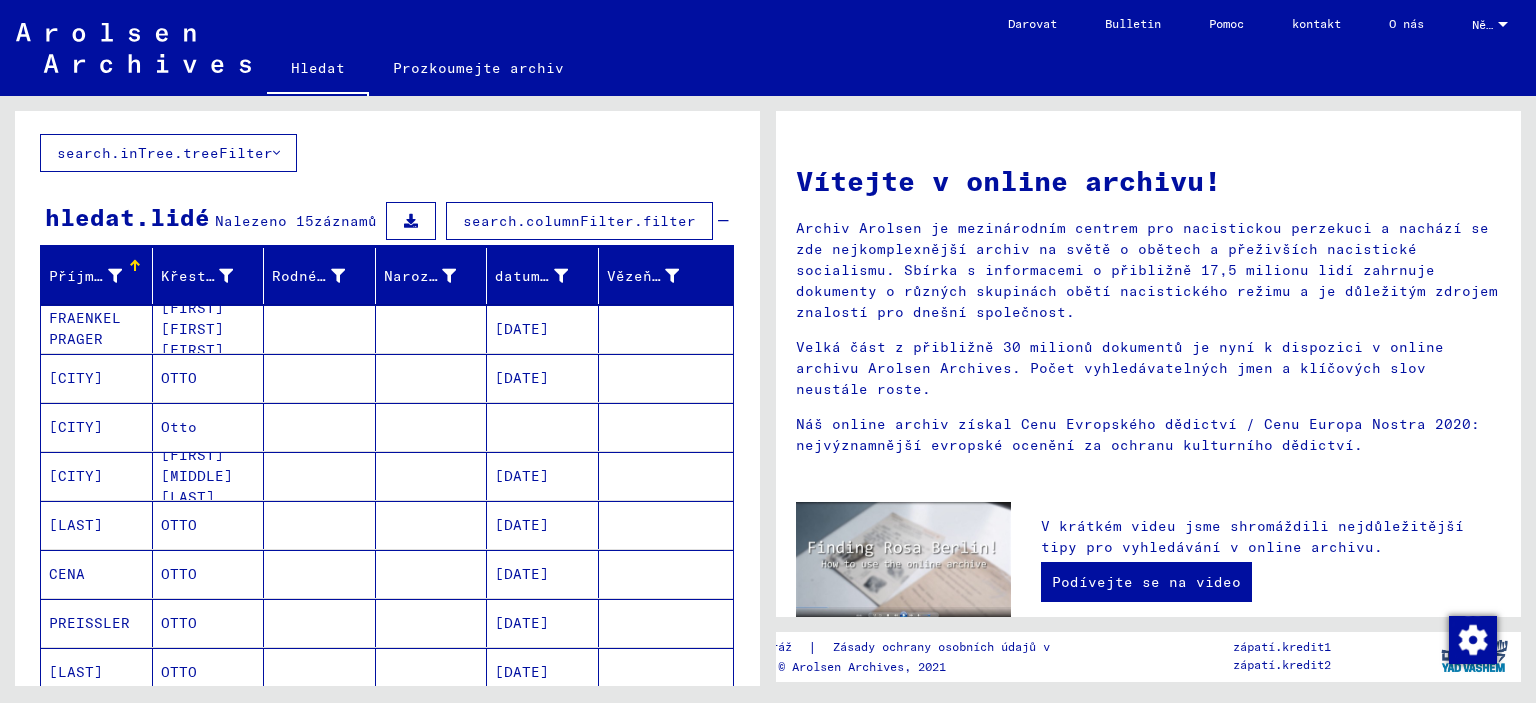 click at bounding box center (320, 476) 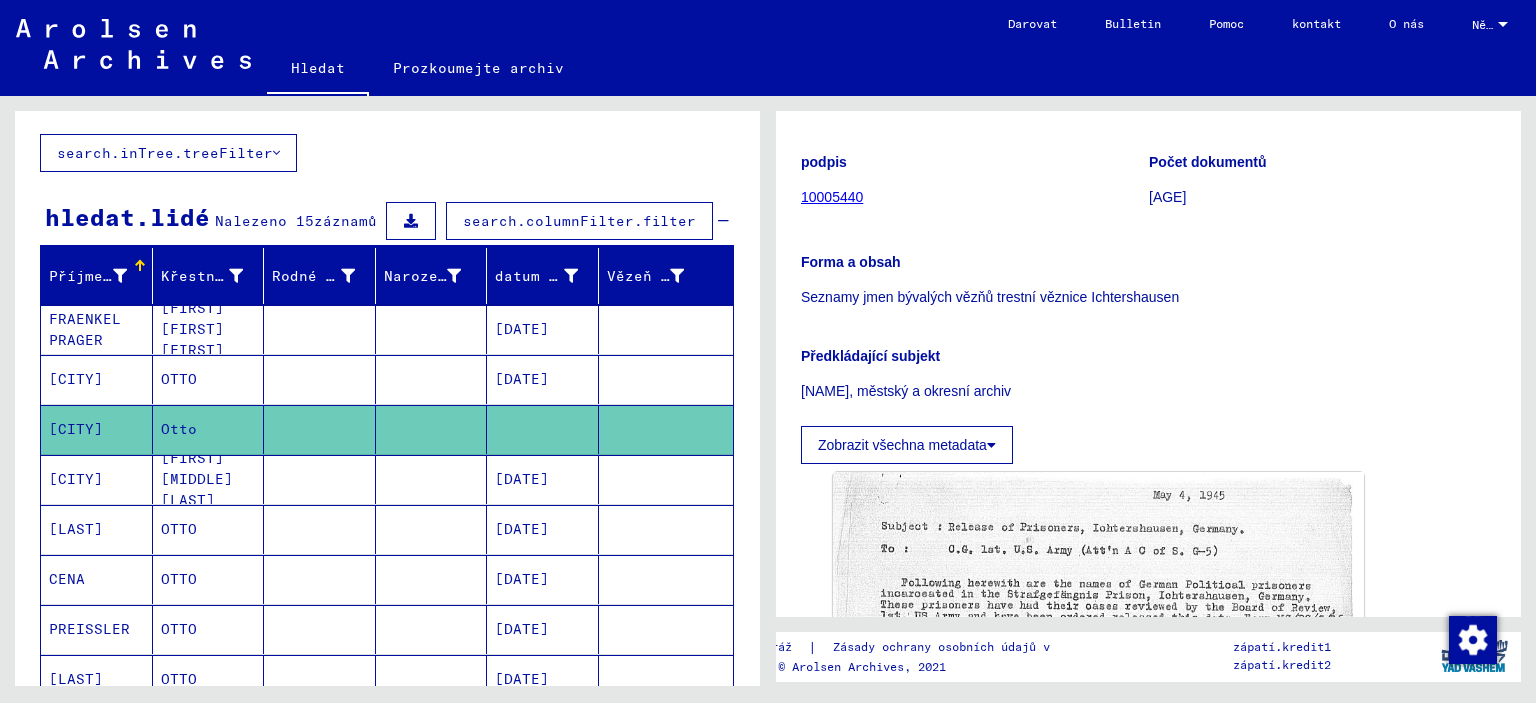 scroll, scrollTop: 503, scrollLeft: 0, axis: vertical 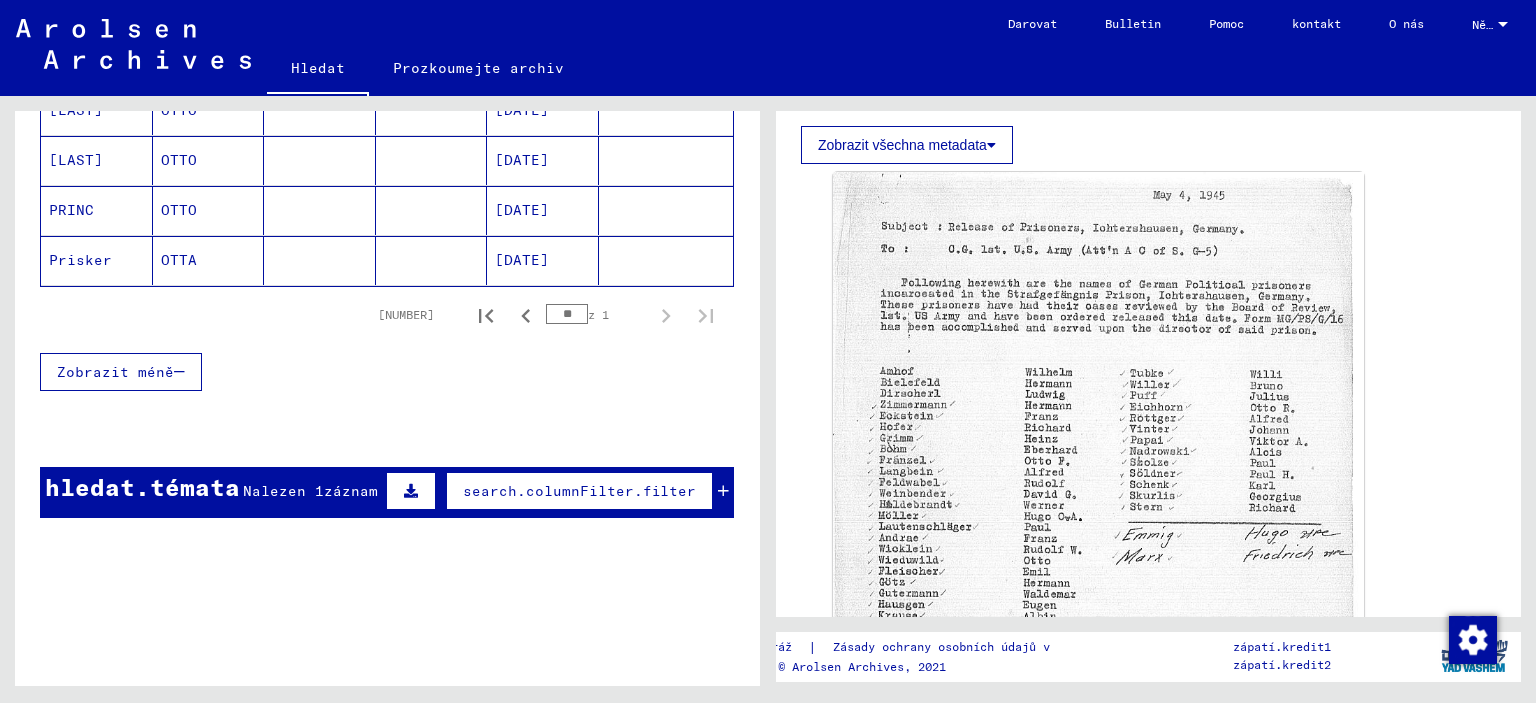 click on "hledat.témata" at bounding box center (142, 487) 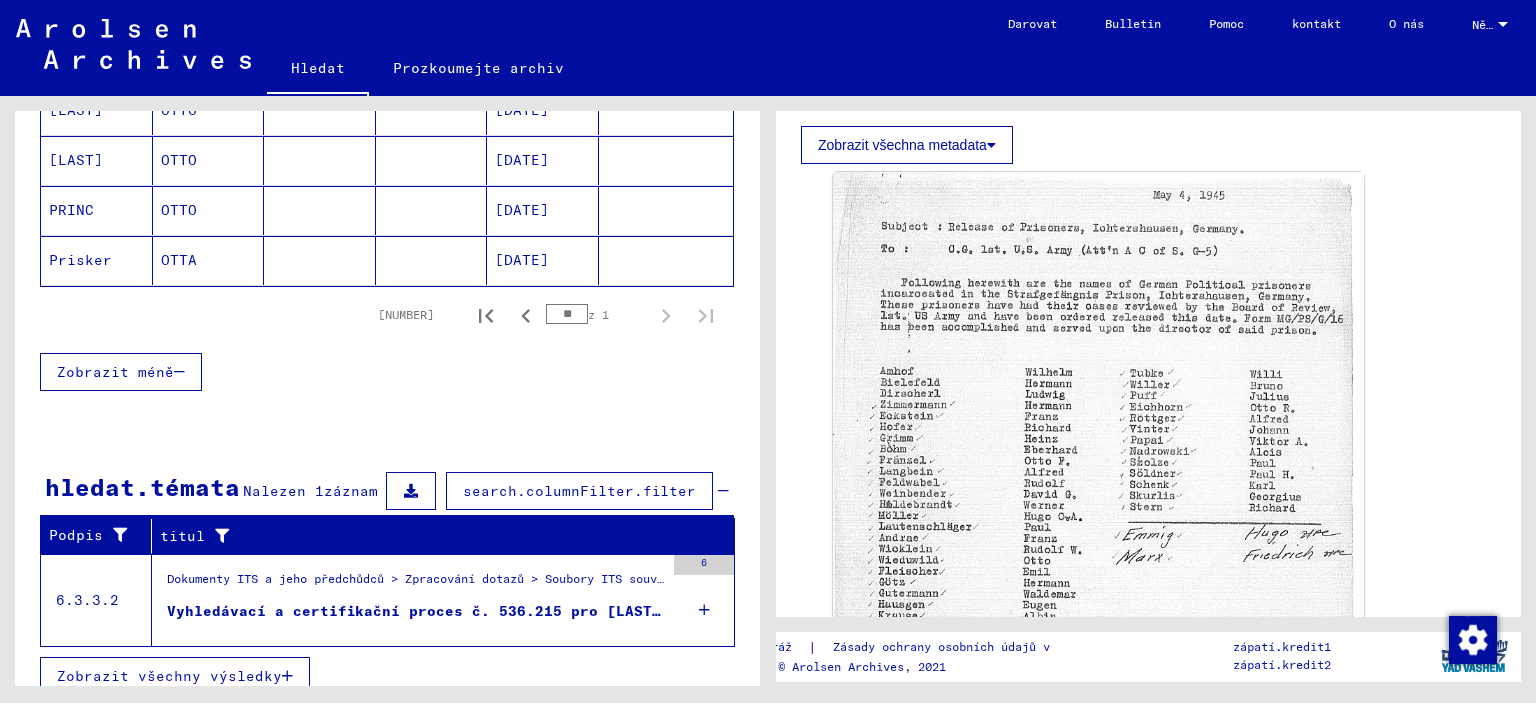 click on "Dokumenty ITS a jeho předchůdců > Zpracování dotazů > Soubory ITS související s případy od roku 1947 > Evidence případů T/D > Vyhledávací a certifikační procesy s čísly (T/D) od 500 000 do 749 999 > Vyhledávací a certifikační procesy s čísly (T/D) od 536 000 do 536 499" at bounding box center (1109, 578) 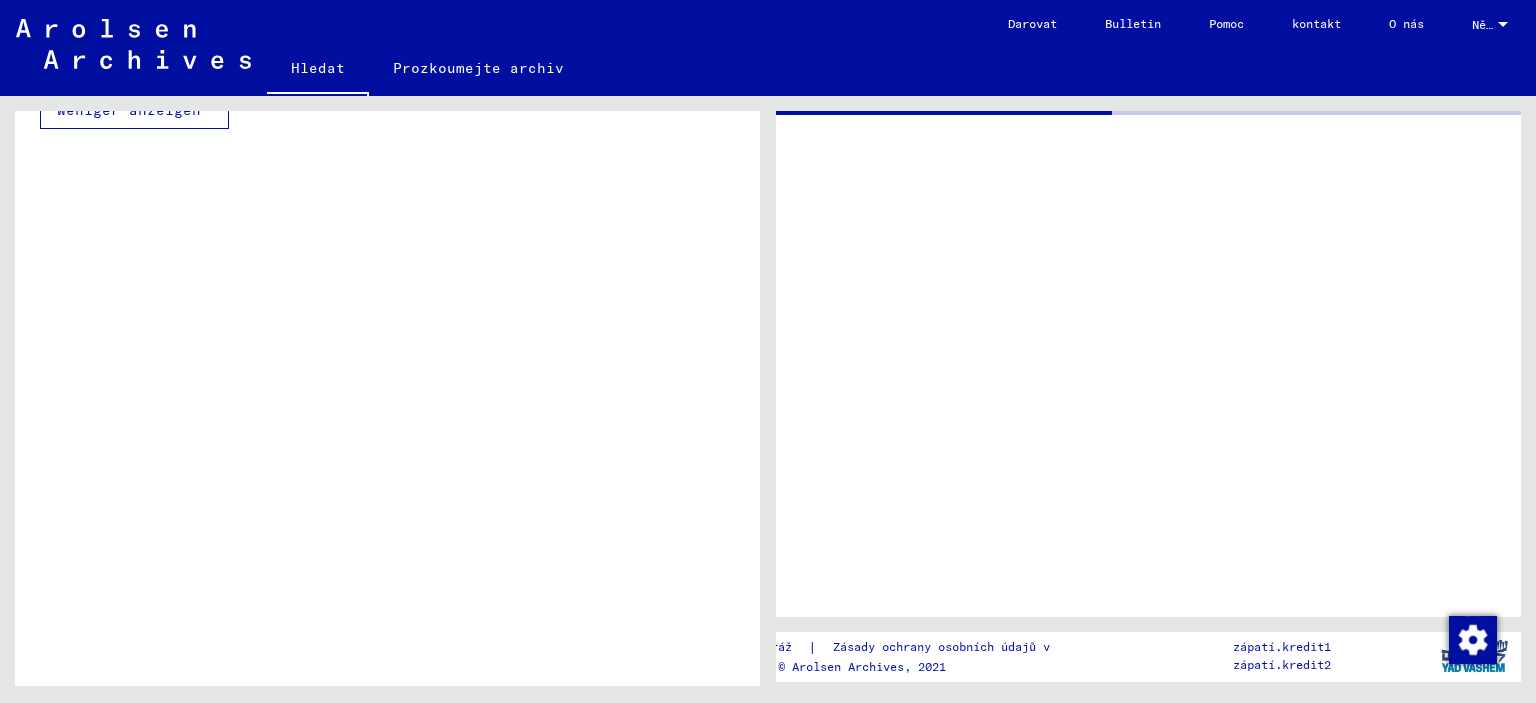 scroll, scrollTop: 0, scrollLeft: 0, axis: both 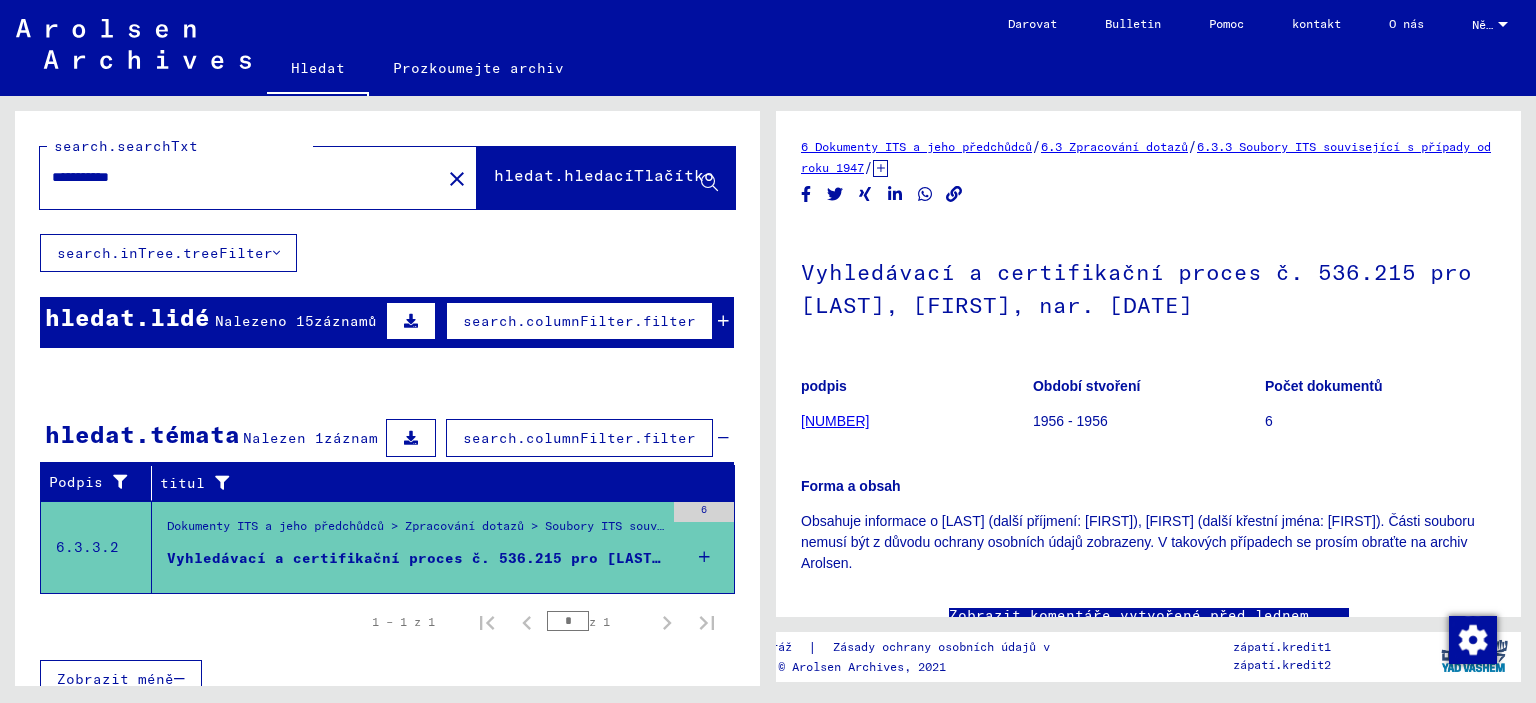 drag, startPoint x: 207, startPoint y: 176, endPoint x: 96, endPoint y: 163, distance: 111.75867 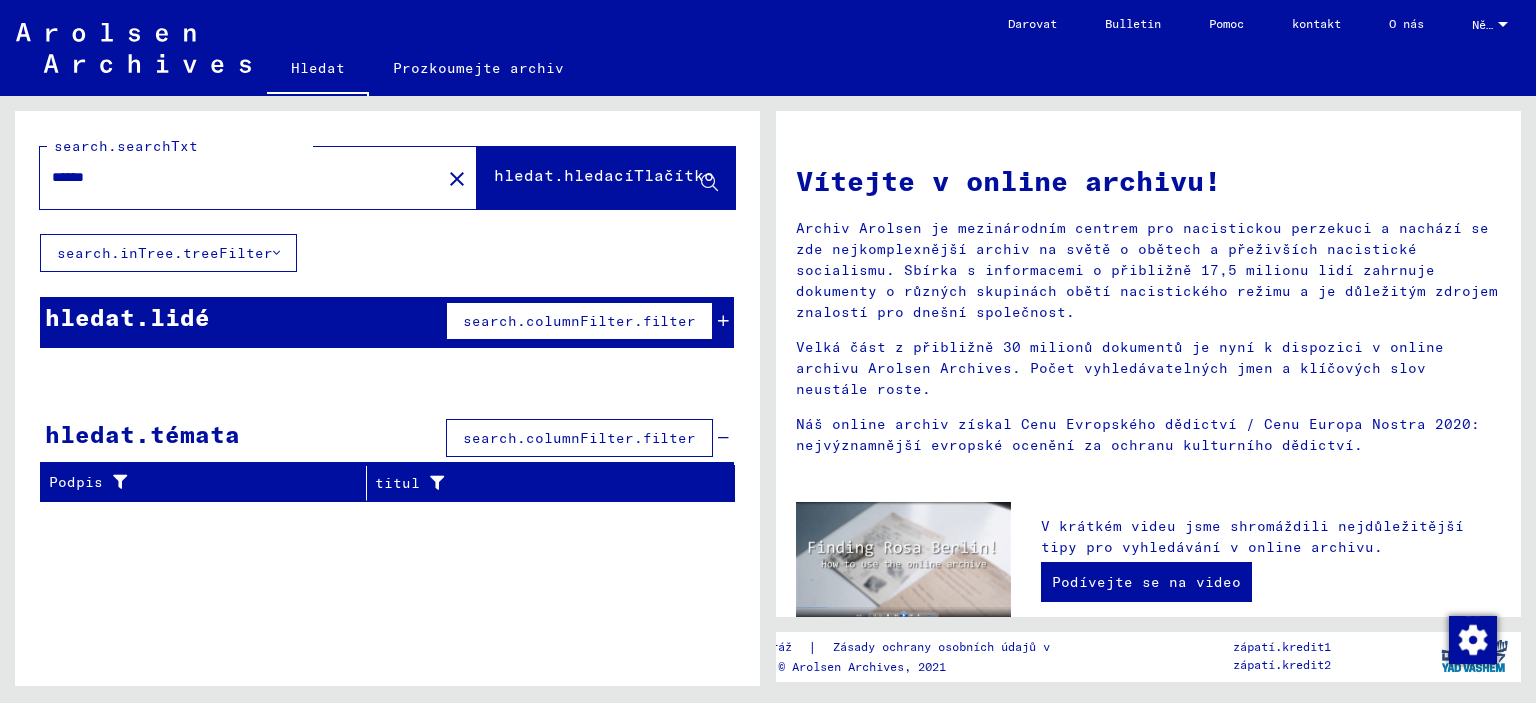type on "******" 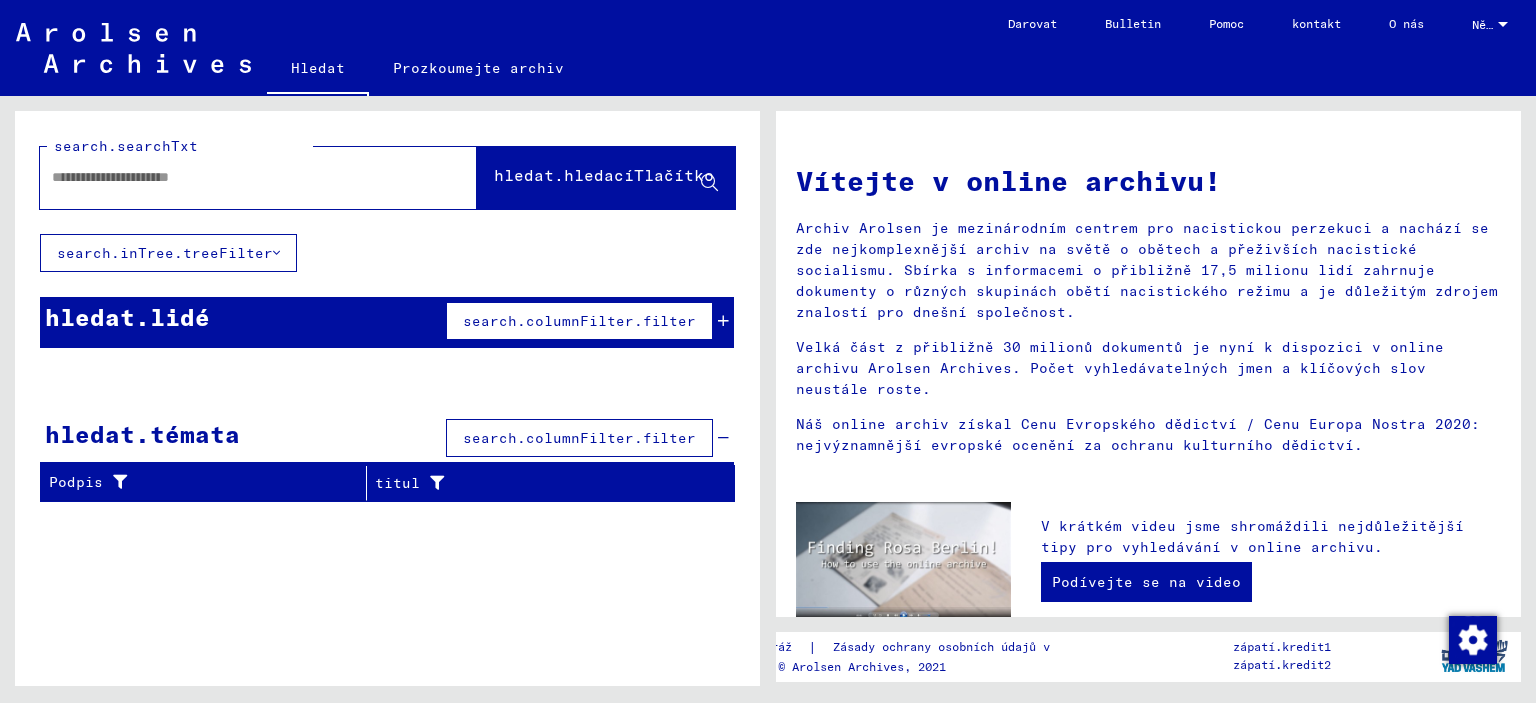 paste on "**********" 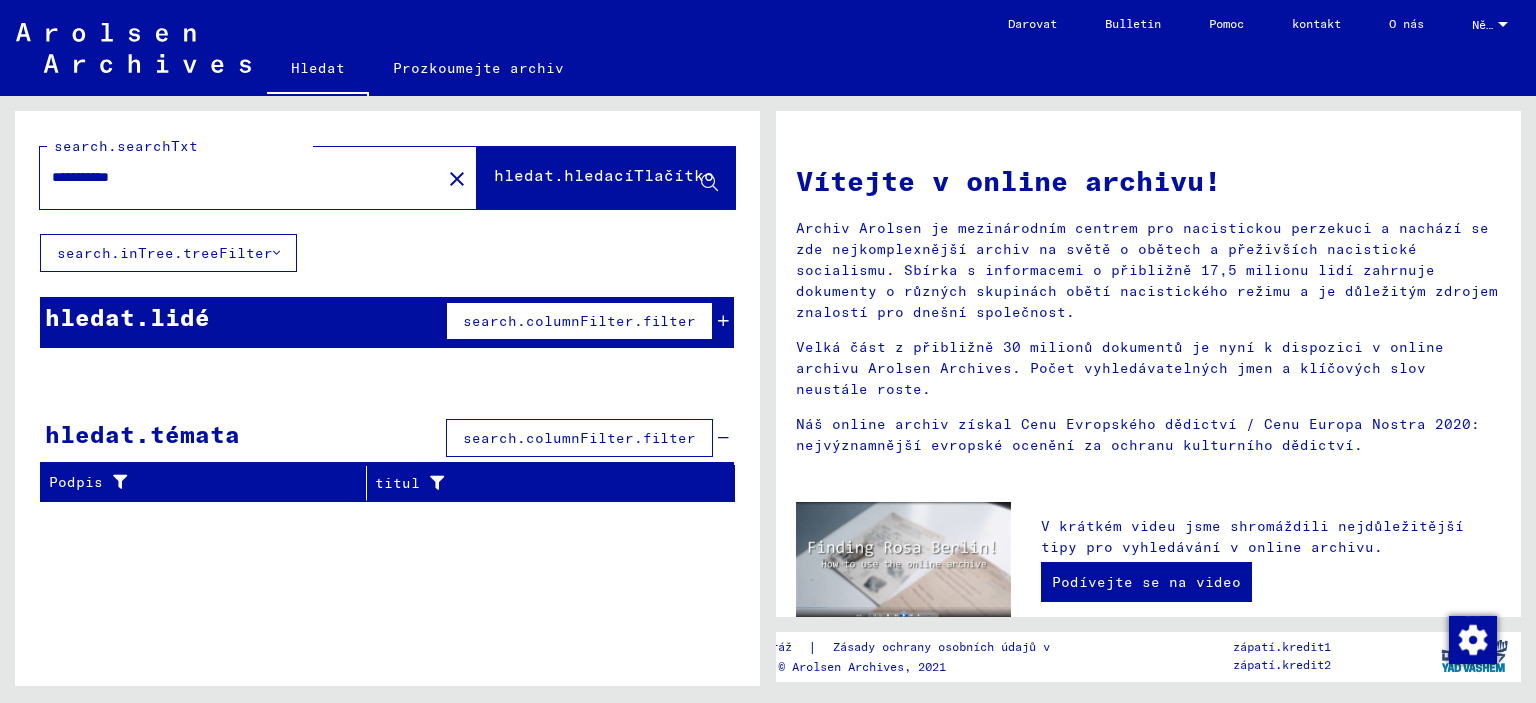 type on "**********" 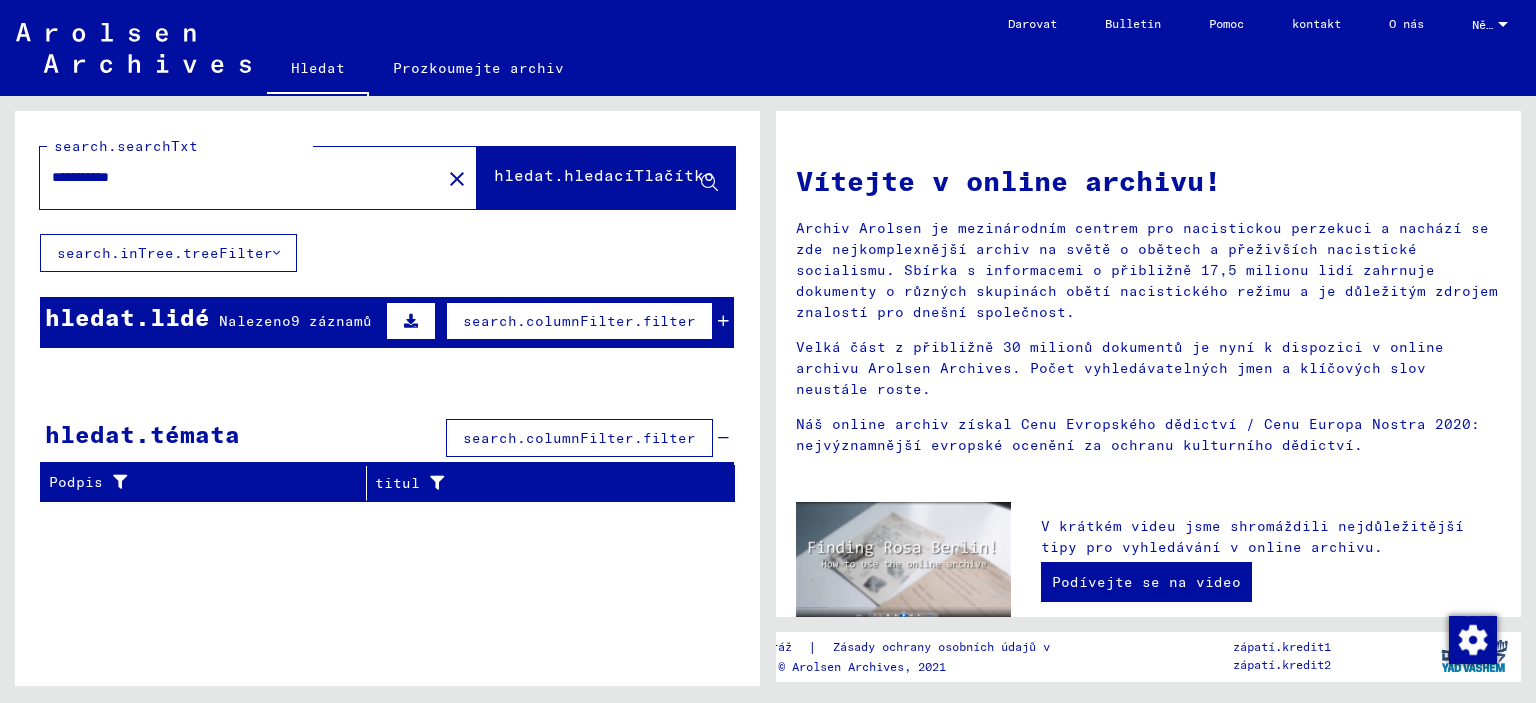 click on "9 záznamů" at bounding box center (331, 321) 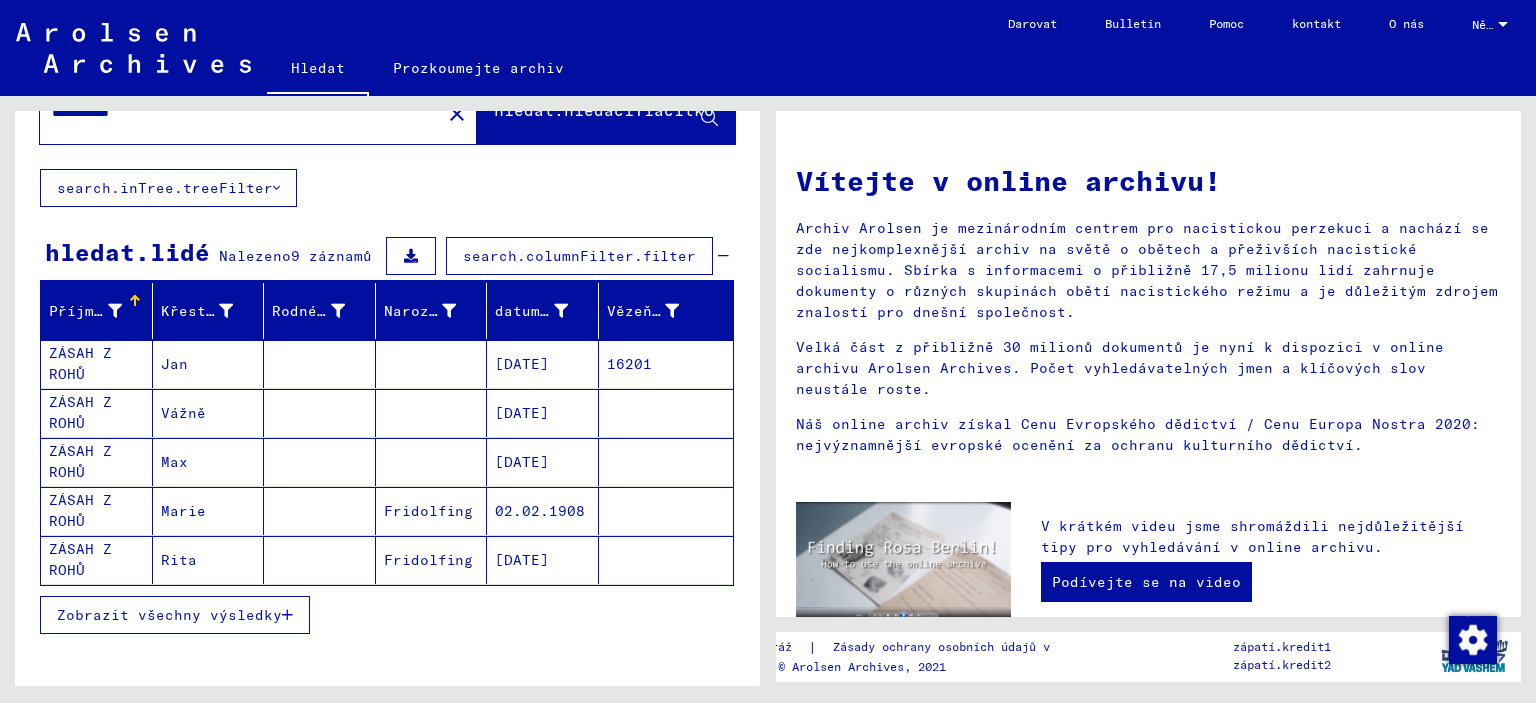 scroll, scrollTop: 100, scrollLeft: 0, axis: vertical 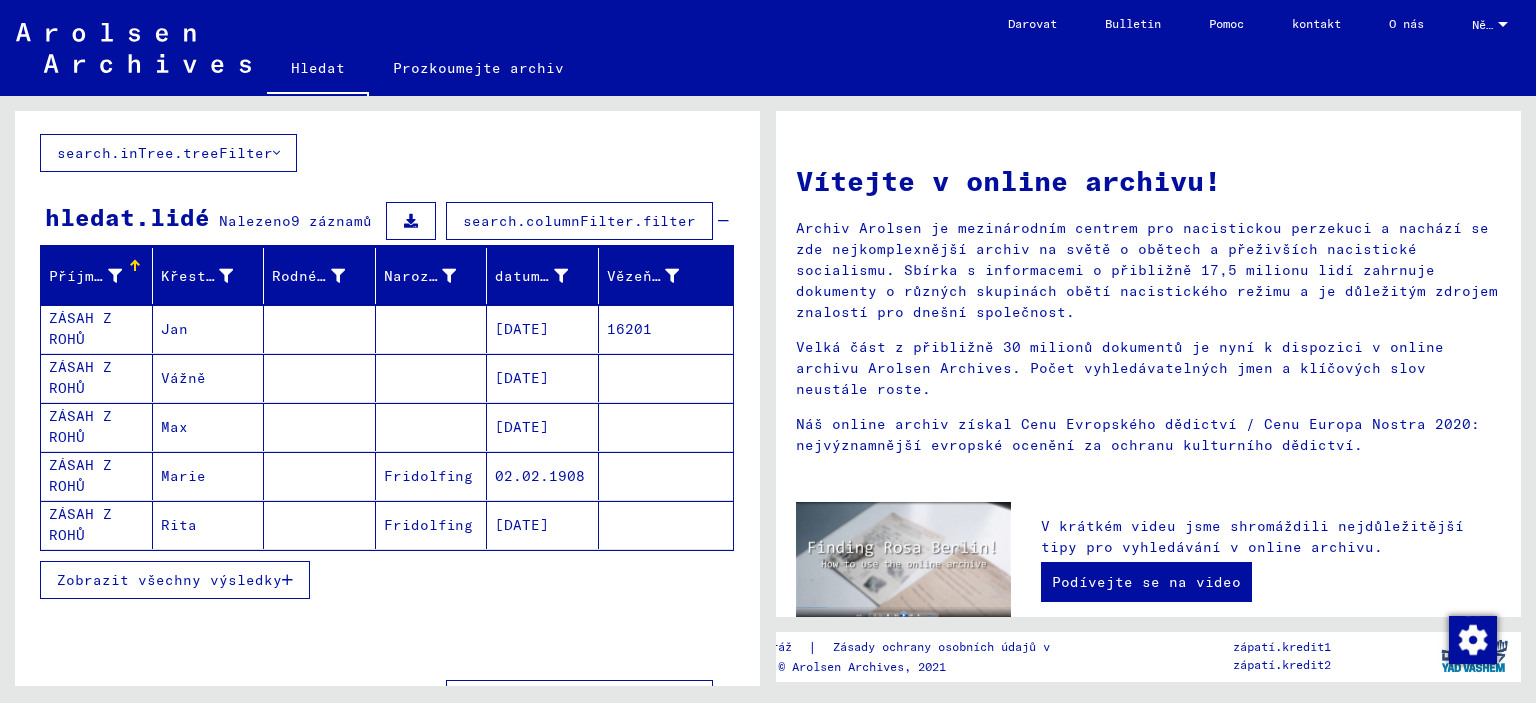 click on "Zobrazit všechny výsledky" at bounding box center [169, 580] 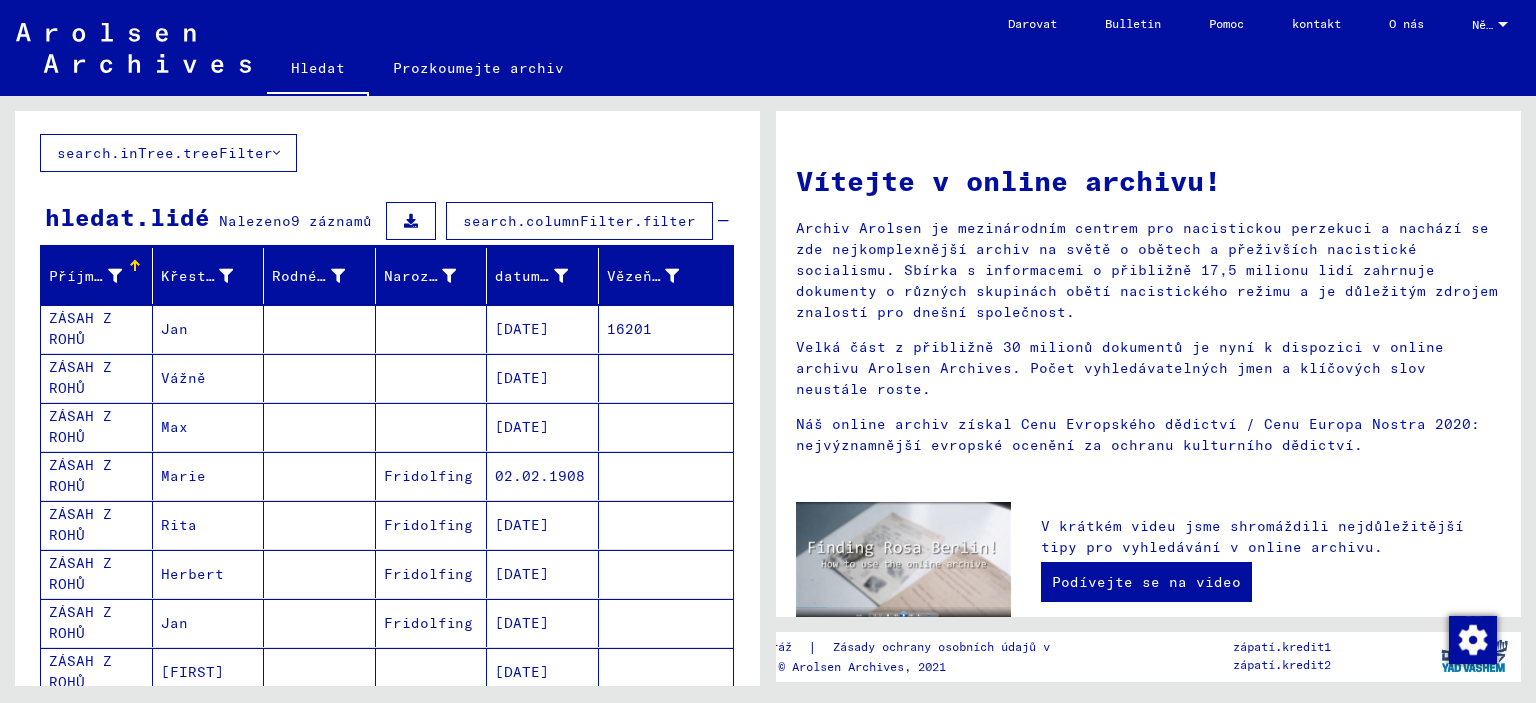 scroll, scrollTop: 200, scrollLeft: 0, axis: vertical 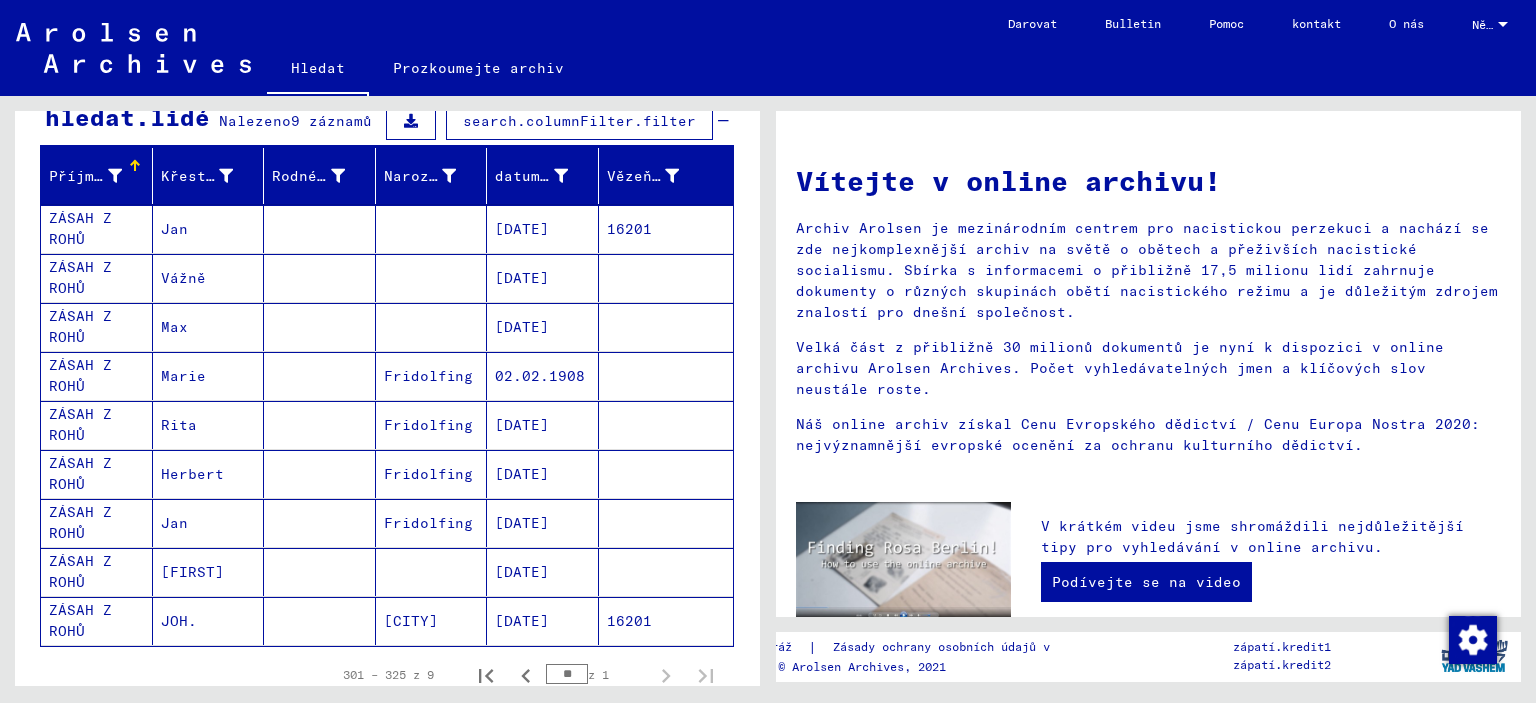 click at bounding box center [320, 572] 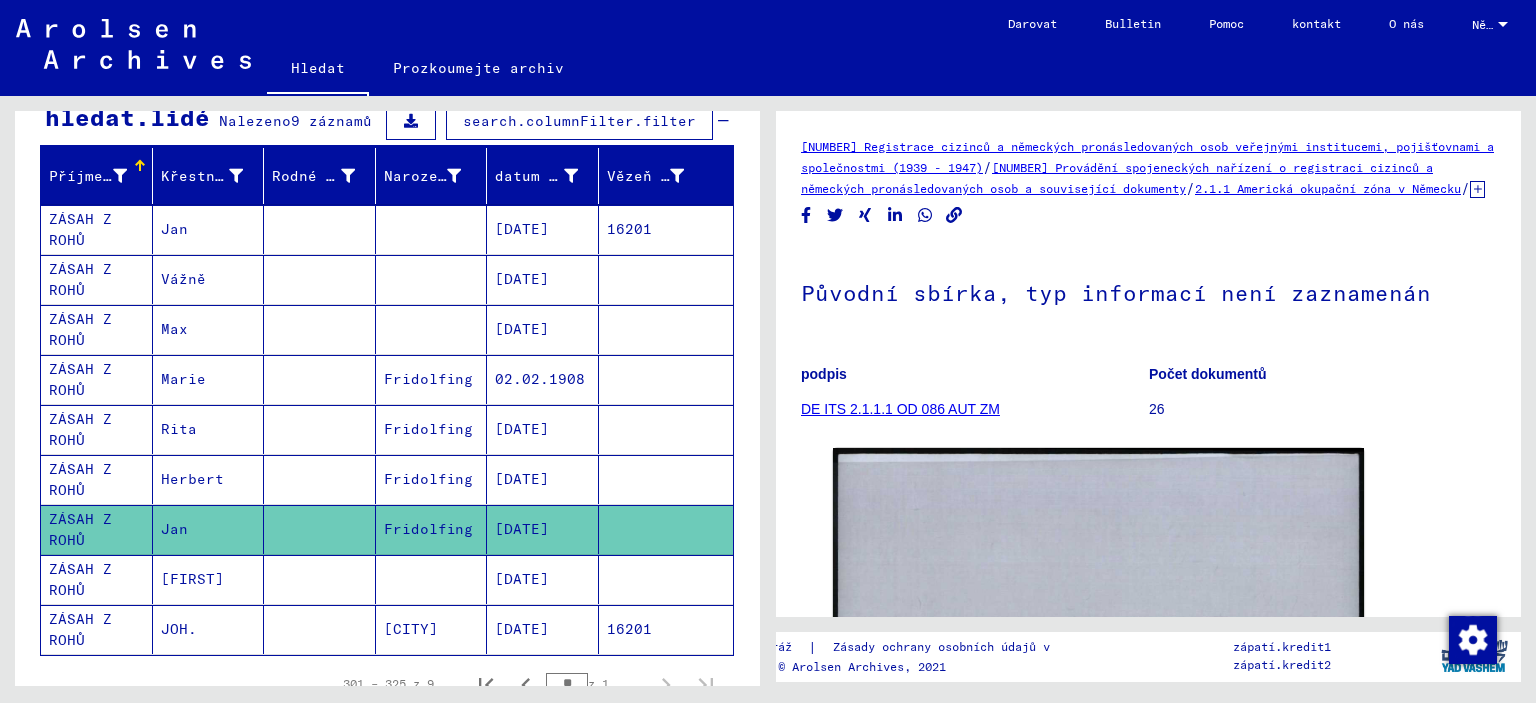 scroll, scrollTop: 300, scrollLeft: 0, axis: vertical 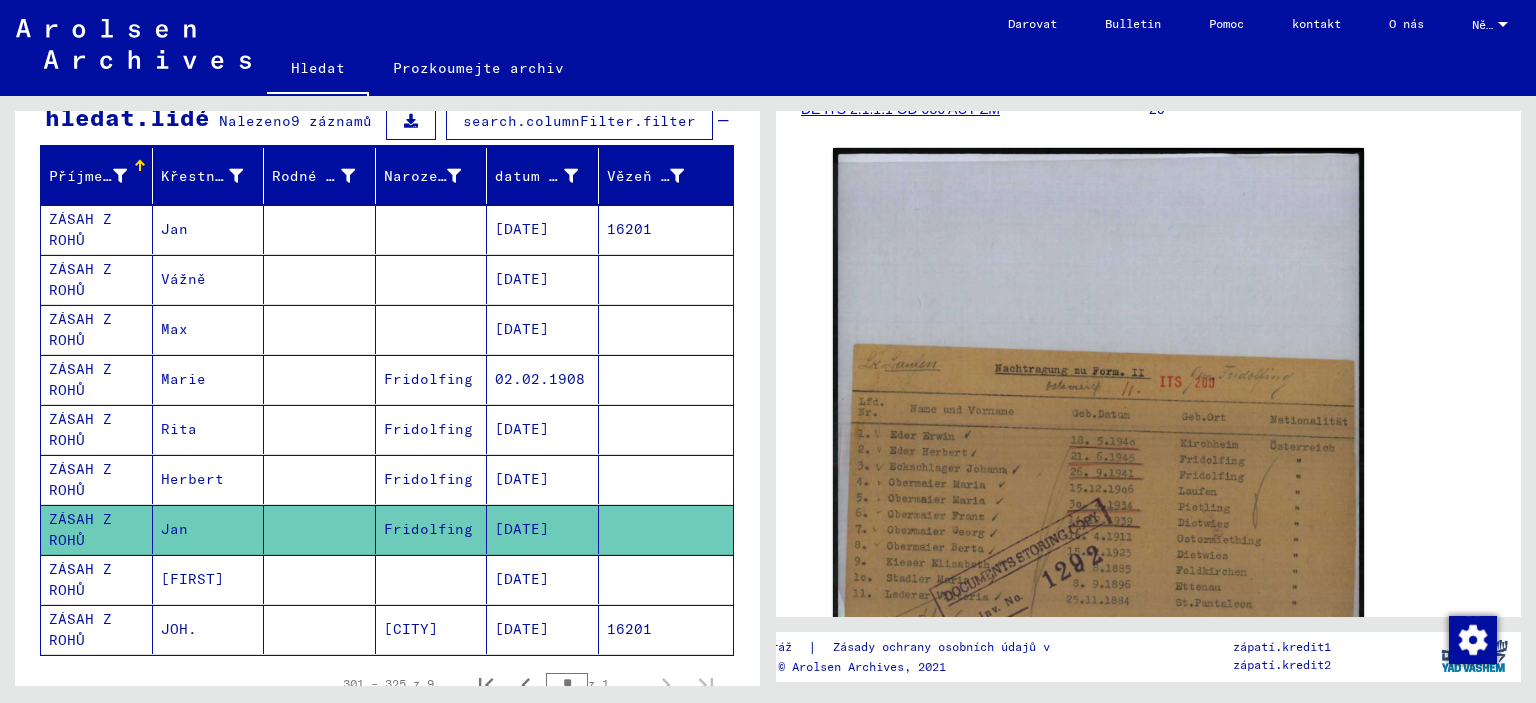 click on "[DATE]" at bounding box center (522, 479) 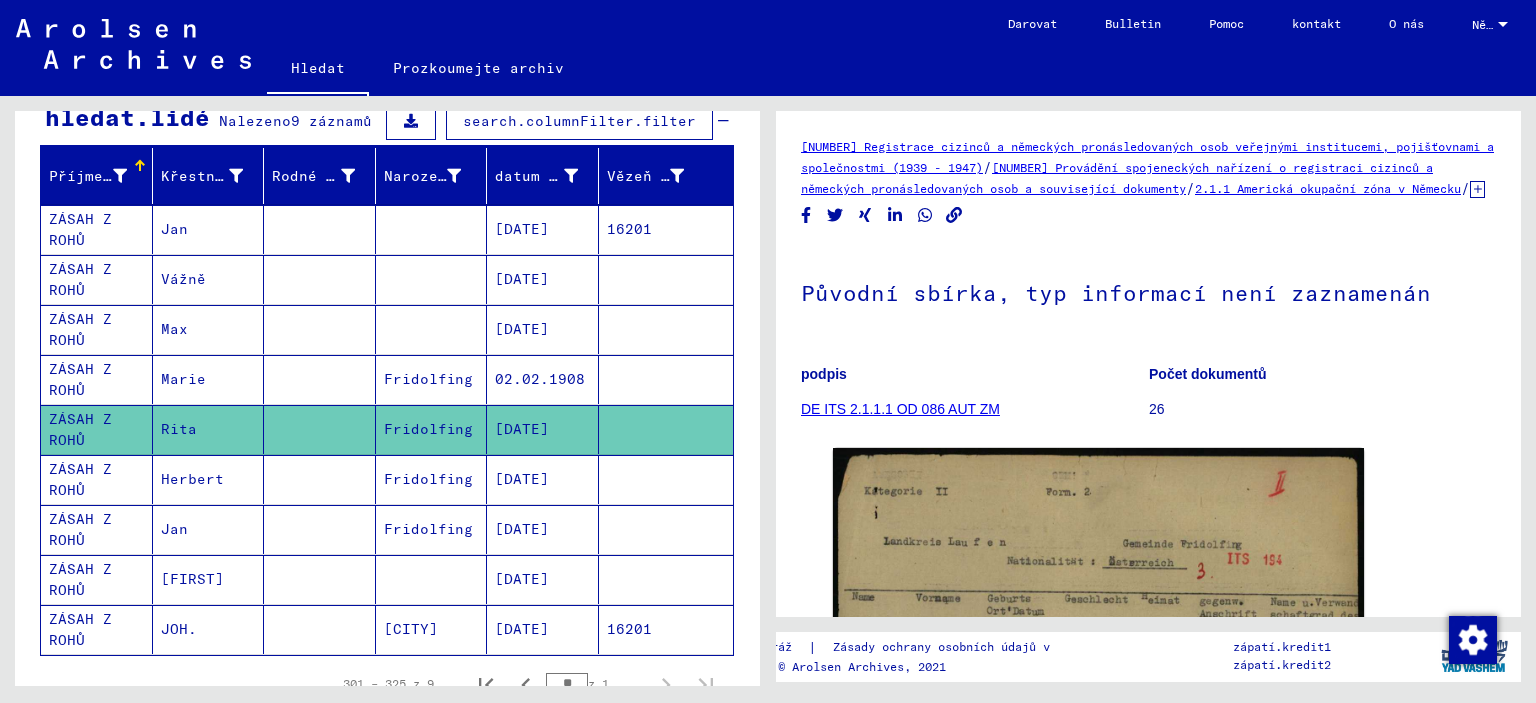scroll, scrollTop: 300, scrollLeft: 0, axis: vertical 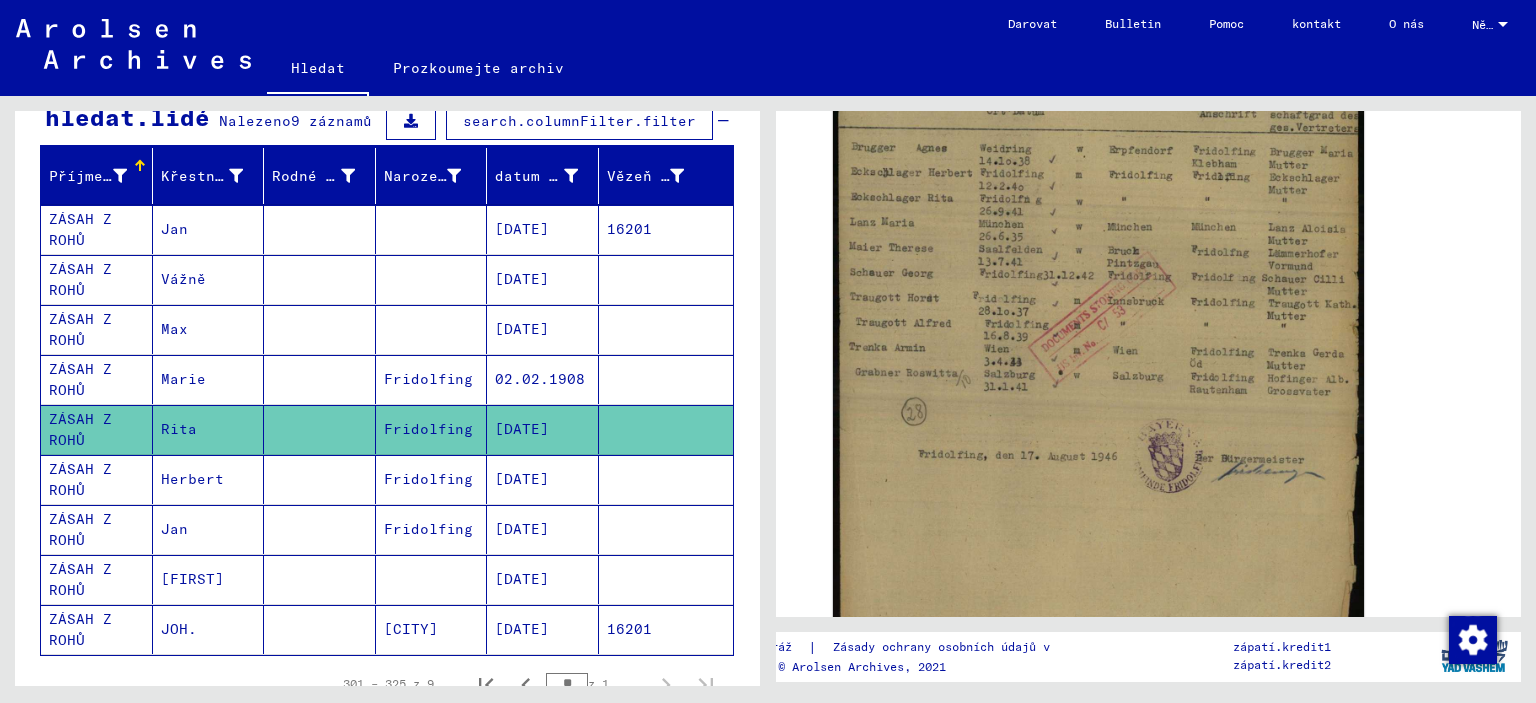 click on "02.02.1908" at bounding box center [543, 429] 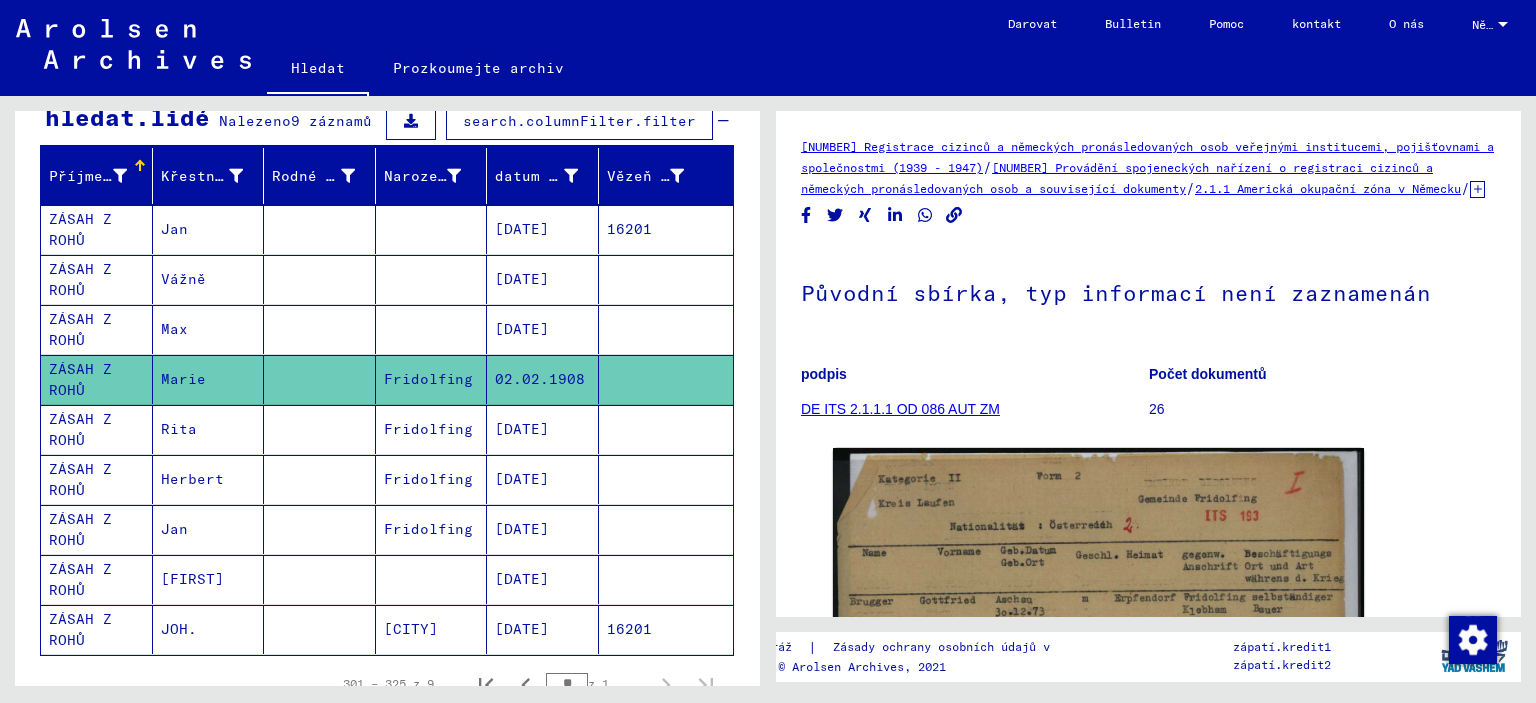 scroll, scrollTop: 300, scrollLeft: 0, axis: vertical 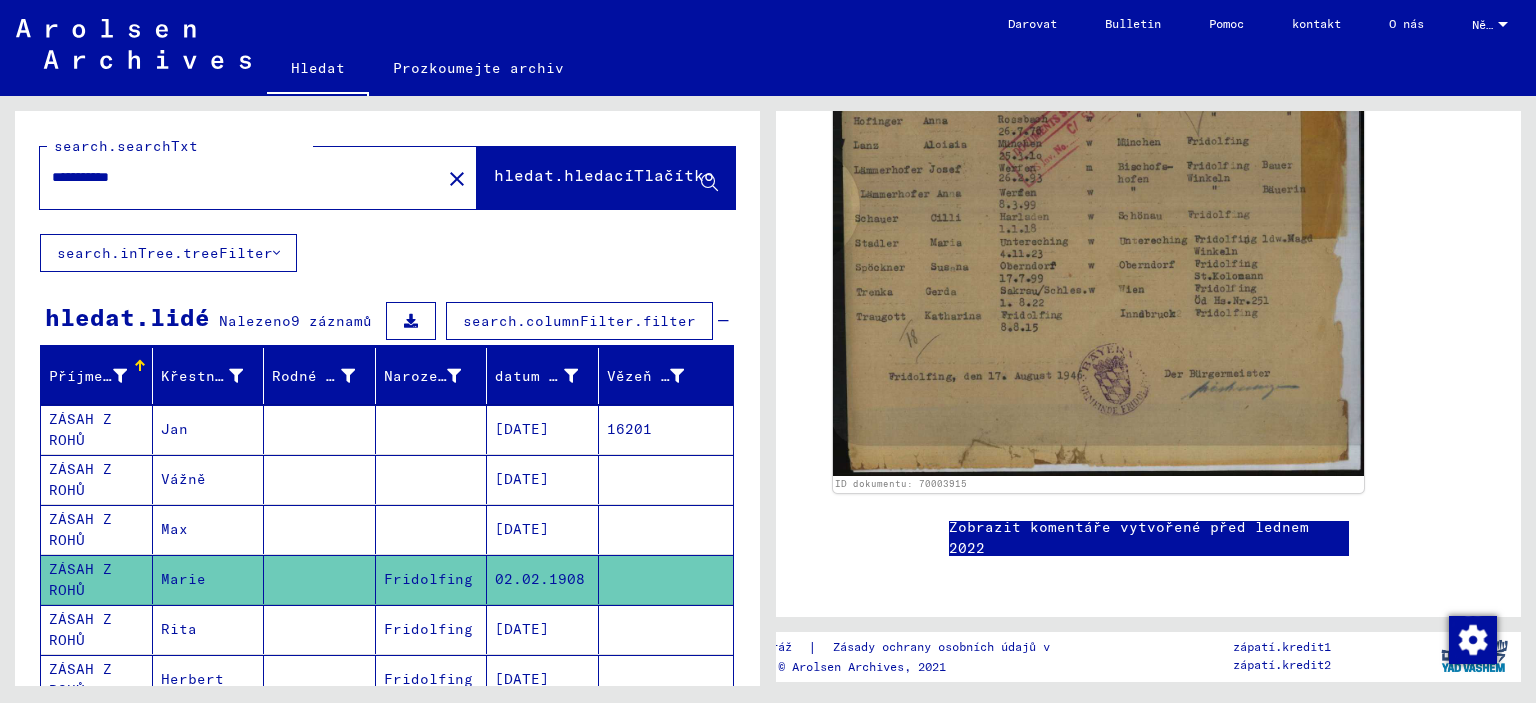 drag, startPoint x: 255, startPoint y: 177, endPoint x: 0, endPoint y: 191, distance: 255.38402 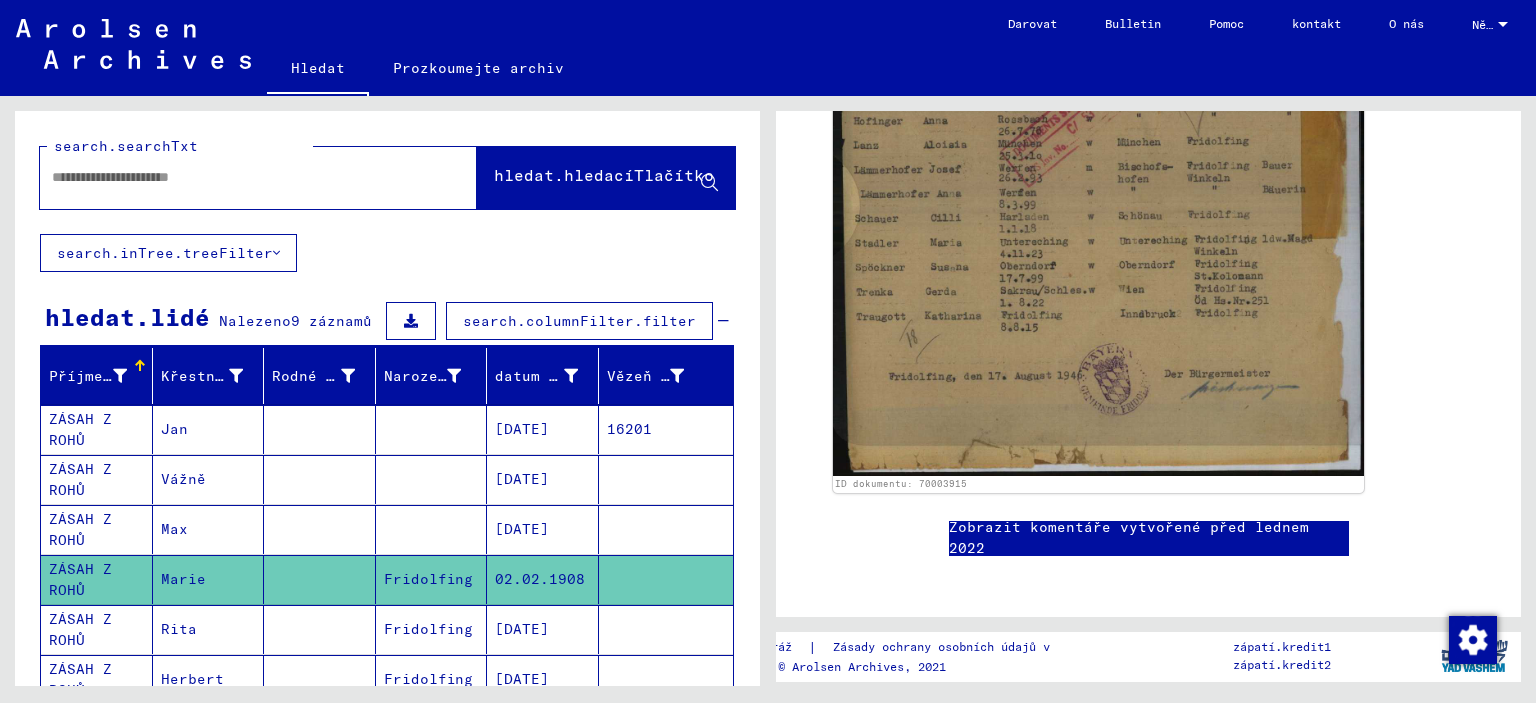 paste on "**********" 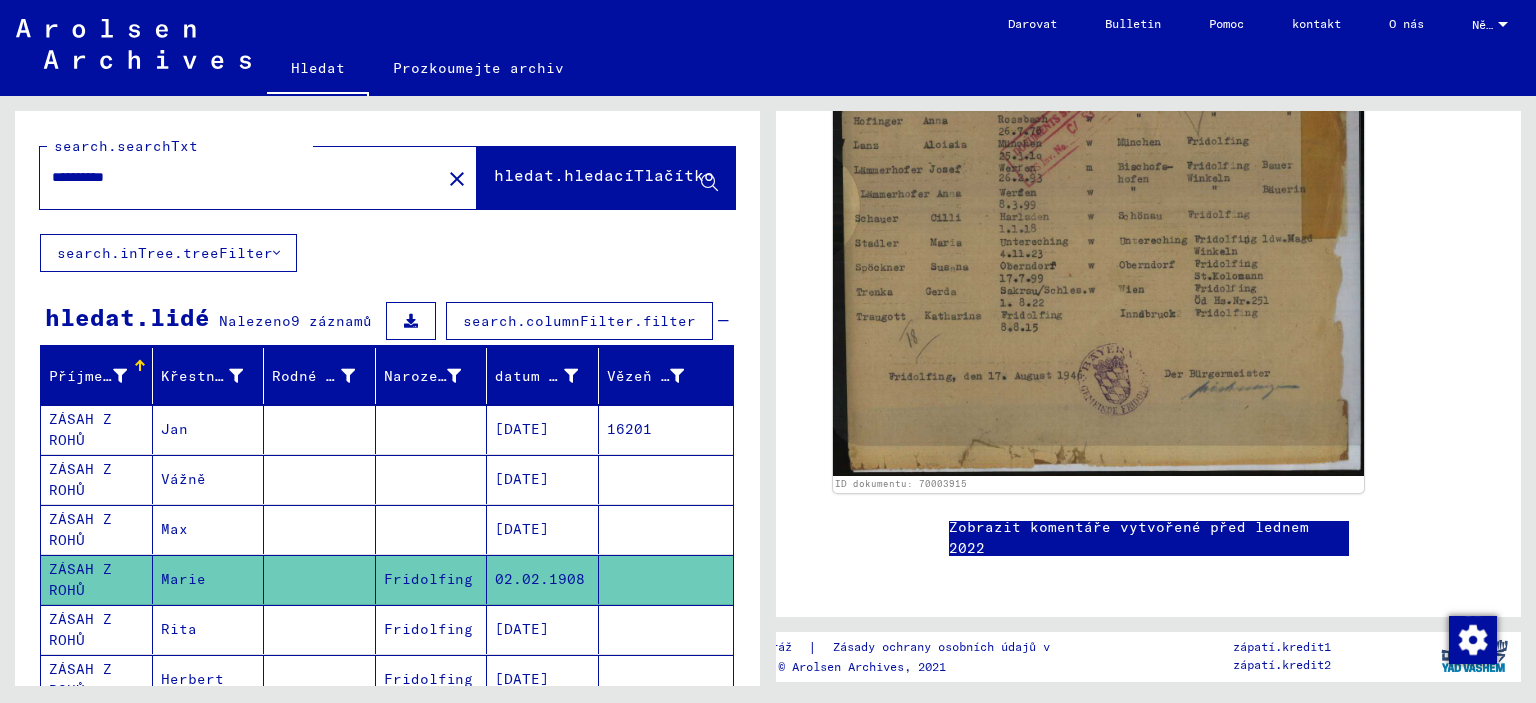 type on "**********" 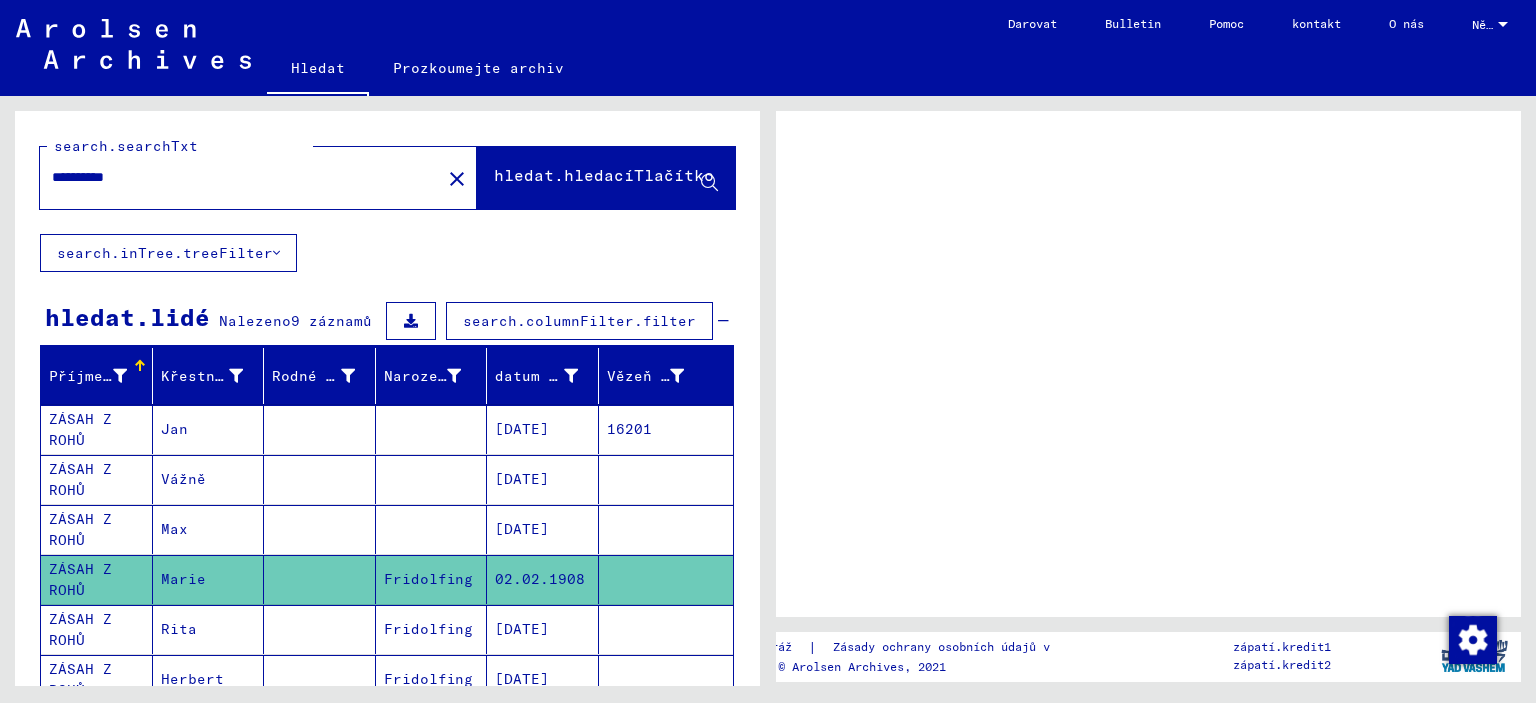 scroll, scrollTop: 0, scrollLeft: 0, axis: both 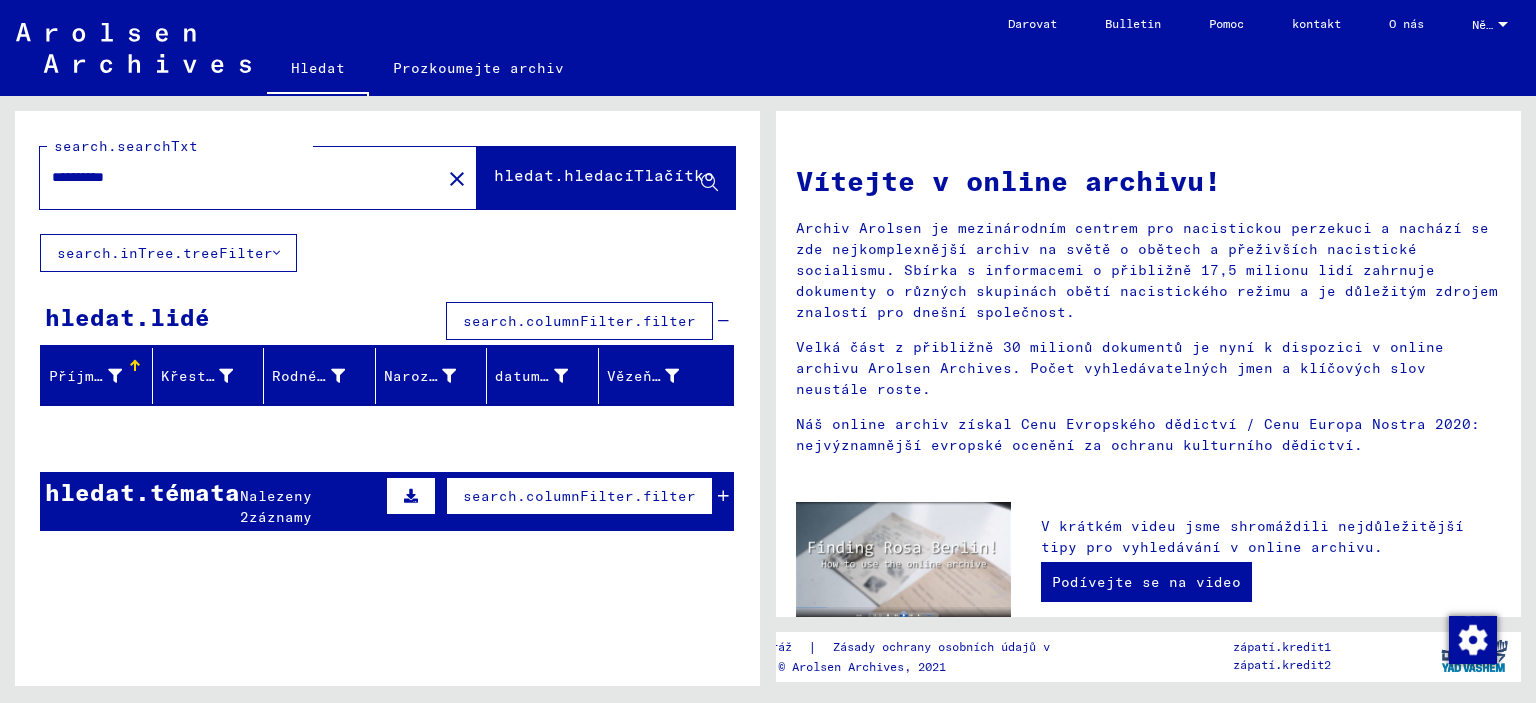 click on "Nalezeny 2" at bounding box center [276, 506] 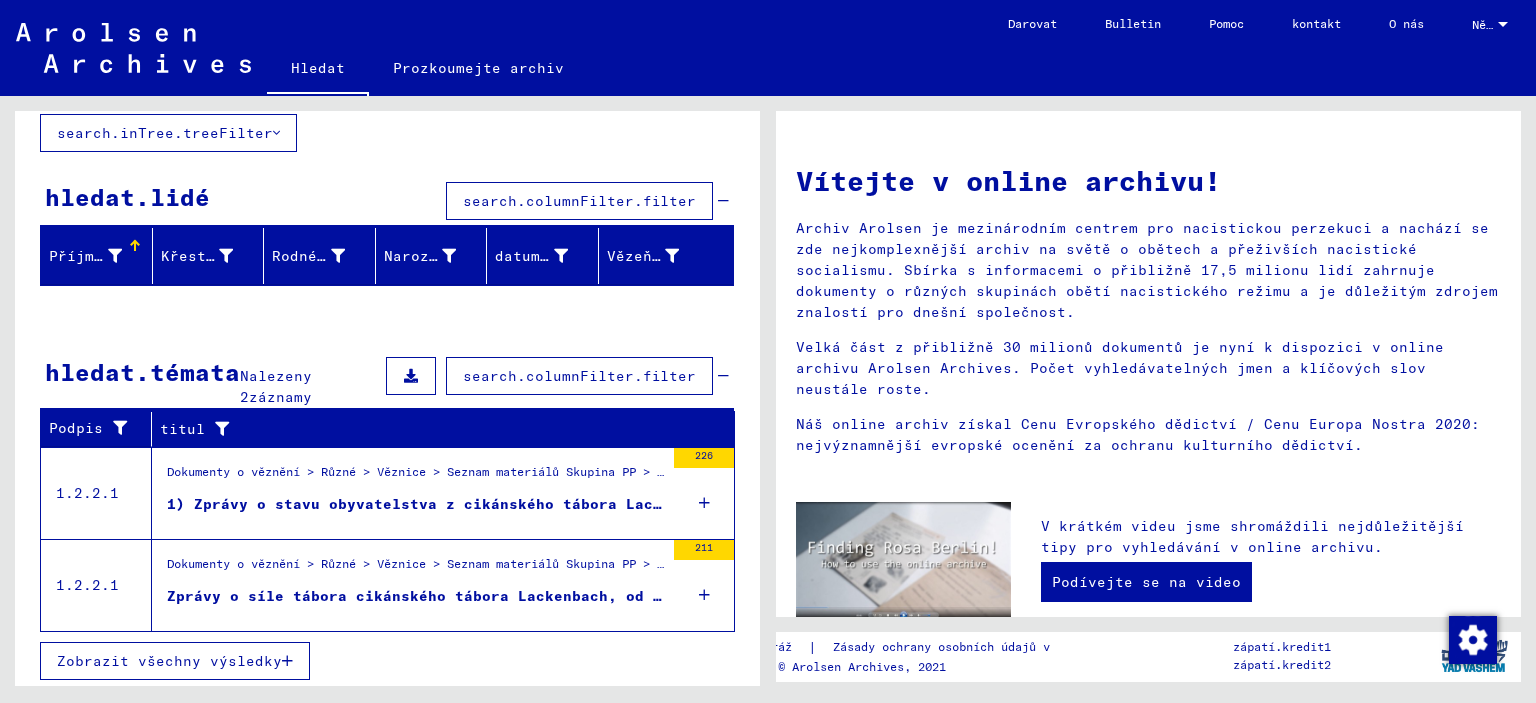click on "Dokumenty o věznění > Různé > Věznice > Seznam materiálů Skupina PP > Reichsgaue v dnešním RAKOUSKU" at bounding box center (415, 477) 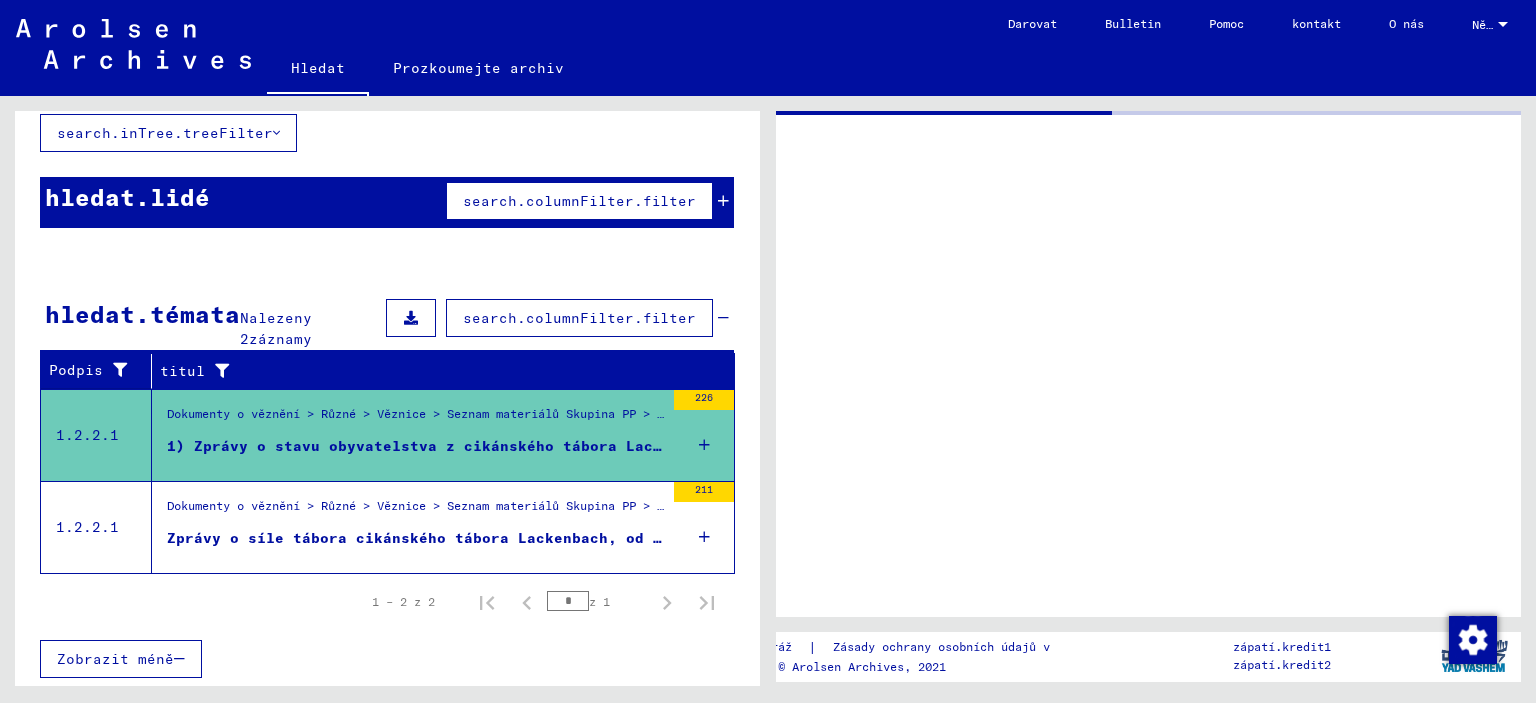 scroll, scrollTop: 118, scrollLeft: 0, axis: vertical 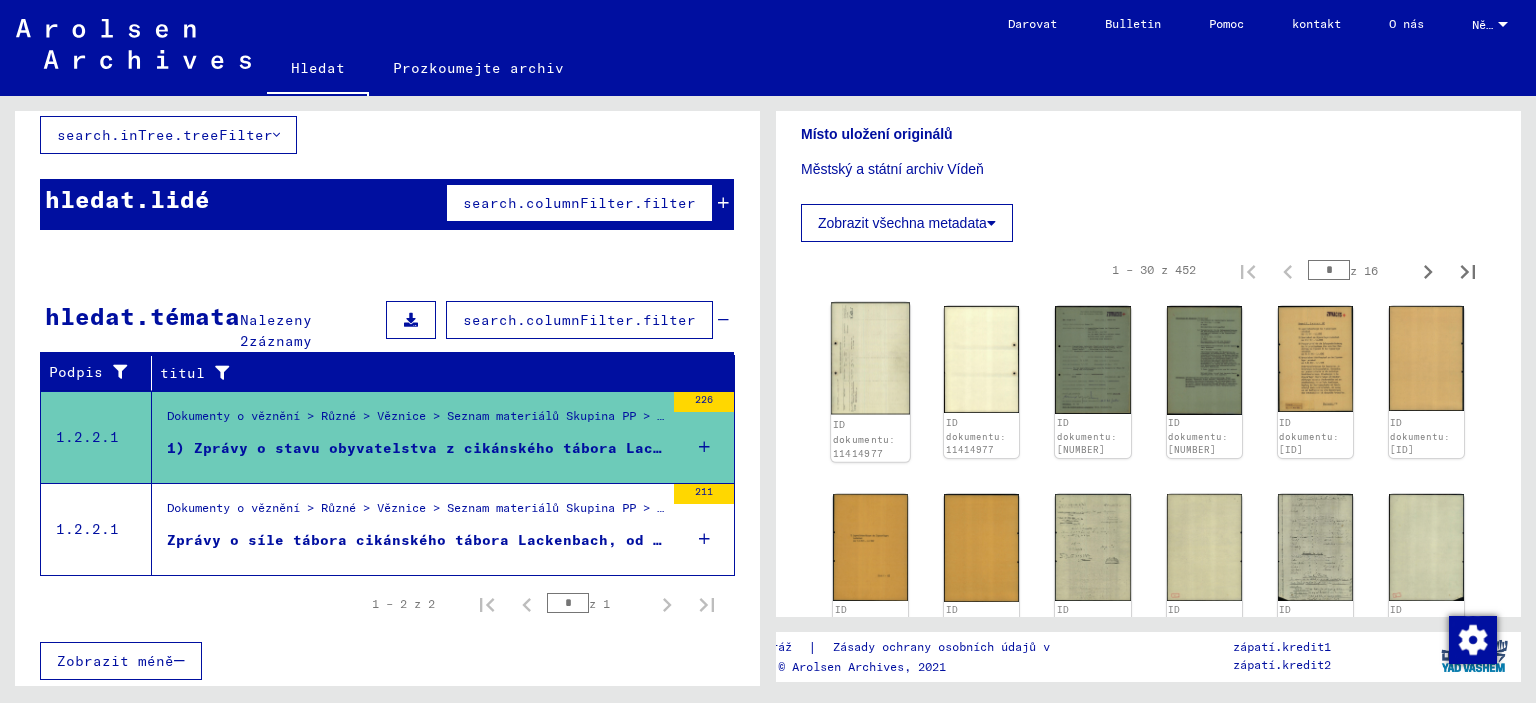 click 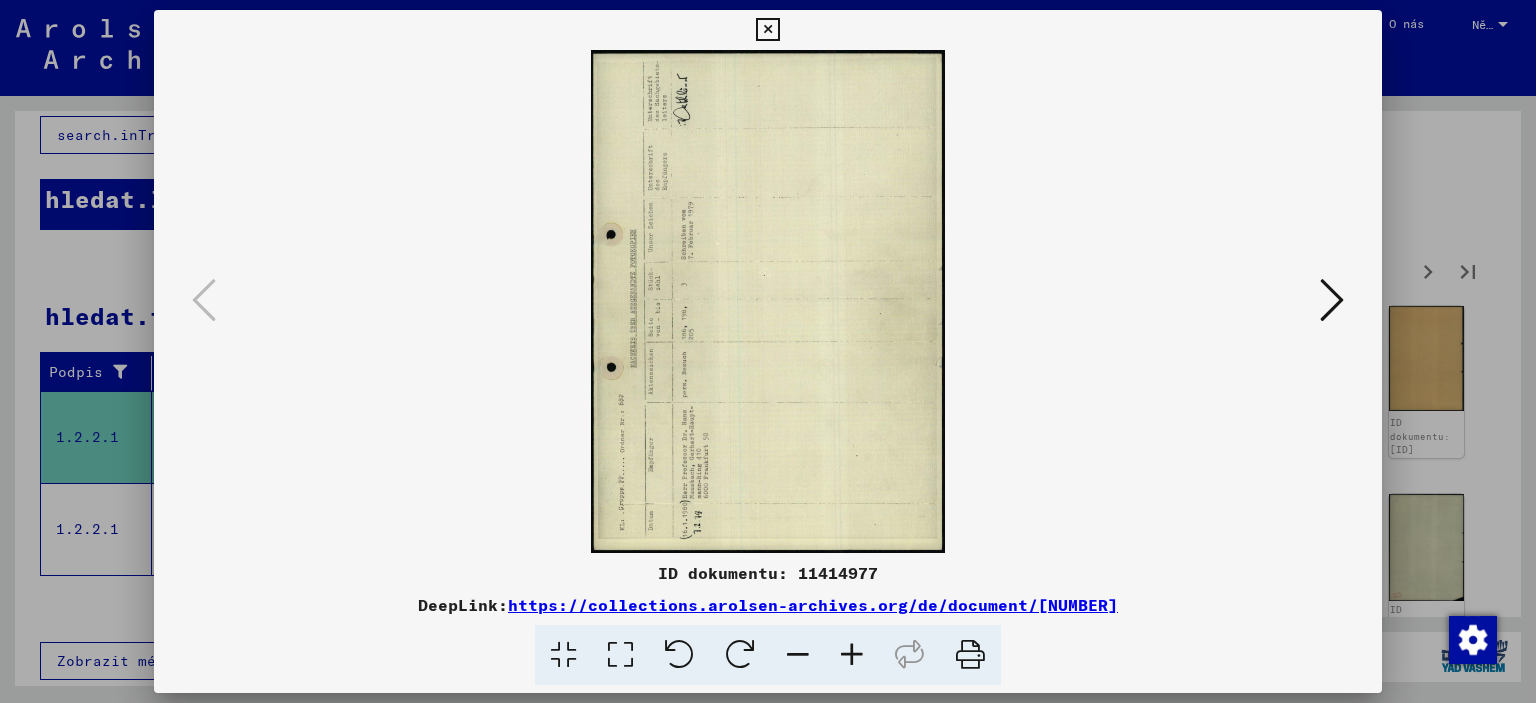 click at bounding box center [740, 655] 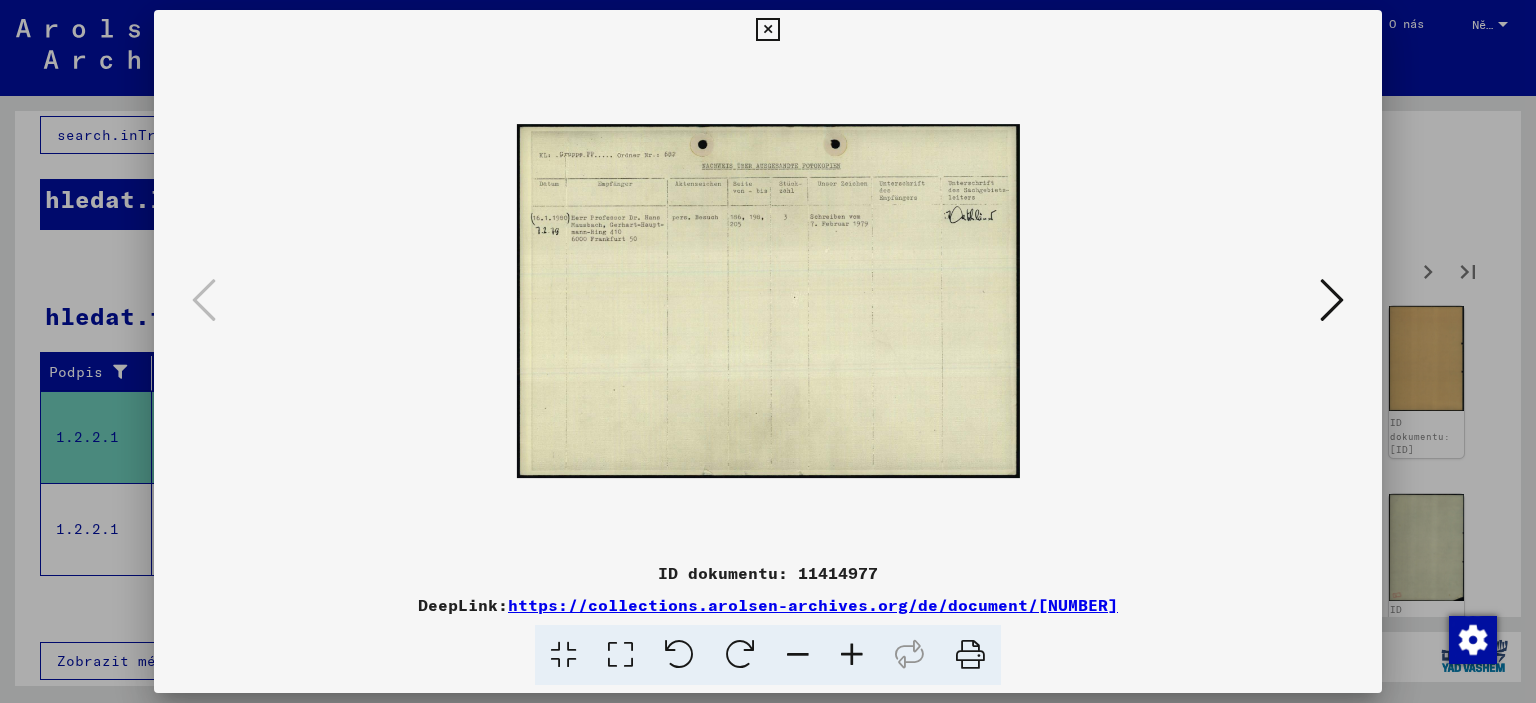 click at bounding box center (852, 655) 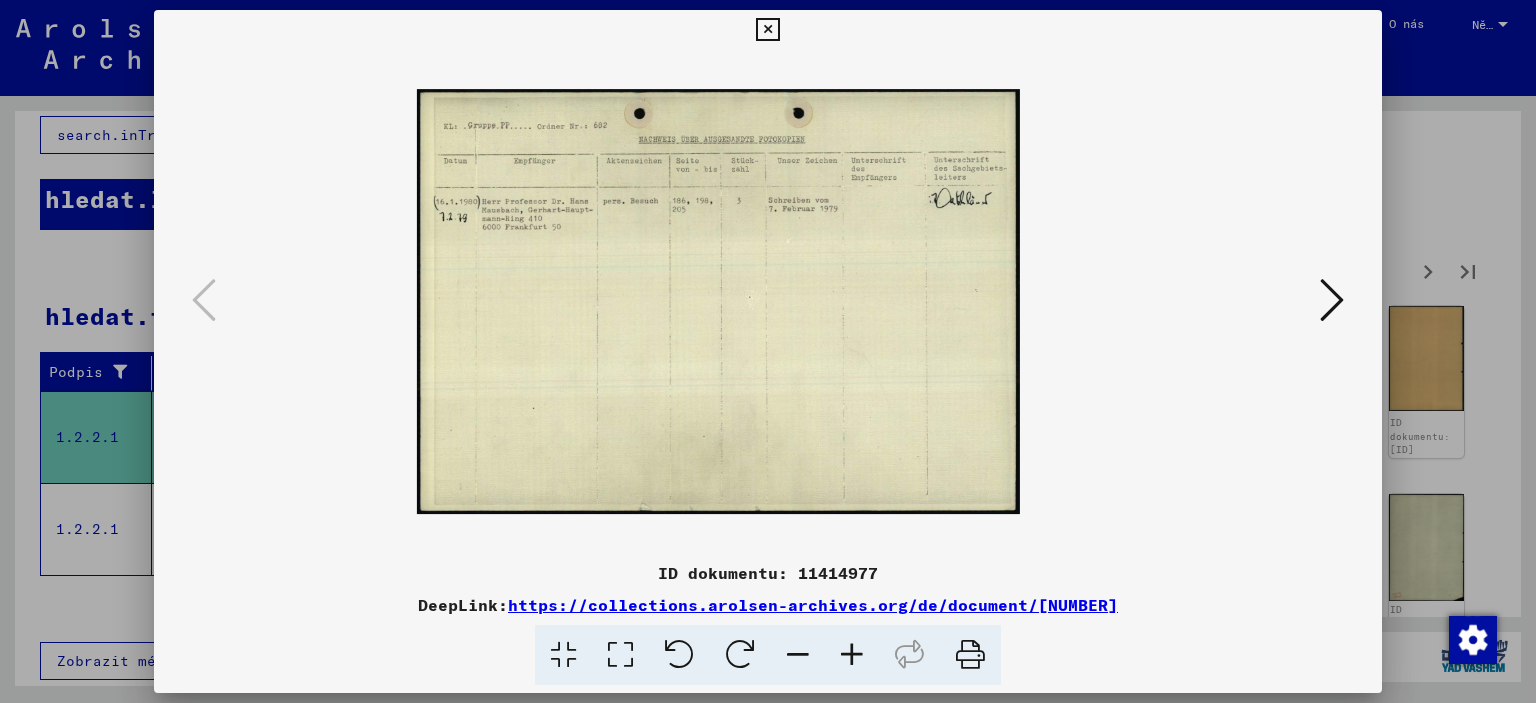 click at bounding box center (852, 655) 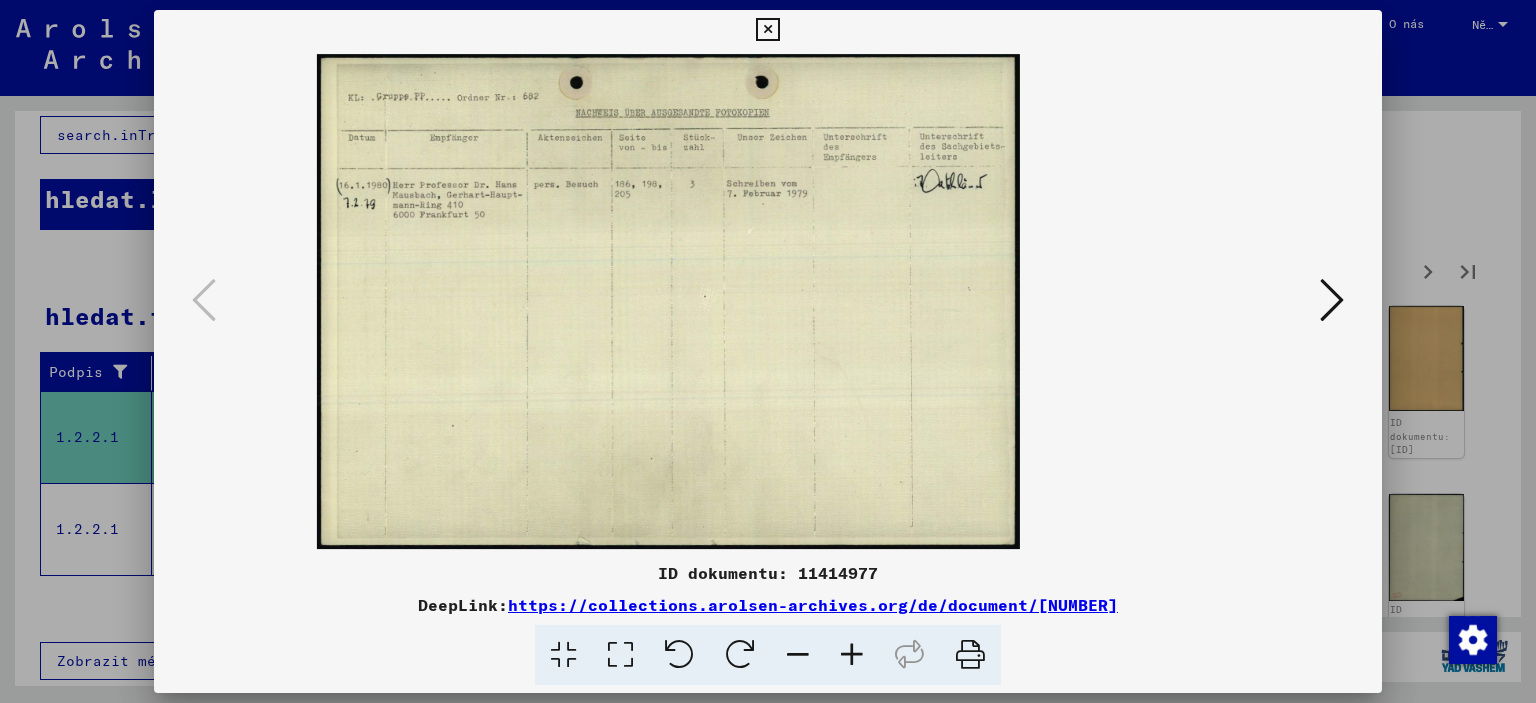 click at bounding box center [852, 655] 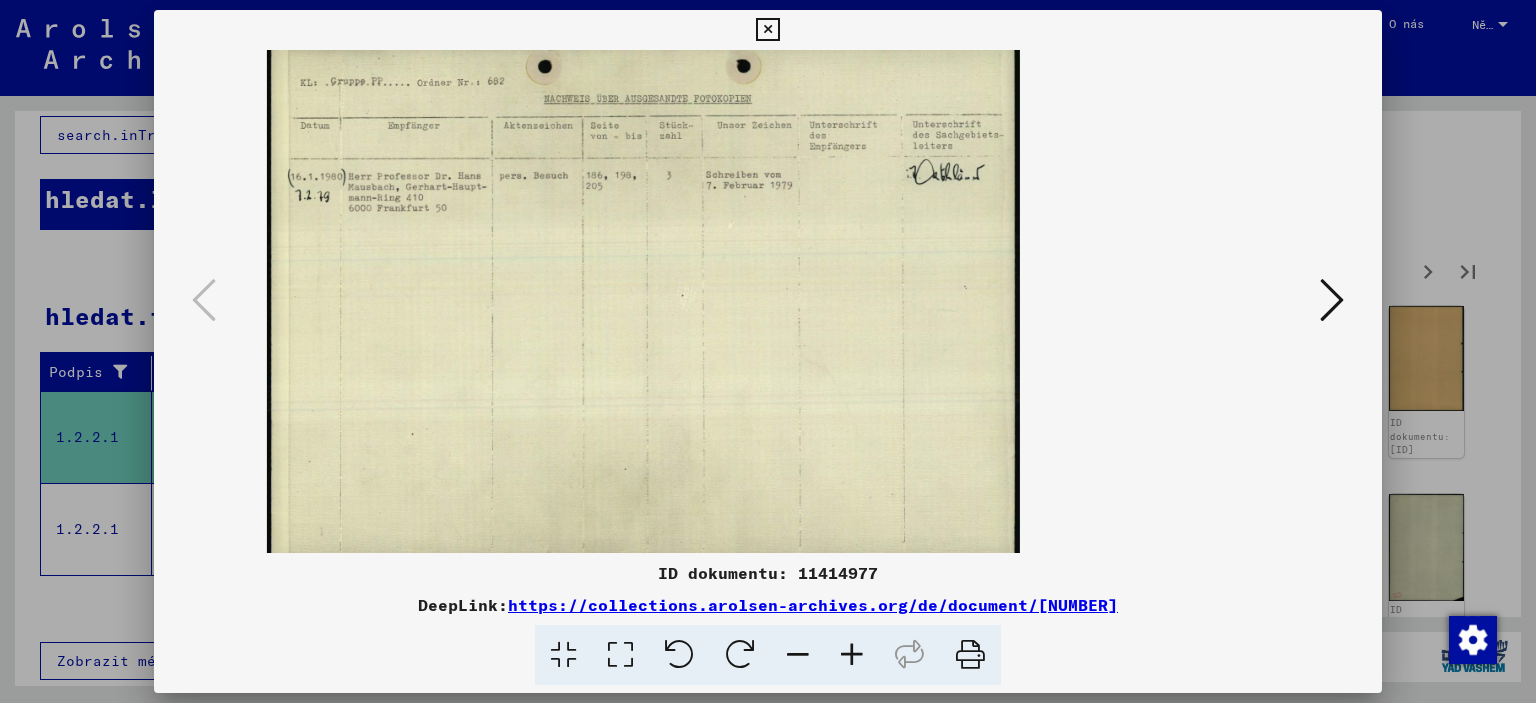 click at bounding box center [852, 655] 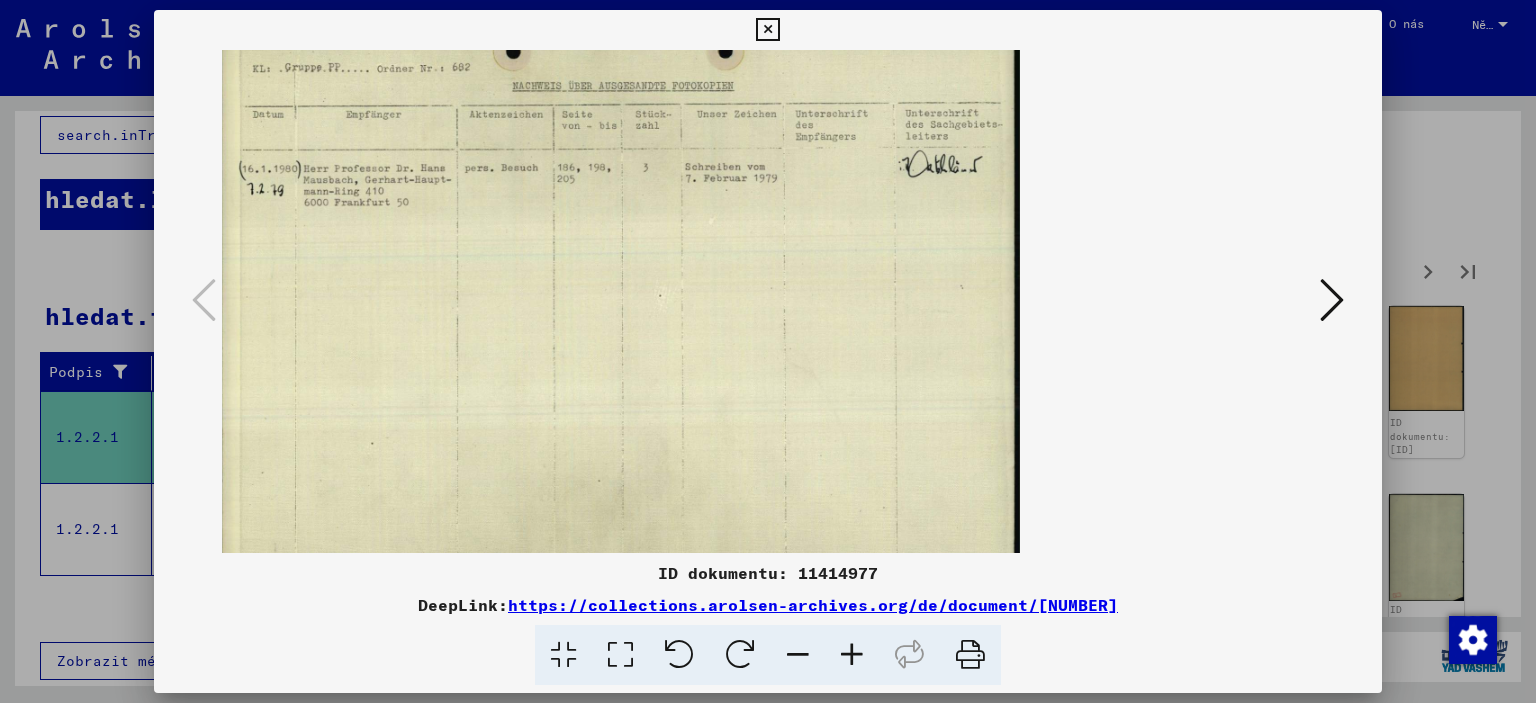 click at bounding box center [852, 655] 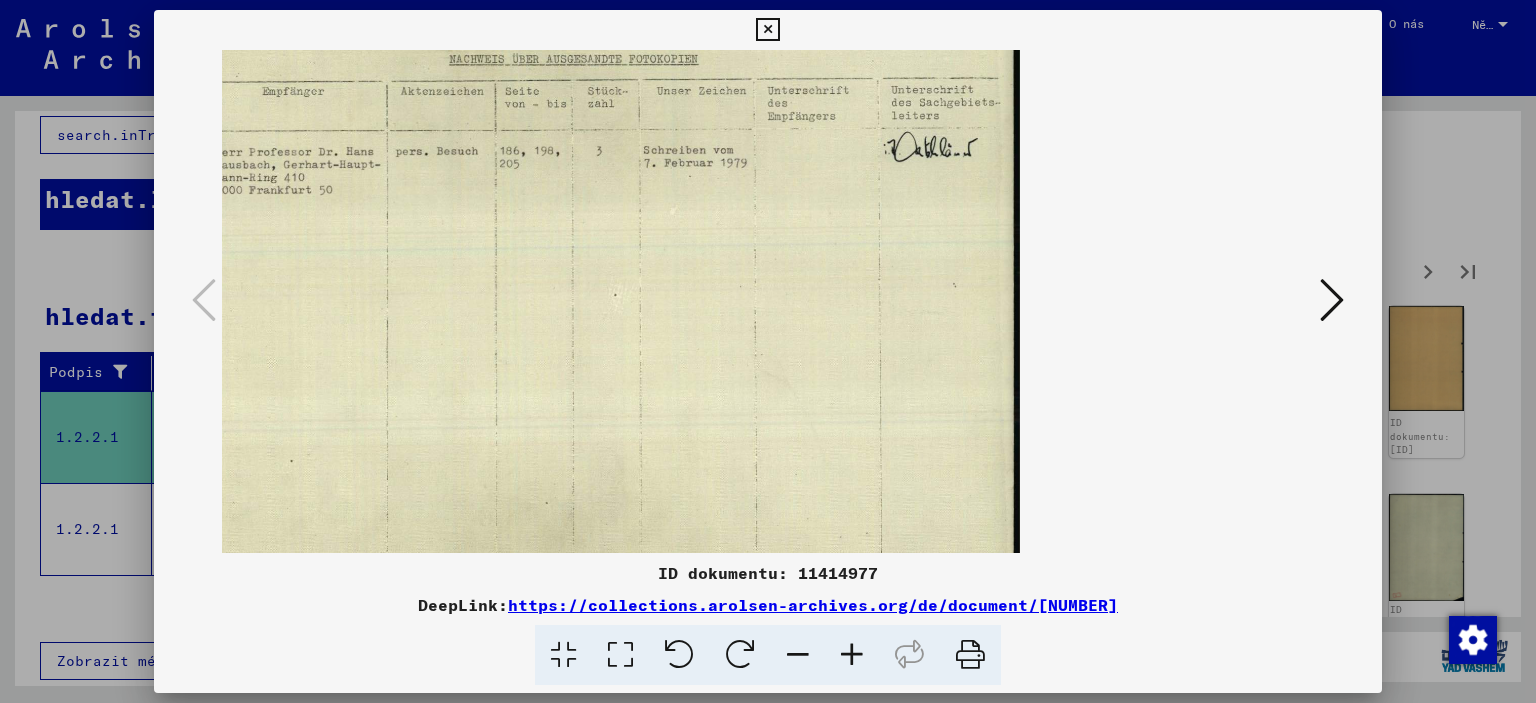drag, startPoint x: 594, startPoint y: 275, endPoint x: 629, endPoint y: 287, distance: 37 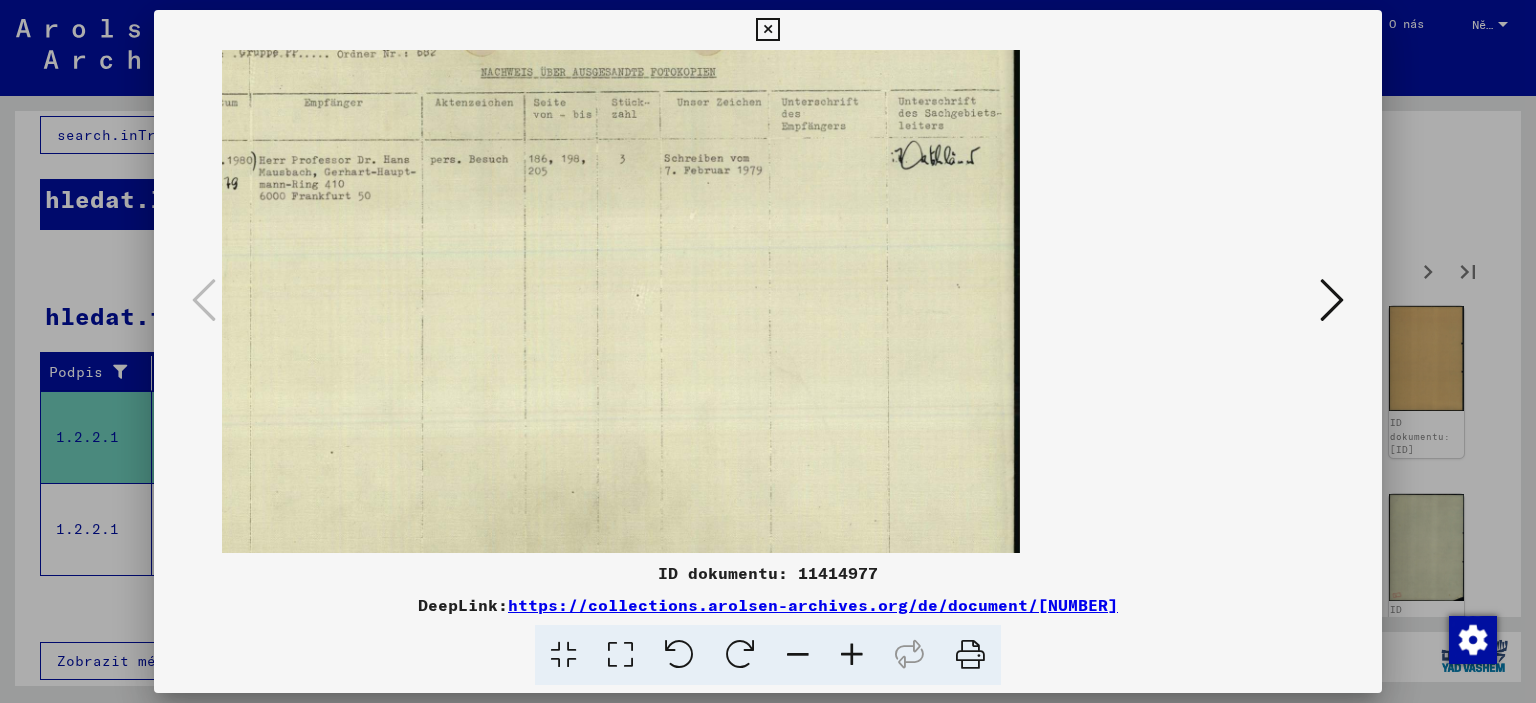 click at bounding box center (1332, 300) 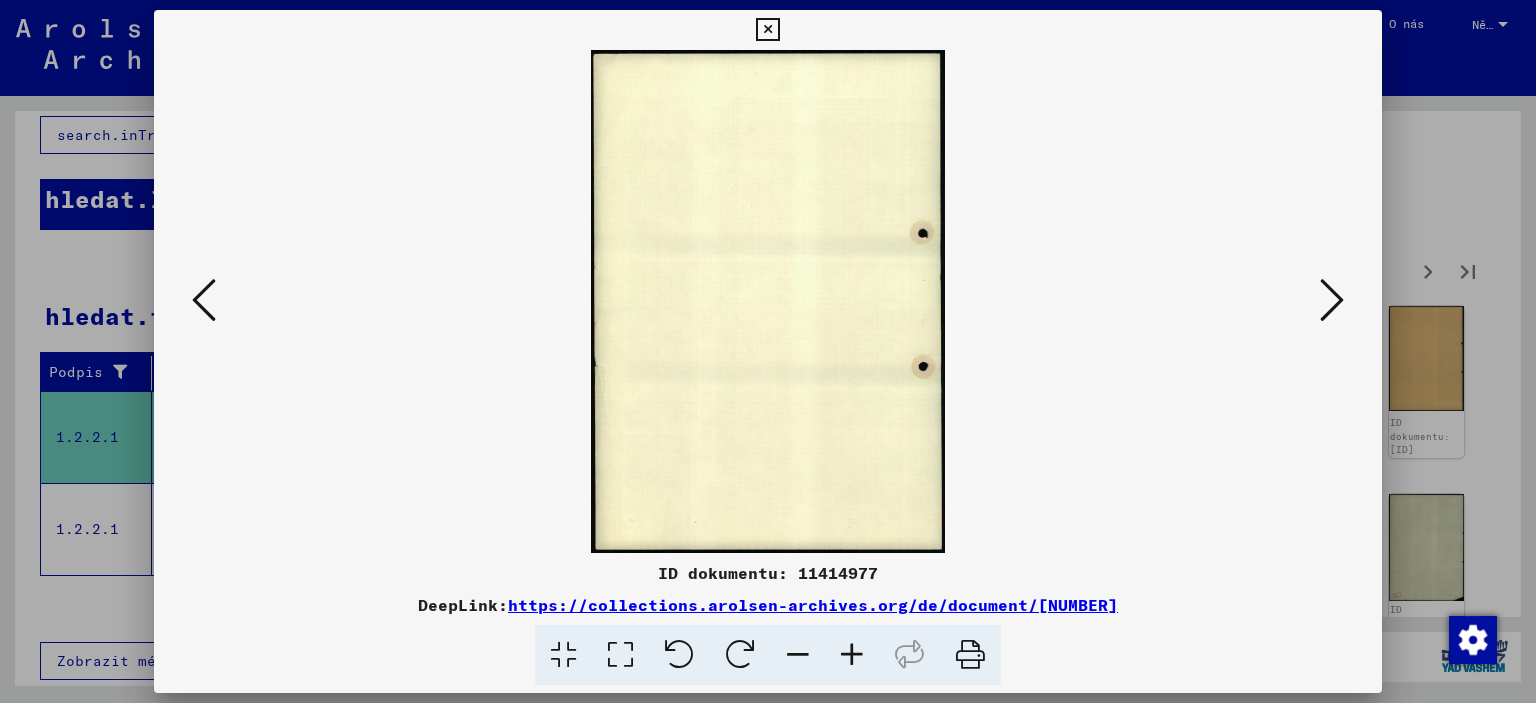 click at bounding box center [1332, 300] 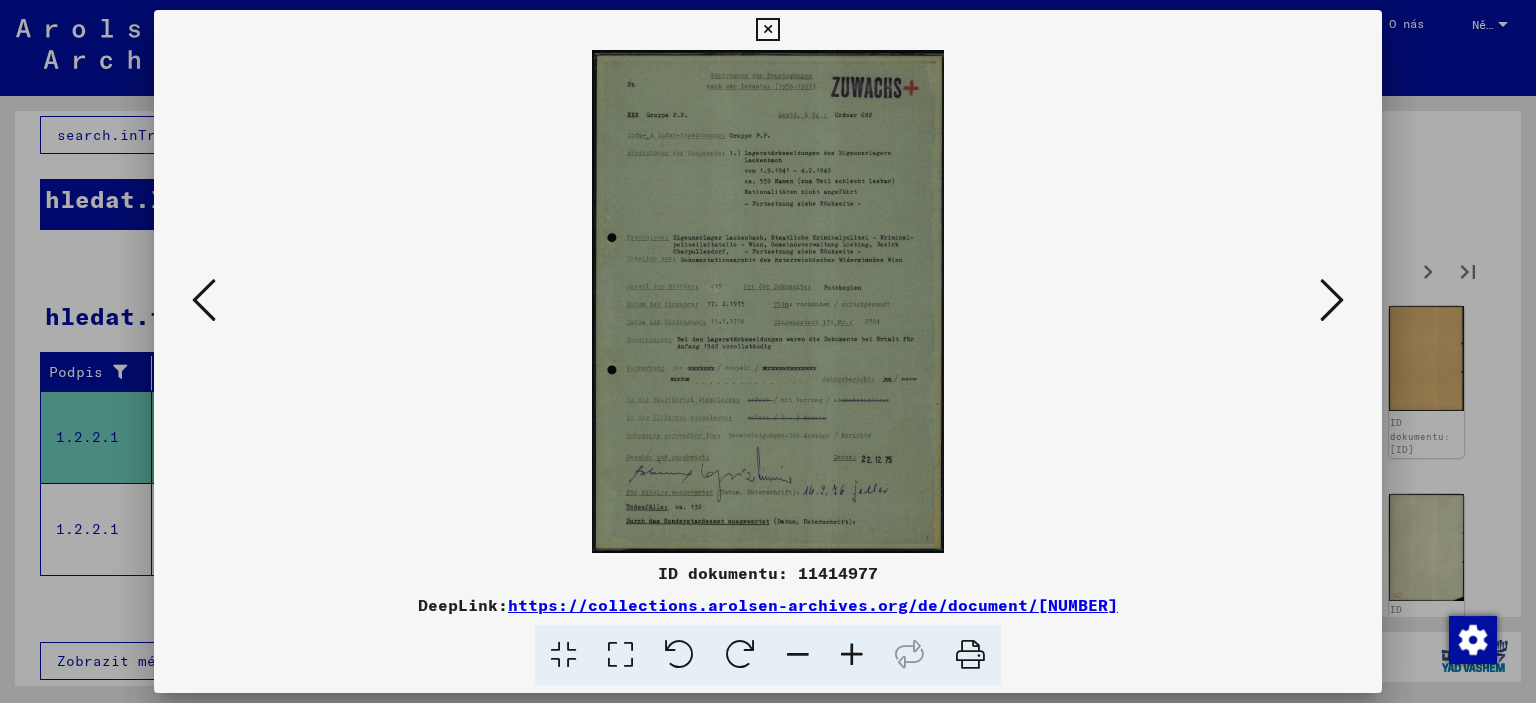 click at bounding box center (852, 655) 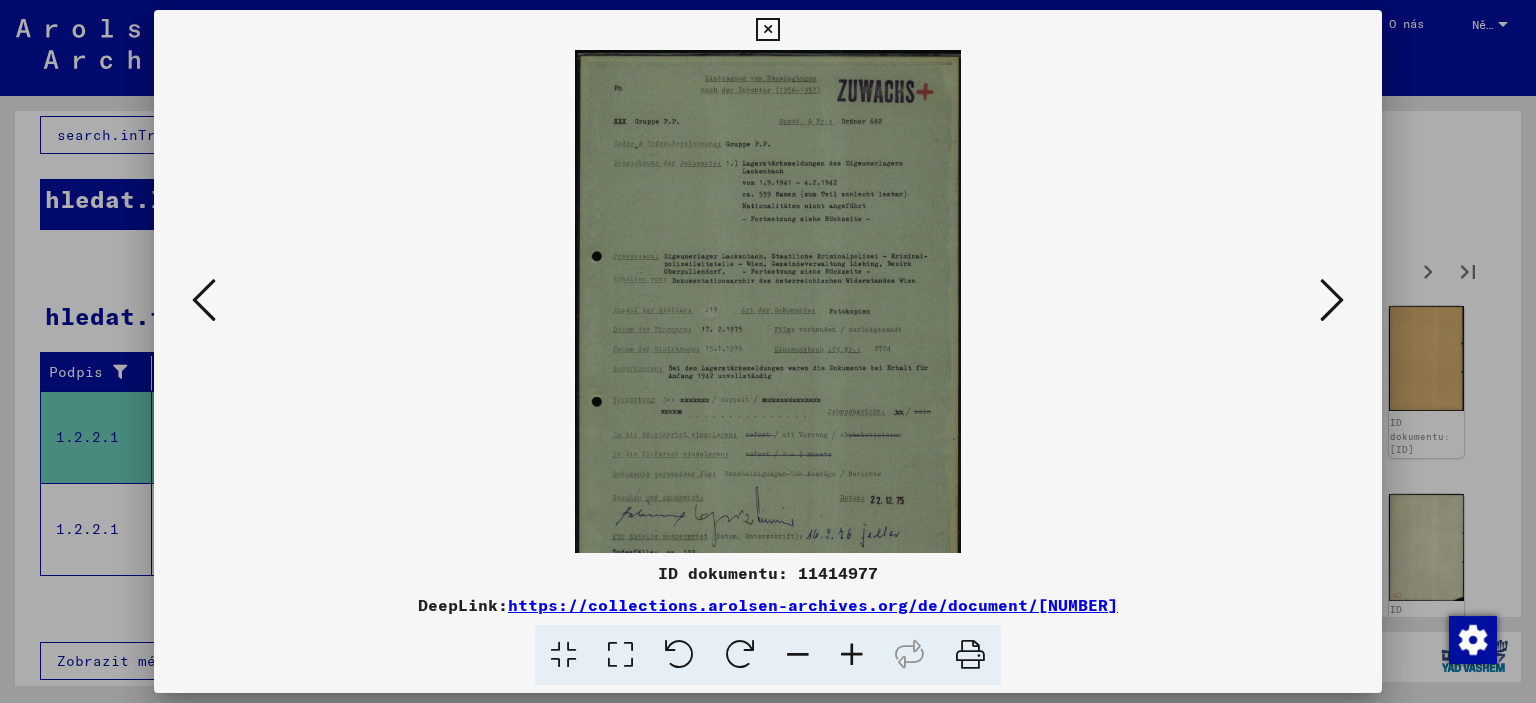 click at bounding box center [852, 655] 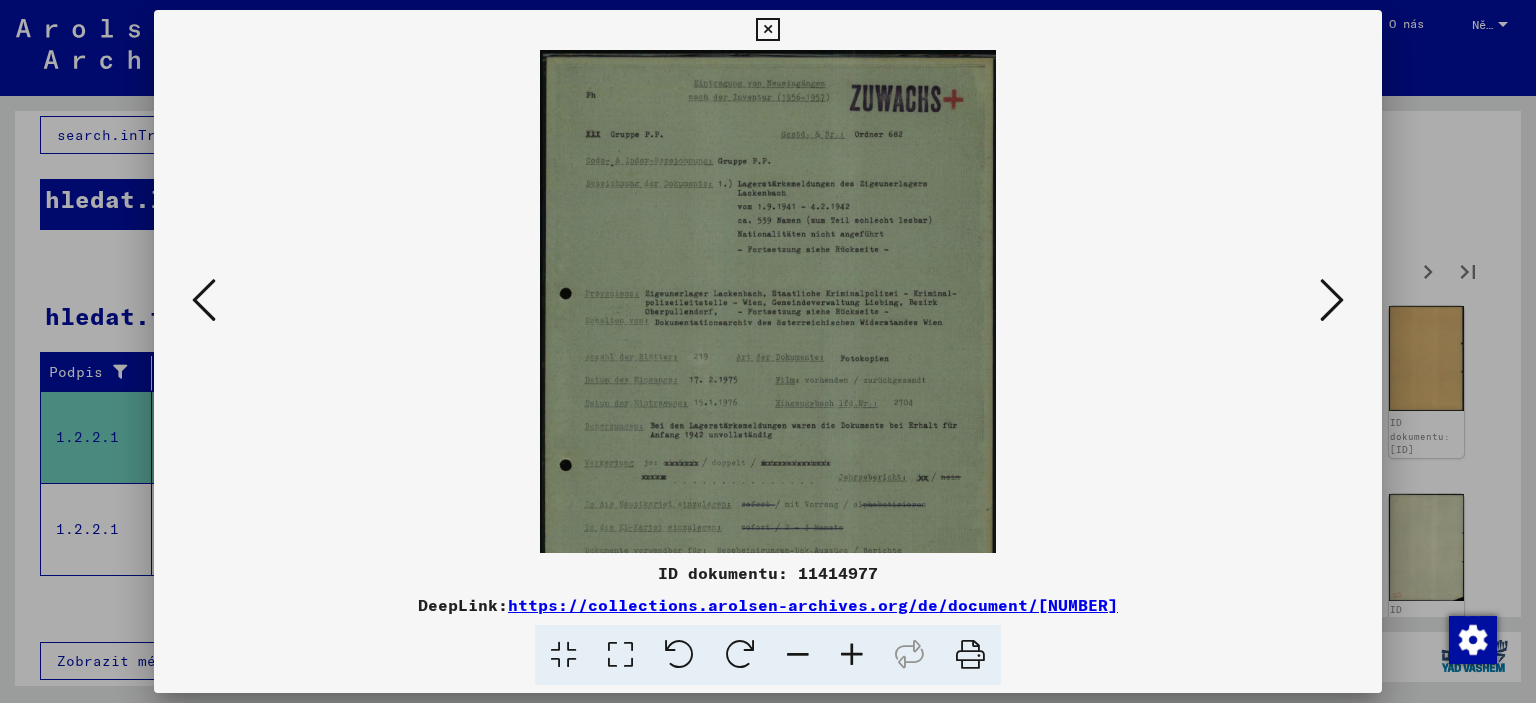 click at bounding box center (852, 655) 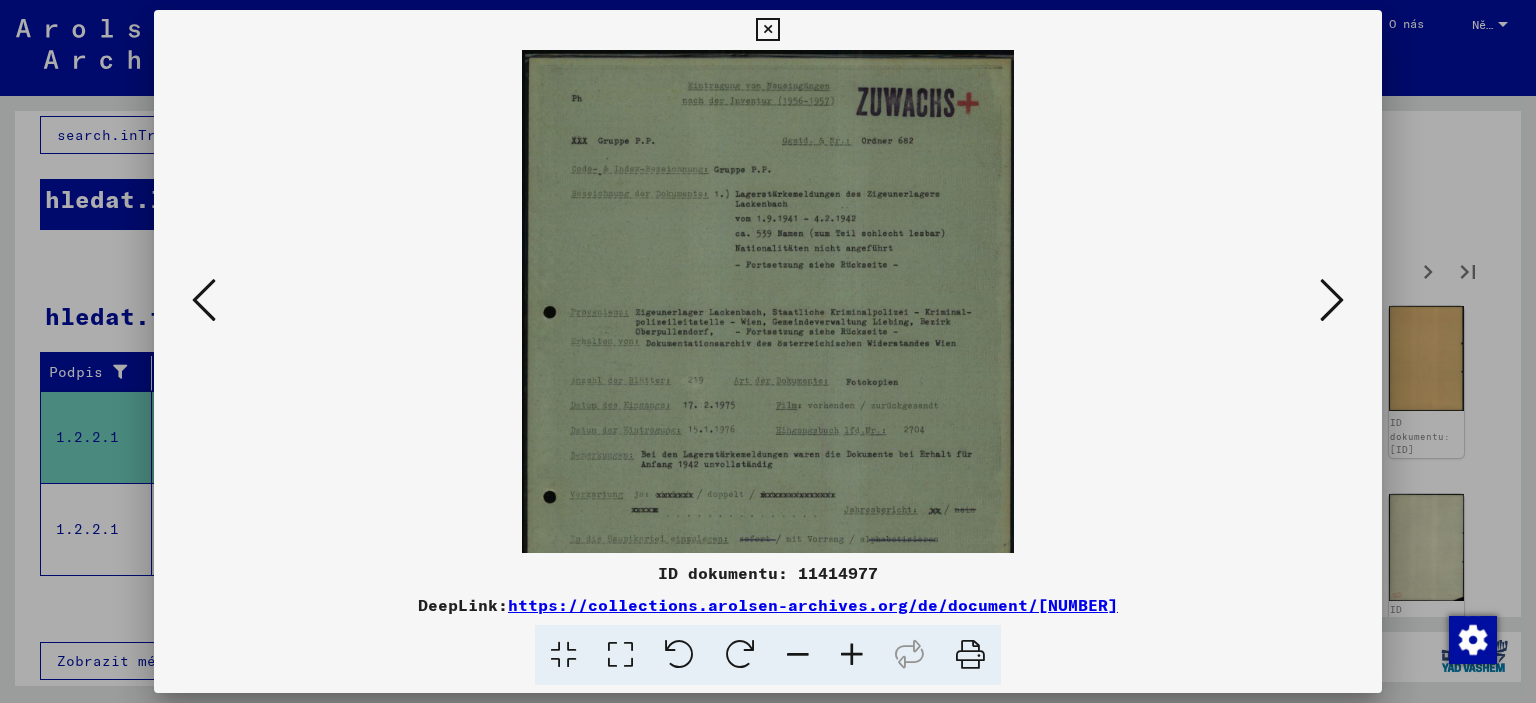 click at bounding box center [852, 655] 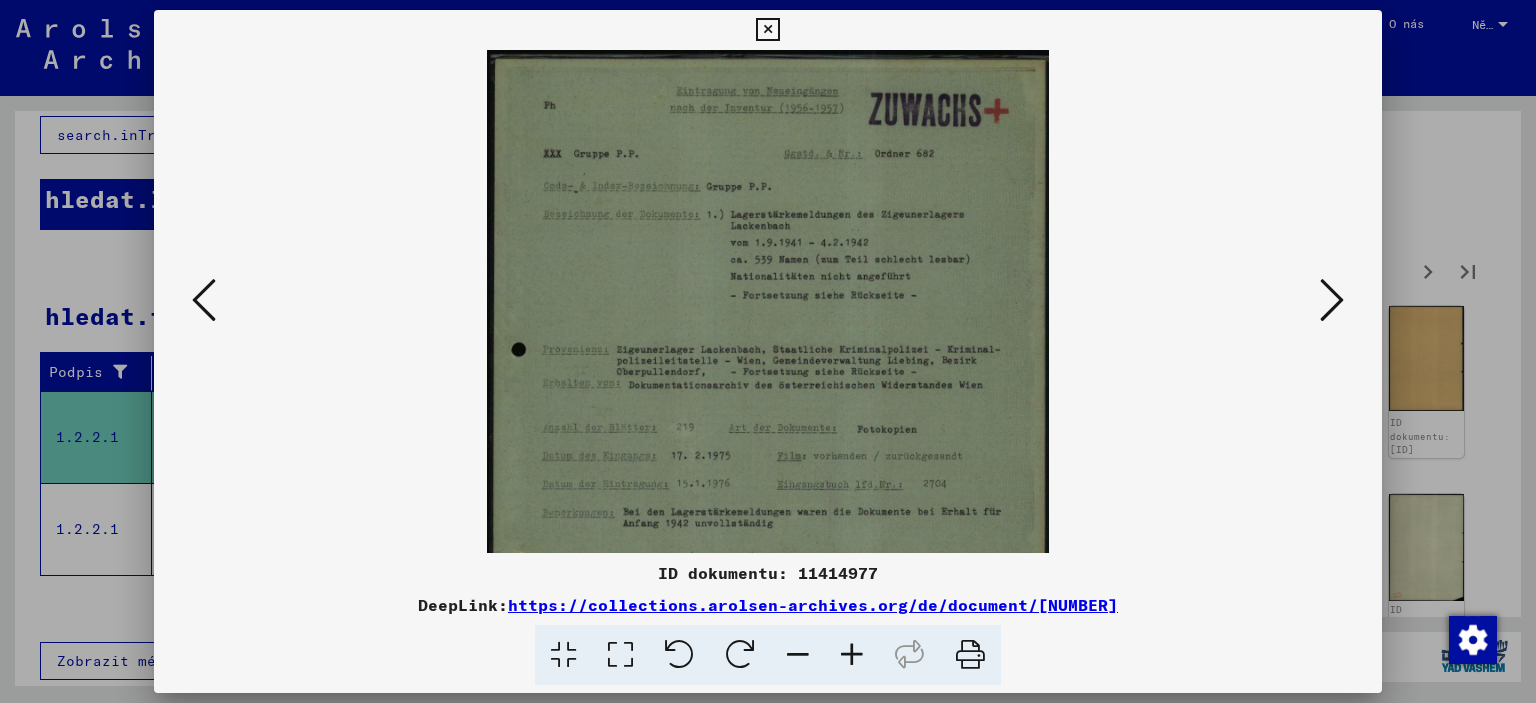 click at bounding box center (852, 655) 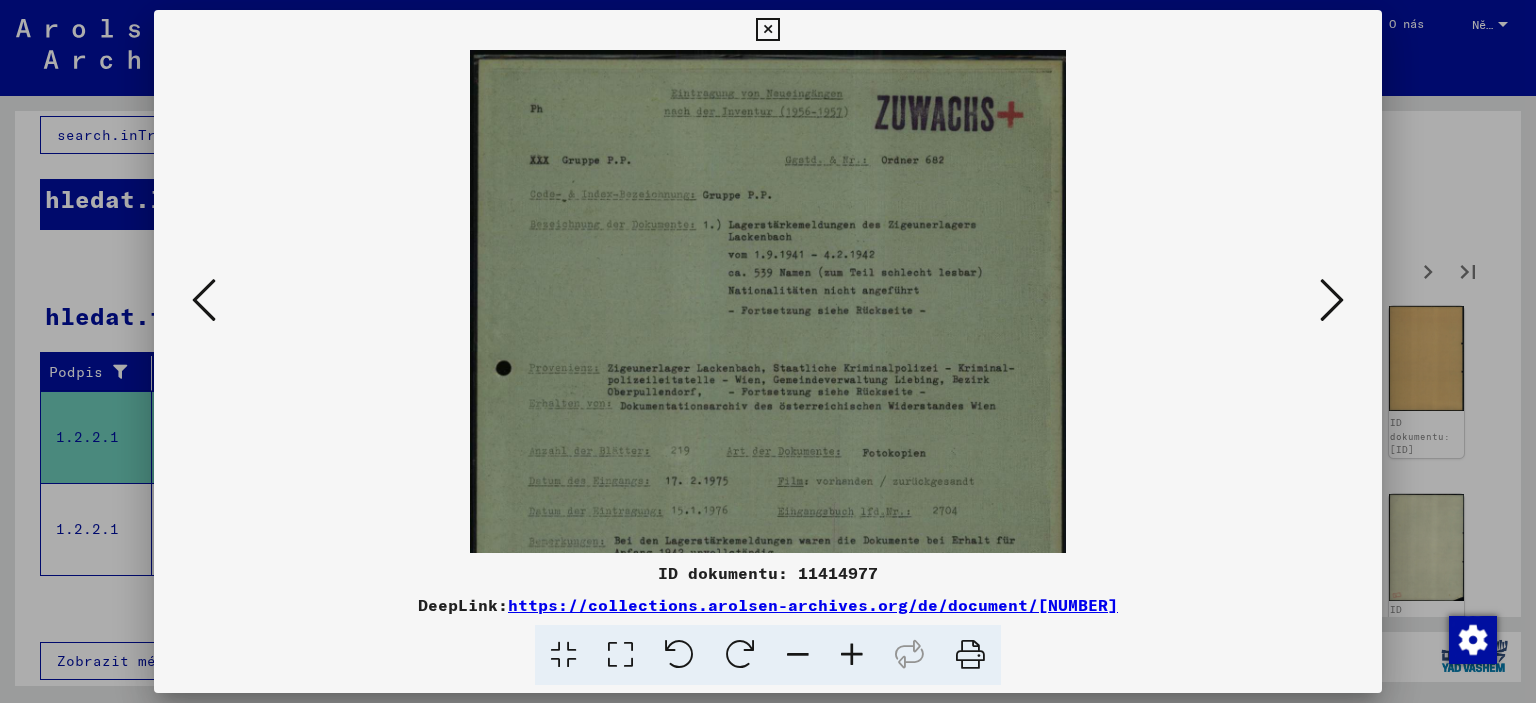 click at bounding box center [852, 655] 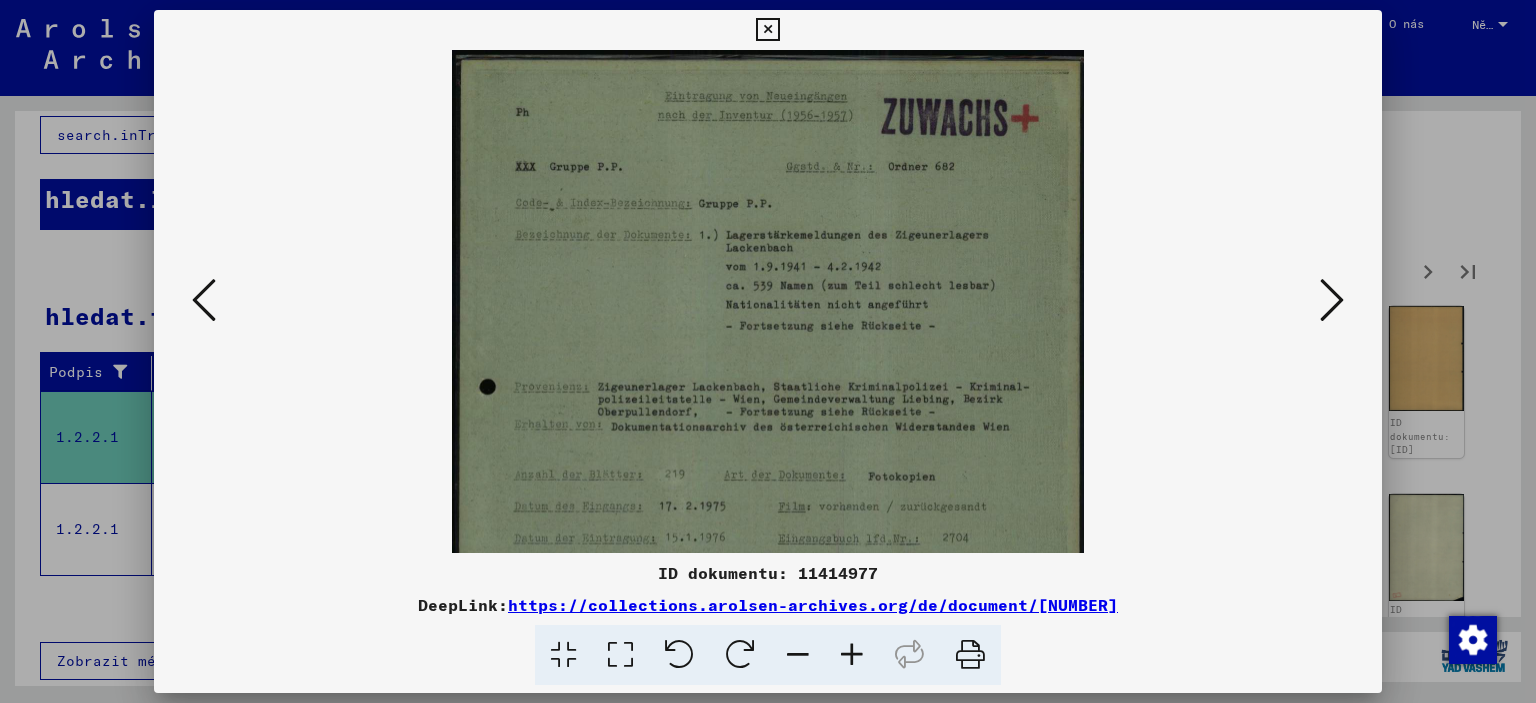 click at bounding box center [852, 655] 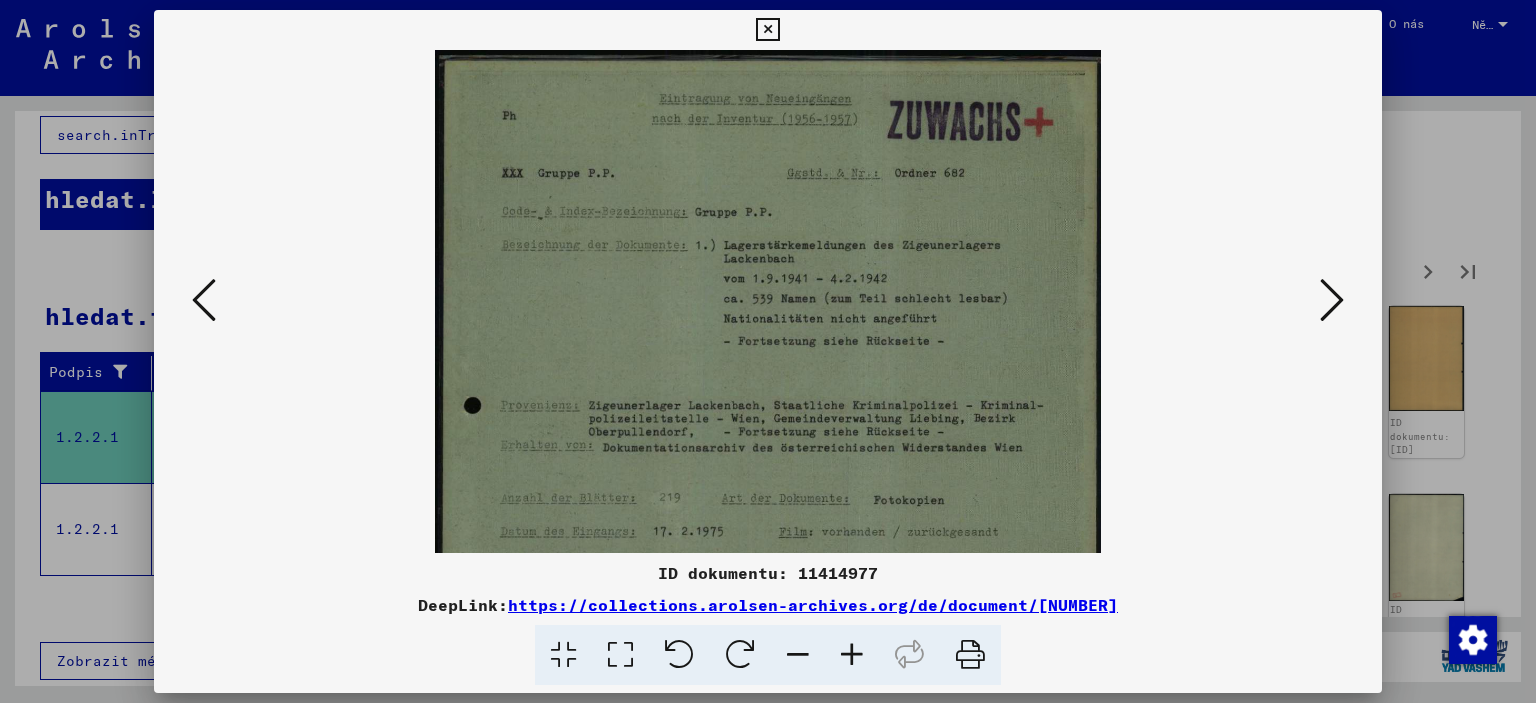 click at bounding box center (852, 655) 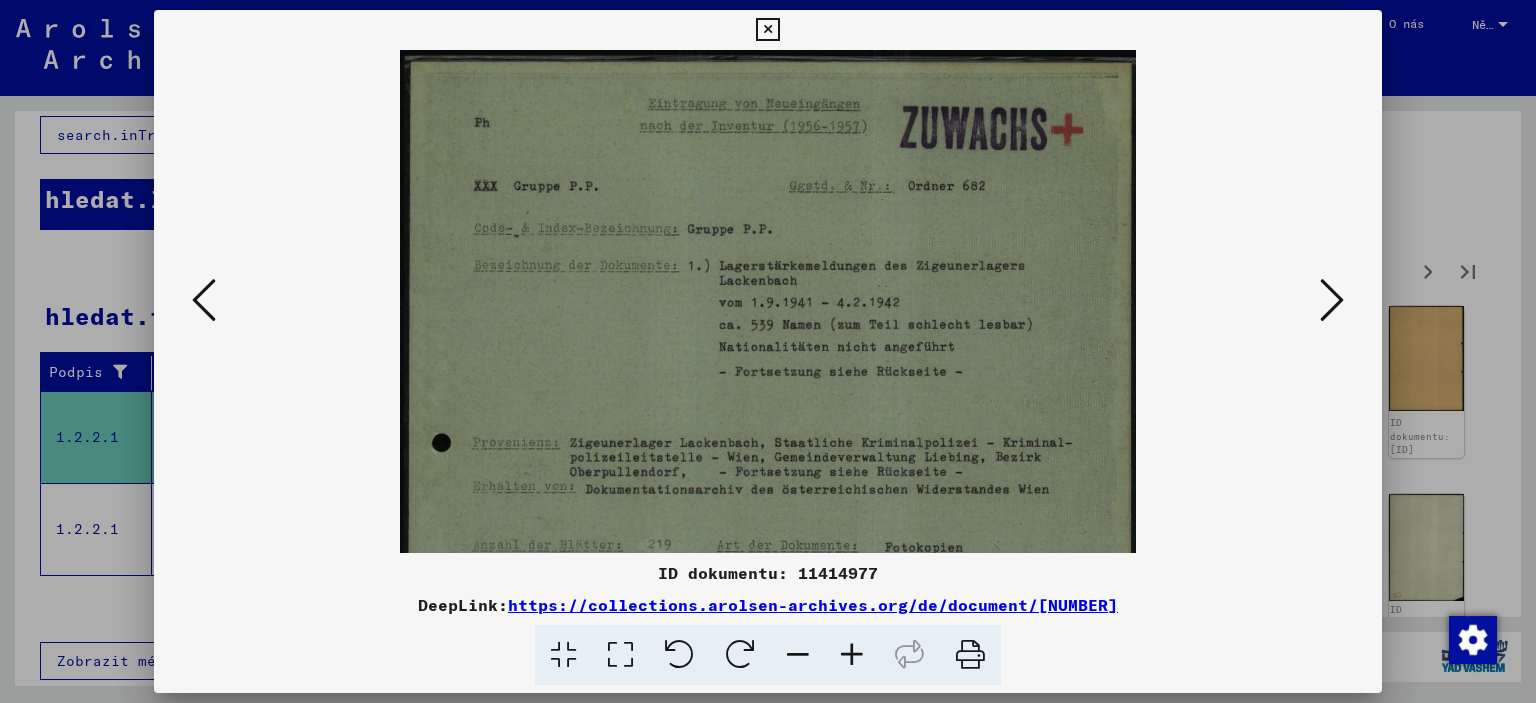 click at bounding box center (852, 655) 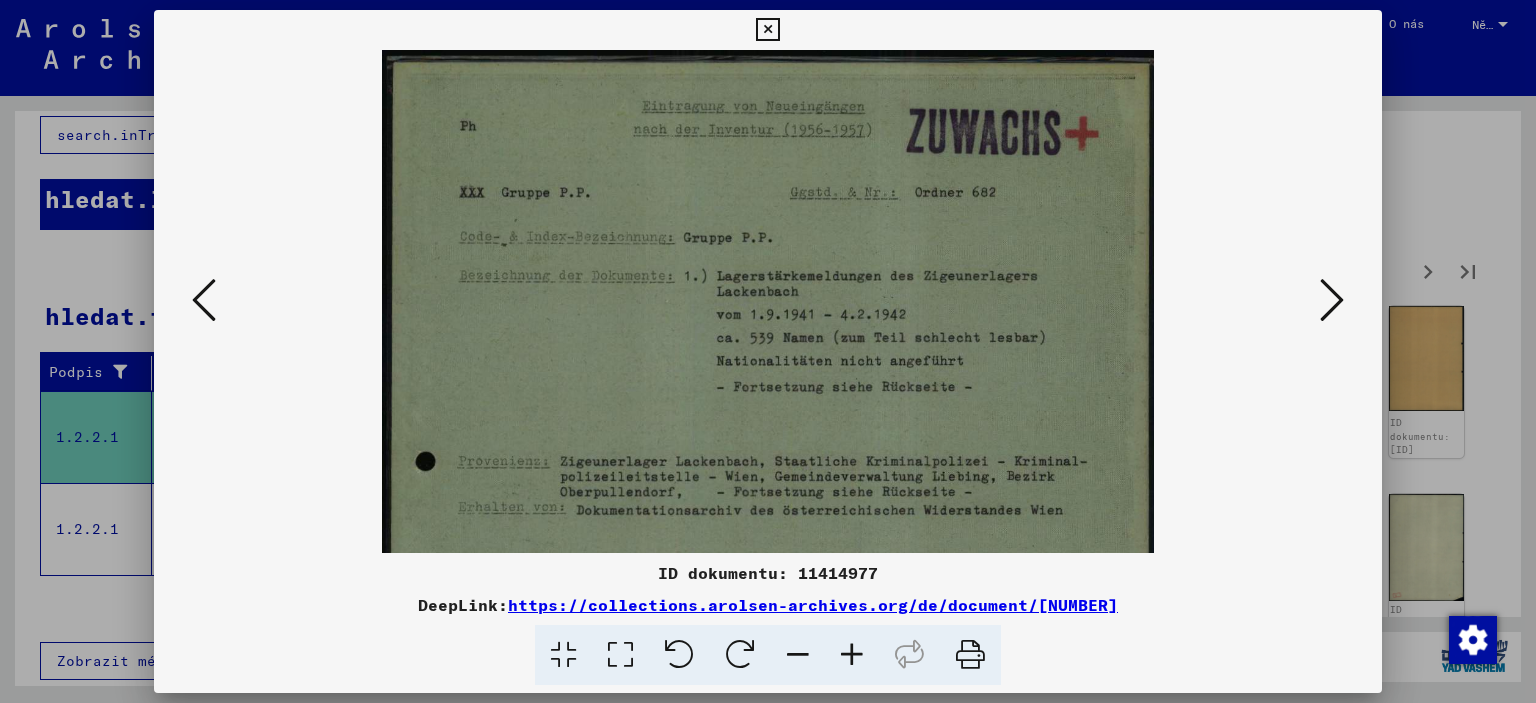 click at bounding box center [852, 655] 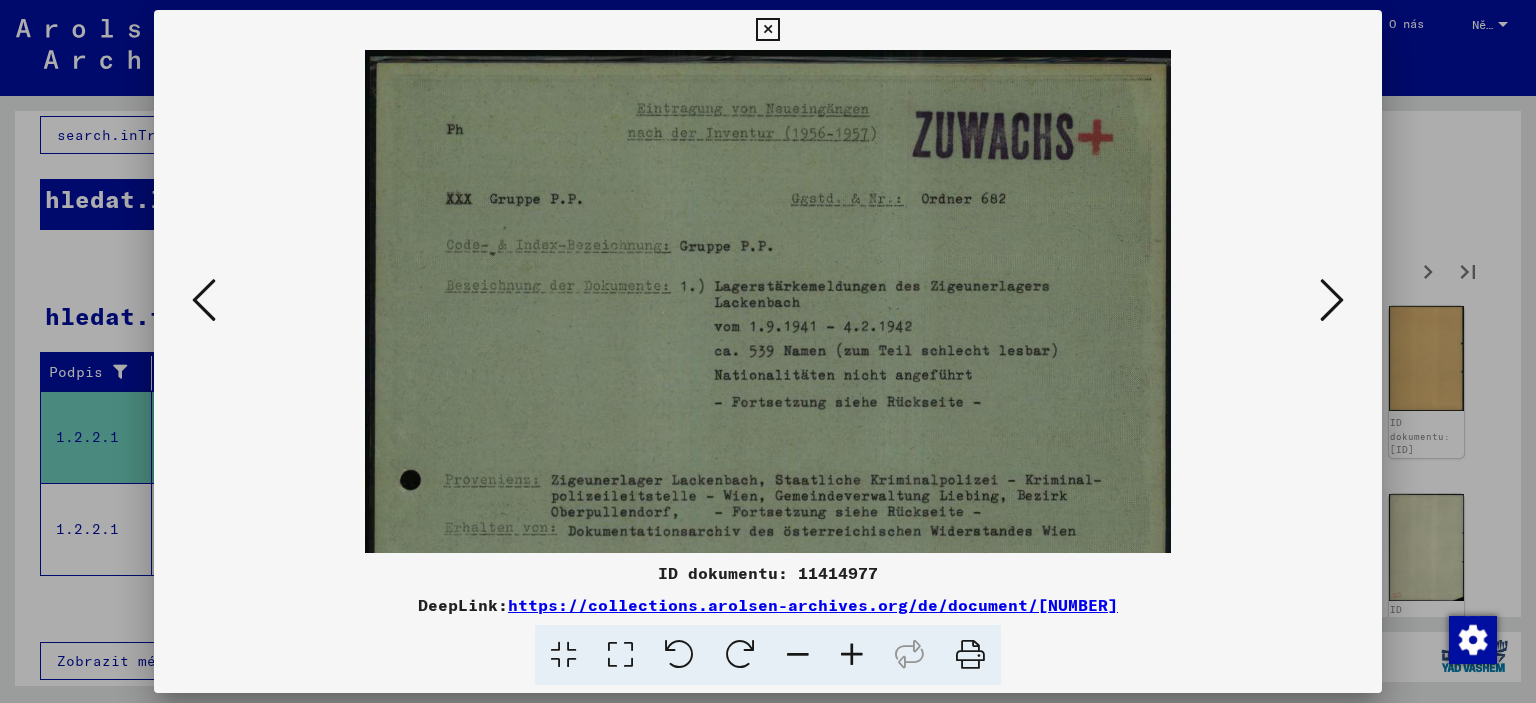 click at bounding box center [852, 655] 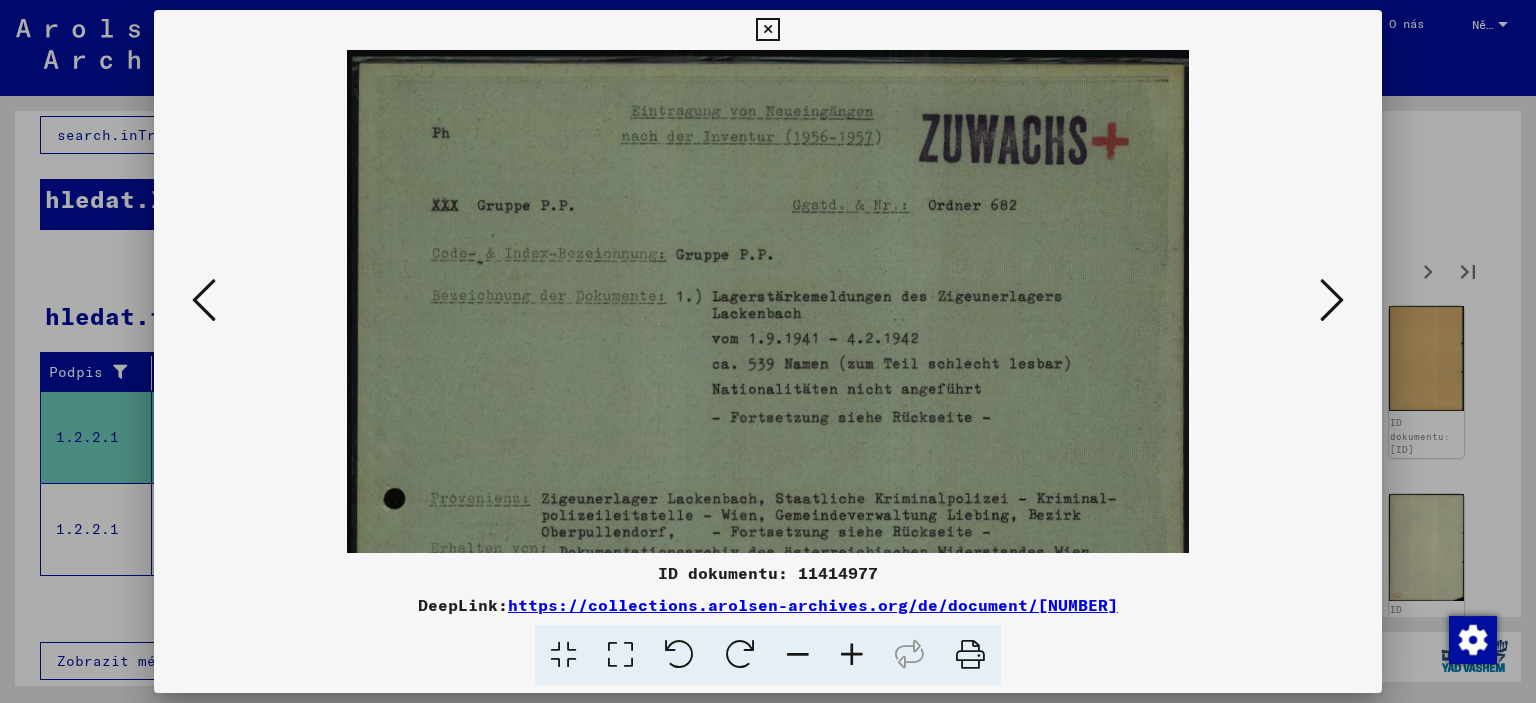 click at bounding box center [852, 655] 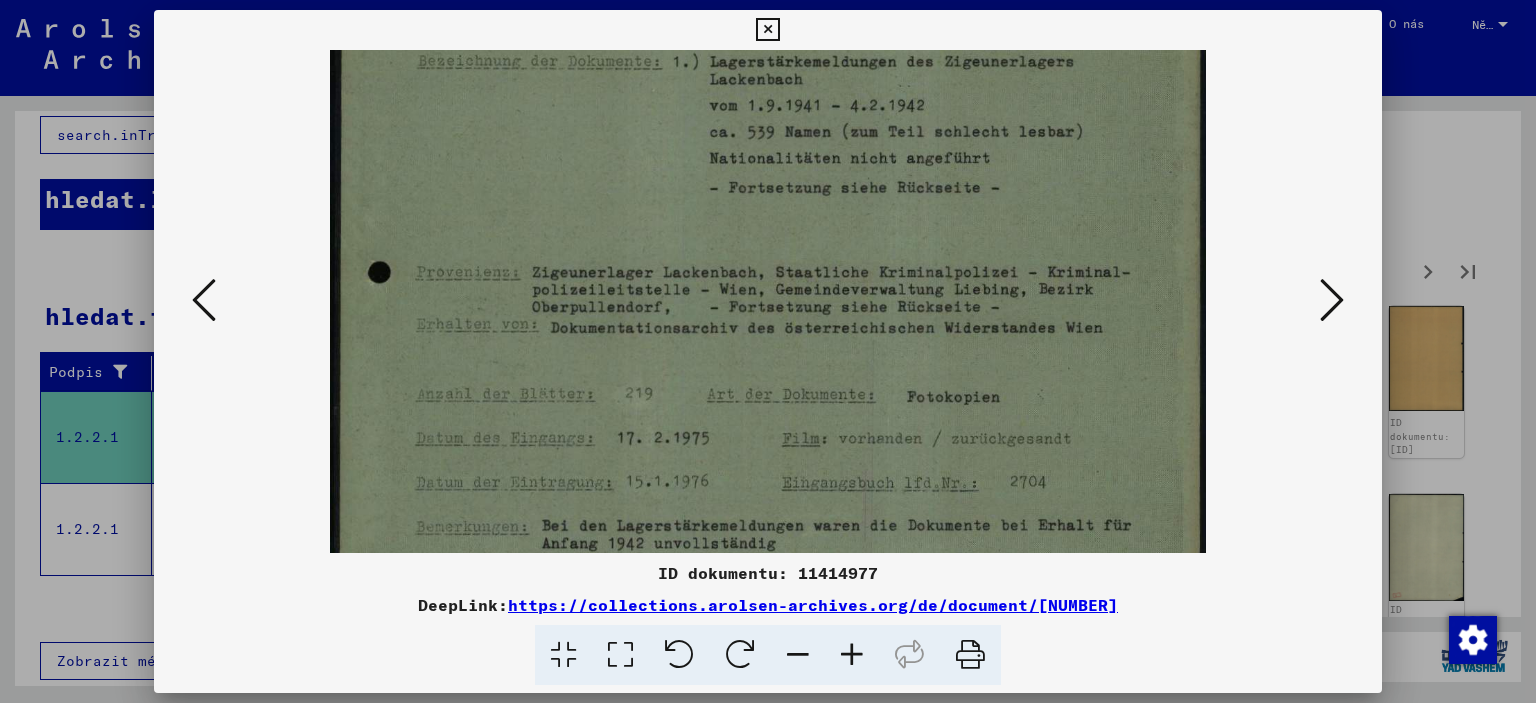 scroll, scrollTop: 298, scrollLeft: 0, axis: vertical 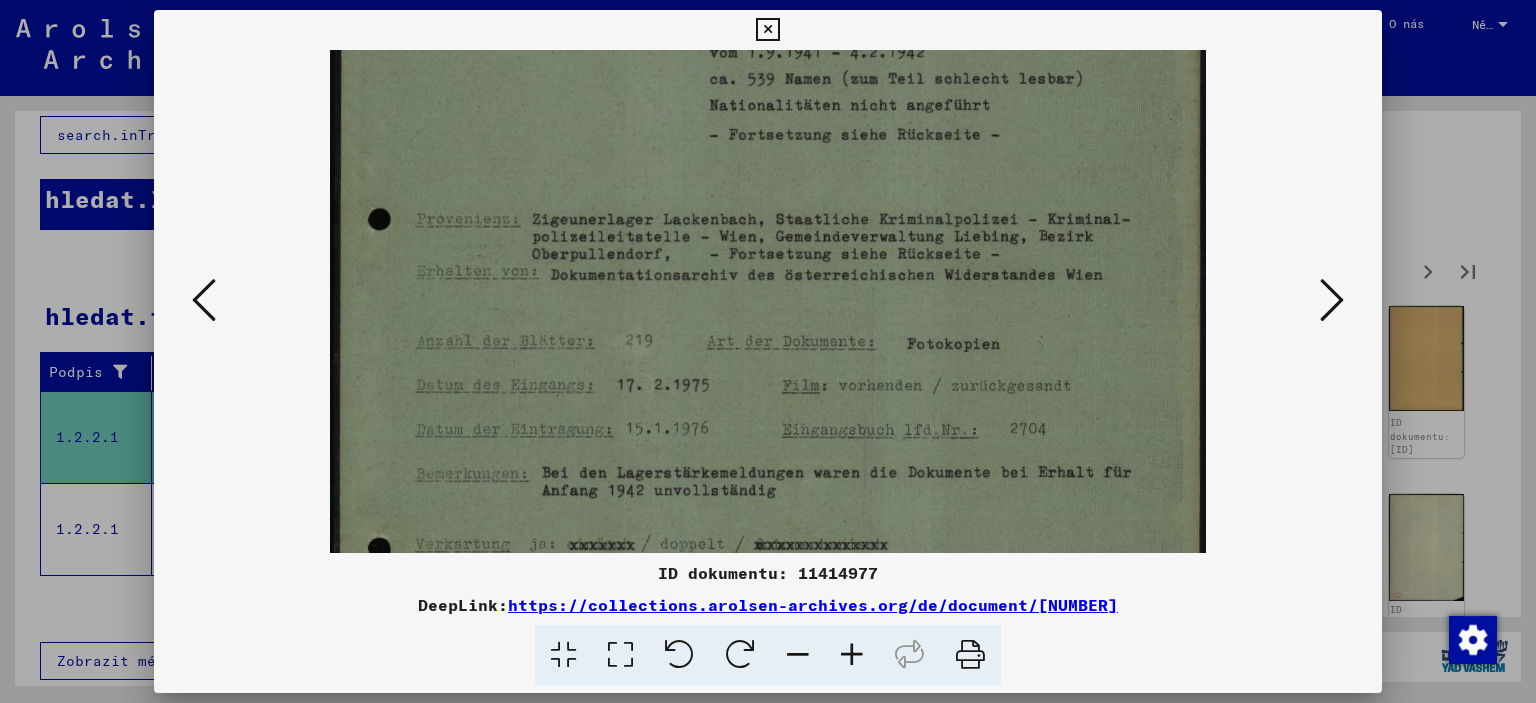 drag, startPoint x: 1056, startPoint y: 423, endPoint x: 782, endPoint y: 125, distance: 404.82095 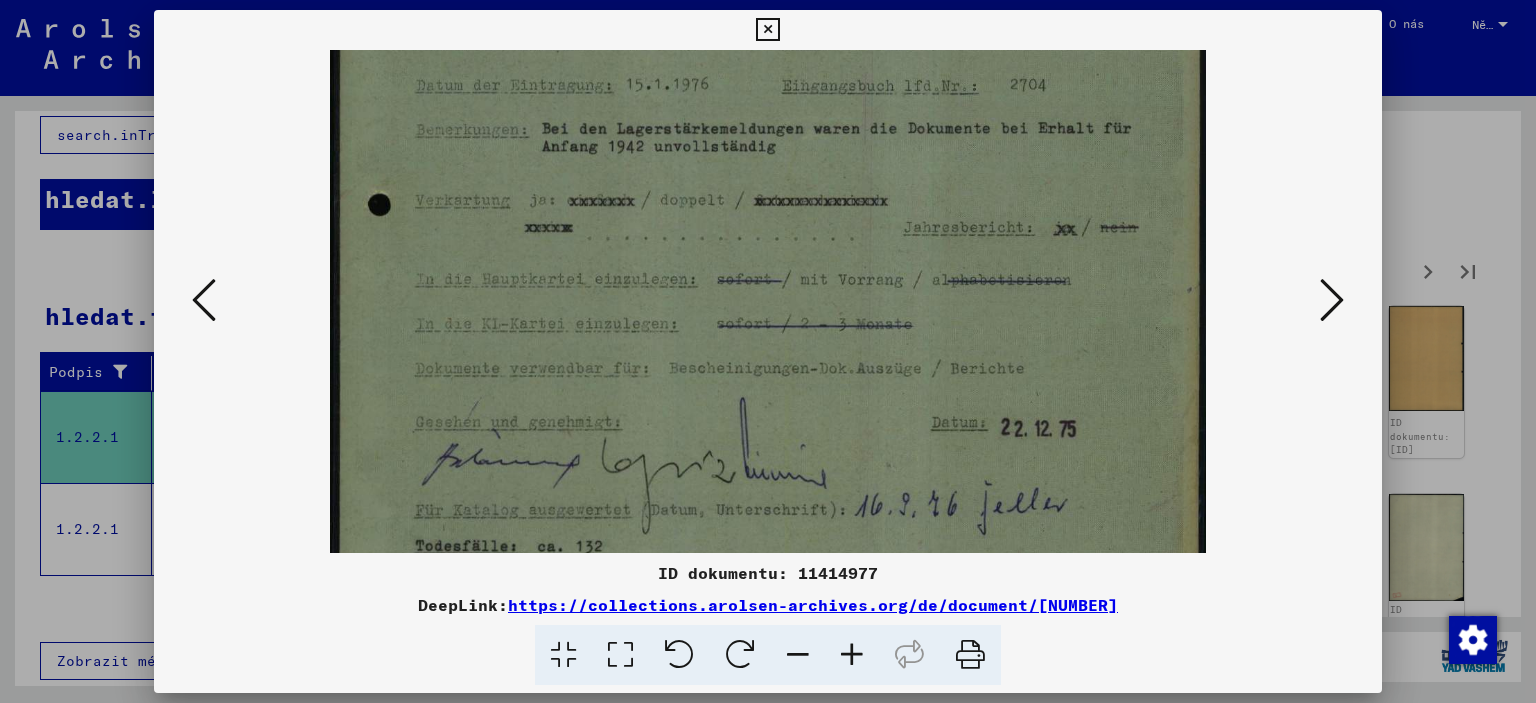 drag, startPoint x: 1052, startPoint y: 385, endPoint x: 851, endPoint y: 45, distance: 394.9696 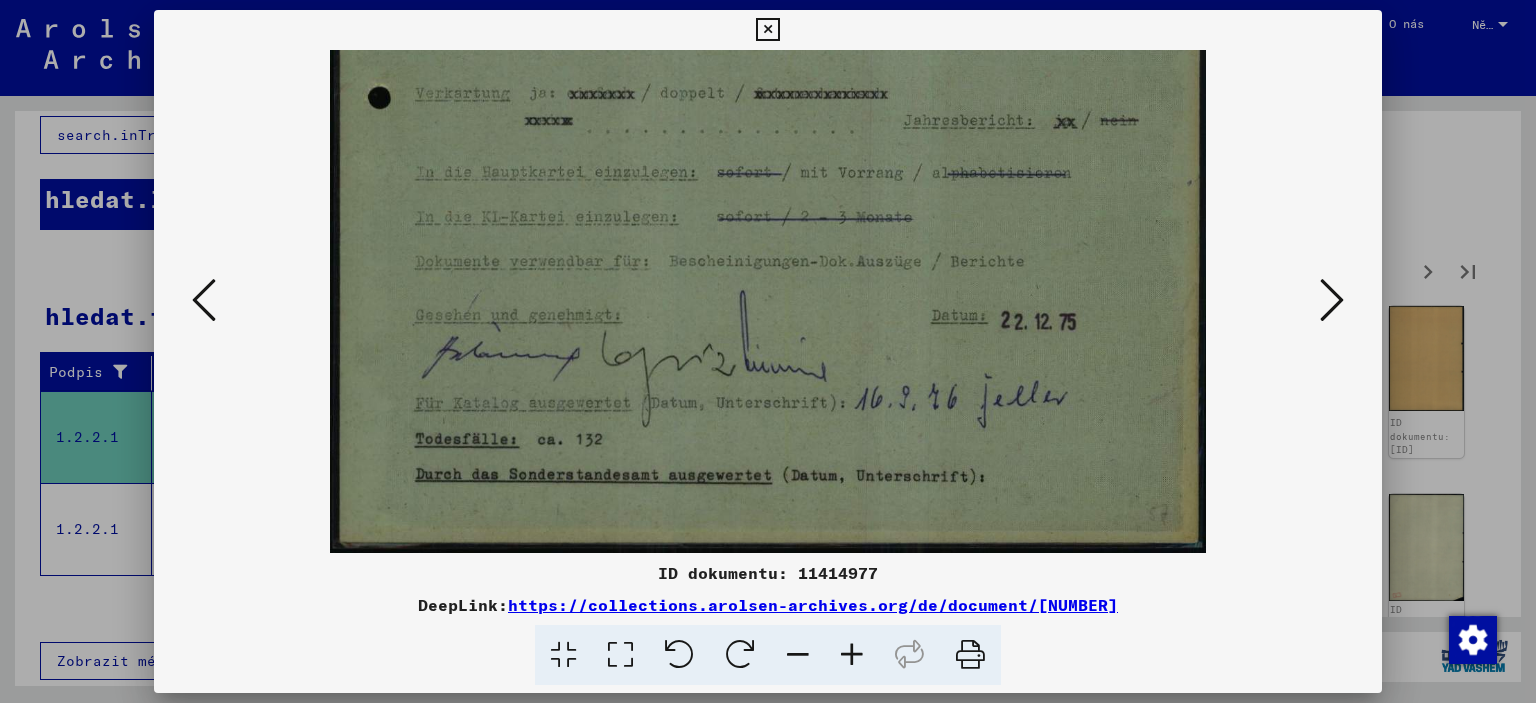 drag, startPoint x: 1053, startPoint y: 386, endPoint x: 907, endPoint y: 89, distance: 330.94562 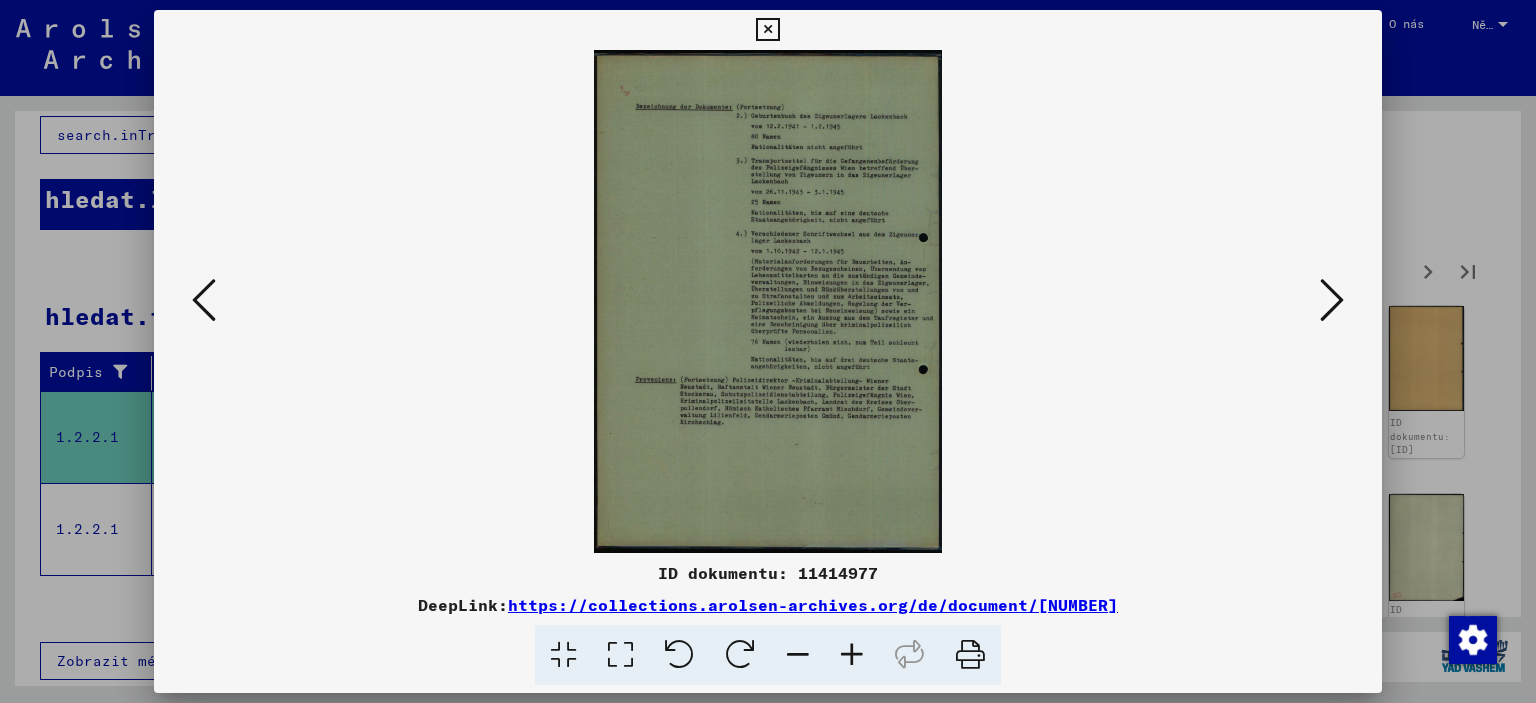 scroll, scrollTop: 0, scrollLeft: 0, axis: both 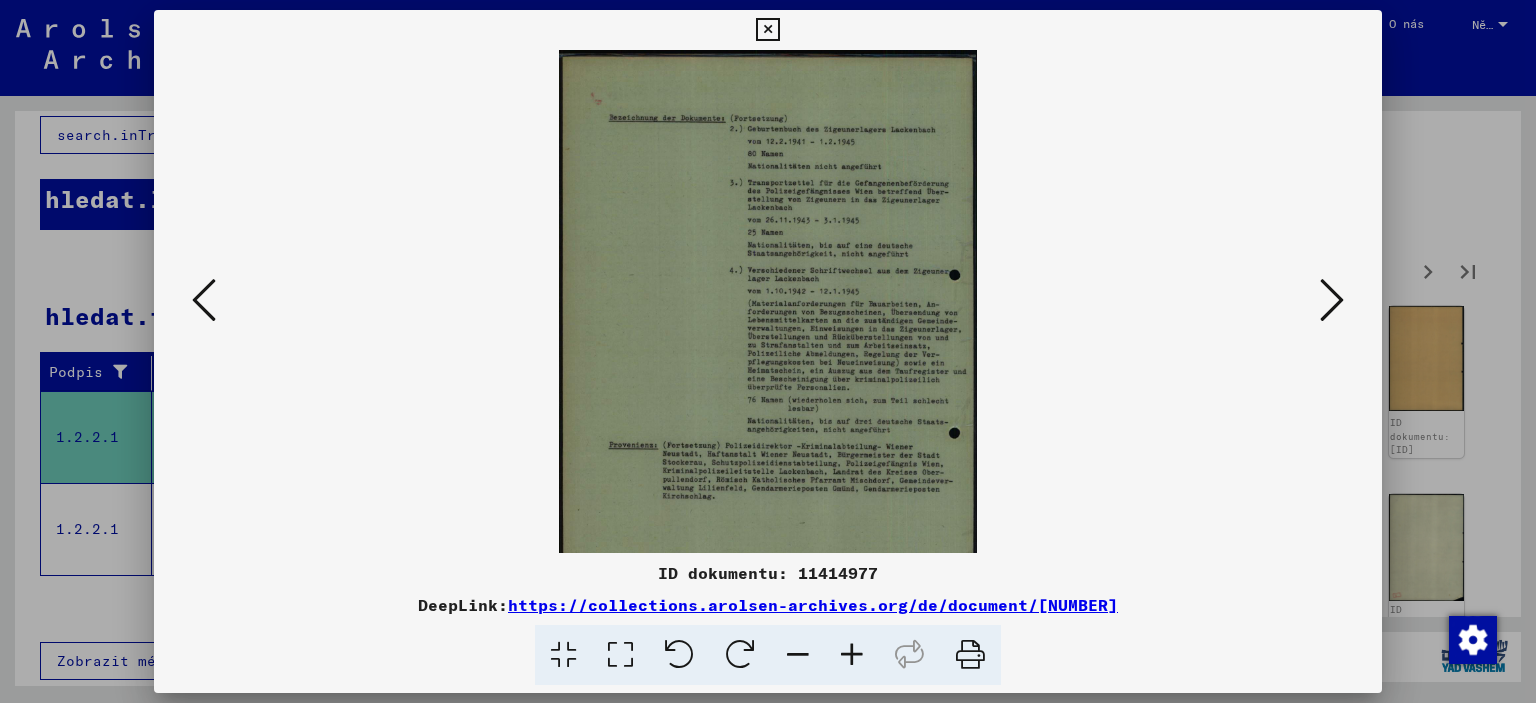 click at bounding box center (852, 655) 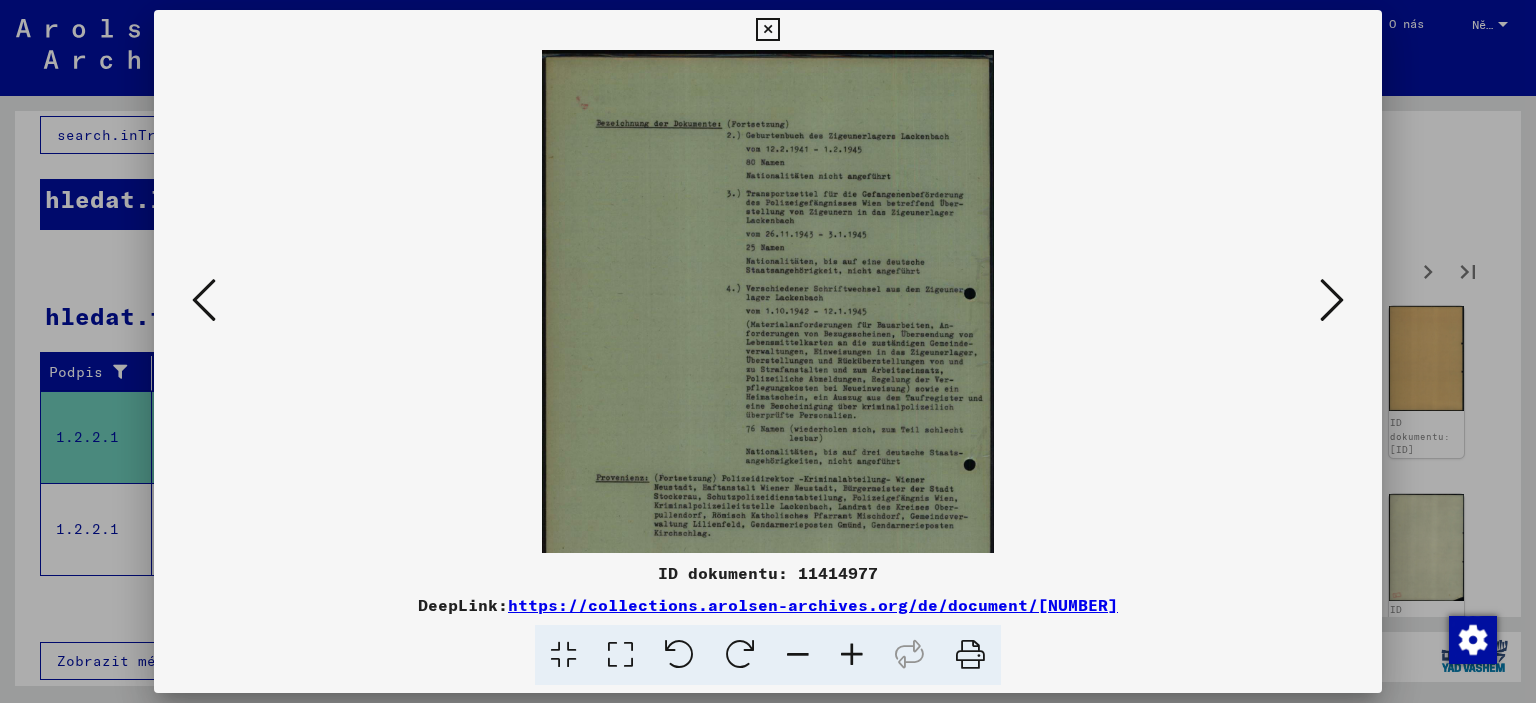 click at bounding box center [852, 655] 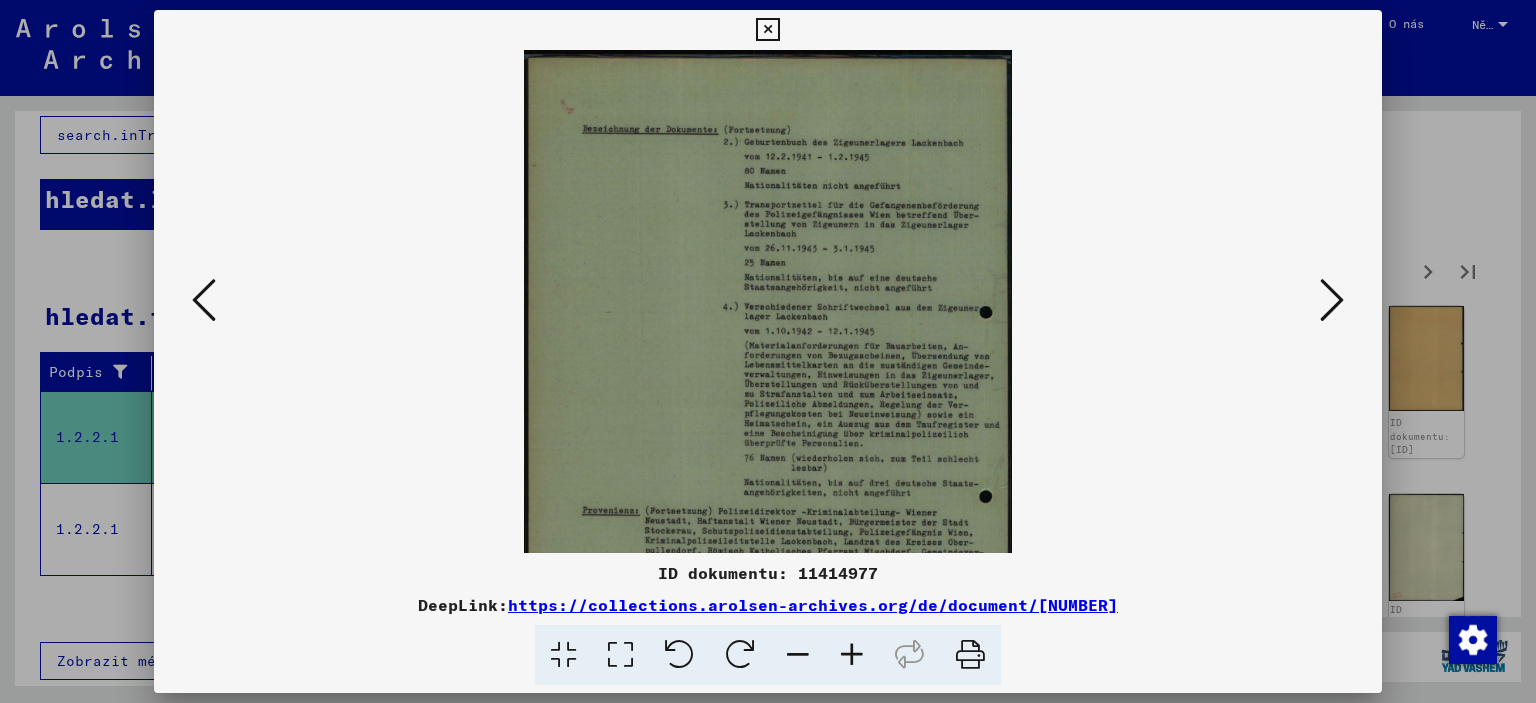 click at bounding box center [852, 655] 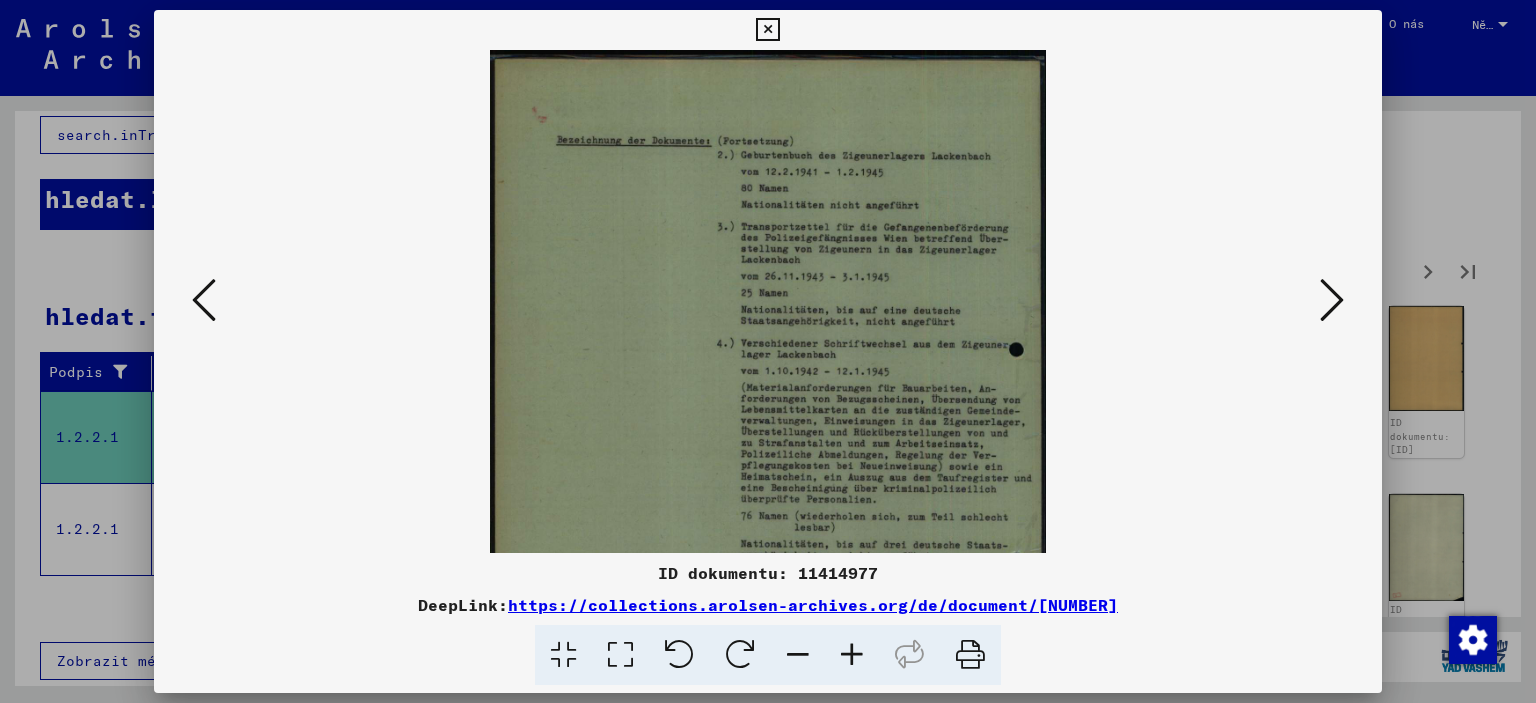 click at bounding box center (852, 655) 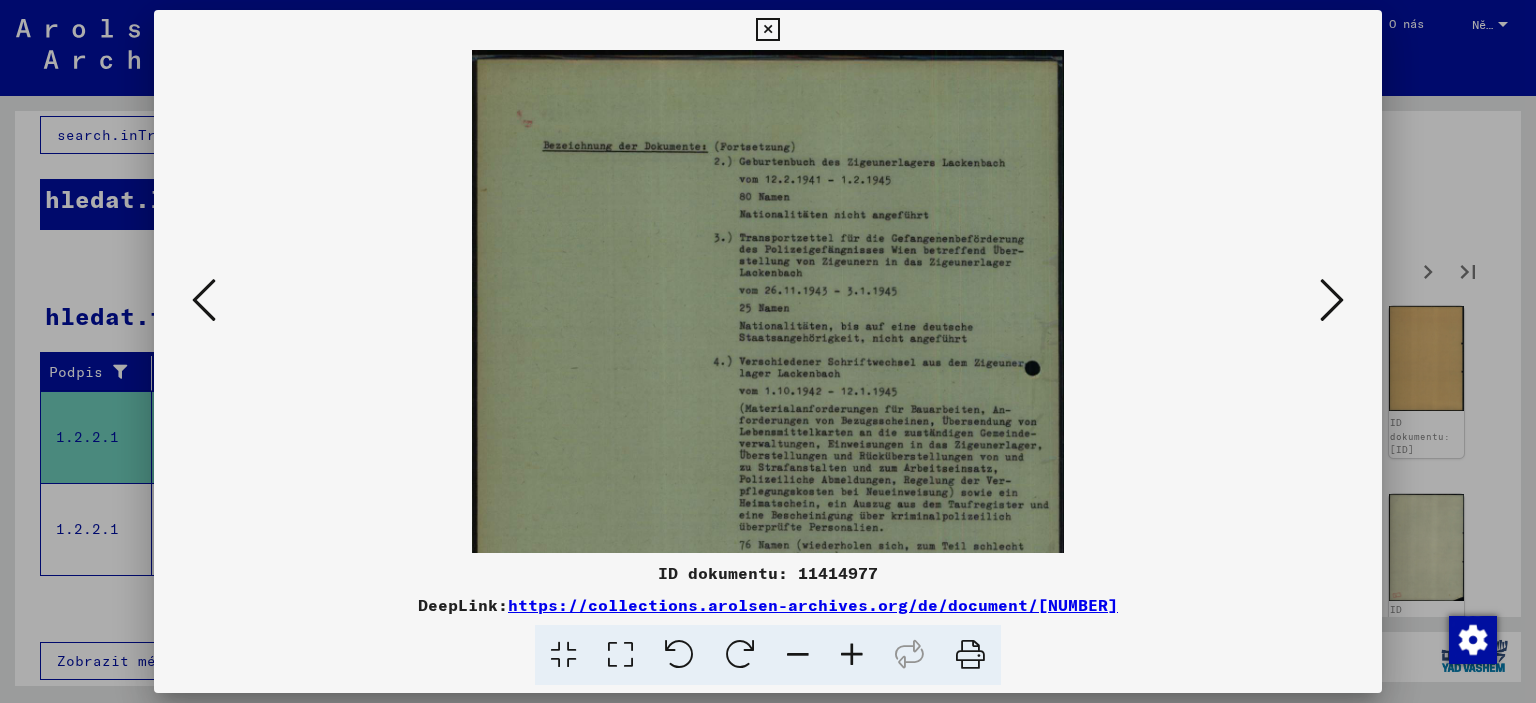 click at bounding box center (852, 655) 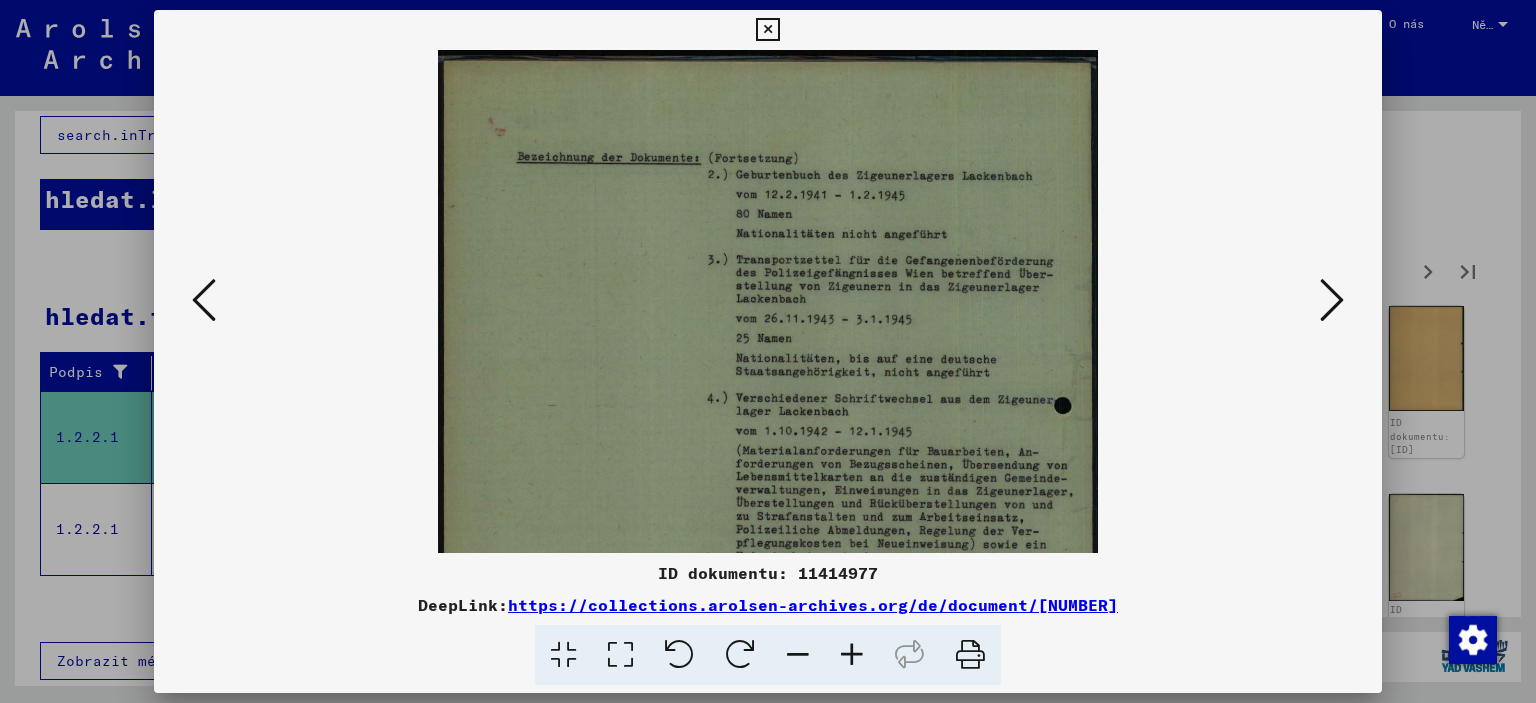 click at bounding box center [852, 655] 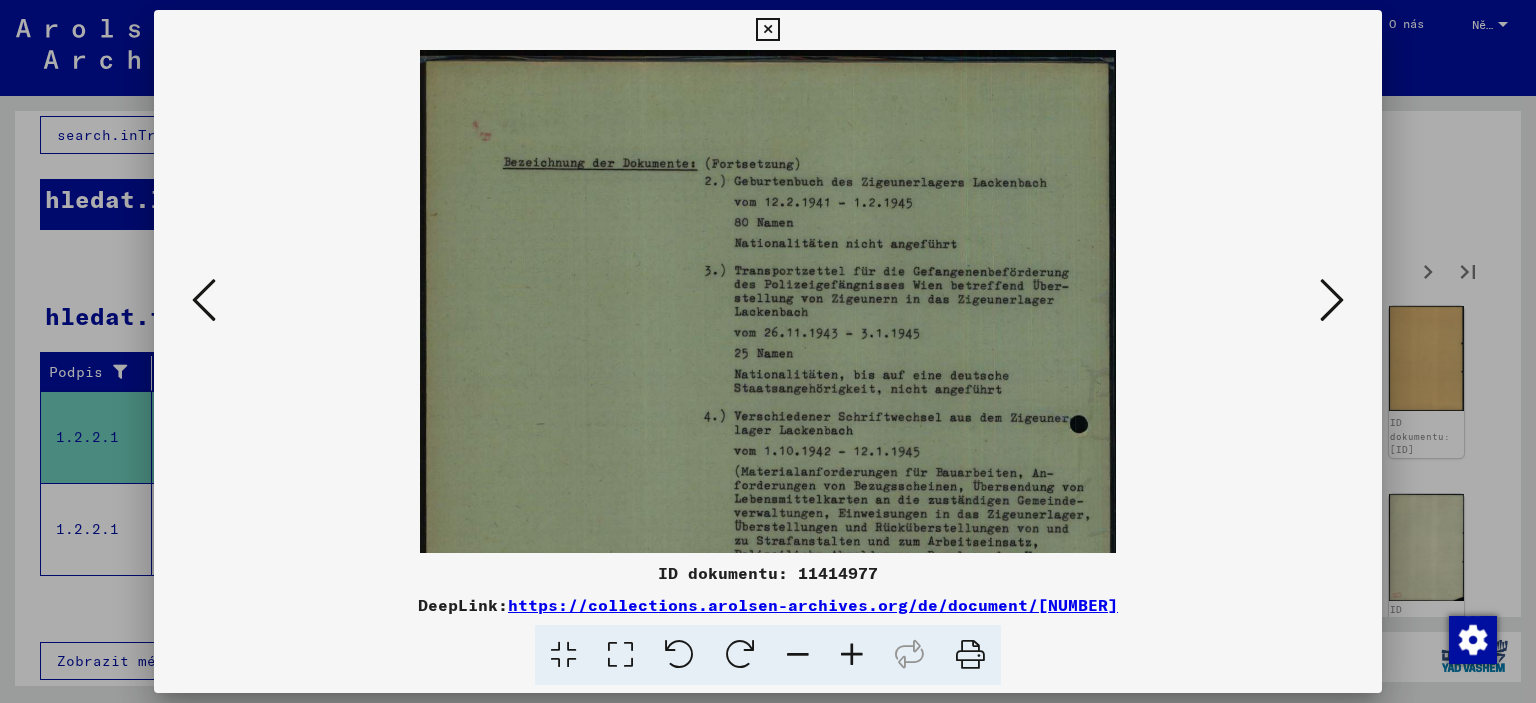 click at bounding box center (852, 655) 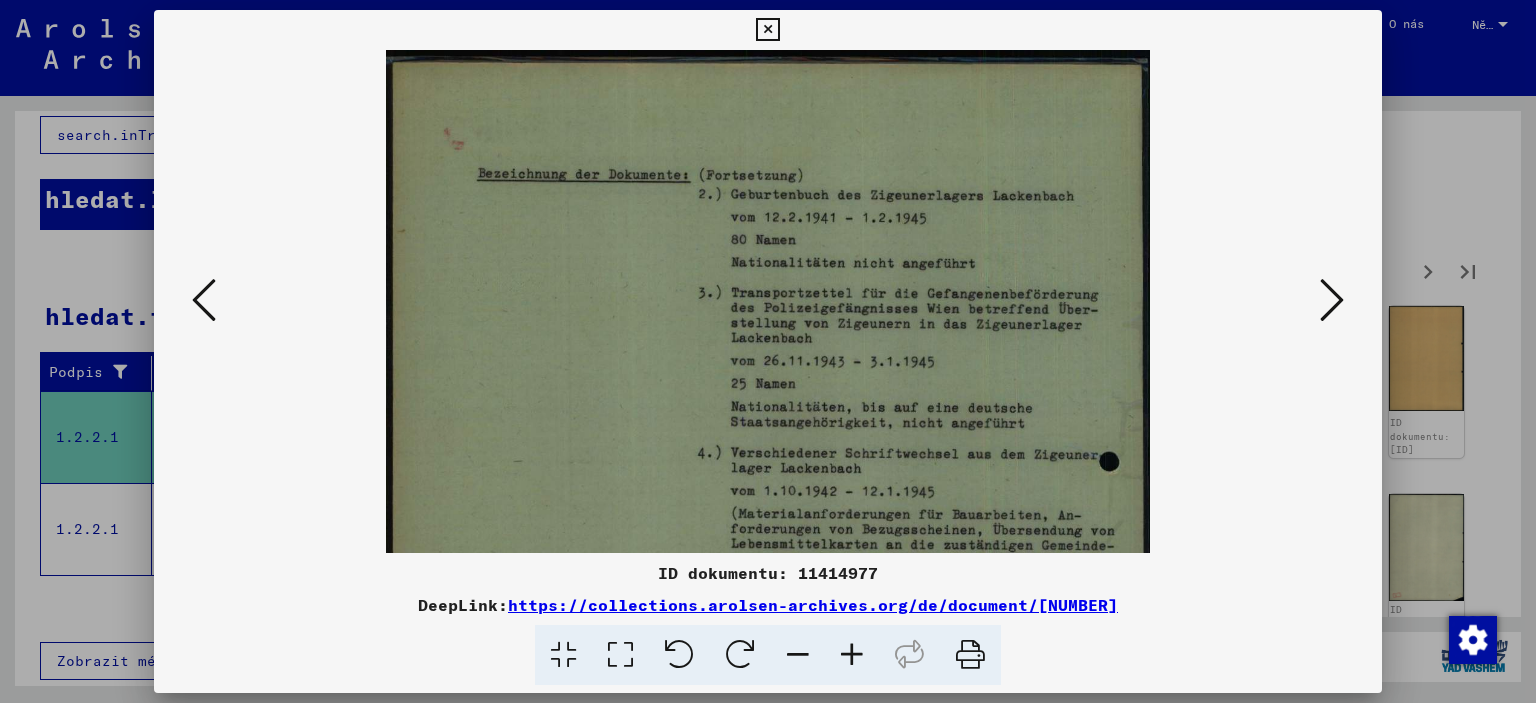 click at bounding box center (852, 655) 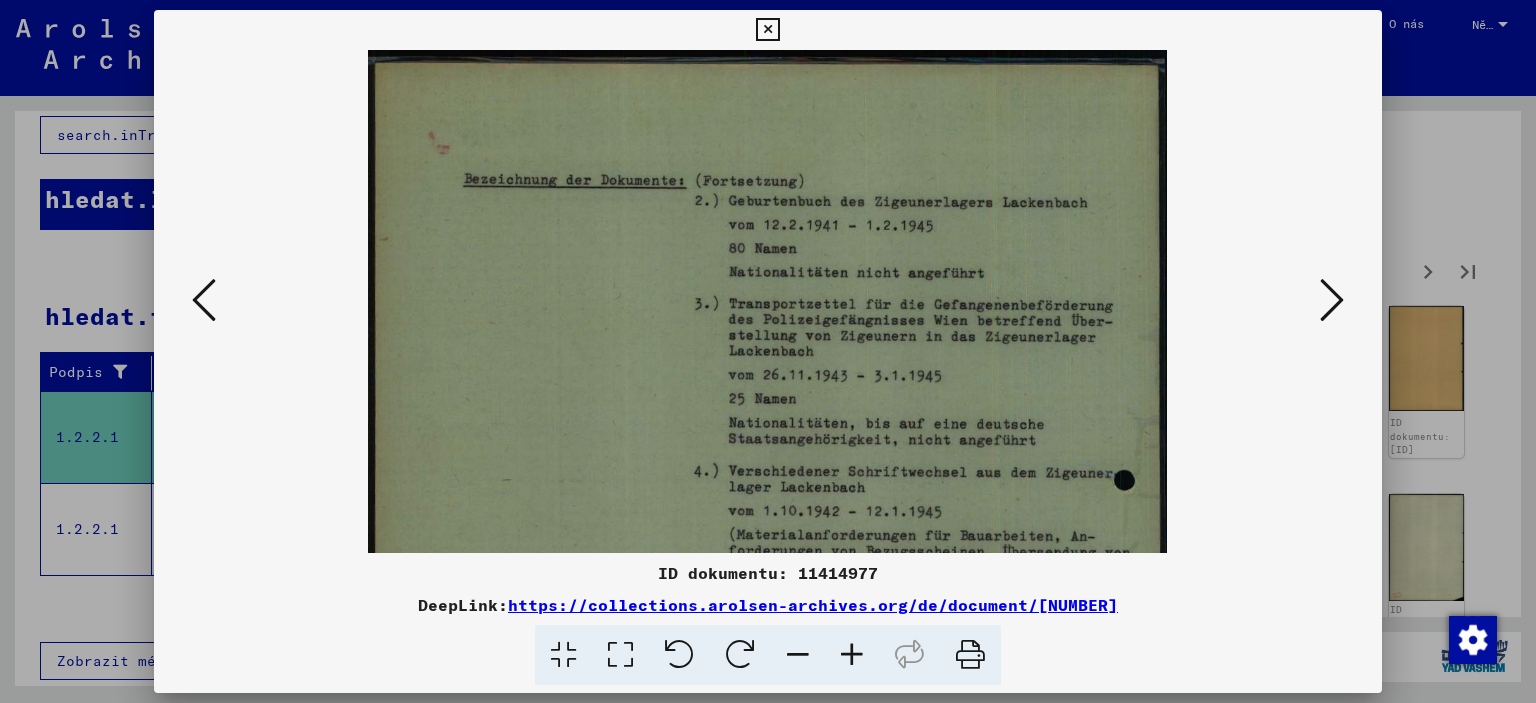 click at bounding box center (852, 655) 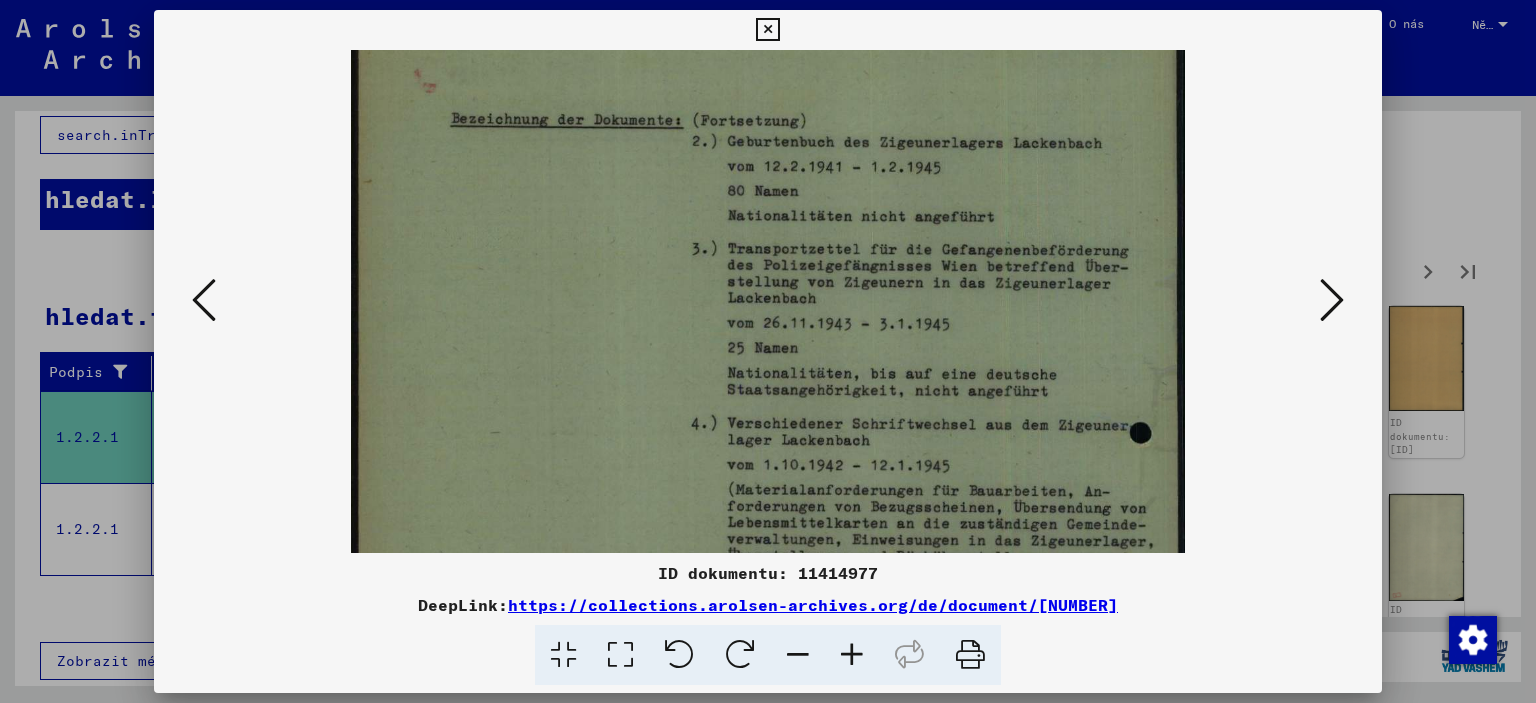 drag, startPoint x: 974, startPoint y: 473, endPoint x: 723, endPoint y: 371, distance: 270.93356 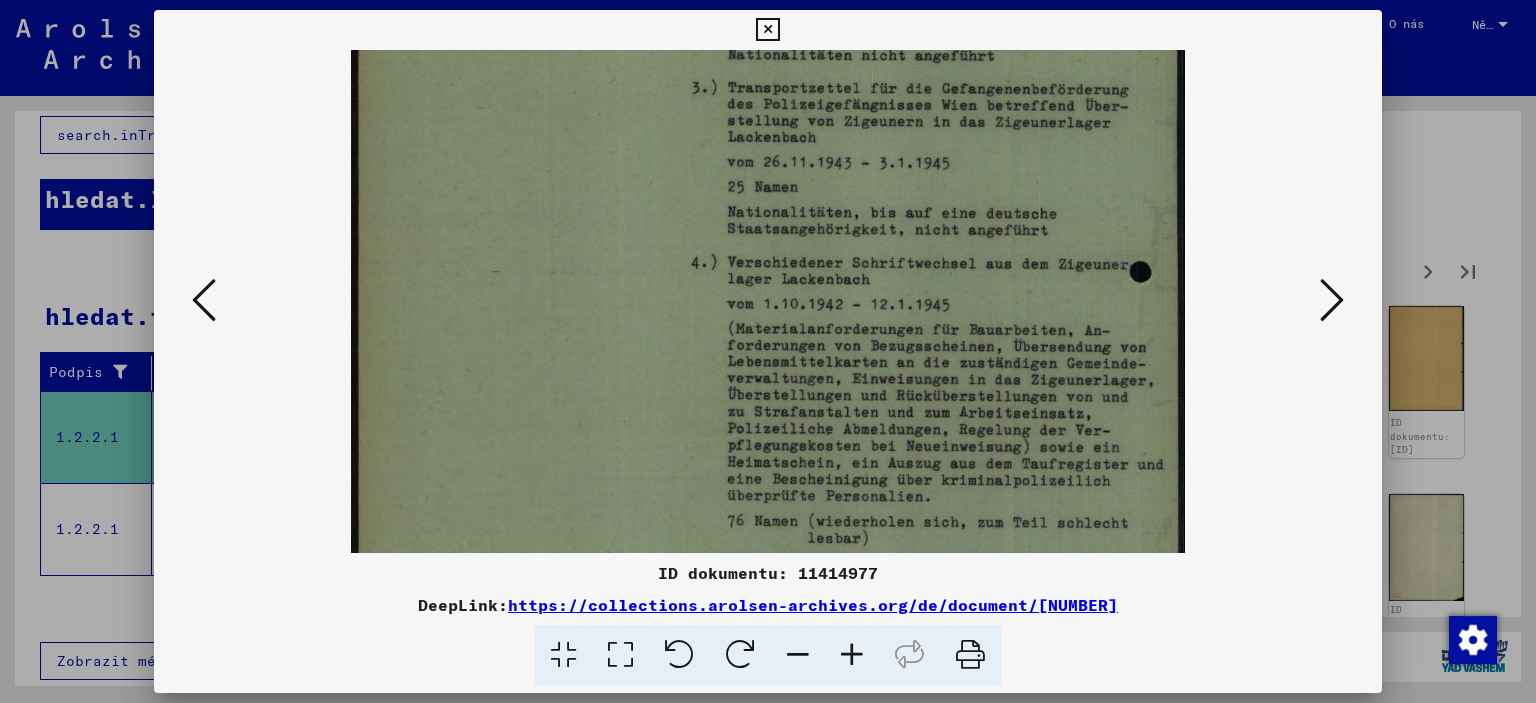 scroll, scrollTop: 299, scrollLeft: 0, axis: vertical 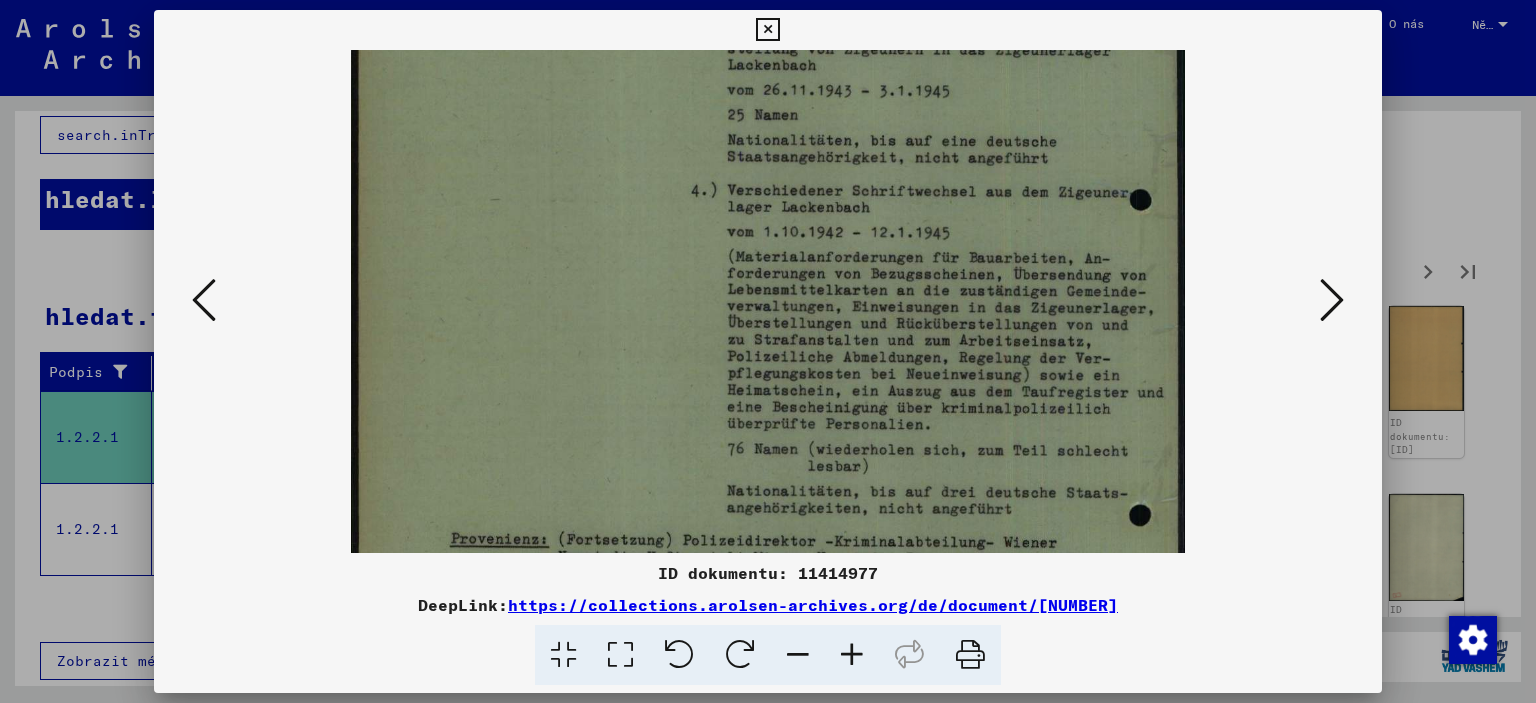 drag, startPoint x: 1071, startPoint y: 414, endPoint x: 985, endPoint y: 219, distance: 213.12202 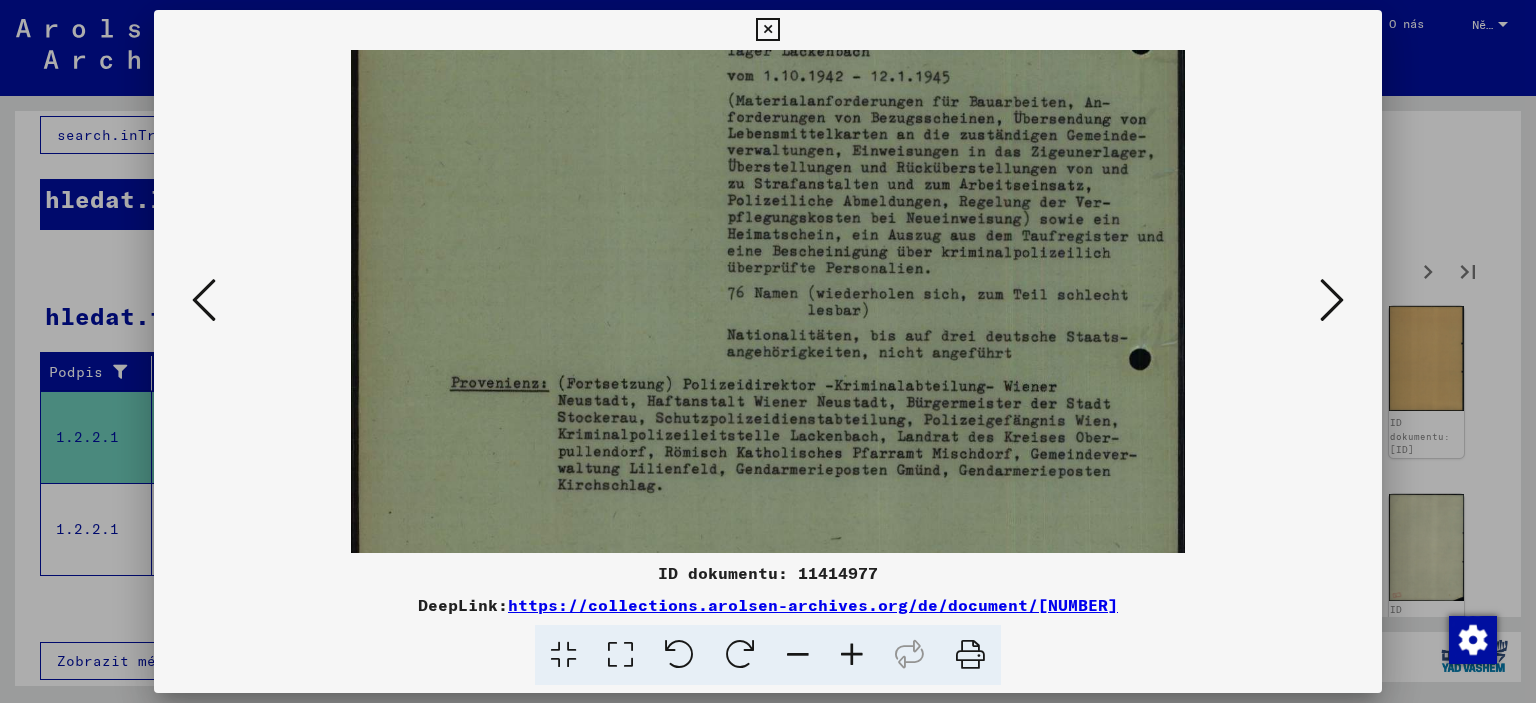 scroll, scrollTop: 524, scrollLeft: 0, axis: vertical 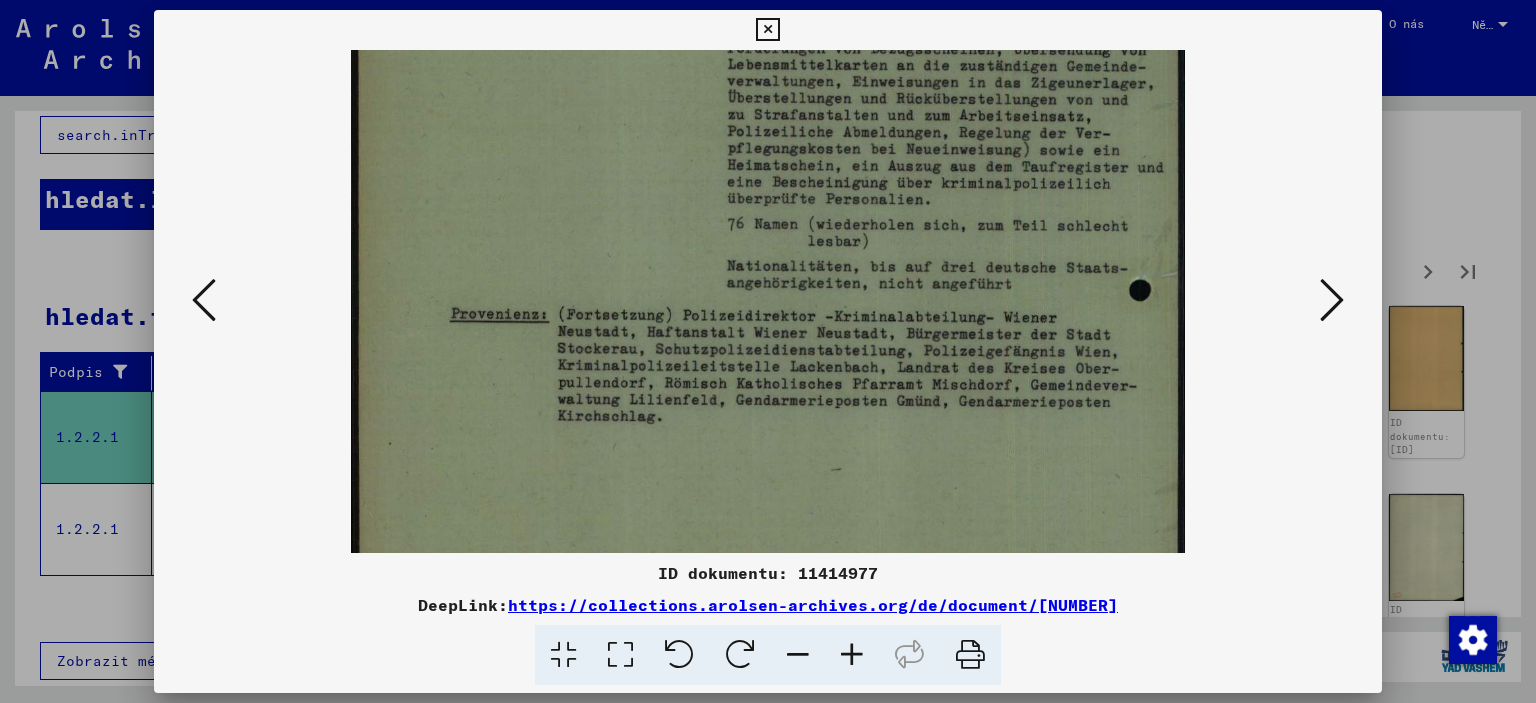 drag, startPoint x: 1082, startPoint y: 367, endPoint x: 1004, endPoint y: 142, distance: 238.13652 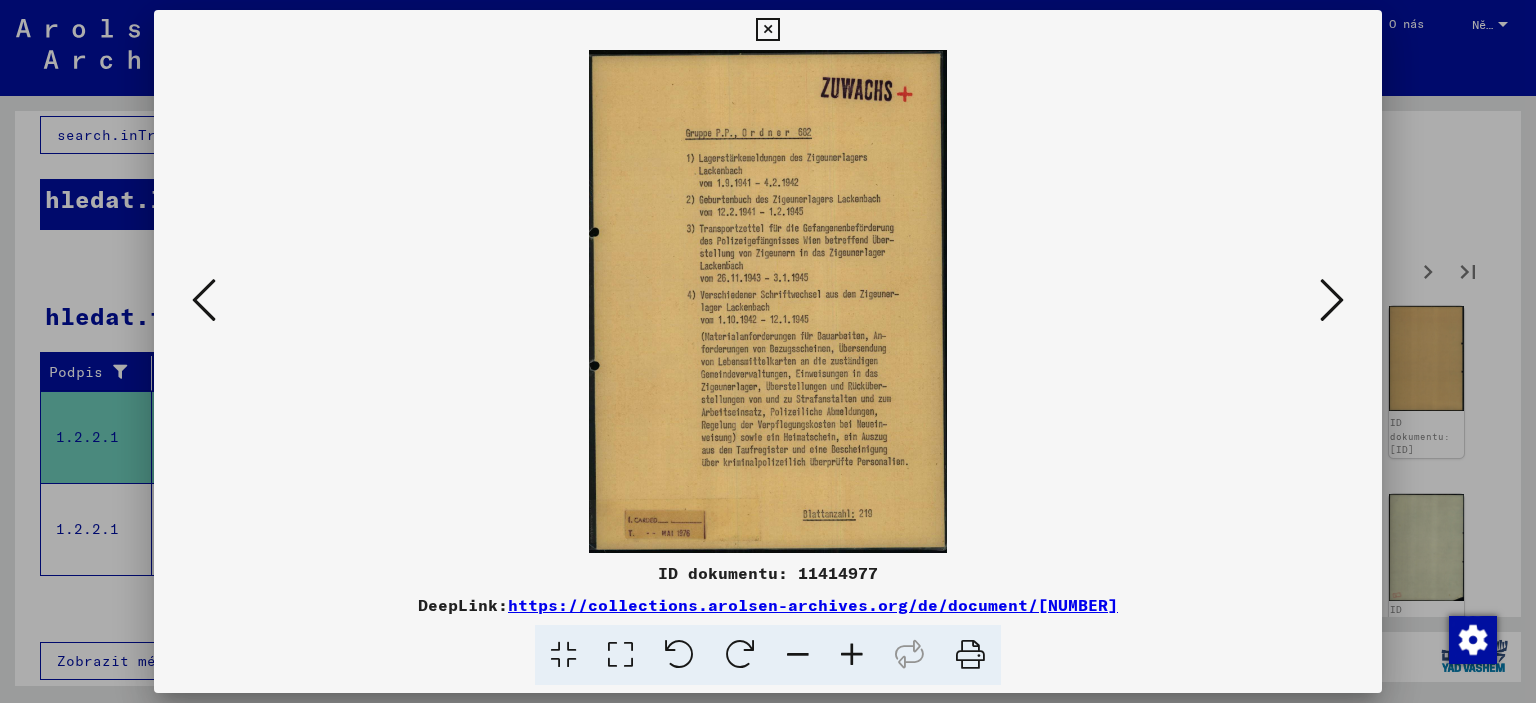 click at bounding box center (798, 655) 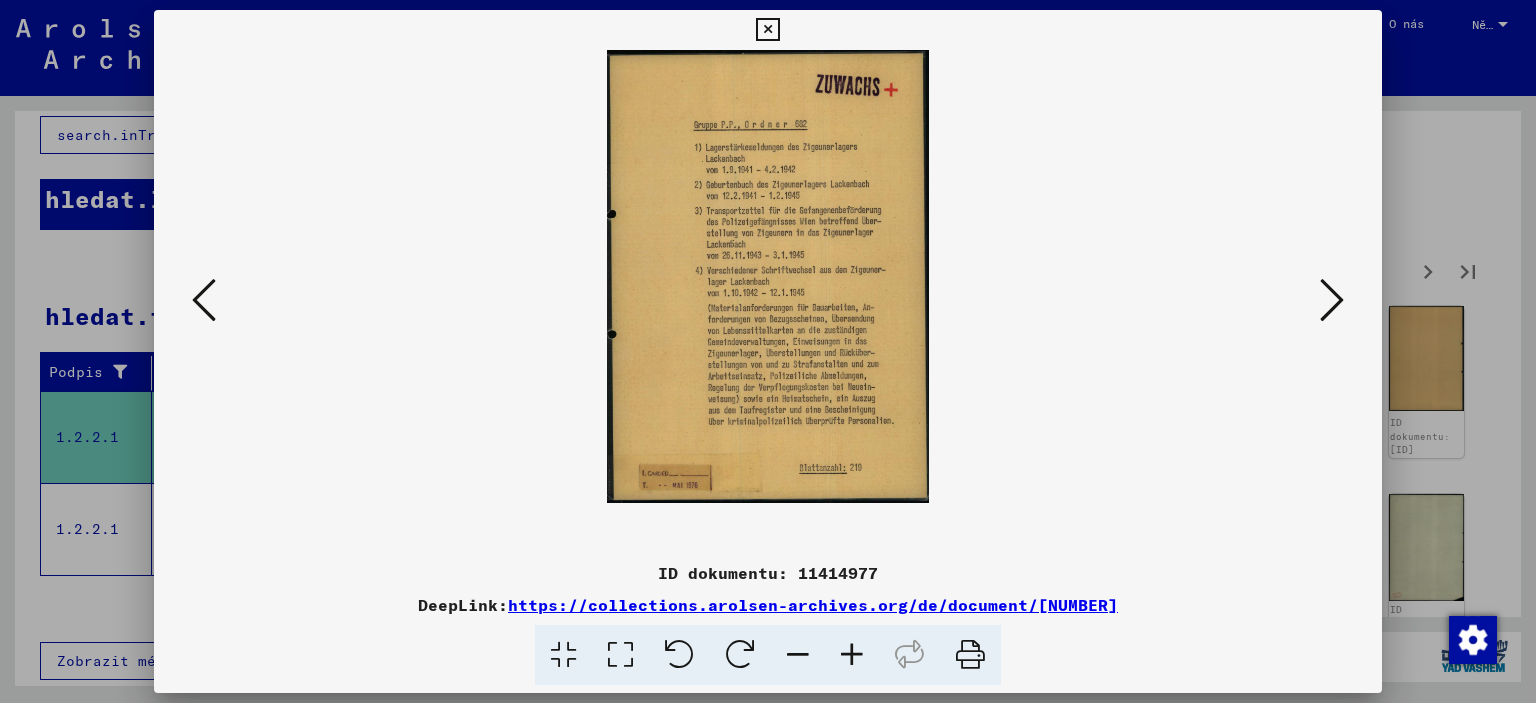 click at bounding box center [852, 655] 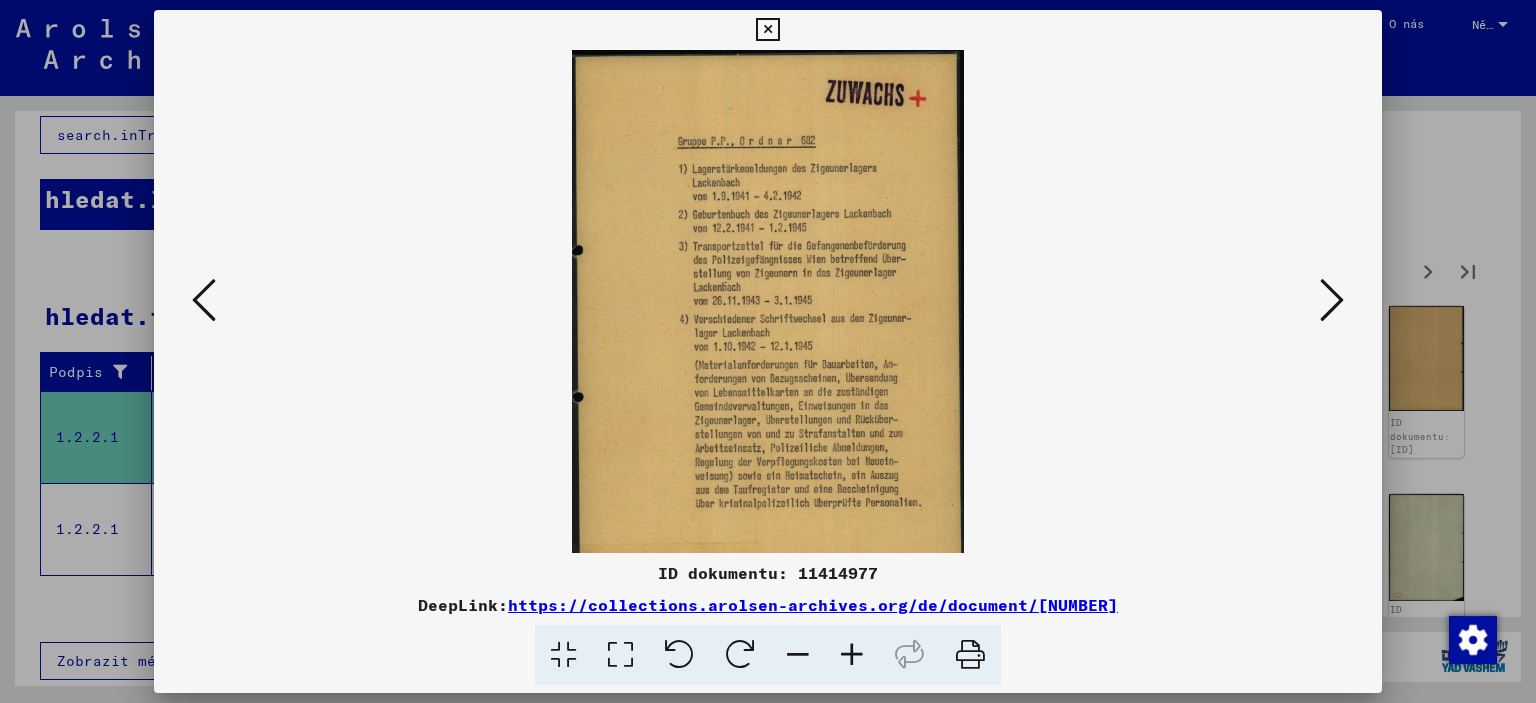 click at bounding box center [852, 655] 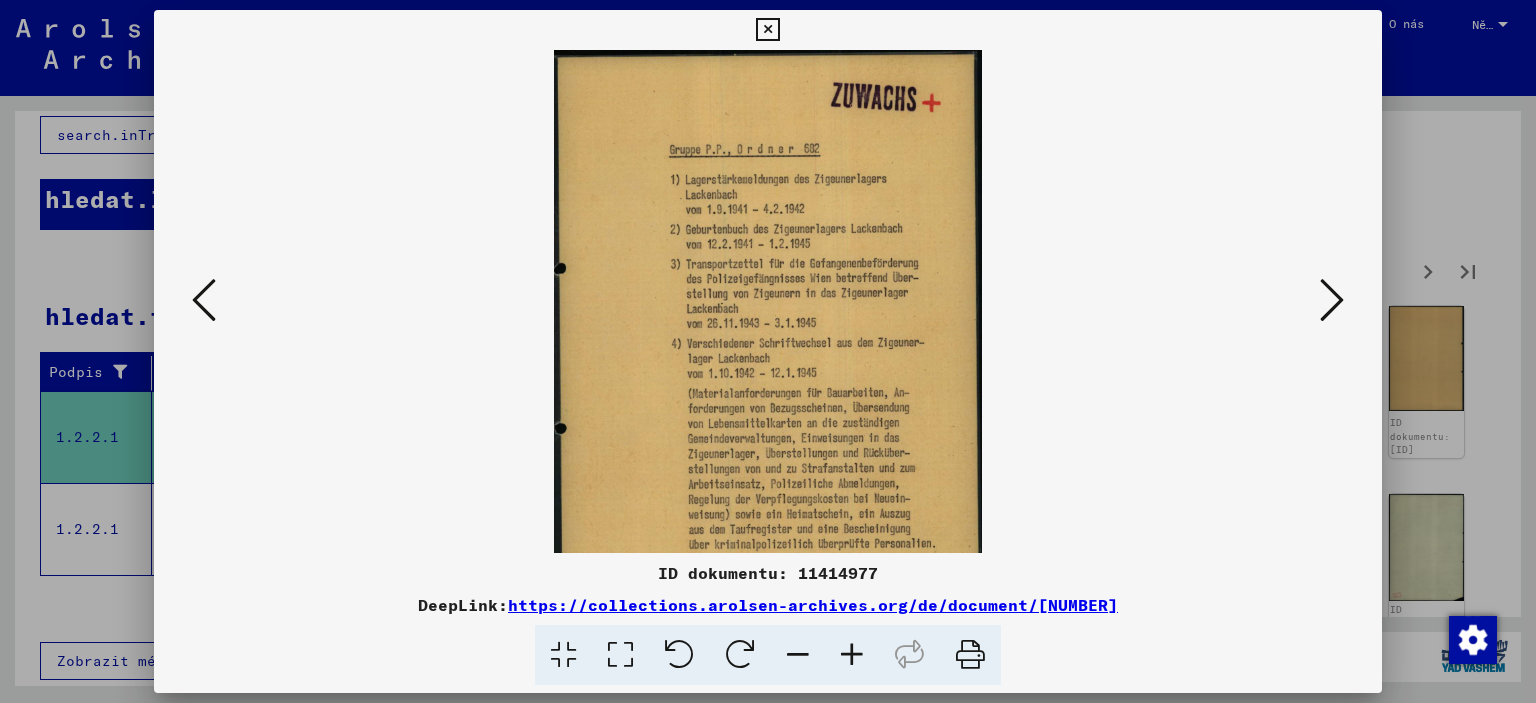 click at bounding box center (852, 655) 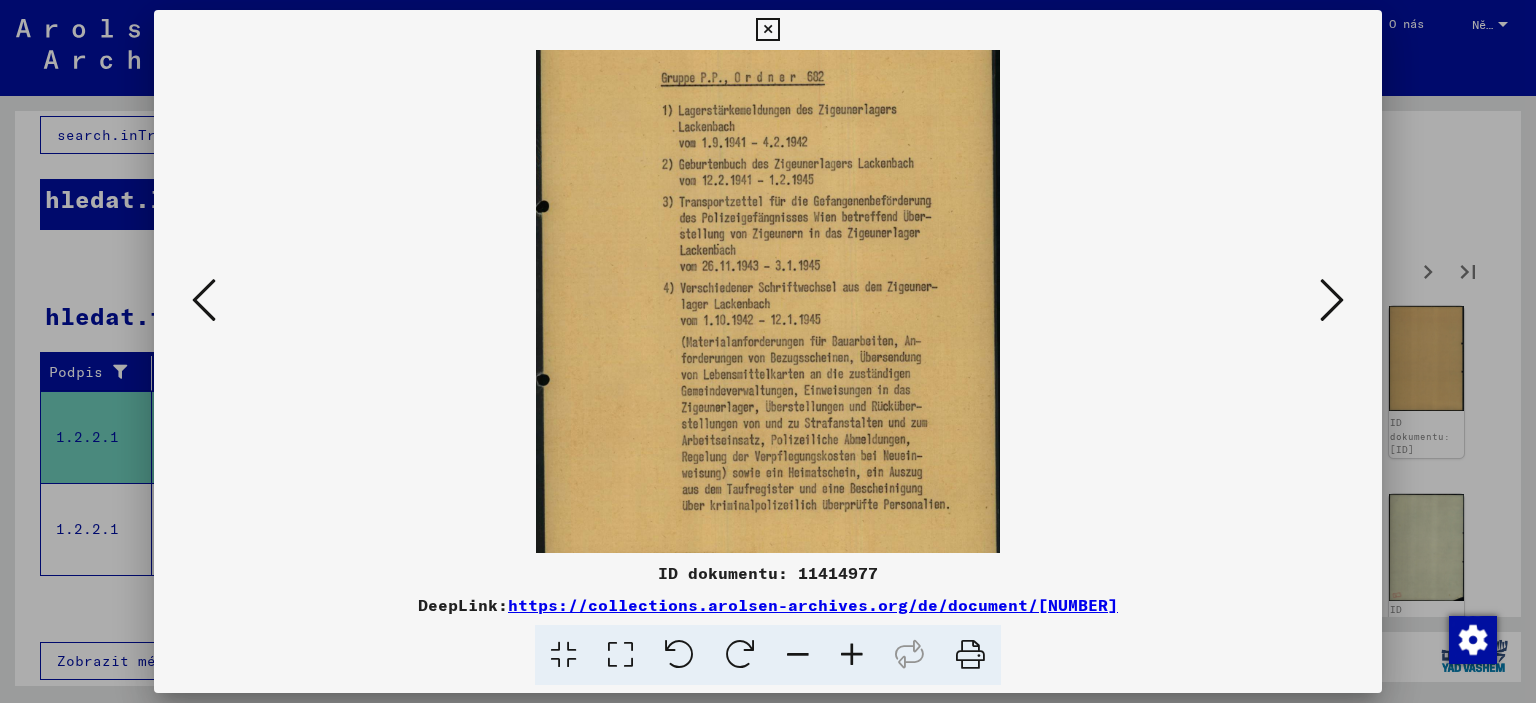 scroll, scrollTop: 87, scrollLeft: 0, axis: vertical 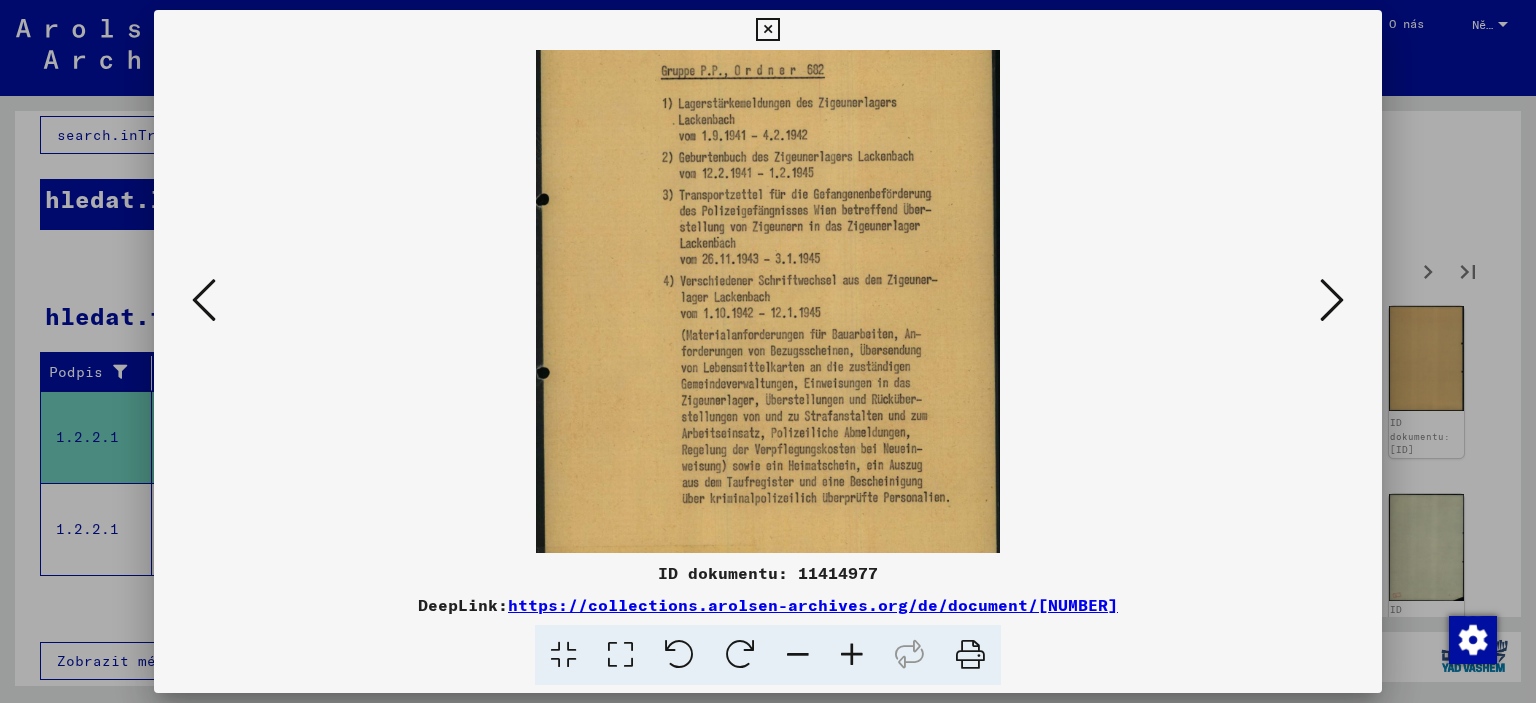 drag, startPoint x: 820, startPoint y: 430, endPoint x: 764, endPoint y: 343, distance: 103.46497 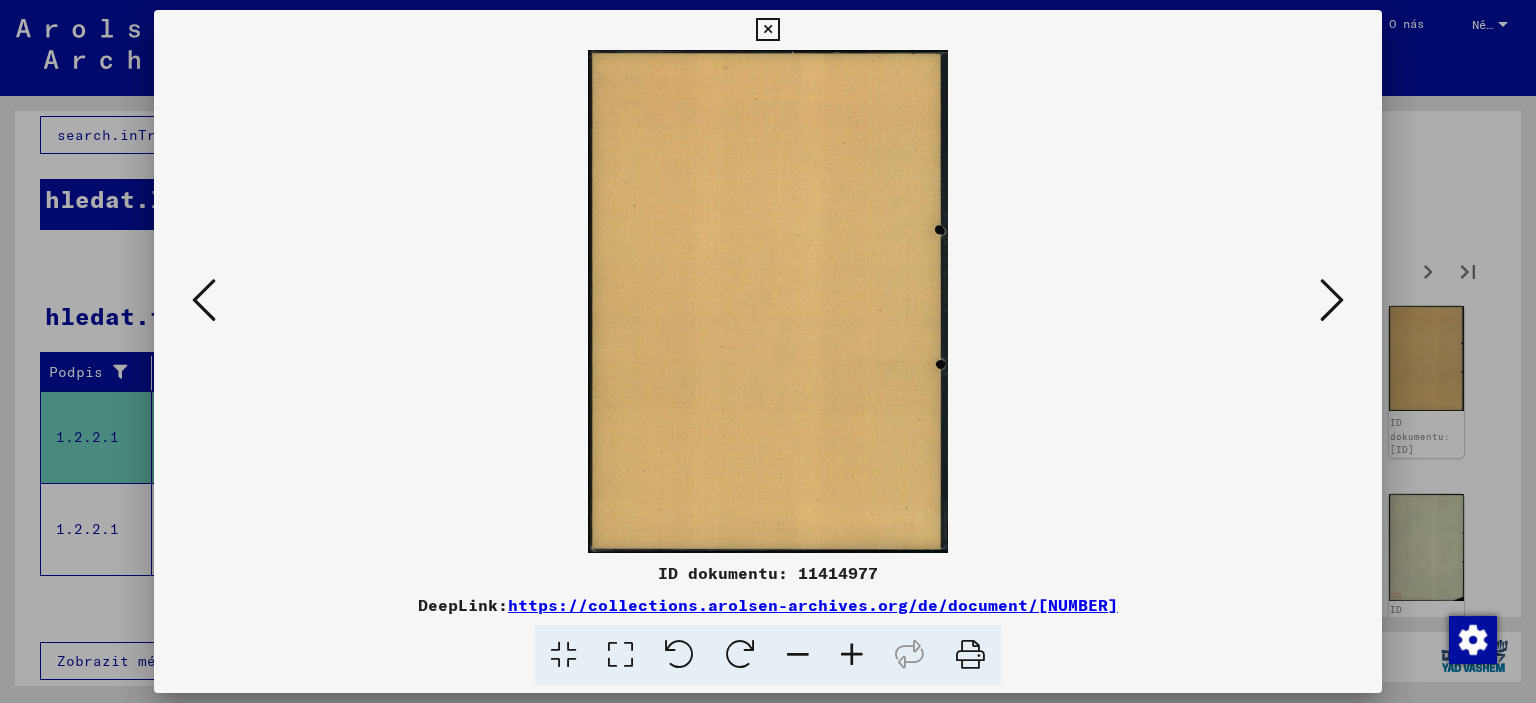 click at bounding box center (1332, 300) 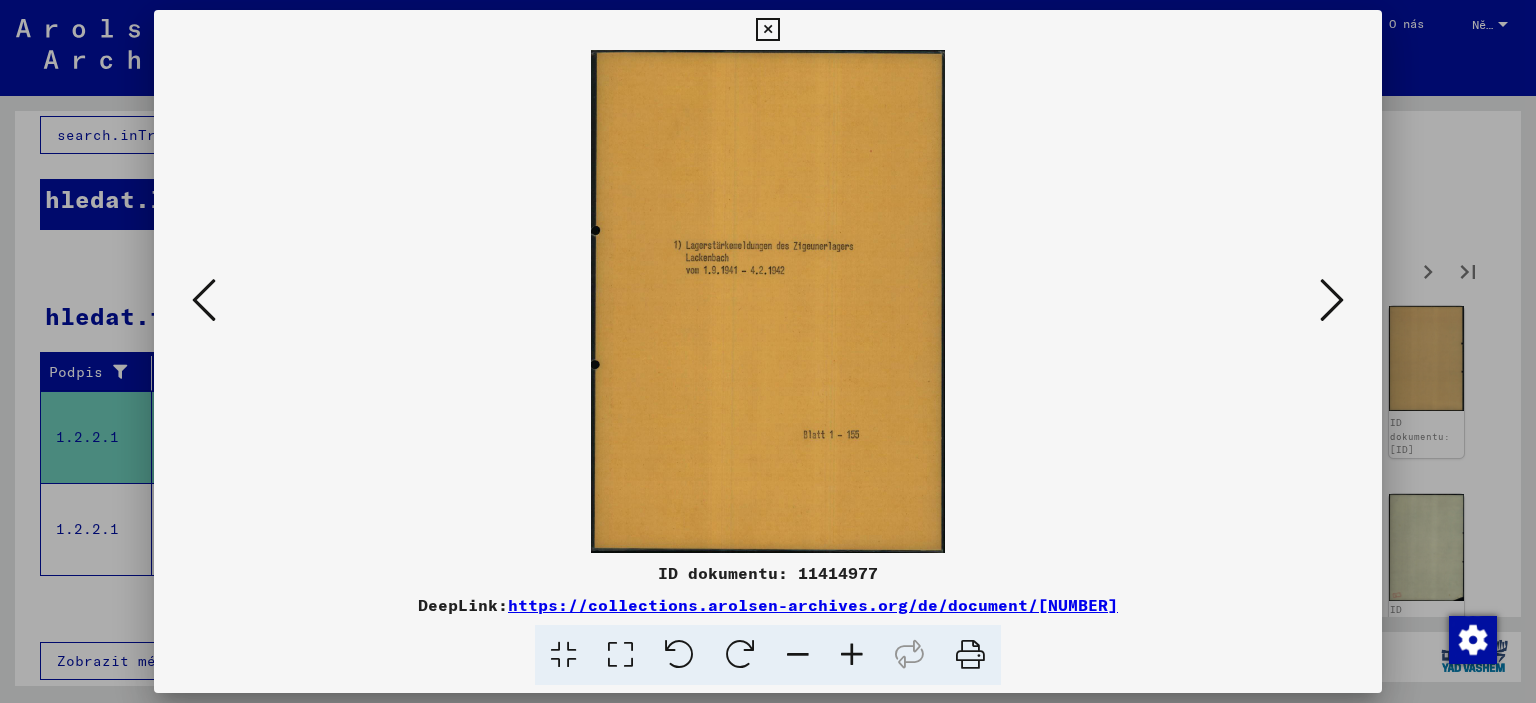 click at bounding box center [1332, 300] 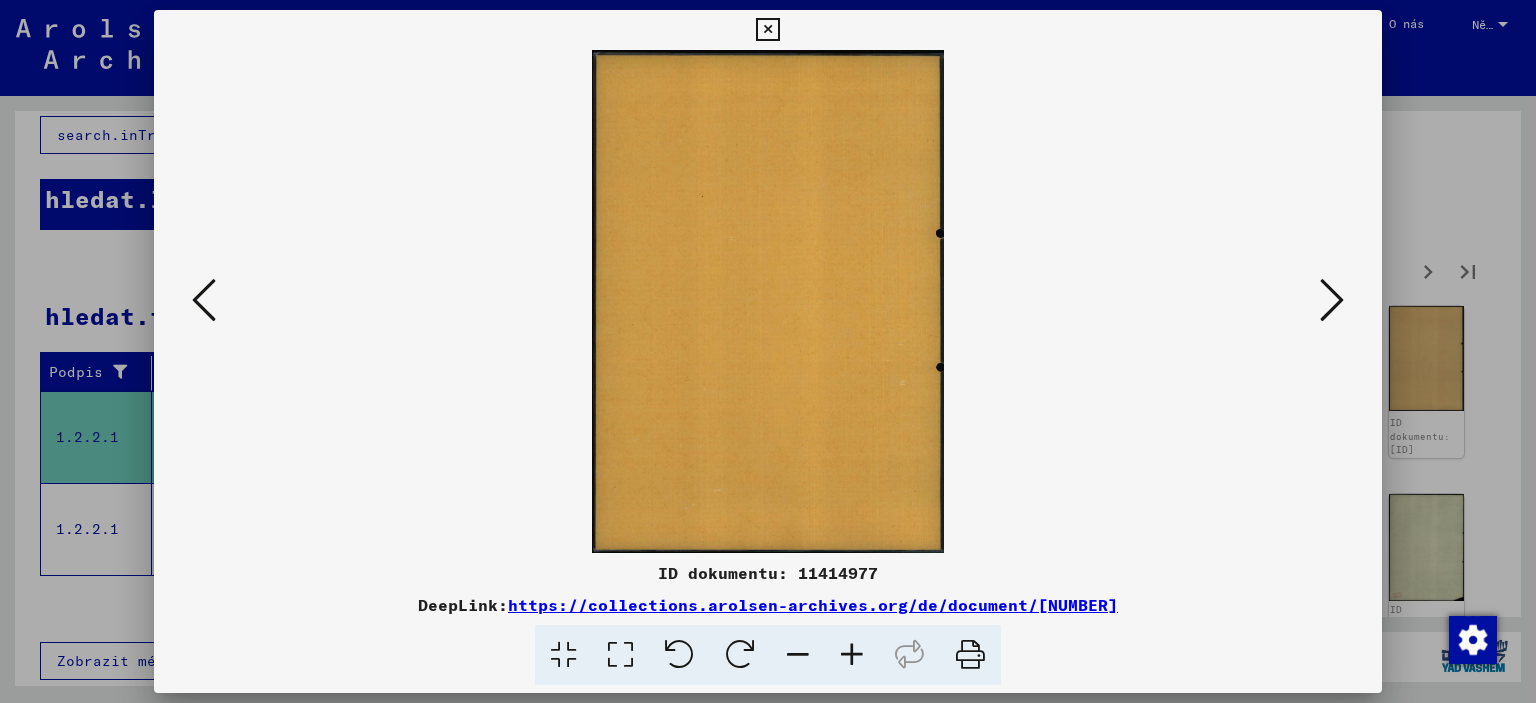 click at bounding box center [204, 300] 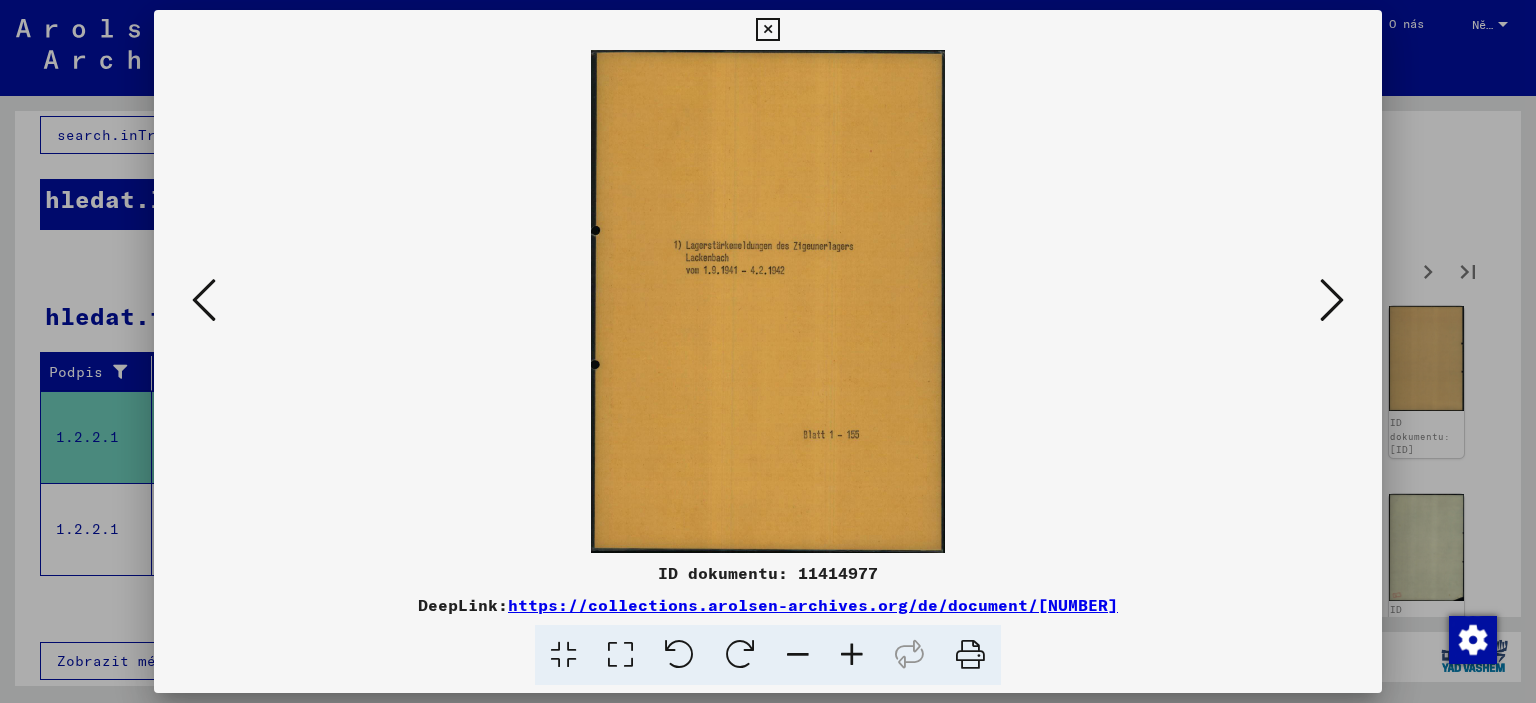 click at bounding box center (1332, 300) 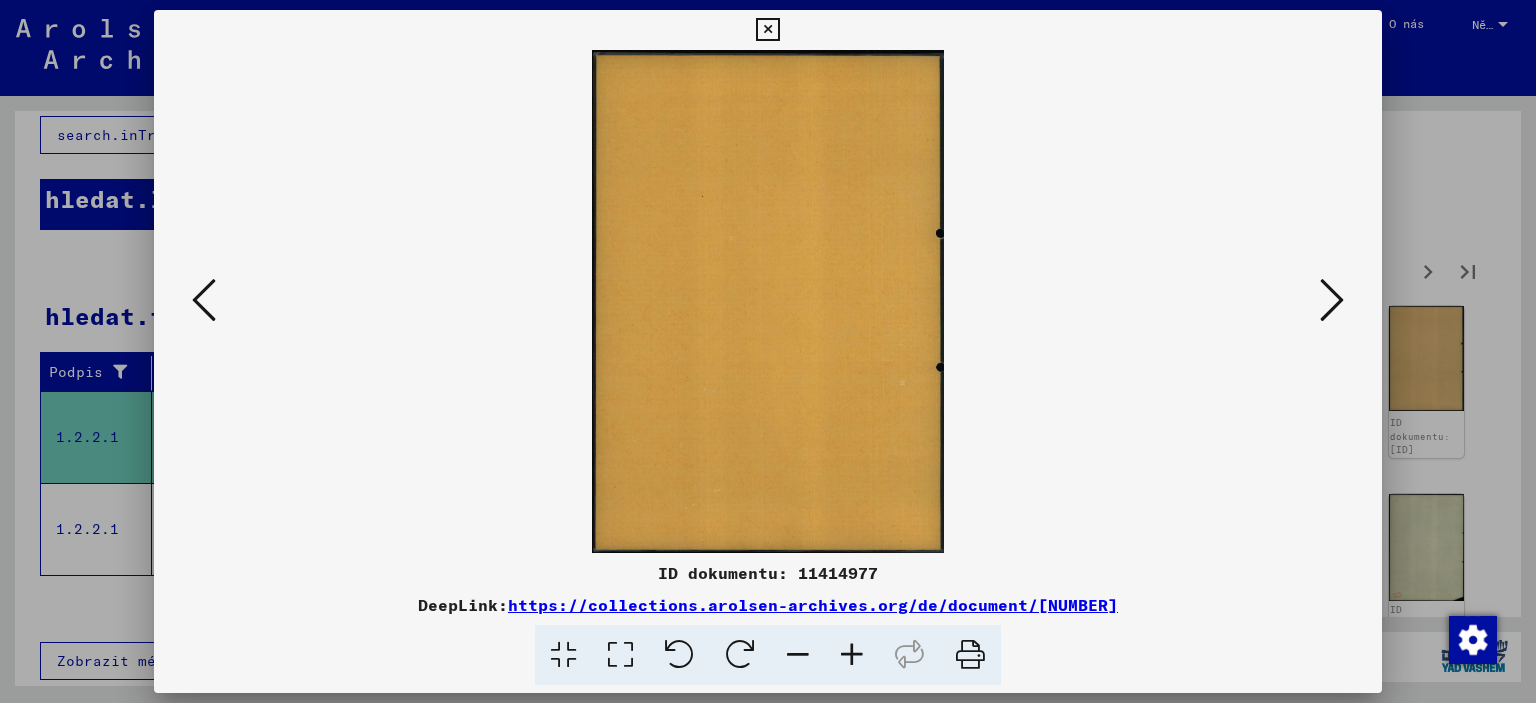 click at bounding box center (1332, 300) 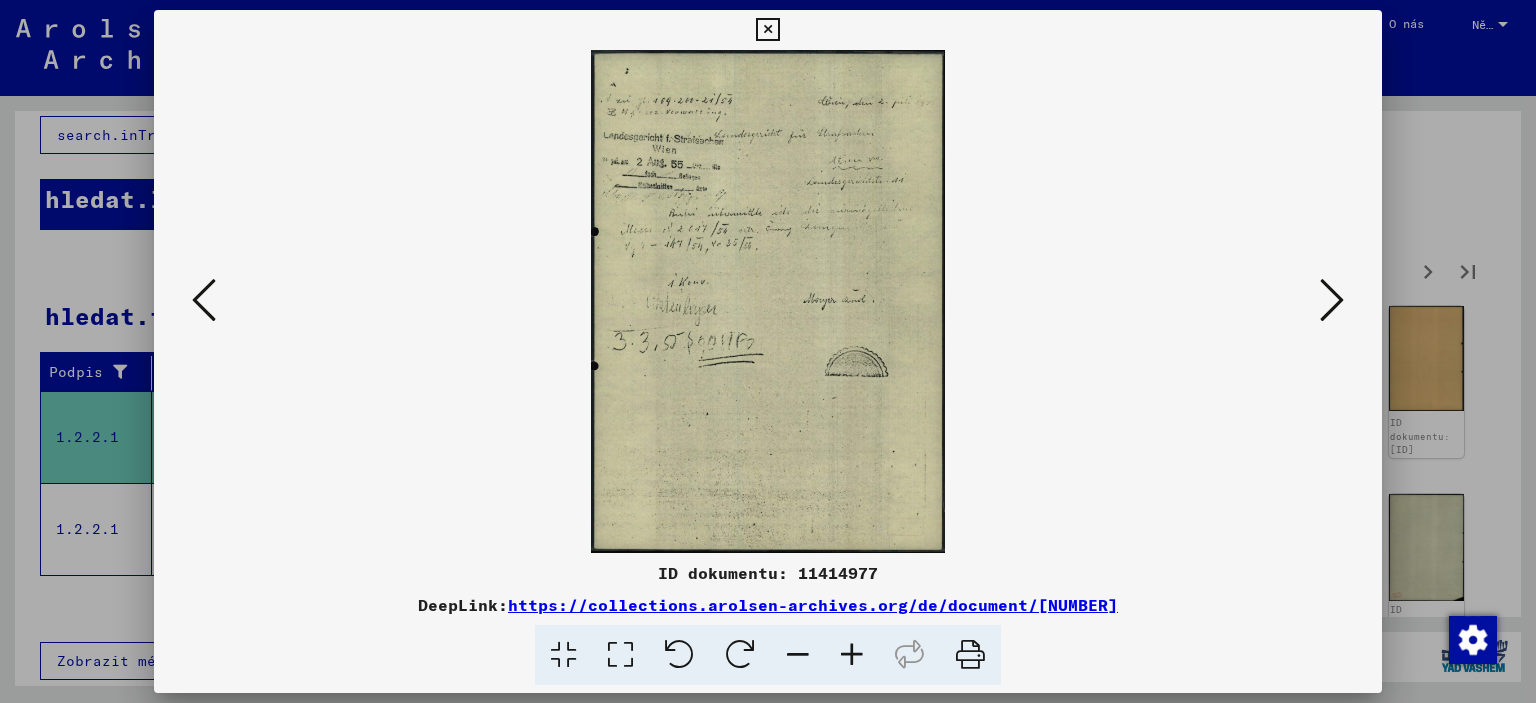 click at bounding box center [768, 351] 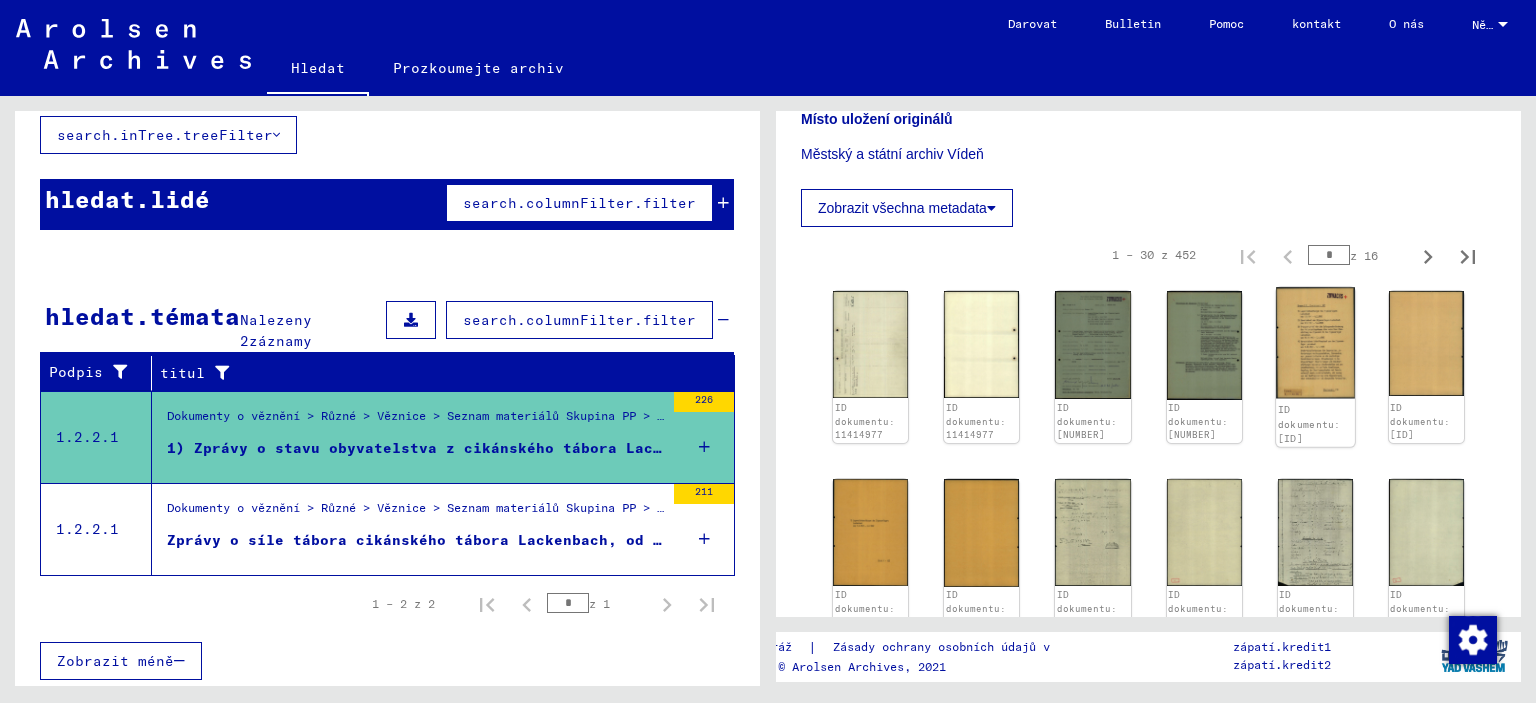scroll, scrollTop: 900, scrollLeft: 0, axis: vertical 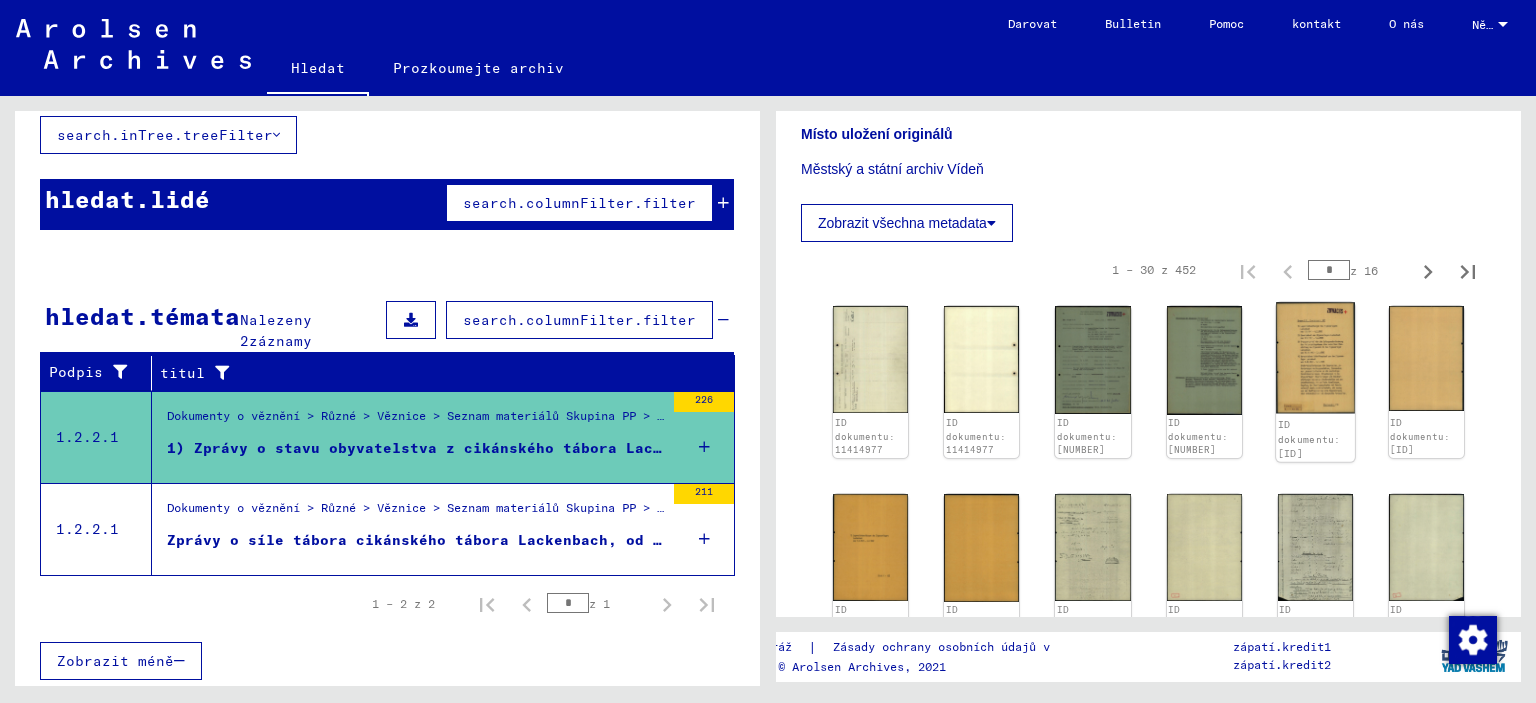 click 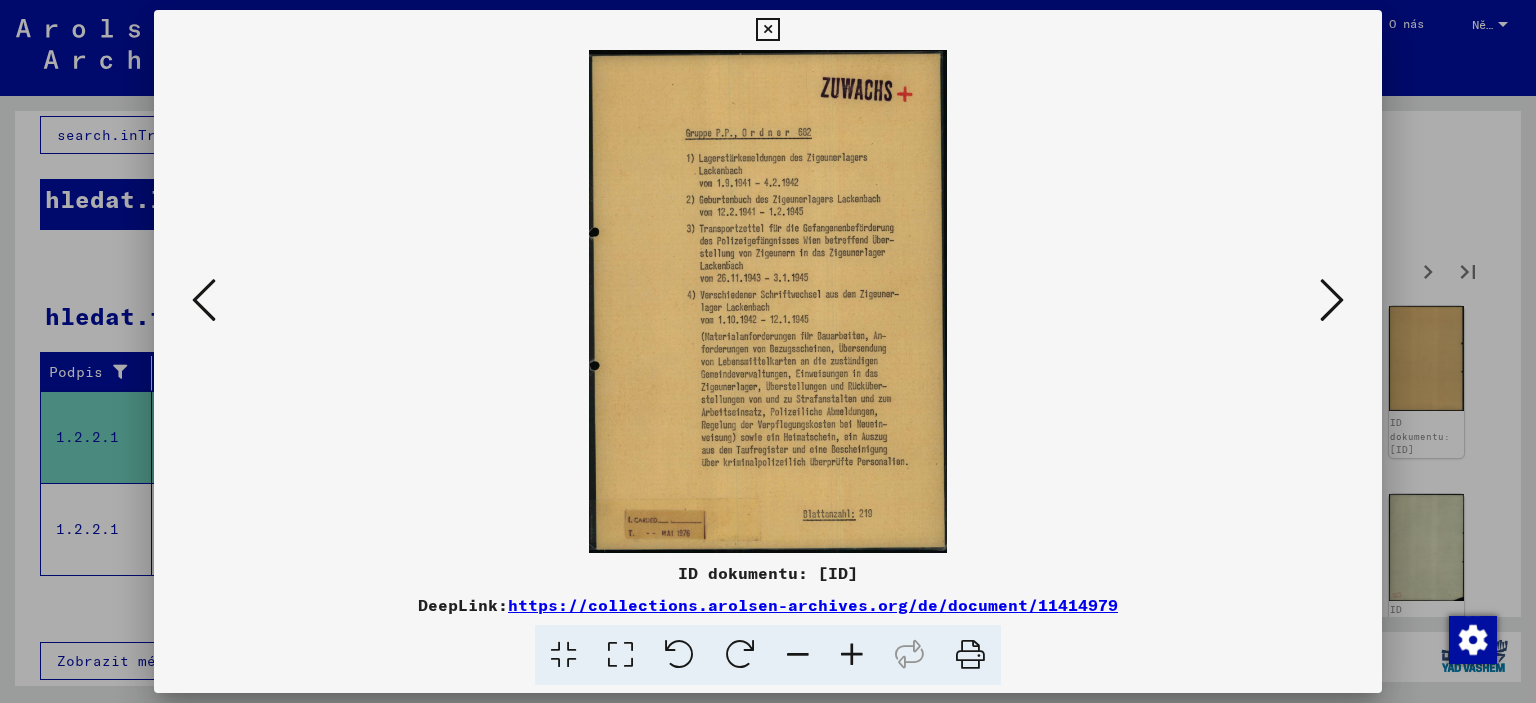 click at bounding box center [768, 301] 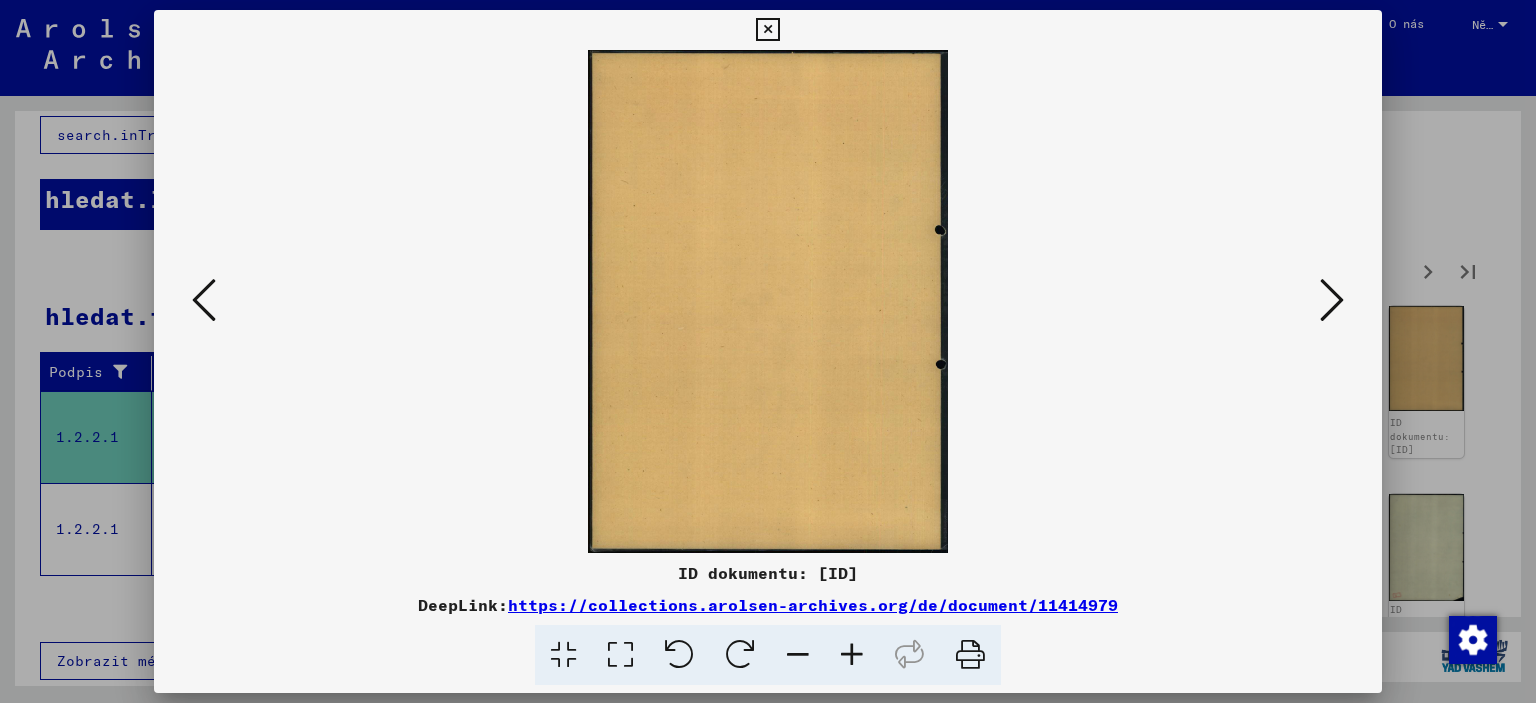 click at bounding box center [1332, 300] 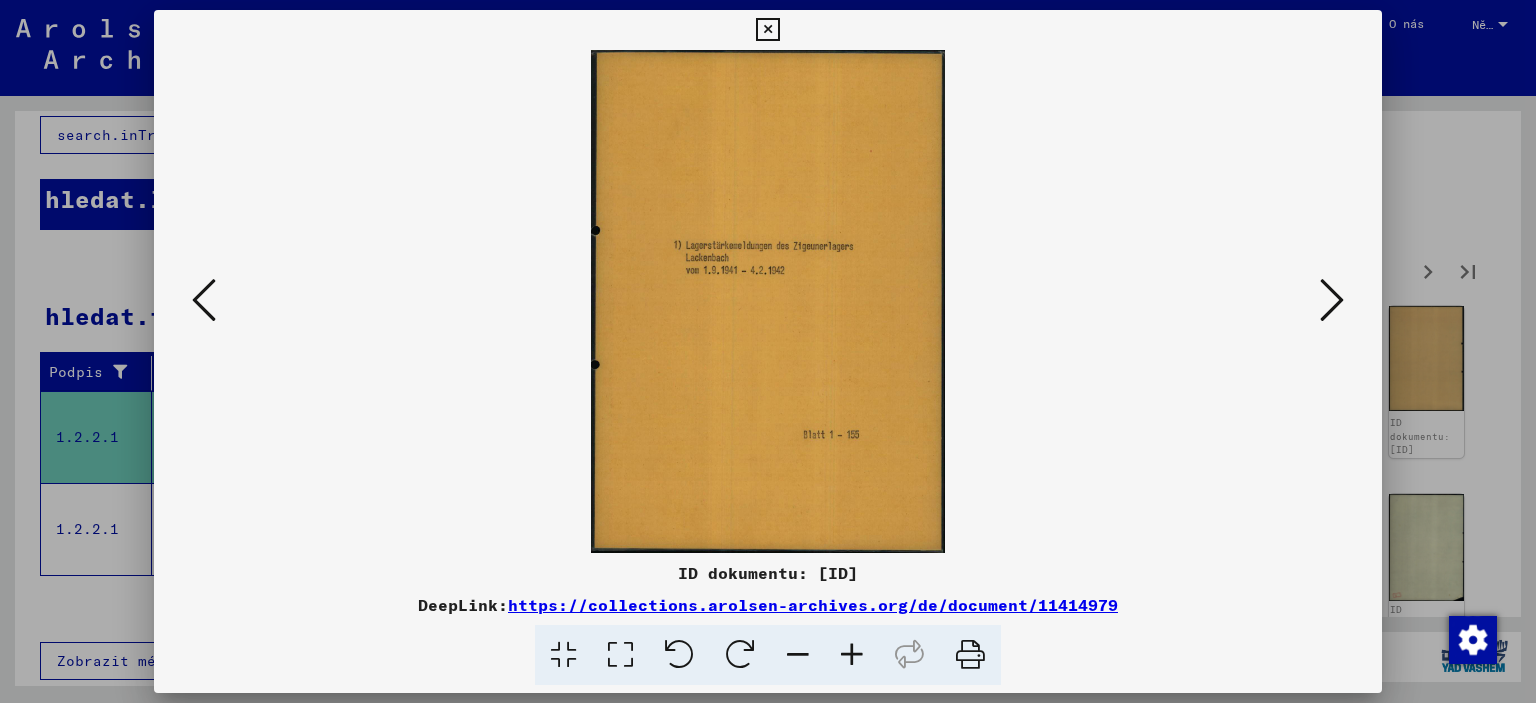 click at bounding box center (1332, 300) 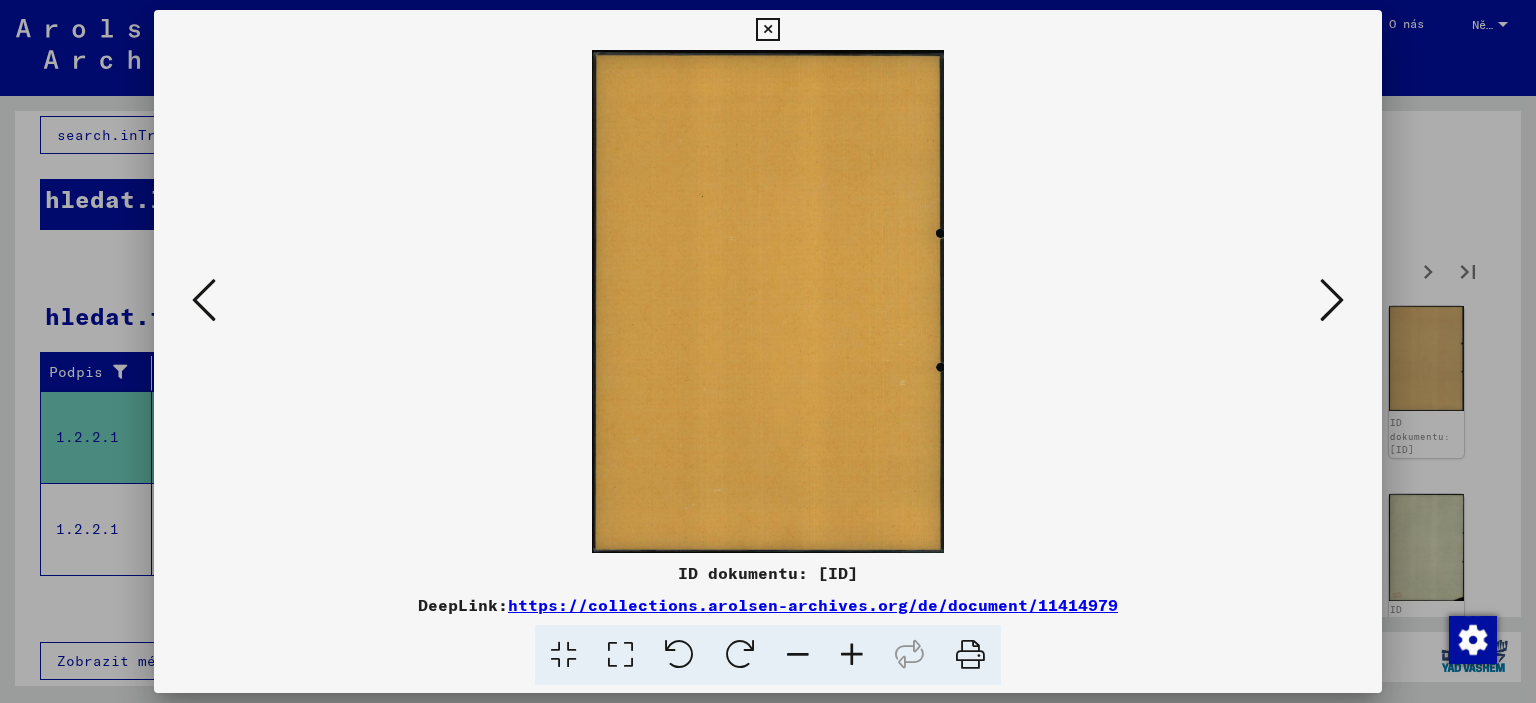 click at bounding box center [1332, 300] 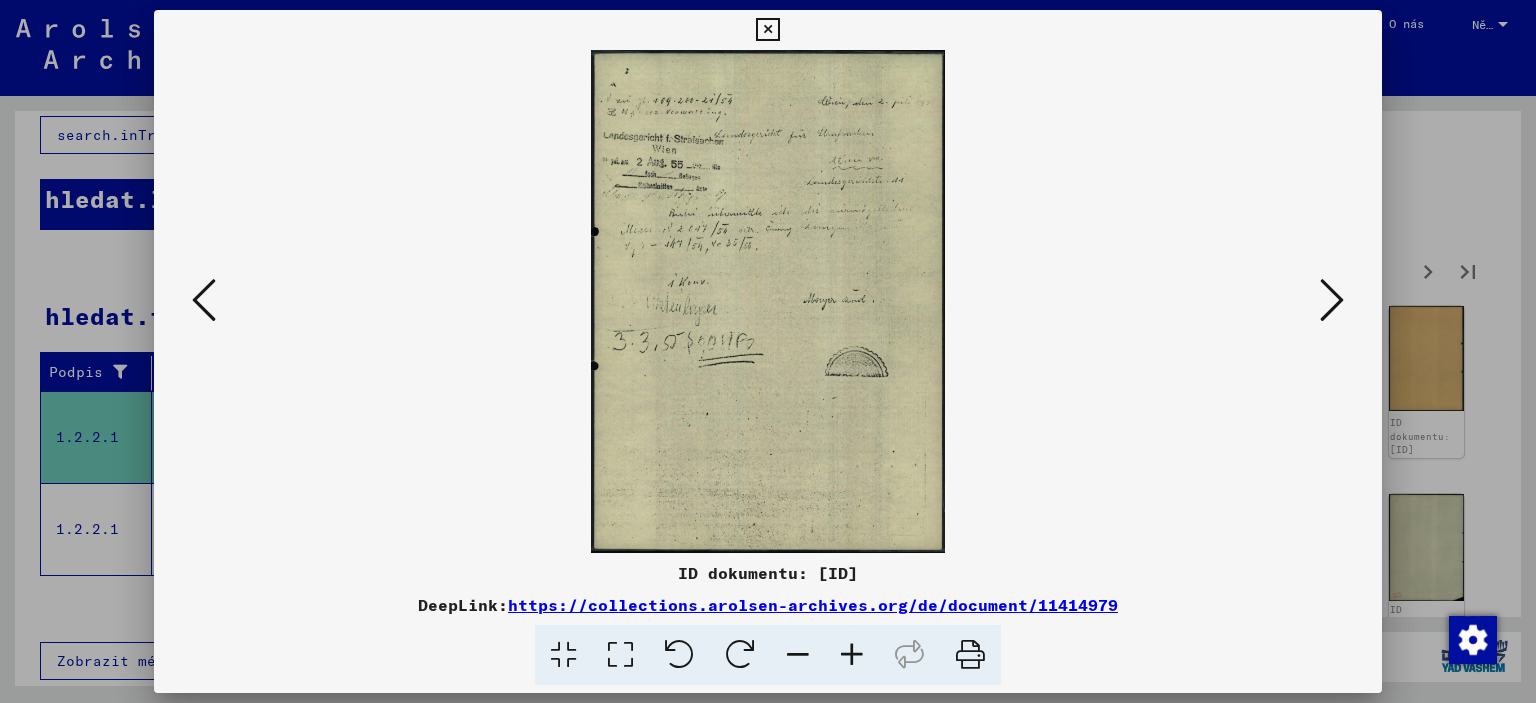 click at bounding box center [1332, 300] 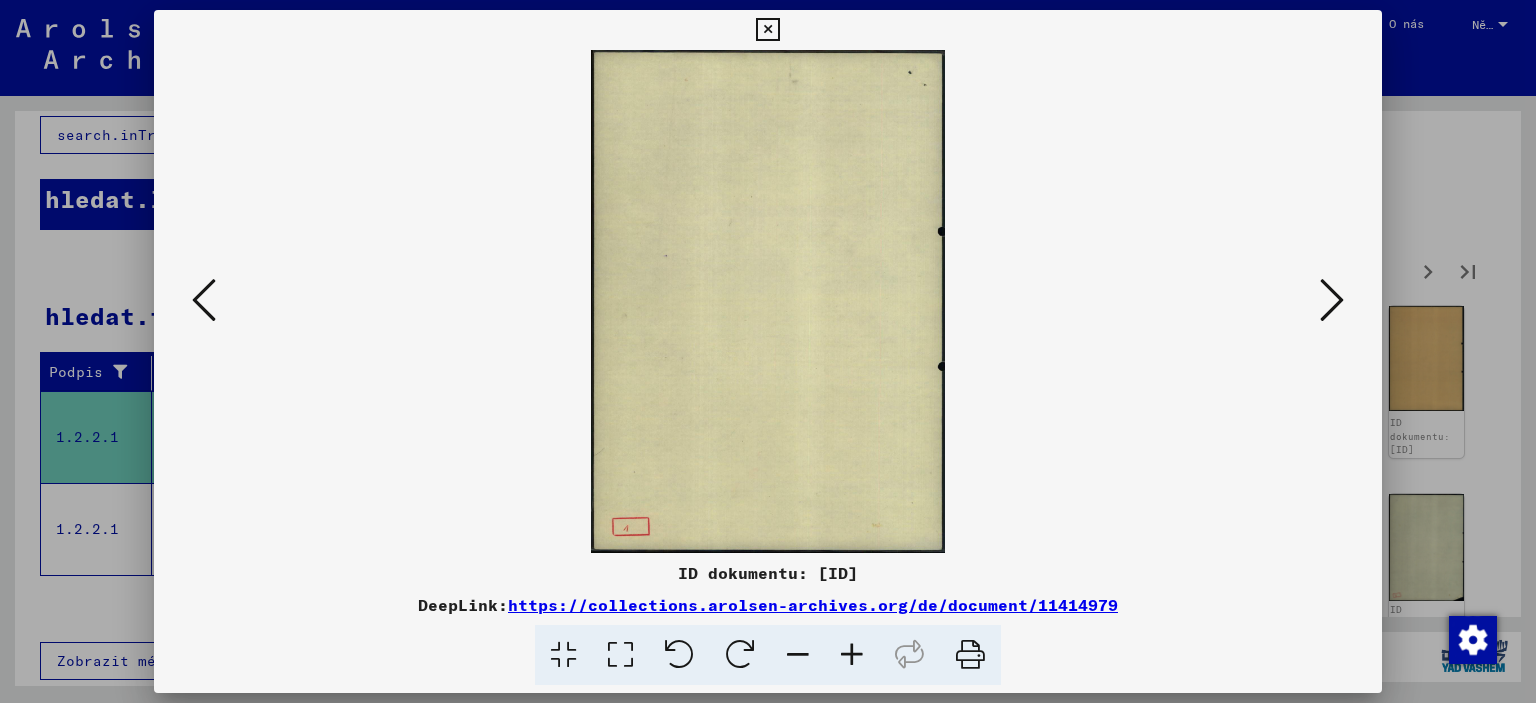 click at bounding box center [1332, 300] 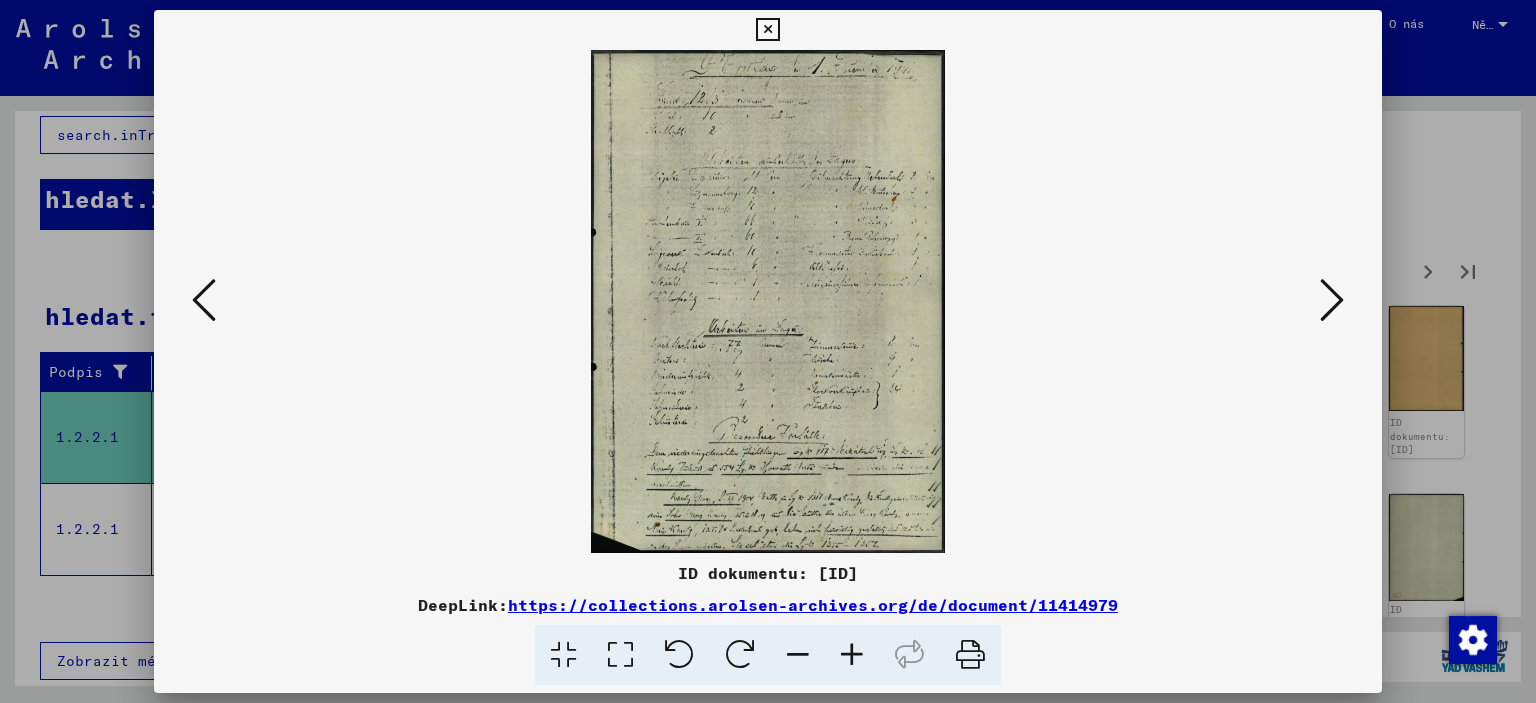 click at bounding box center [1332, 300] 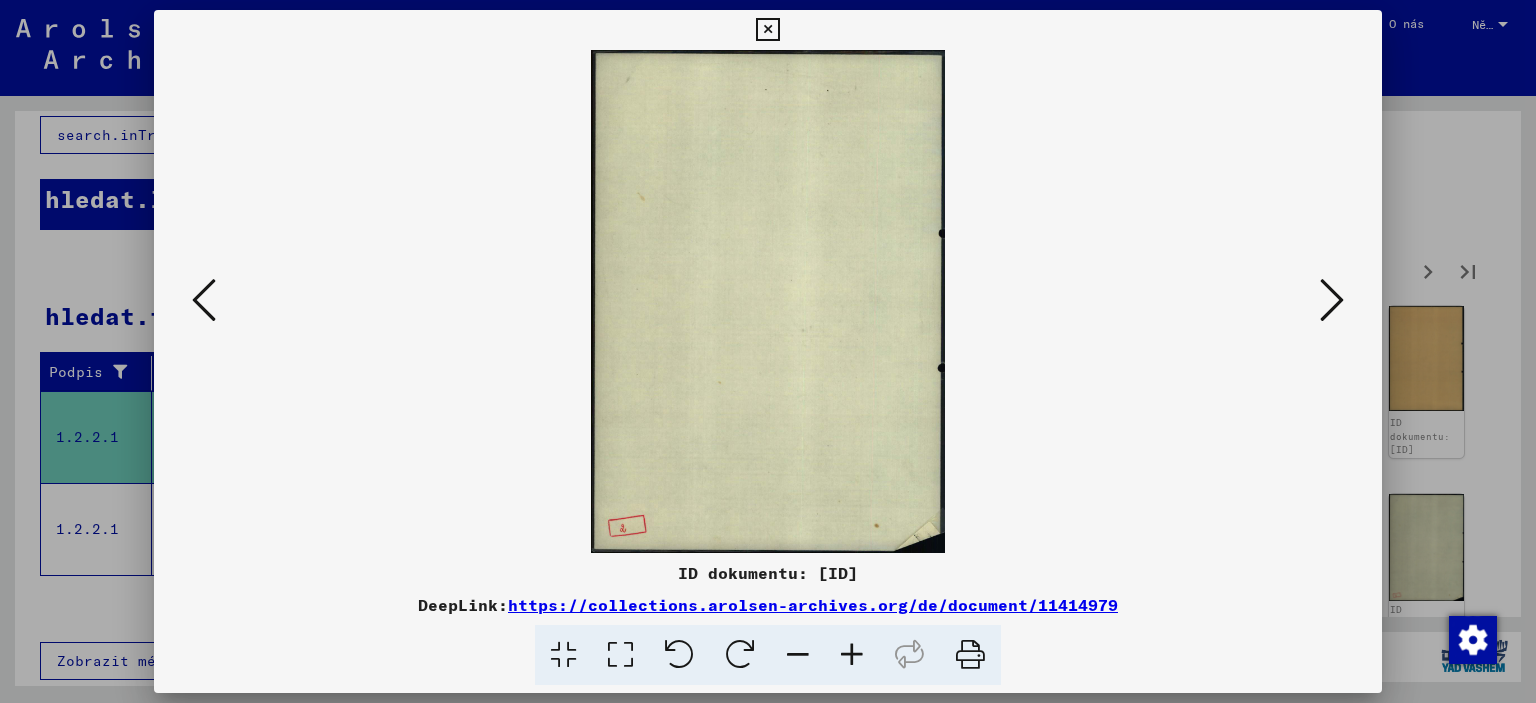 click at bounding box center (1332, 300) 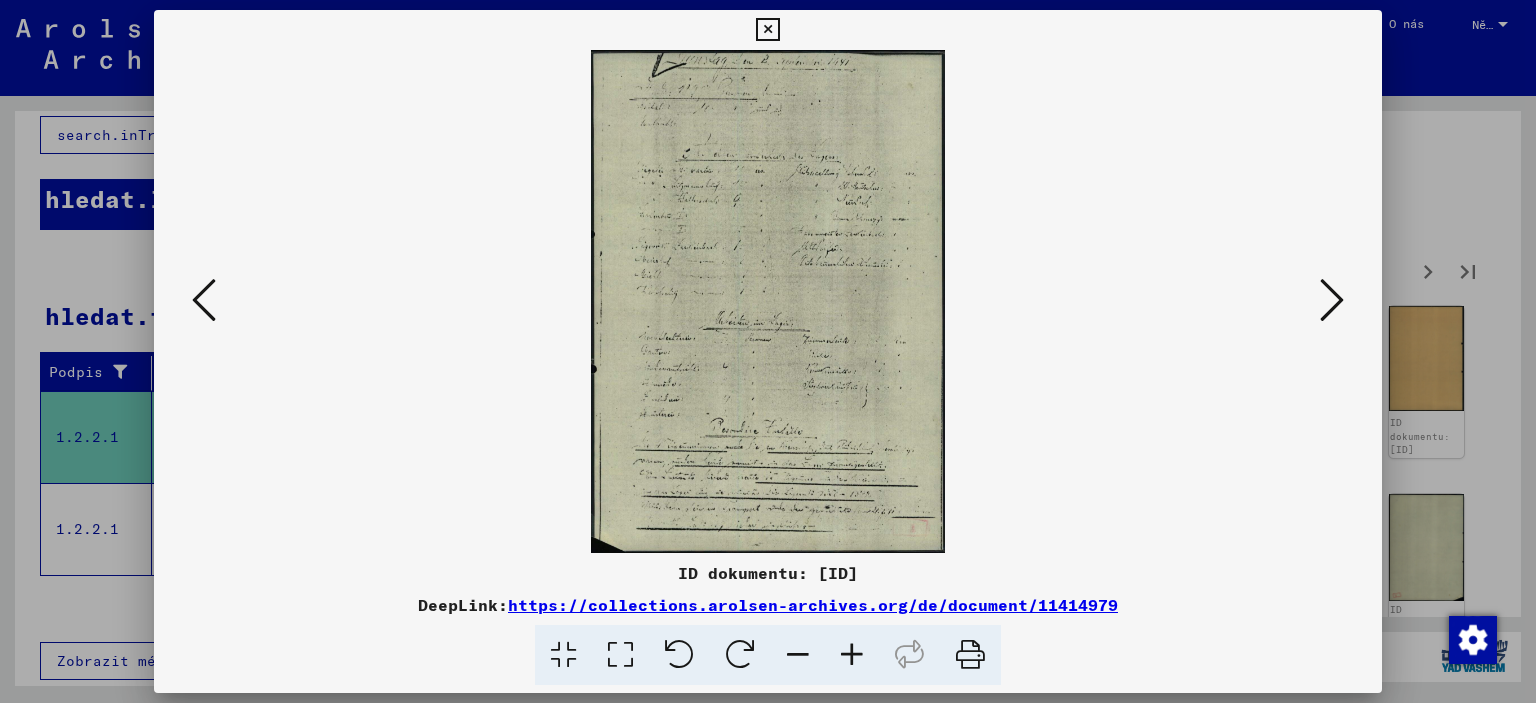 click at bounding box center [204, 301] 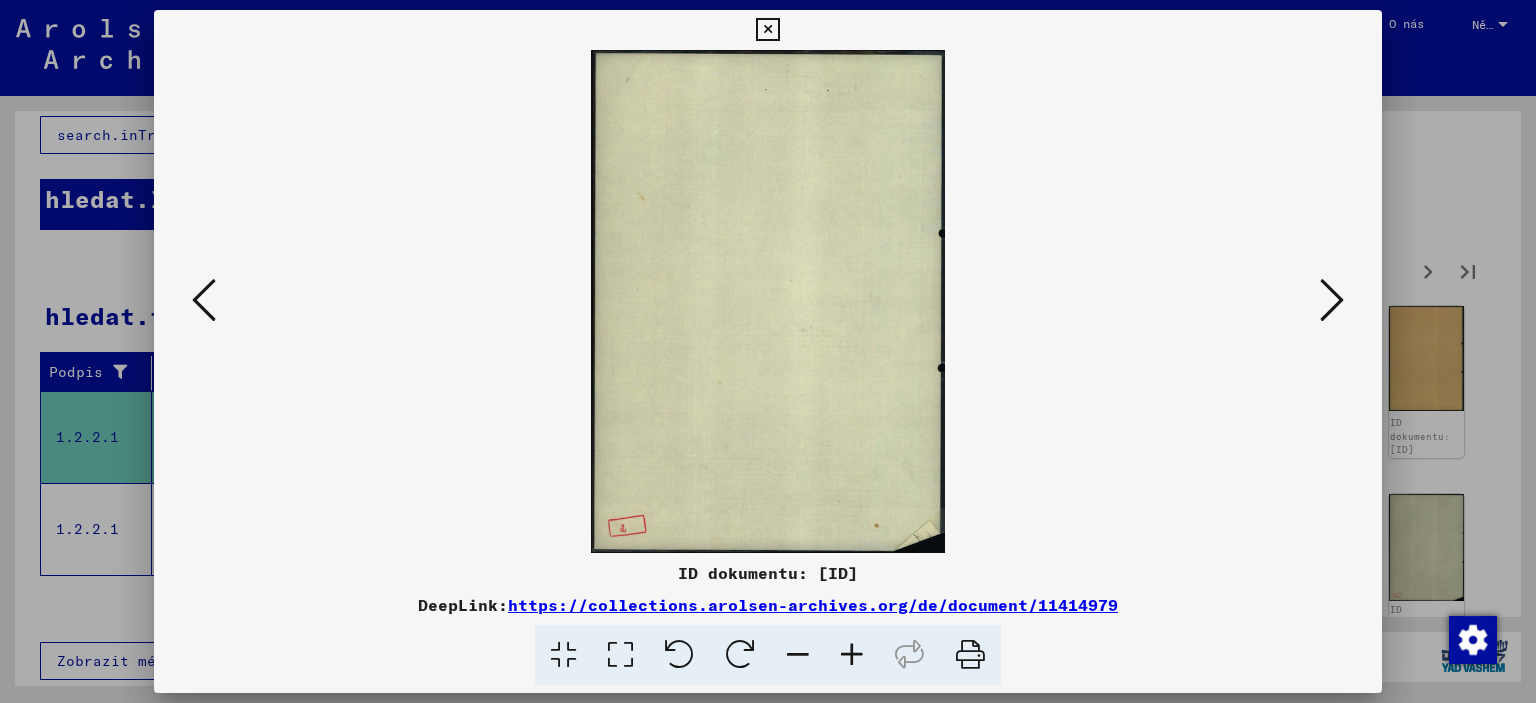 click at bounding box center [768, 301] 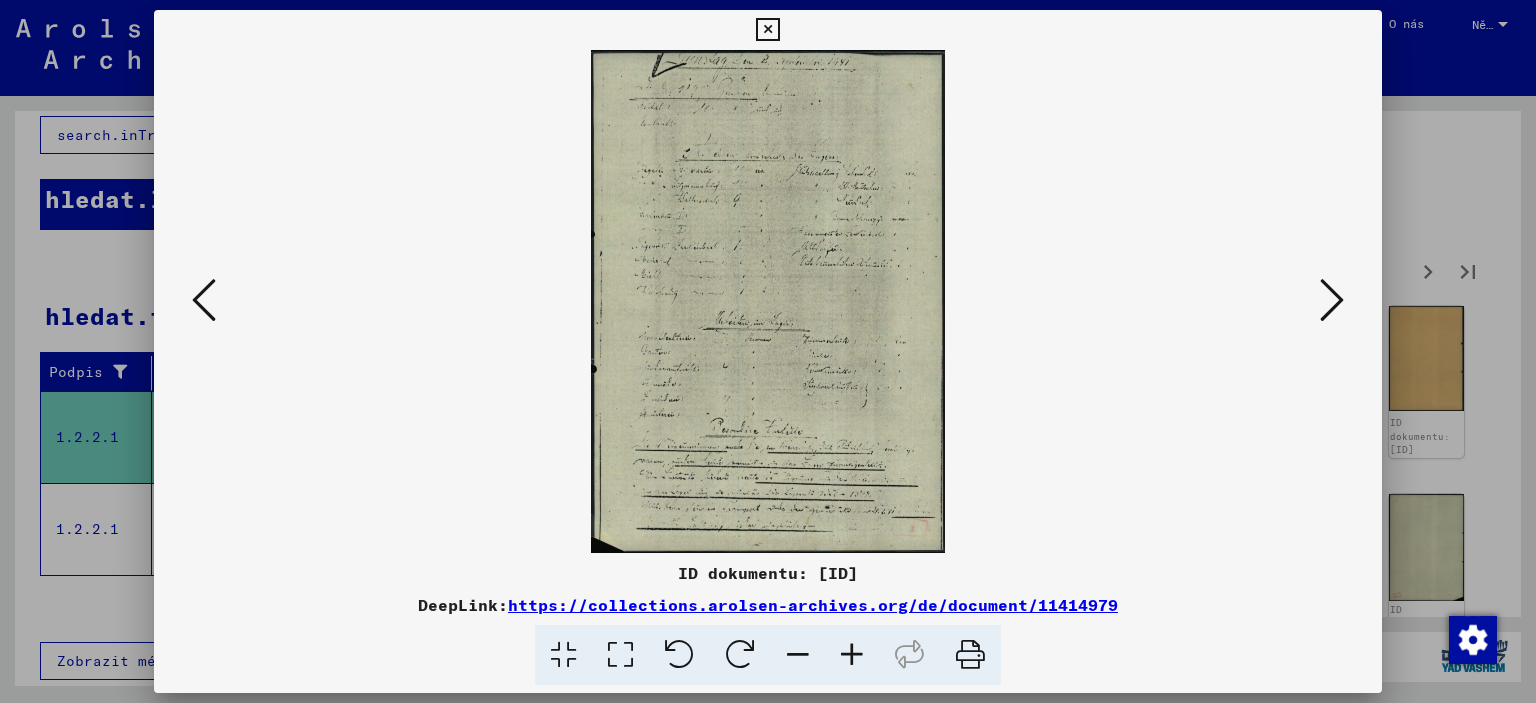 click at bounding box center (852, 655) 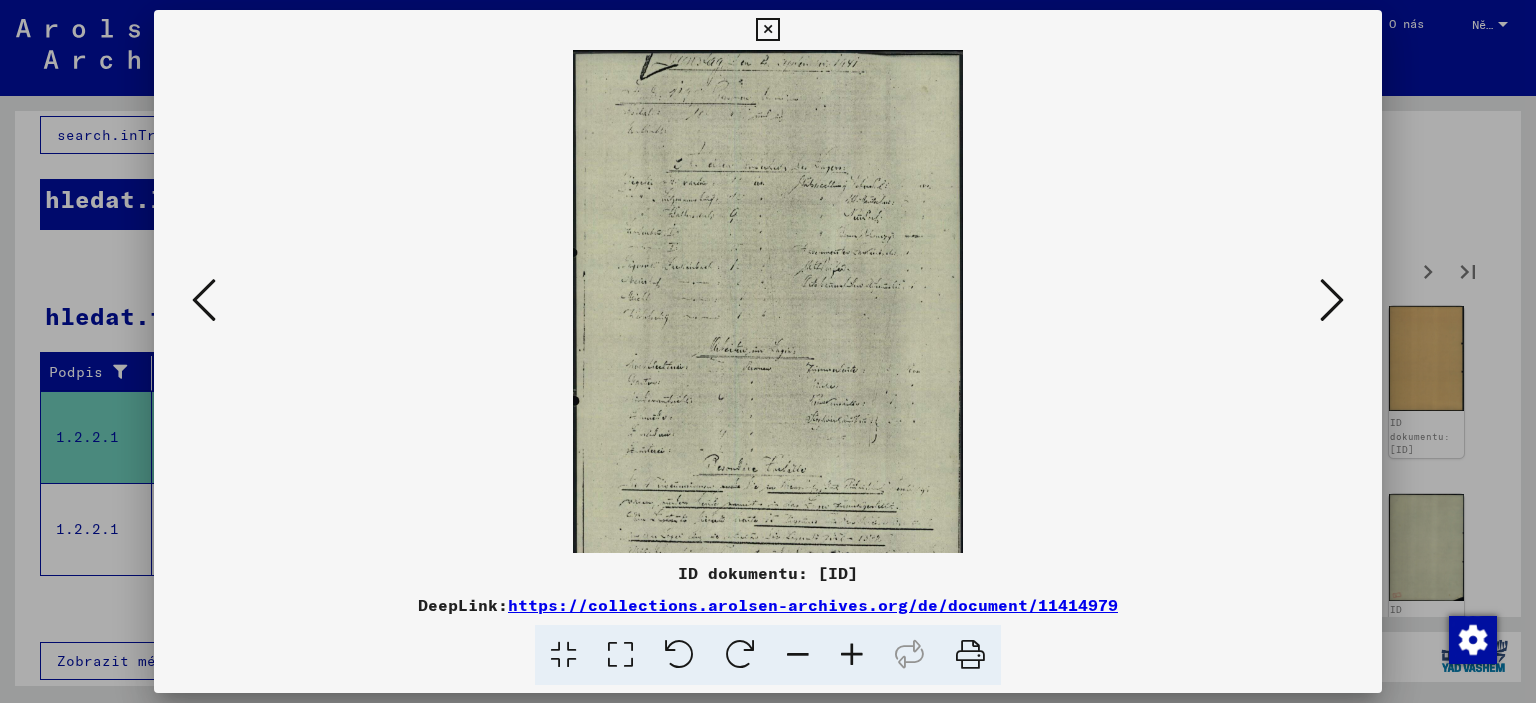 click at bounding box center (852, 655) 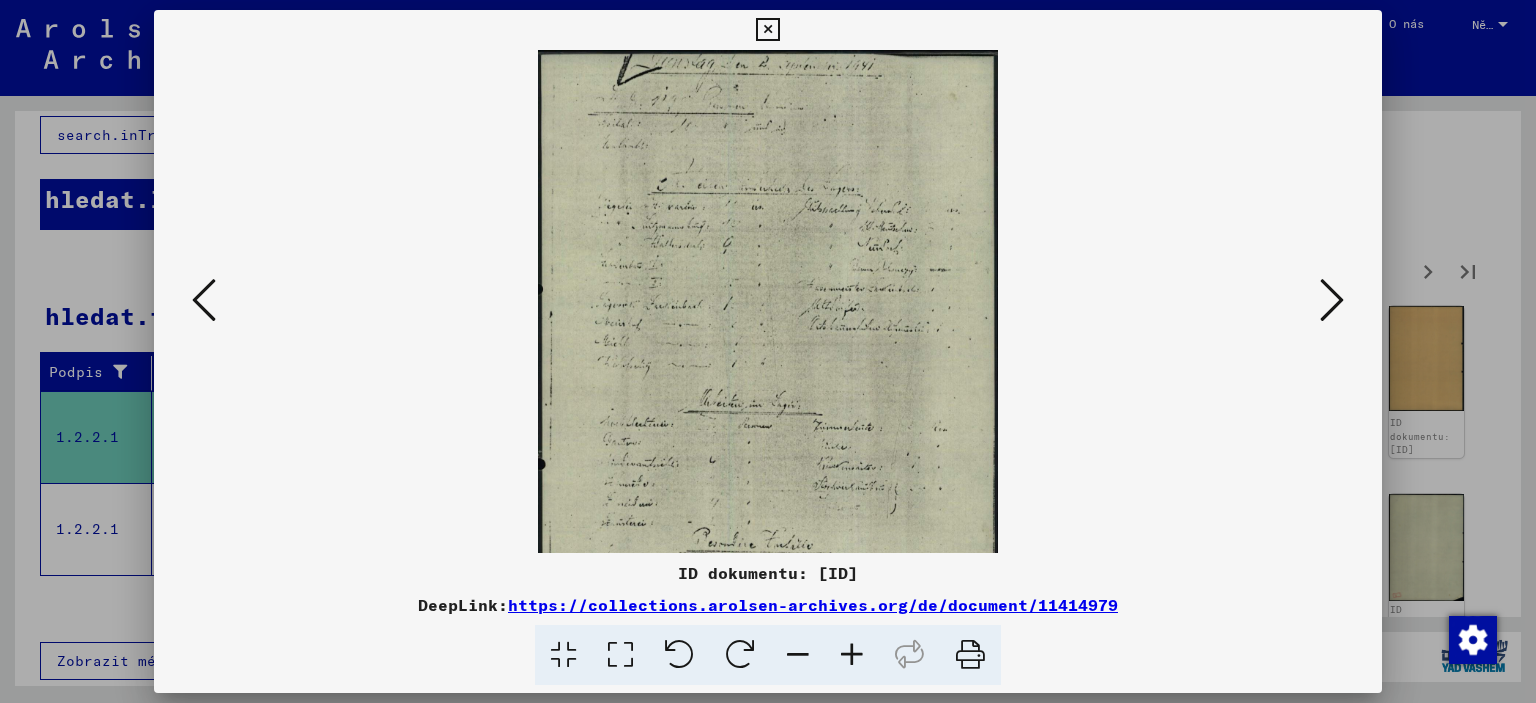 click at bounding box center (852, 655) 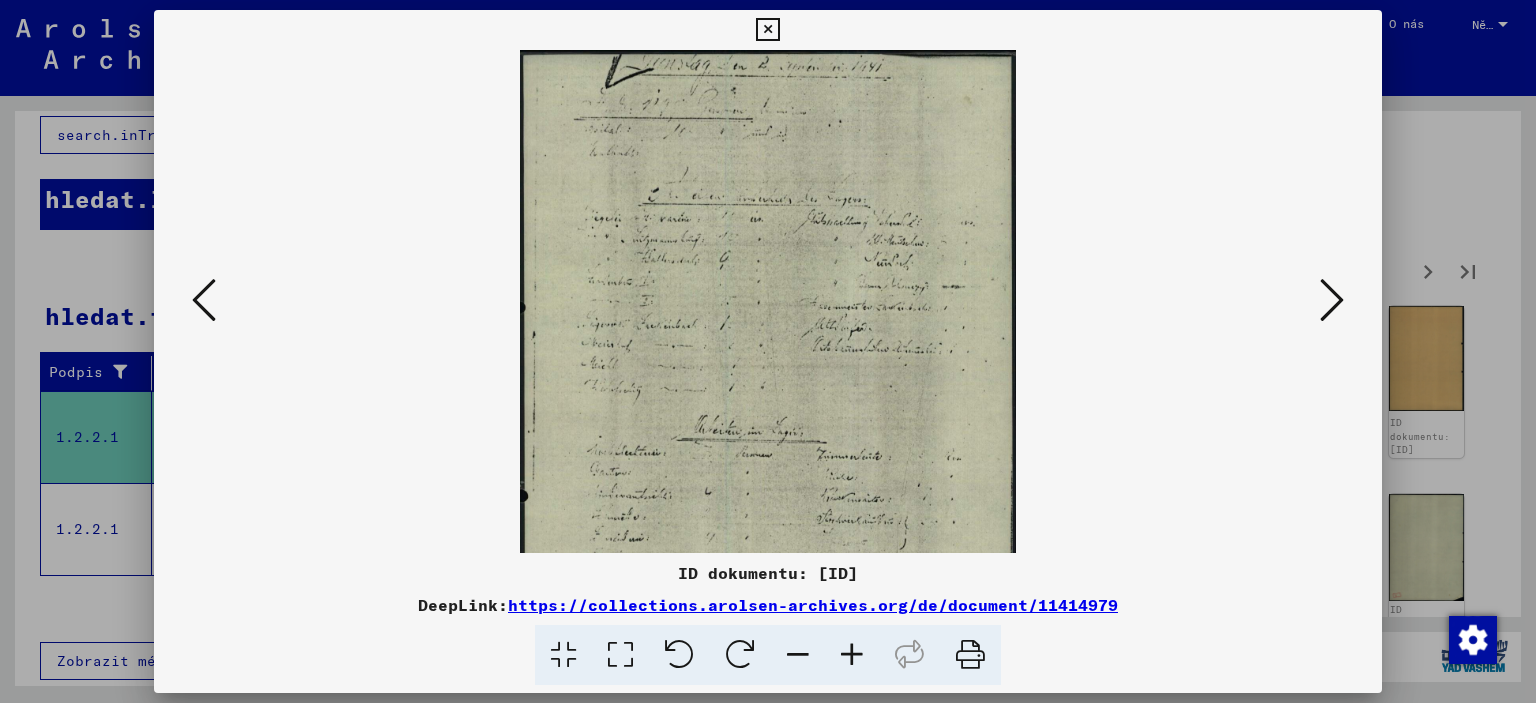 click at bounding box center [852, 655] 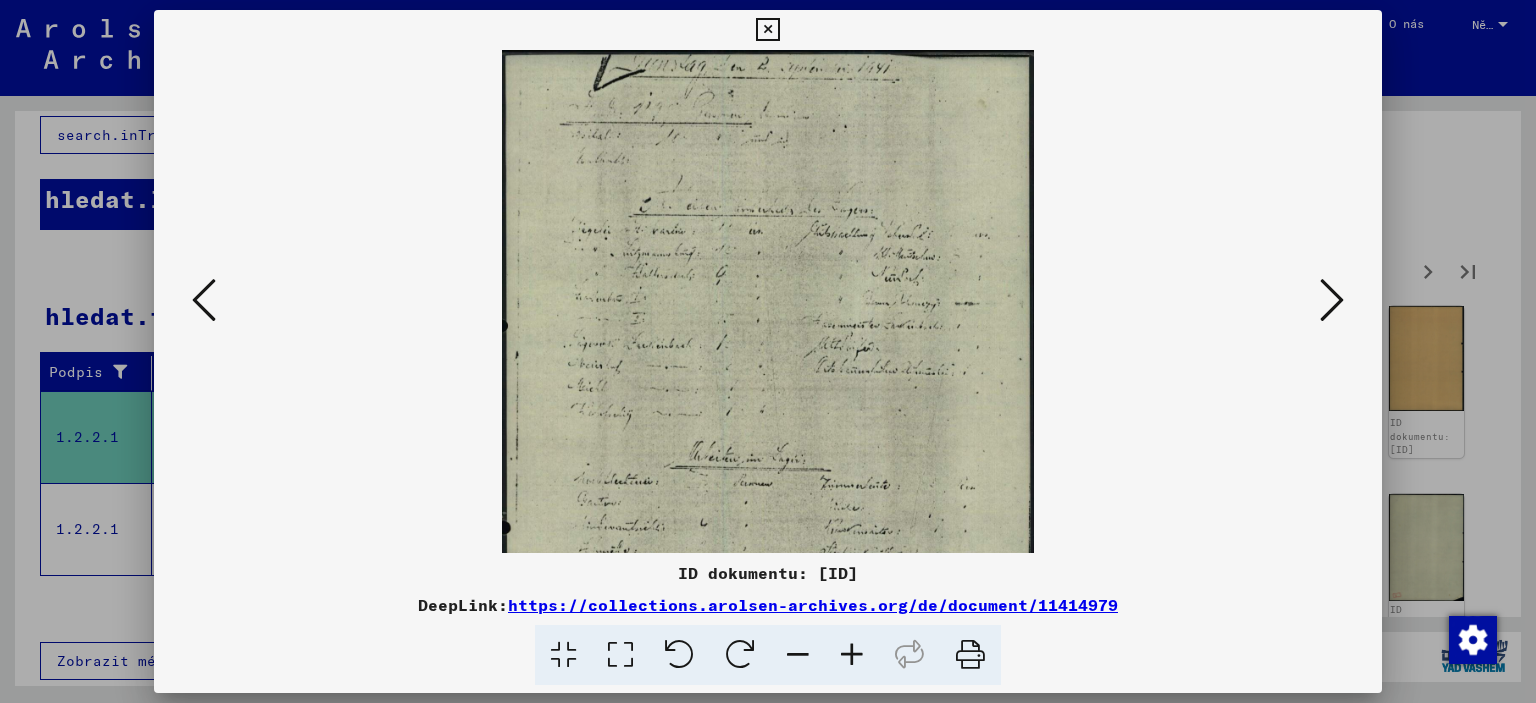 click at bounding box center [852, 655] 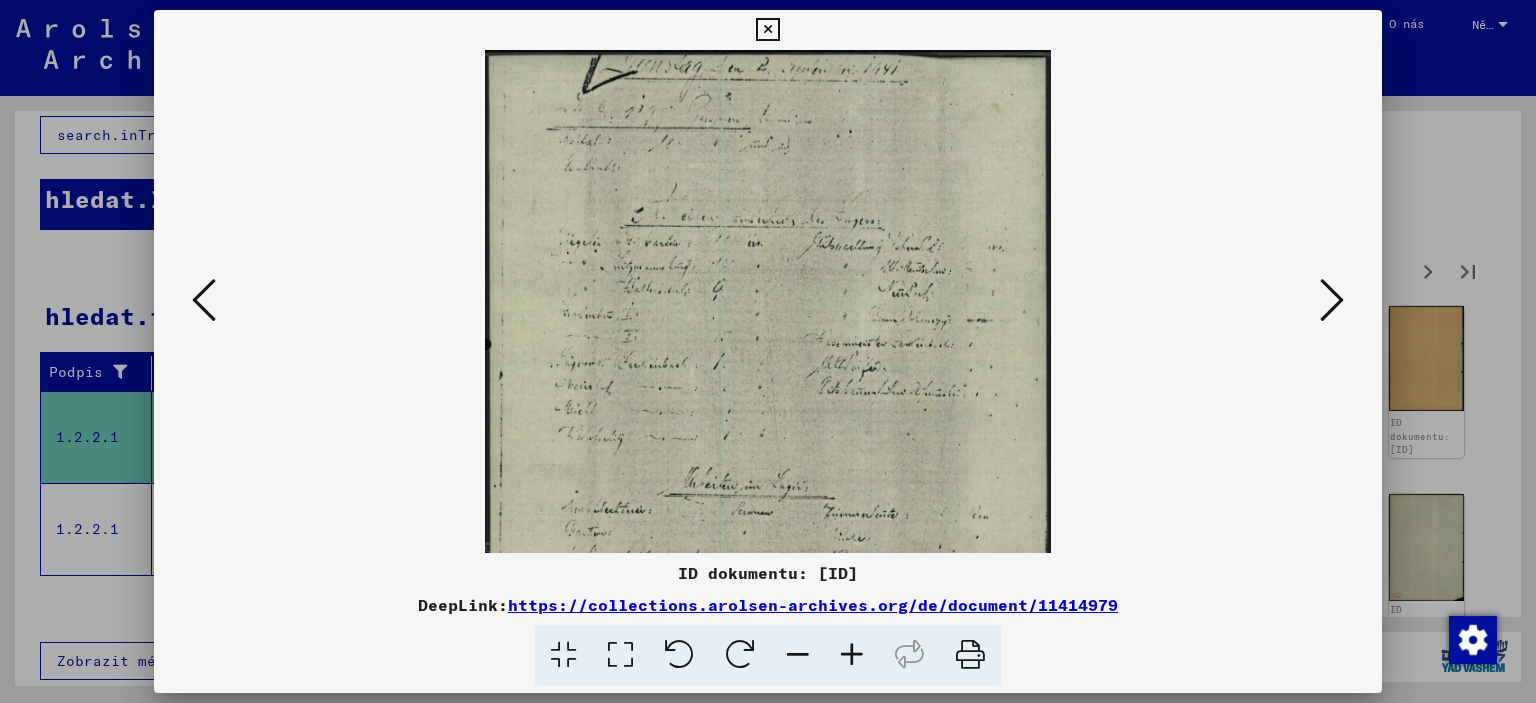 click at bounding box center [852, 655] 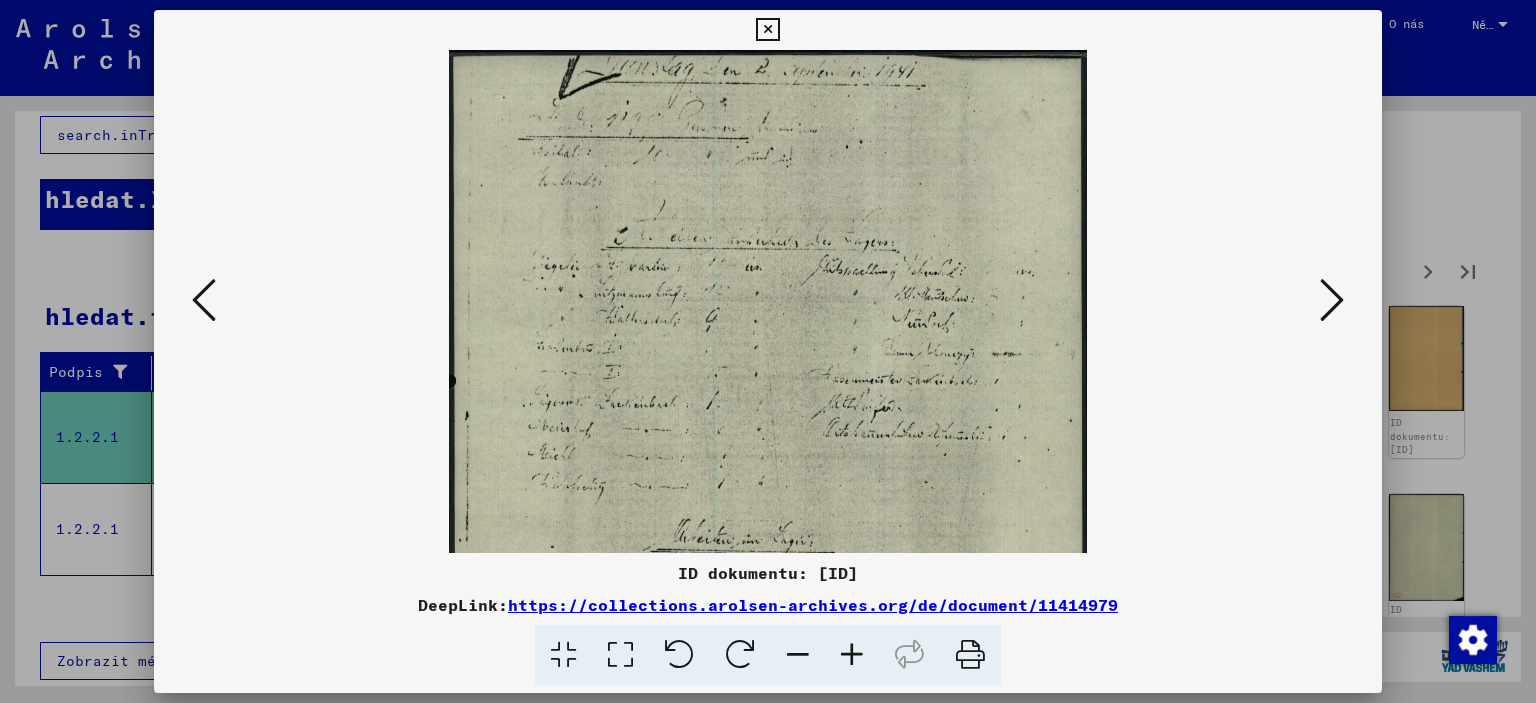 click at bounding box center [852, 655] 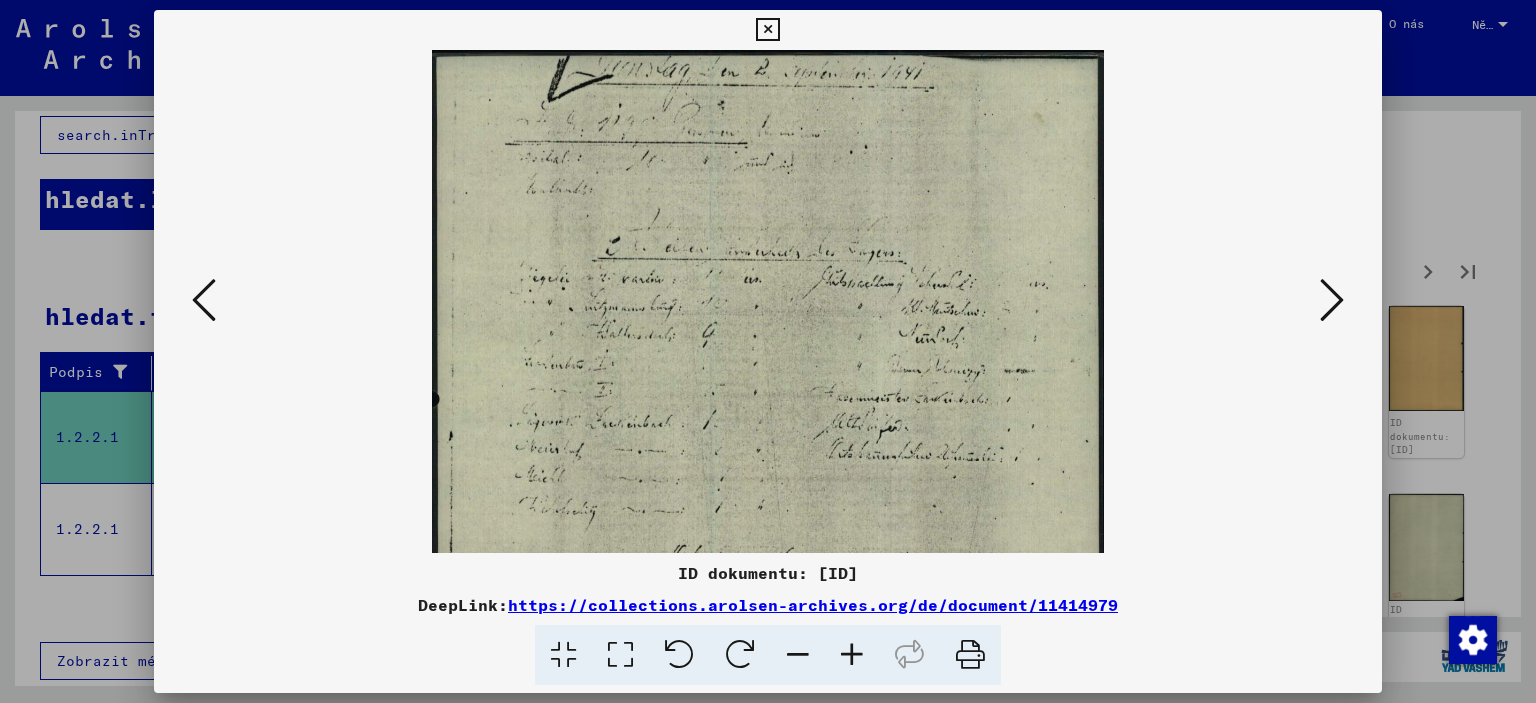 click at bounding box center (852, 655) 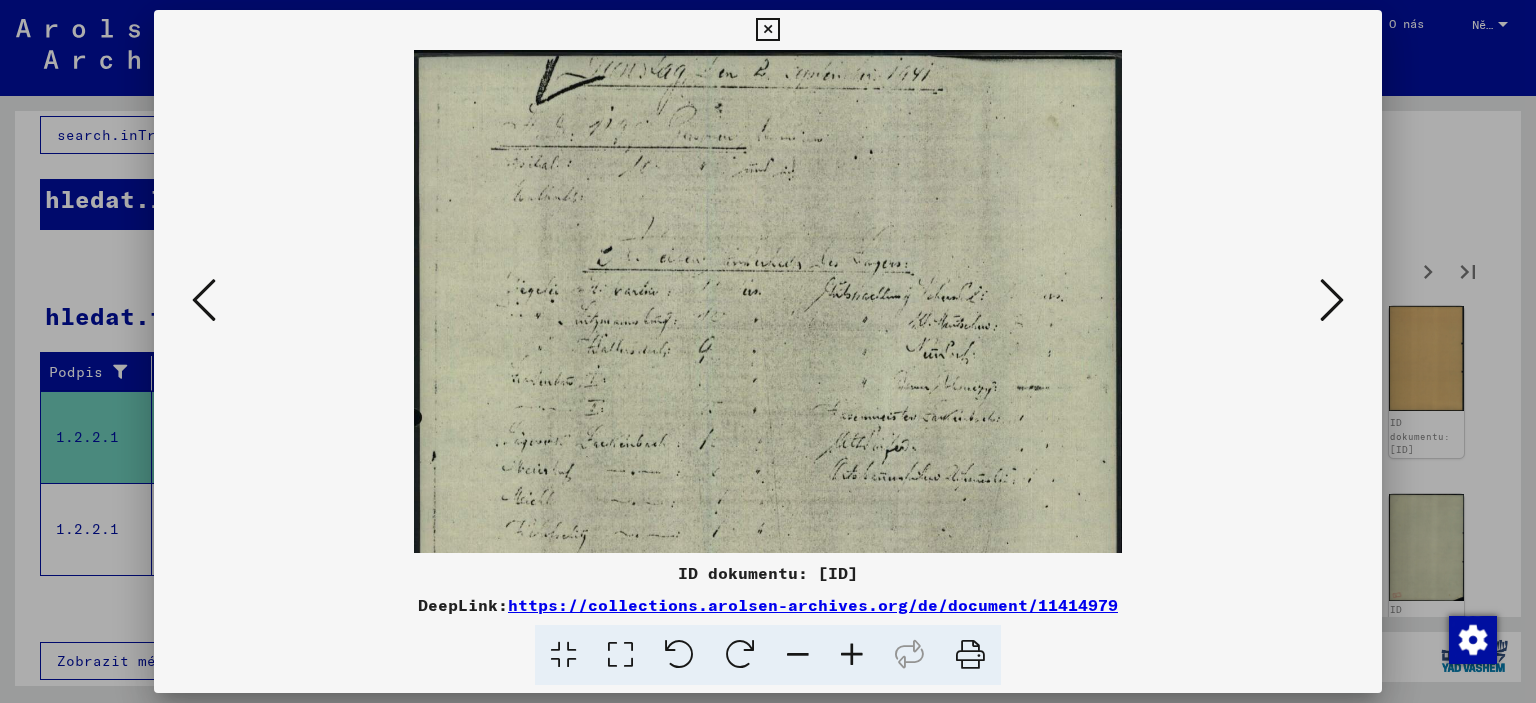 click at bounding box center (852, 655) 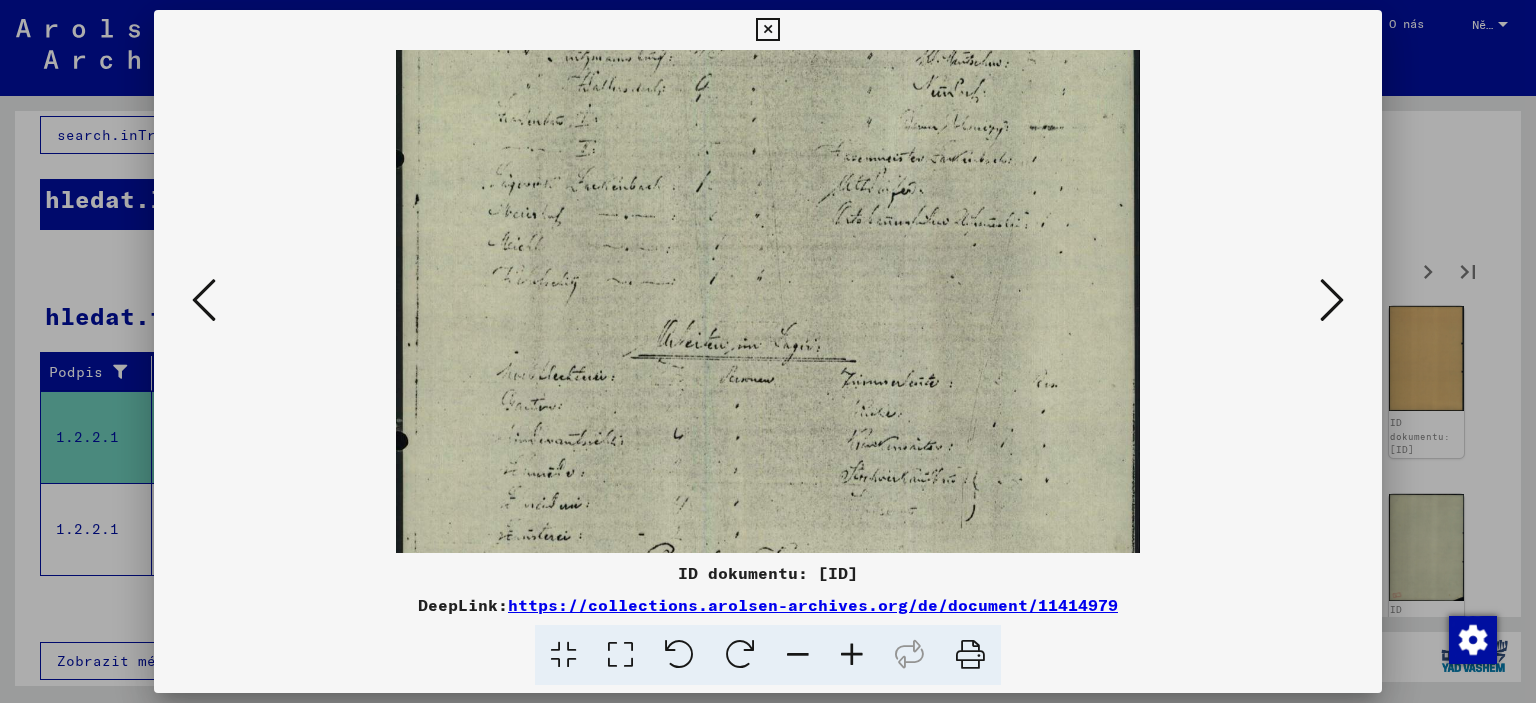 drag, startPoint x: 1080, startPoint y: 484, endPoint x: 909, endPoint y: 202, distance: 329.79538 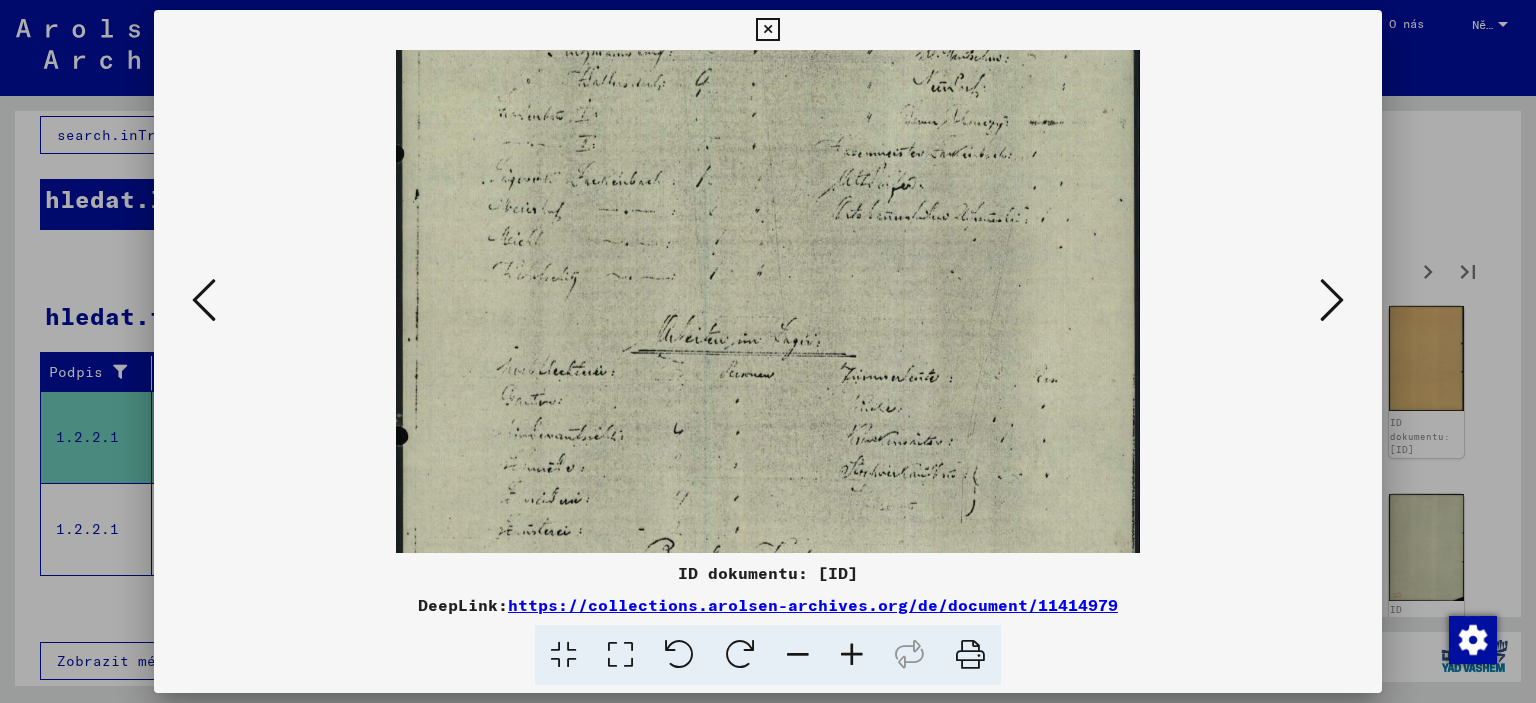 scroll, scrollTop: 549, scrollLeft: 0, axis: vertical 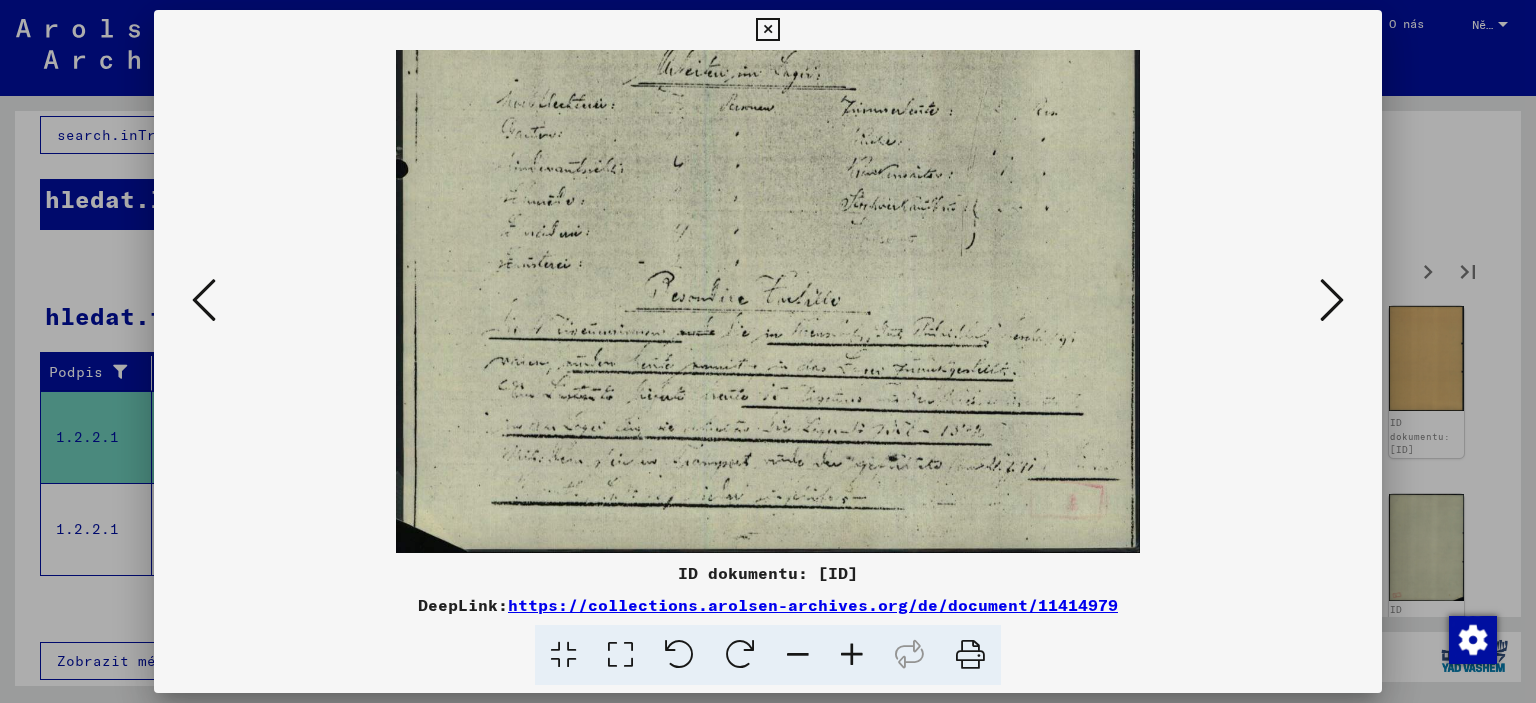 drag, startPoint x: 1007, startPoint y: 415, endPoint x: 860, endPoint y: 20, distance: 421.4665 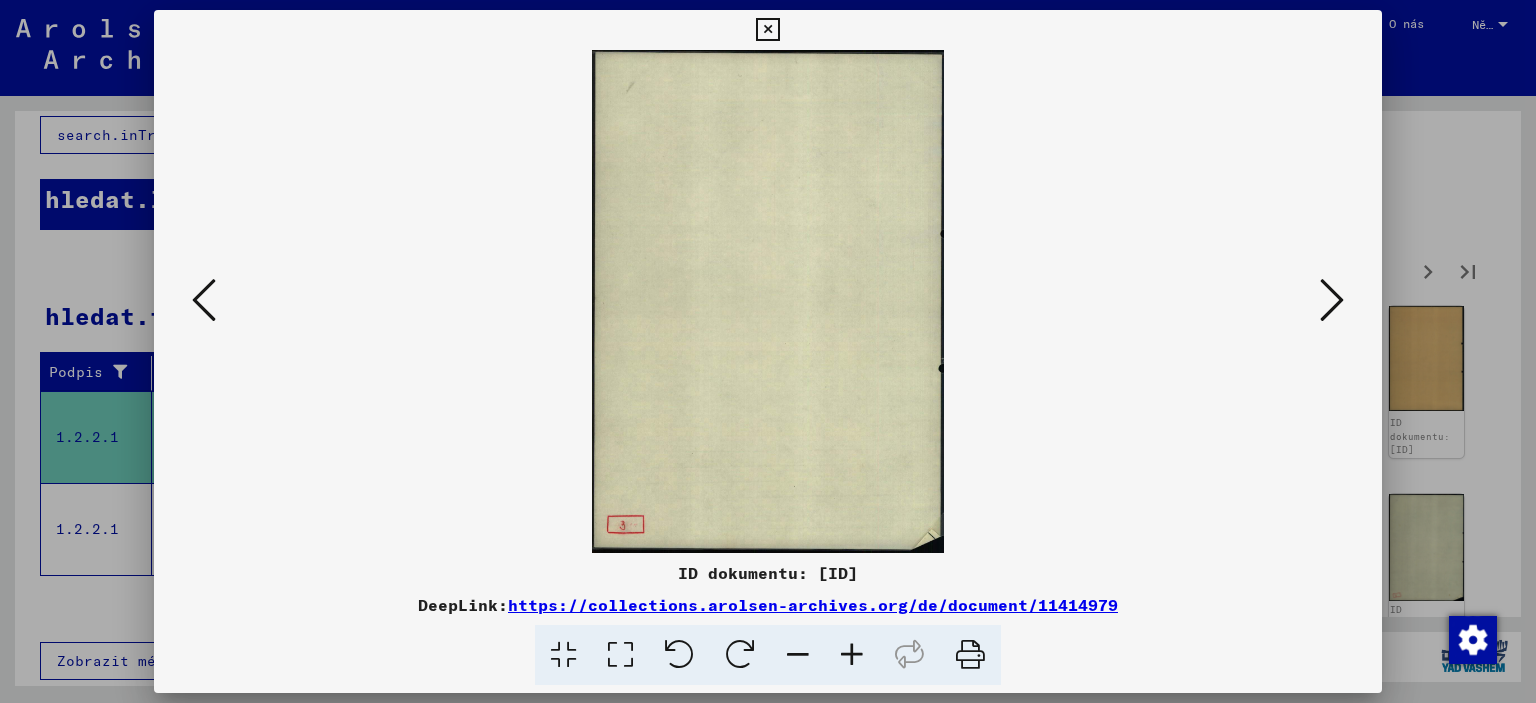 click at bounding box center (1332, 300) 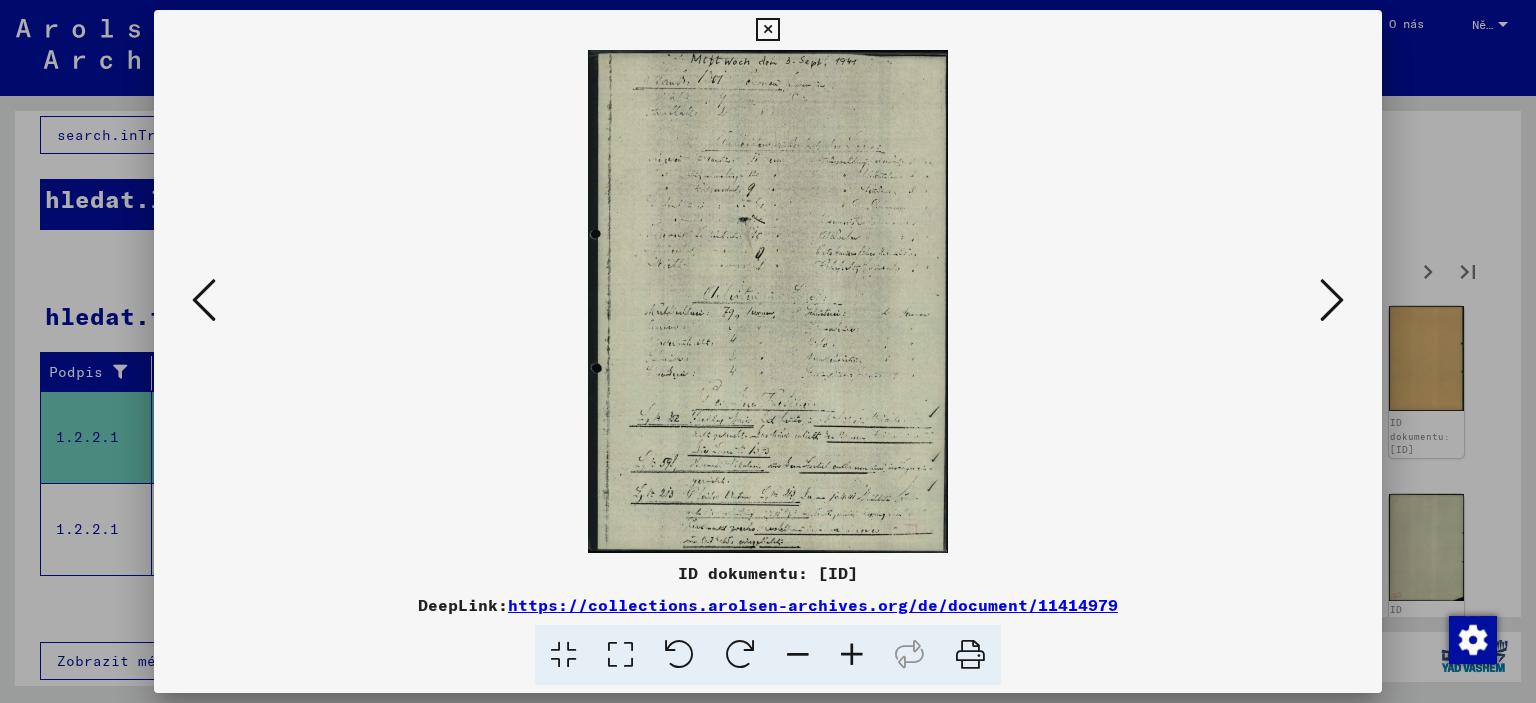 click at bounding box center (1332, 300) 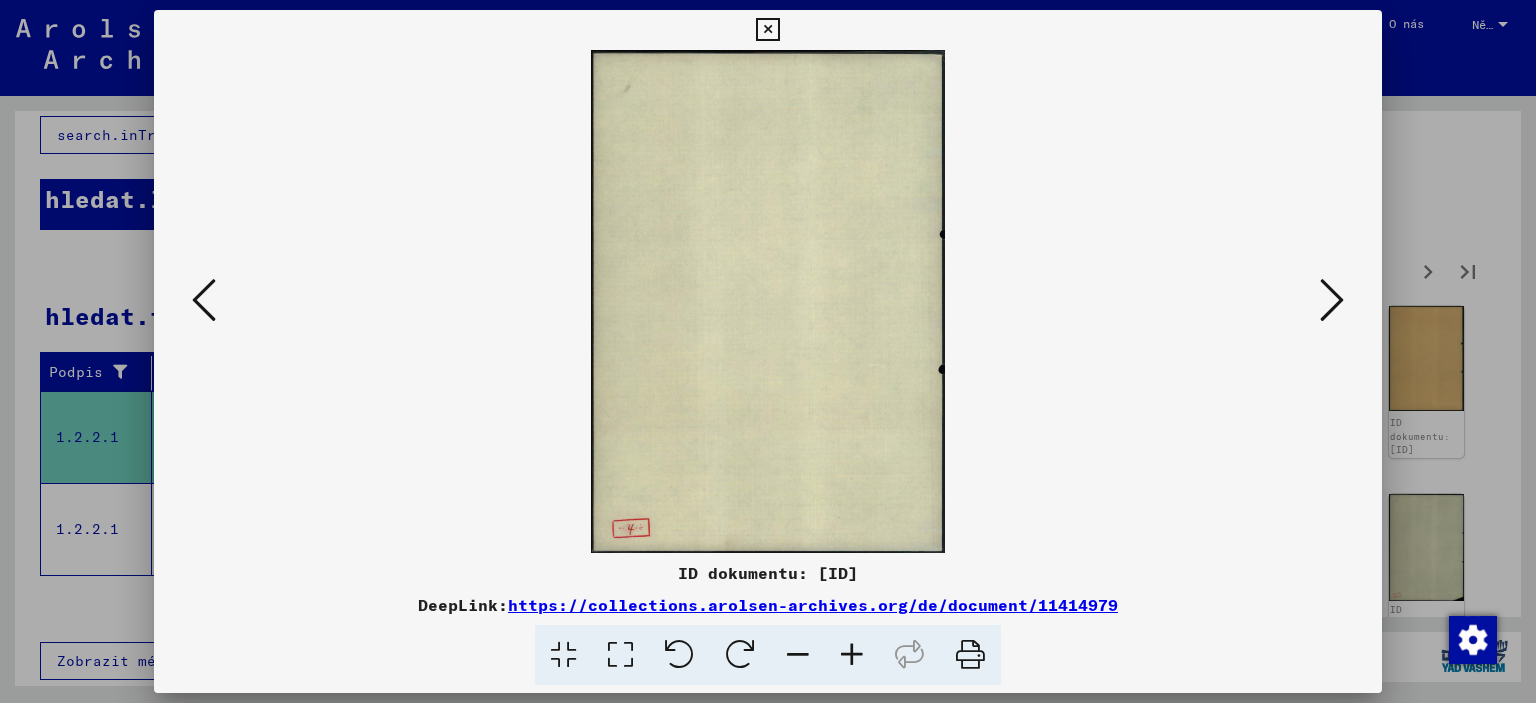 click at bounding box center (1332, 300) 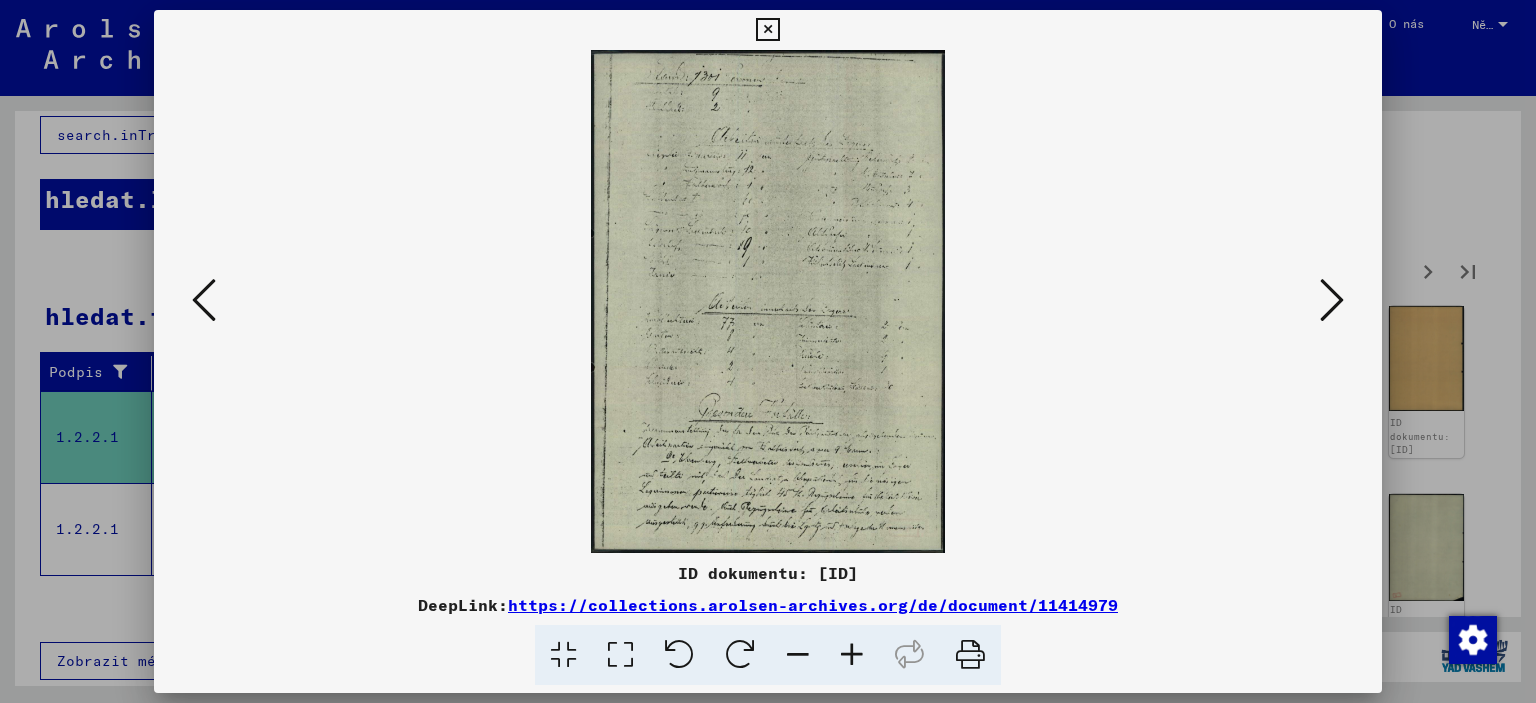 click at bounding box center (1332, 300) 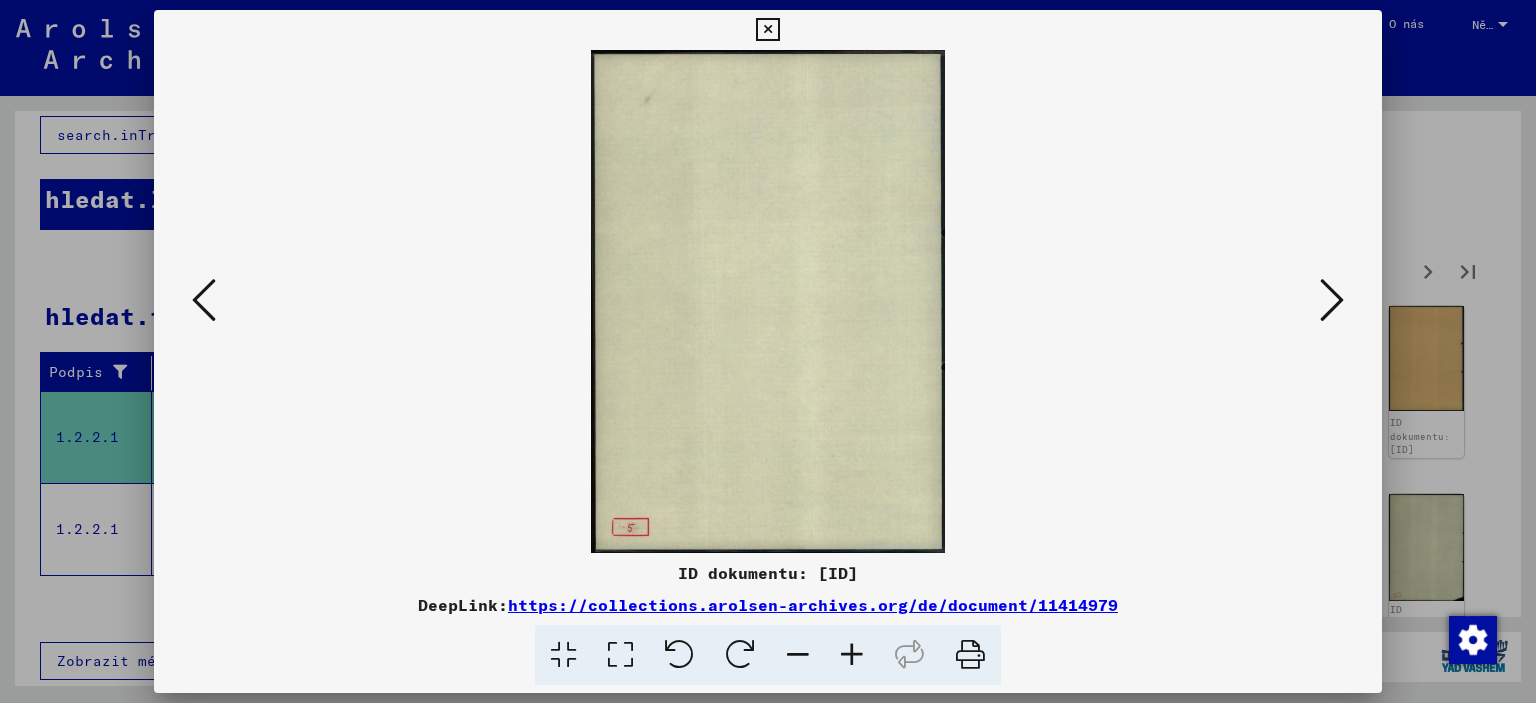 click at bounding box center (1332, 300) 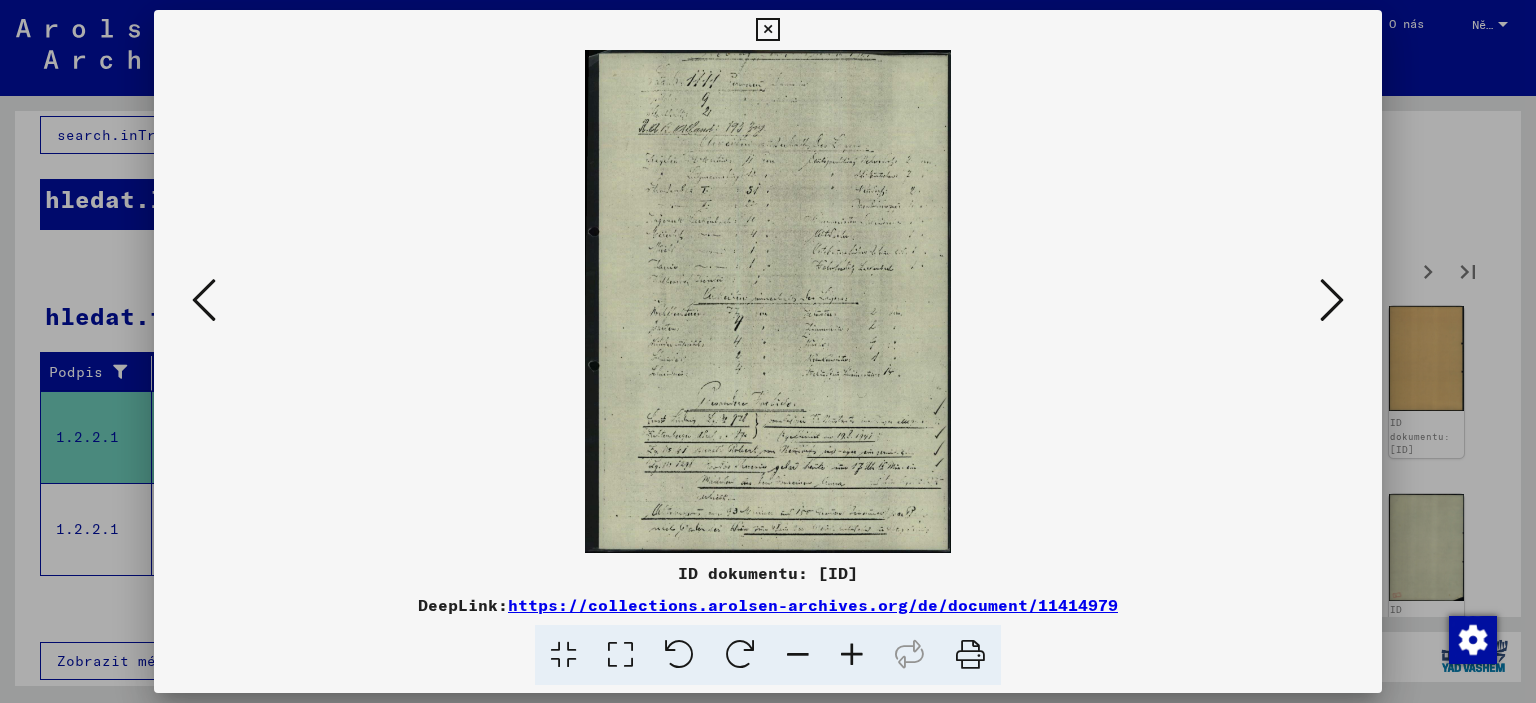 click at bounding box center [1332, 300] 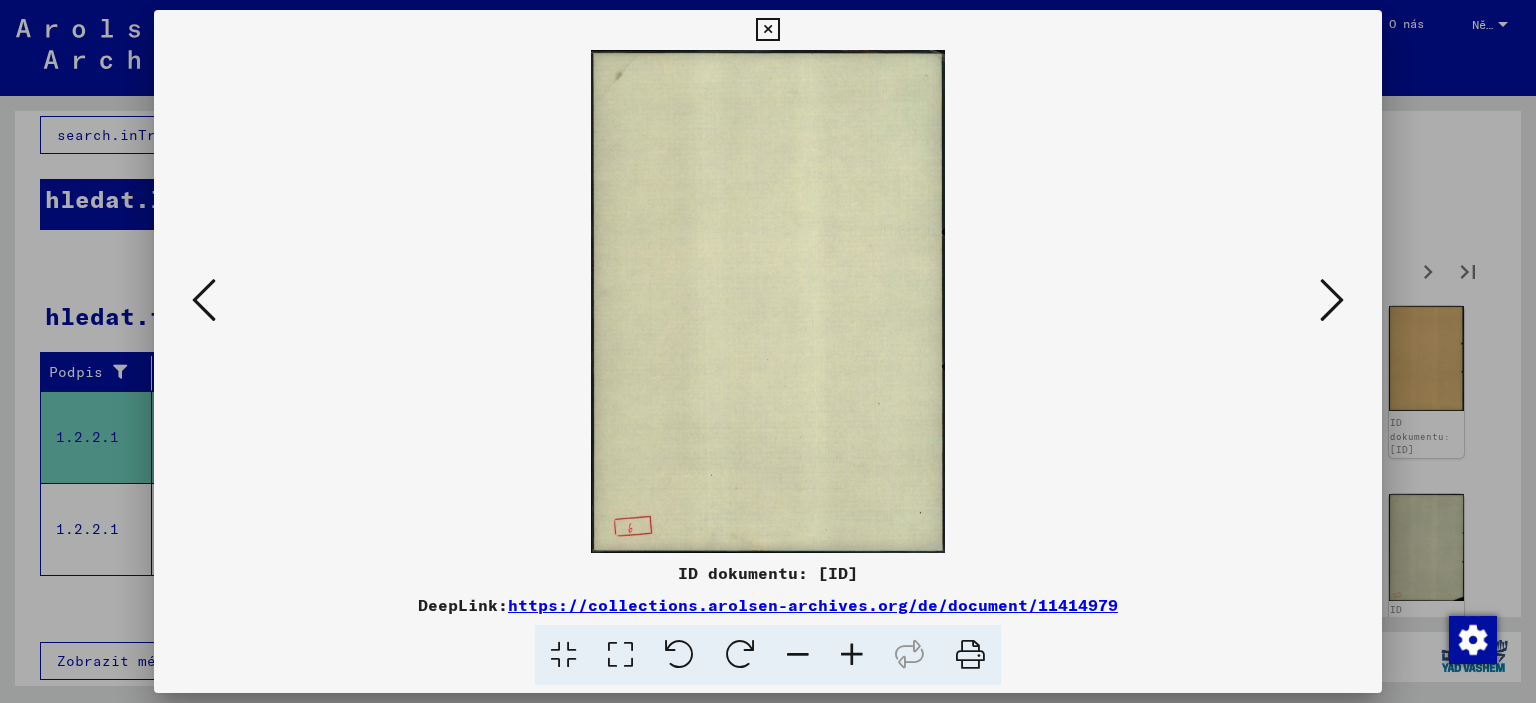 click at bounding box center (1332, 300) 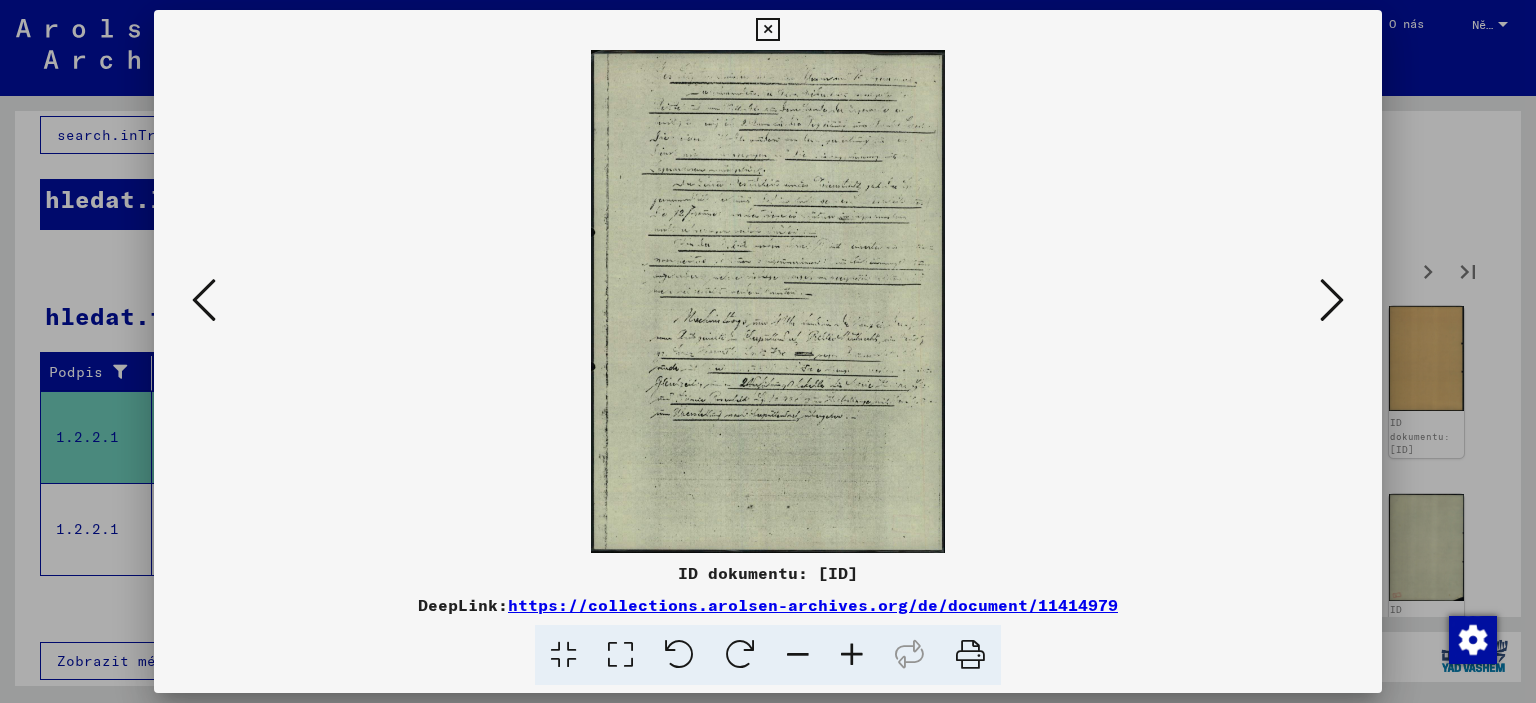 click at bounding box center (1332, 300) 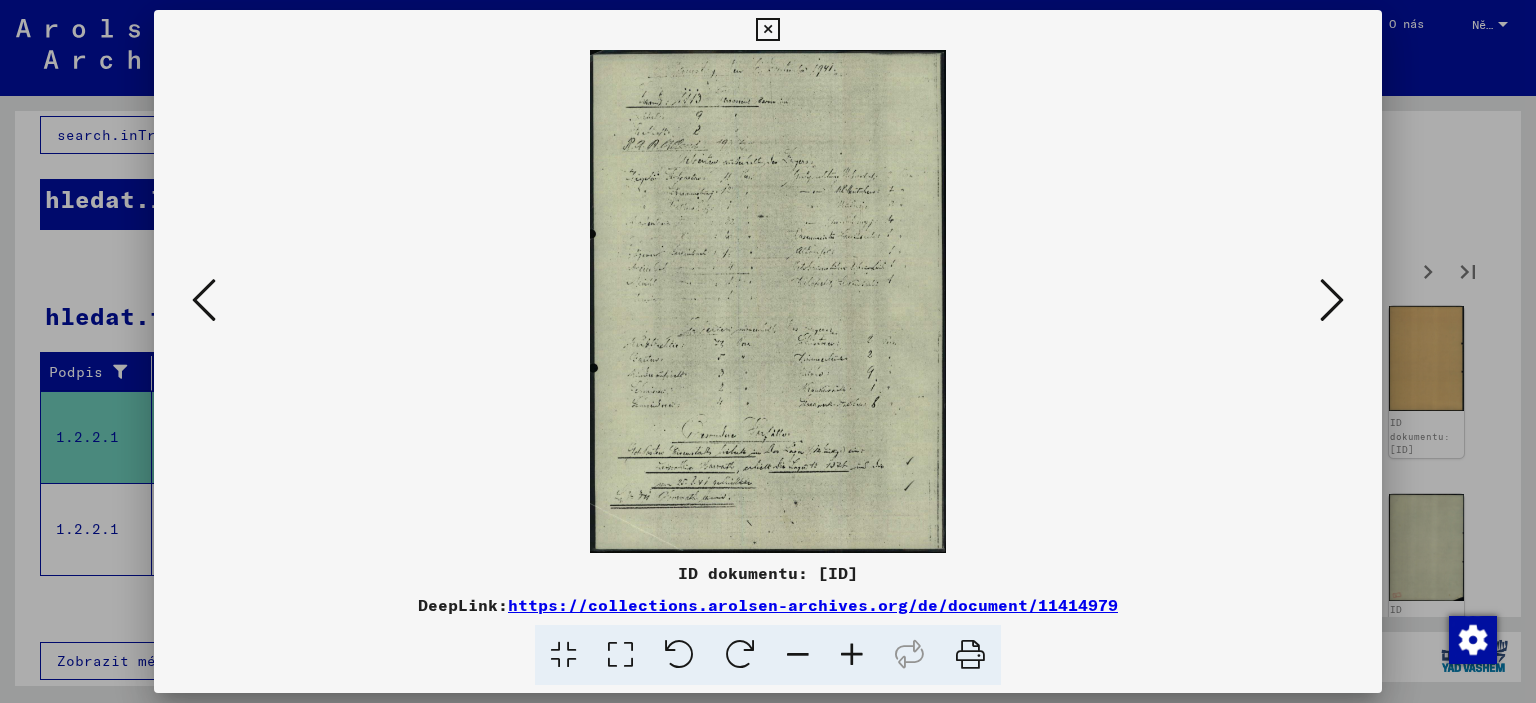 click at bounding box center [1332, 300] 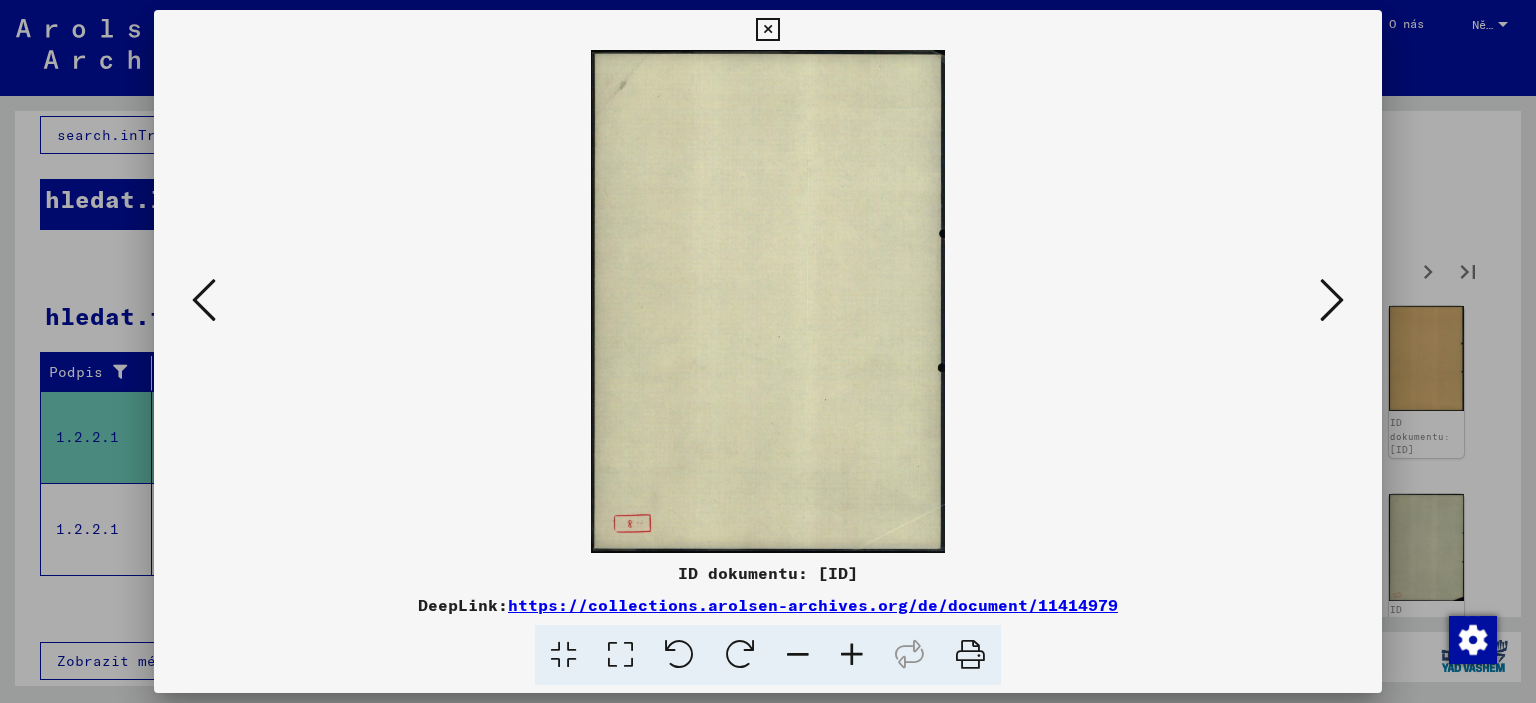click at bounding box center [1332, 300] 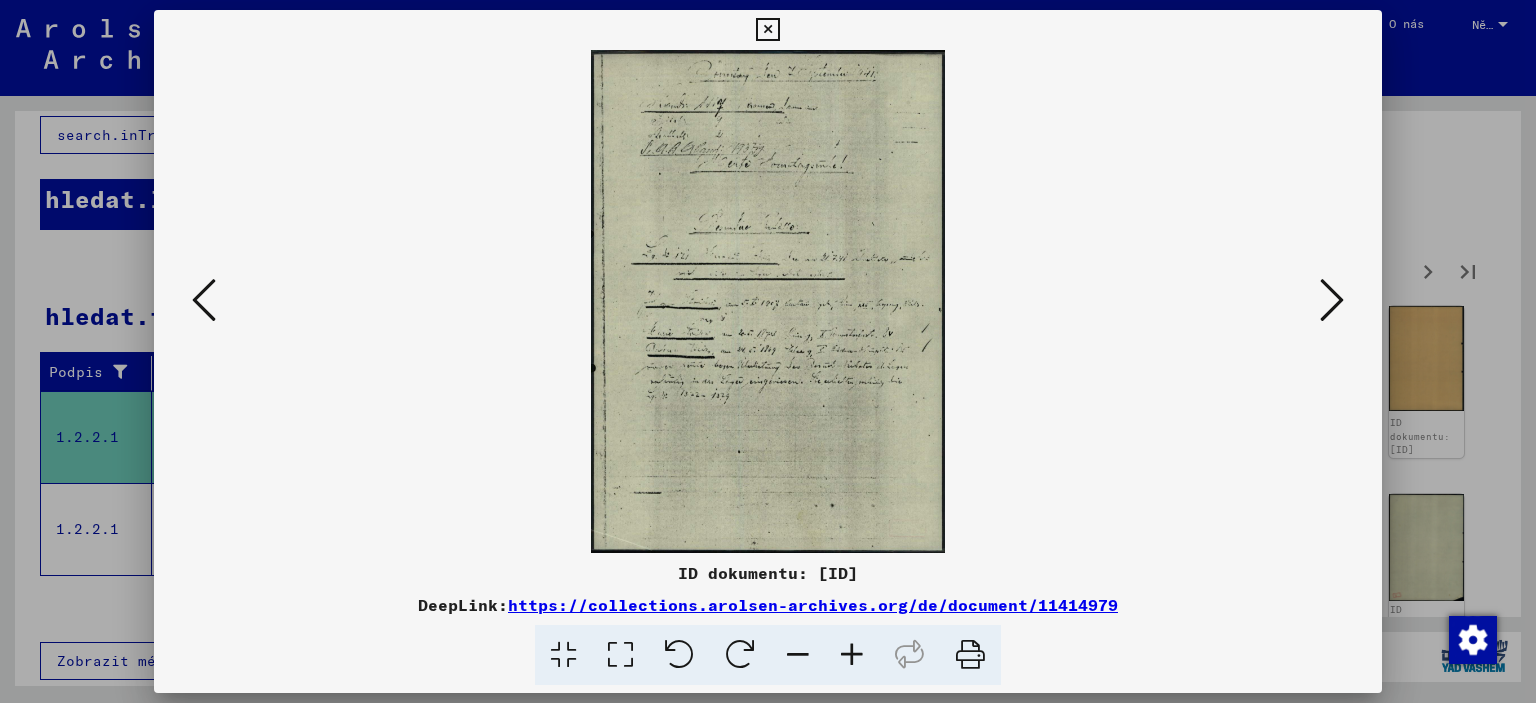 click at bounding box center (1332, 300) 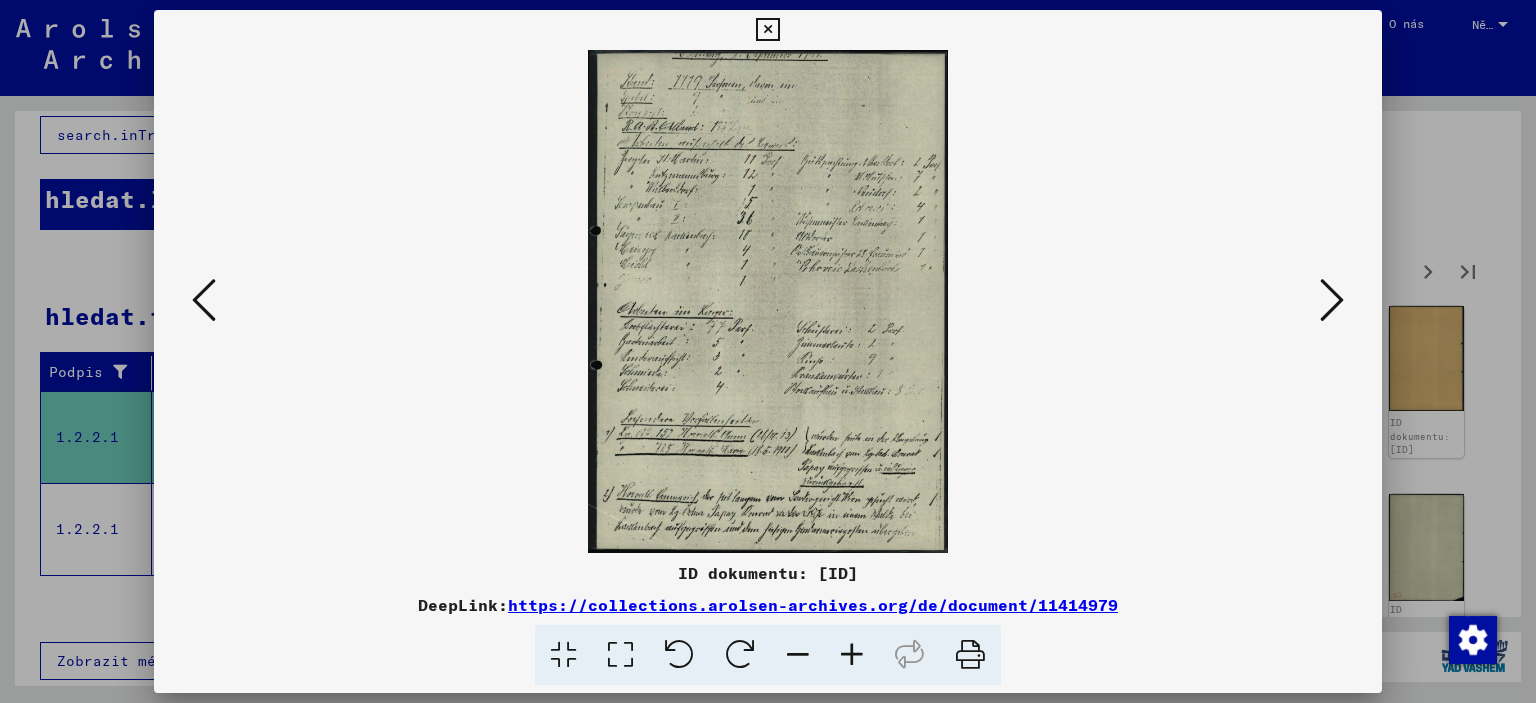 click at bounding box center (1332, 300) 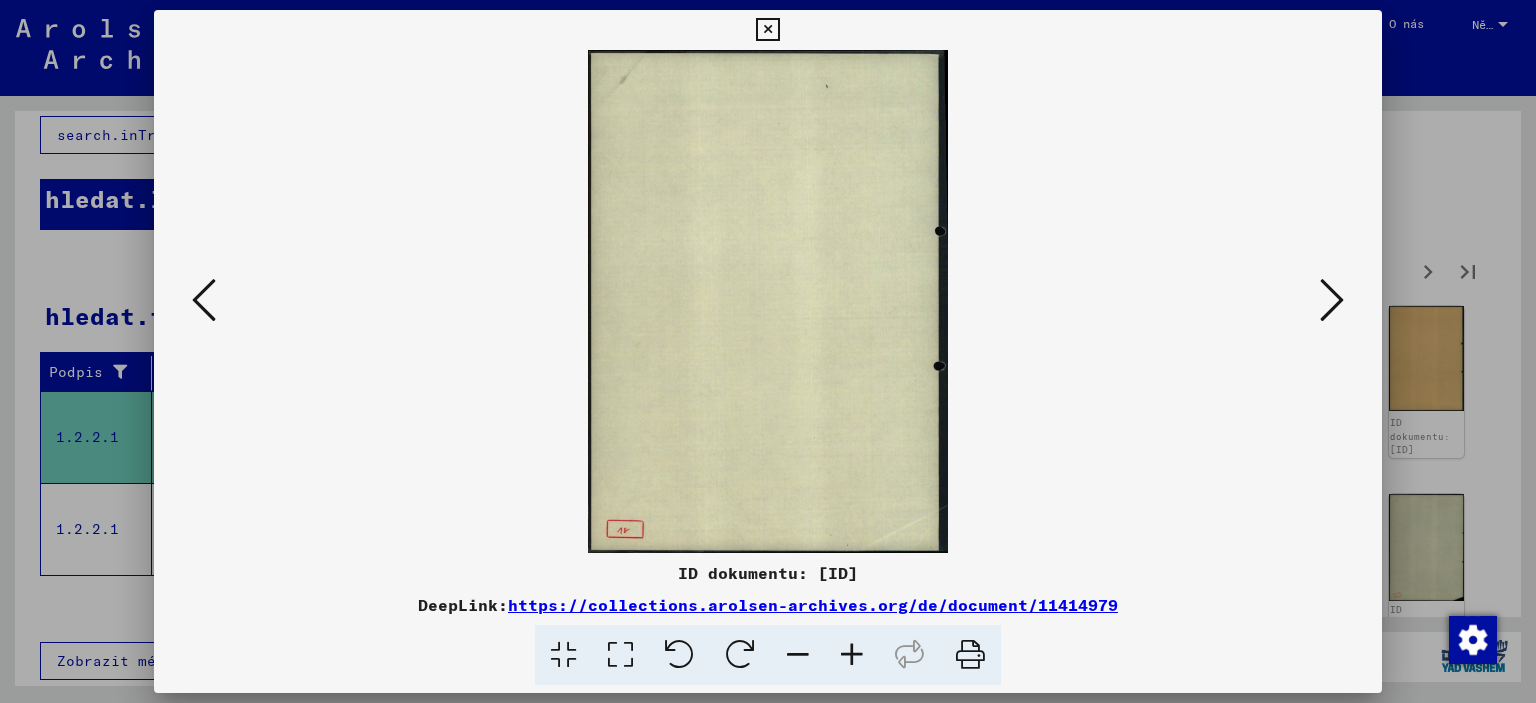 click at bounding box center [768, 351] 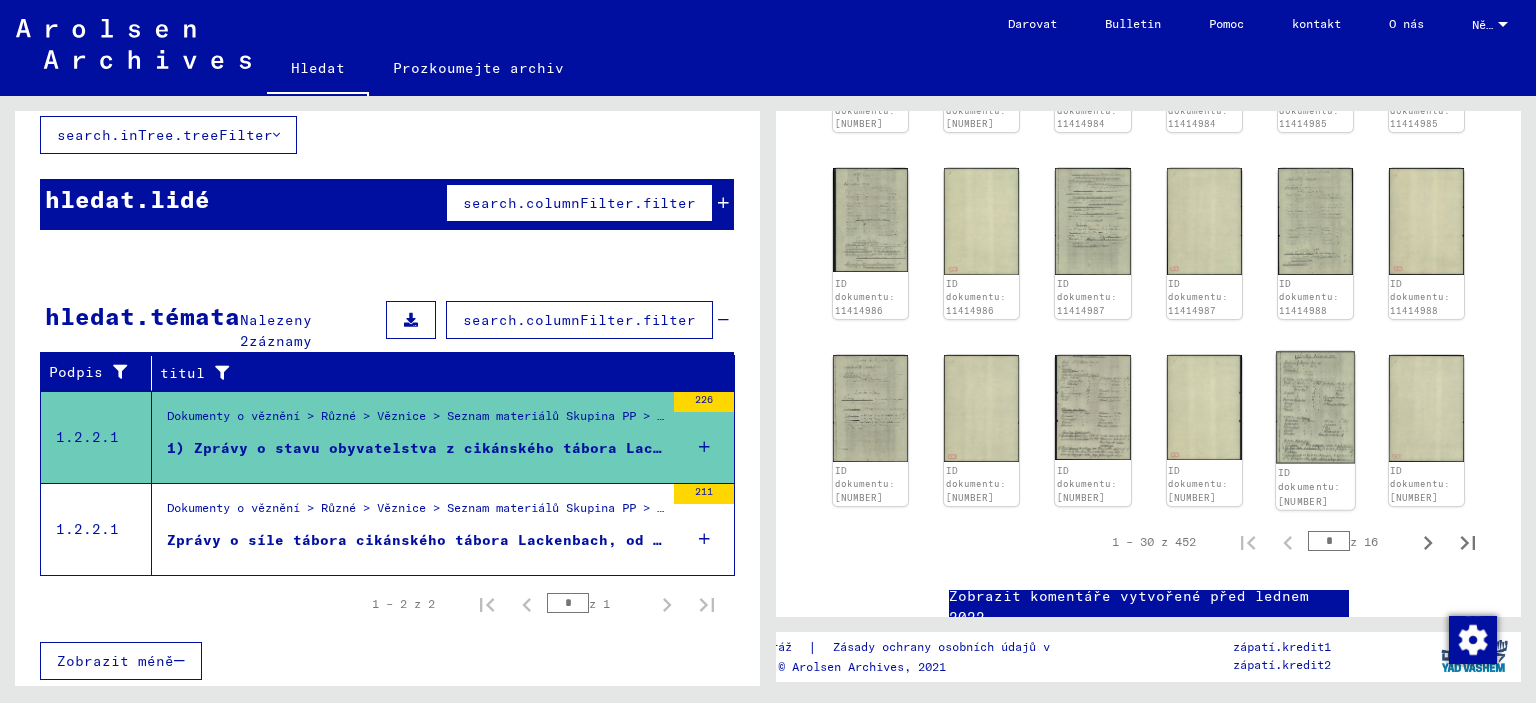 scroll, scrollTop: 1300, scrollLeft: 0, axis: vertical 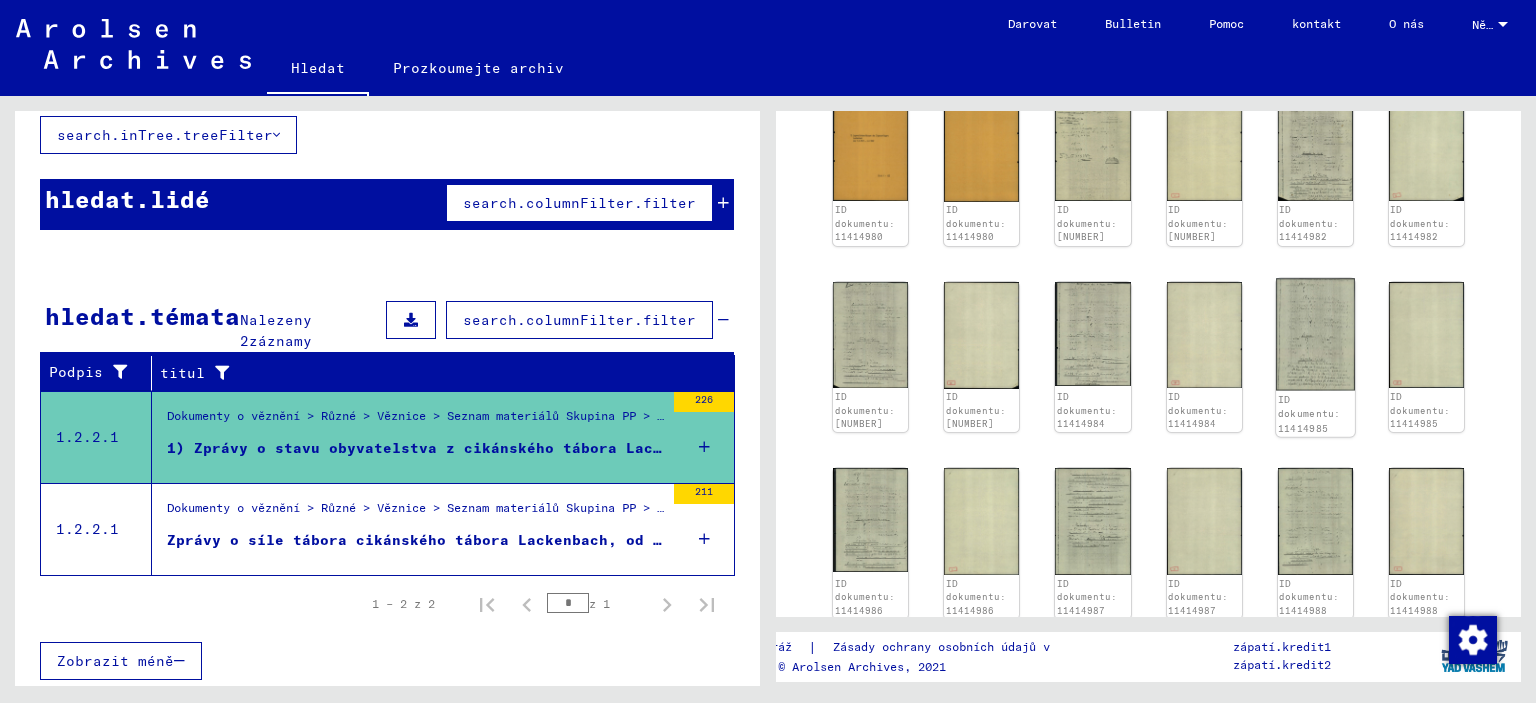 click 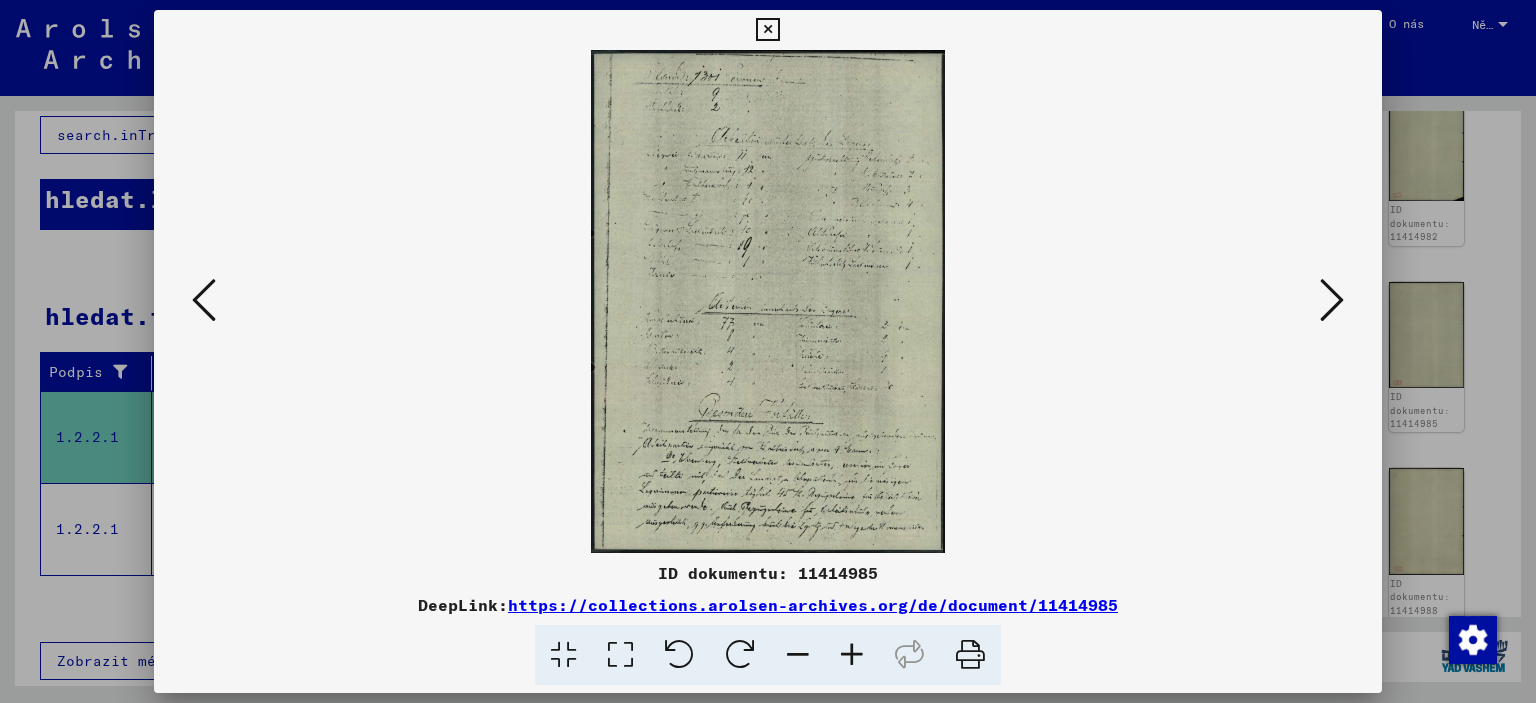 click at bounding box center [768, 351] 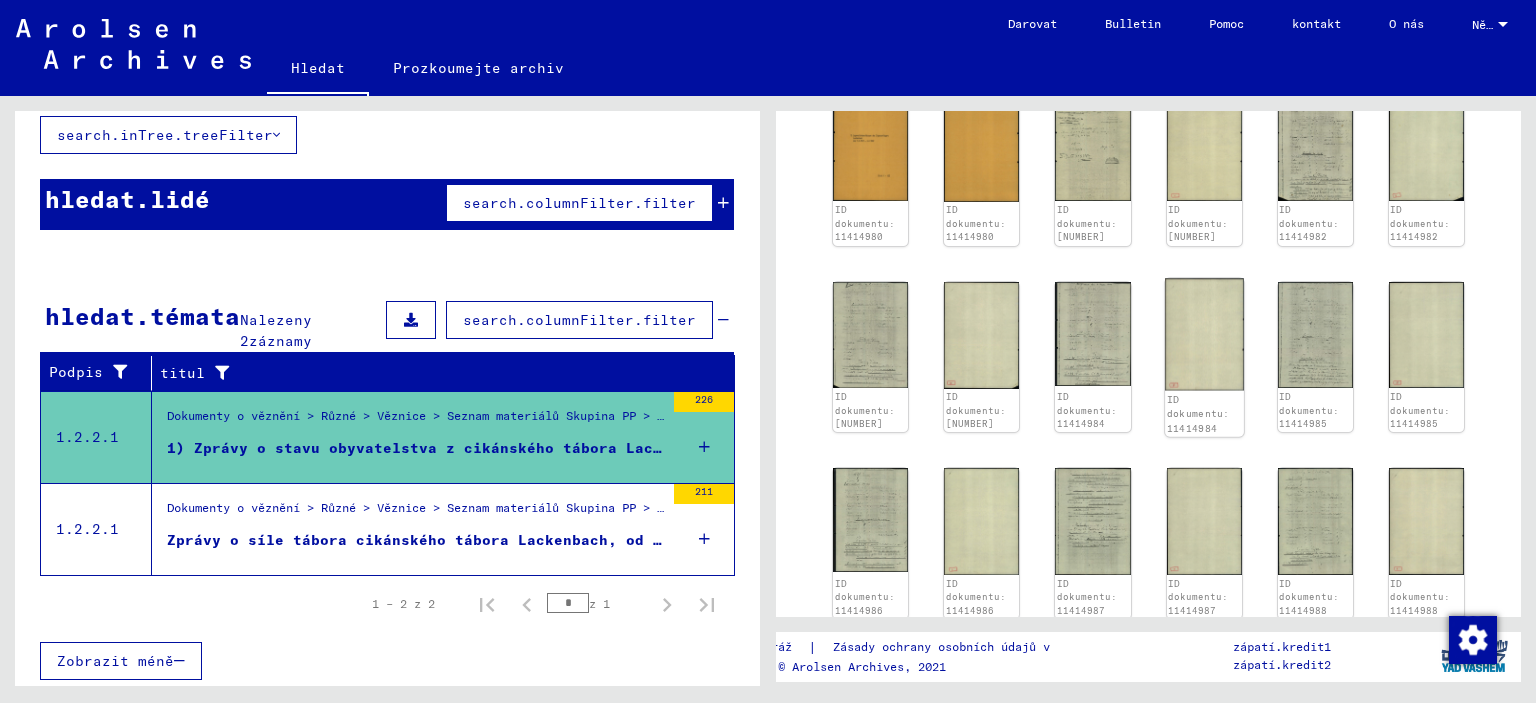 scroll, scrollTop: 1400, scrollLeft: 0, axis: vertical 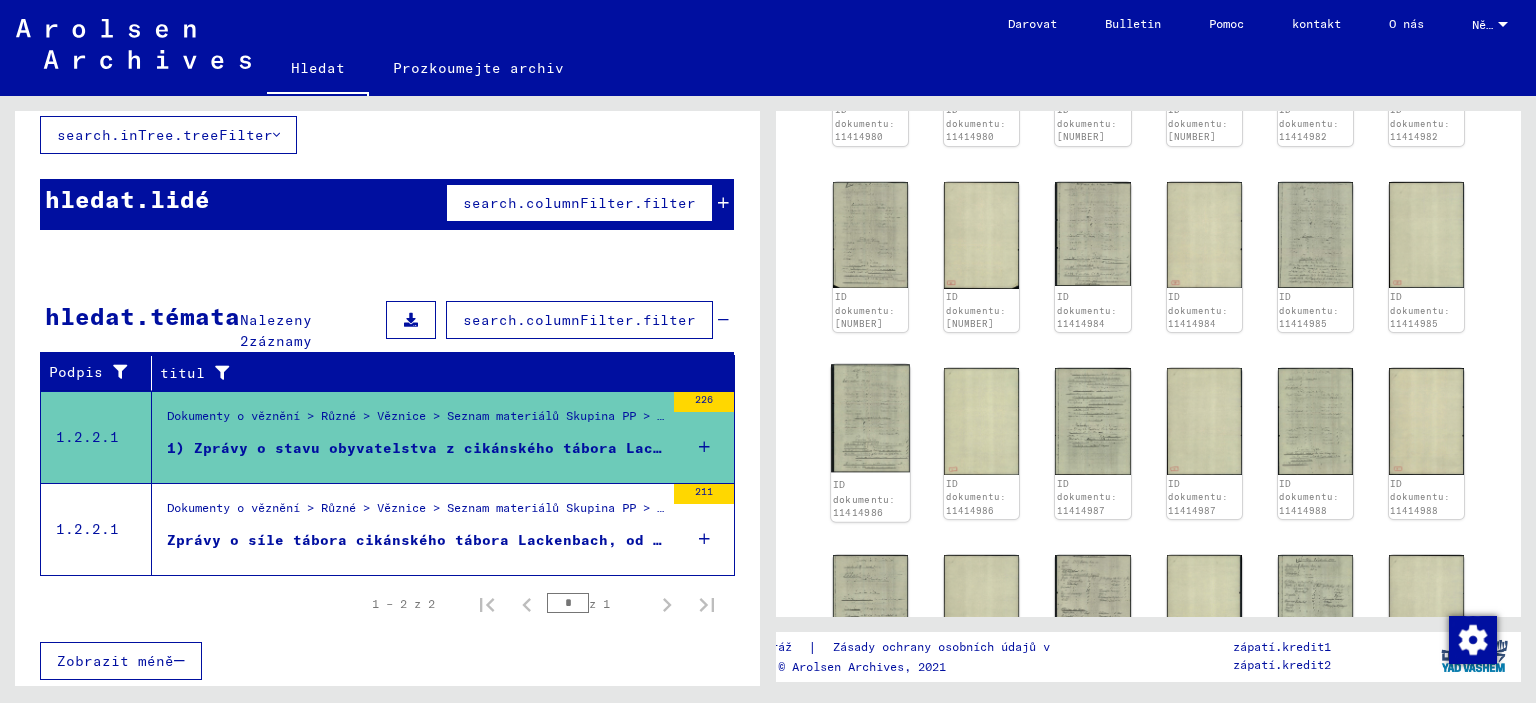 click 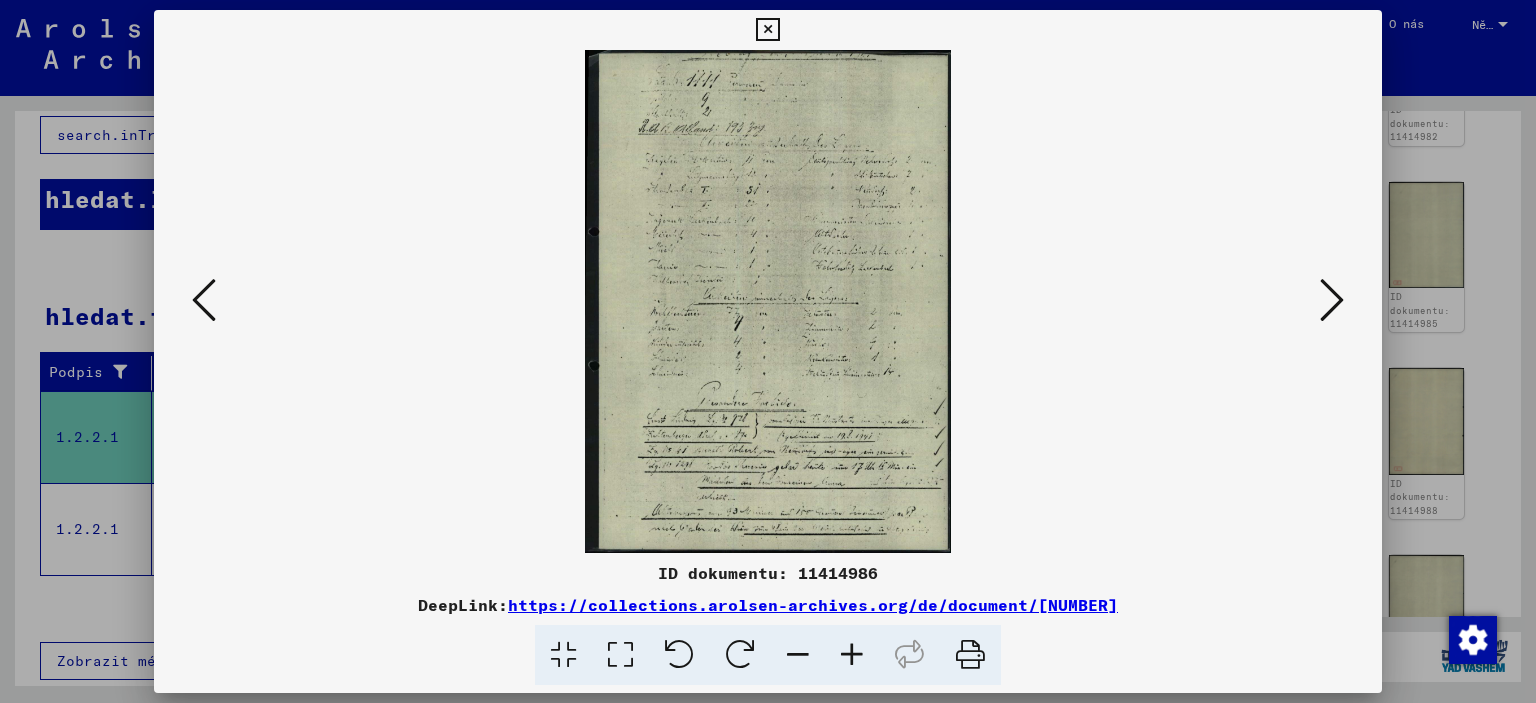 click at bounding box center [852, 655] 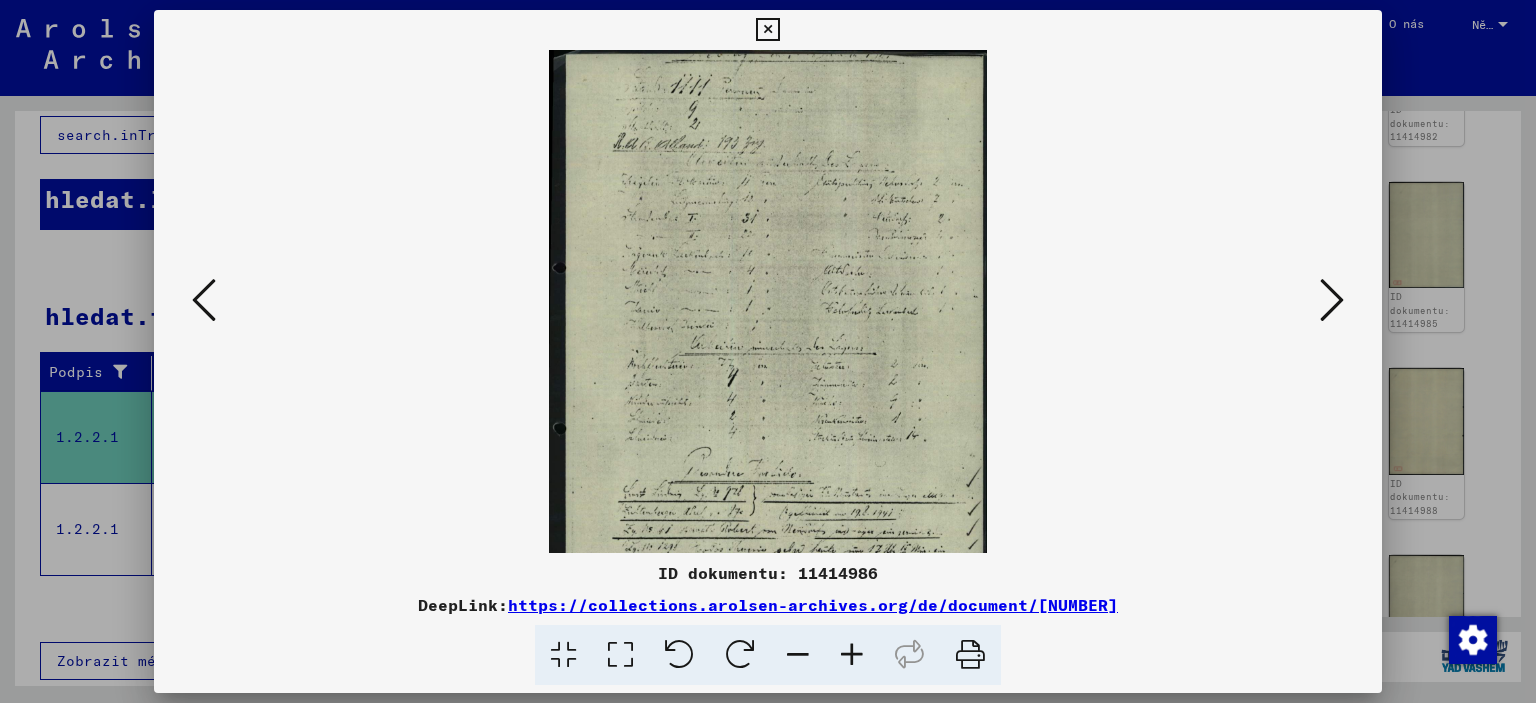 click at bounding box center (852, 655) 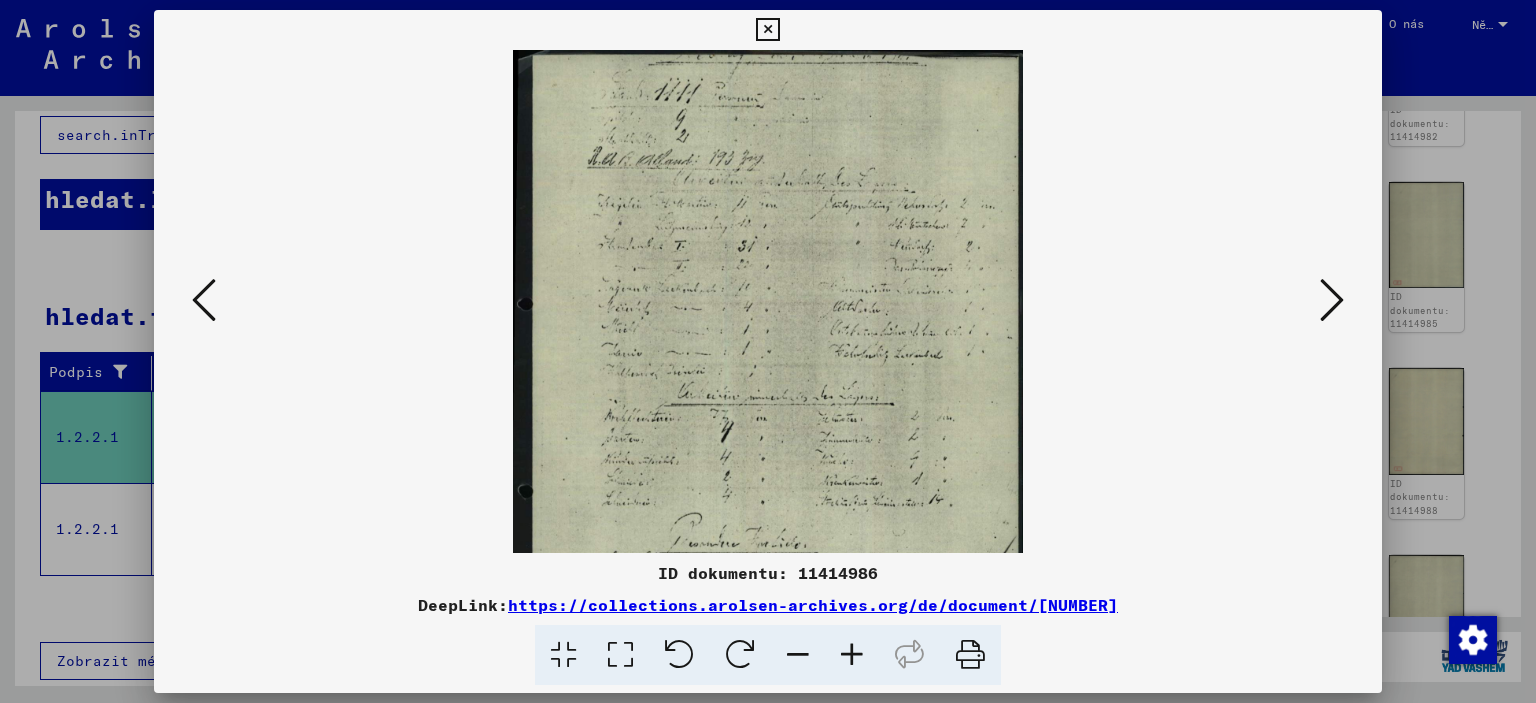 scroll, scrollTop: 200, scrollLeft: 0, axis: vertical 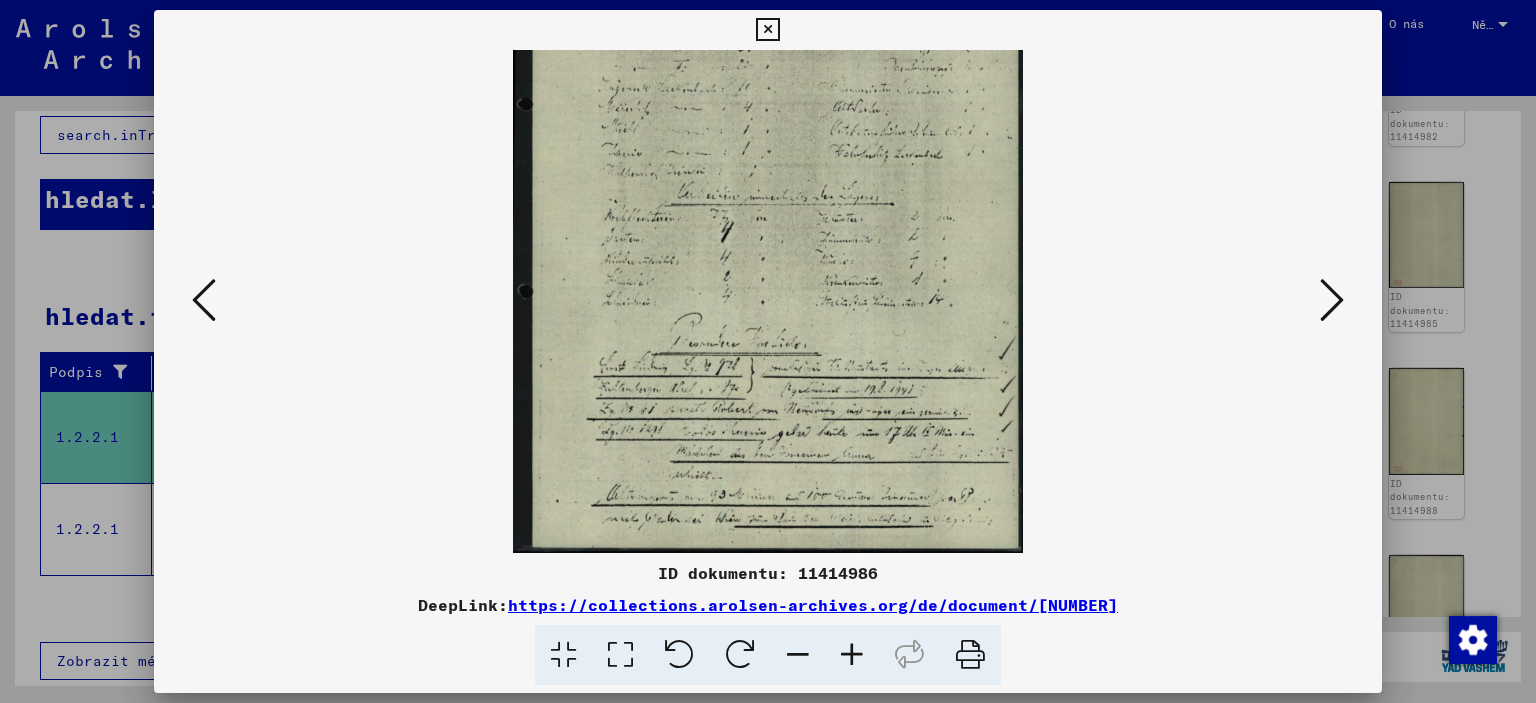 drag, startPoint x: 818, startPoint y: 253, endPoint x: 804, endPoint y: 131, distance: 122.80065 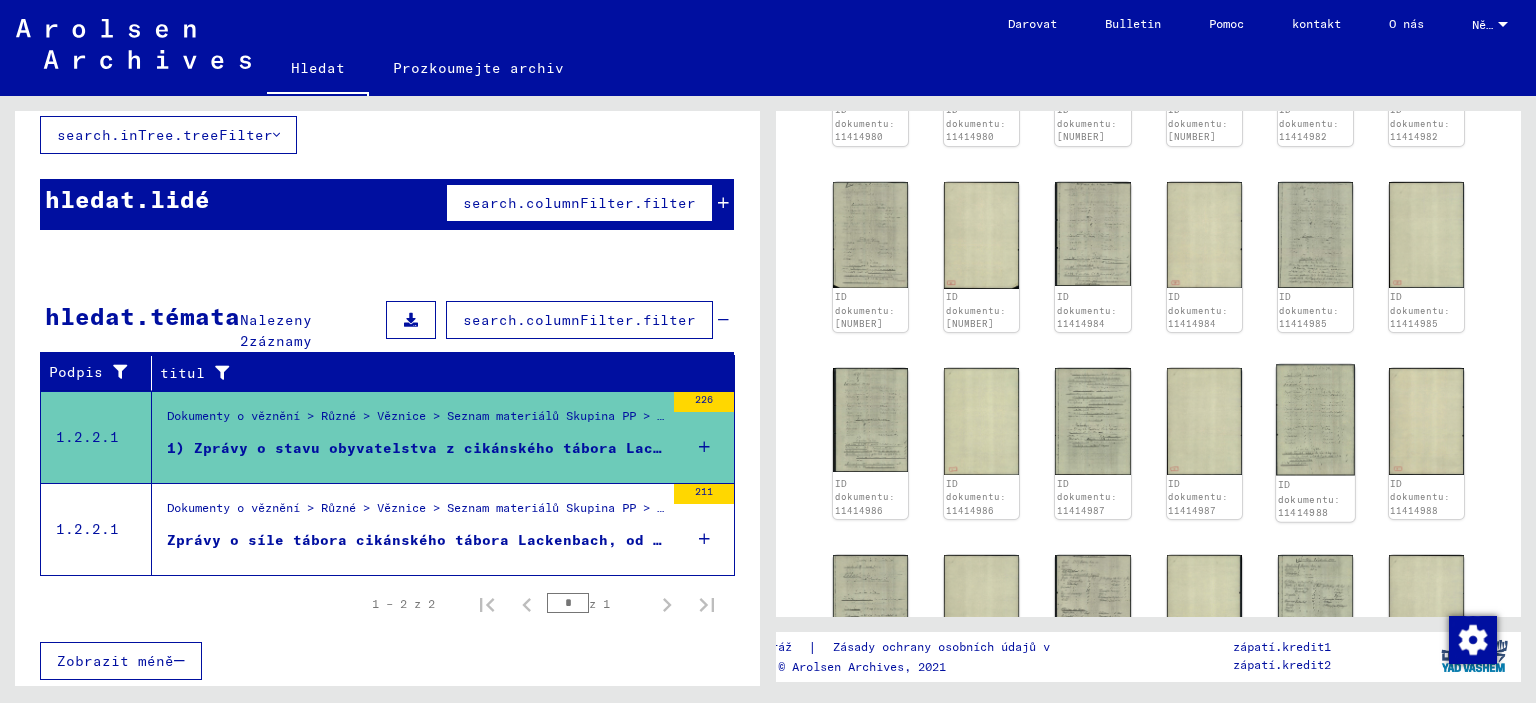scroll, scrollTop: 1600, scrollLeft: 0, axis: vertical 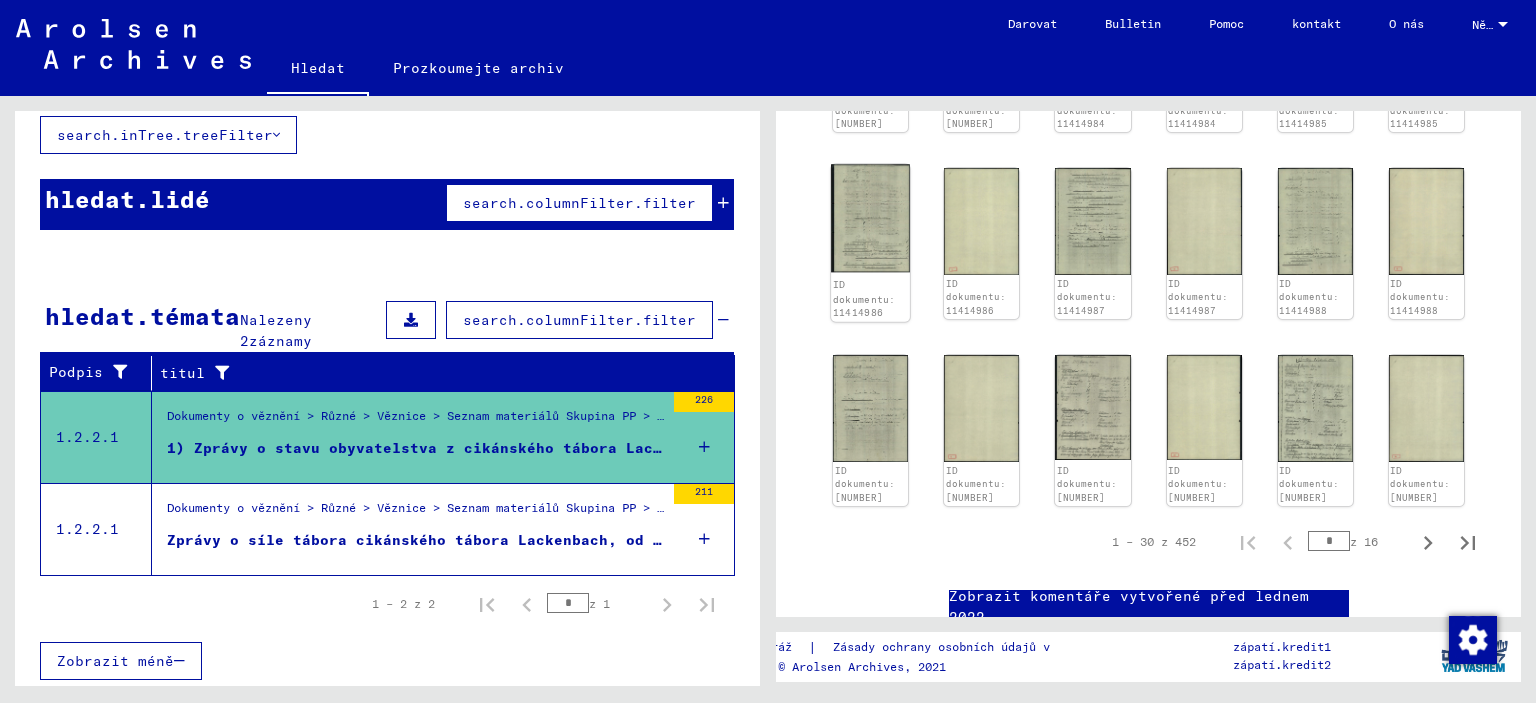 click 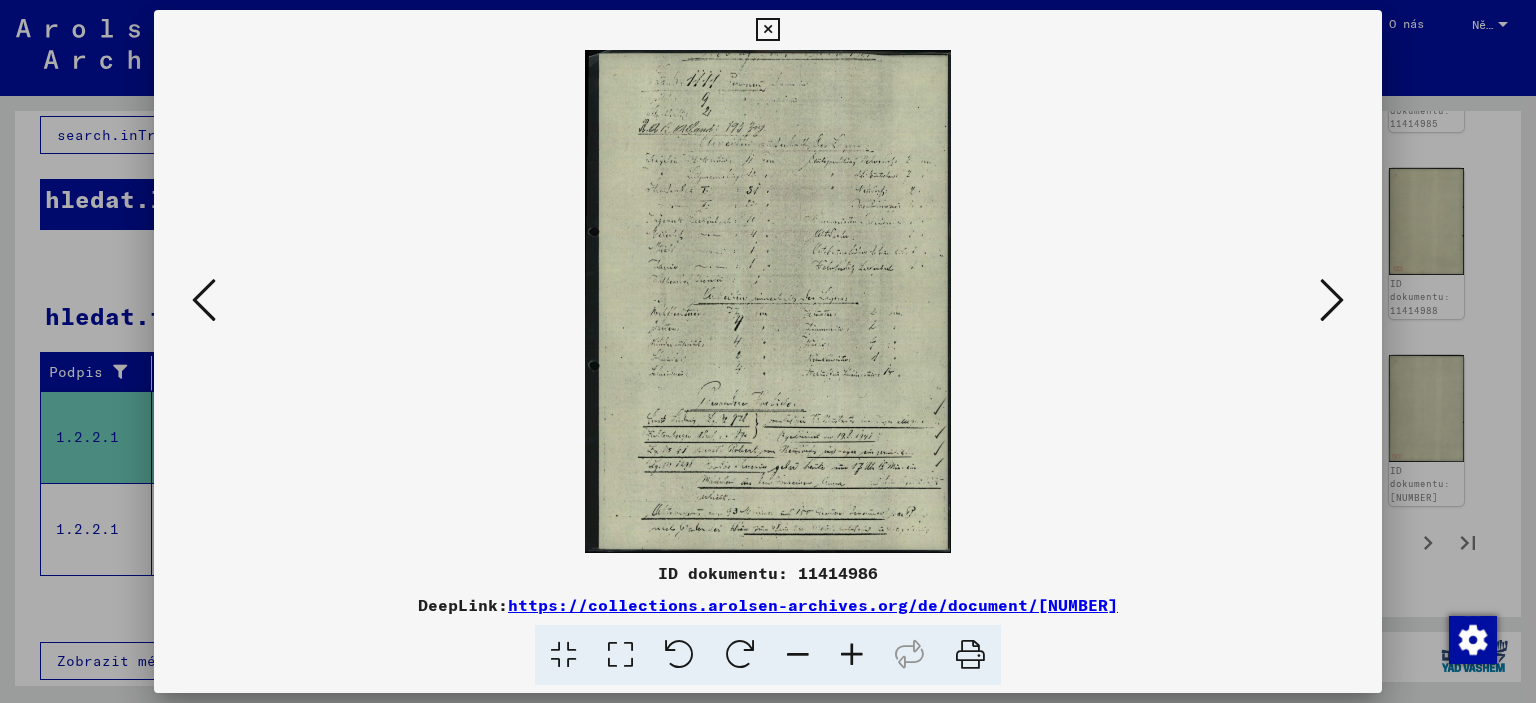 click at bounding box center (852, 655) 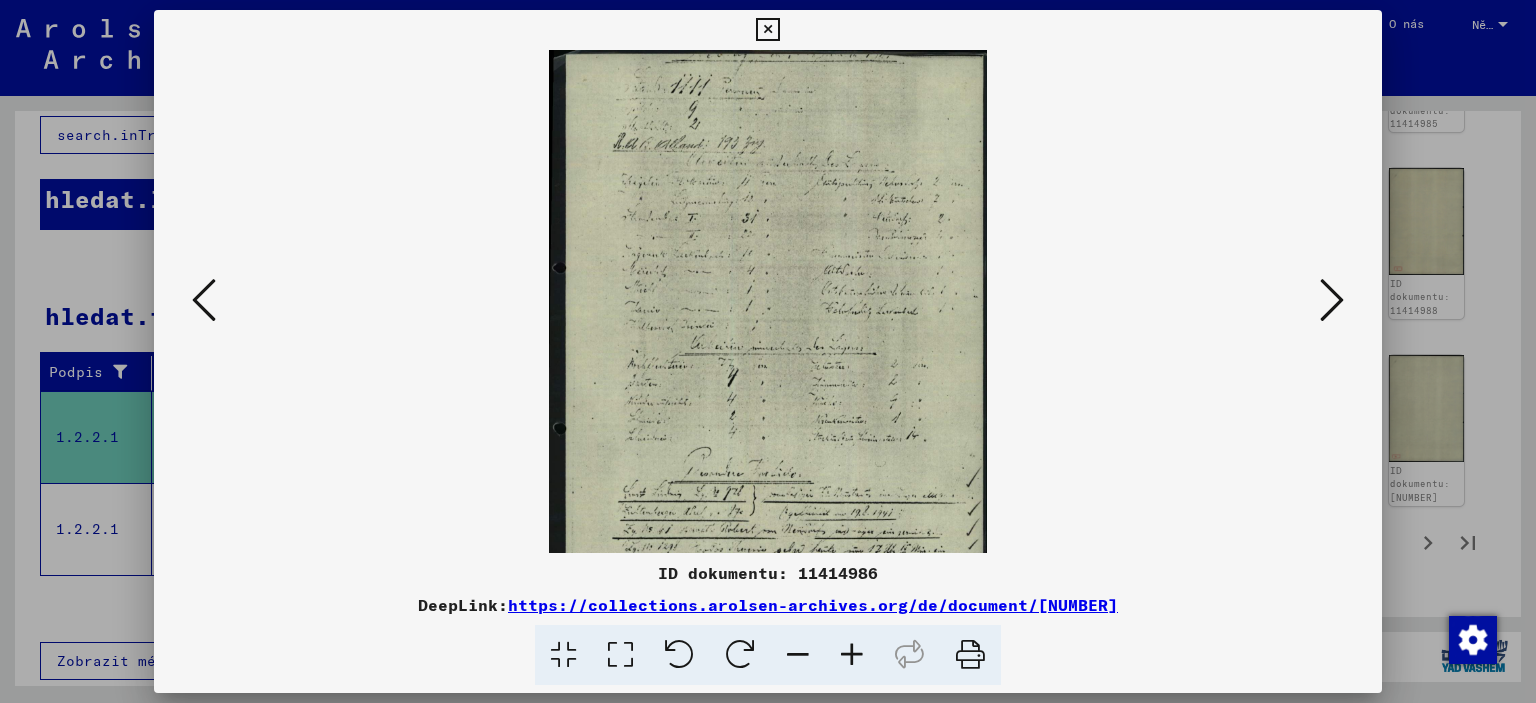 click at bounding box center [852, 655] 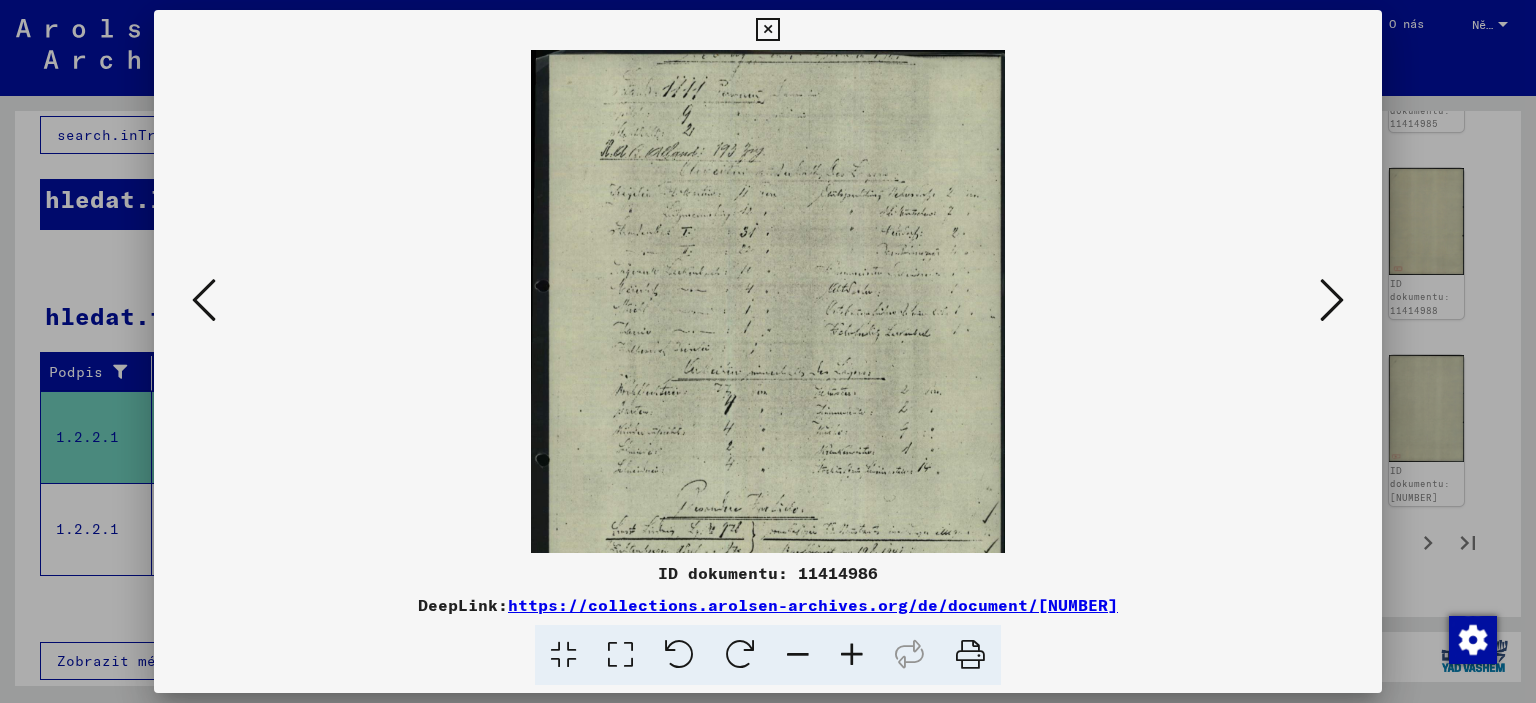 click at bounding box center (852, 655) 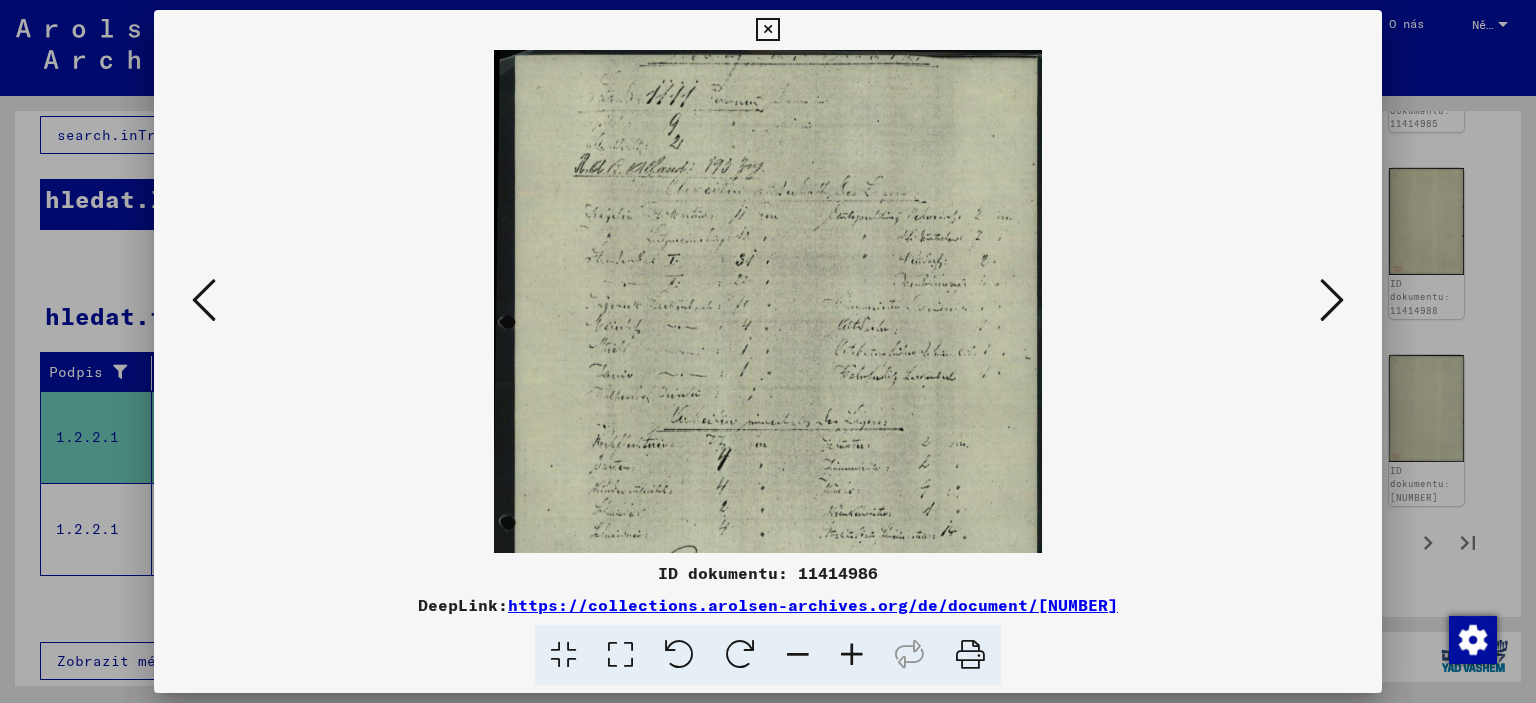 click at bounding box center [852, 655] 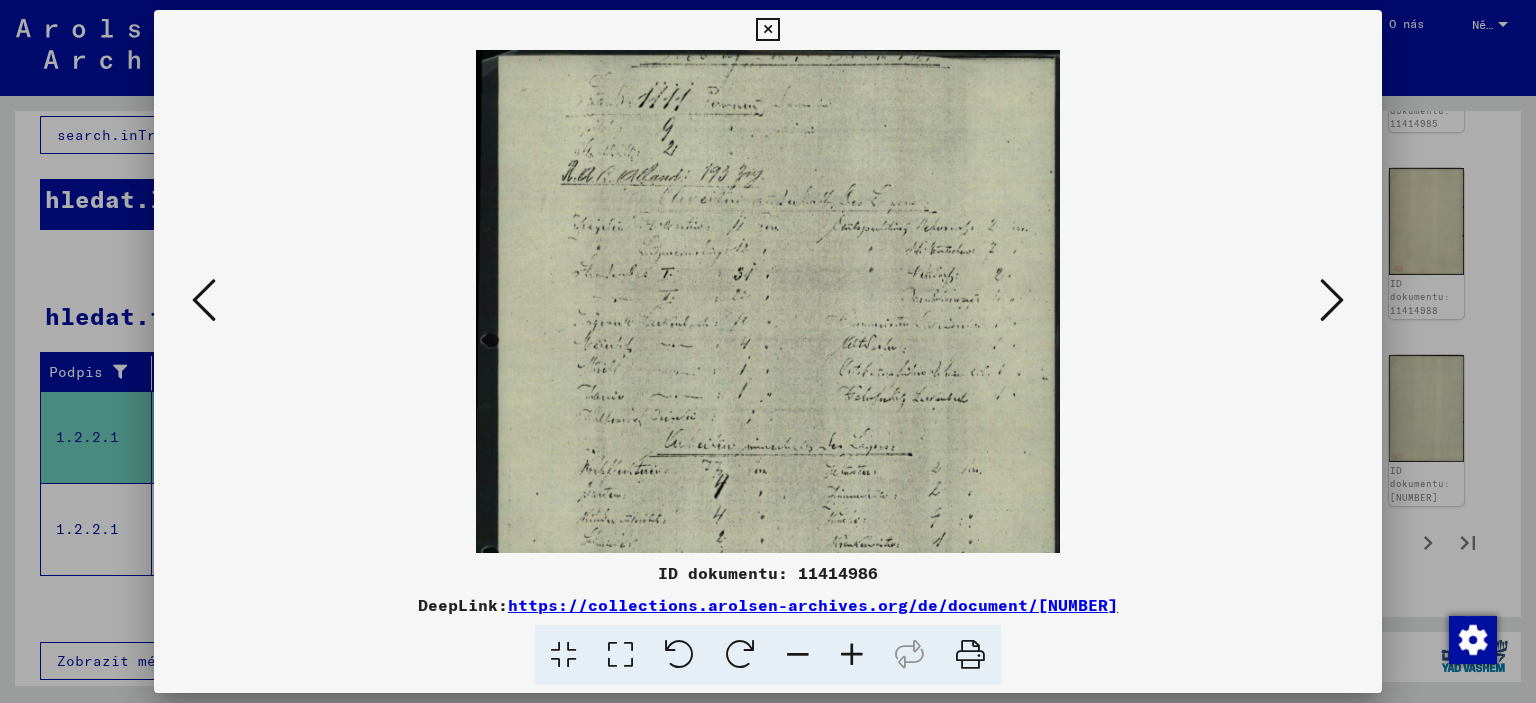 click at bounding box center (852, 655) 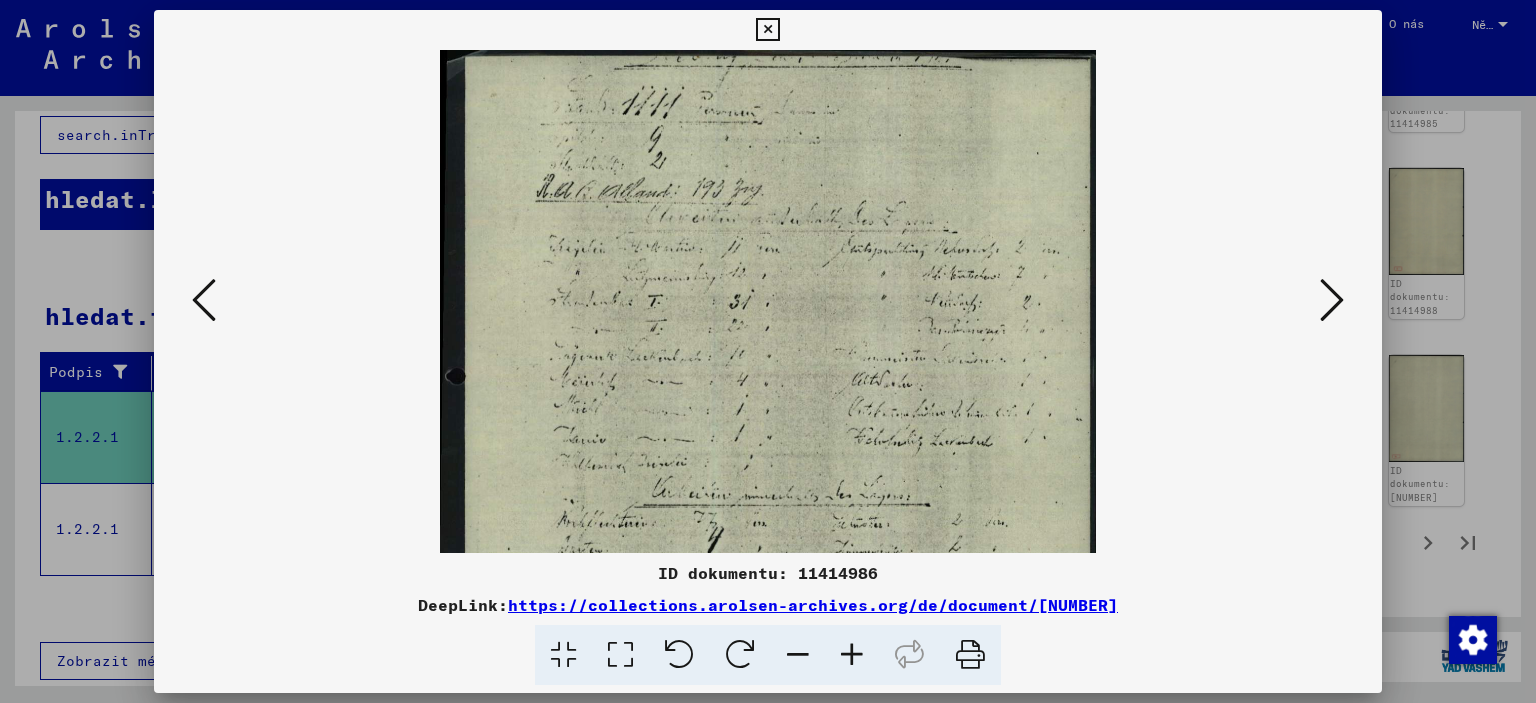 click at bounding box center (852, 655) 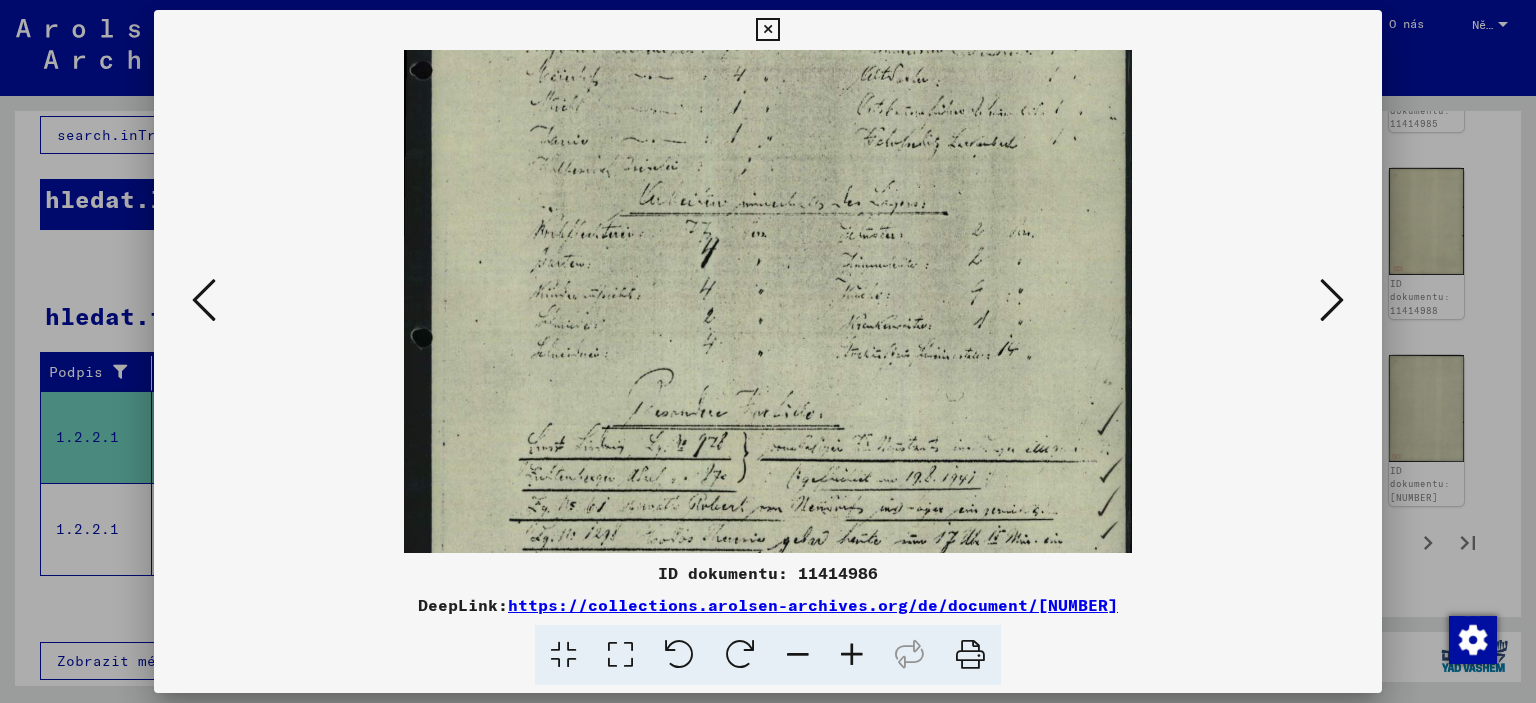 scroll, scrollTop: 464, scrollLeft: 0, axis: vertical 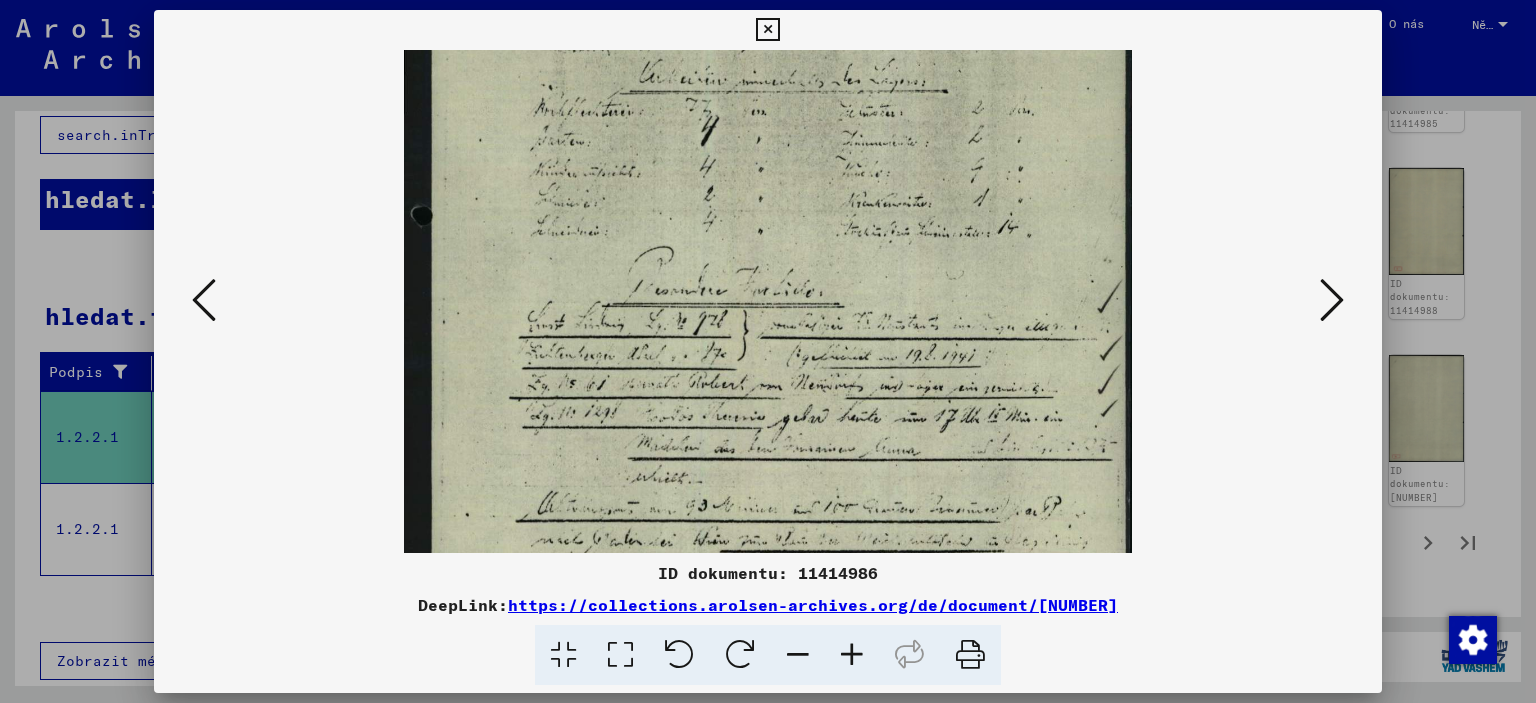 drag, startPoint x: 833, startPoint y: 344, endPoint x: 782, endPoint y: -116, distance: 462.81854 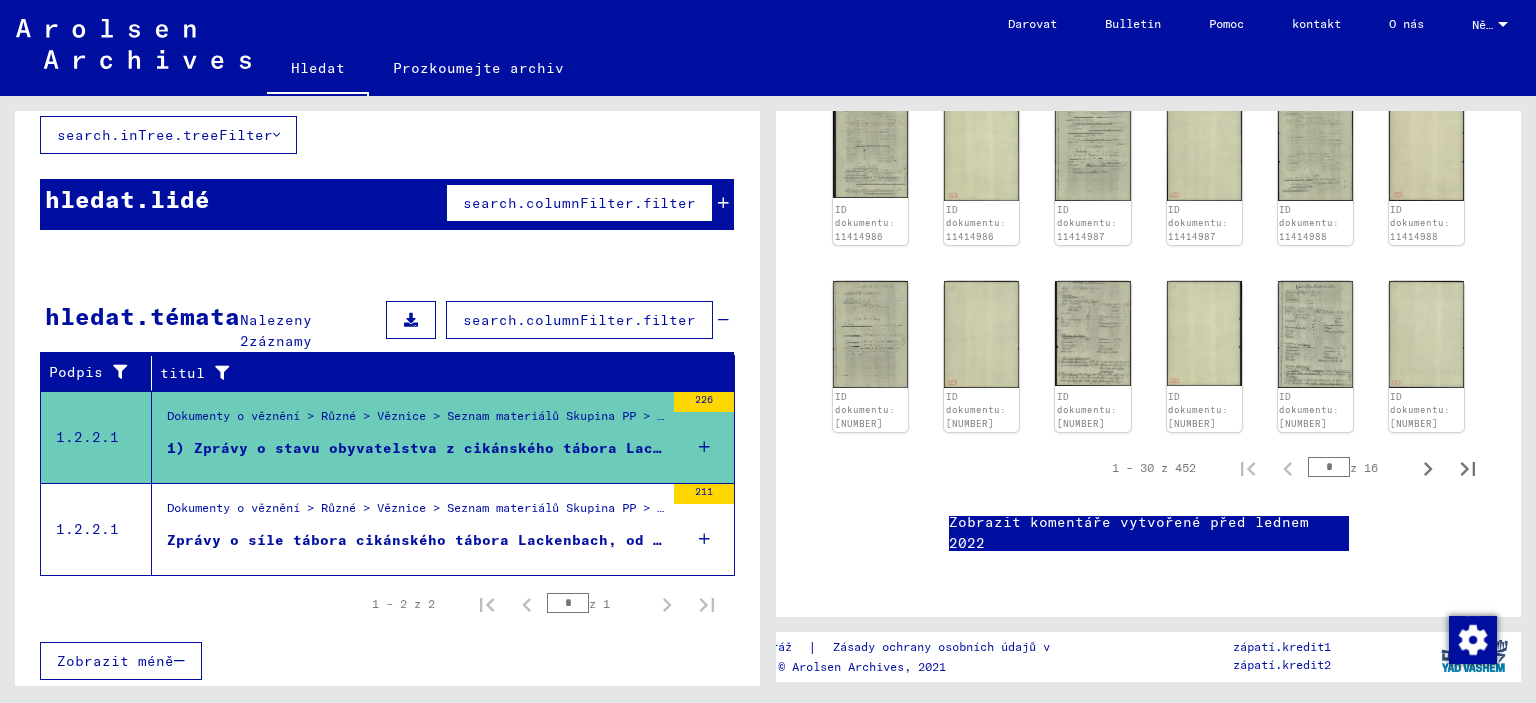 scroll, scrollTop: 1700, scrollLeft: 0, axis: vertical 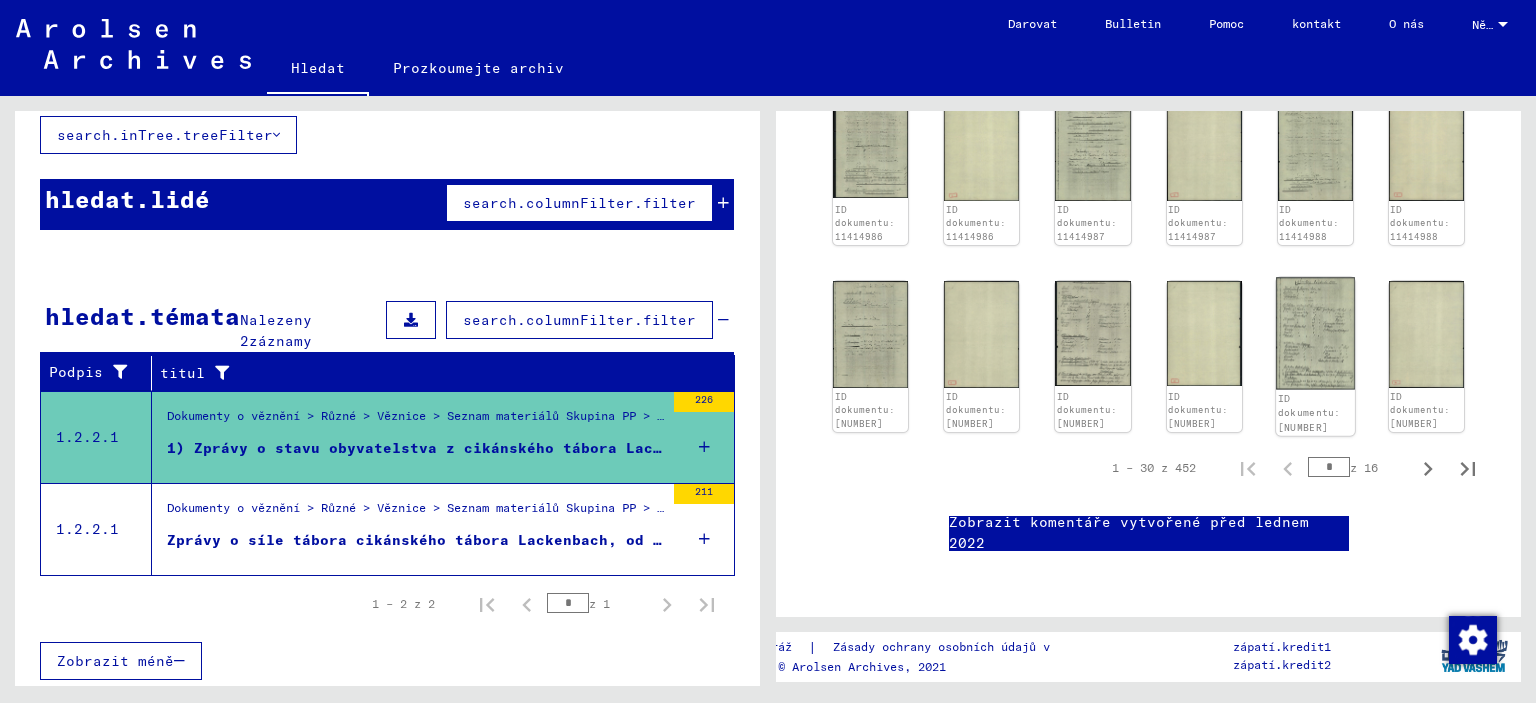 click 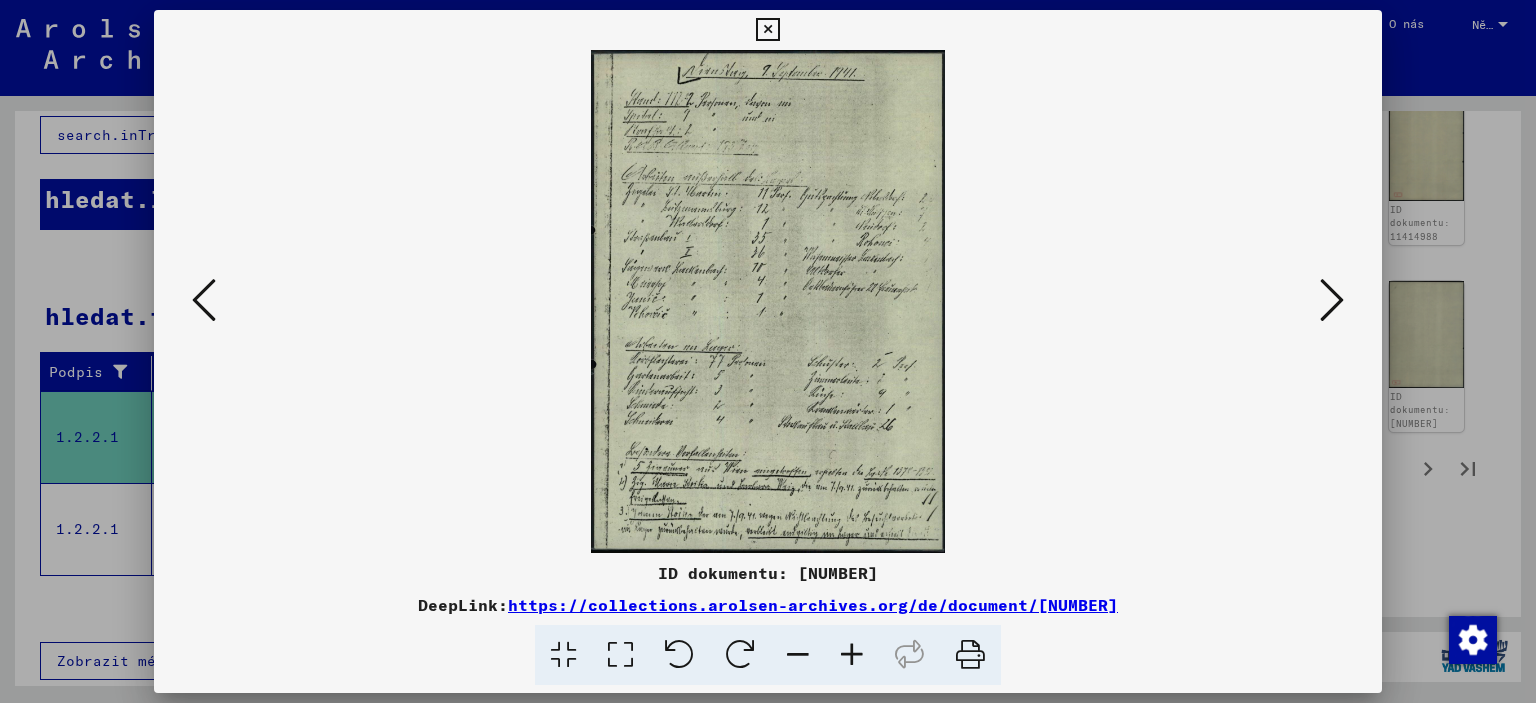 click at bounding box center (852, 655) 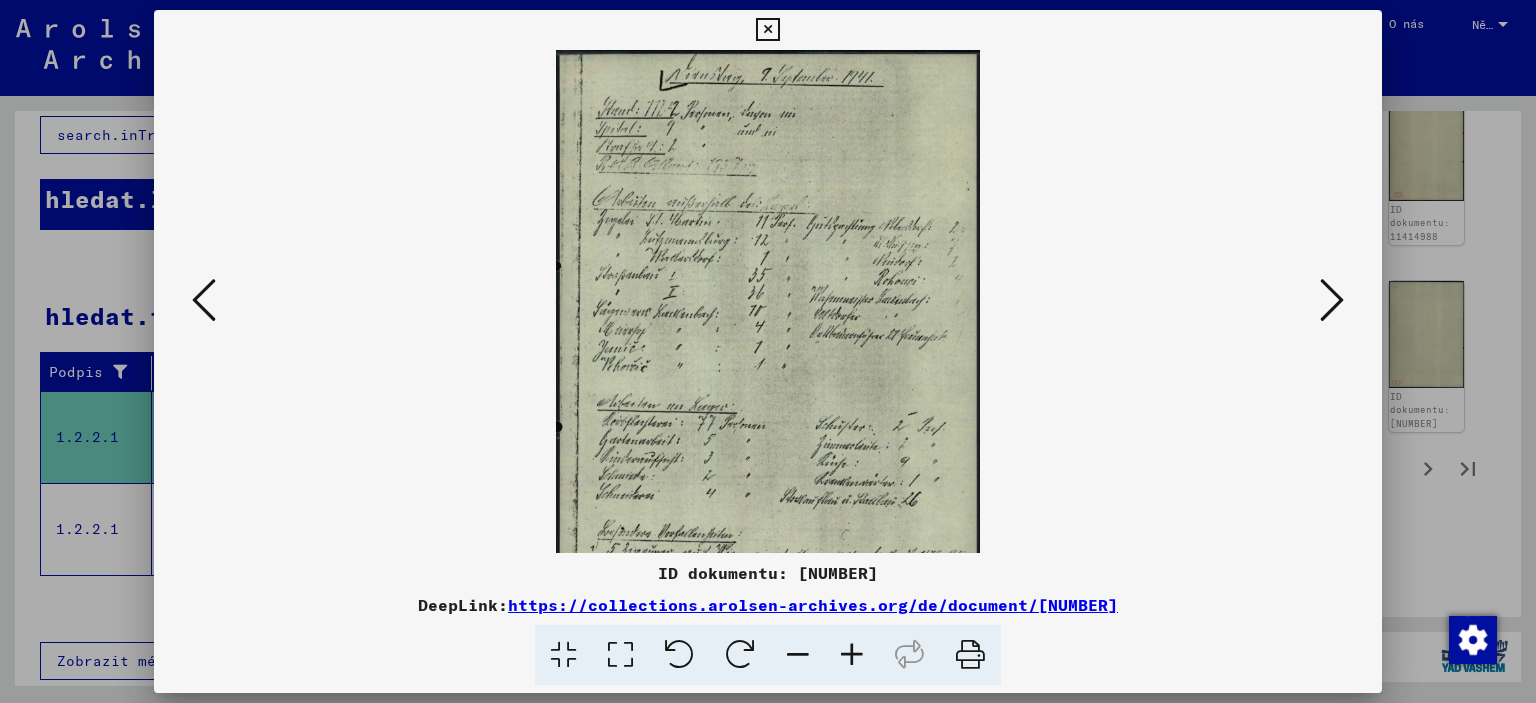 click at bounding box center (852, 655) 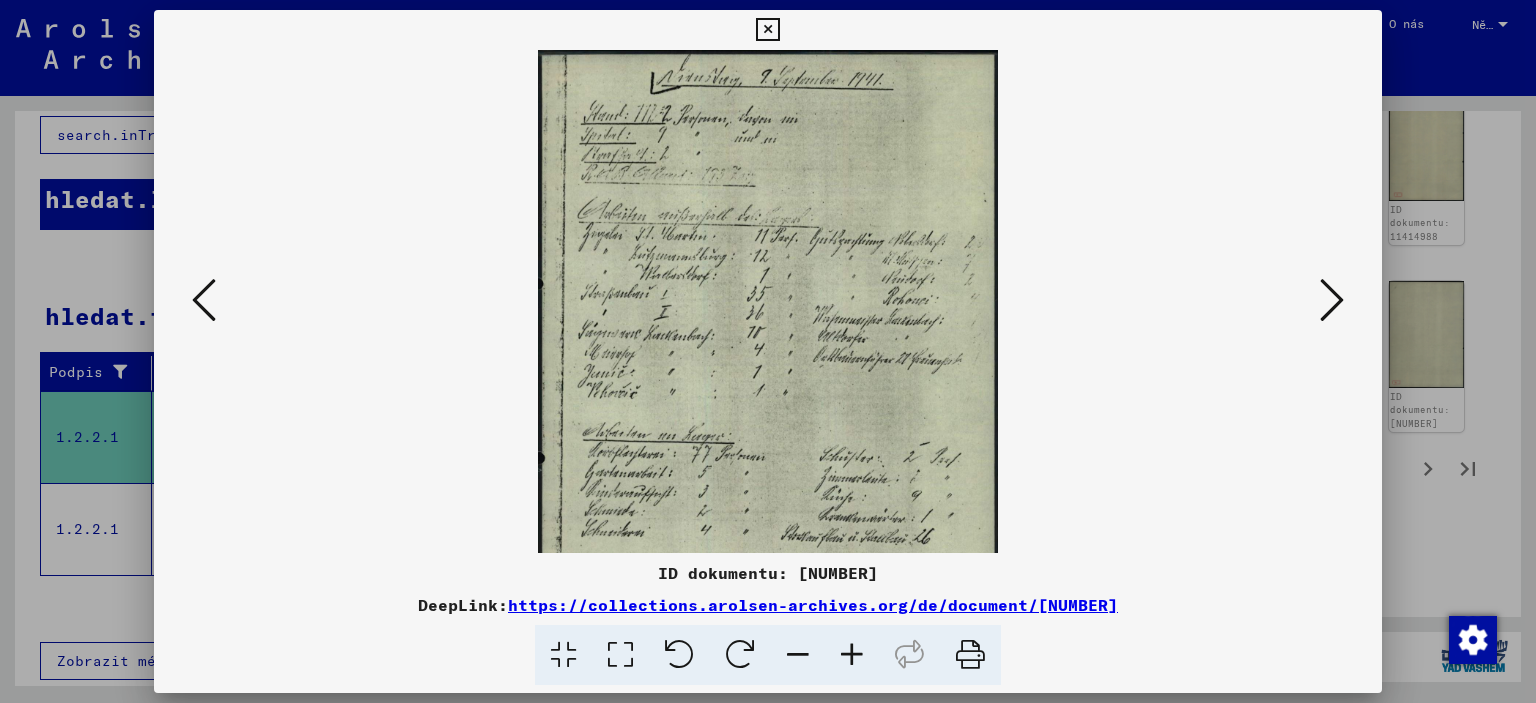 click at bounding box center (852, 655) 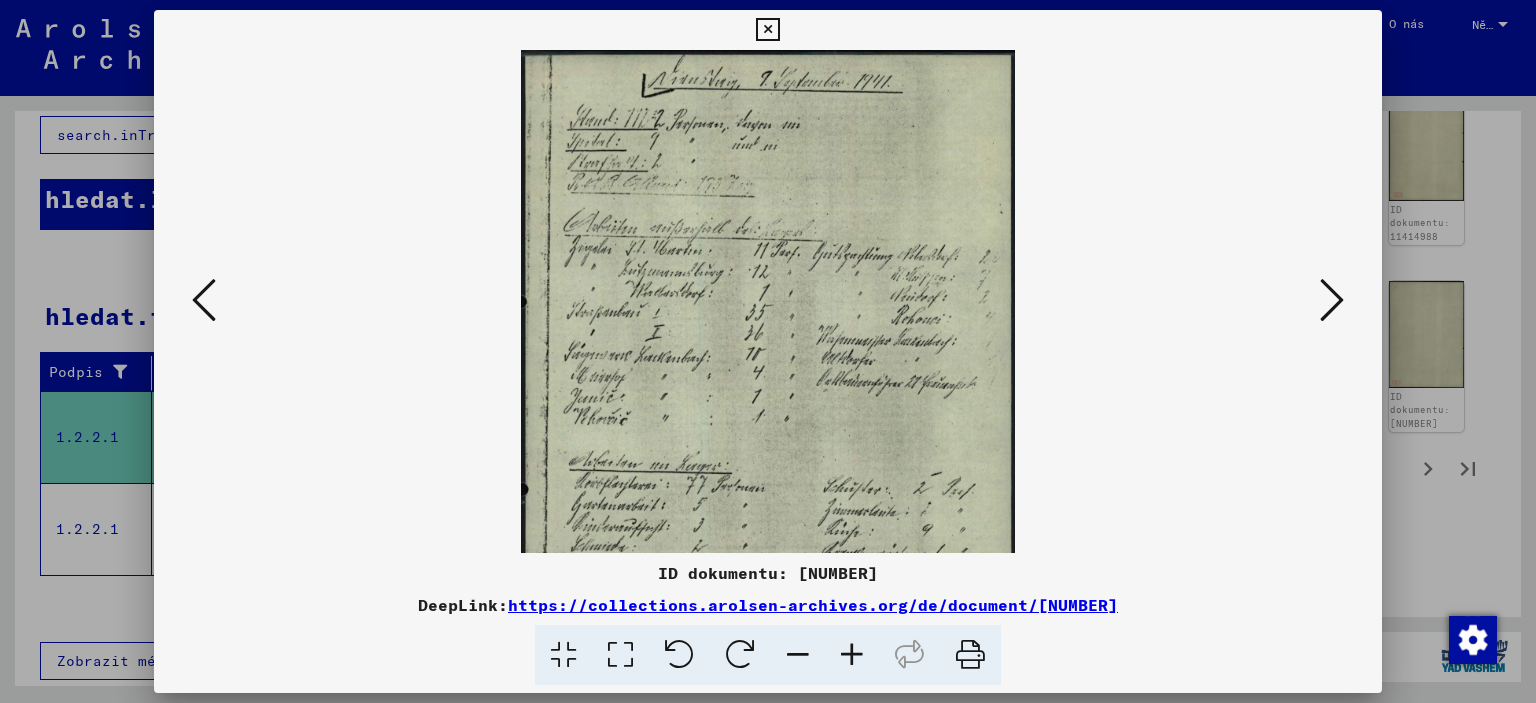 click at bounding box center (852, 655) 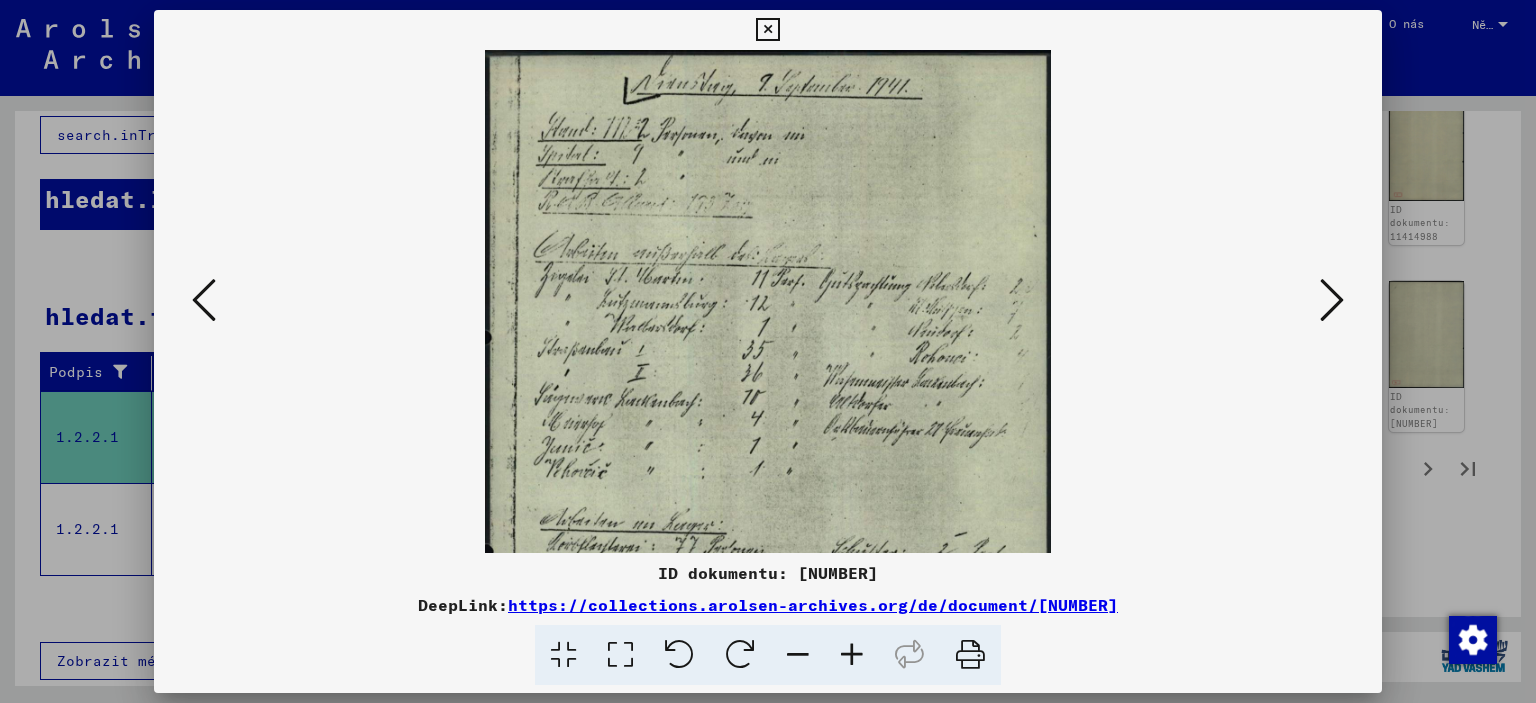 click at bounding box center [852, 655] 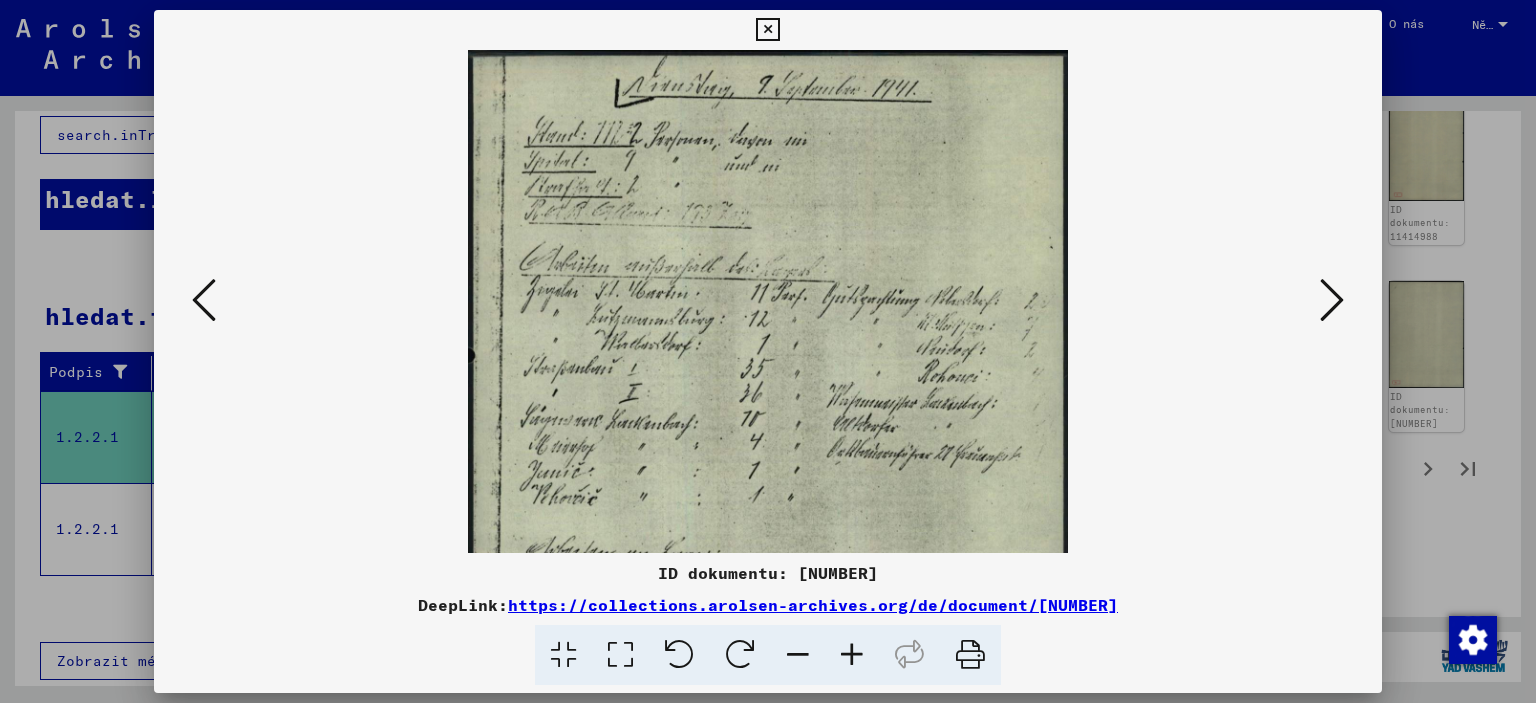 click at bounding box center [852, 655] 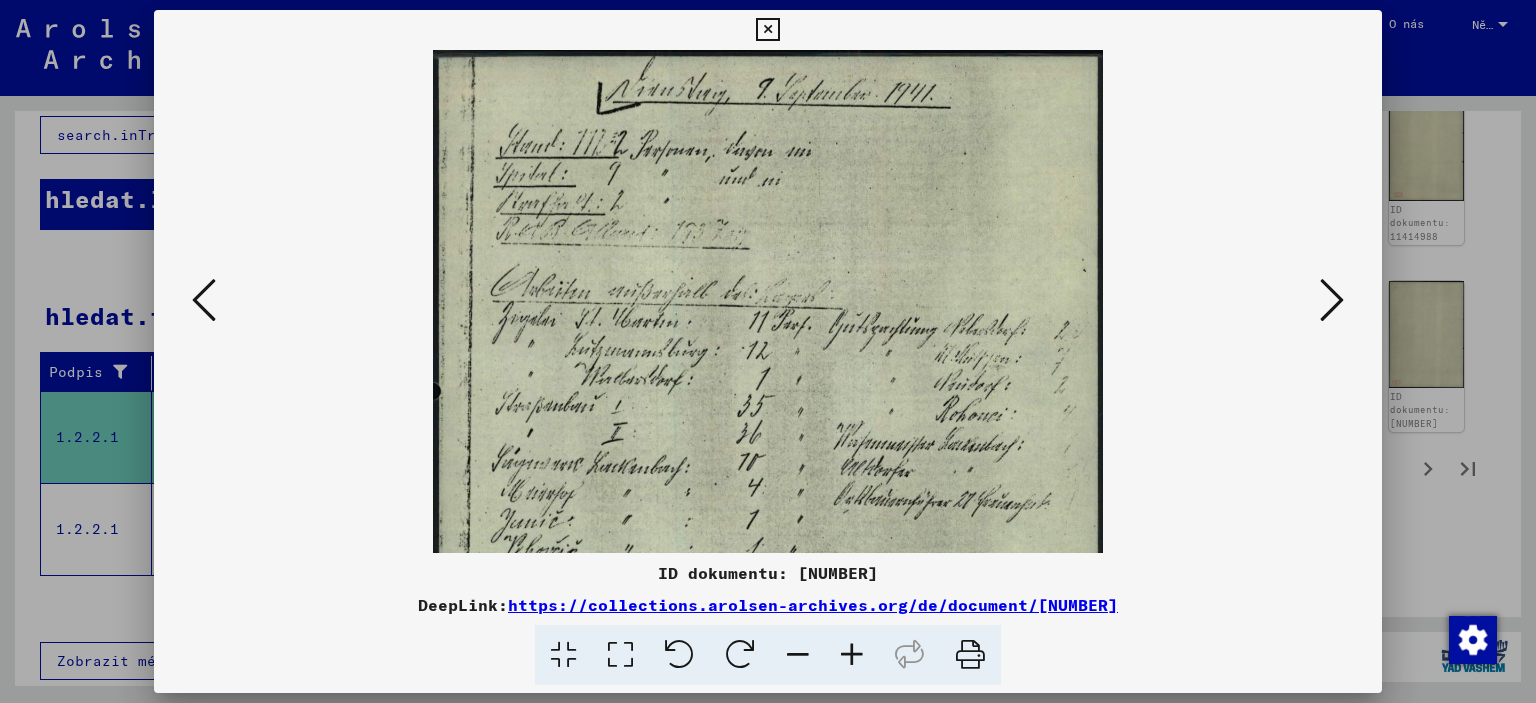 click at bounding box center [852, 655] 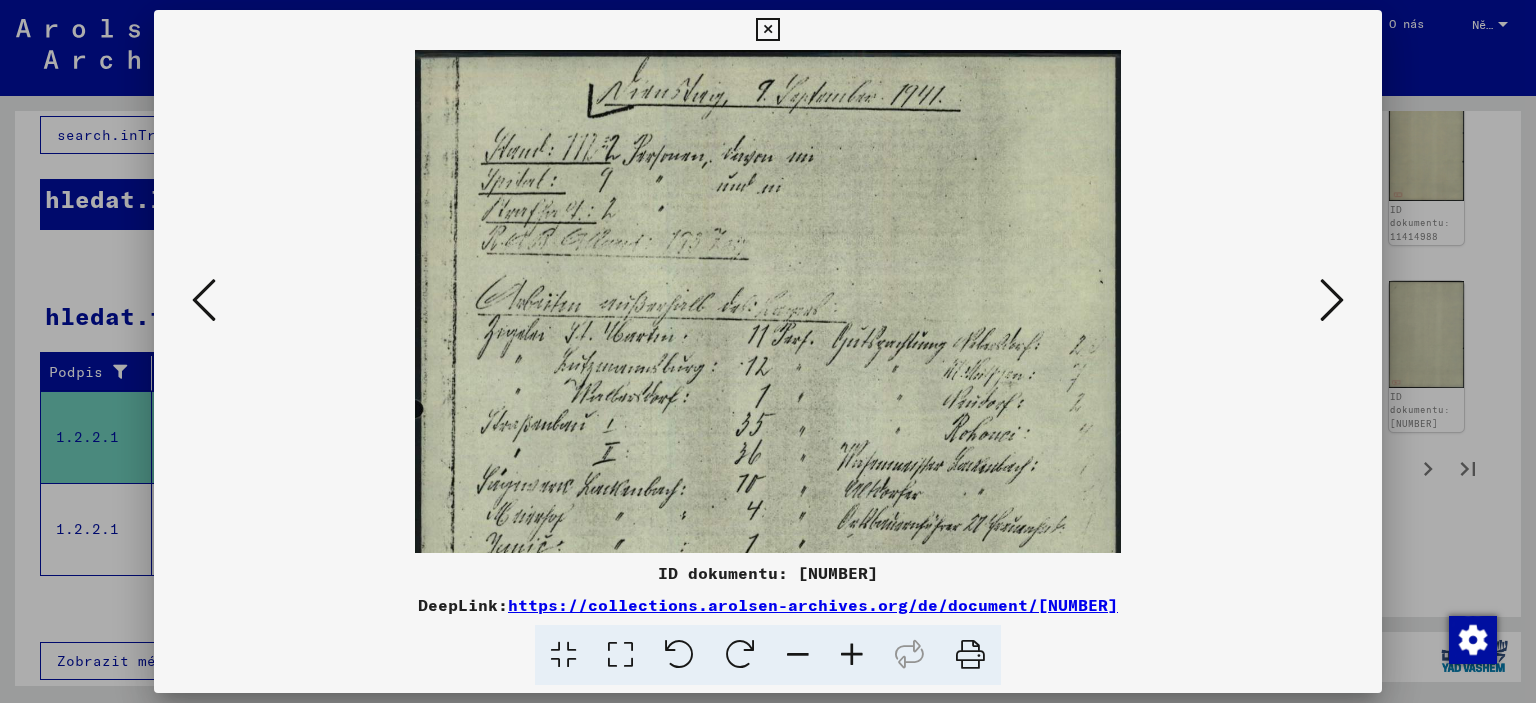 click at bounding box center [852, 655] 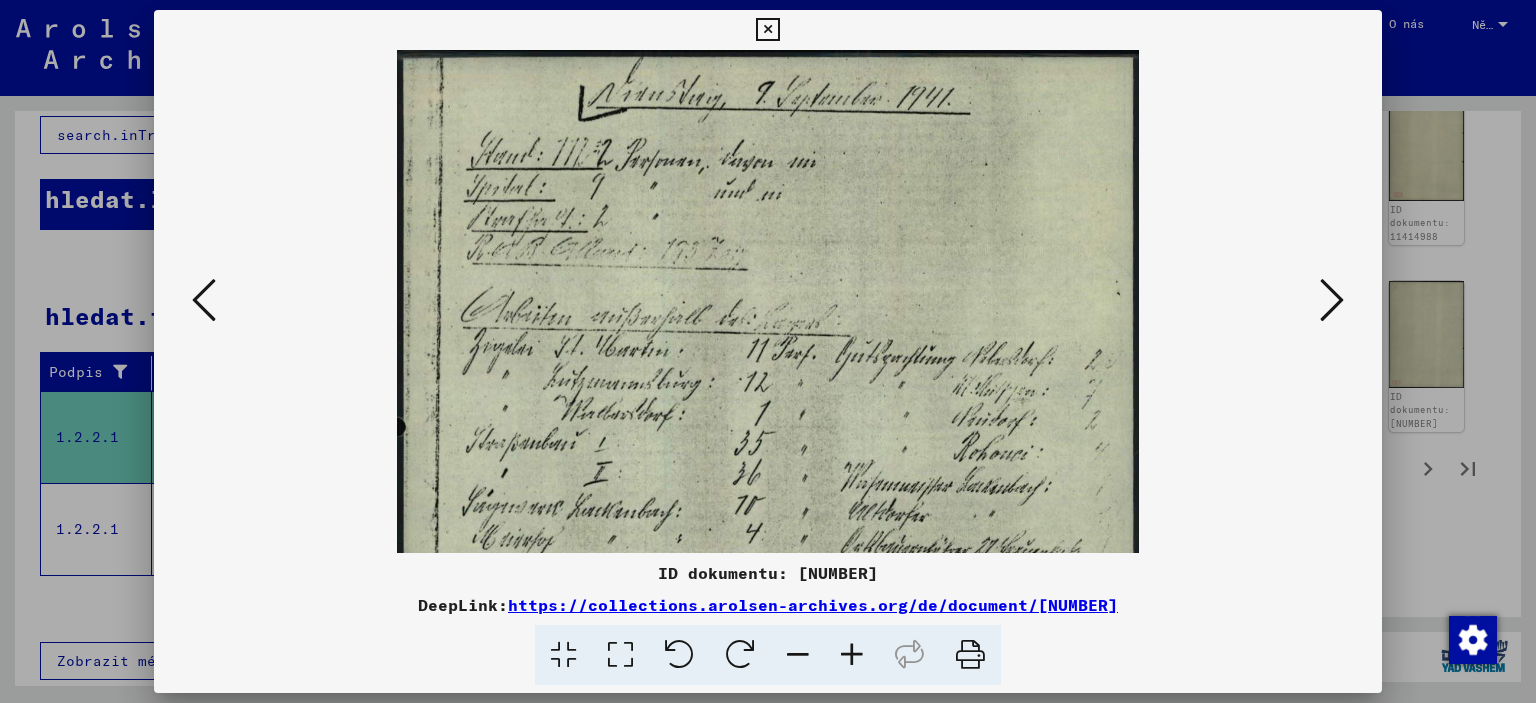 click at bounding box center [852, 655] 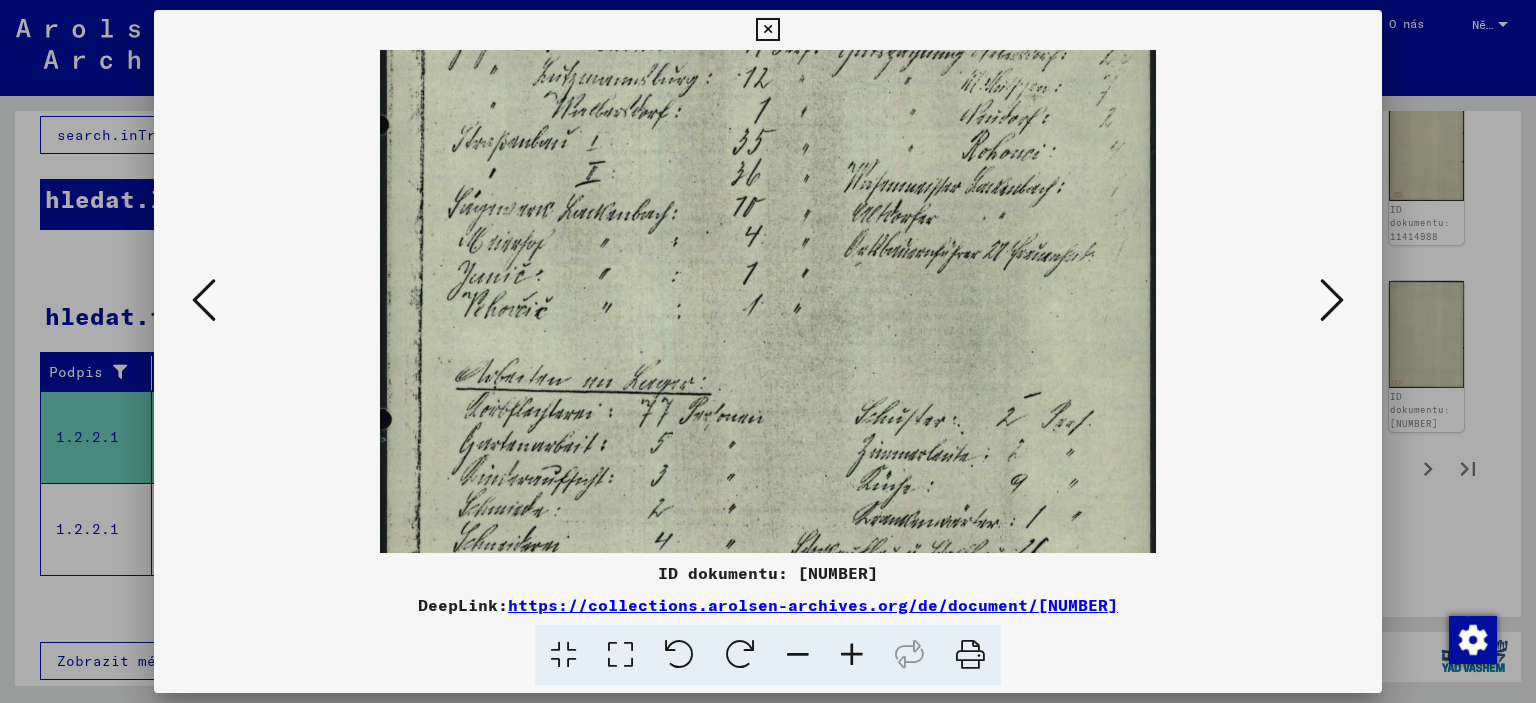 drag, startPoint x: 807, startPoint y: 423, endPoint x: 596, endPoint y: 21, distance: 454.00992 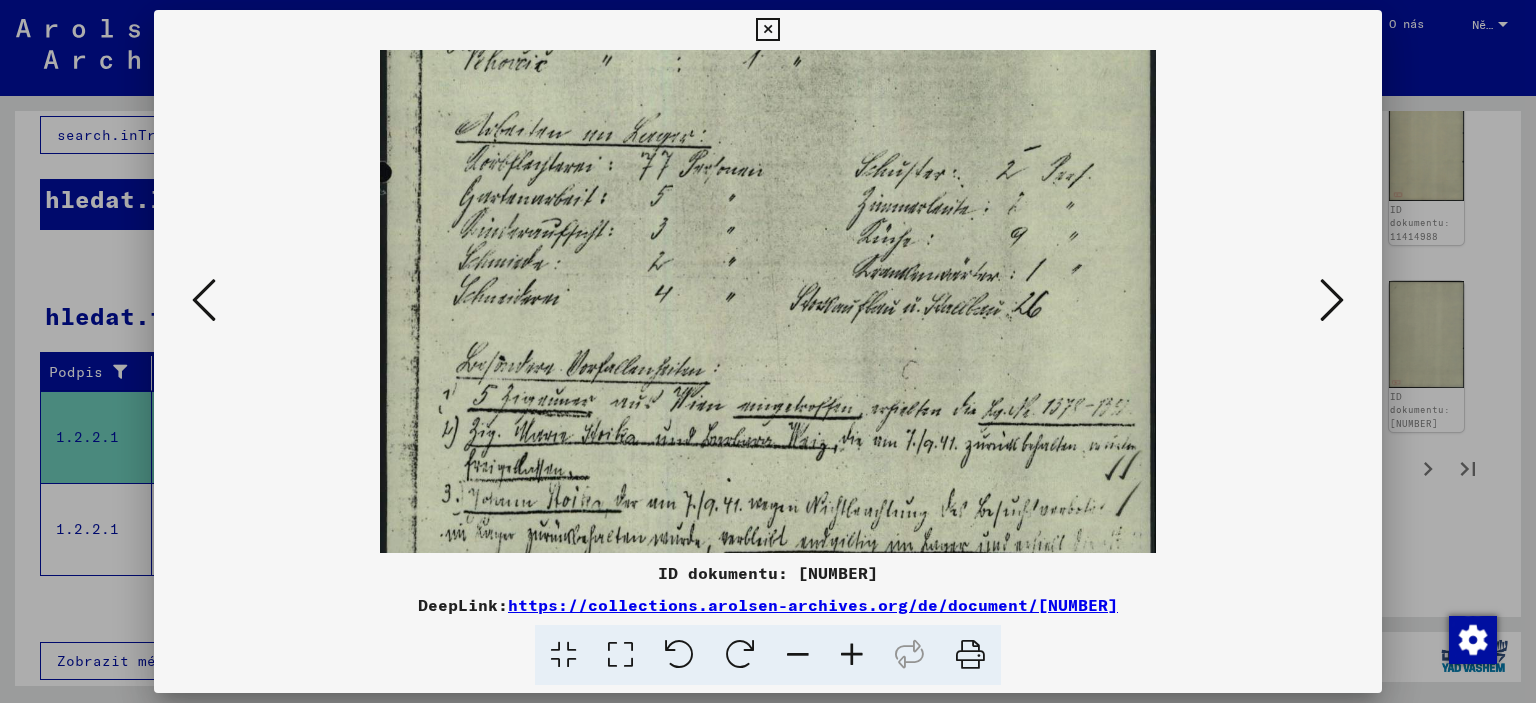 scroll, scrollTop: 600, scrollLeft: 0, axis: vertical 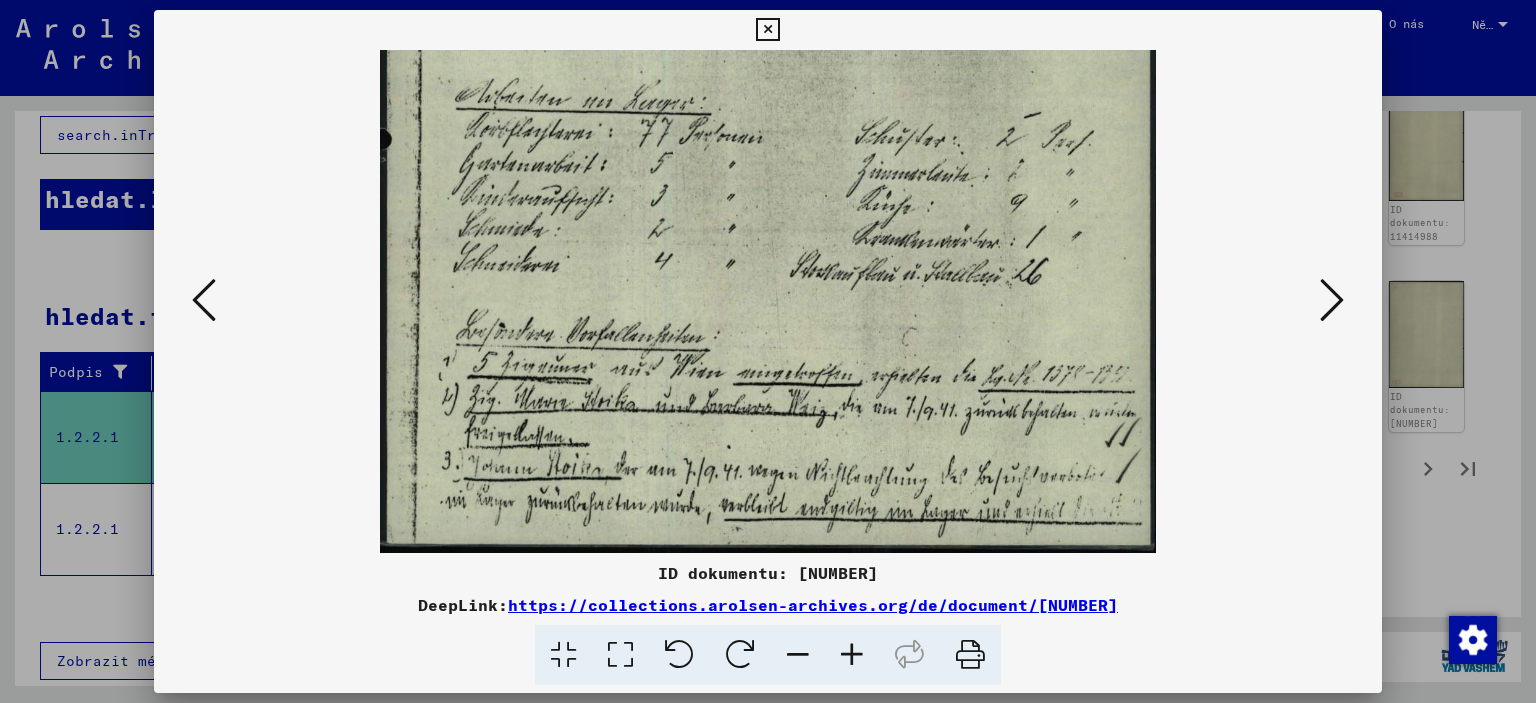 drag, startPoint x: 917, startPoint y: 256, endPoint x: 796, endPoint y: 89, distance: 206.22803 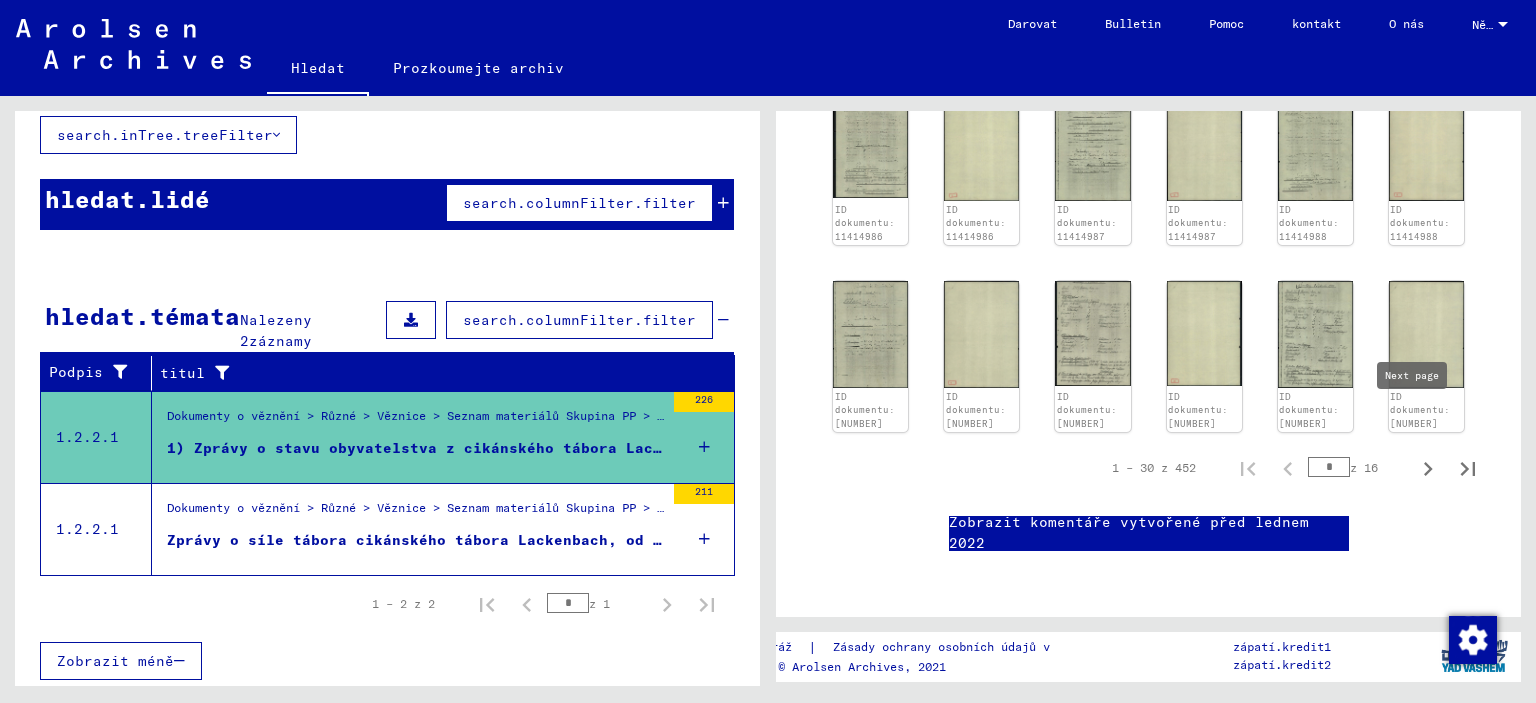 click 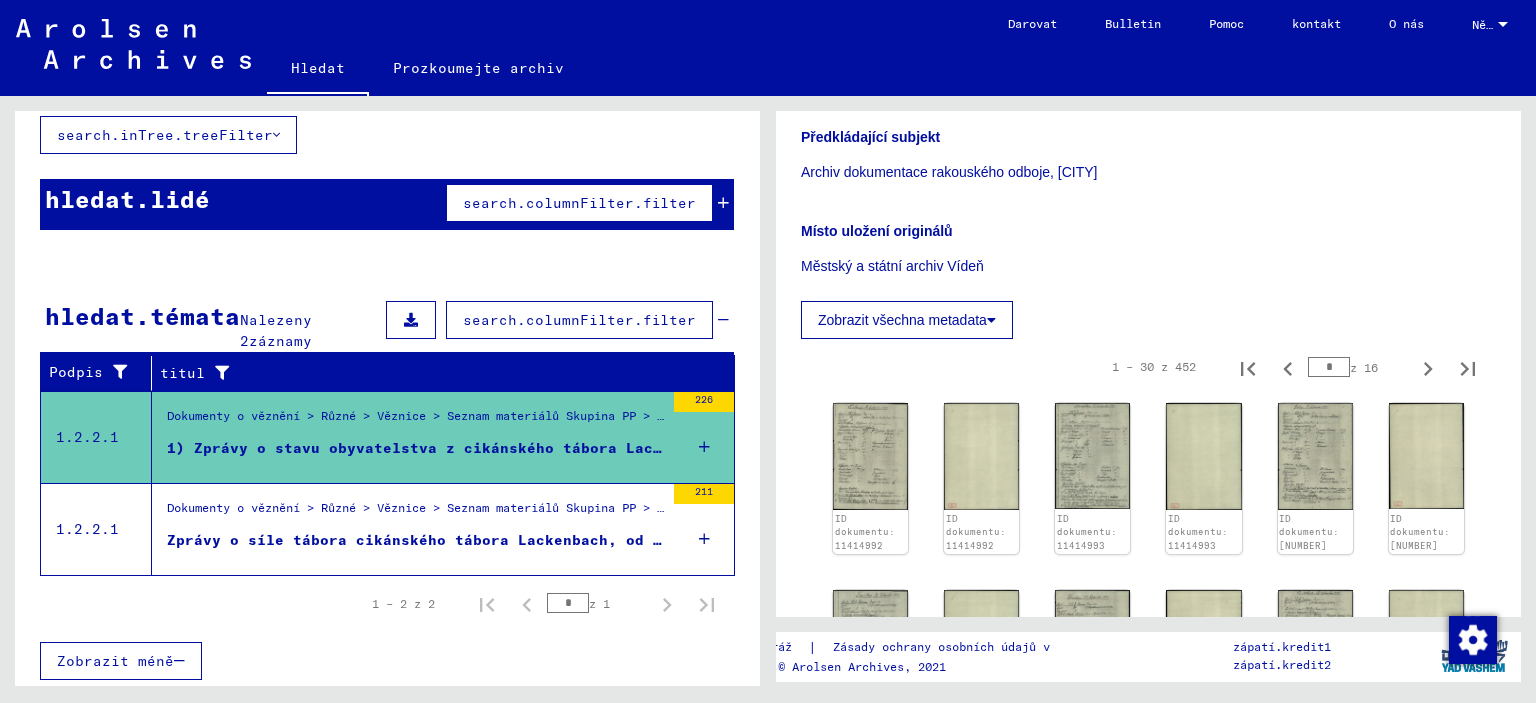 scroll, scrollTop: 1103, scrollLeft: 0, axis: vertical 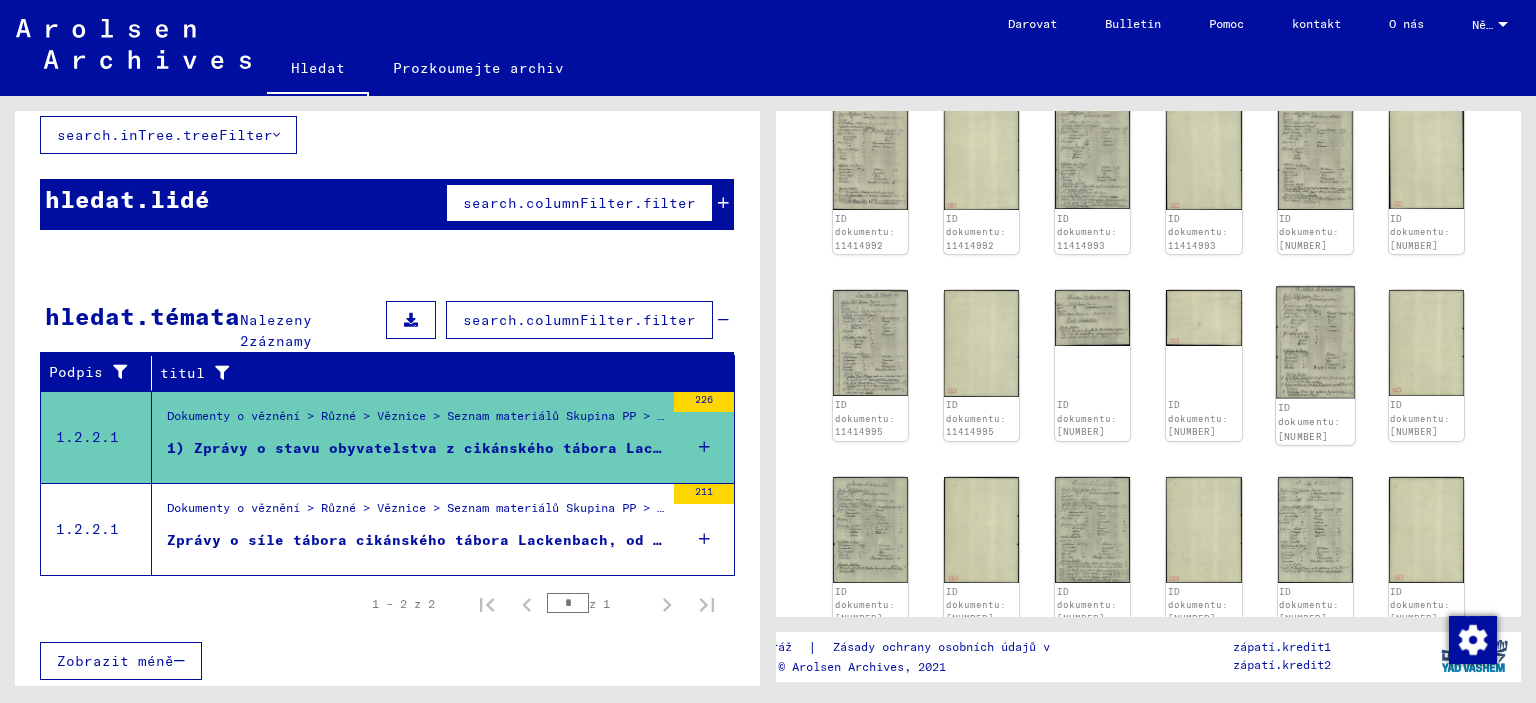 click 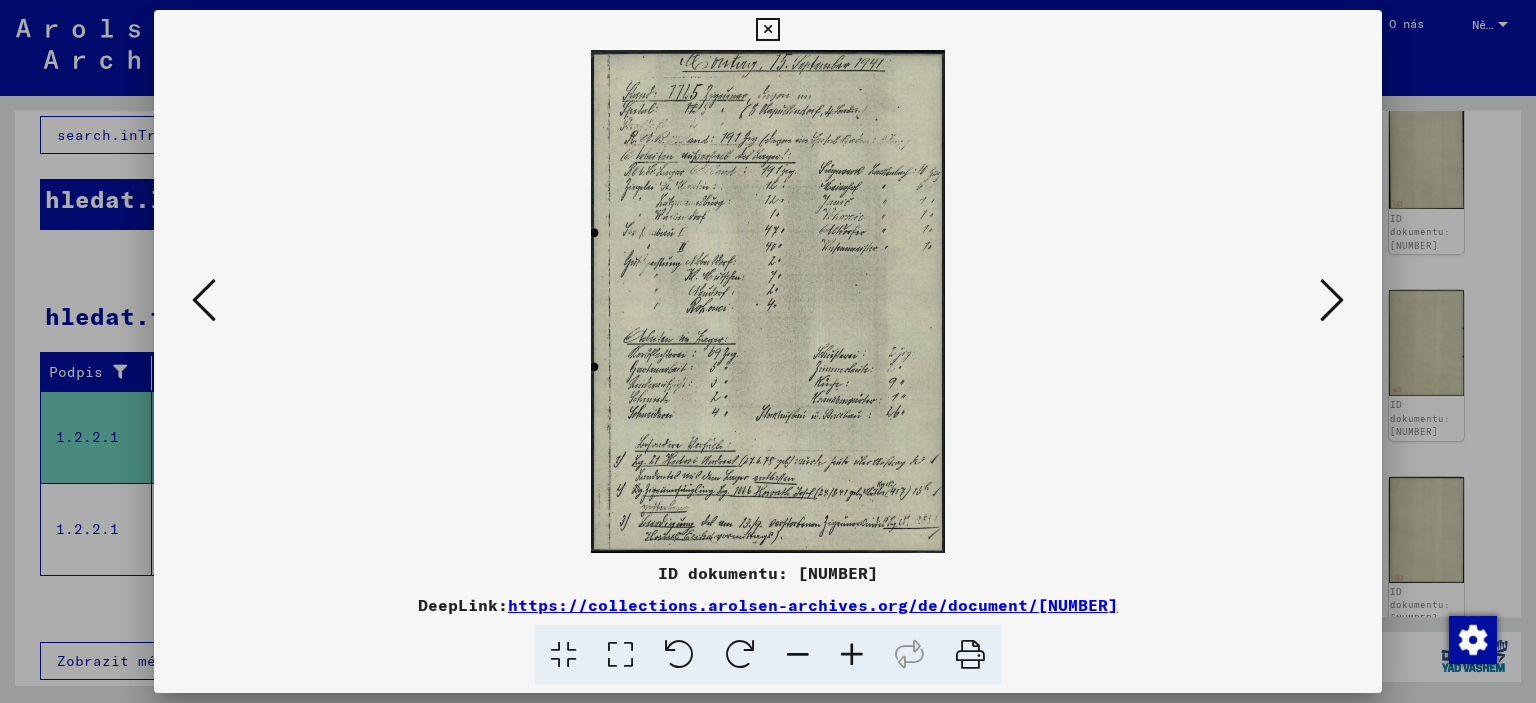 click at bounding box center (852, 655) 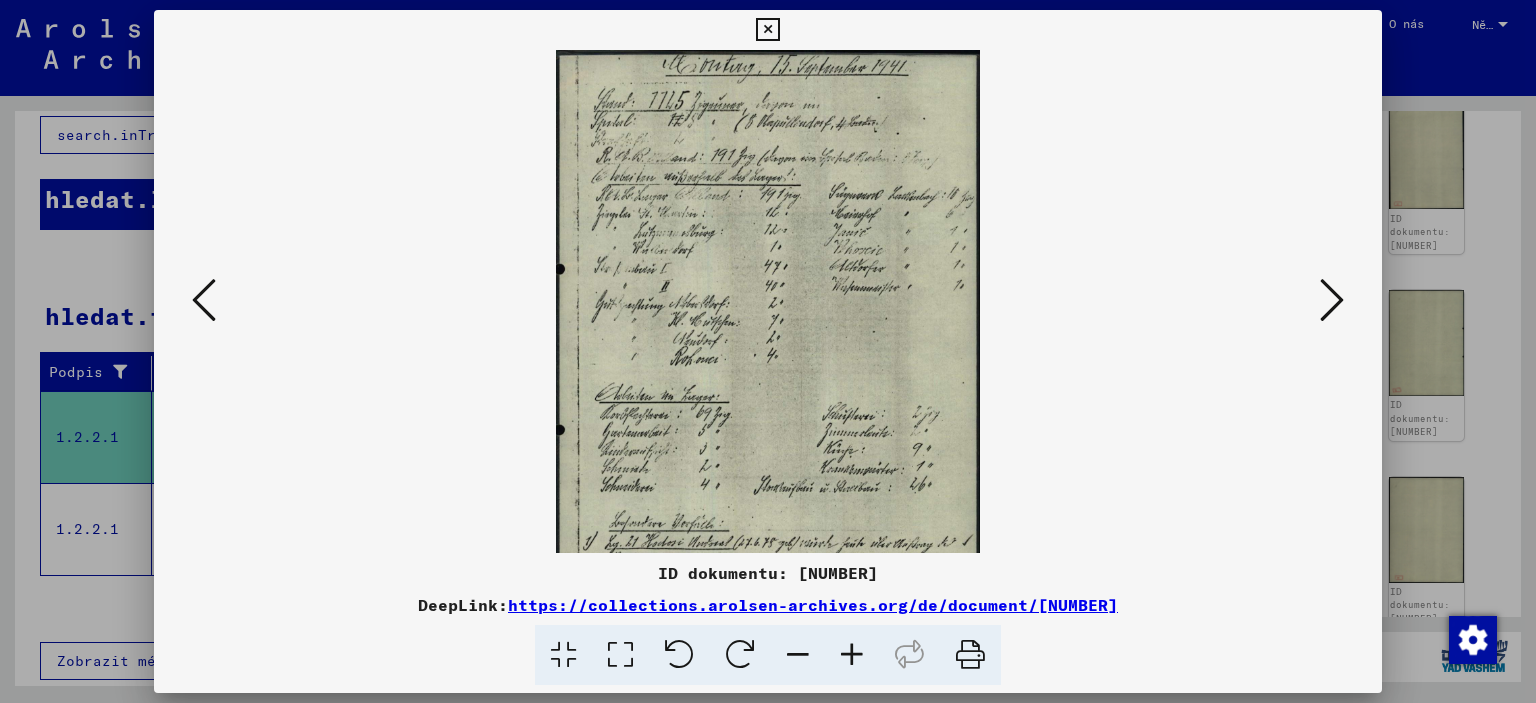 click at bounding box center [852, 655] 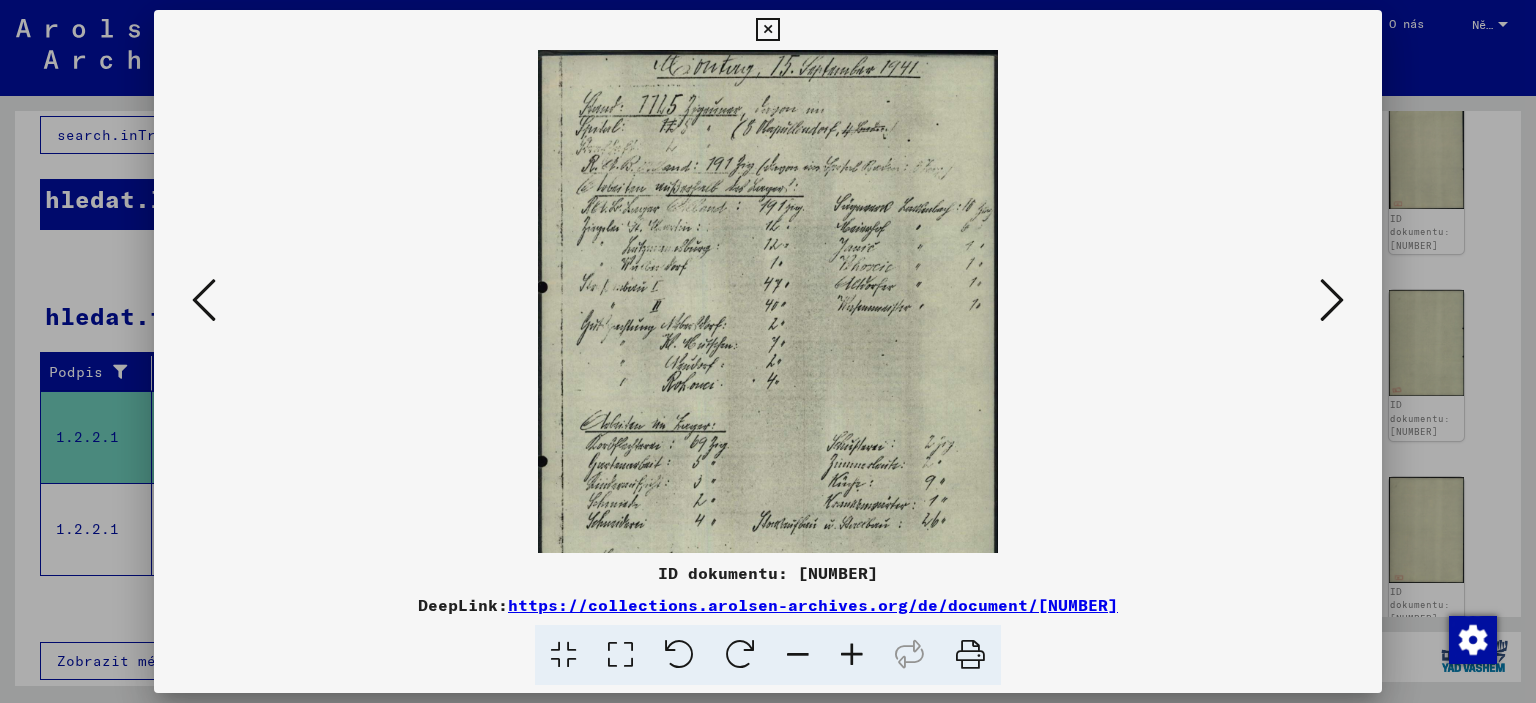 click at bounding box center (852, 655) 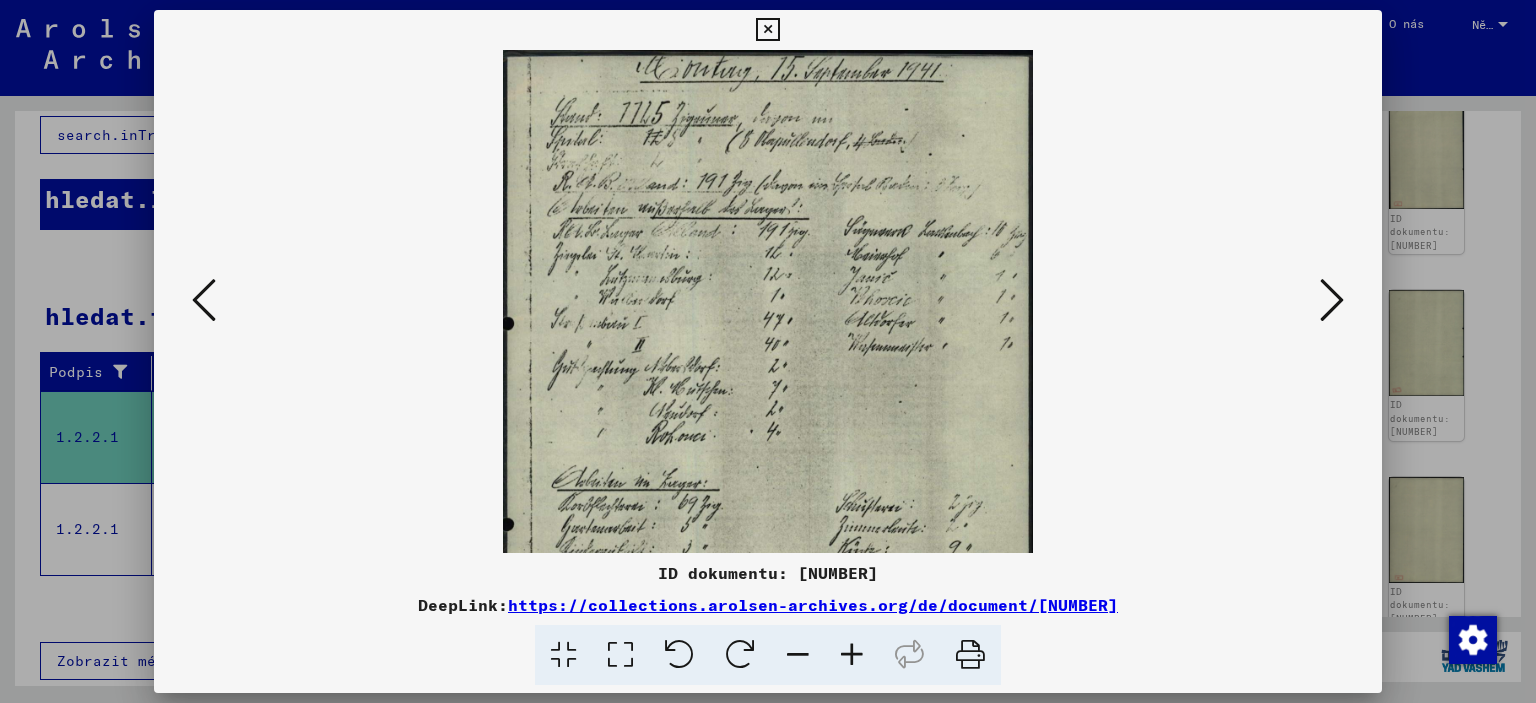 click at bounding box center (852, 655) 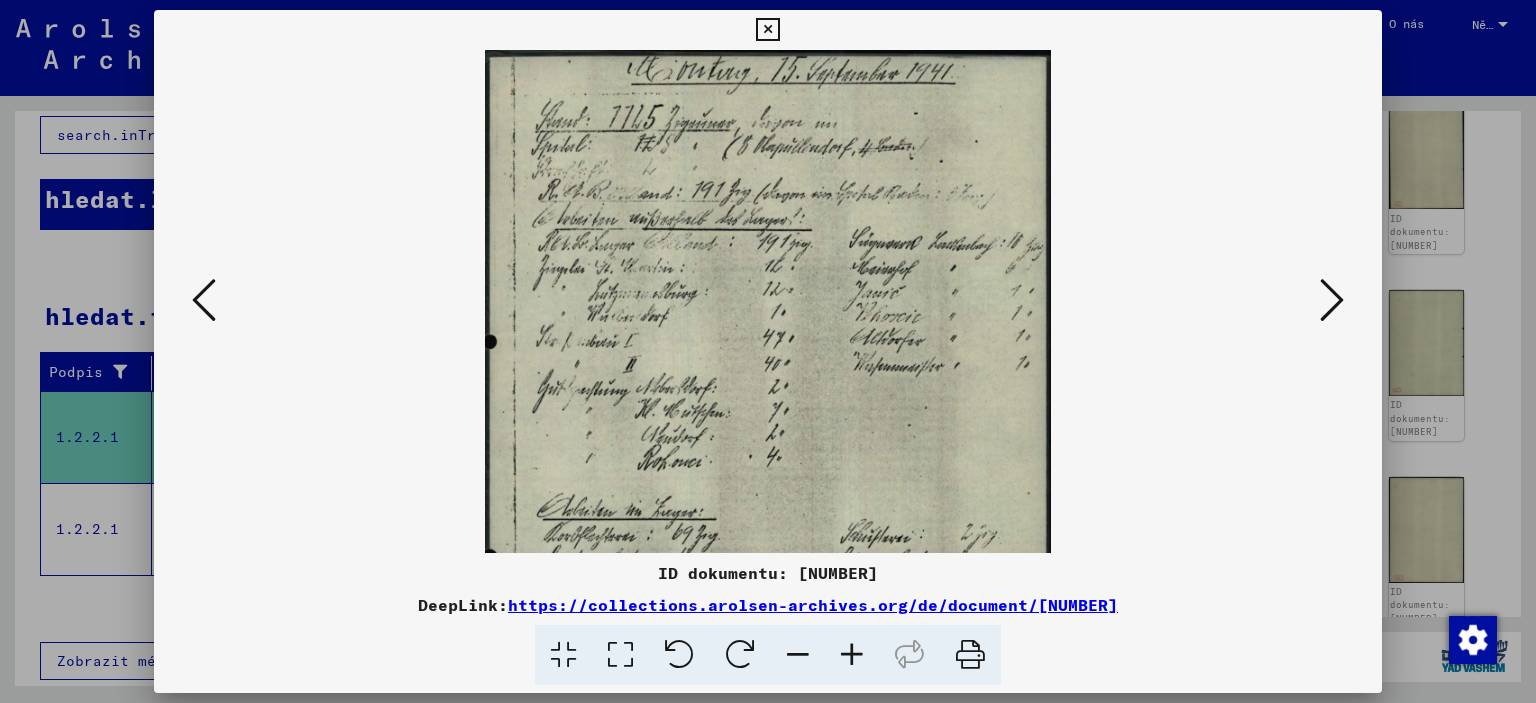 click at bounding box center (852, 655) 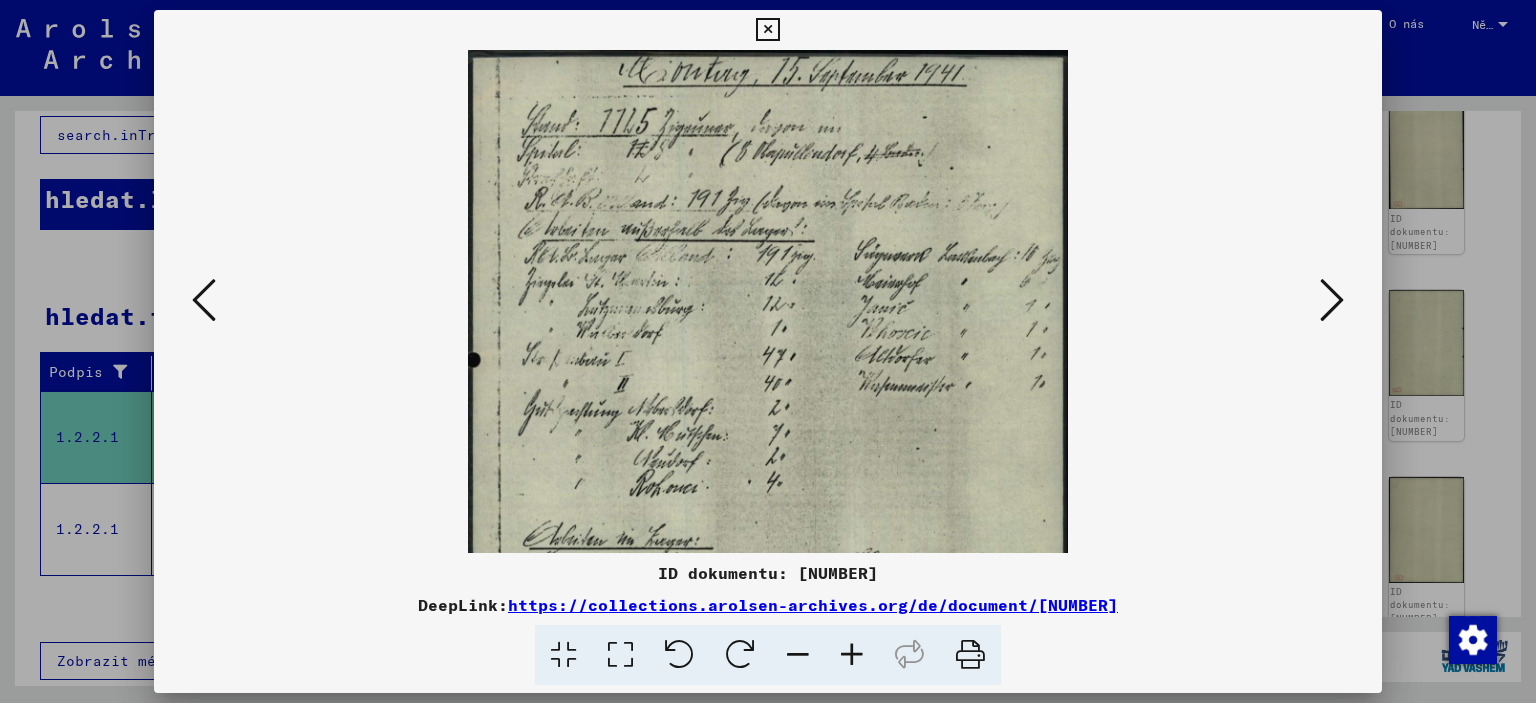 click at bounding box center [852, 655] 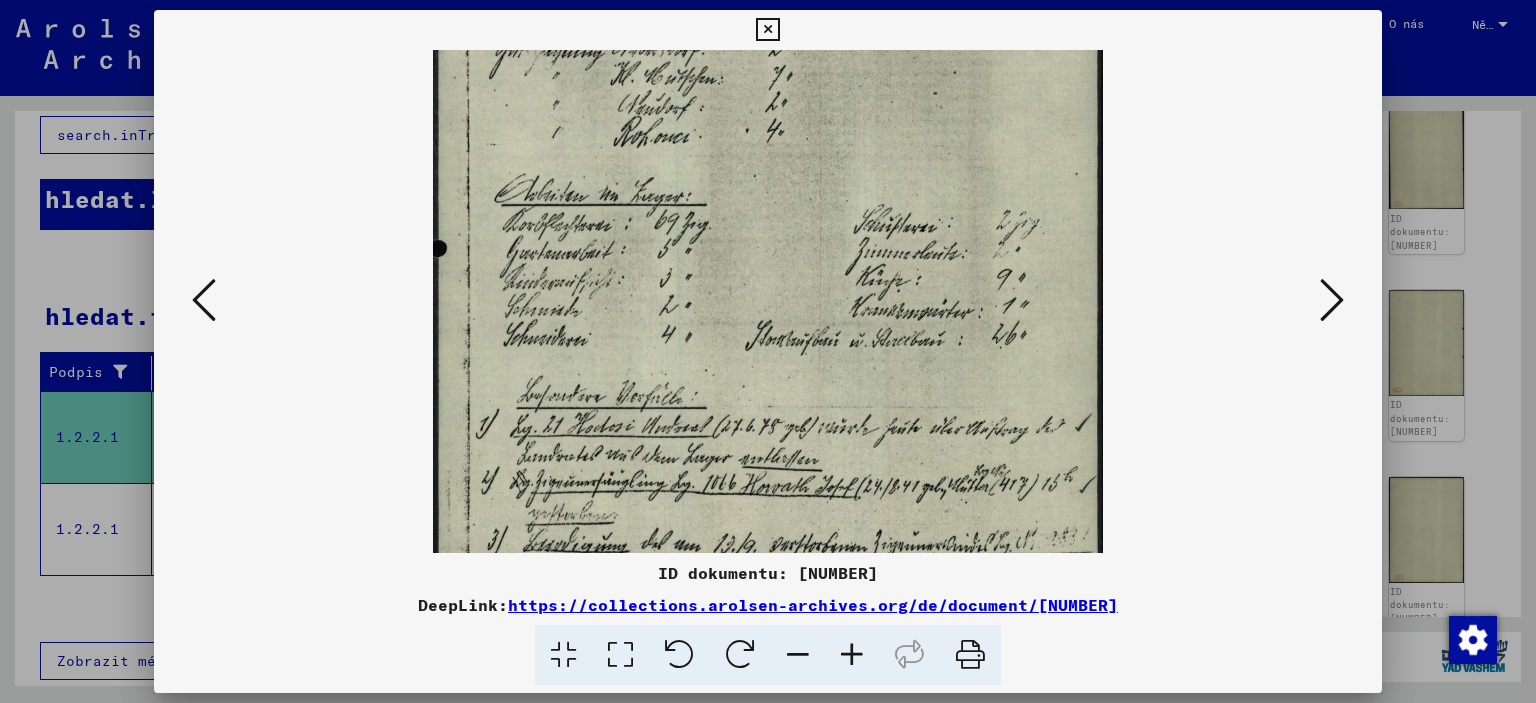 drag, startPoint x: 806, startPoint y: 443, endPoint x: 754, endPoint y: 127, distance: 320.2499 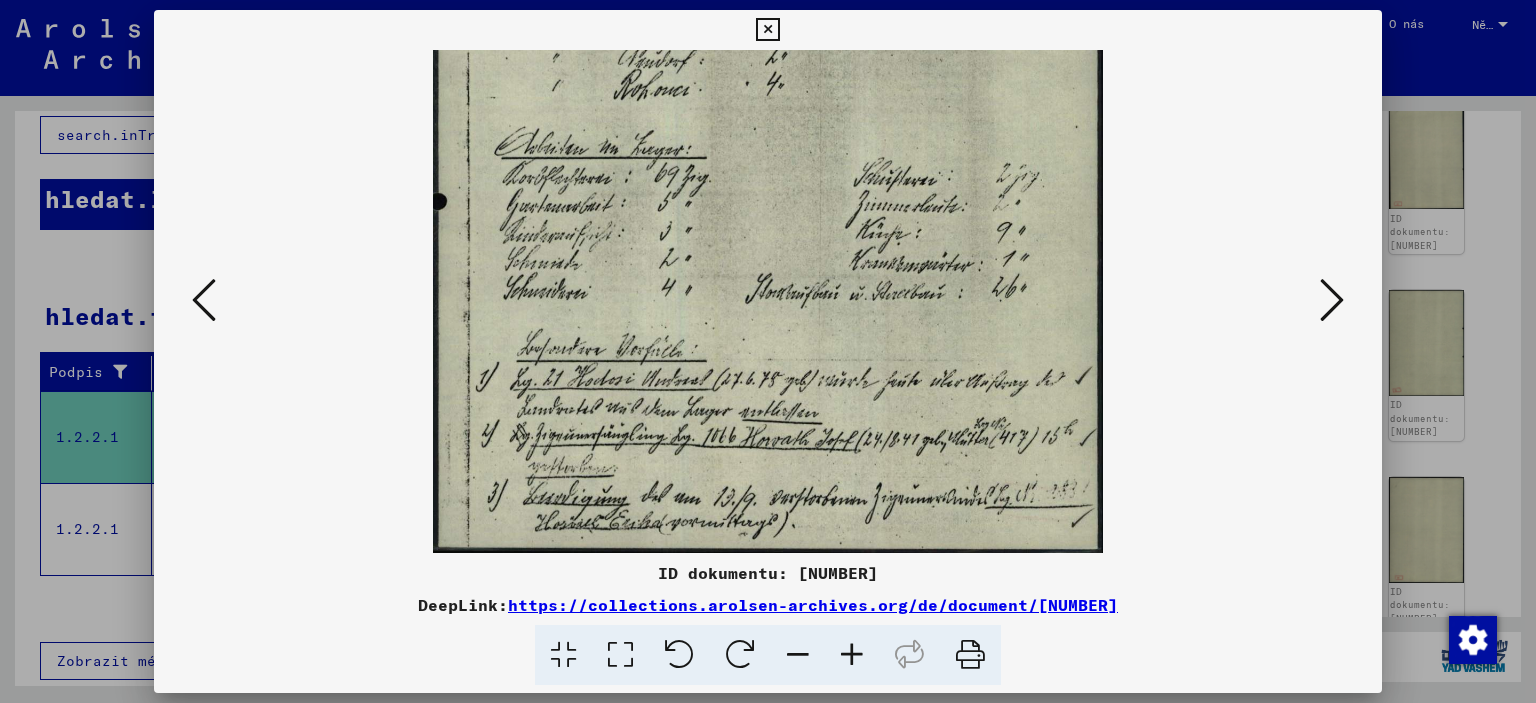 drag, startPoint x: 860, startPoint y: 379, endPoint x: 756, endPoint y: 124, distance: 275.39246 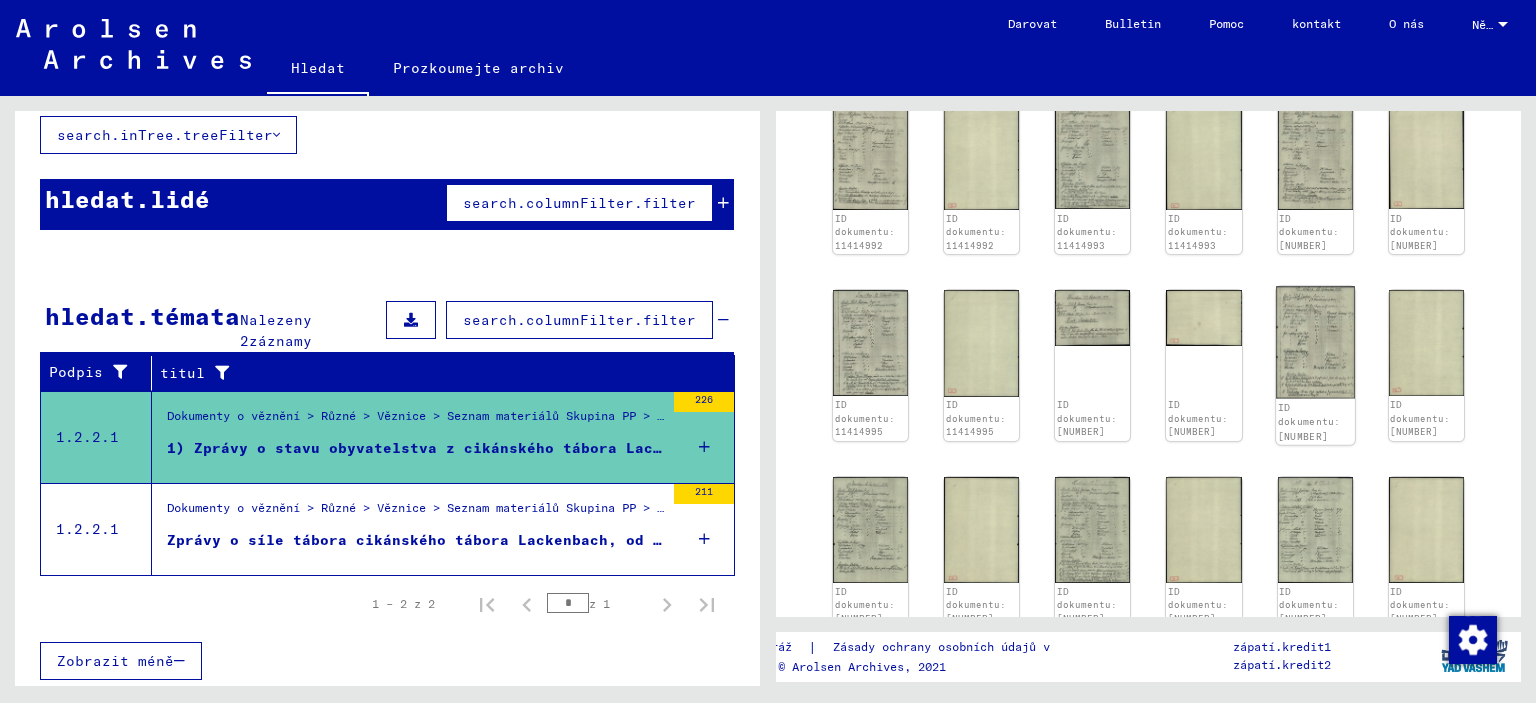scroll, scrollTop: 903, scrollLeft: 0, axis: vertical 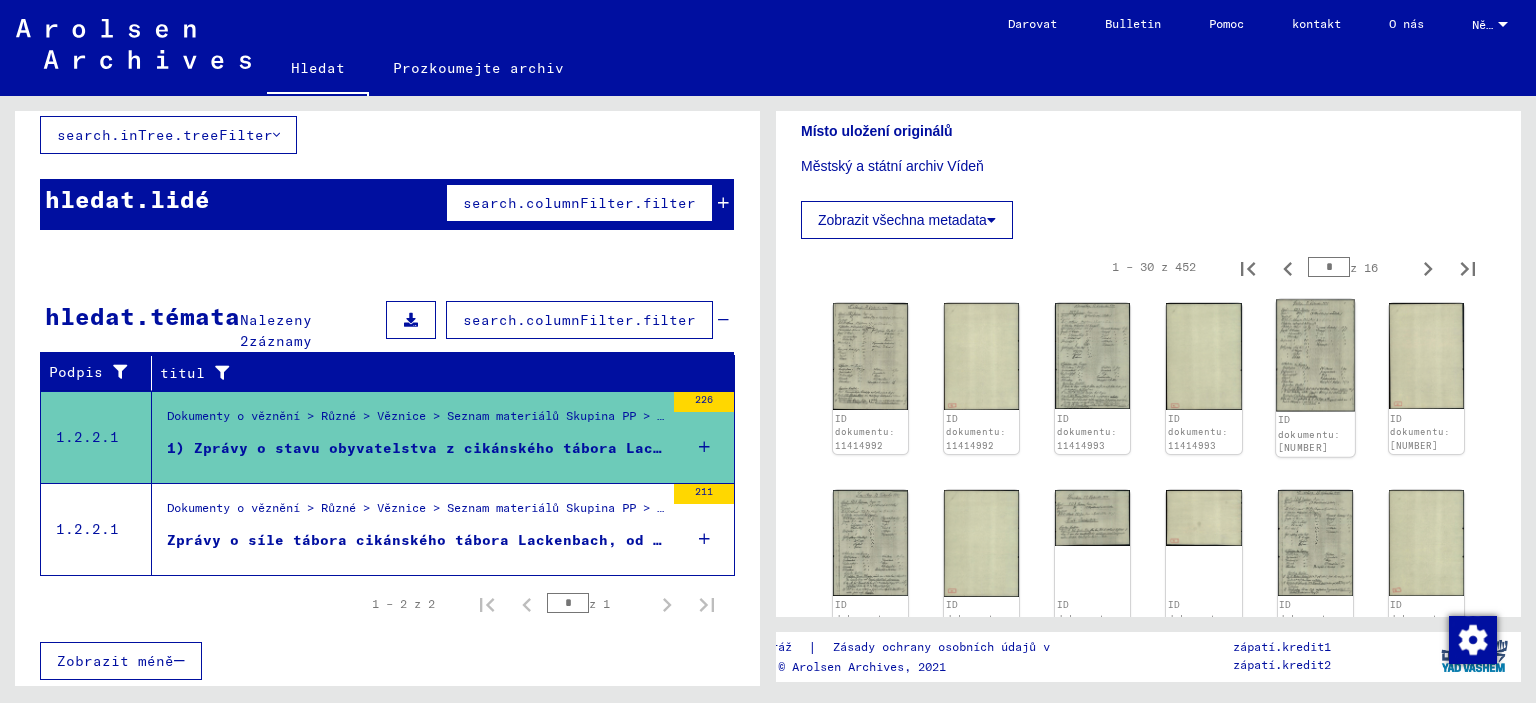 click 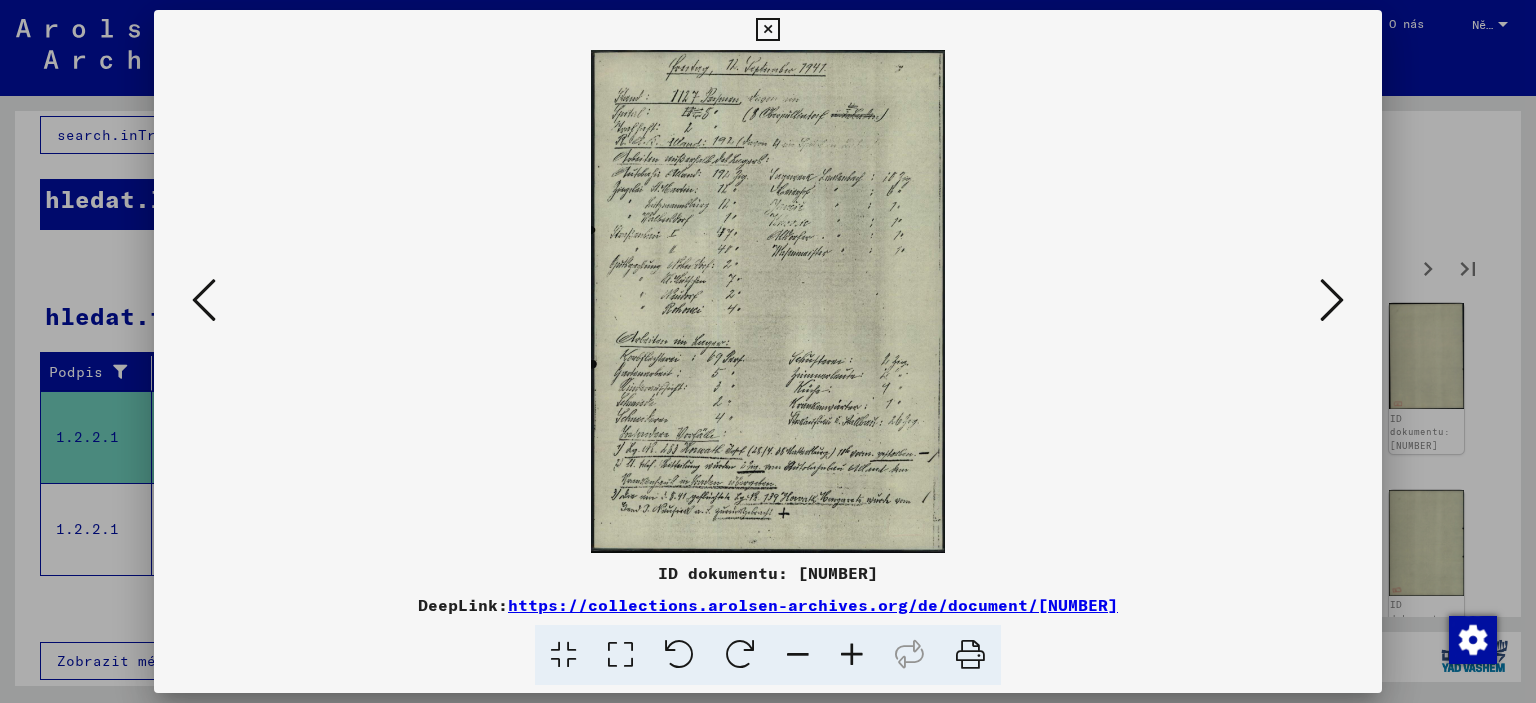 click at bounding box center [852, 655] 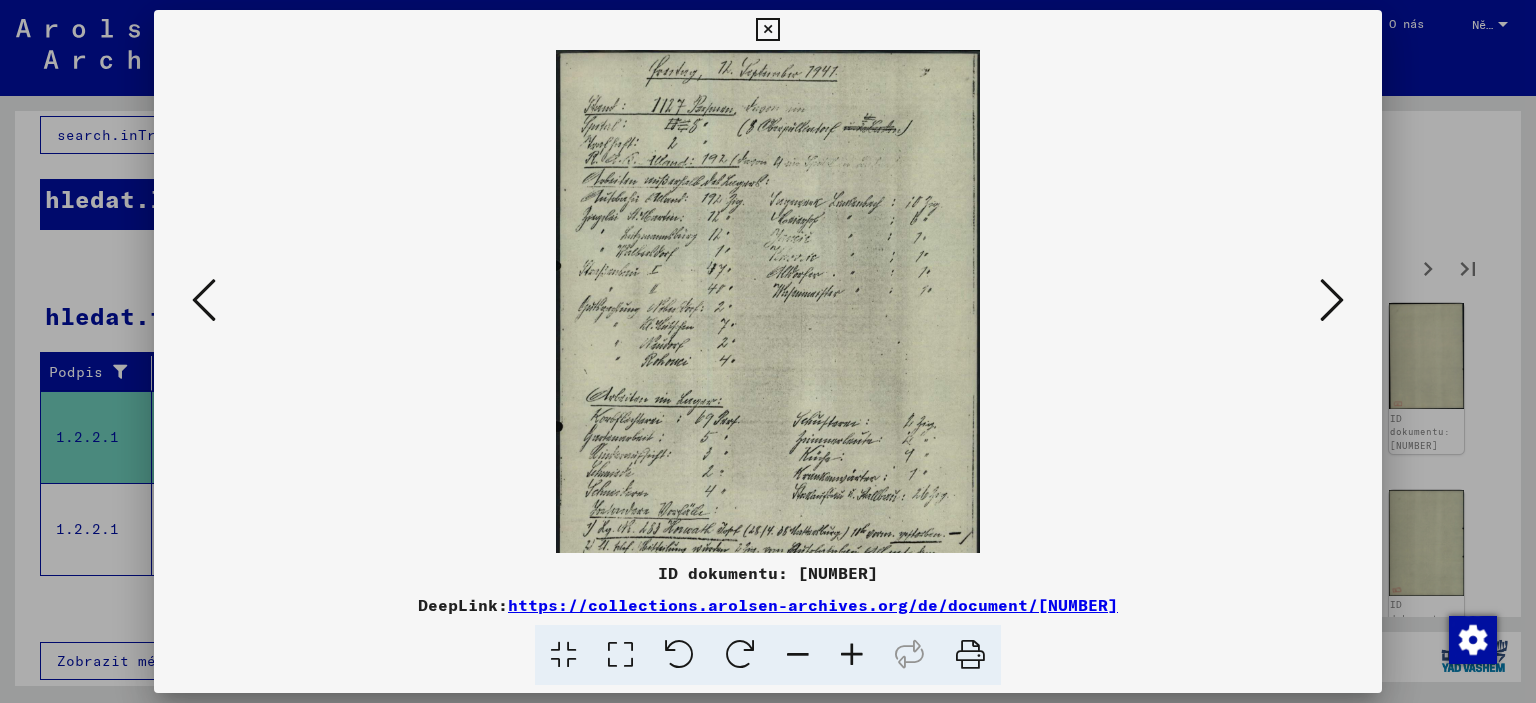 click at bounding box center [852, 655] 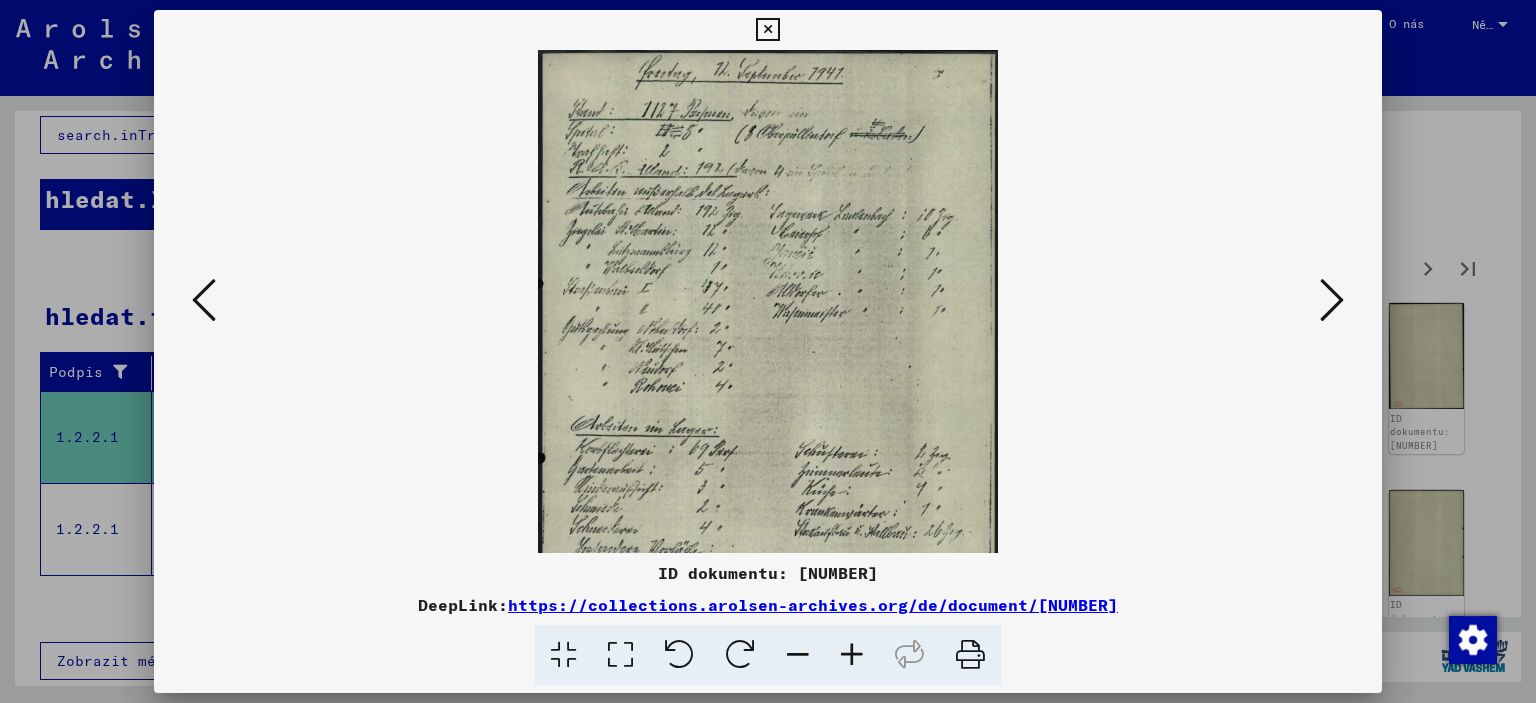 click at bounding box center (852, 655) 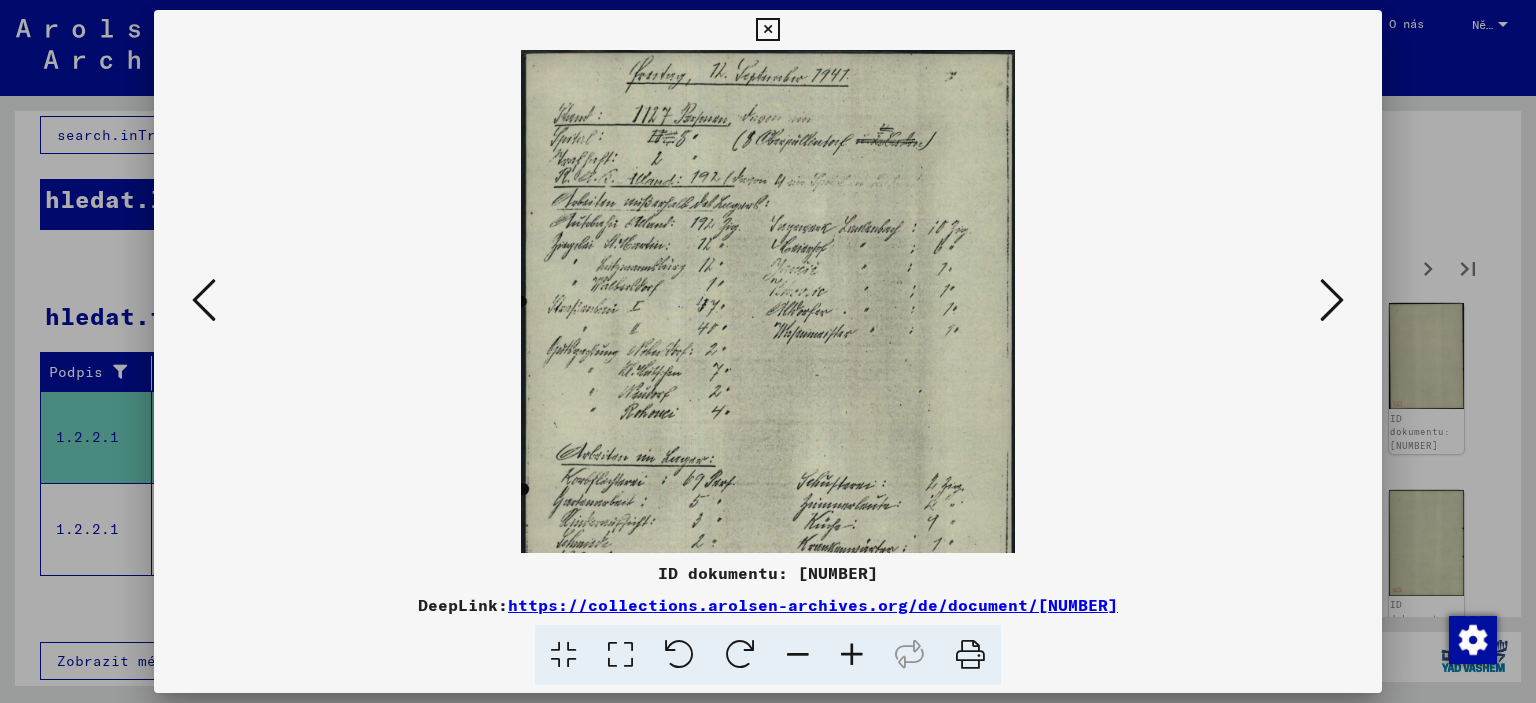 click at bounding box center [852, 655] 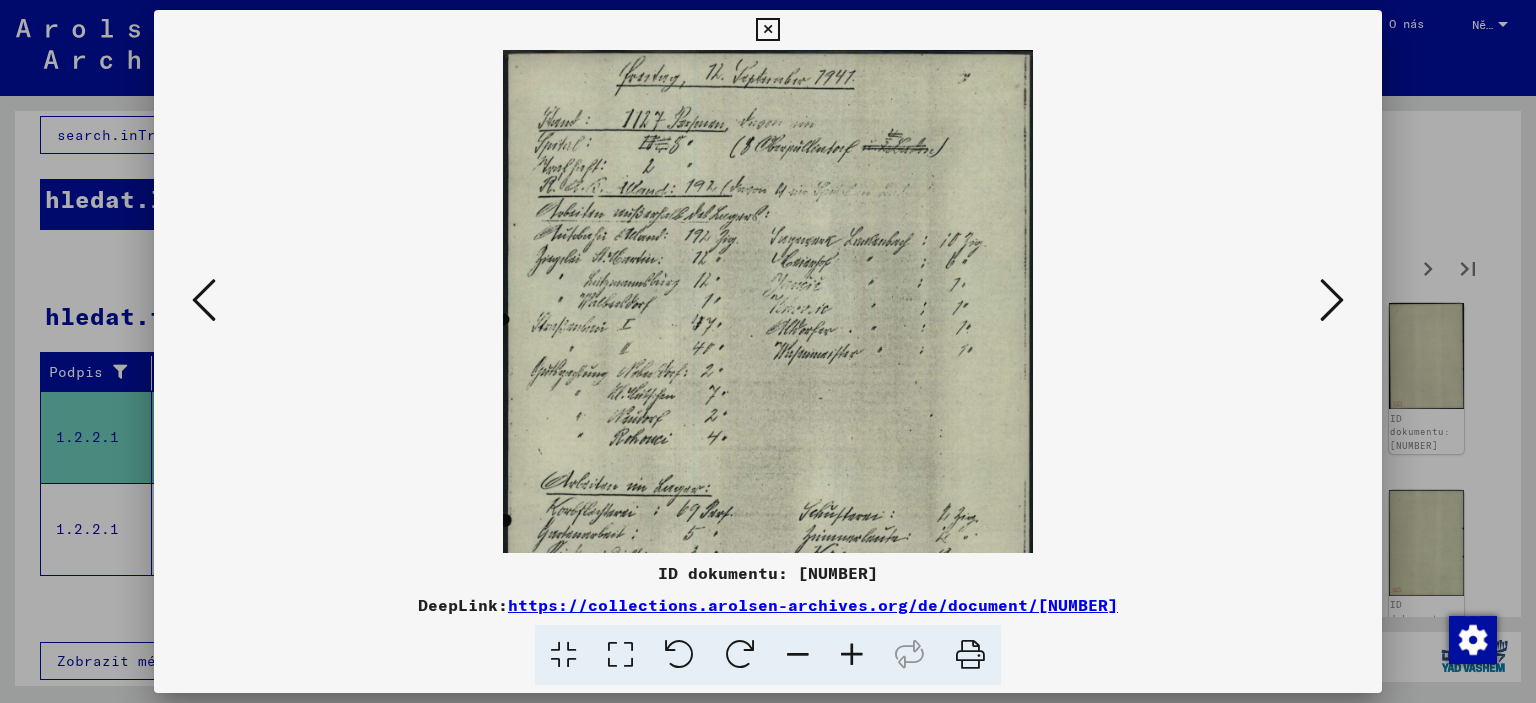 click at bounding box center (852, 655) 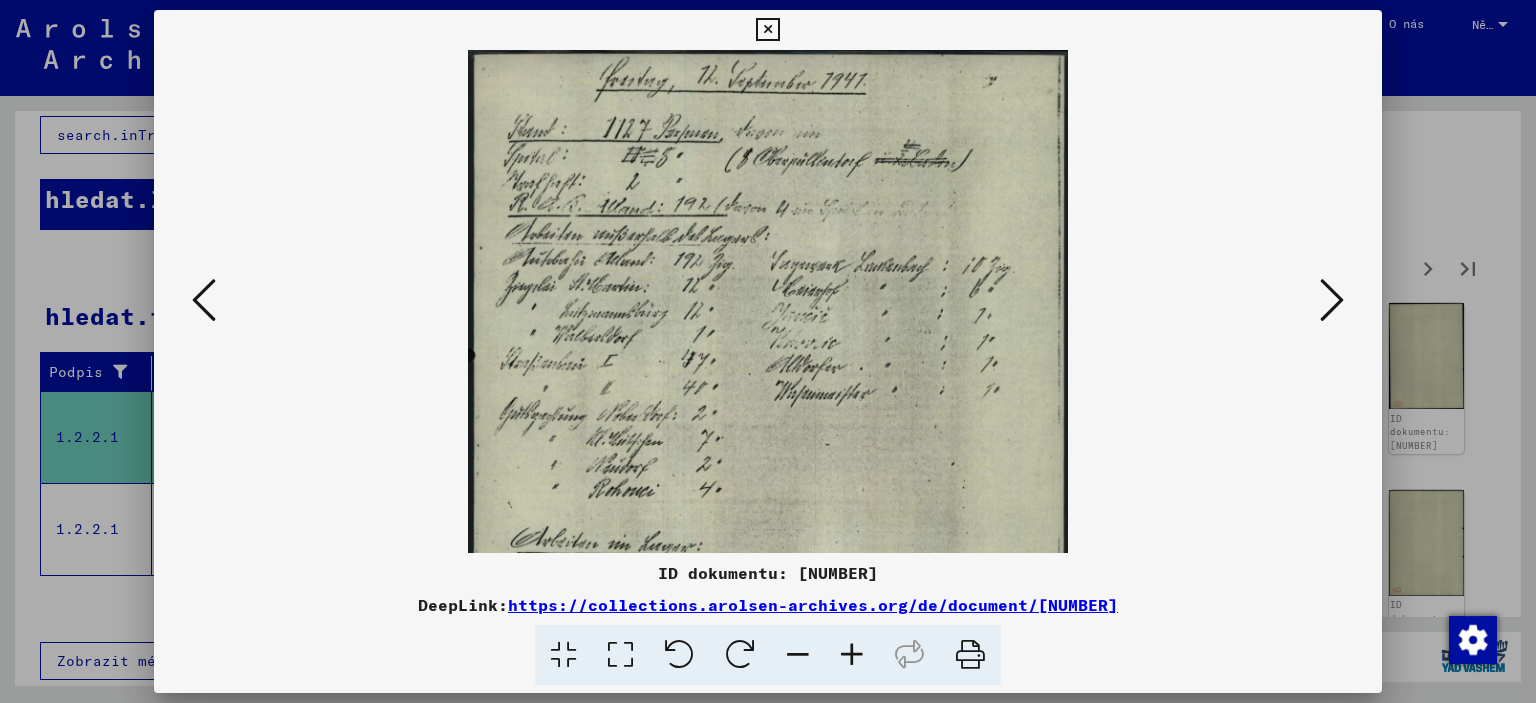 click at bounding box center (852, 655) 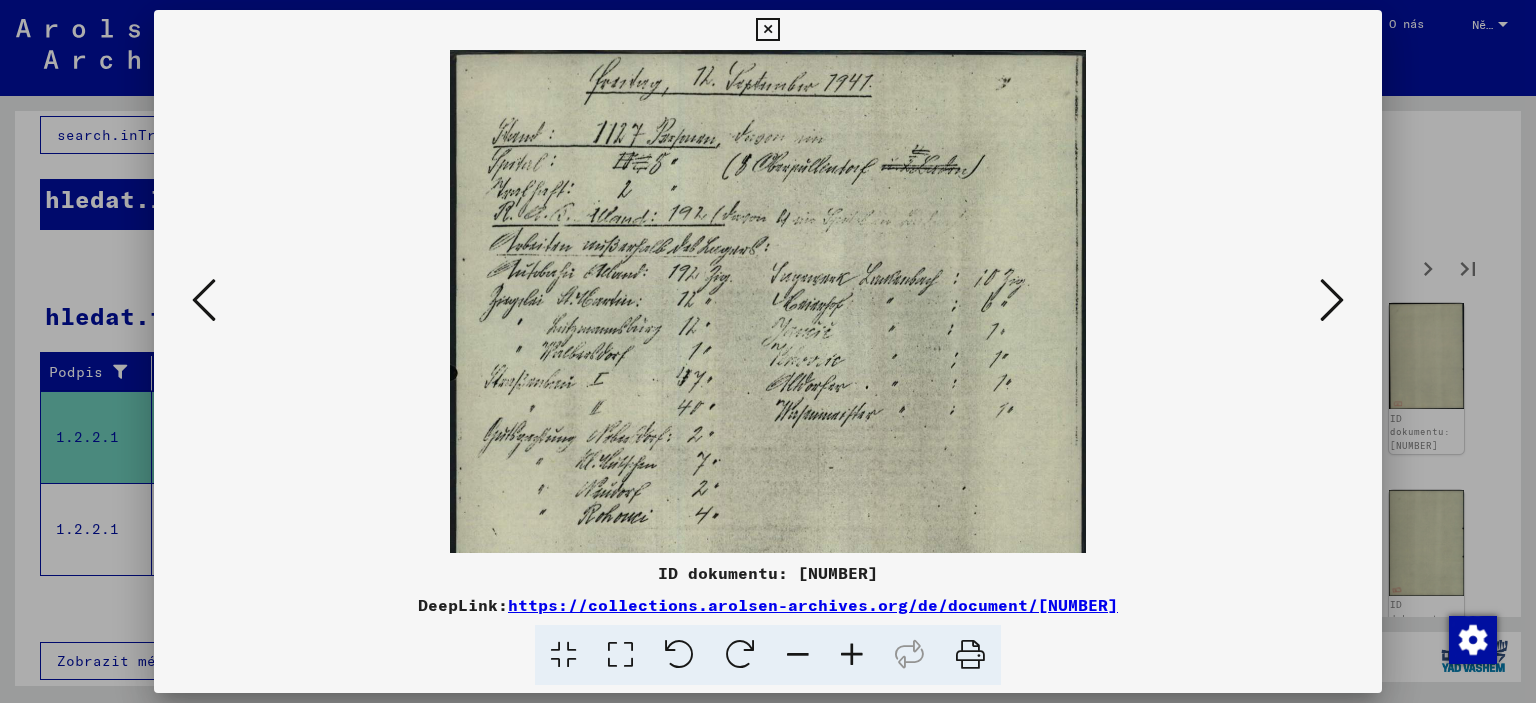 click at bounding box center [852, 655] 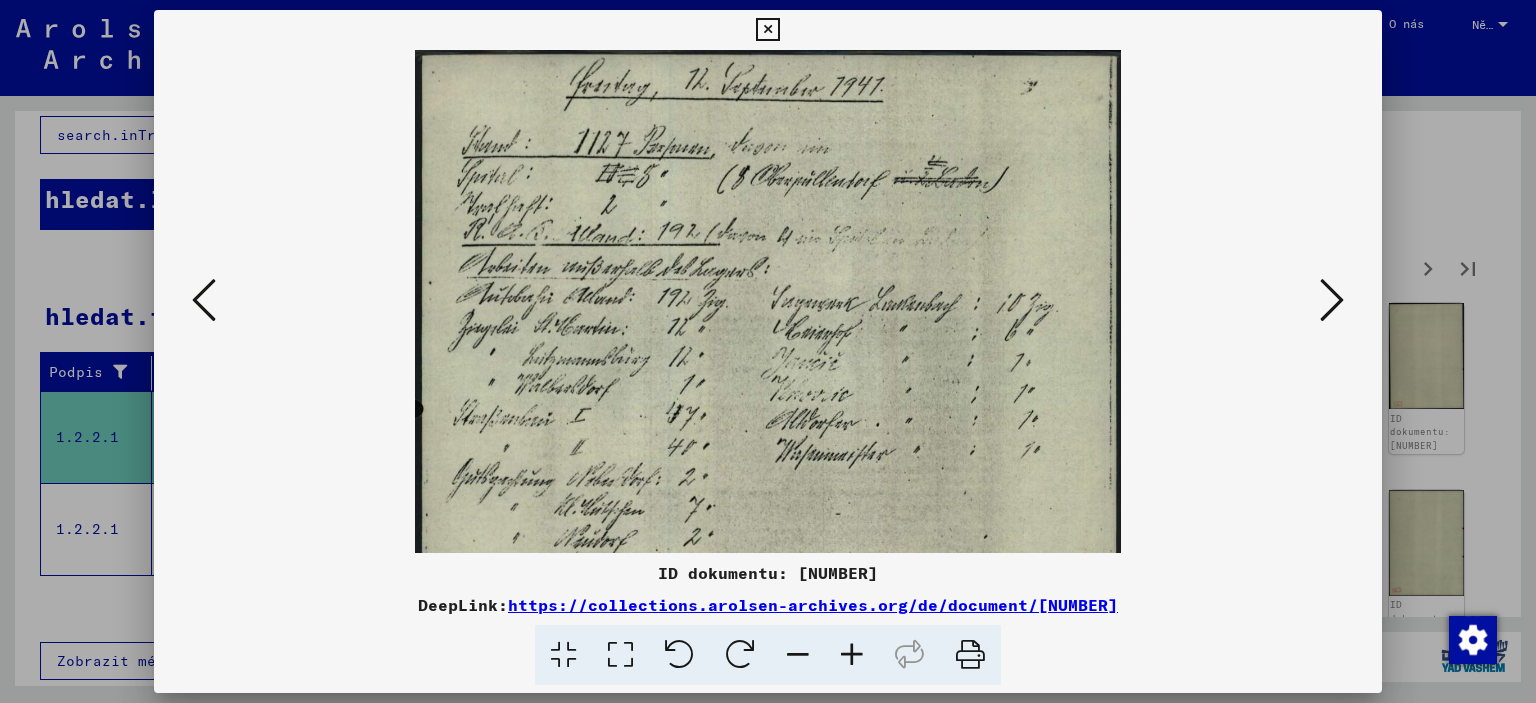 click at bounding box center [852, 655] 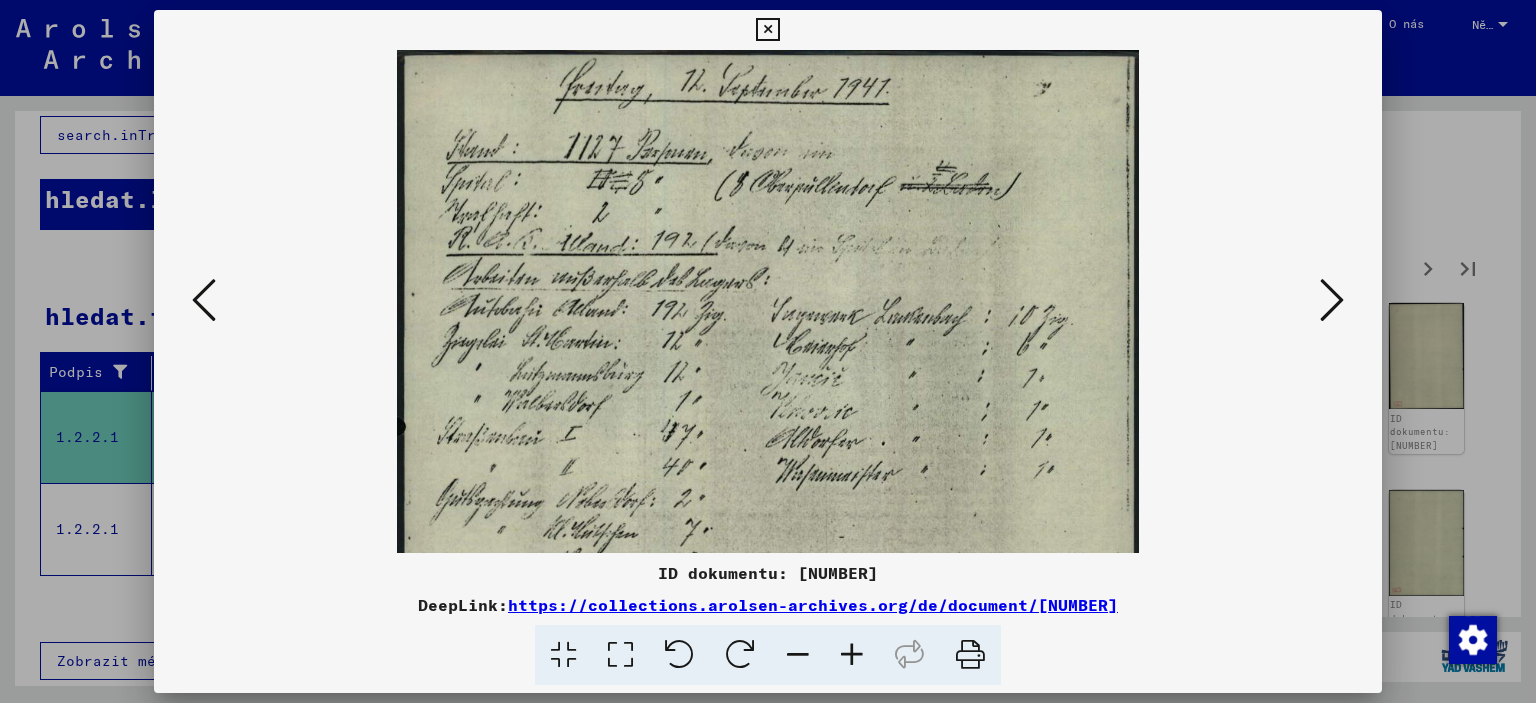 click at bounding box center (852, 655) 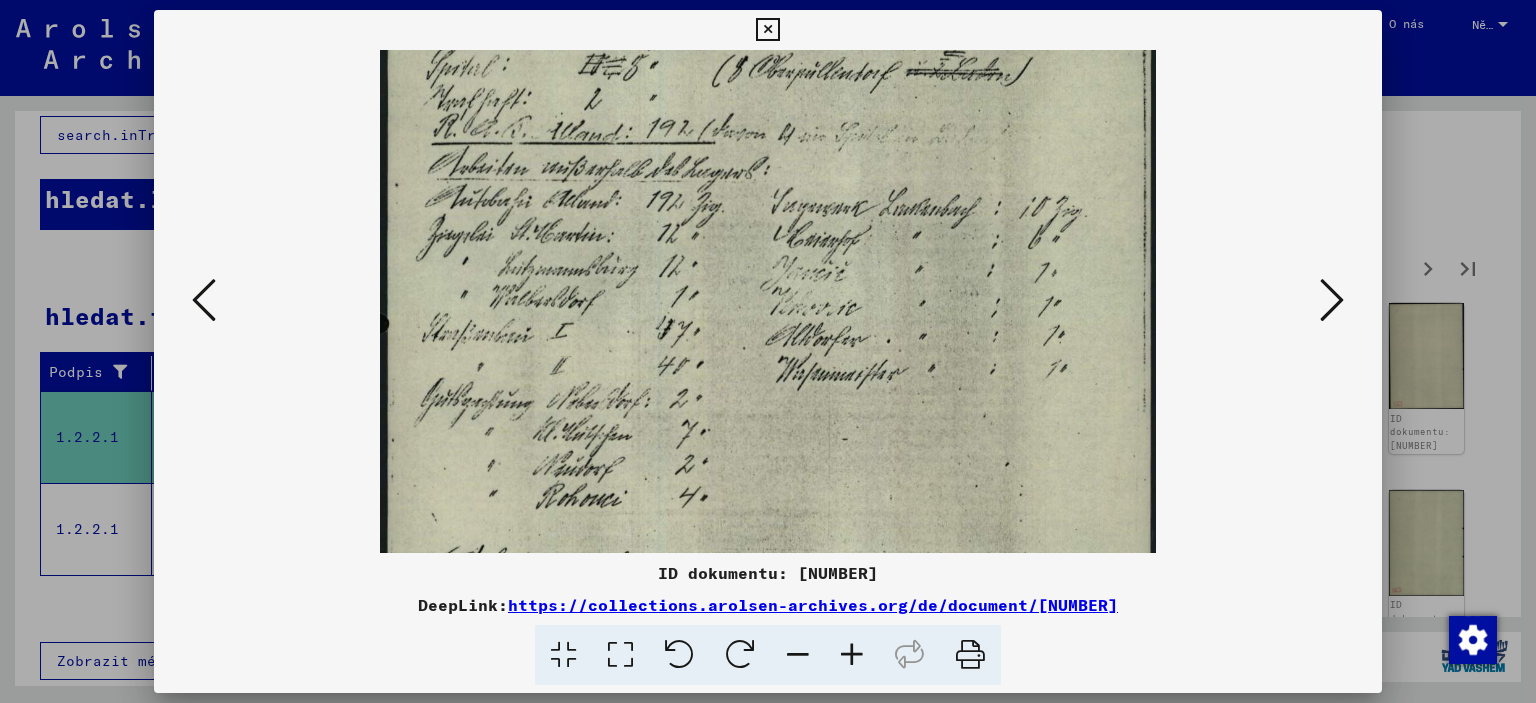 drag, startPoint x: 844, startPoint y: 515, endPoint x: 820, endPoint y: 366, distance: 150.9205 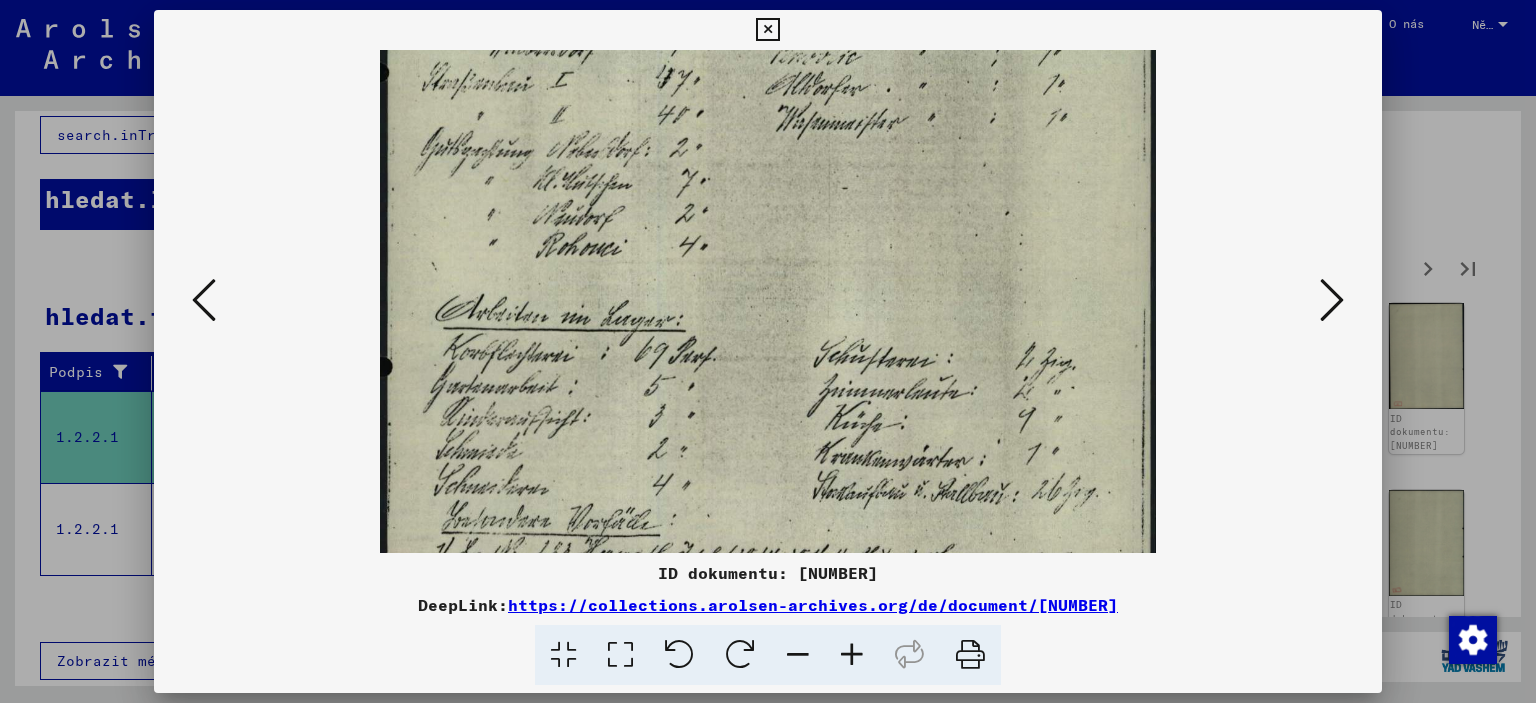 drag, startPoint x: 1008, startPoint y: 503, endPoint x: 934, endPoint y: 275, distance: 239.70816 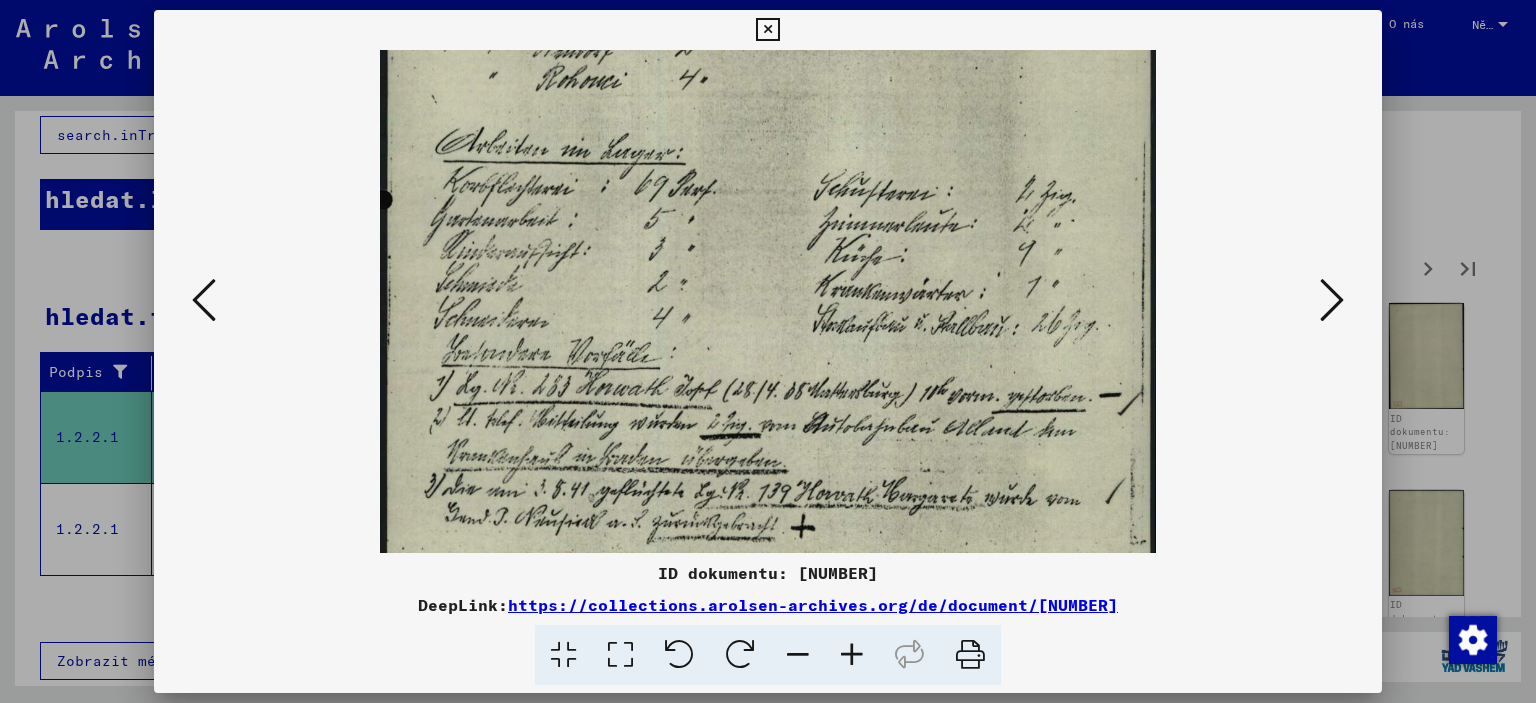 scroll, scrollTop: 600, scrollLeft: 0, axis: vertical 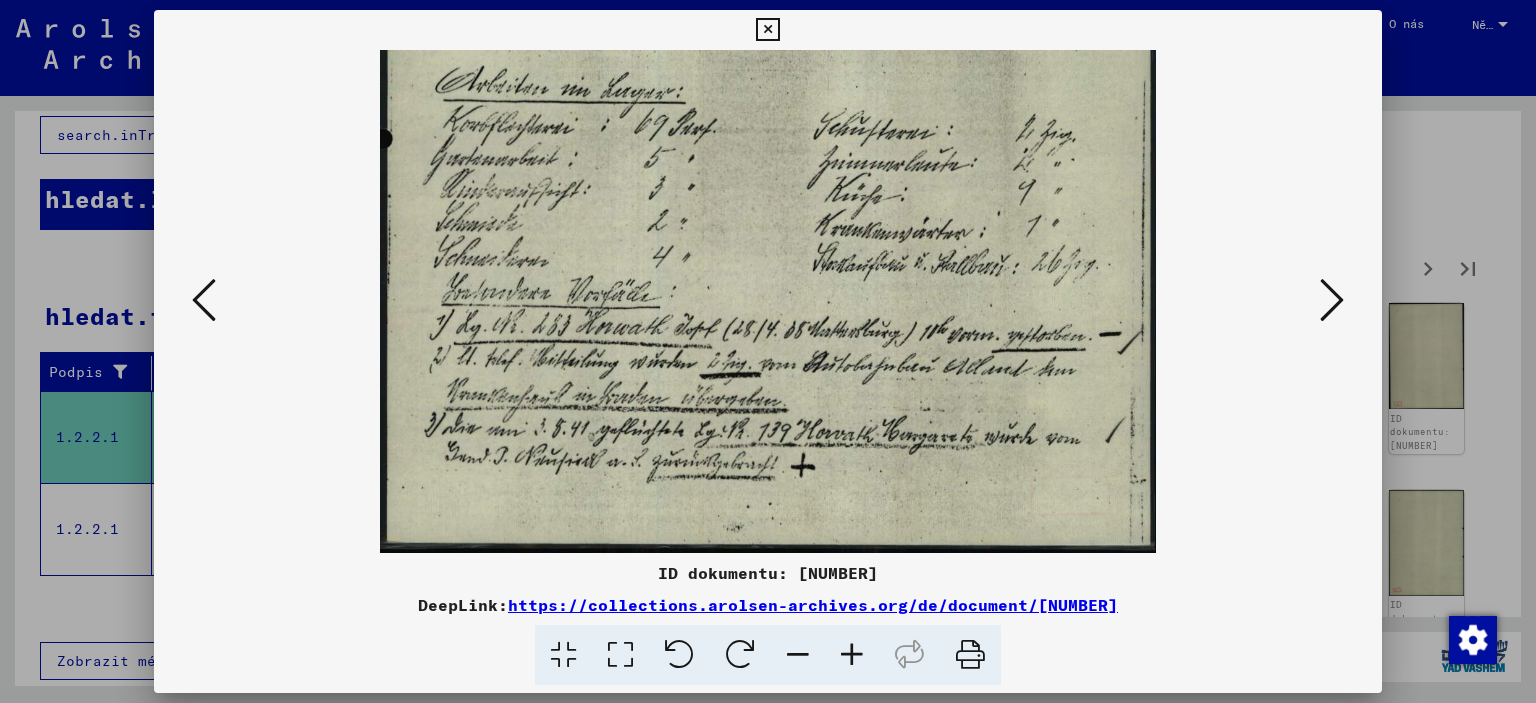 drag, startPoint x: 1061, startPoint y: 362, endPoint x: 991, endPoint y: 154, distance: 219.46298 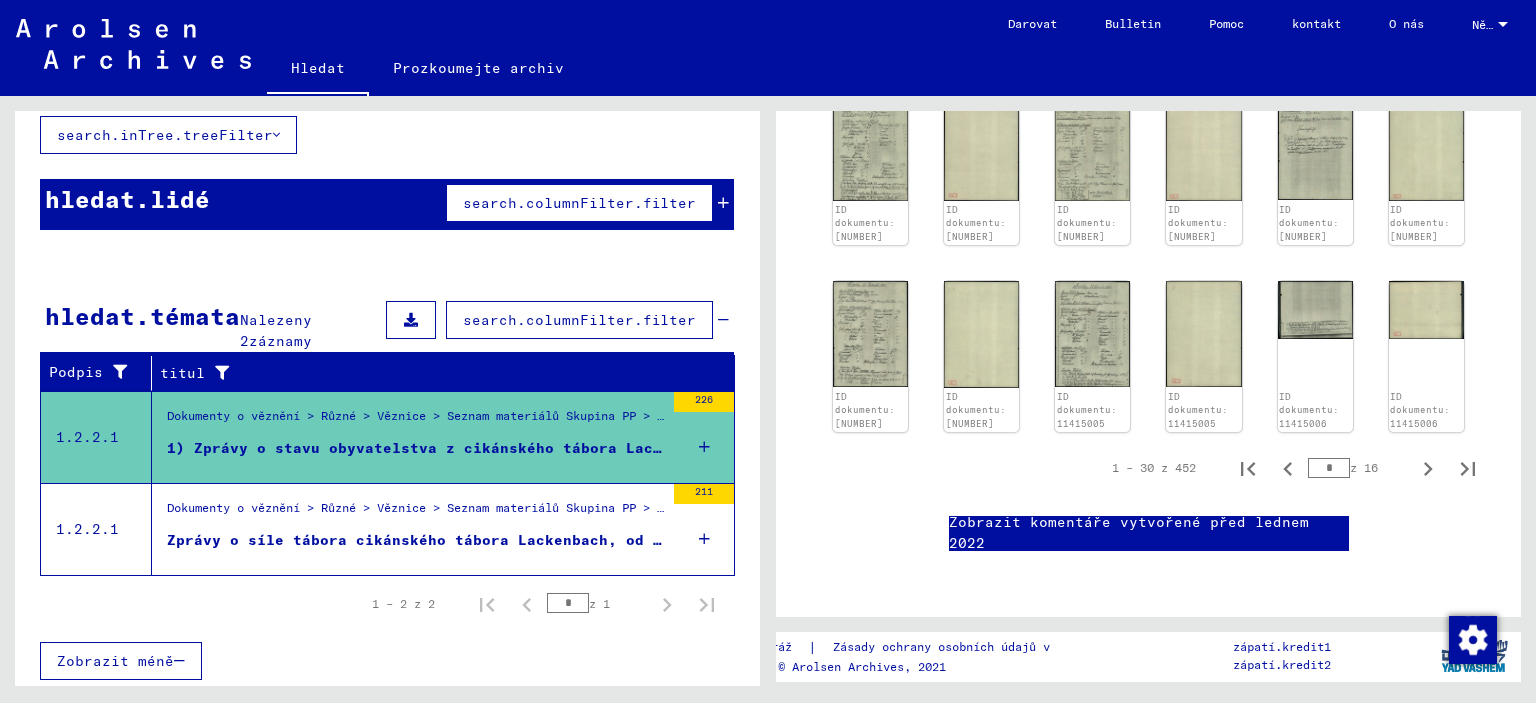 scroll, scrollTop: 1703, scrollLeft: 0, axis: vertical 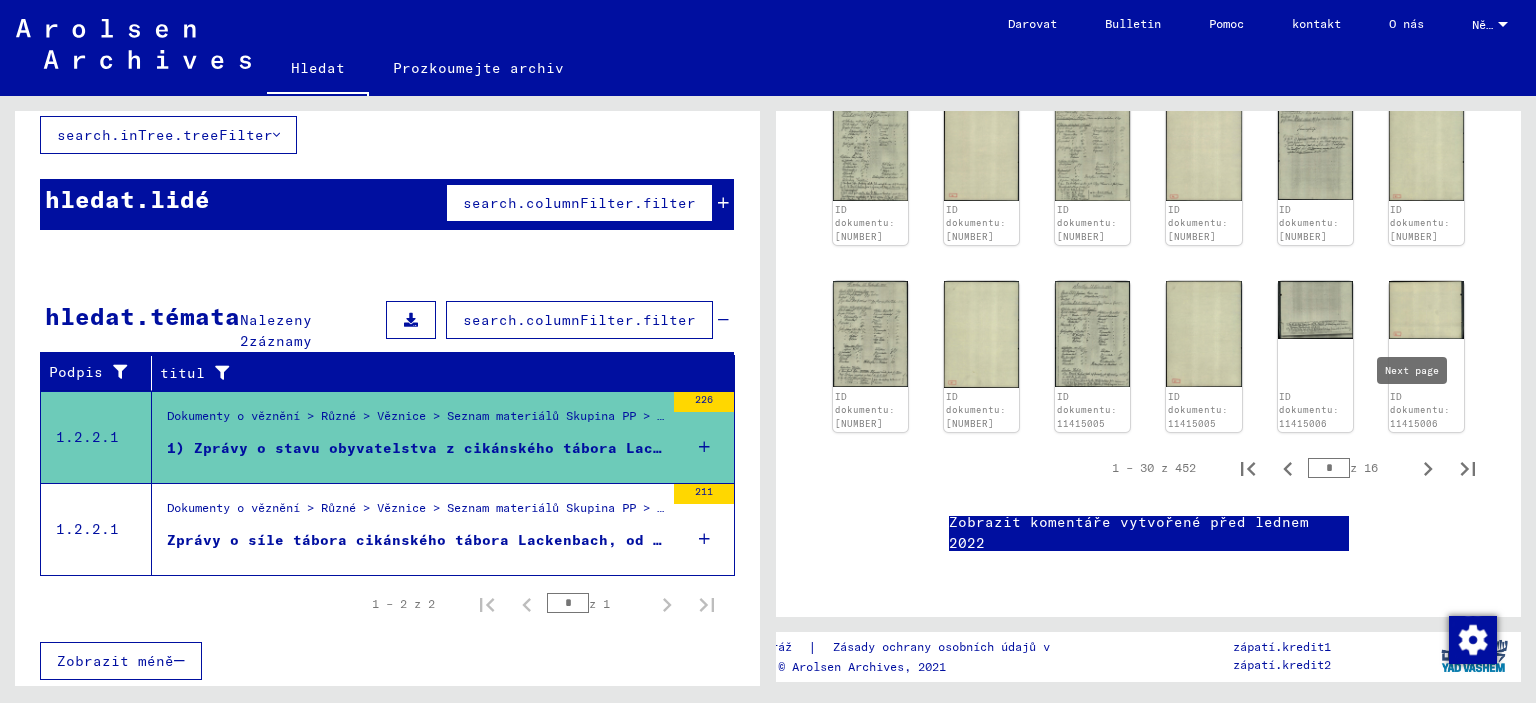 click 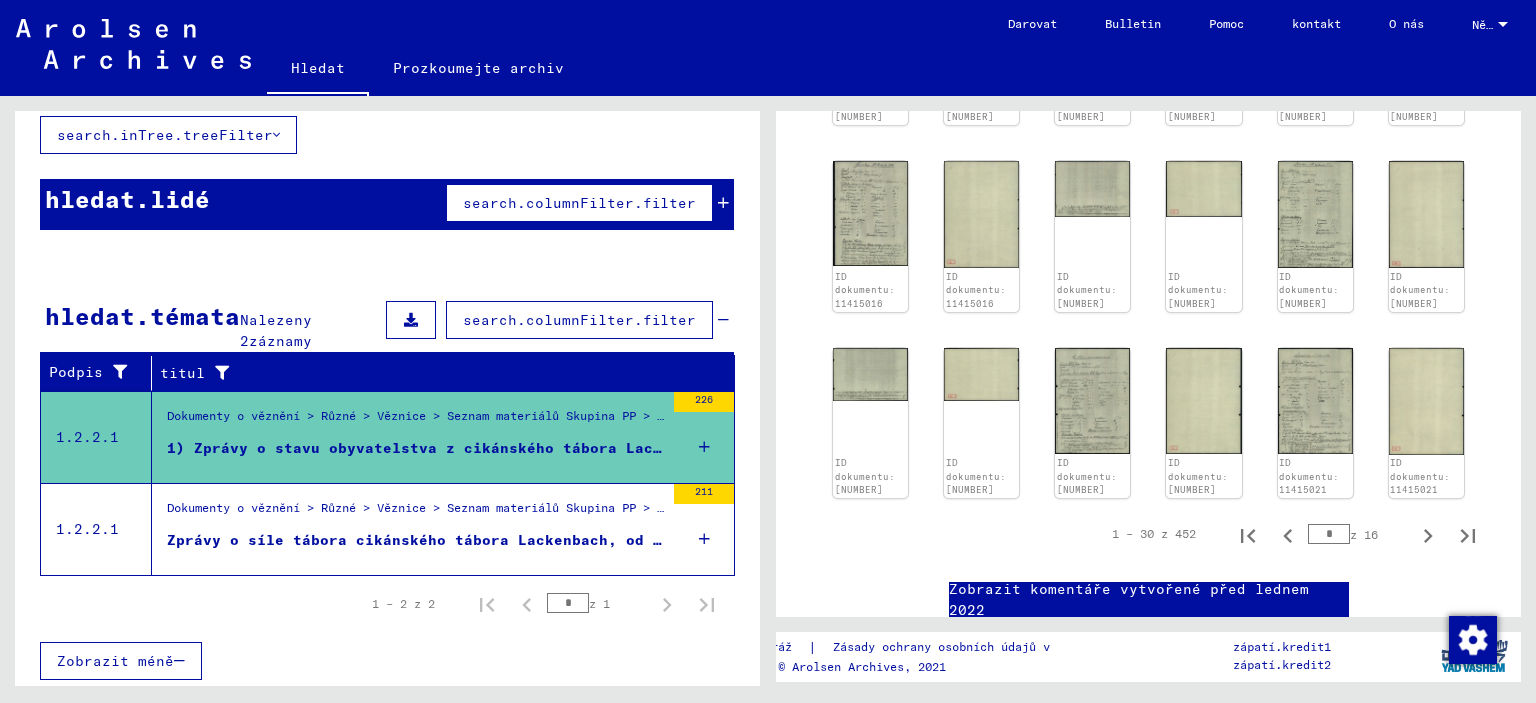 scroll, scrollTop: 1305, scrollLeft: 0, axis: vertical 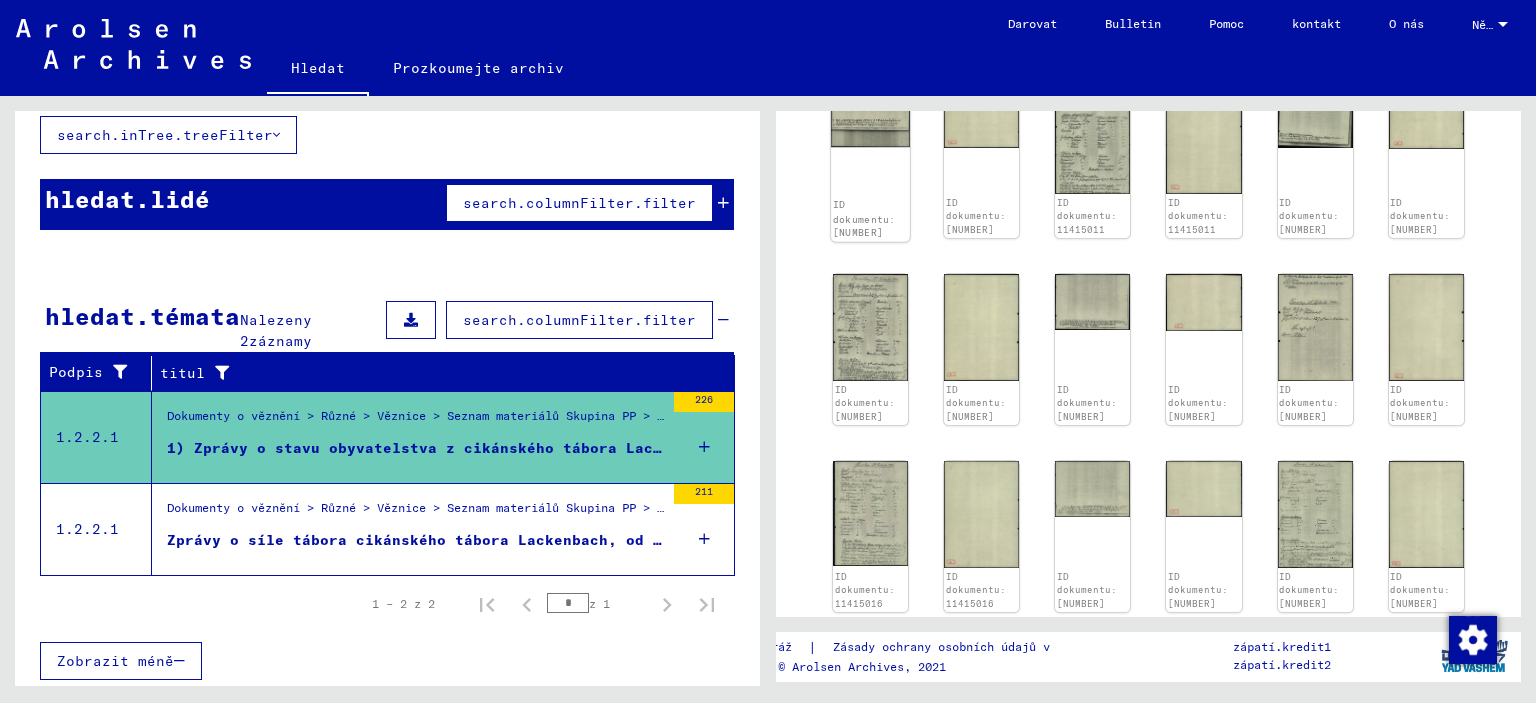 click 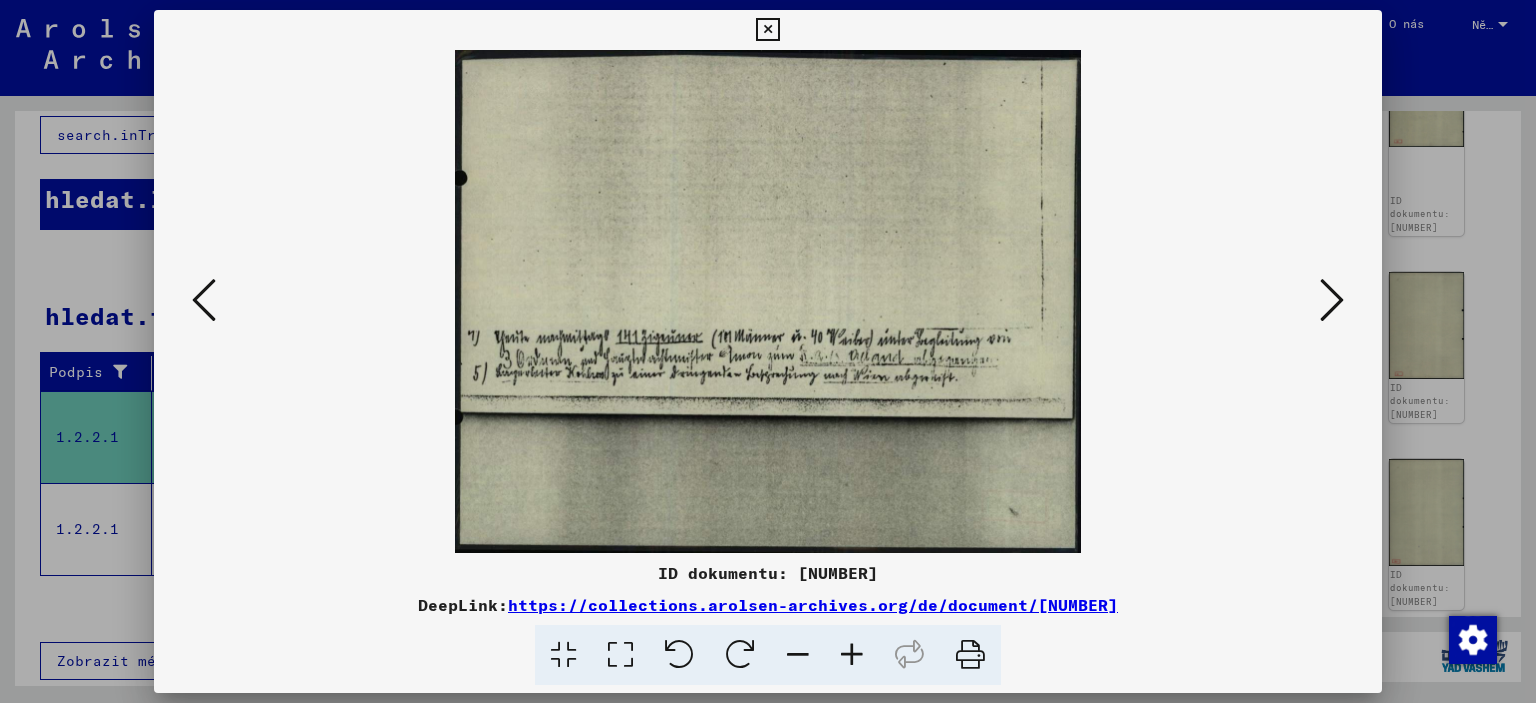click at bounding box center [768, 351] 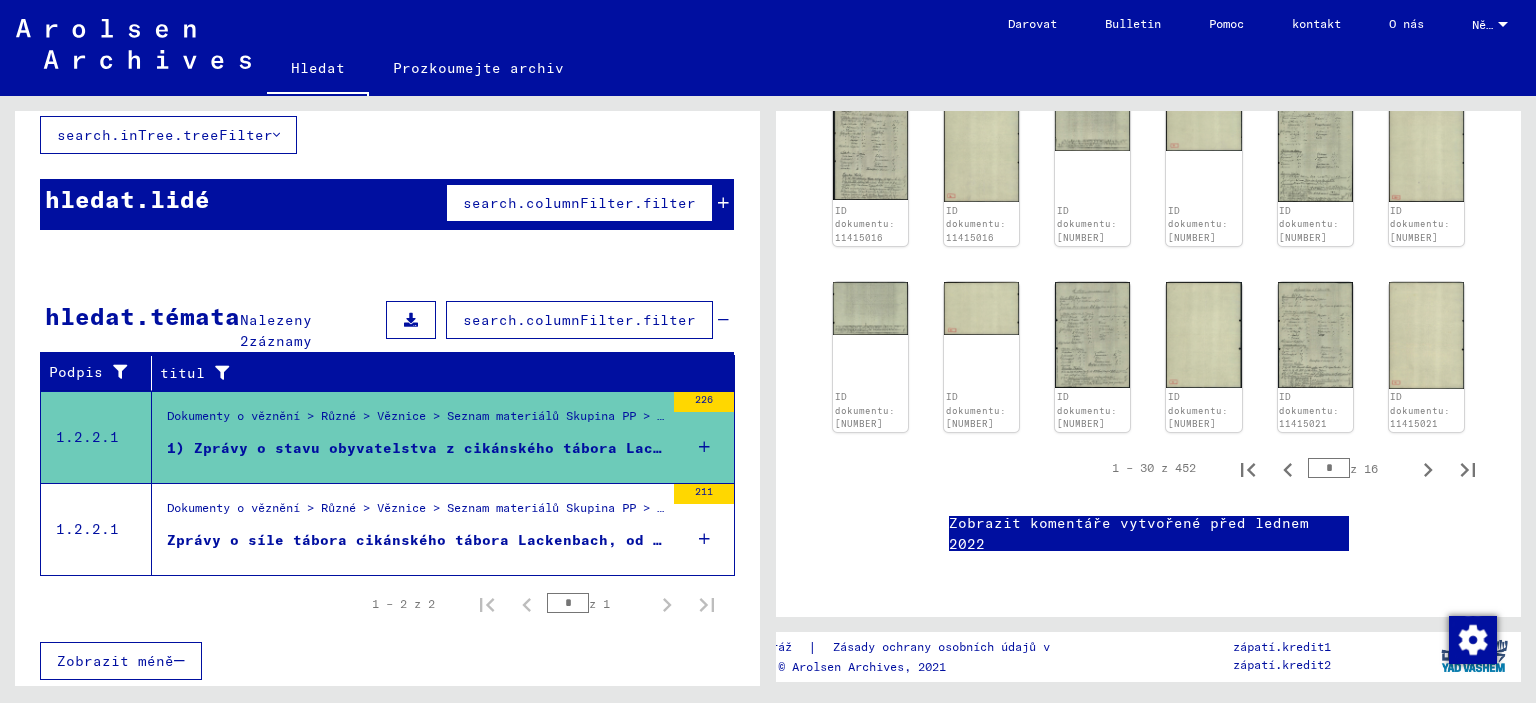 scroll, scrollTop: 1507, scrollLeft: 0, axis: vertical 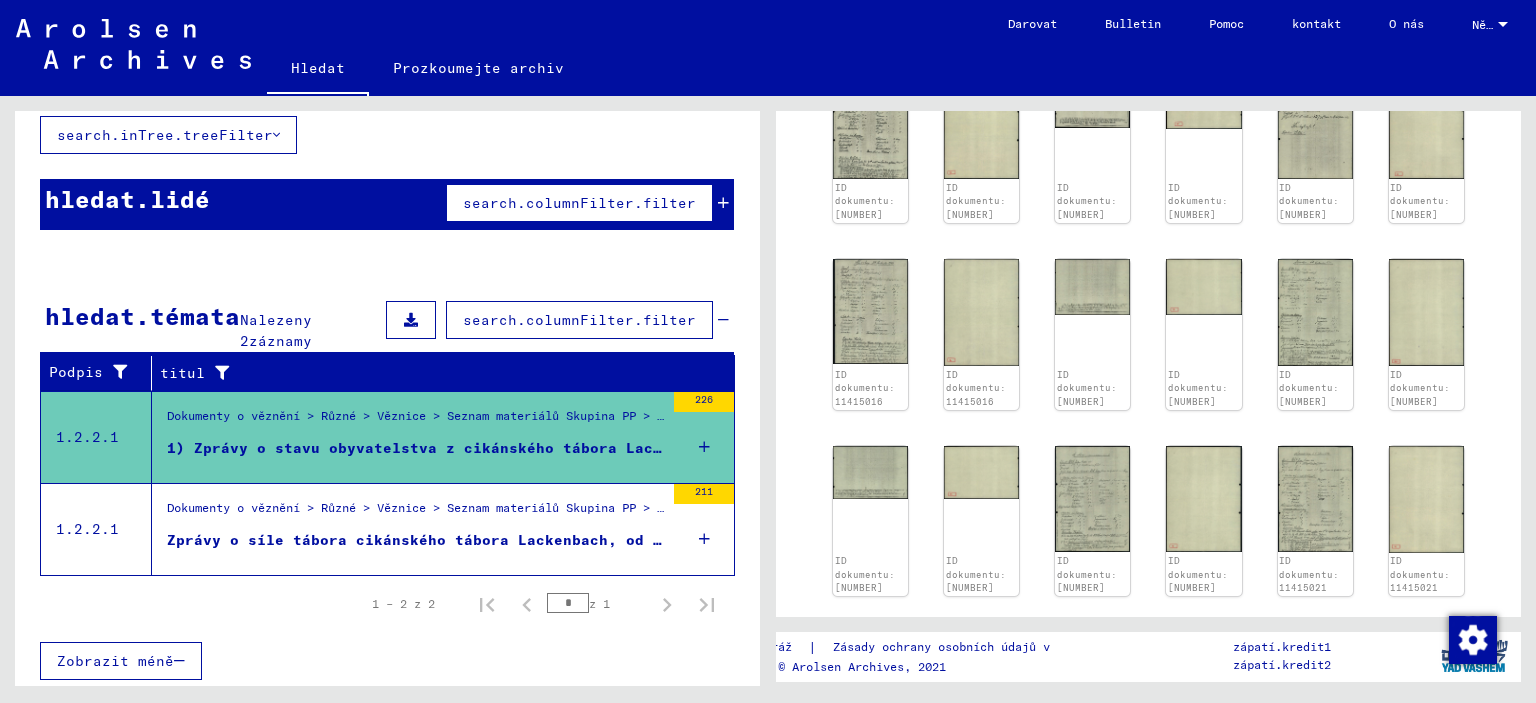 click on "ID dokumentu: 11415007 ID dokumentu: 11415007 ID dokumentu: 11415008 ID dokumentu: 11415008 ID dokumentu: 11415009 ID dokumentu: 11415009 ID dokumentu: 11415010 ID dokumentu: 11415010 ID dokumentu: 11415011 ID dokumentu: 11415011 ID dokumentu: 11415012 ID dokumentu: 11415012 ID dokumentu: 11415013 ID dokumentu: 11415013 ID dokumentu: 11415014 ID dokumentu: 11415014 ID dokumentu: 11415015 ID dokumentu: 11415015 ID dokumentu: 11415016 ID dokumentu: 11415016 ID dokumentu: 11415017 ID dokumentu: 11415017 ID dokumentu: 11415018 ID dokumentu: 11415018 ID dokumentu: 11415019 ID dokumentu: 11415019 ID dokumentu: 11415020 ID dokumentu: 11415020 ID dokumentu: 11415021 ID dokumentu: 11415021" 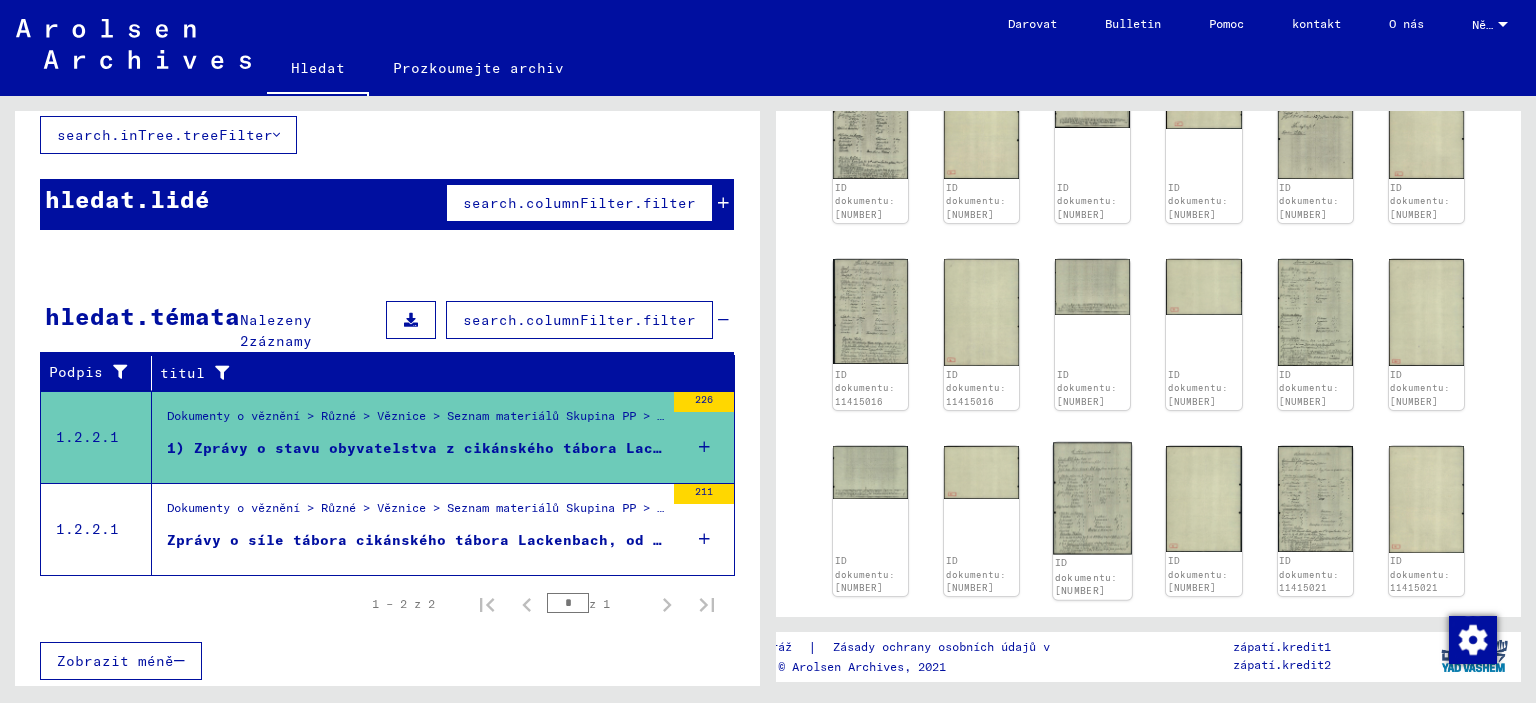 click 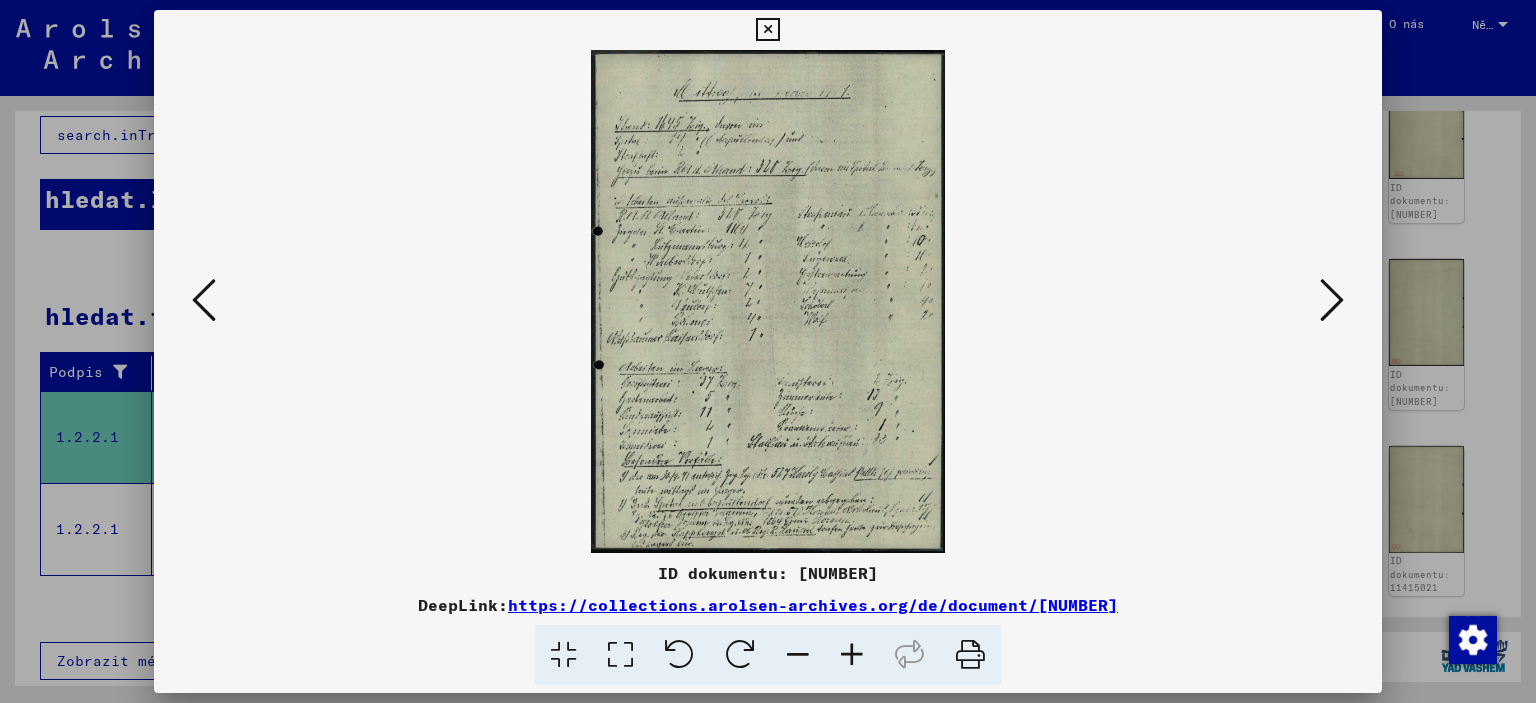 click at bounding box center [768, 301] 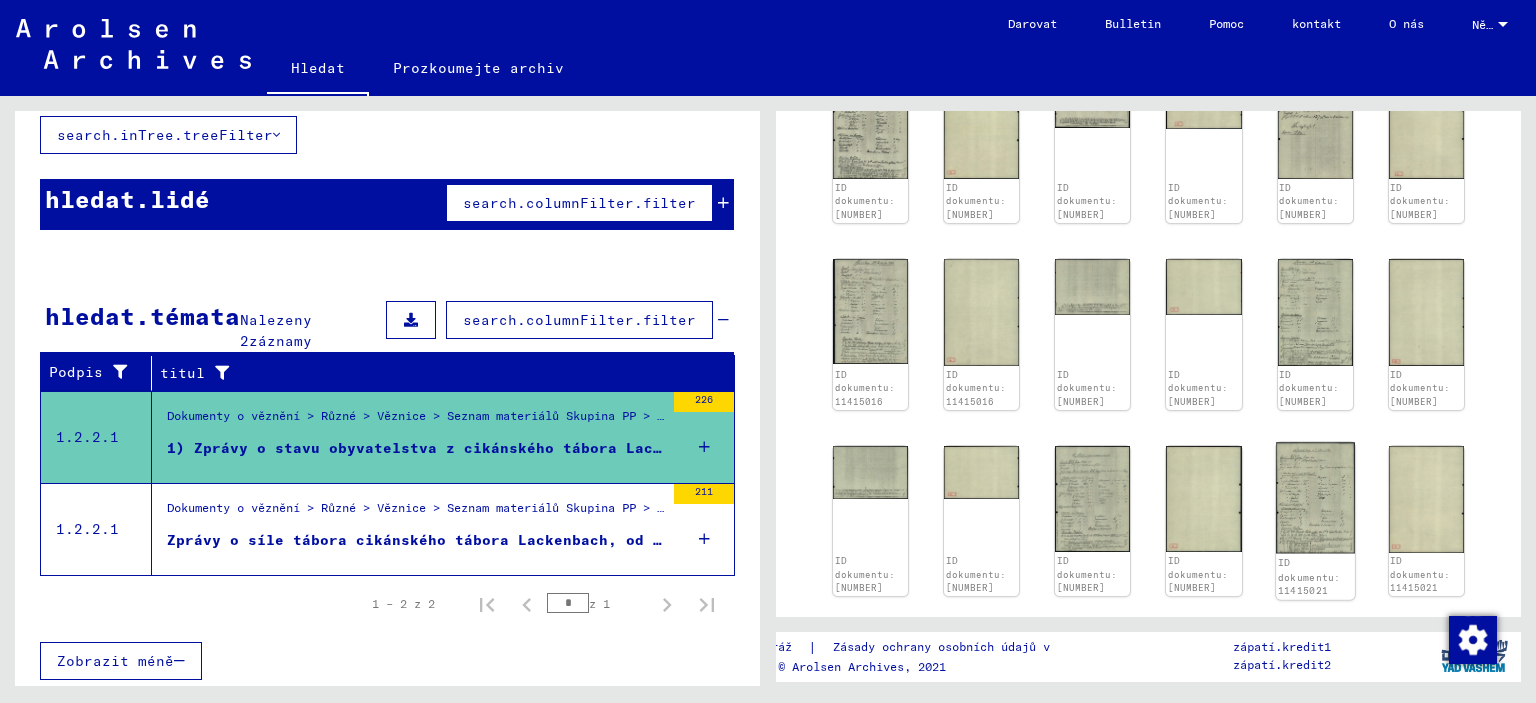 scroll, scrollTop: 1607, scrollLeft: 0, axis: vertical 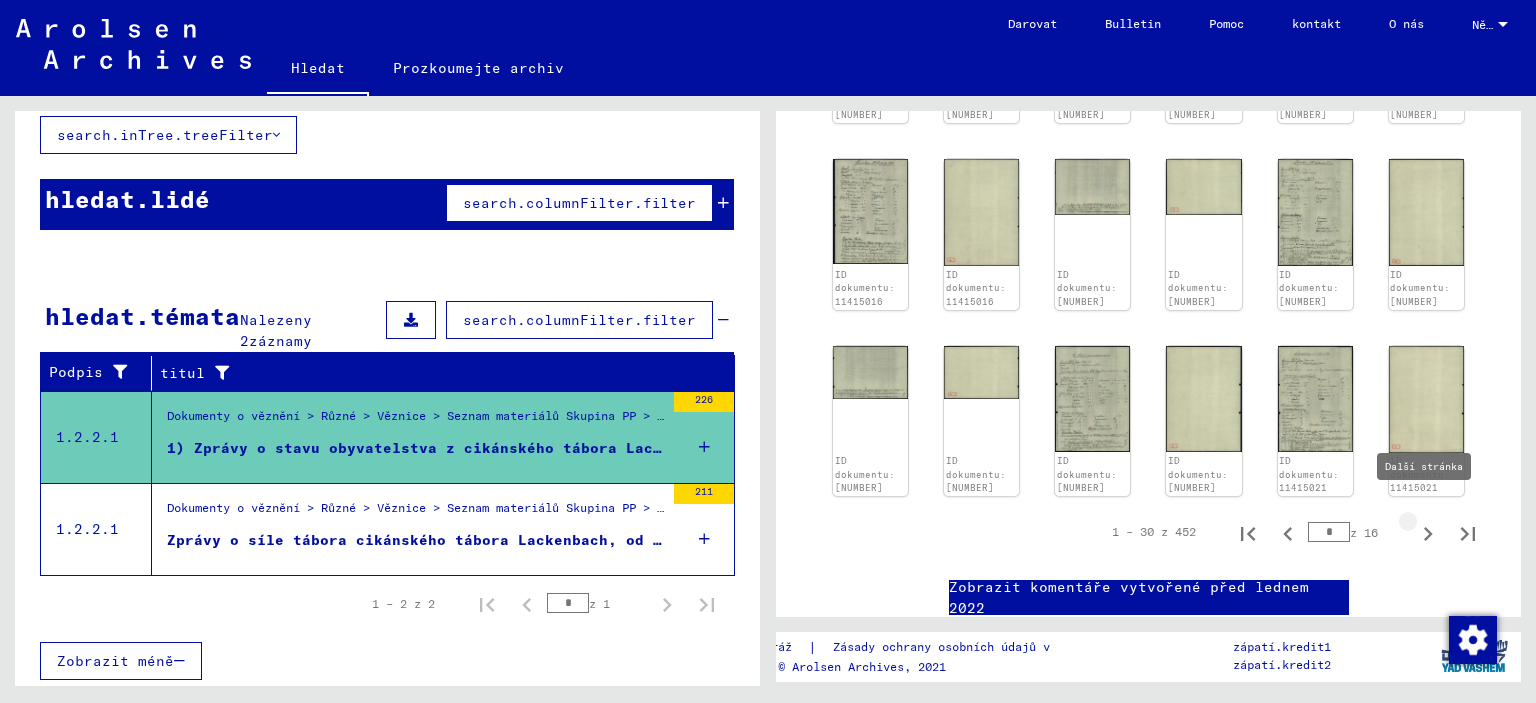 click 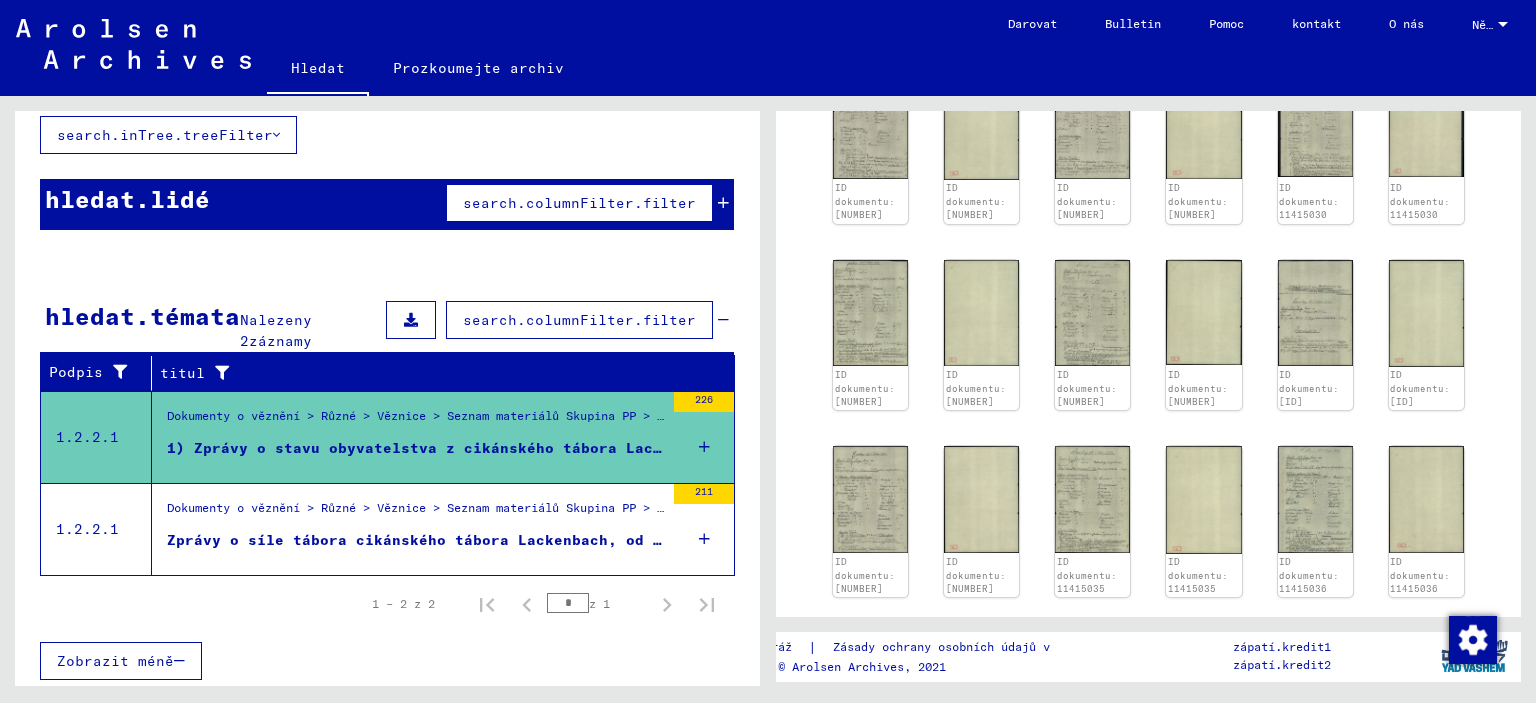 scroll, scrollTop: 1907, scrollLeft: 0, axis: vertical 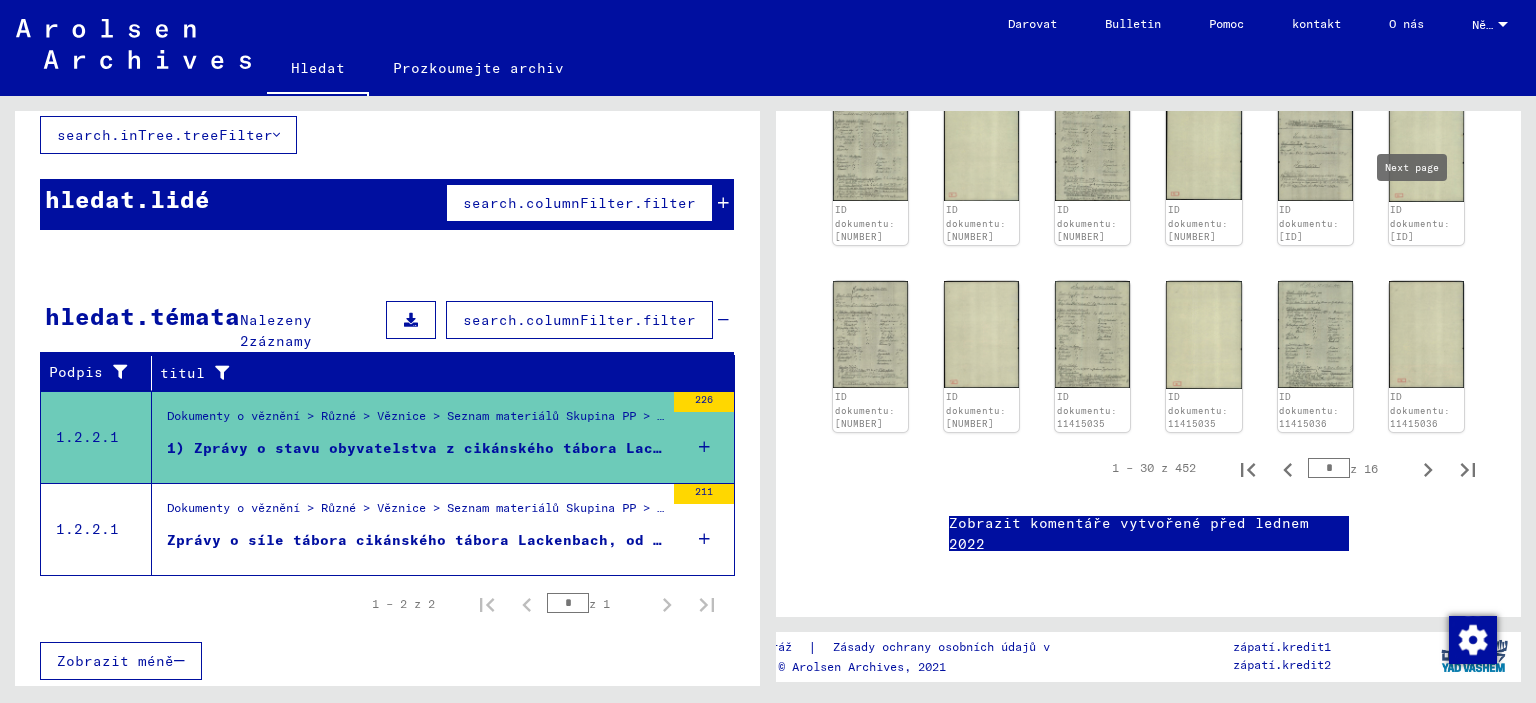 click 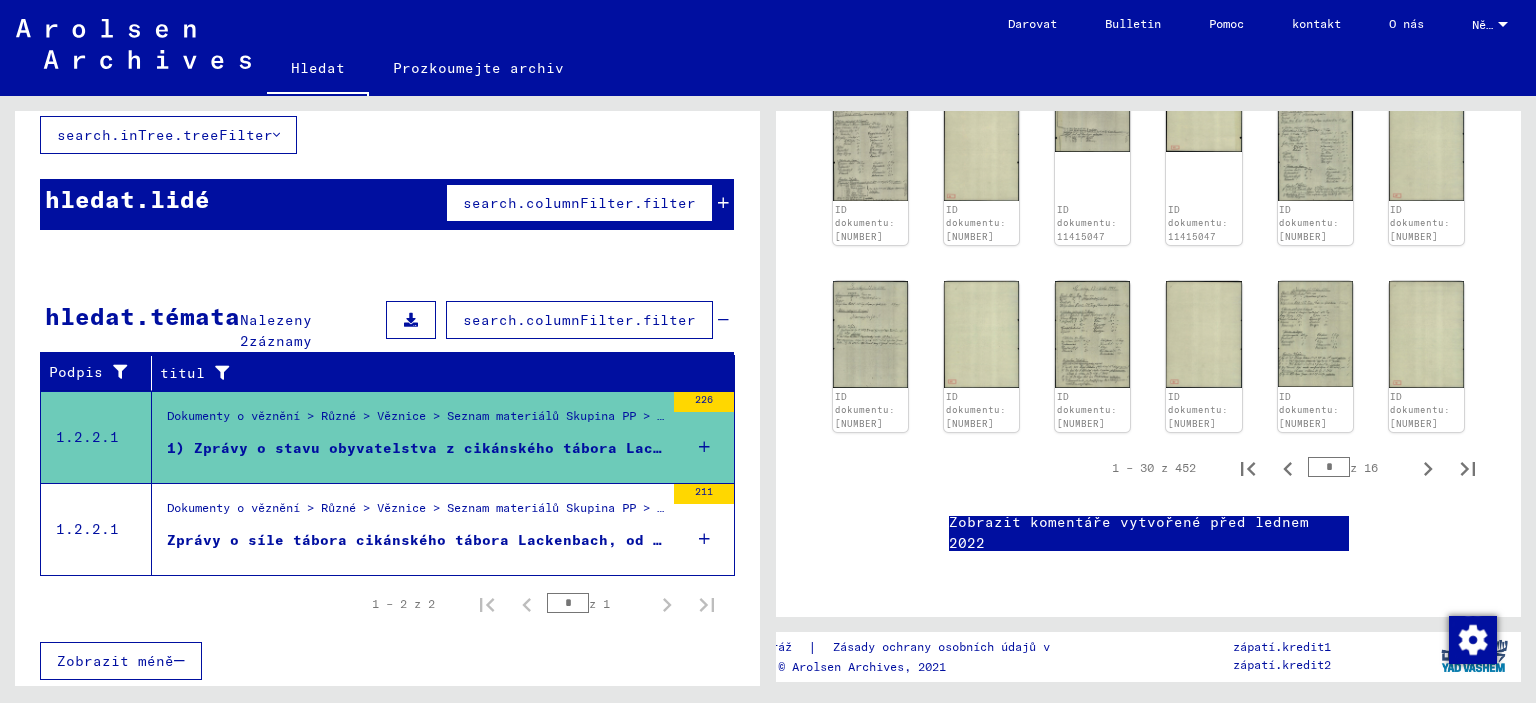 scroll, scrollTop: 1905, scrollLeft: 0, axis: vertical 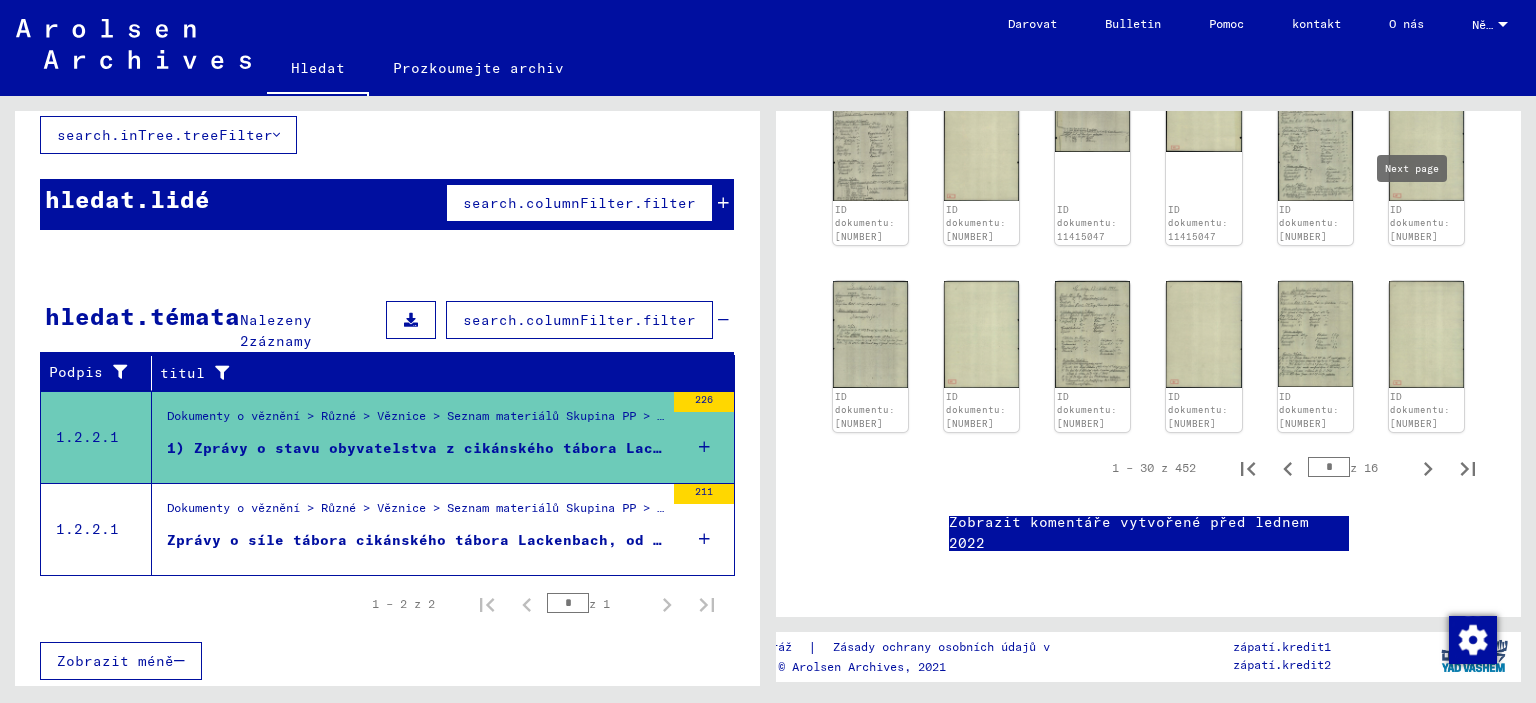 click 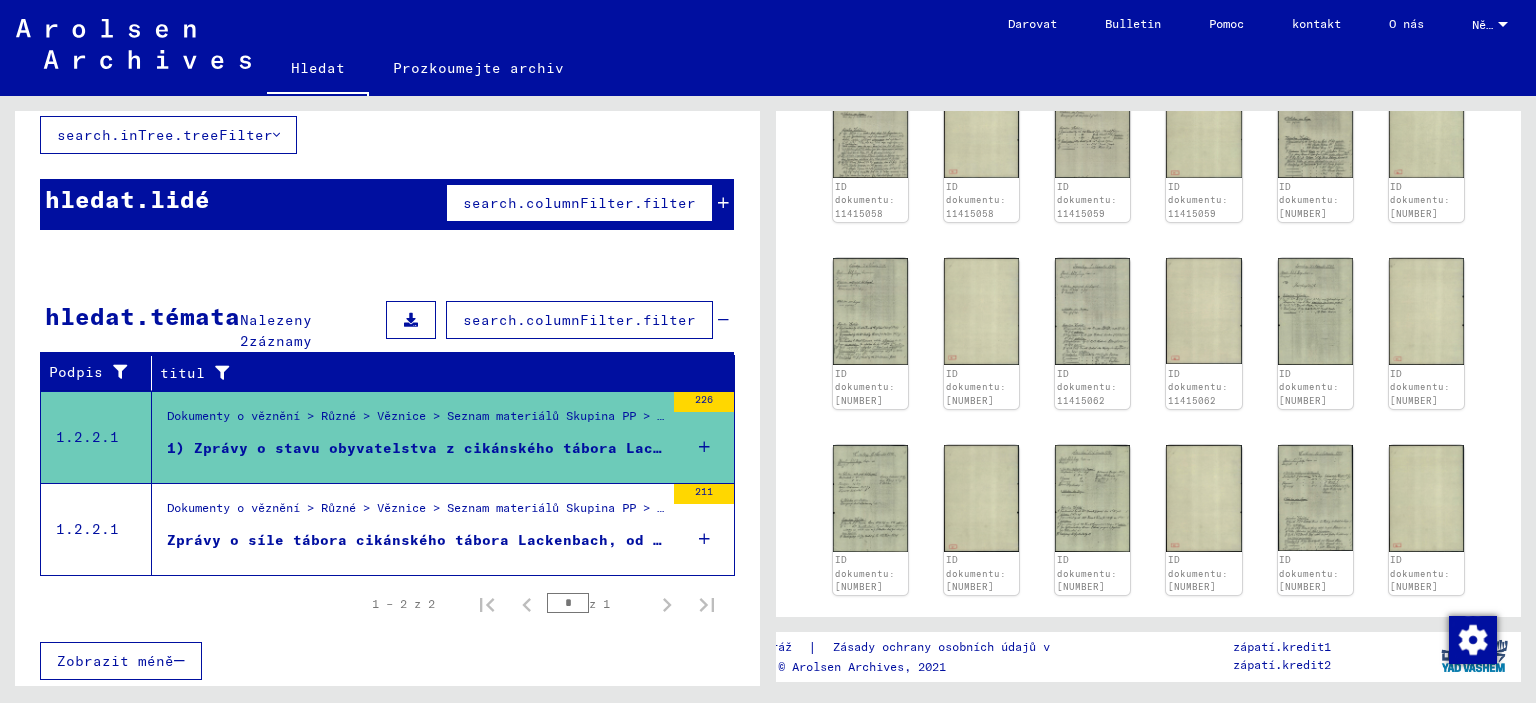 scroll, scrollTop: 1149, scrollLeft: 0, axis: vertical 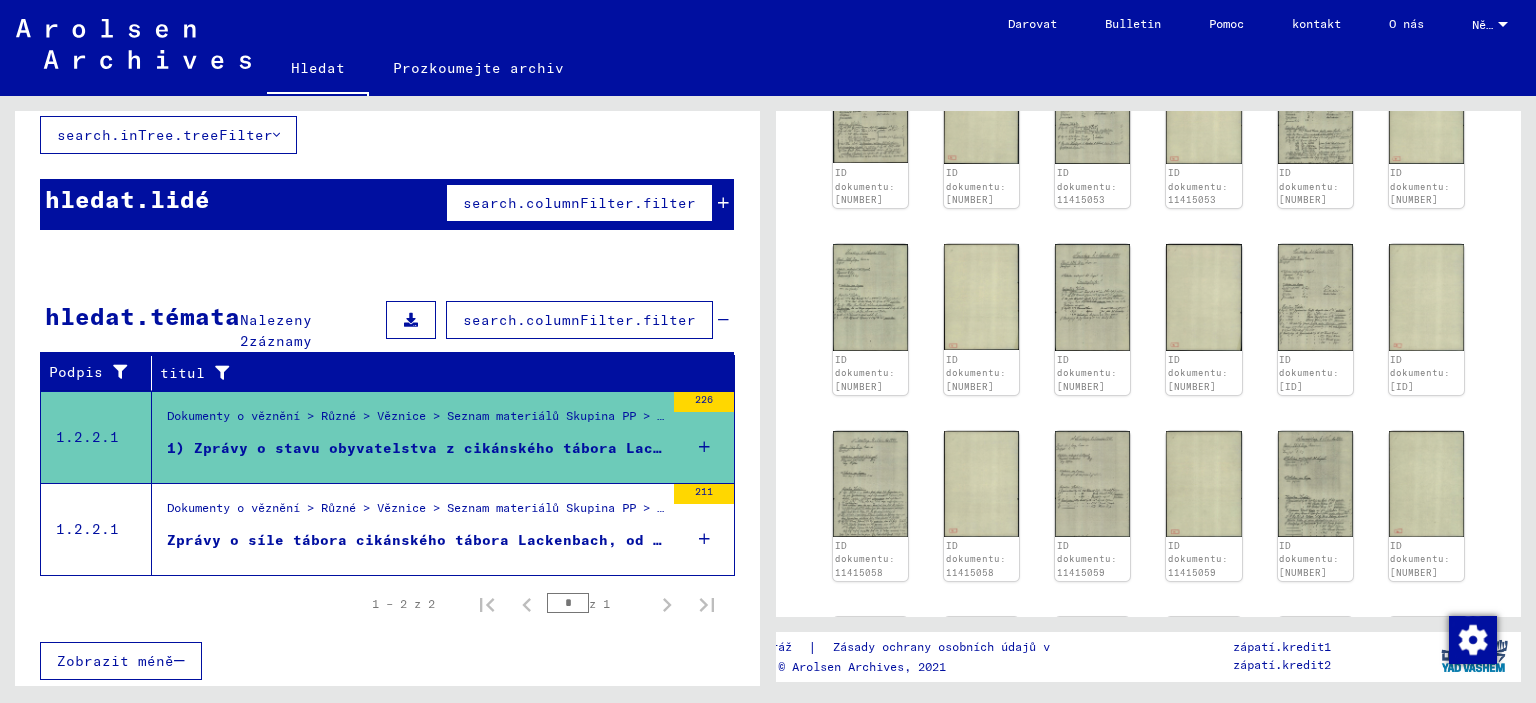 click on "Dokumenty o věznění > Různé > Věznice > Seznam materiálů Skupina PP > Reichsgaue v dnešním RAKOUSKU" at bounding box center [415, 513] 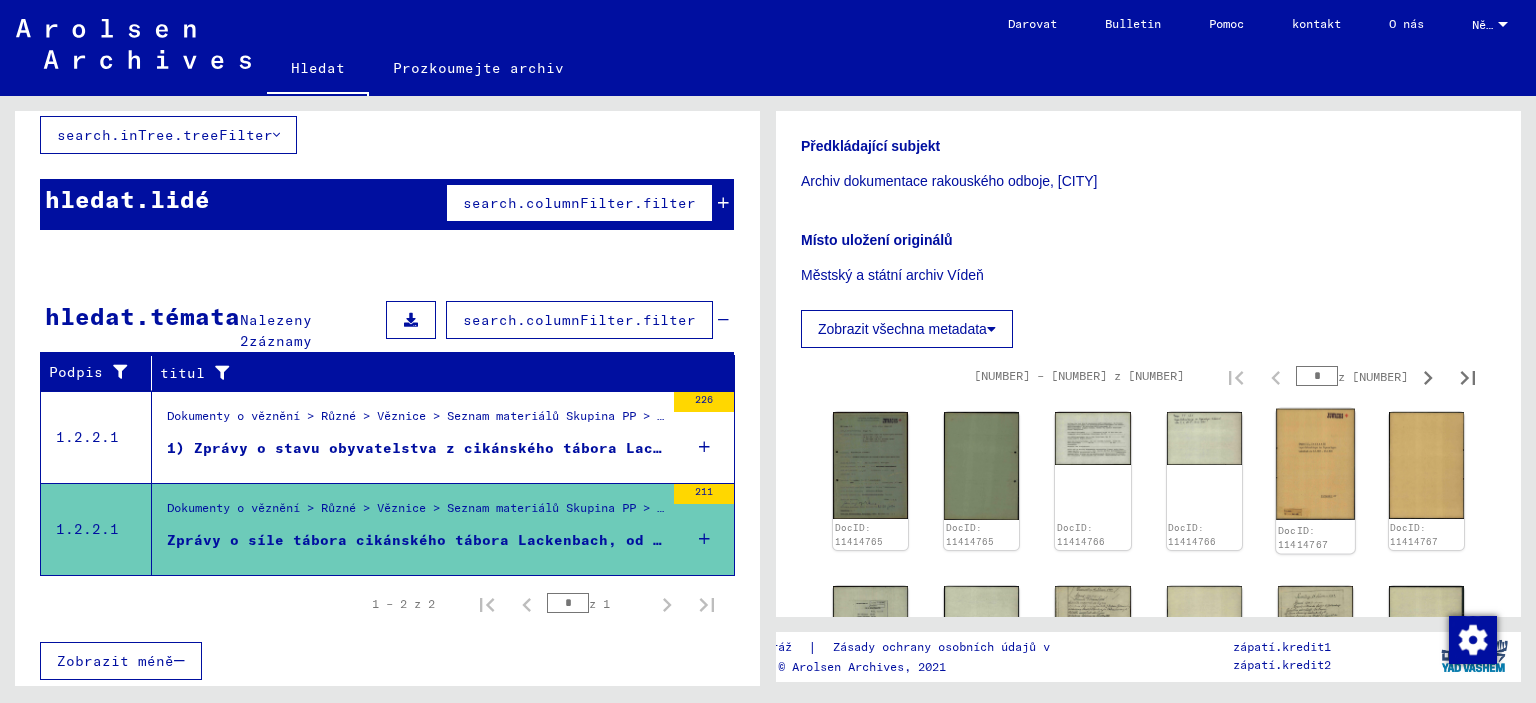 scroll, scrollTop: 800, scrollLeft: 0, axis: vertical 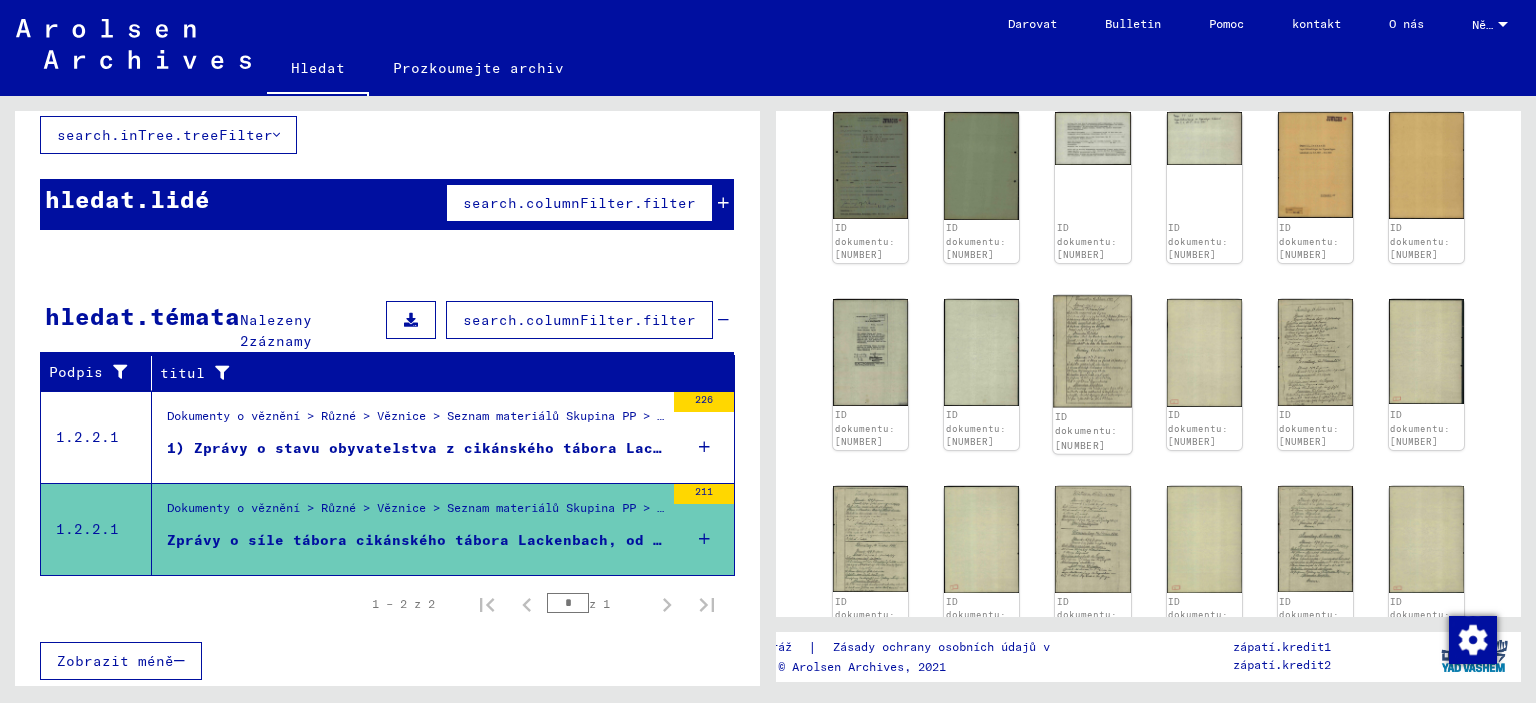 click 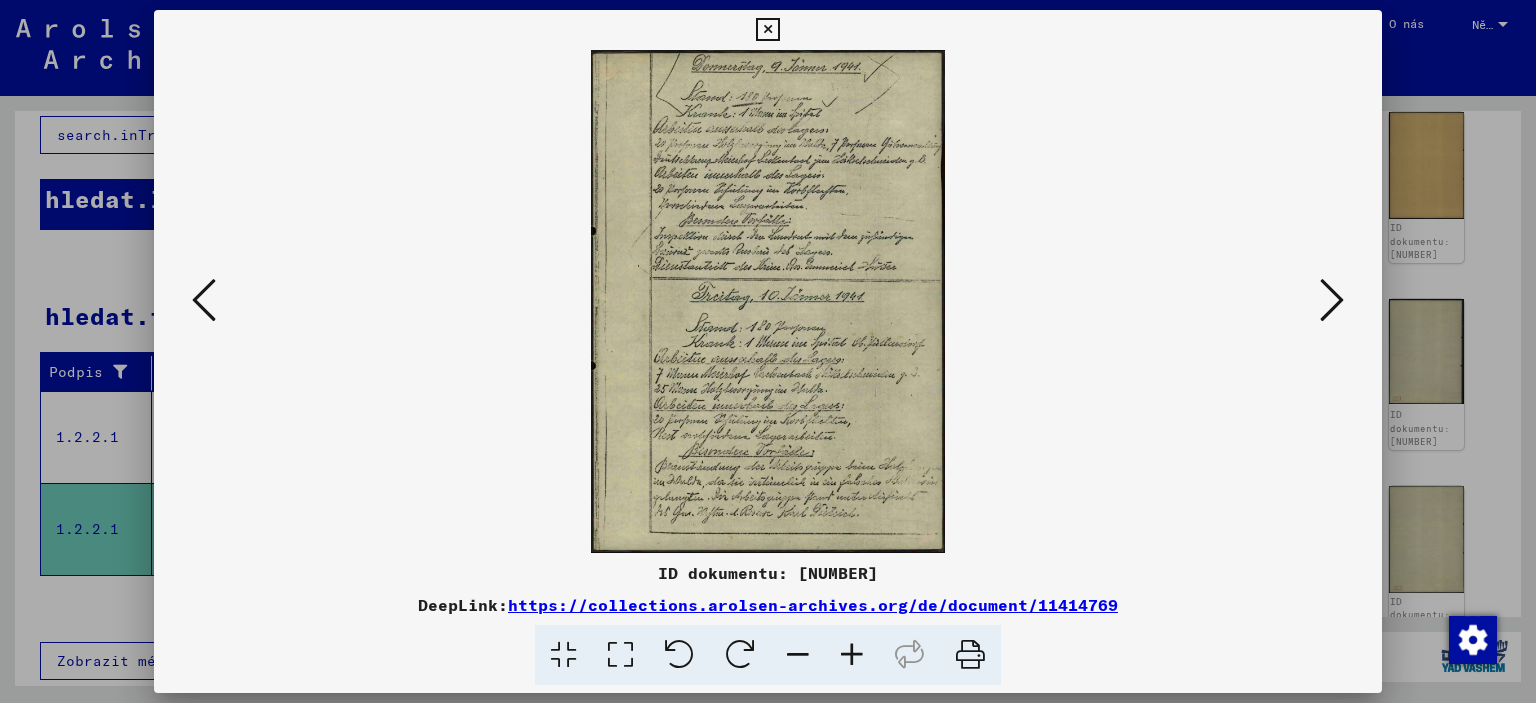 click at bounding box center (852, 655) 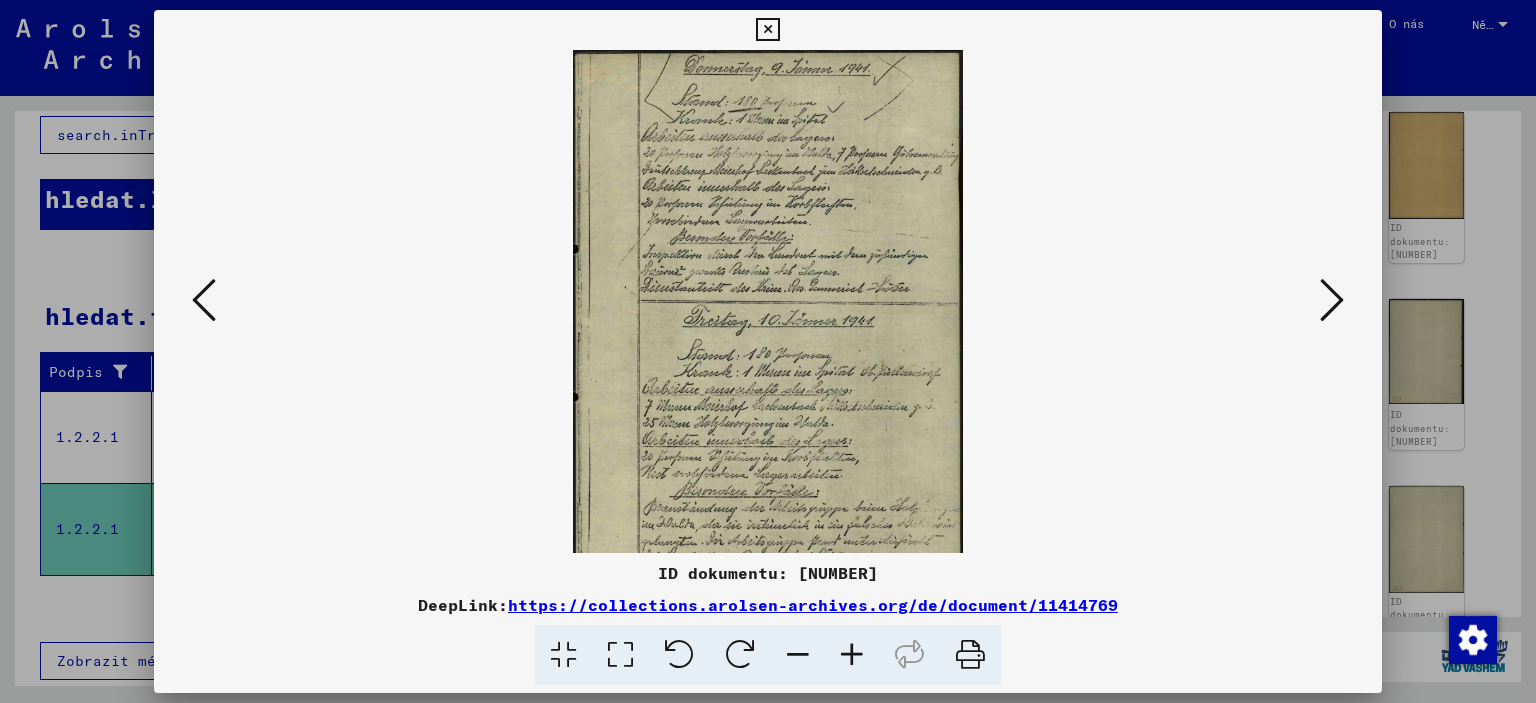 click at bounding box center [852, 655] 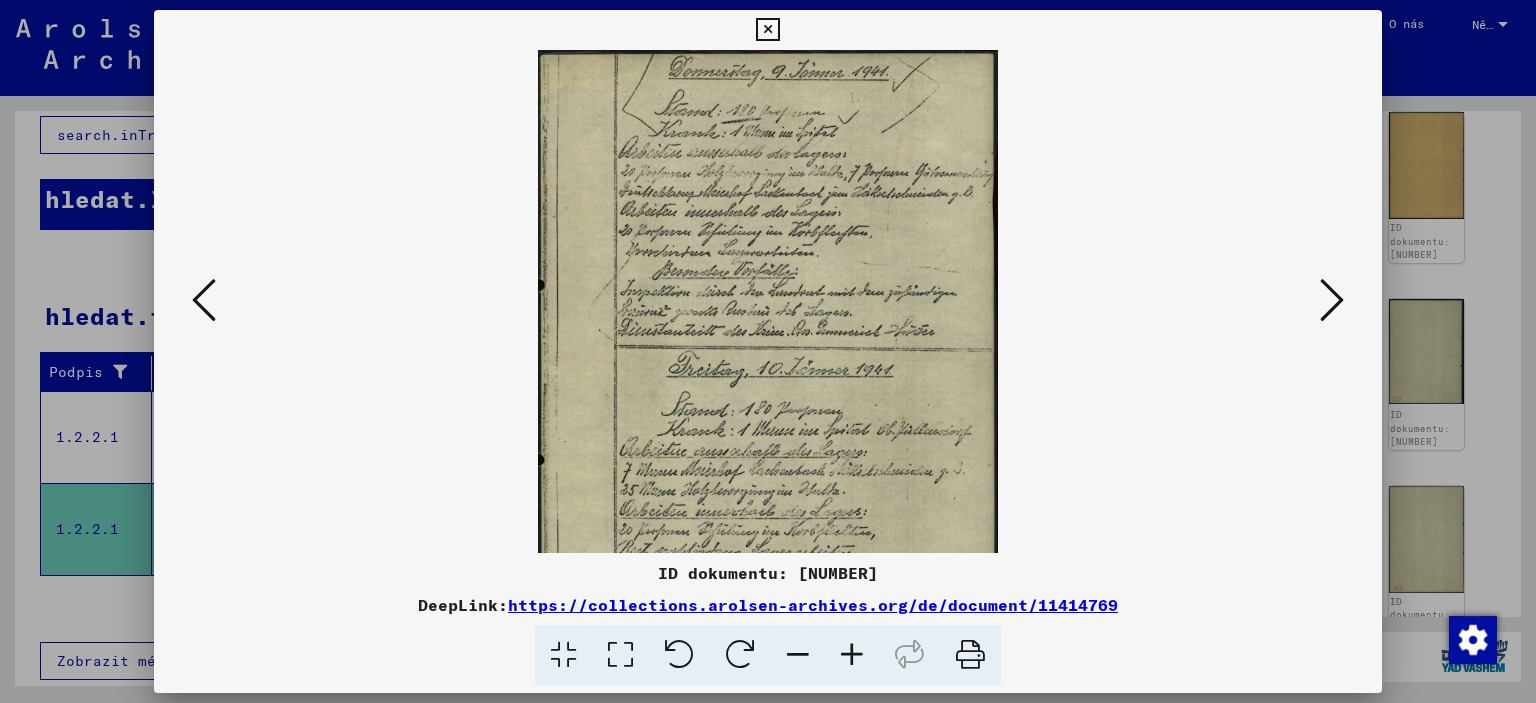 click at bounding box center (852, 655) 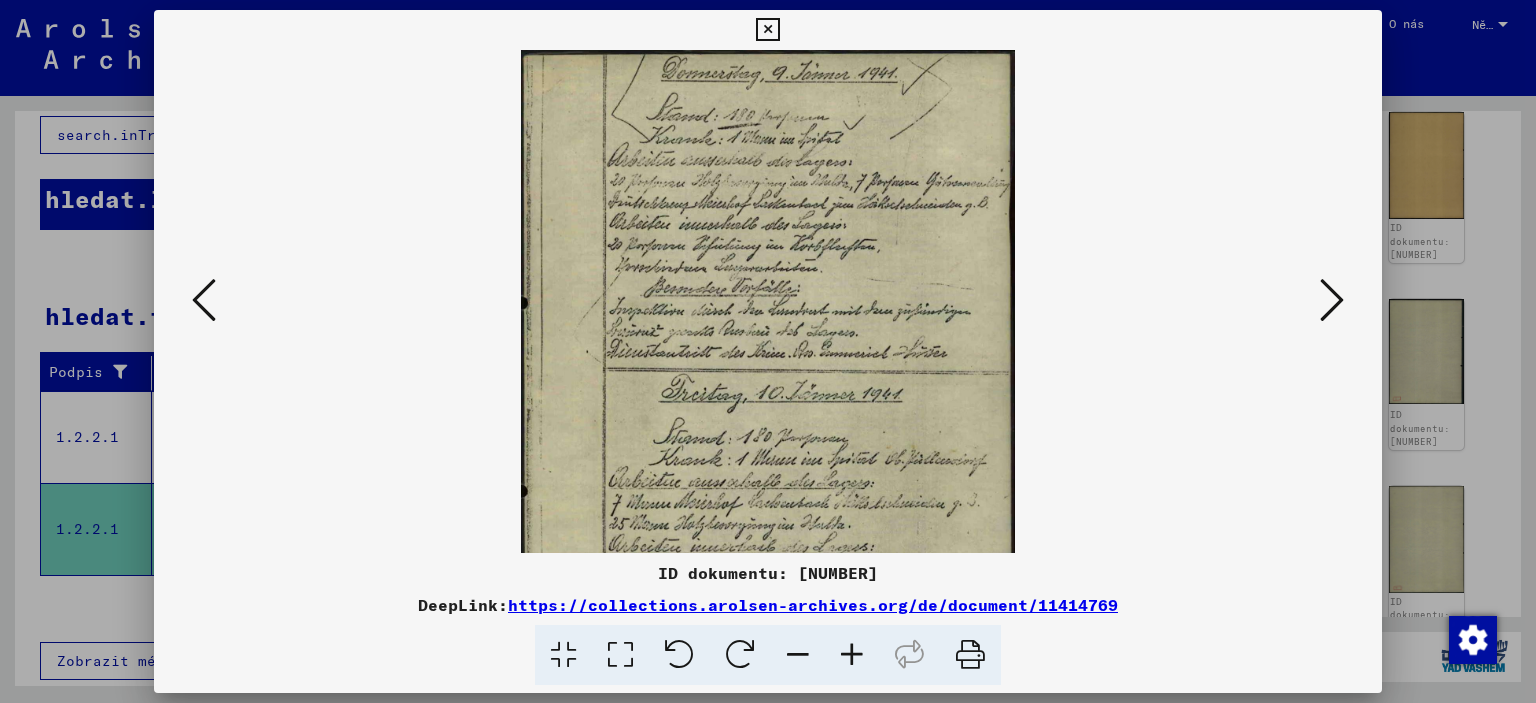 click at bounding box center [852, 655] 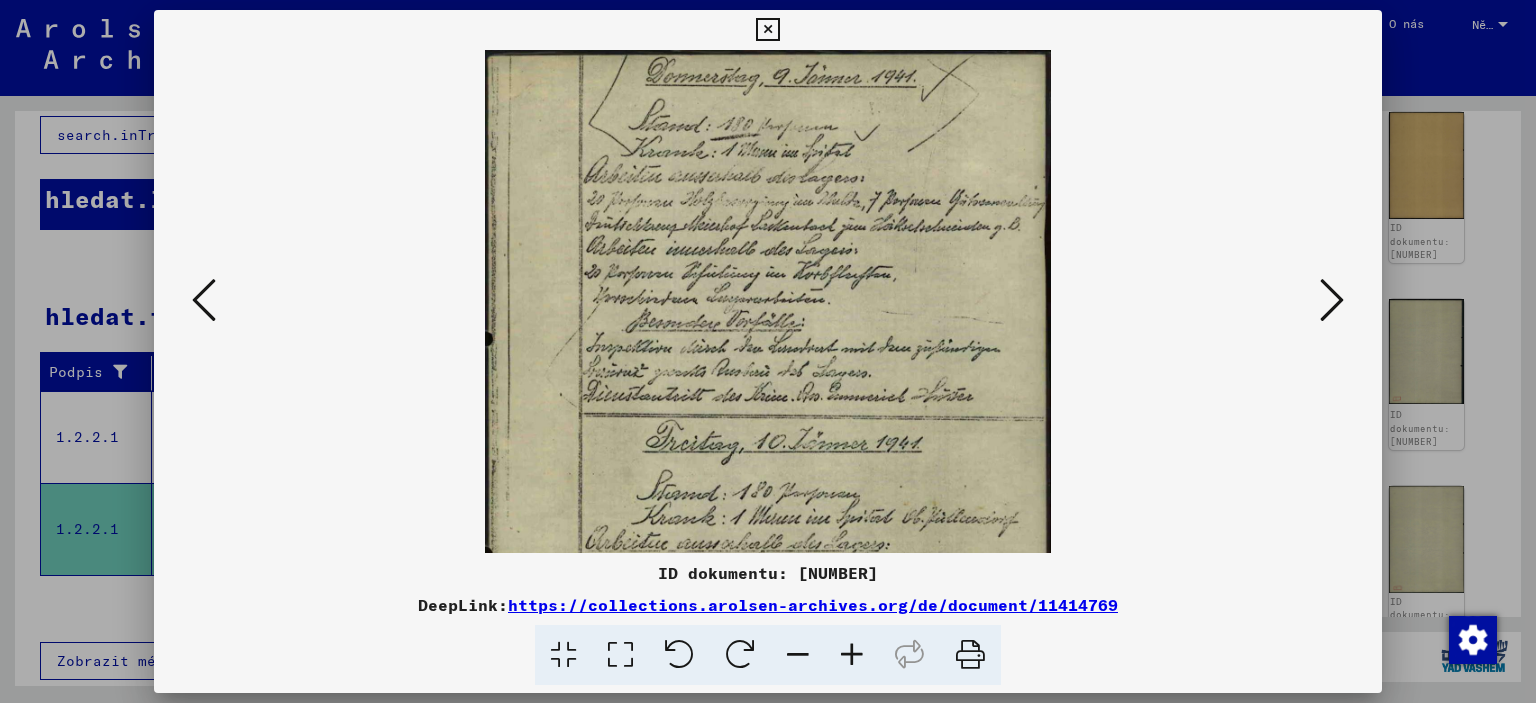click at bounding box center [852, 655] 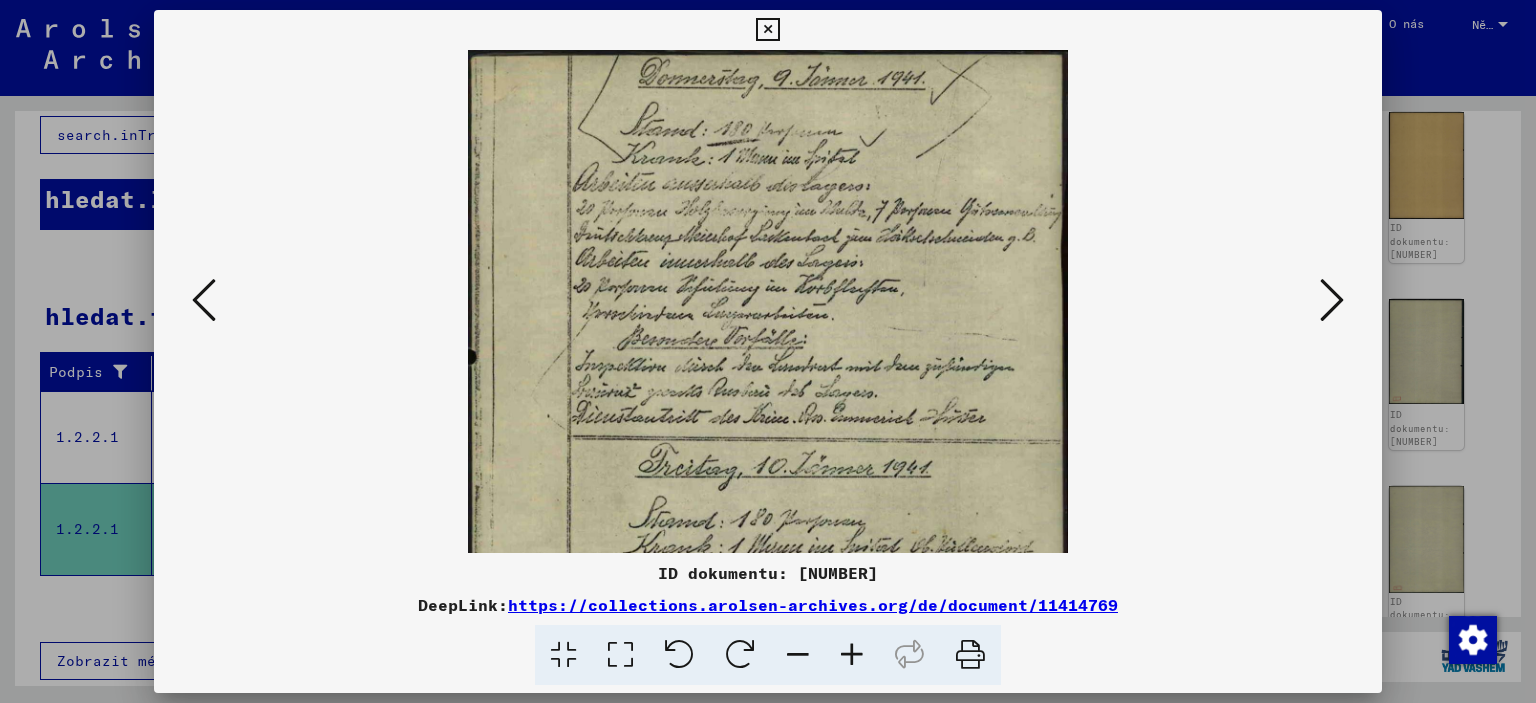 click at bounding box center [852, 655] 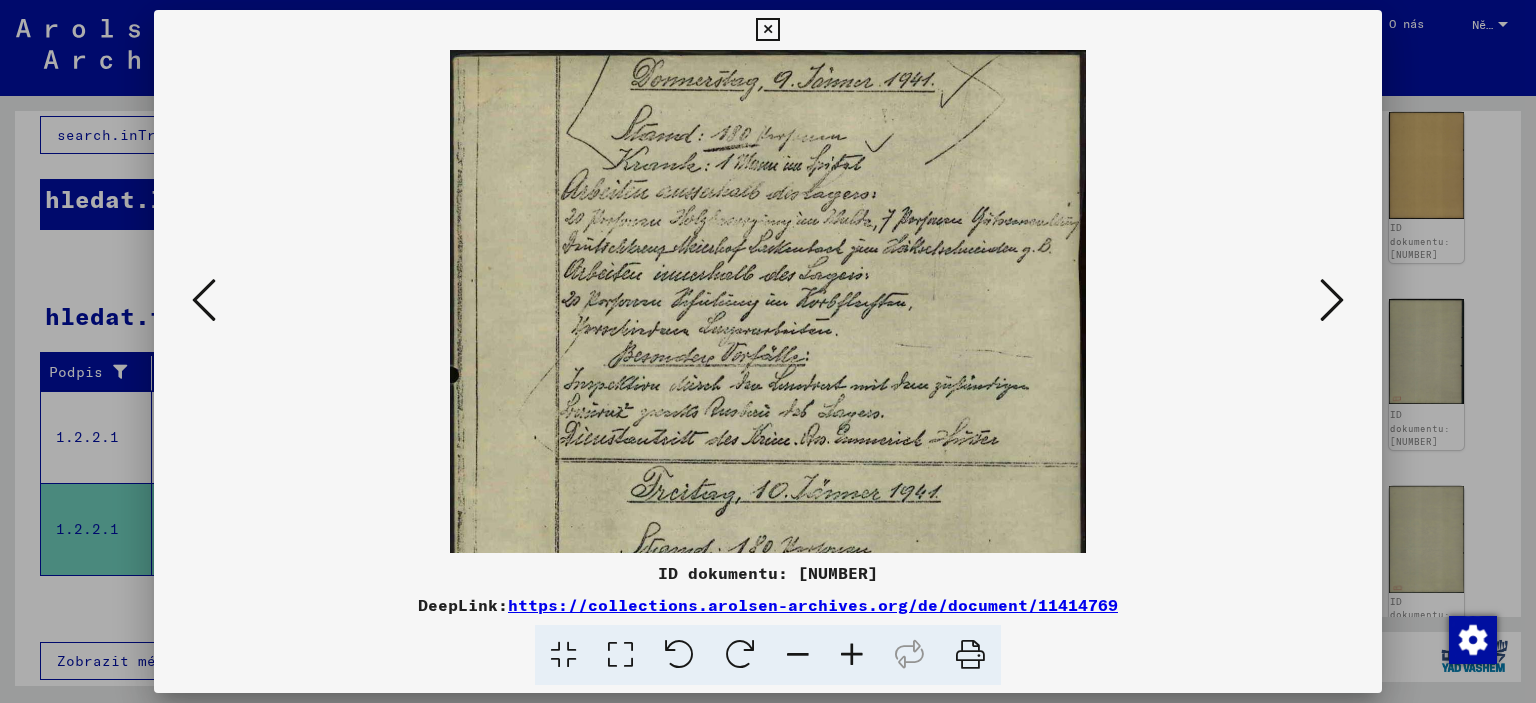 click at bounding box center (852, 655) 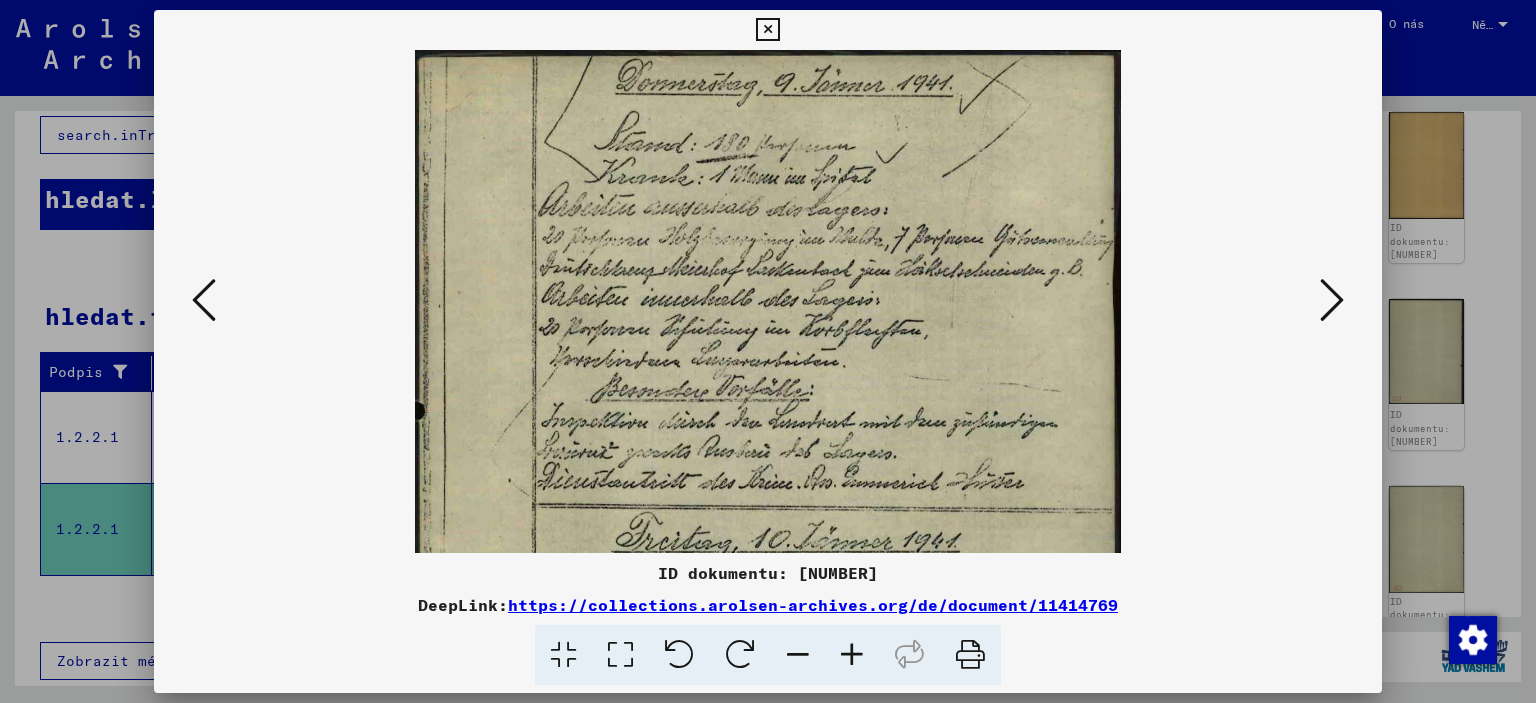 click at bounding box center [852, 655] 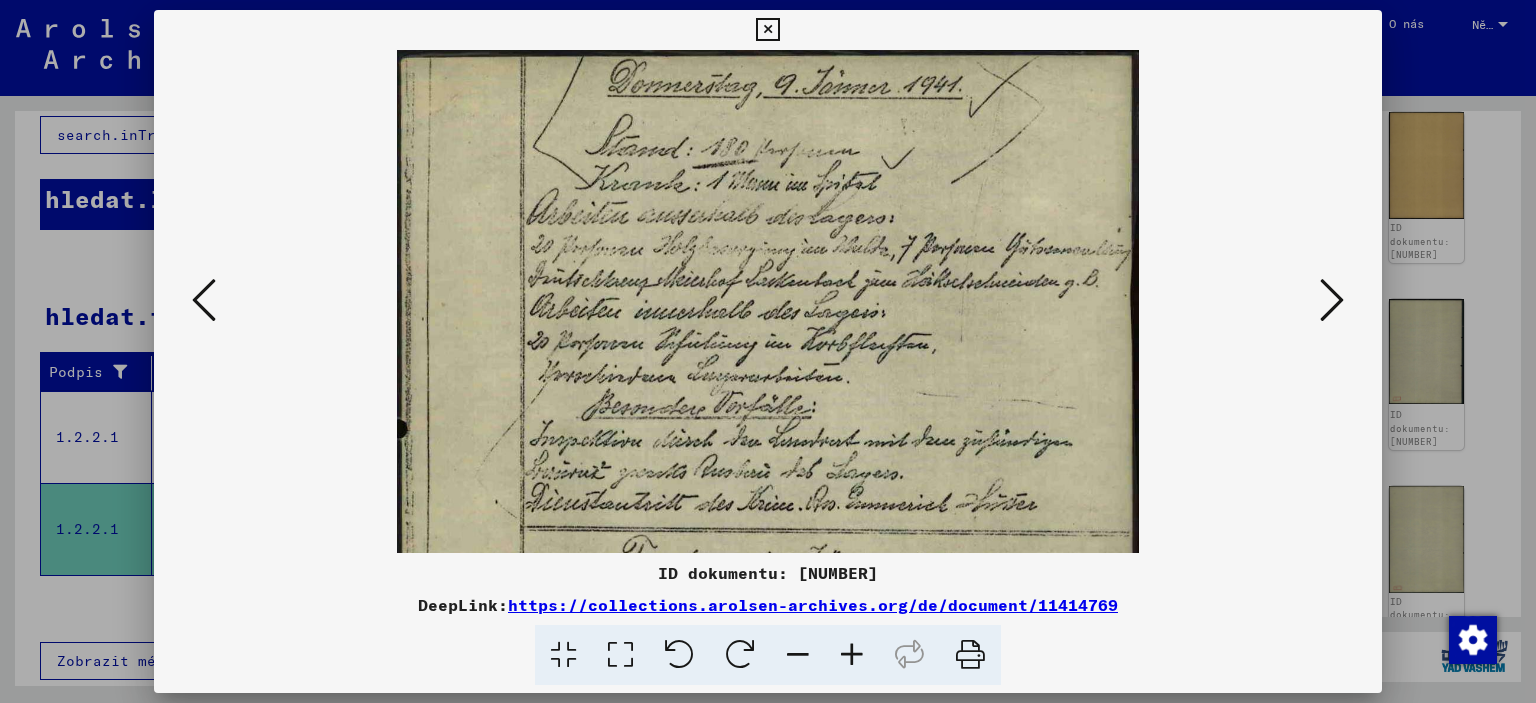 click at bounding box center [852, 655] 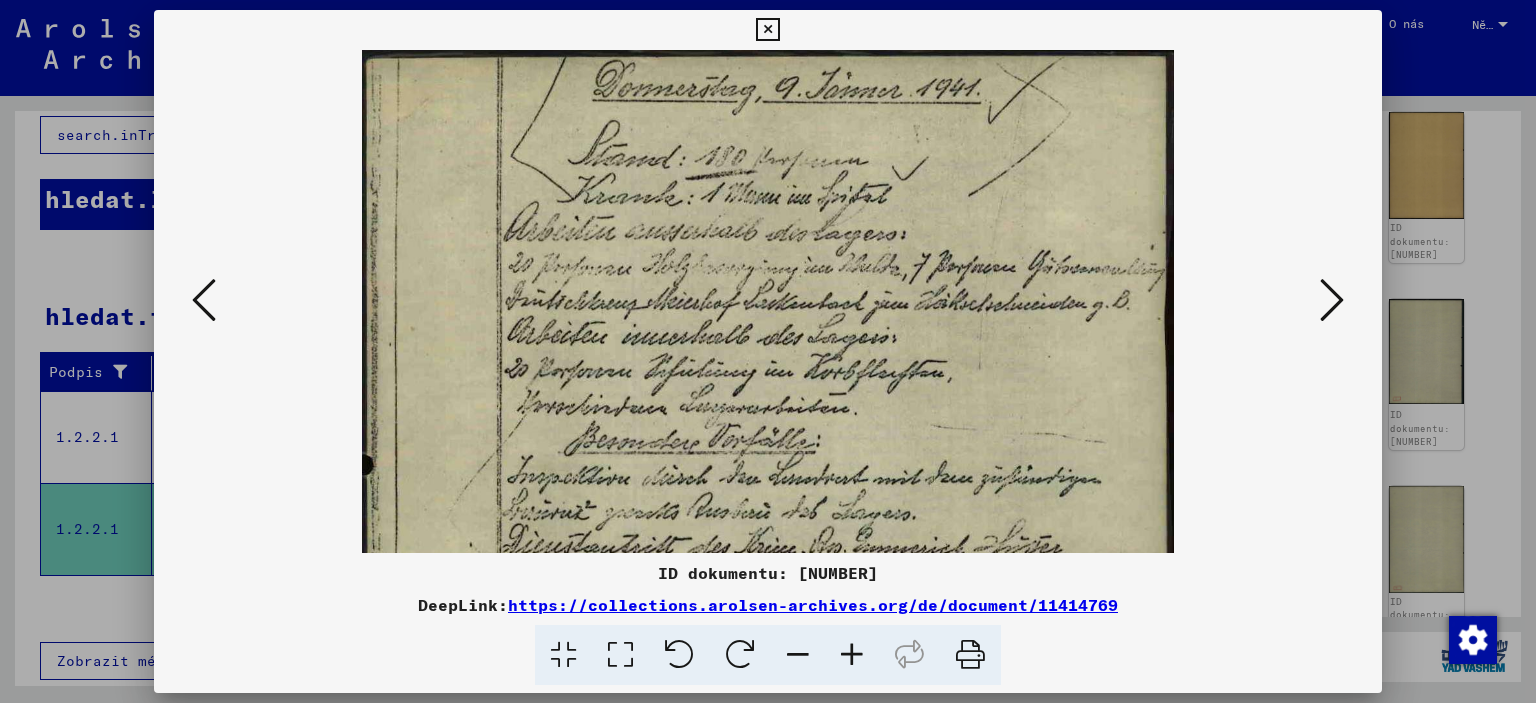 click at bounding box center [852, 655] 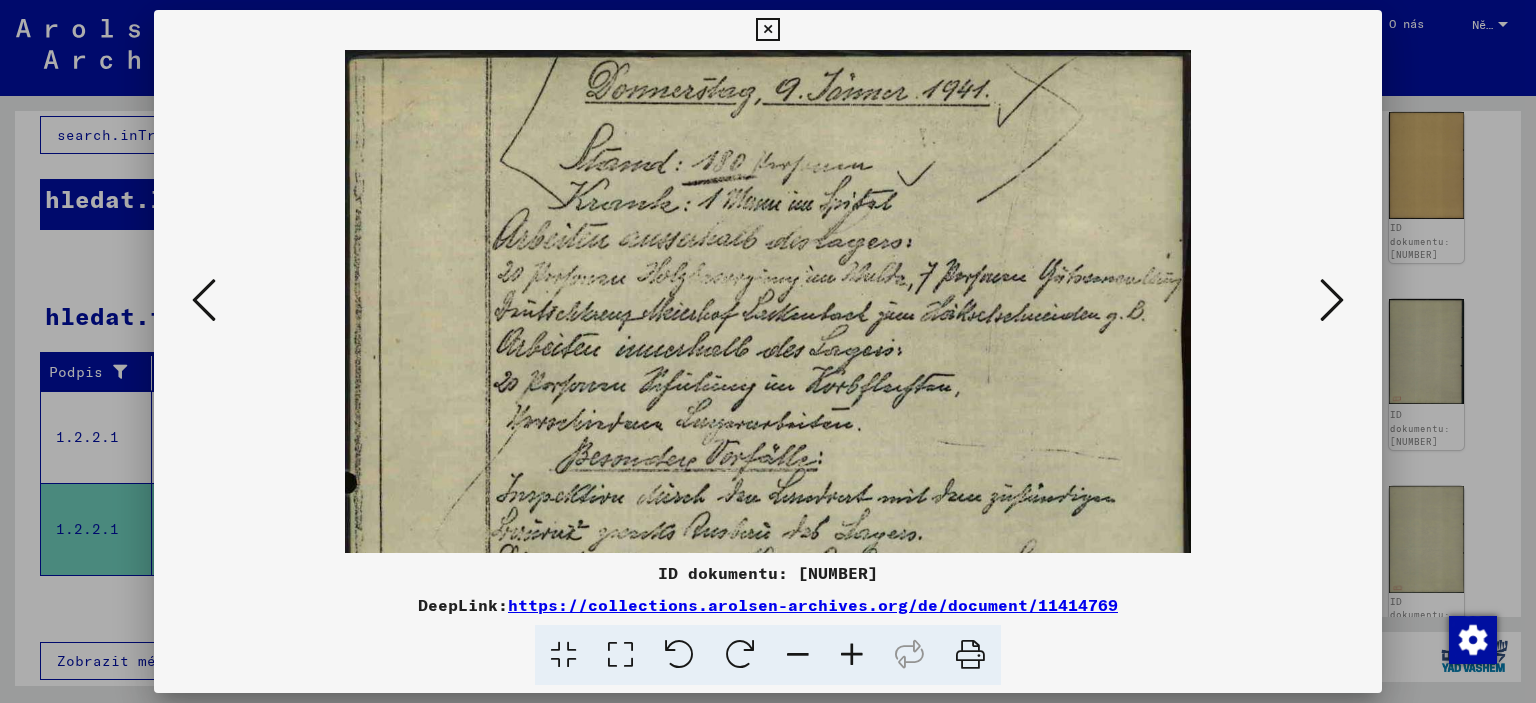 click at bounding box center (852, 655) 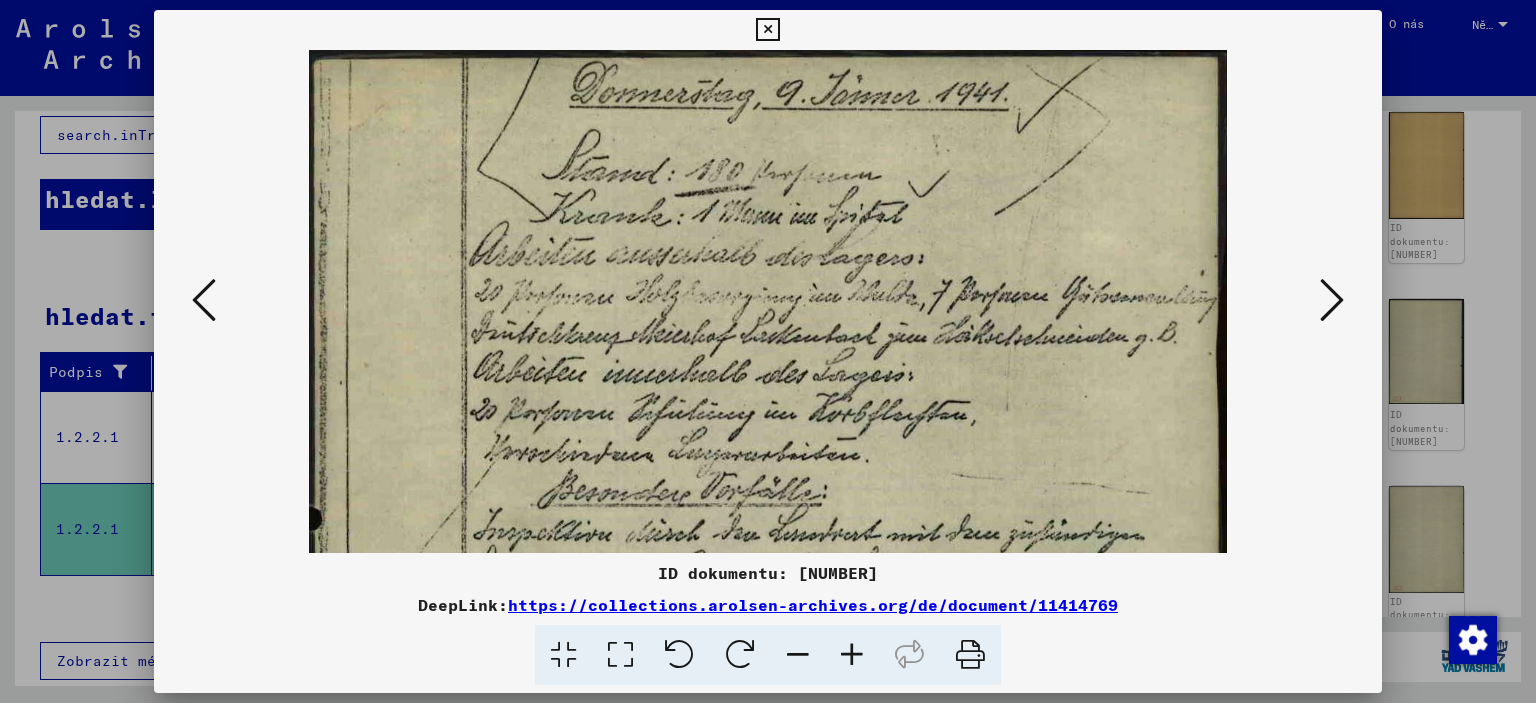 click at bounding box center (852, 655) 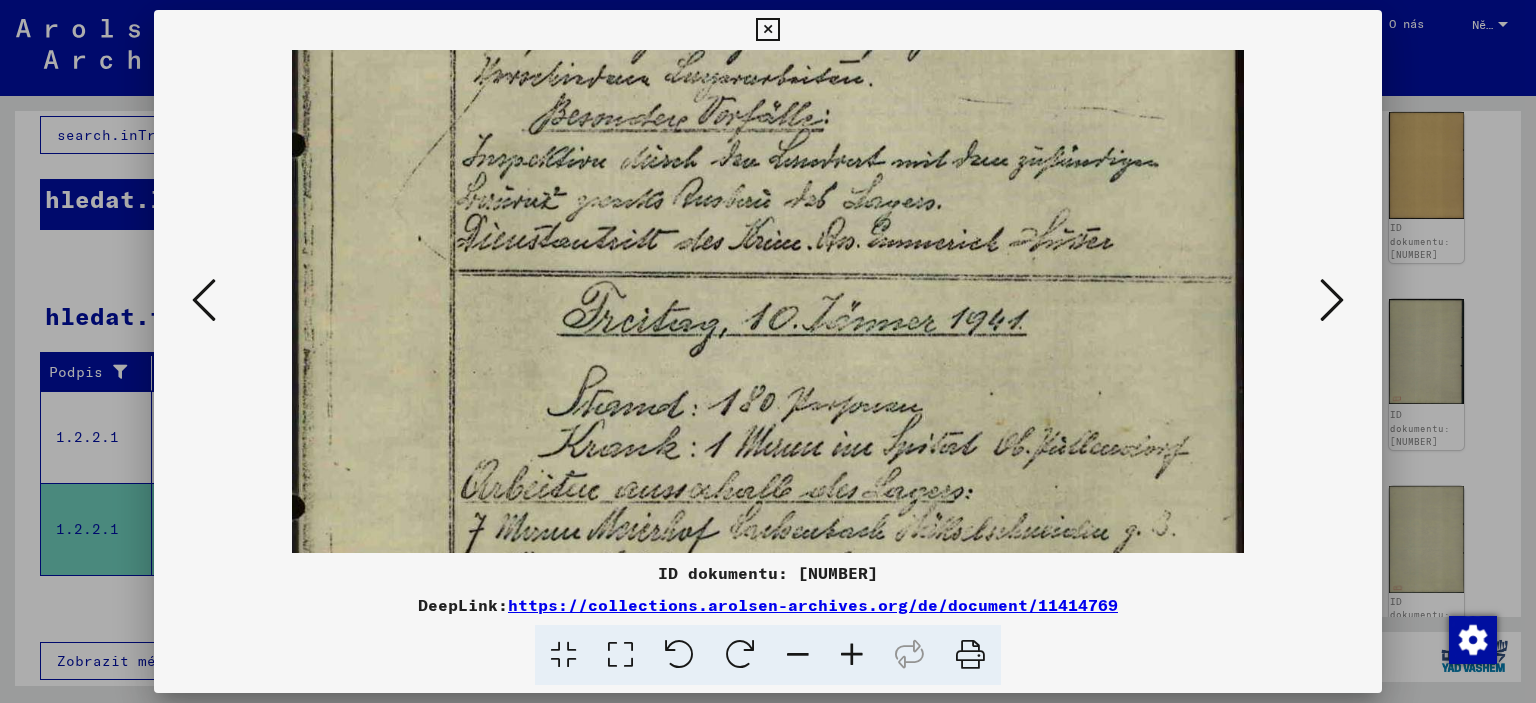 drag, startPoint x: 1083, startPoint y: 461, endPoint x: 939, endPoint y: 71, distance: 415.7355 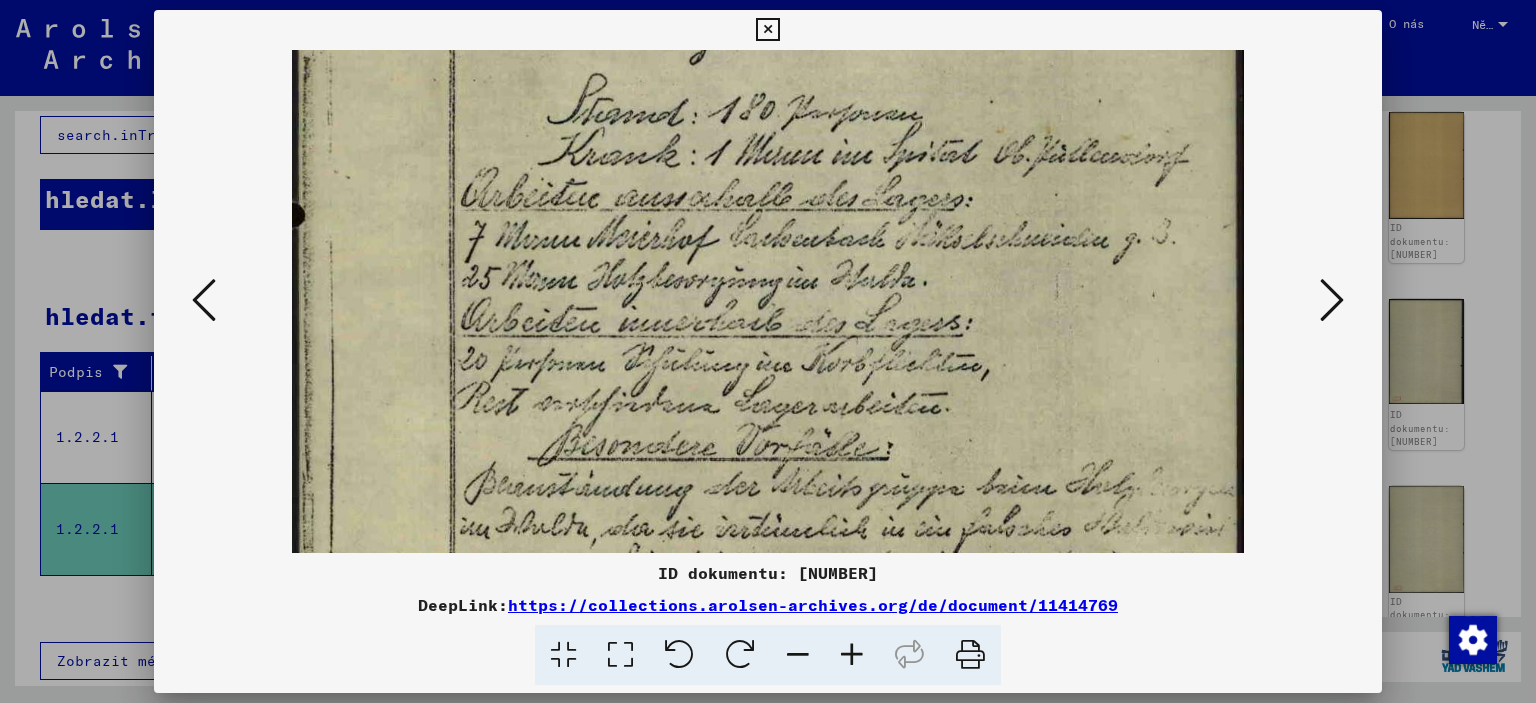 drag, startPoint x: 1041, startPoint y: 451, endPoint x: 886, endPoint y: 153, distance: 335.90027 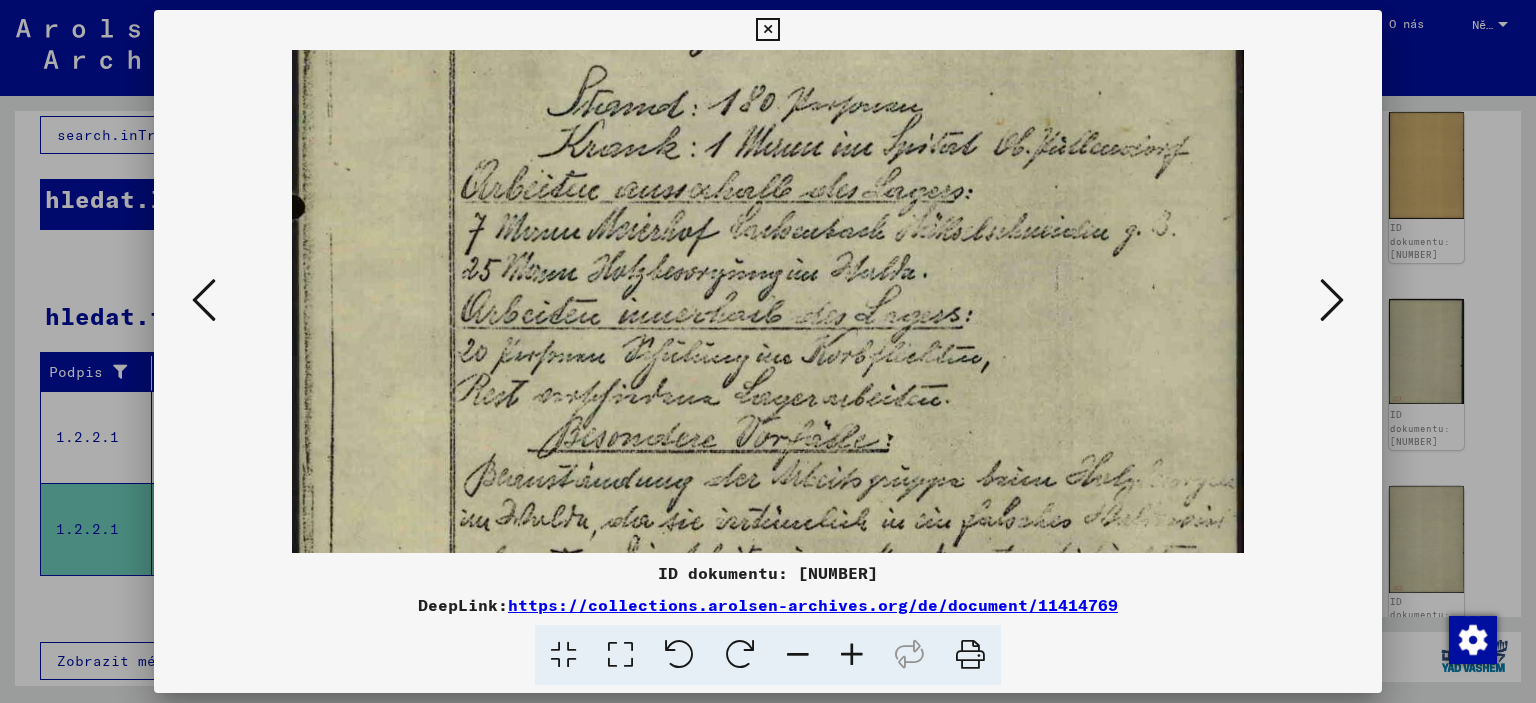 scroll, scrollTop: 849, scrollLeft: 0, axis: vertical 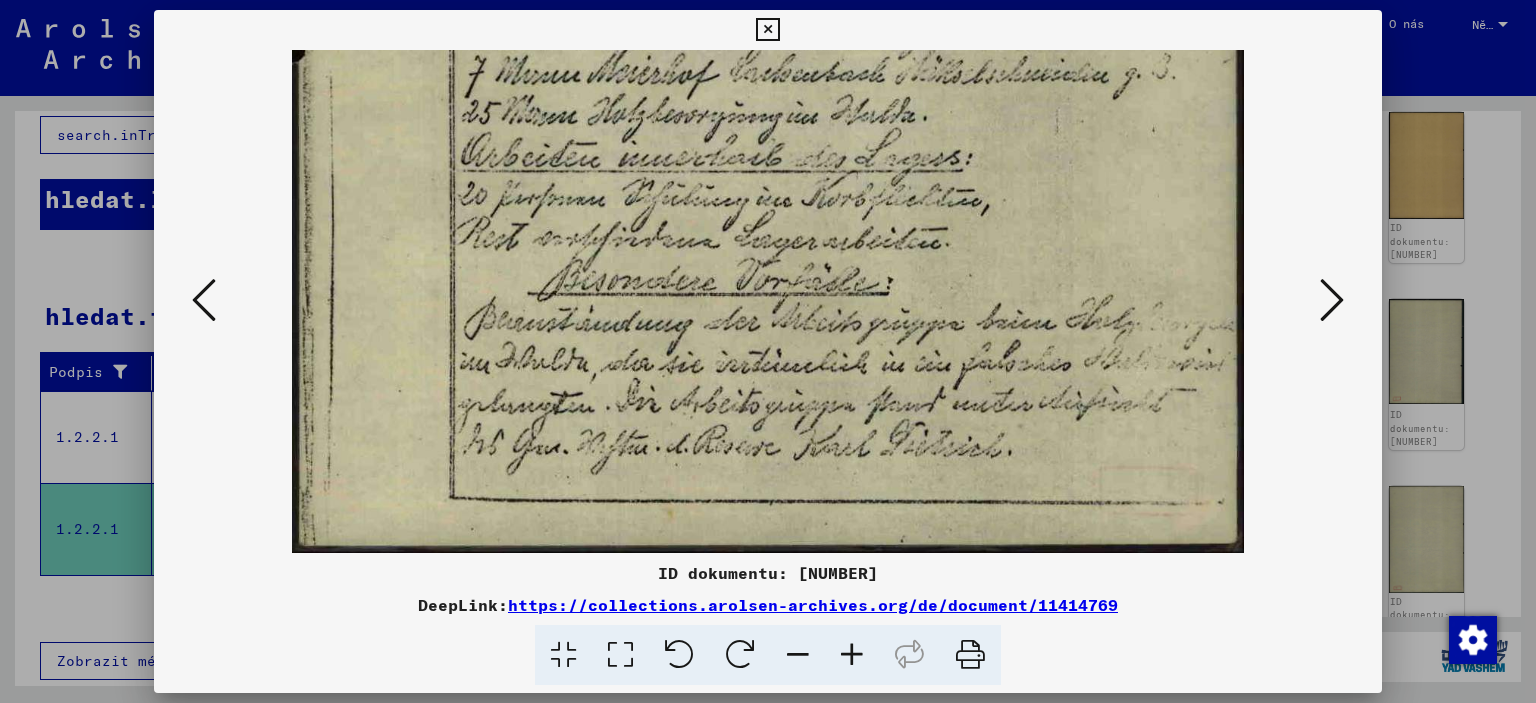 drag, startPoint x: 1020, startPoint y: 418, endPoint x: 836, endPoint y: 26, distance: 433.0358 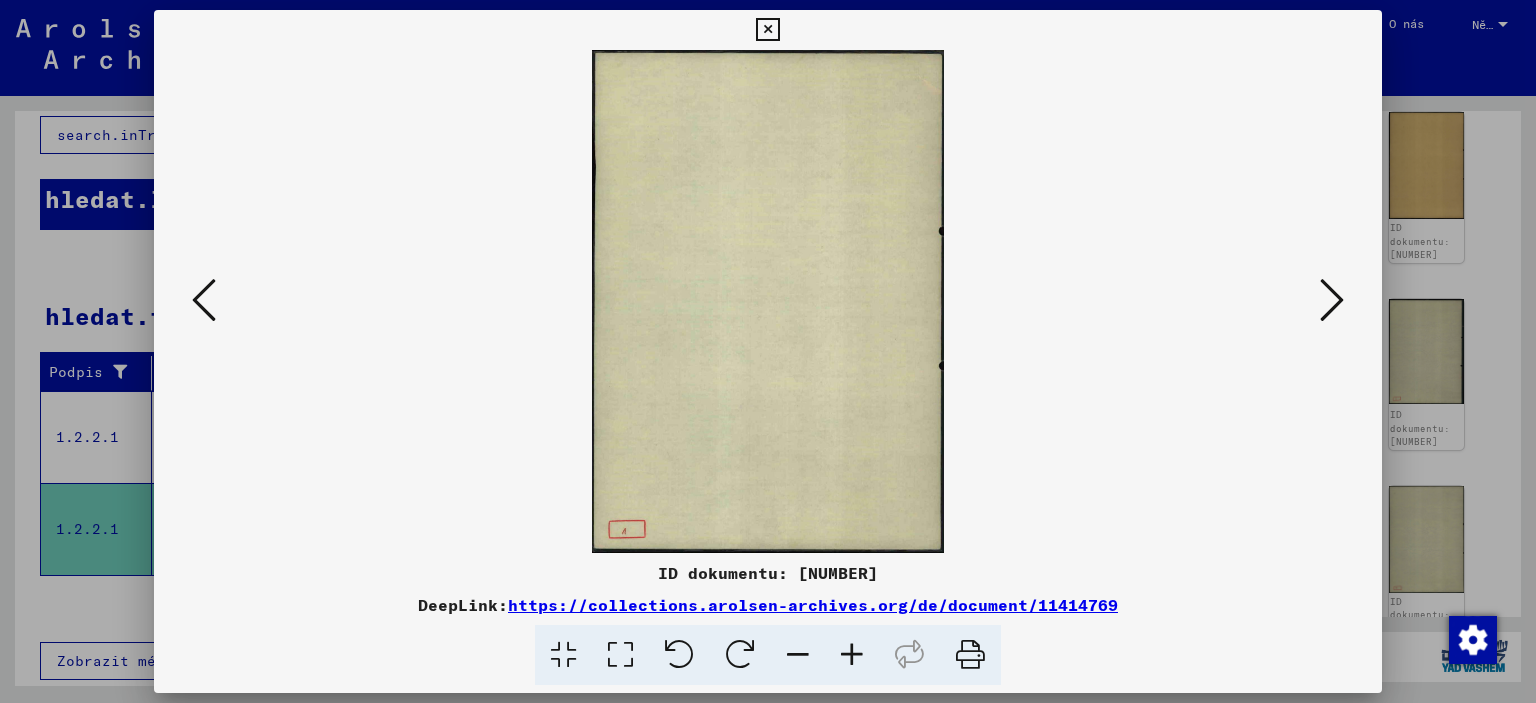 scroll, scrollTop: 0, scrollLeft: 0, axis: both 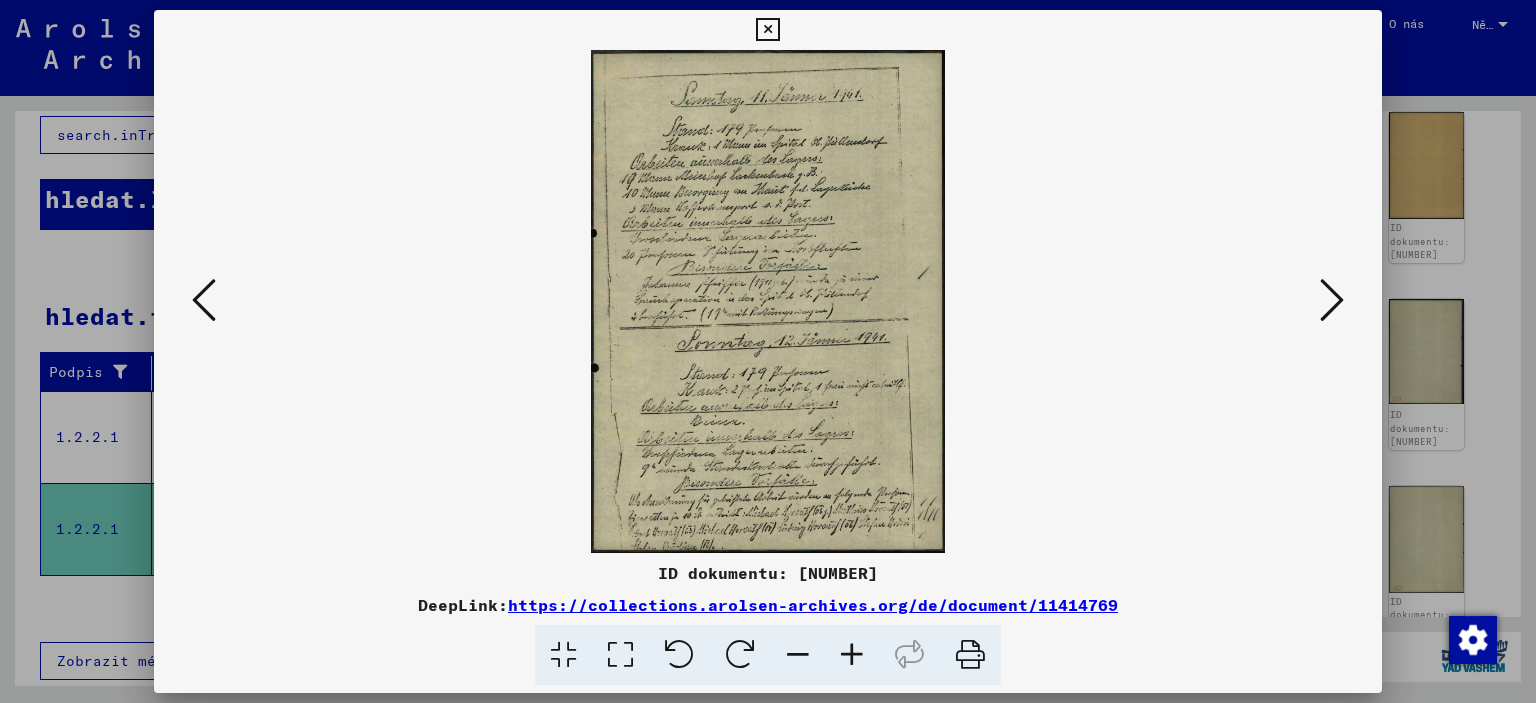 click at bounding box center [1332, 300] 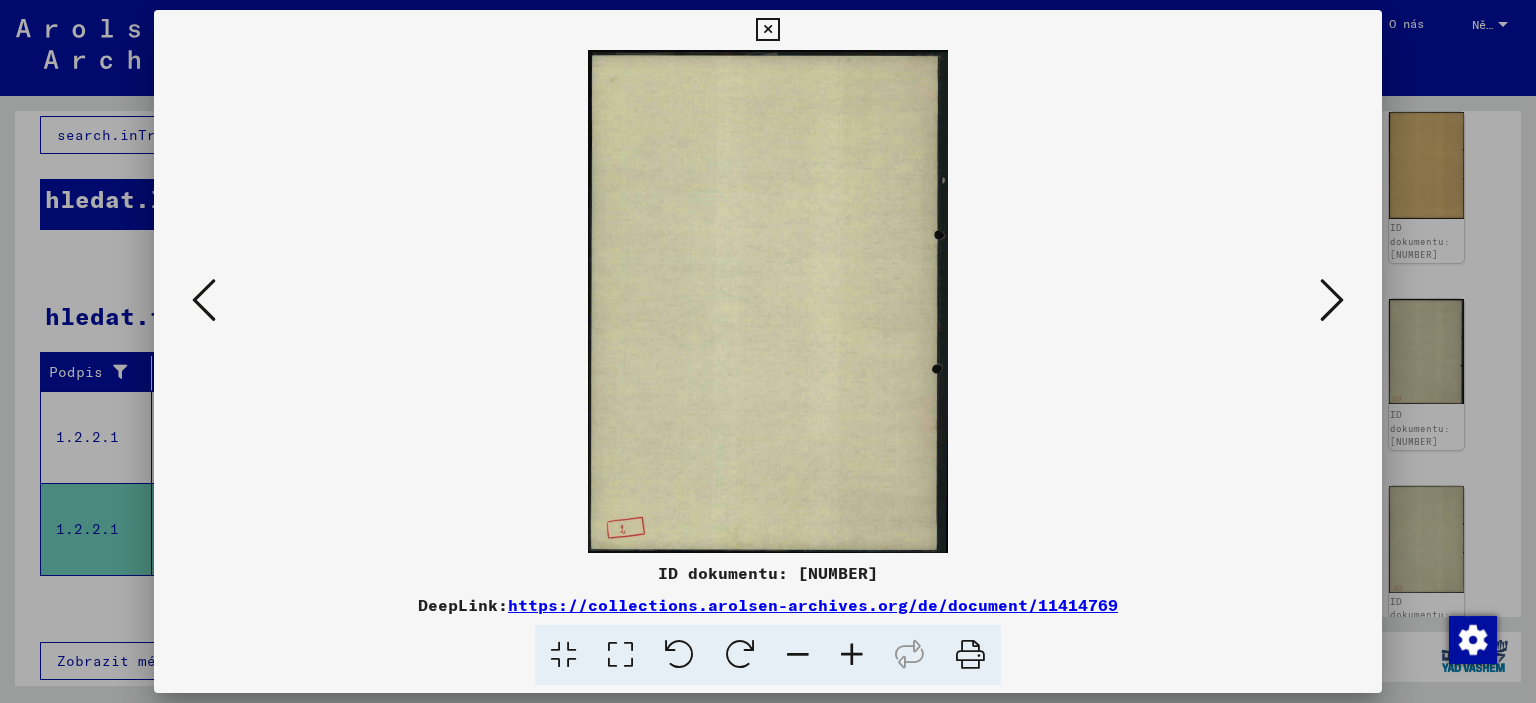 click at bounding box center (1332, 300) 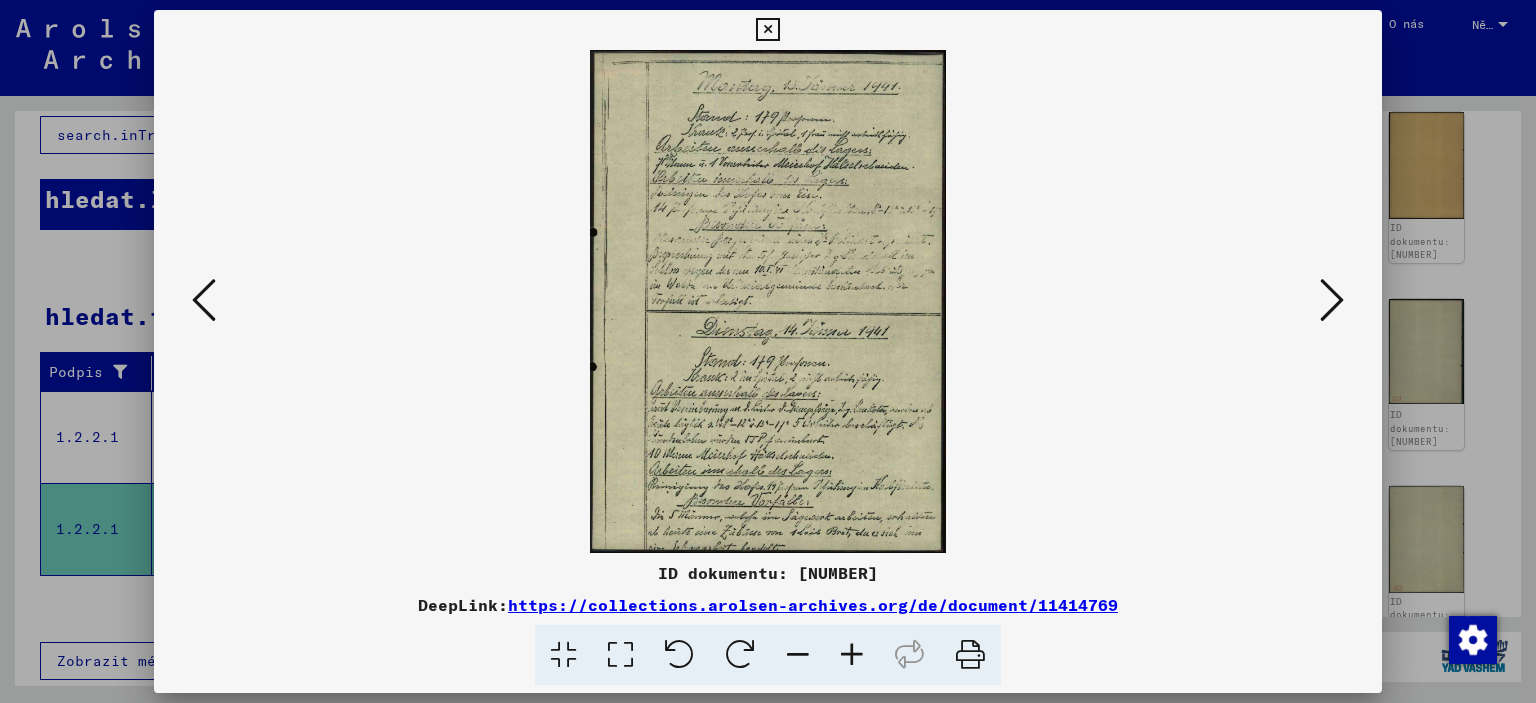 click at bounding box center (1332, 300) 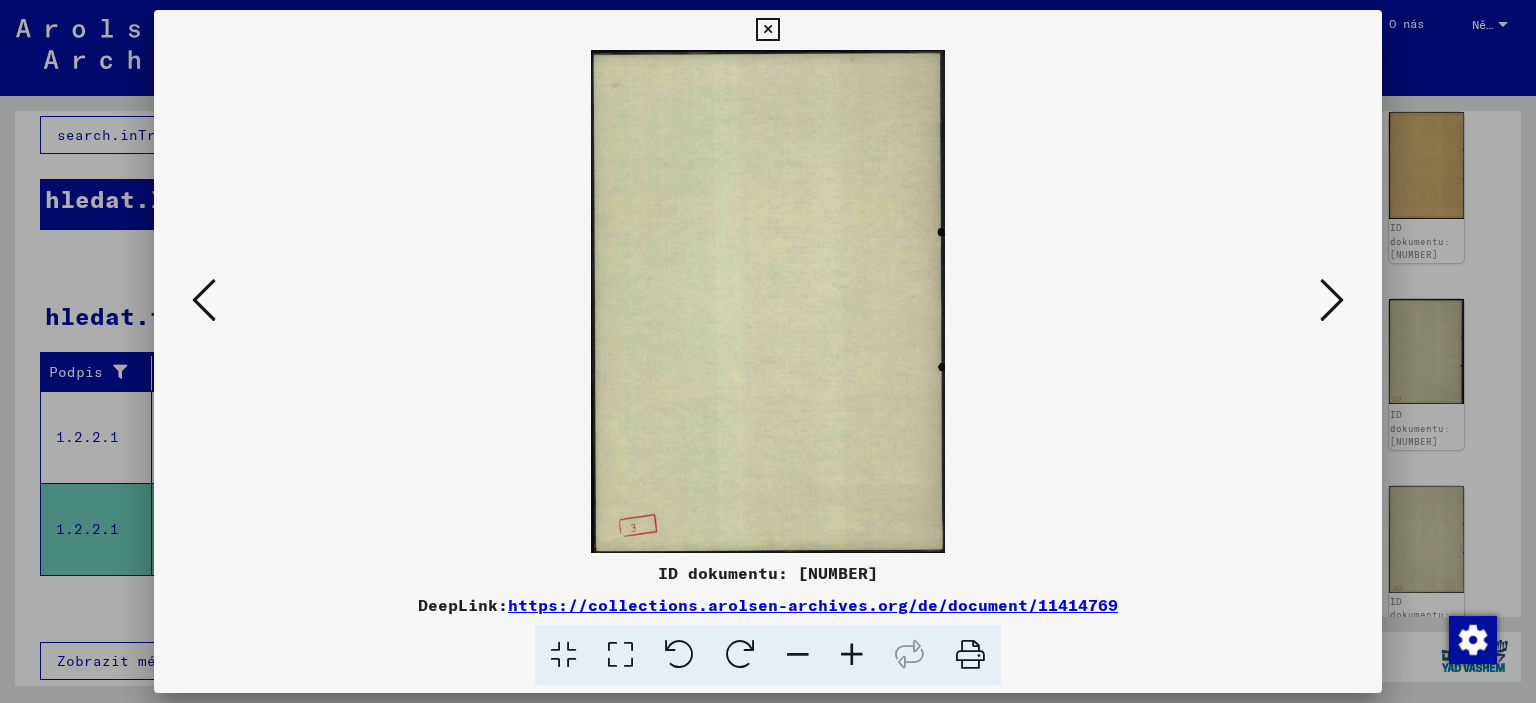 click at bounding box center (1332, 300) 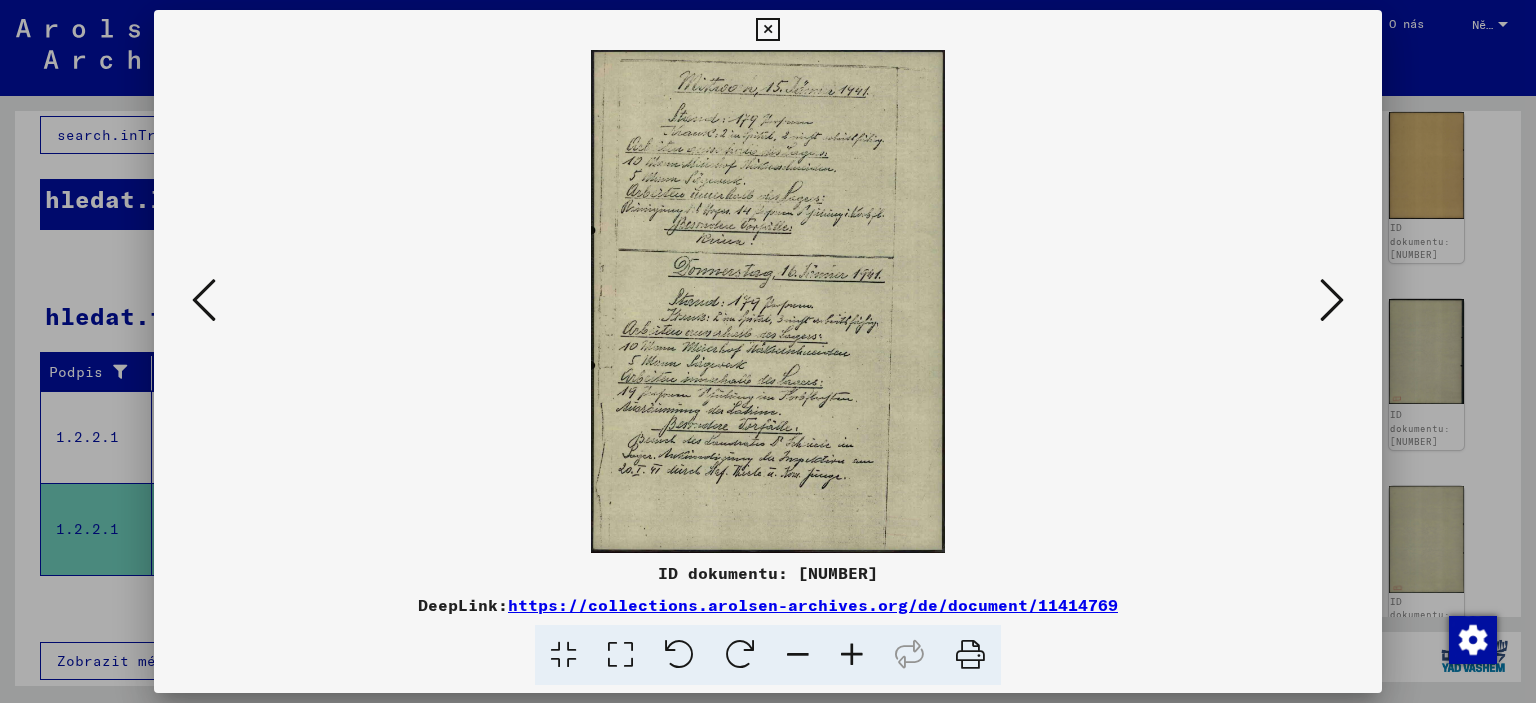 click at bounding box center (1332, 300) 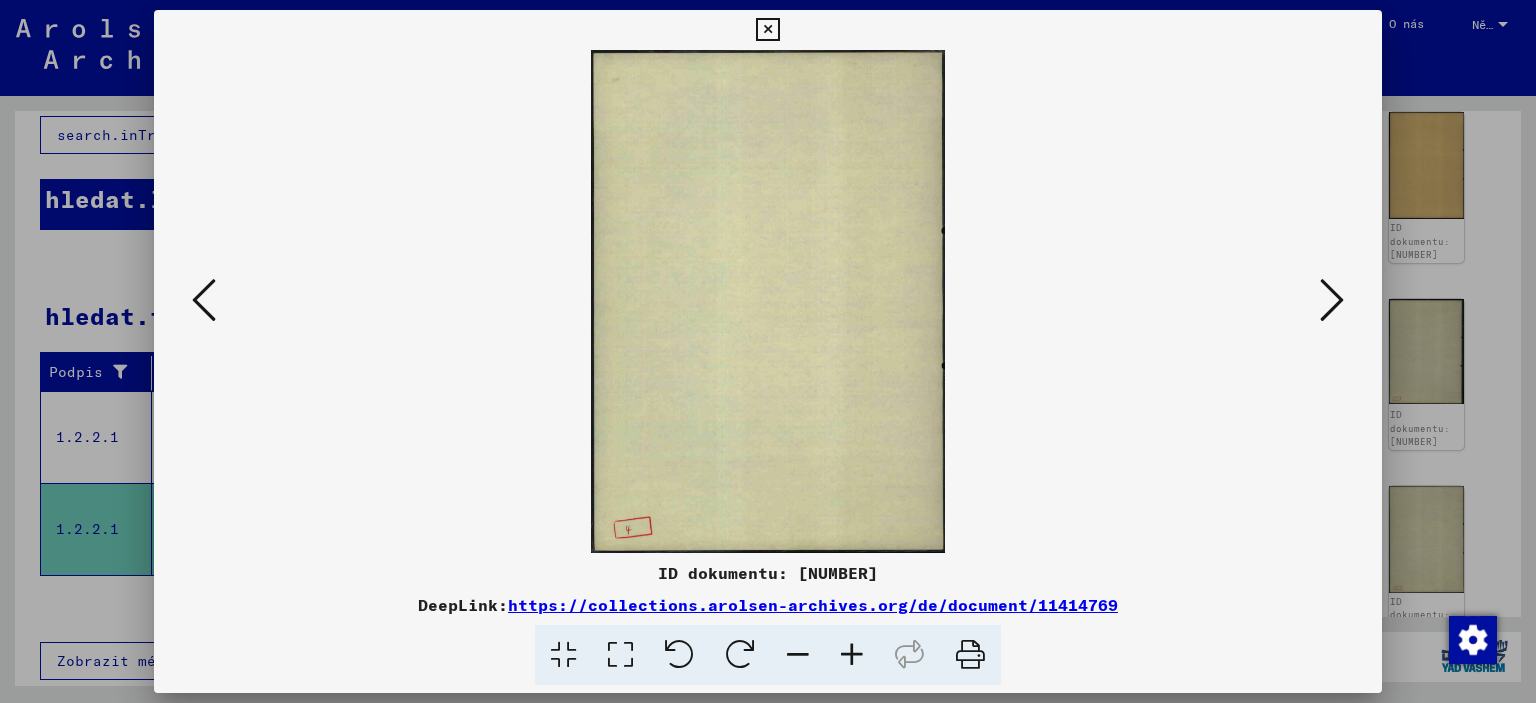 click at bounding box center (1332, 300) 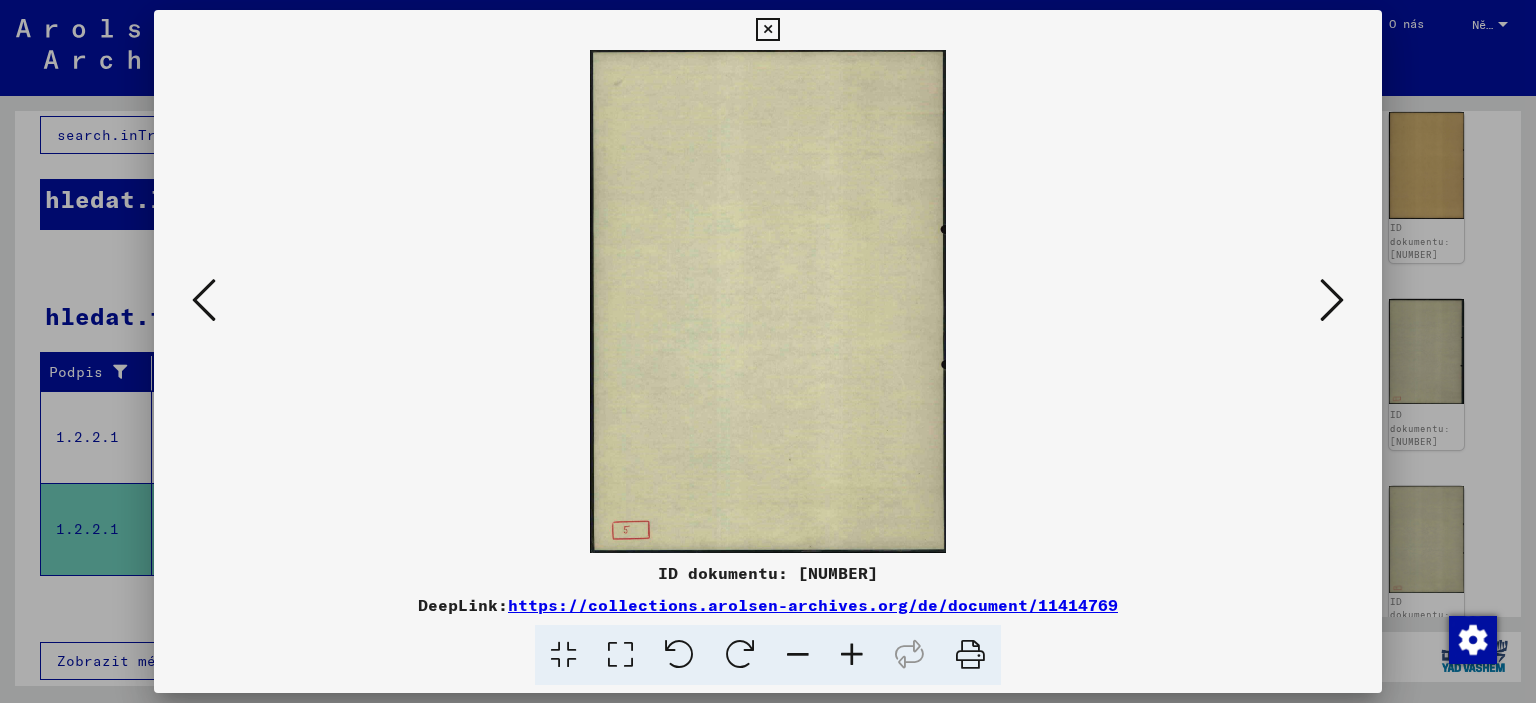 click at bounding box center (768, 351) 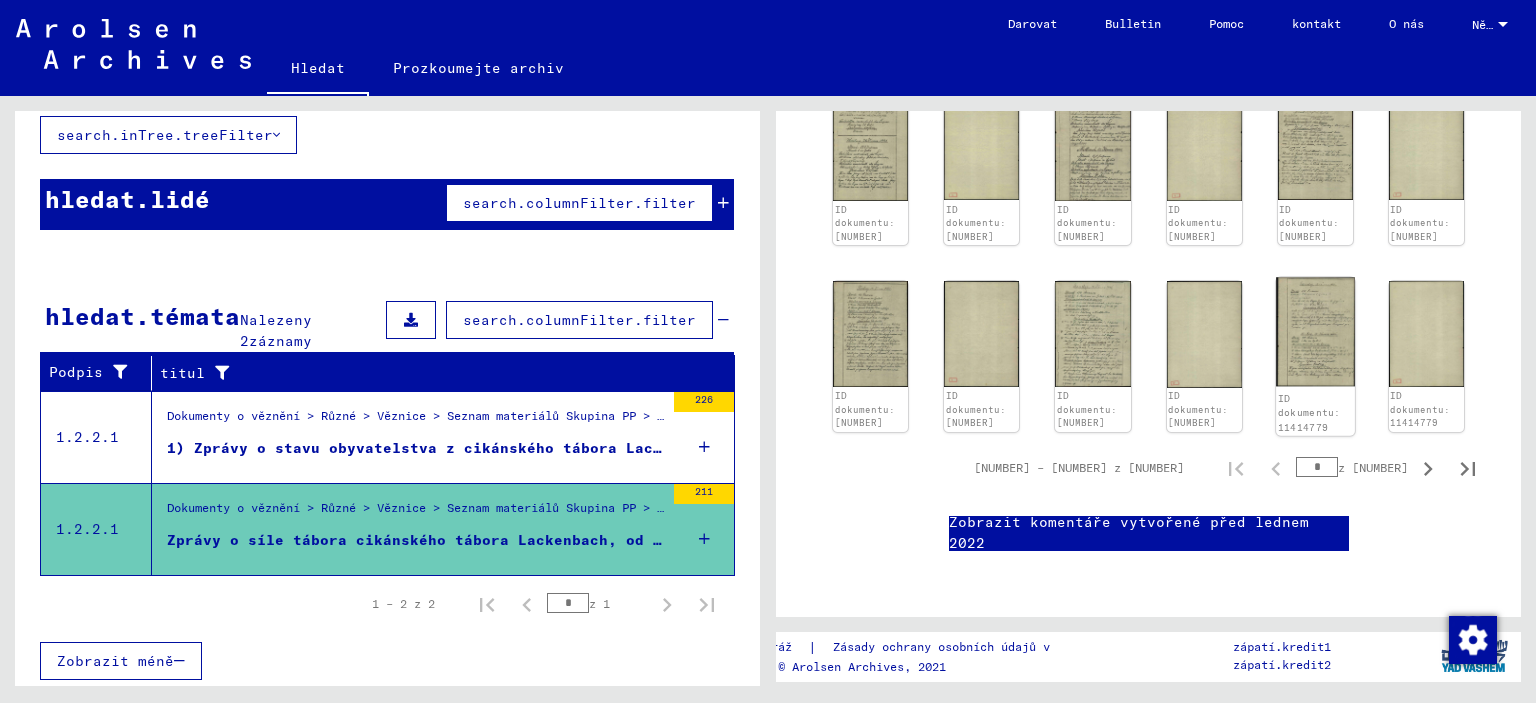 scroll, scrollTop: 1993, scrollLeft: 0, axis: vertical 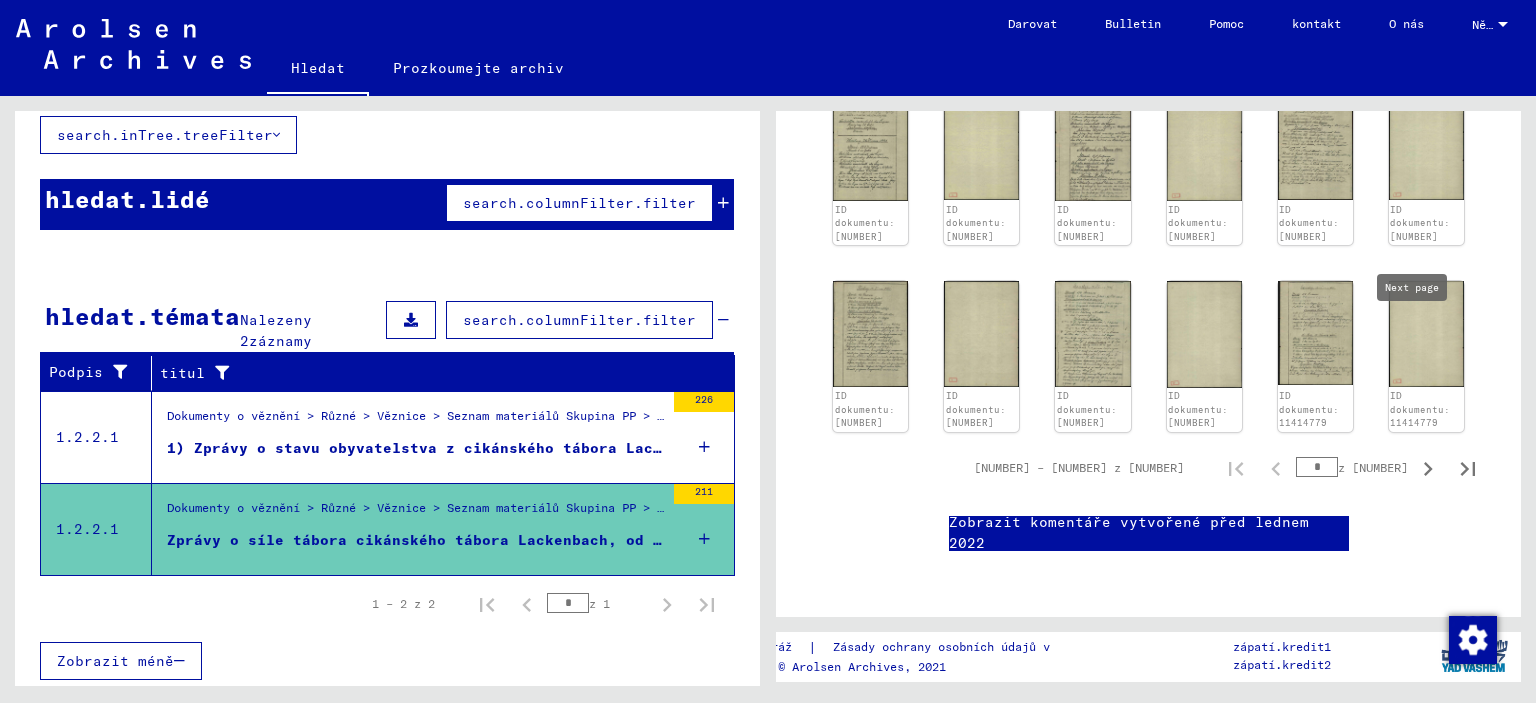 click 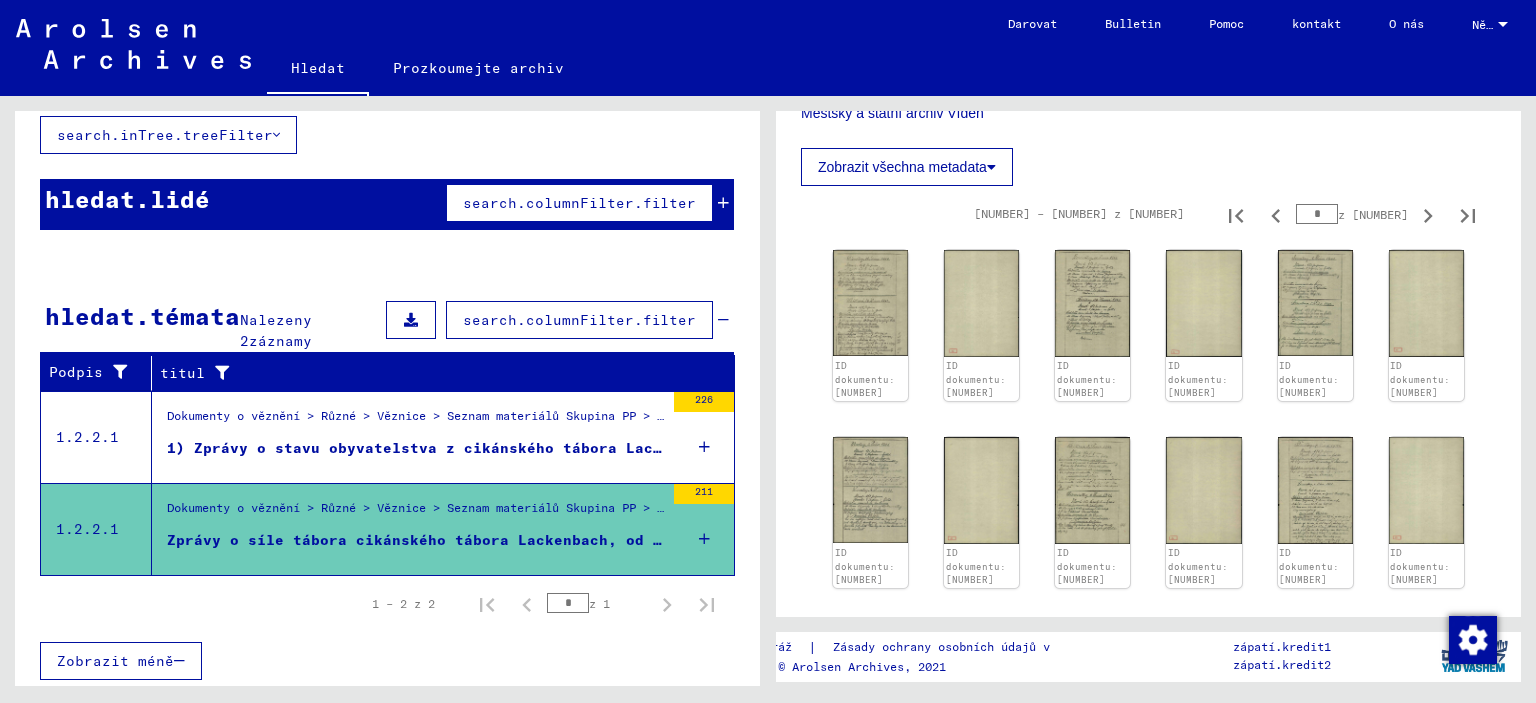 scroll, scrollTop: 708, scrollLeft: 0, axis: vertical 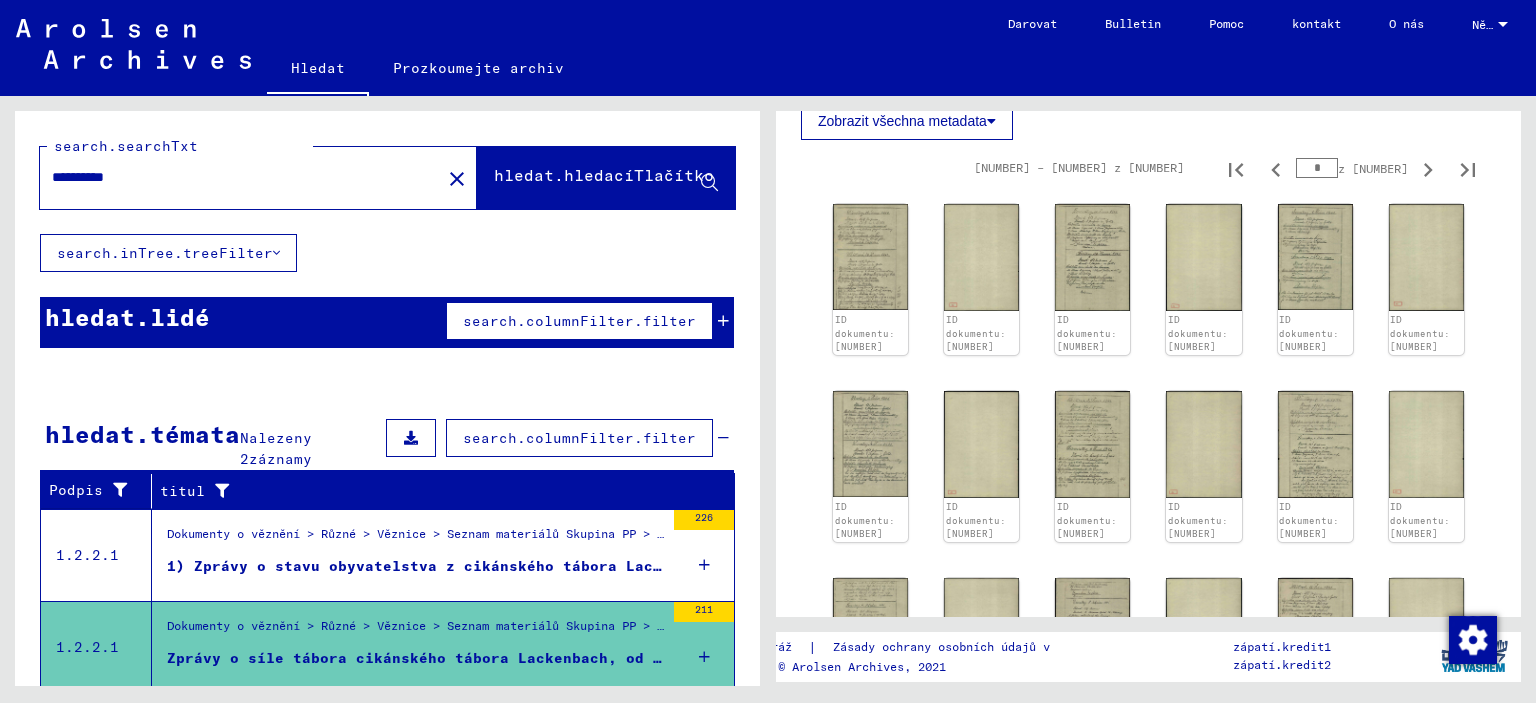 drag, startPoint x: 199, startPoint y: 172, endPoint x: 0, endPoint y: 183, distance: 199.30379 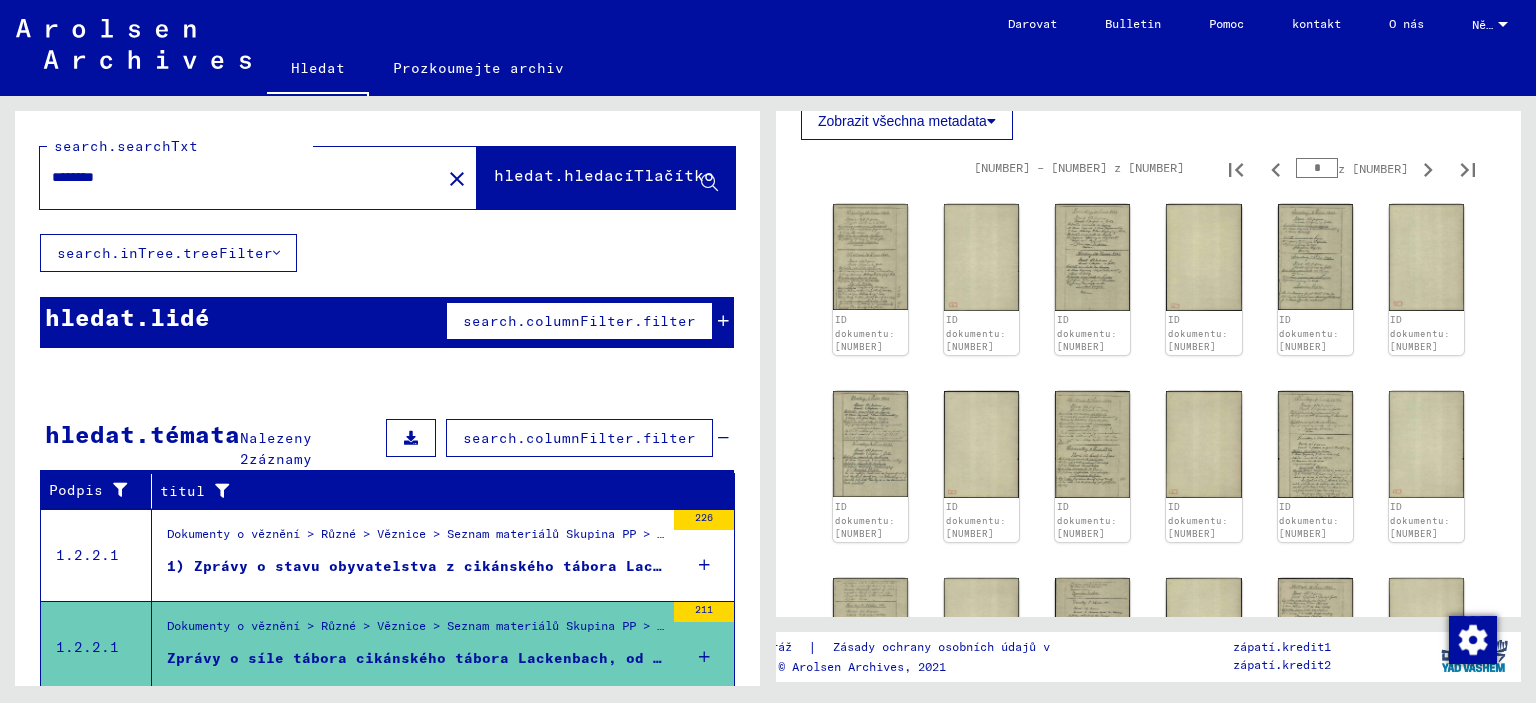 type on "********" 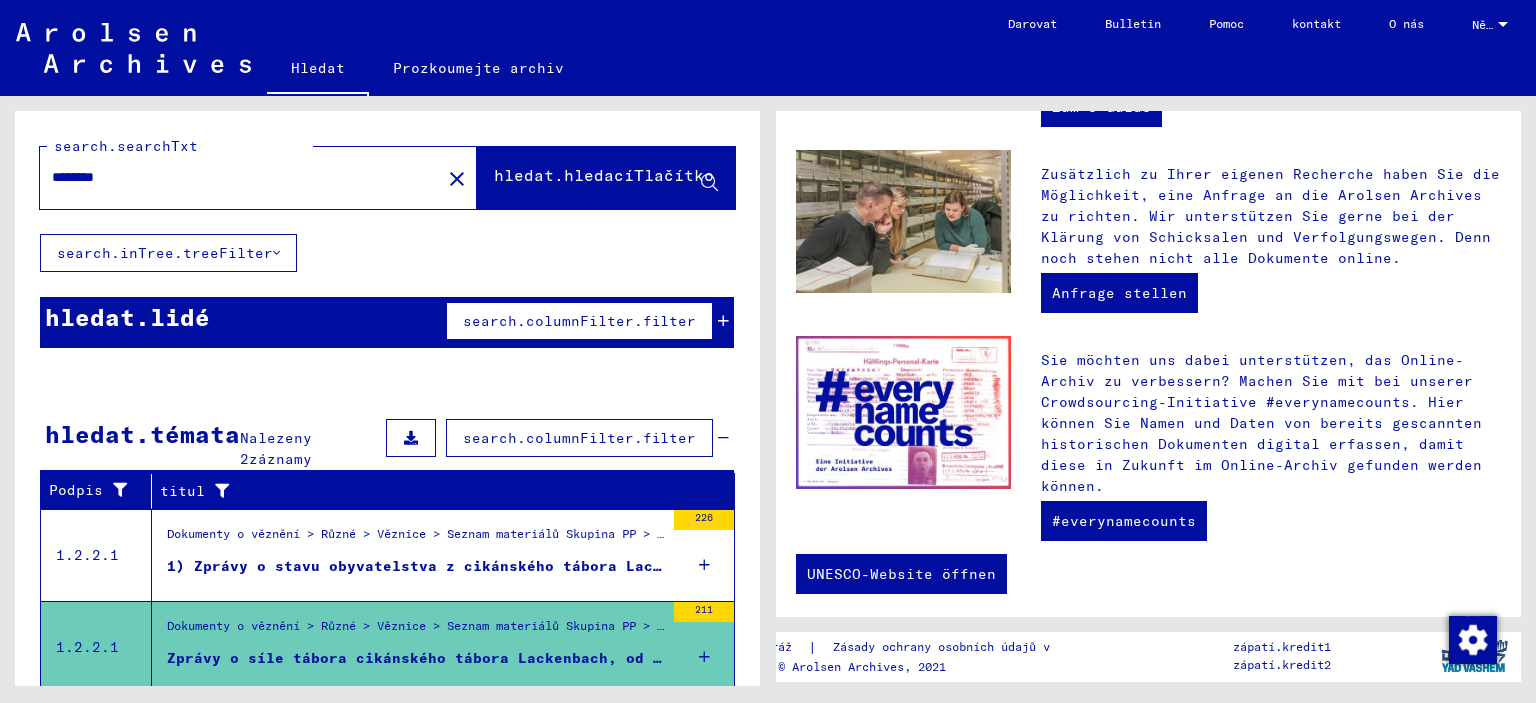 scroll, scrollTop: 0, scrollLeft: 0, axis: both 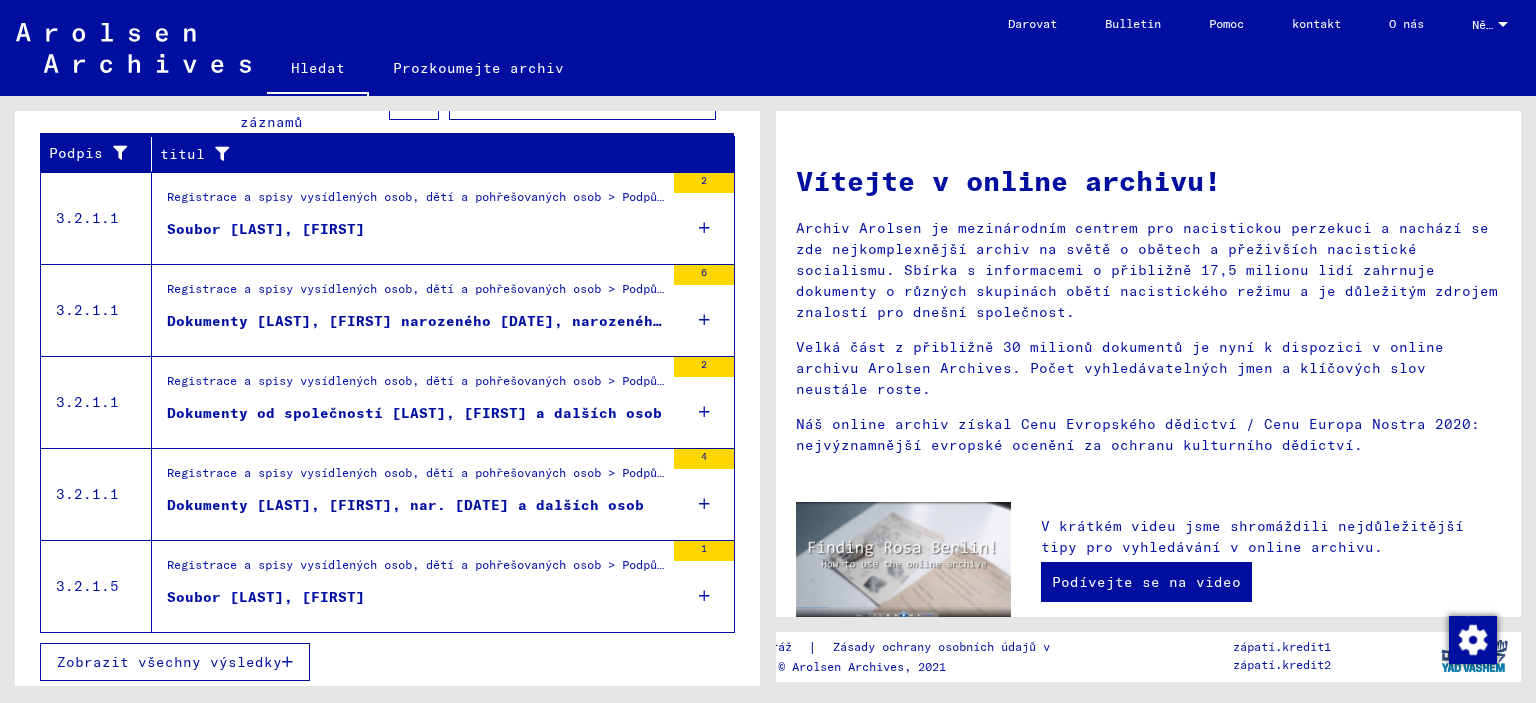 click on "Zobrazit všechny výsledky" at bounding box center [169, 662] 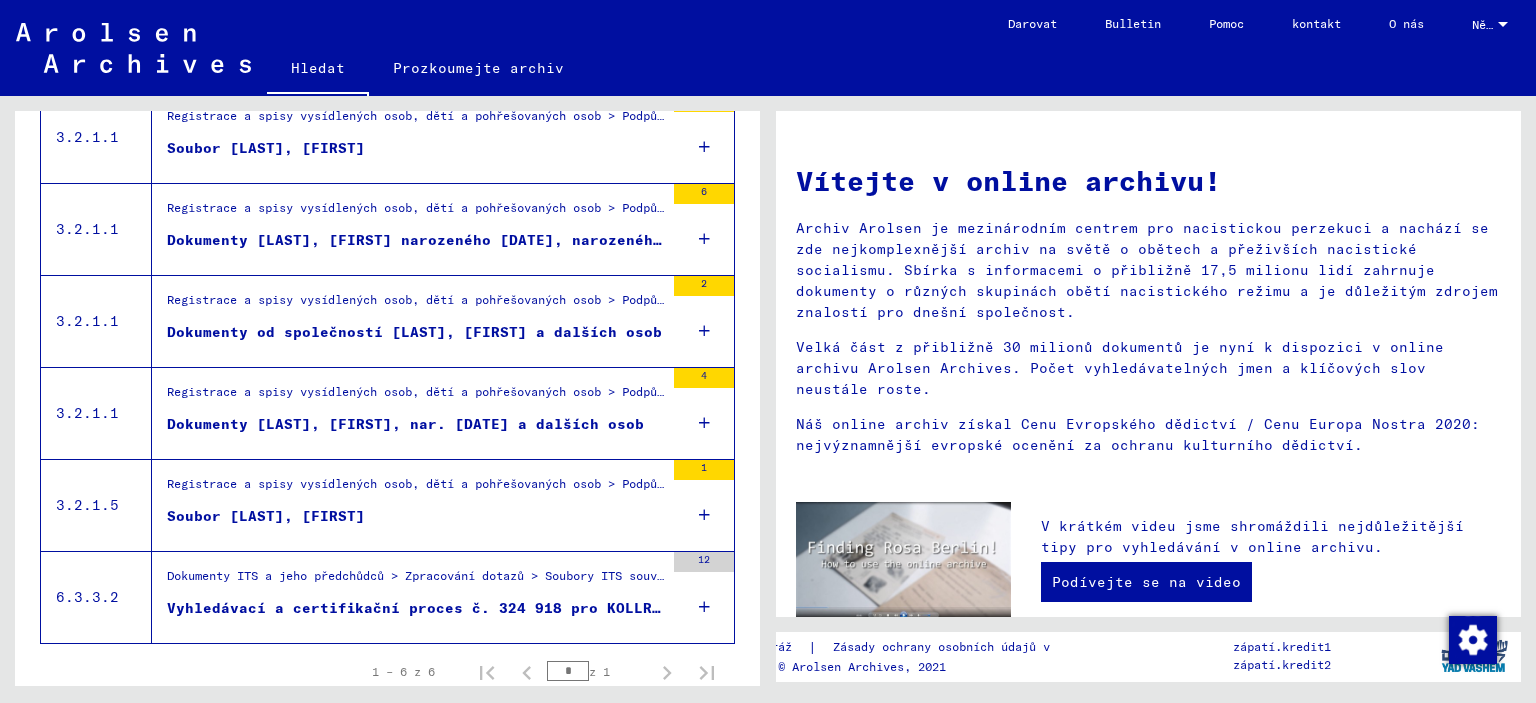 scroll, scrollTop: 485, scrollLeft: 0, axis: vertical 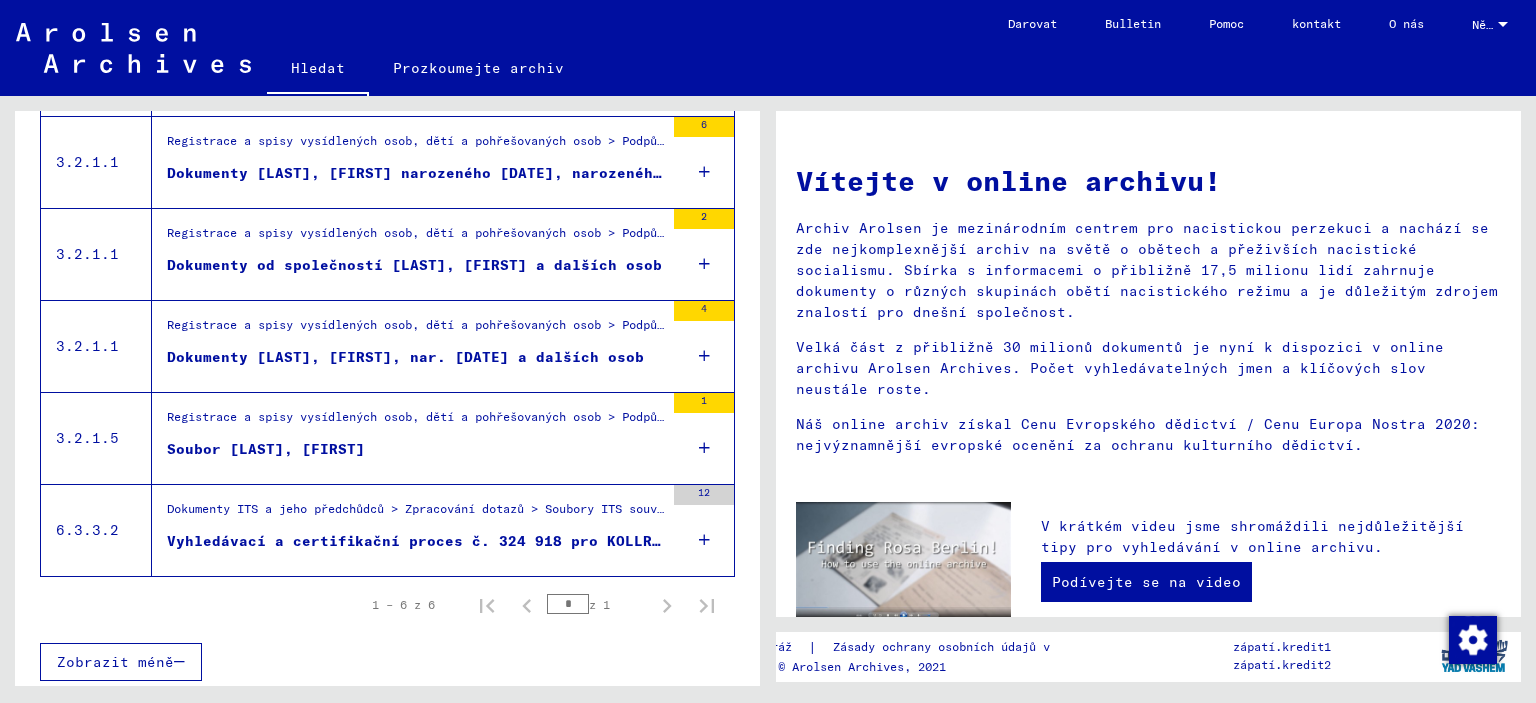 click on "Dokumenty ITS a jeho předchůdců > Zpracování dotazů > Soubory ITS související s případy od roku 1947 > Evidence případů T/D > Vyhledávací a certifikační procesy s čísly (T/D) od 250 000 do 499 999 > Vyhledávací a certifikační procesy s čísly (T/D) od 324 500 do 324 999 Vyhledávací a certifikační proces č. 324 918 pro [LAST], [FIRST], nar. [DATE]" at bounding box center [408, 530] 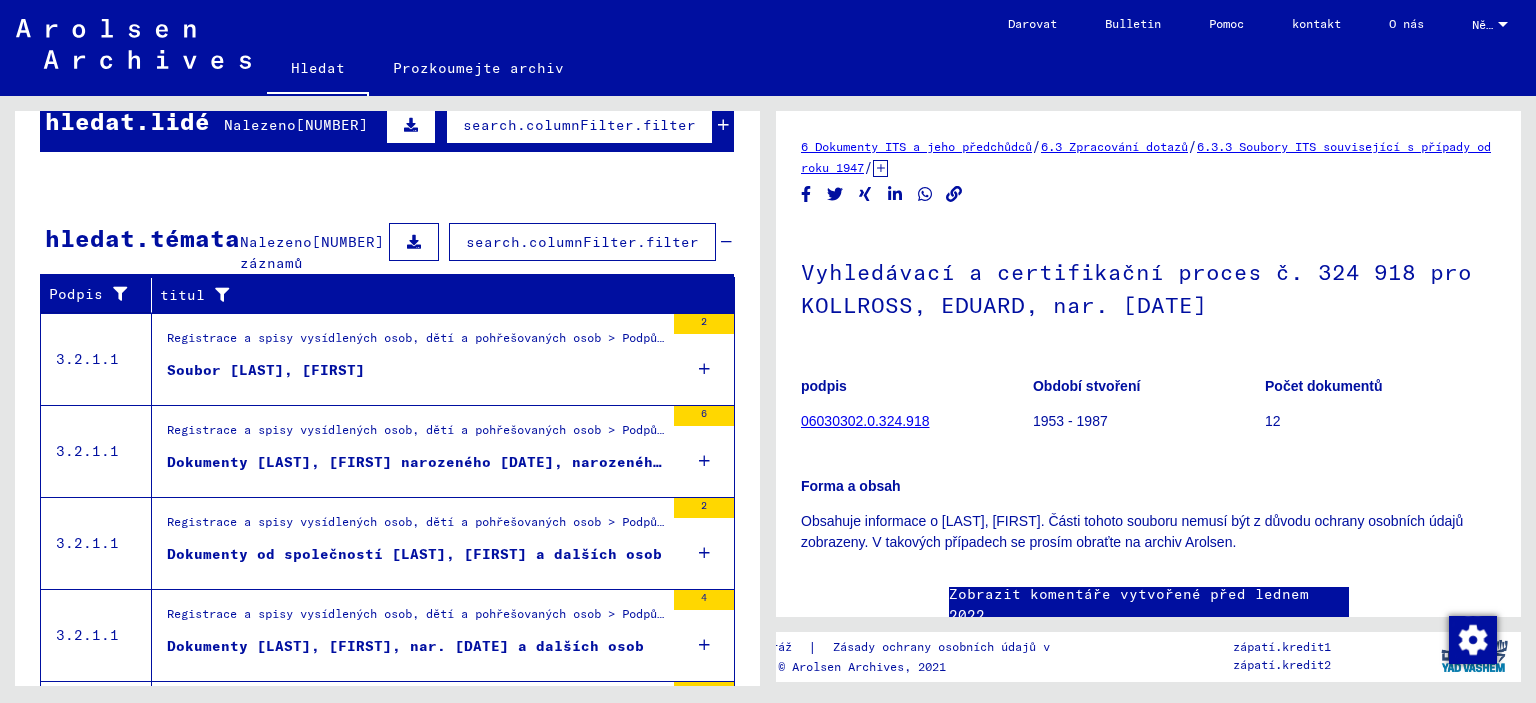 scroll, scrollTop: 0, scrollLeft: 0, axis: both 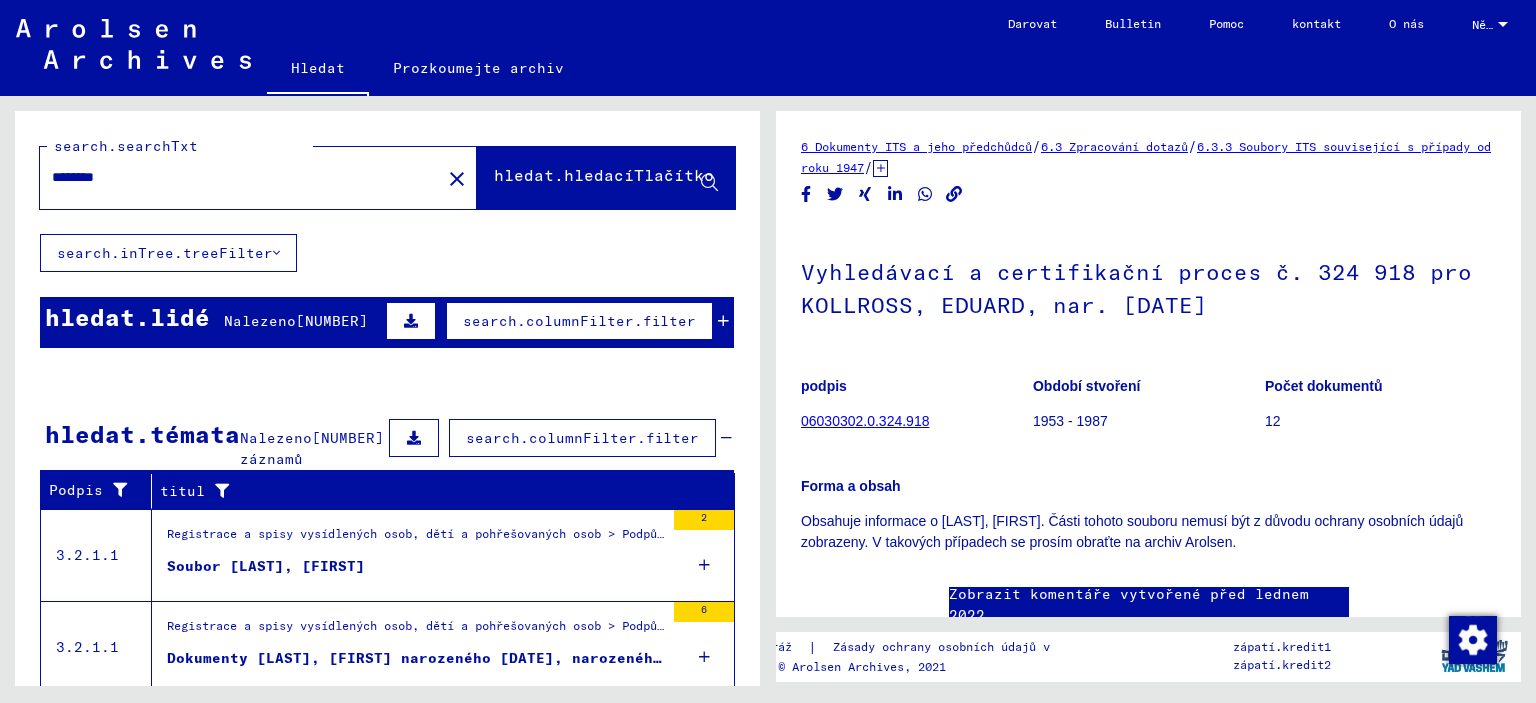 click on "[NUMBER]" at bounding box center (332, 321) 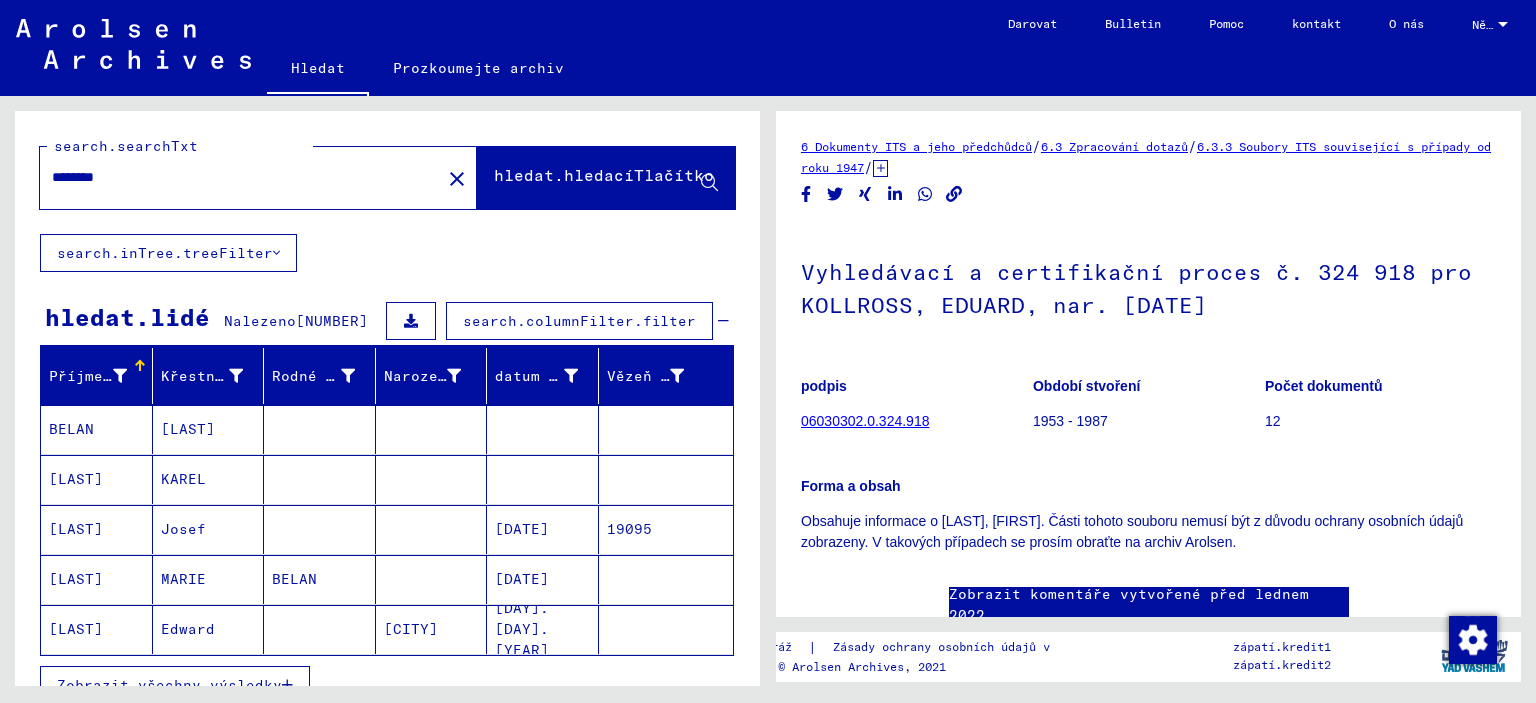 drag, startPoint x: 212, startPoint y: 181, endPoint x: 0, endPoint y: 191, distance: 212.23572 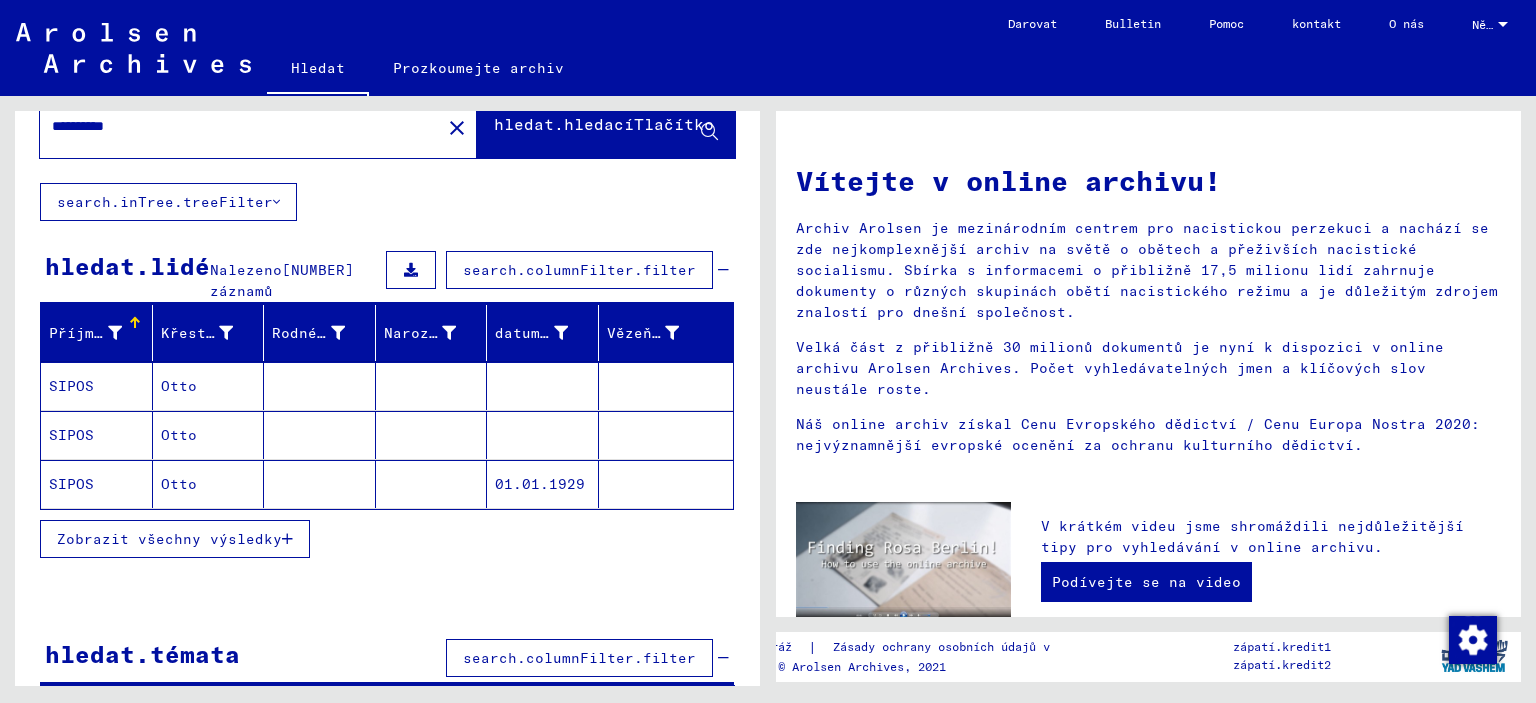 scroll, scrollTop: 74, scrollLeft: 0, axis: vertical 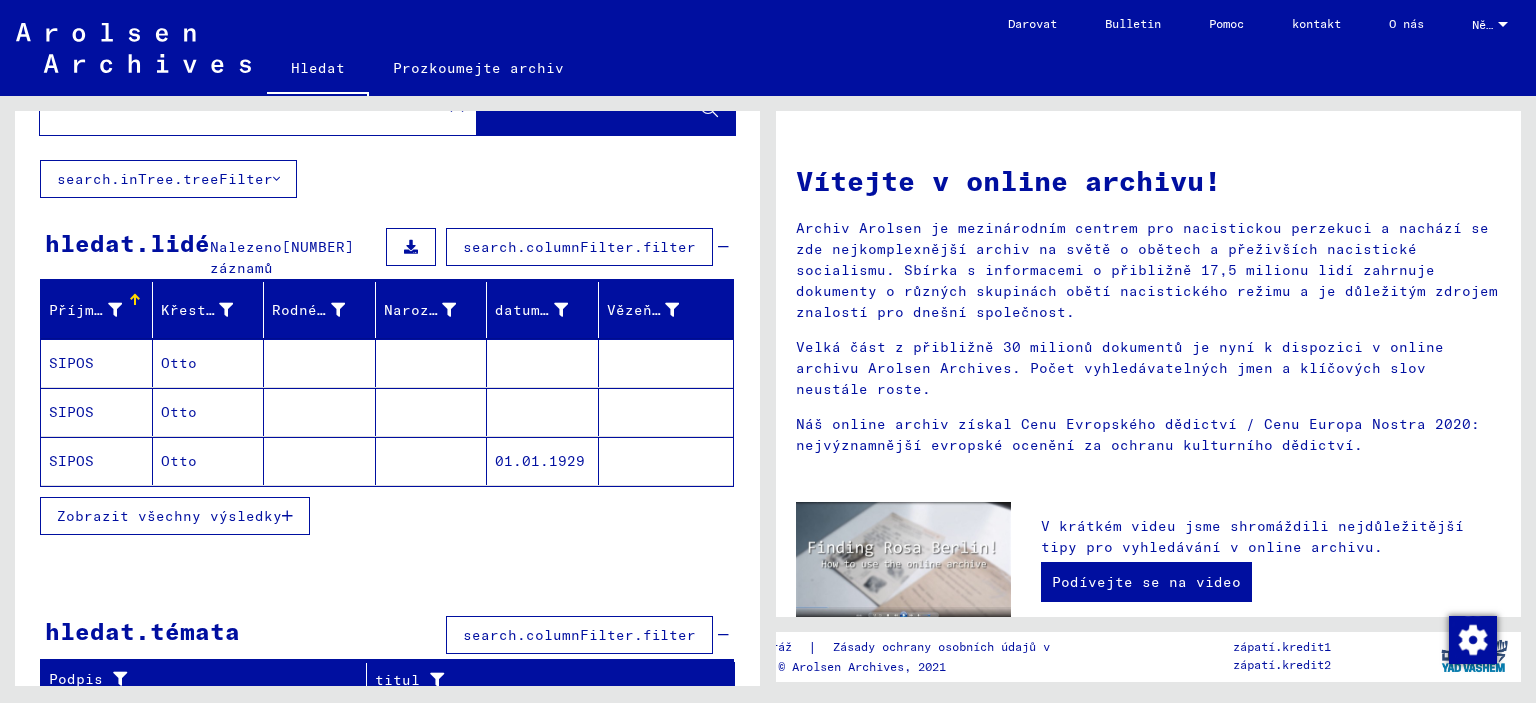 click at bounding box center [320, 412] 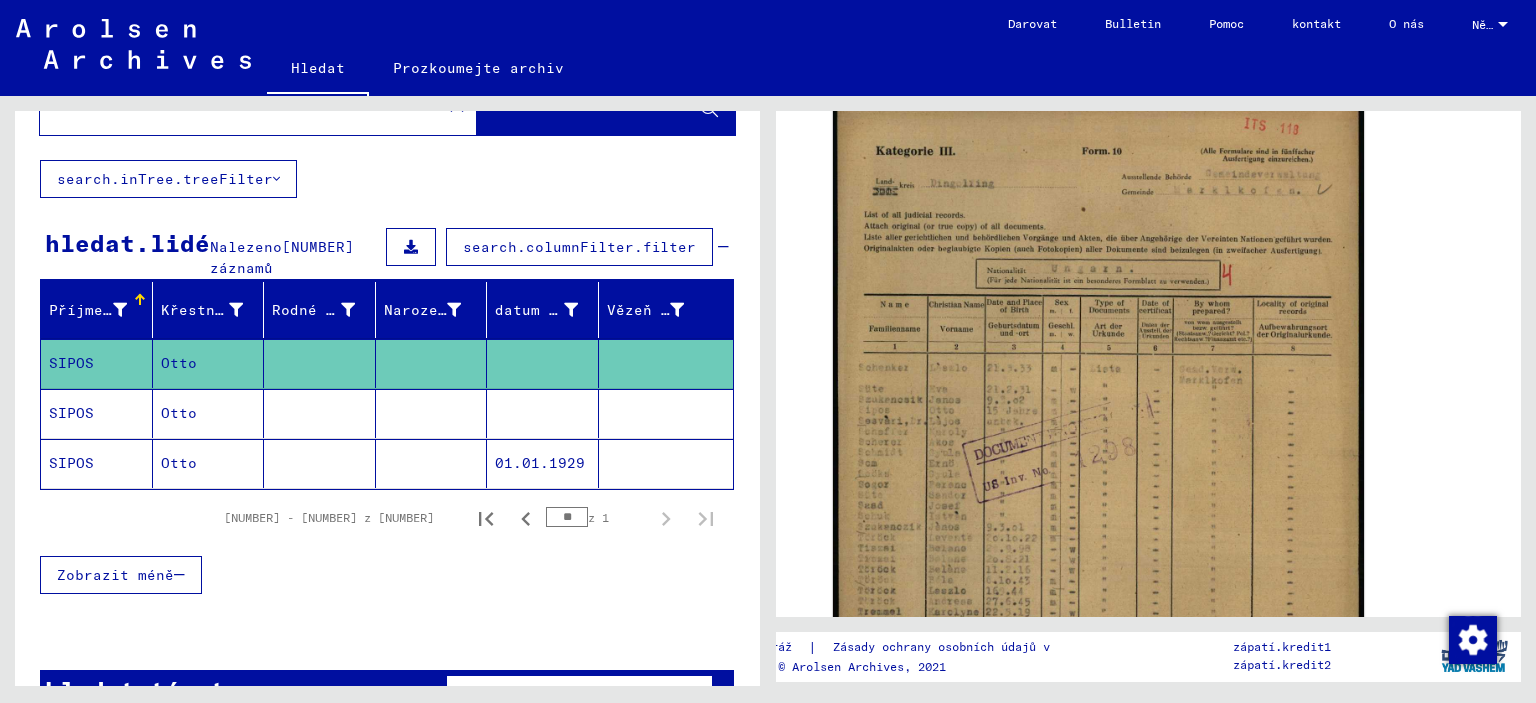 scroll, scrollTop: 400, scrollLeft: 0, axis: vertical 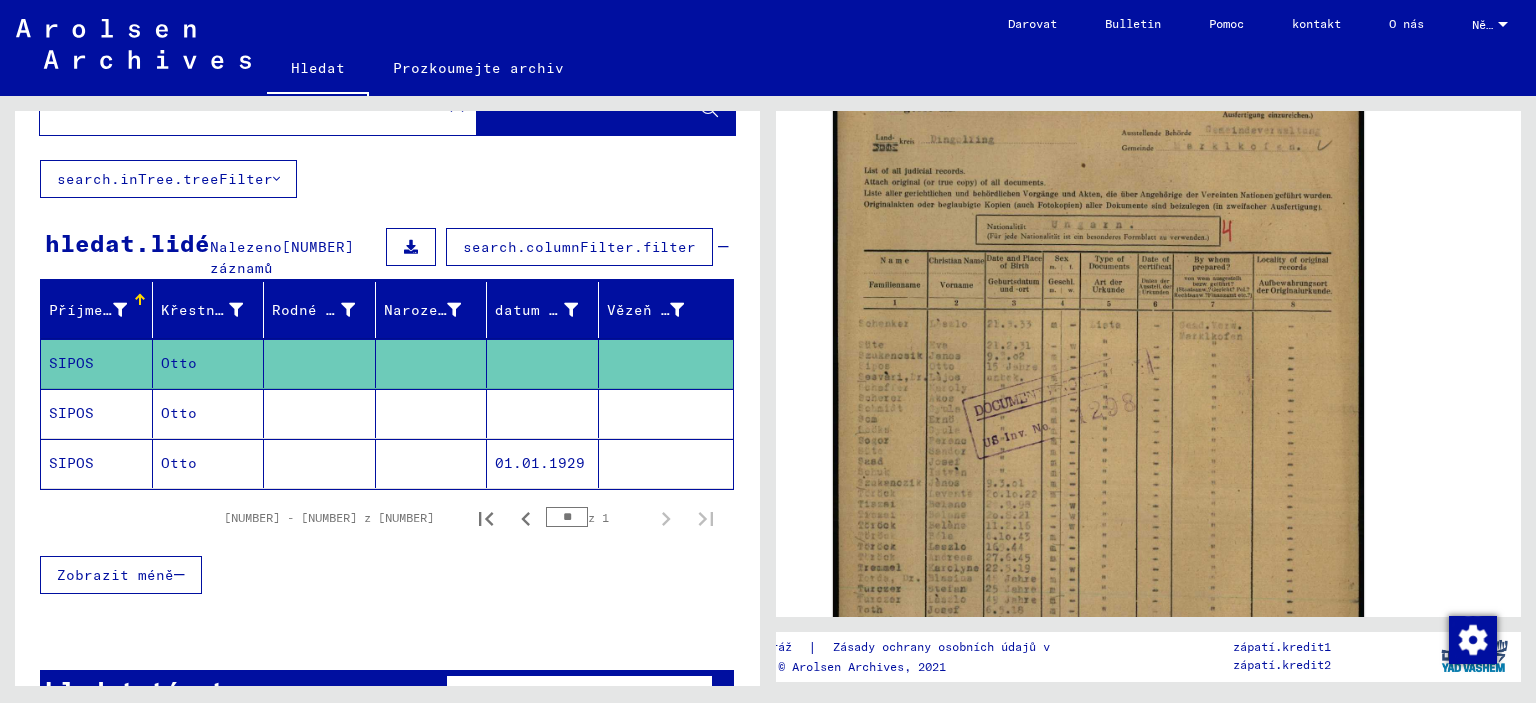 click at bounding box center [320, 463] 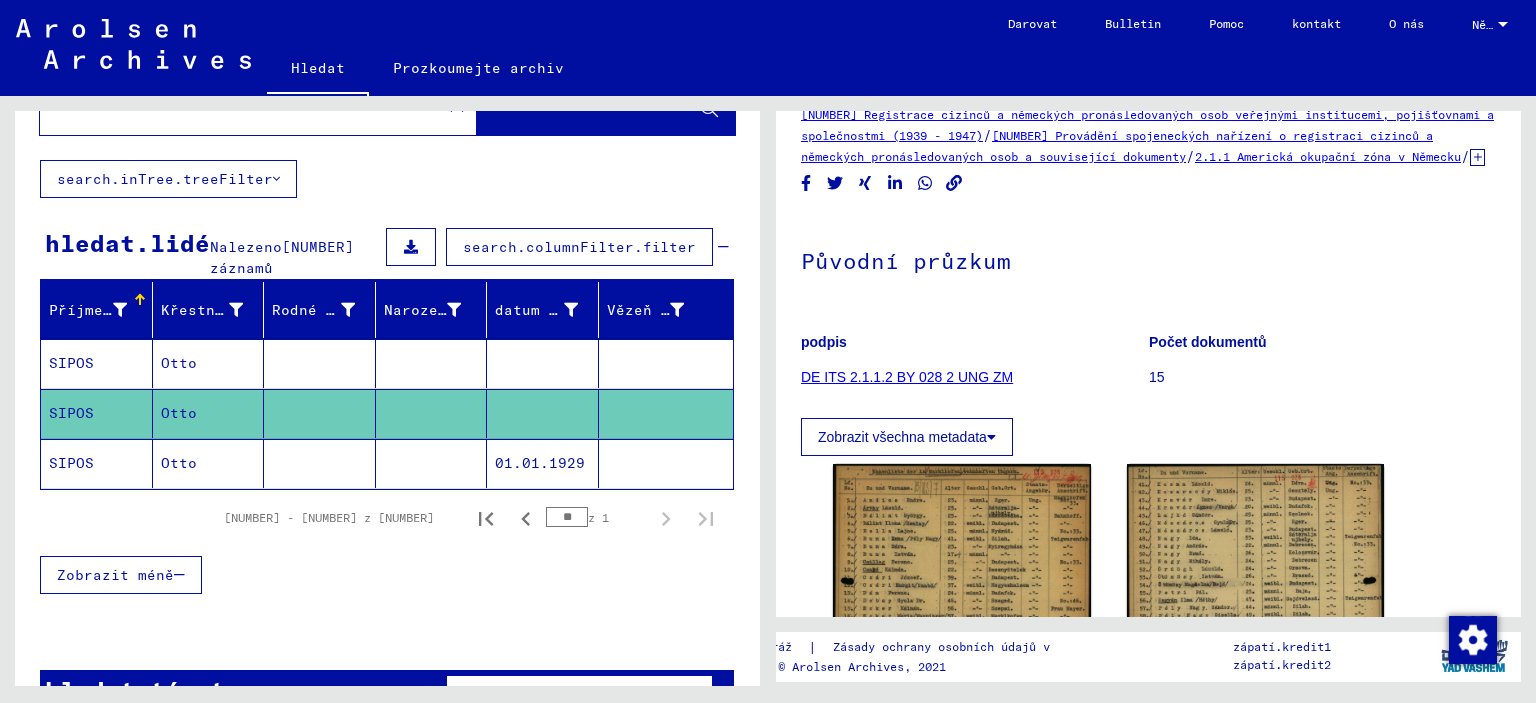 scroll, scrollTop: 400, scrollLeft: 0, axis: vertical 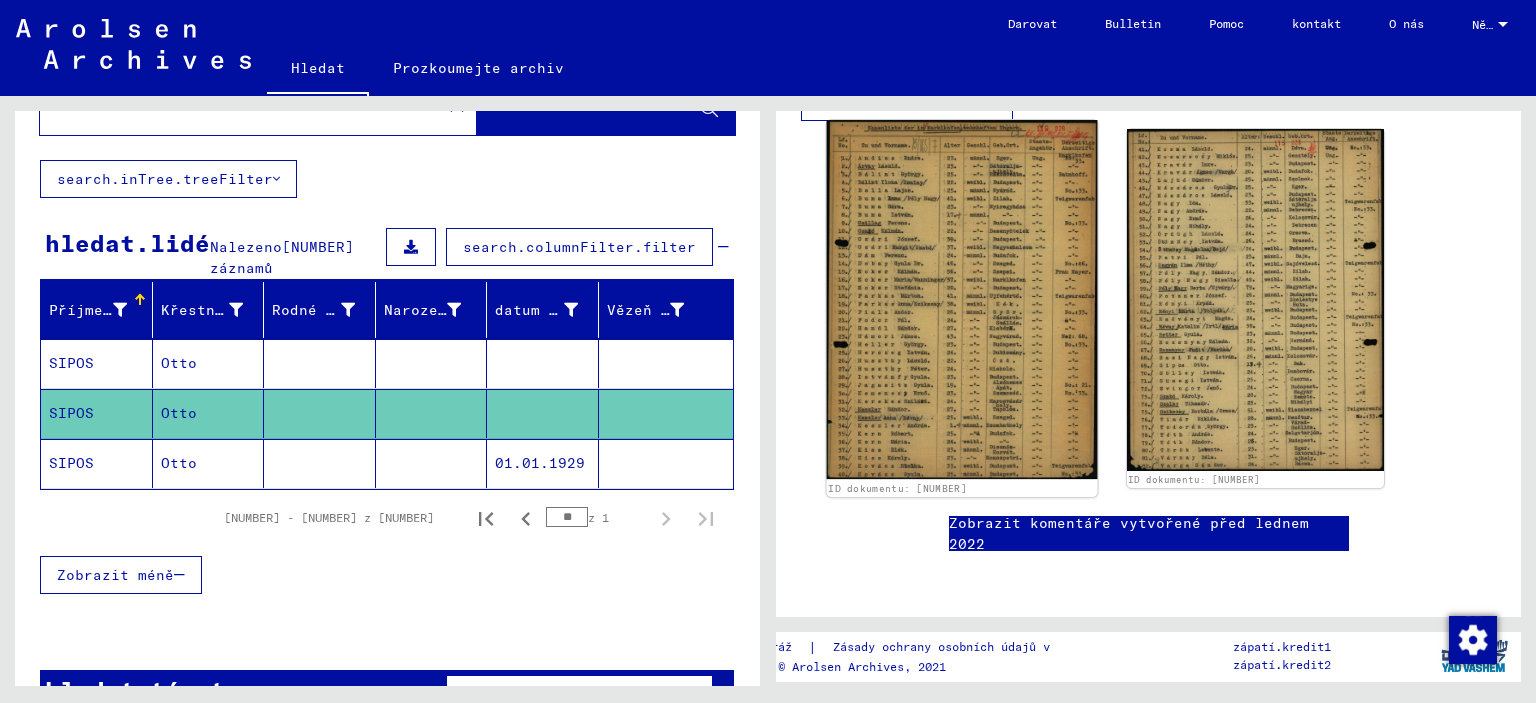 click 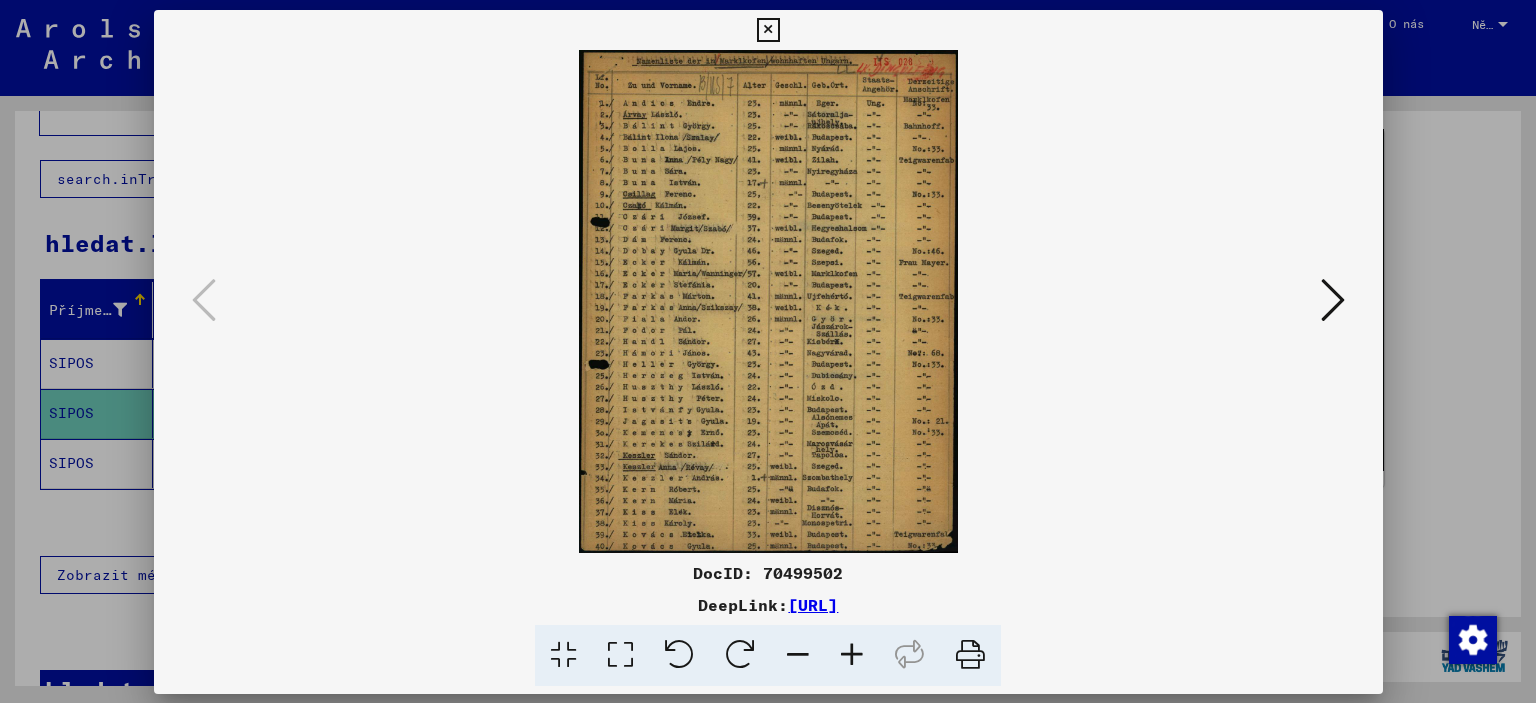 scroll, scrollTop: 399, scrollLeft: 0, axis: vertical 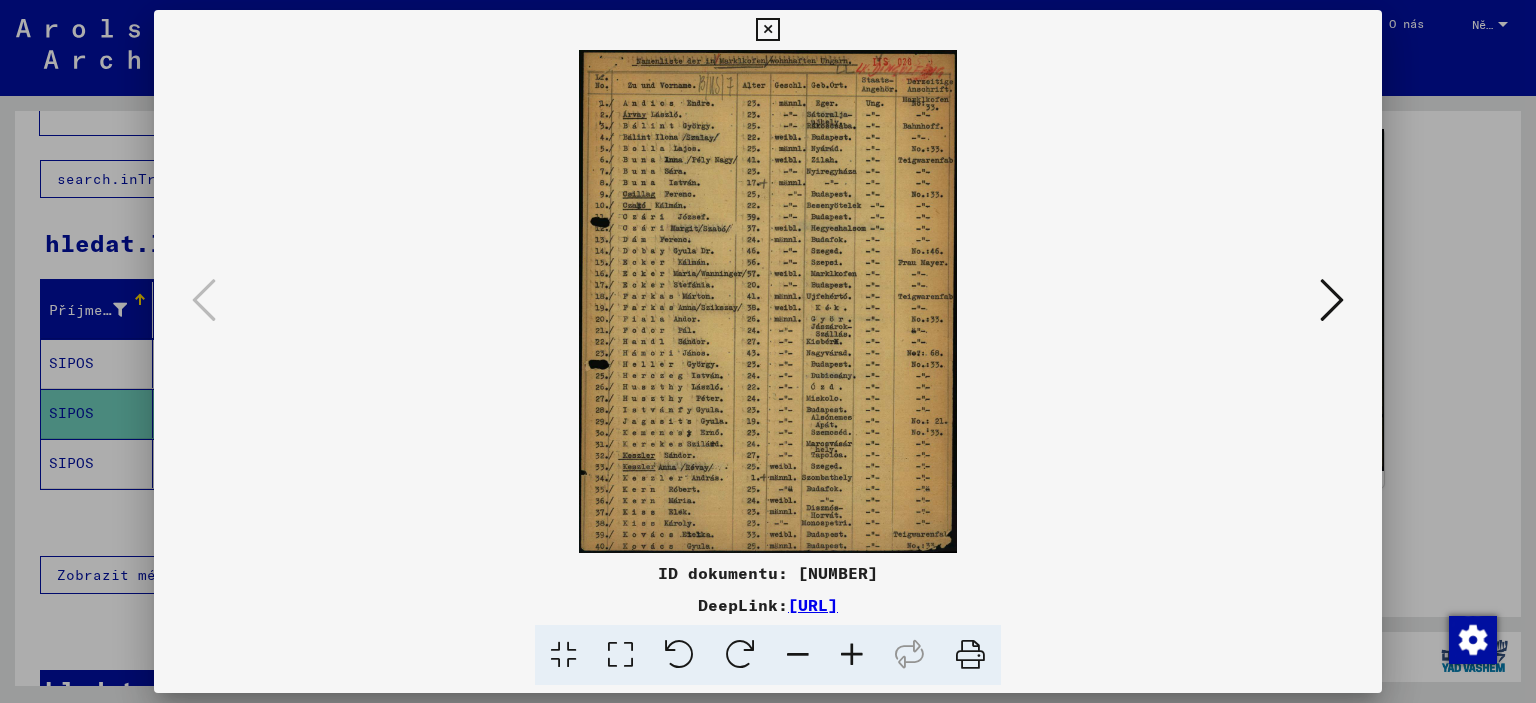 click at bounding box center (852, 655) 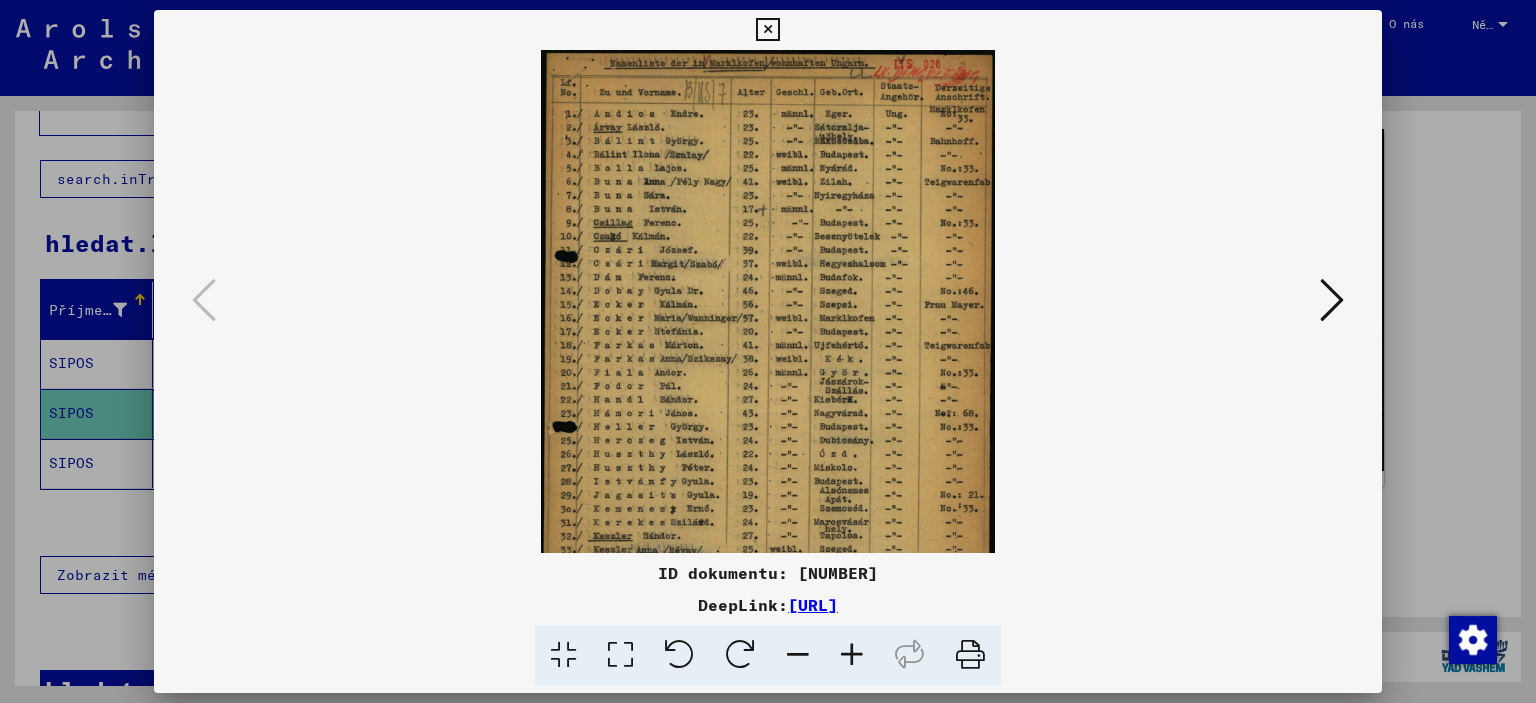 click at bounding box center (852, 655) 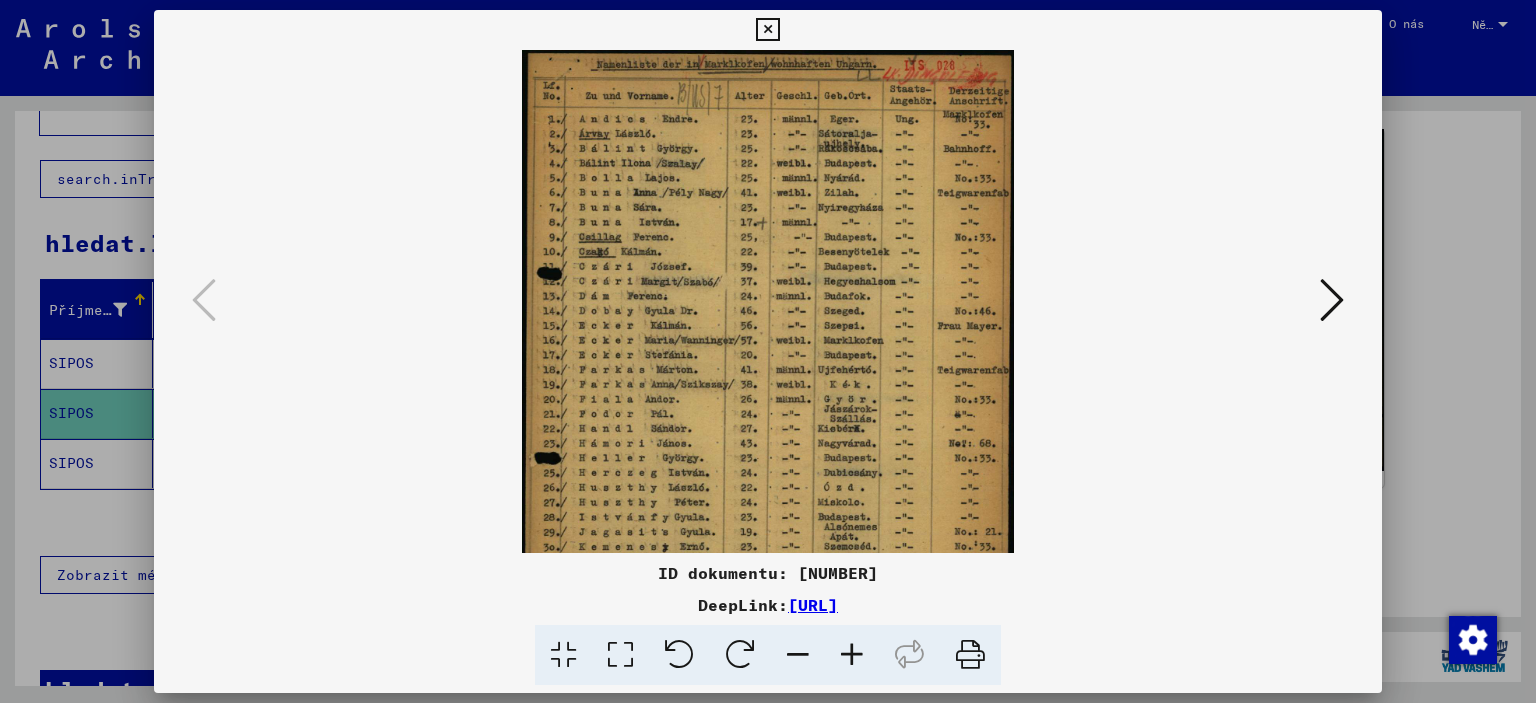 click at bounding box center [852, 655] 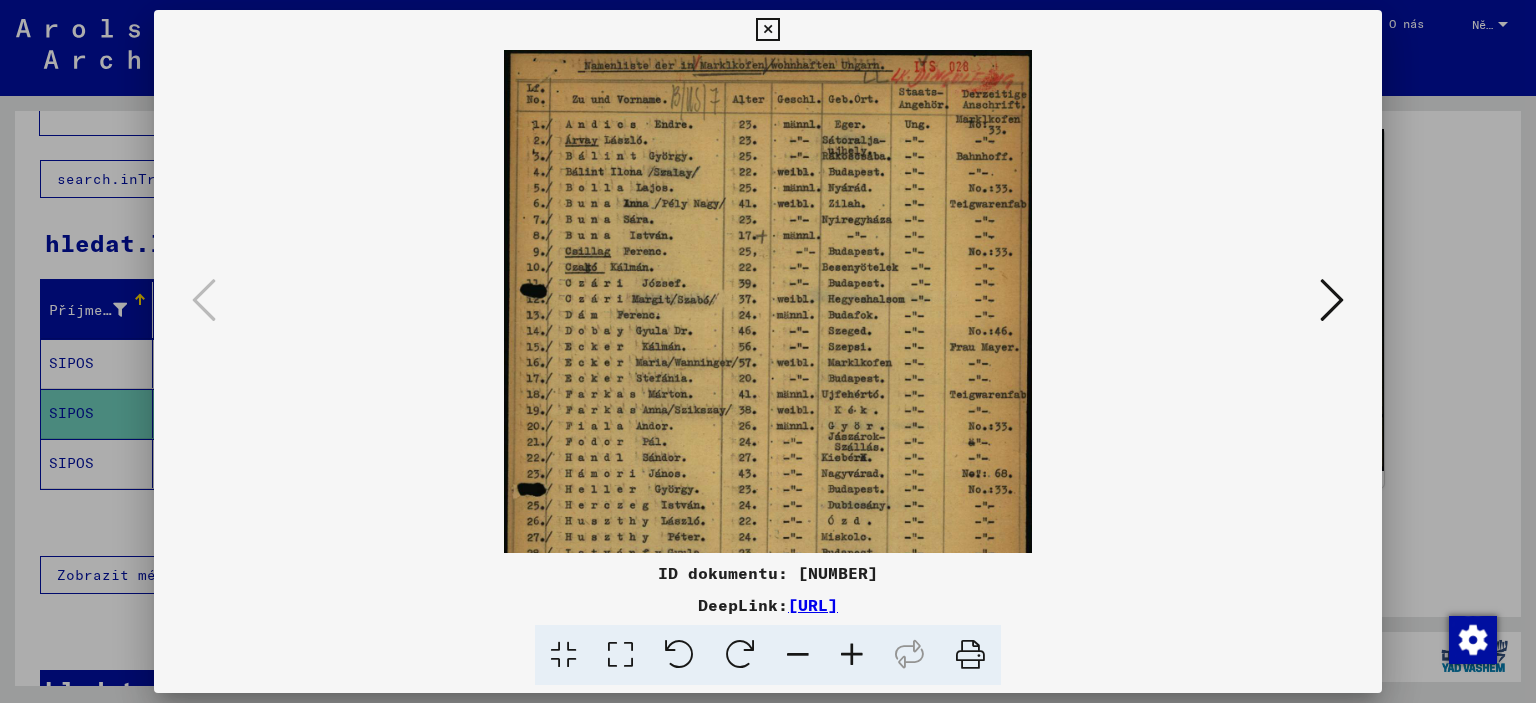 click at bounding box center [852, 655] 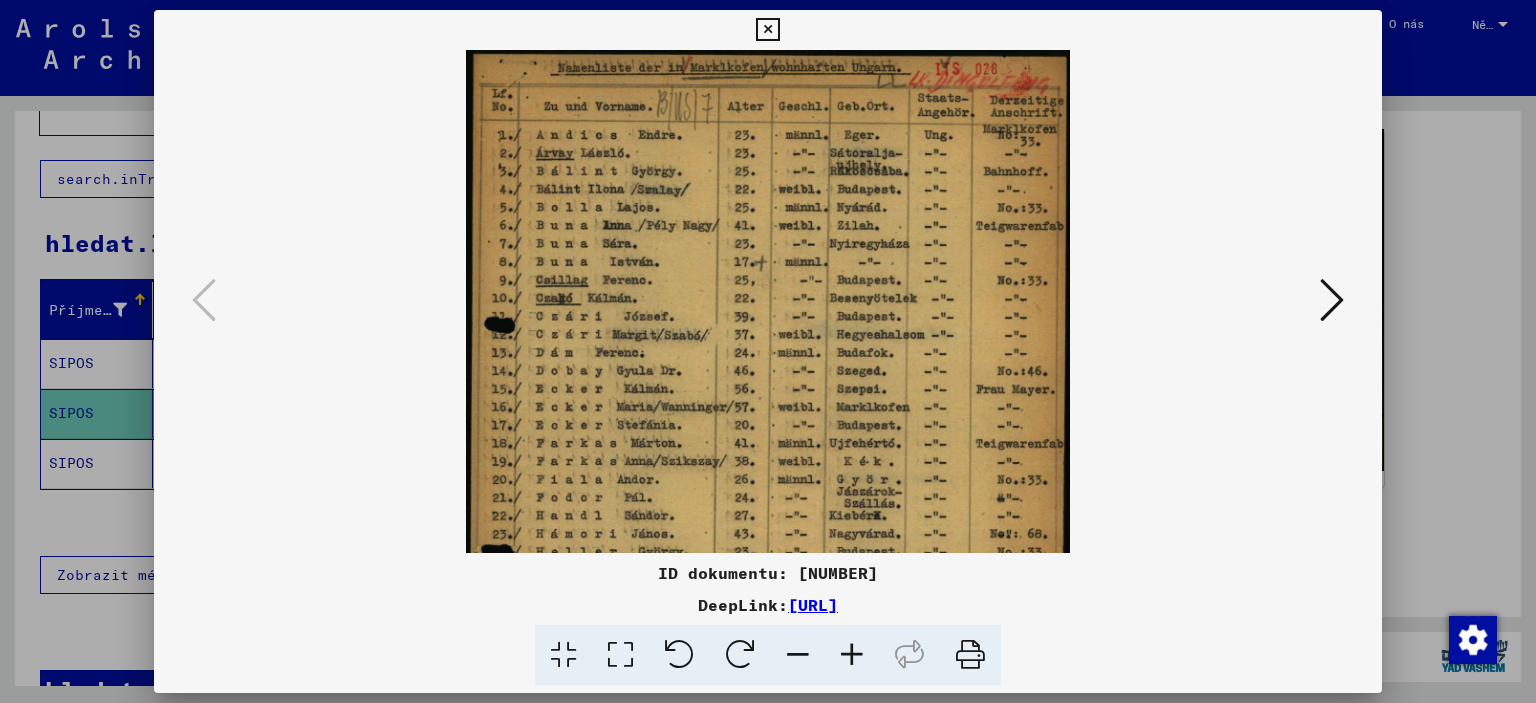 click at bounding box center [852, 655] 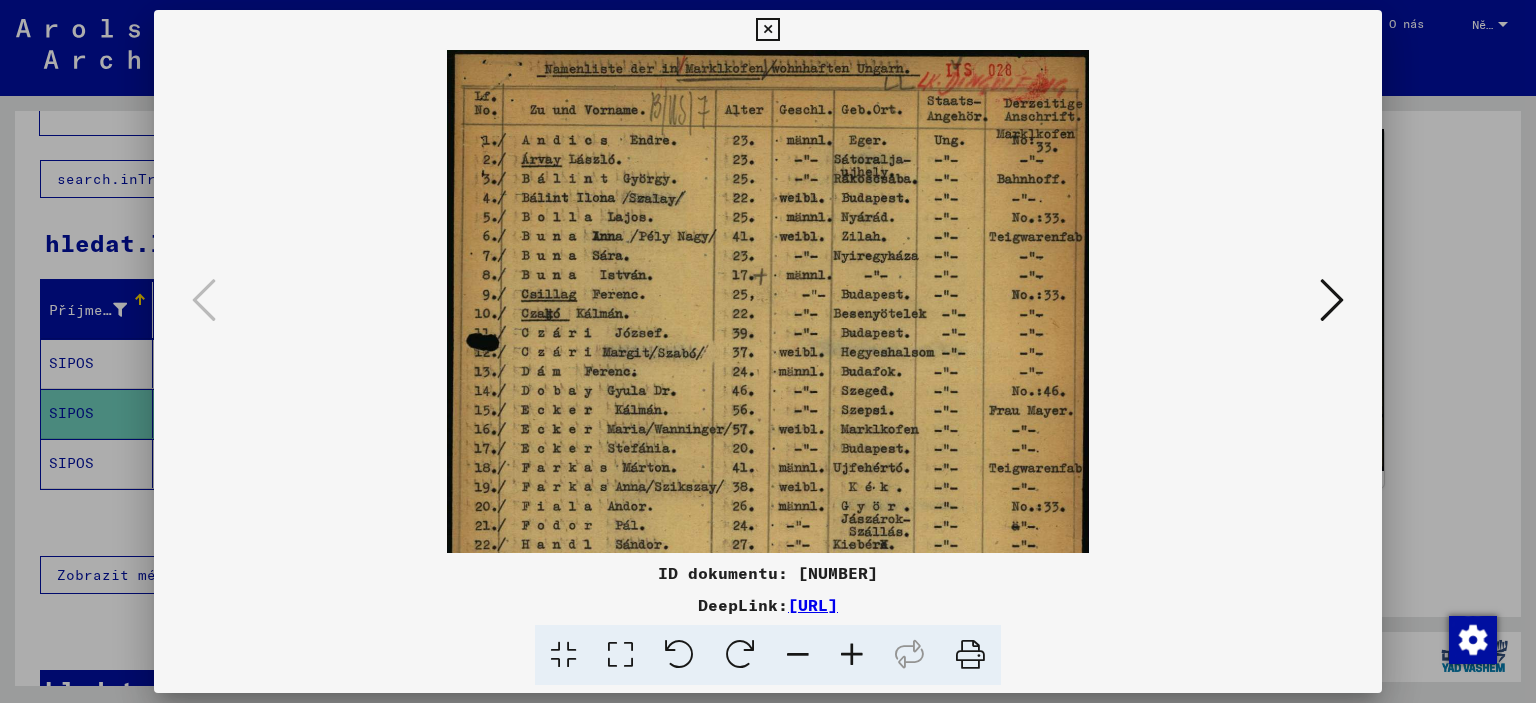 click at bounding box center (852, 655) 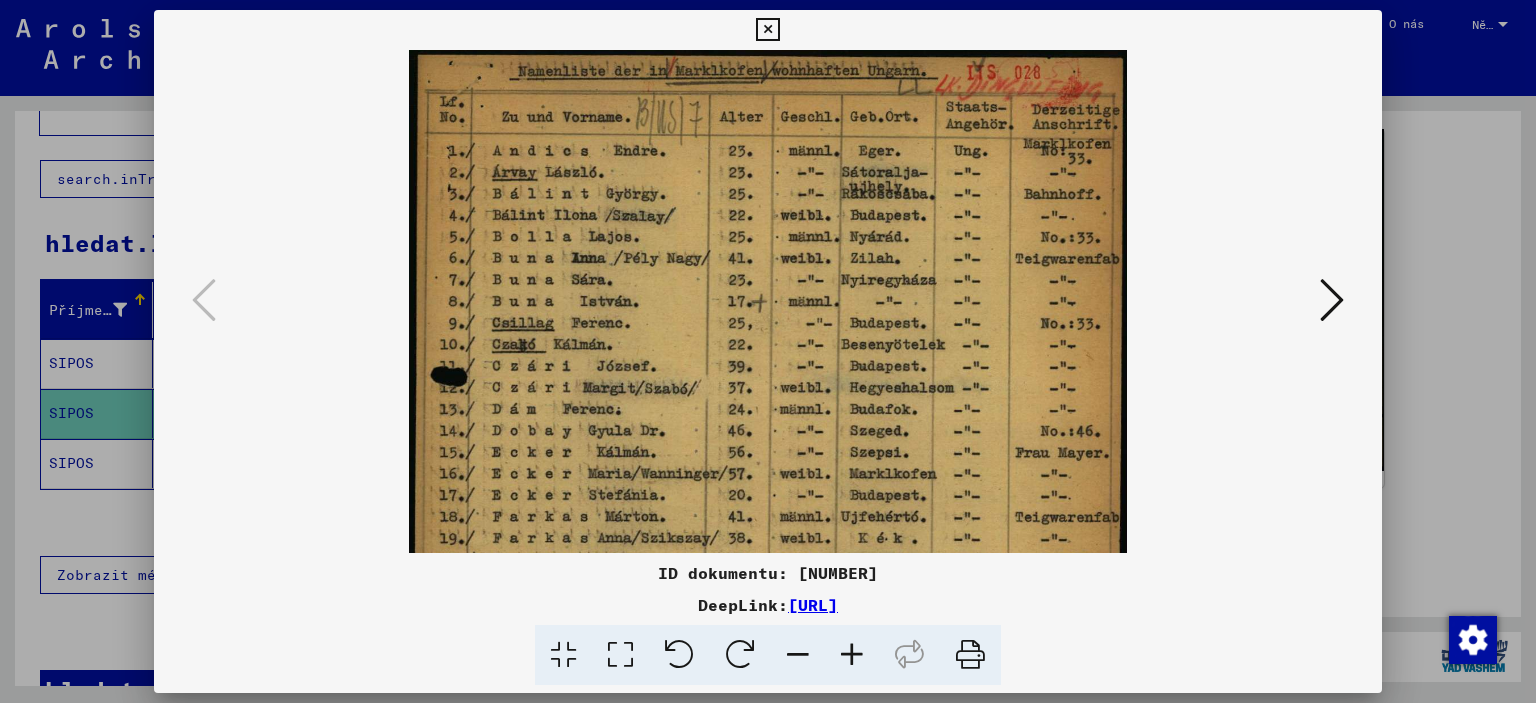 click at bounding box center (852, 655) 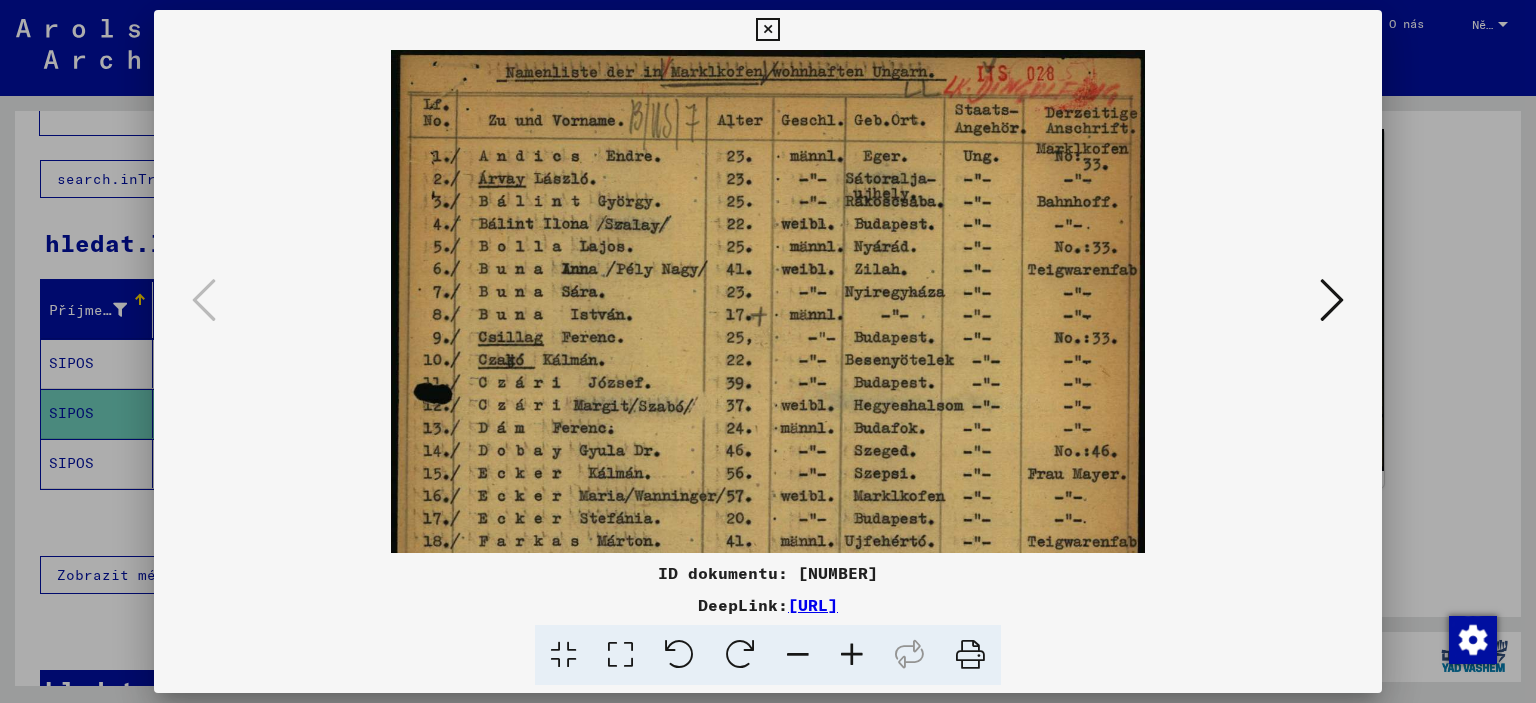 click at bounding box center (852, 655) 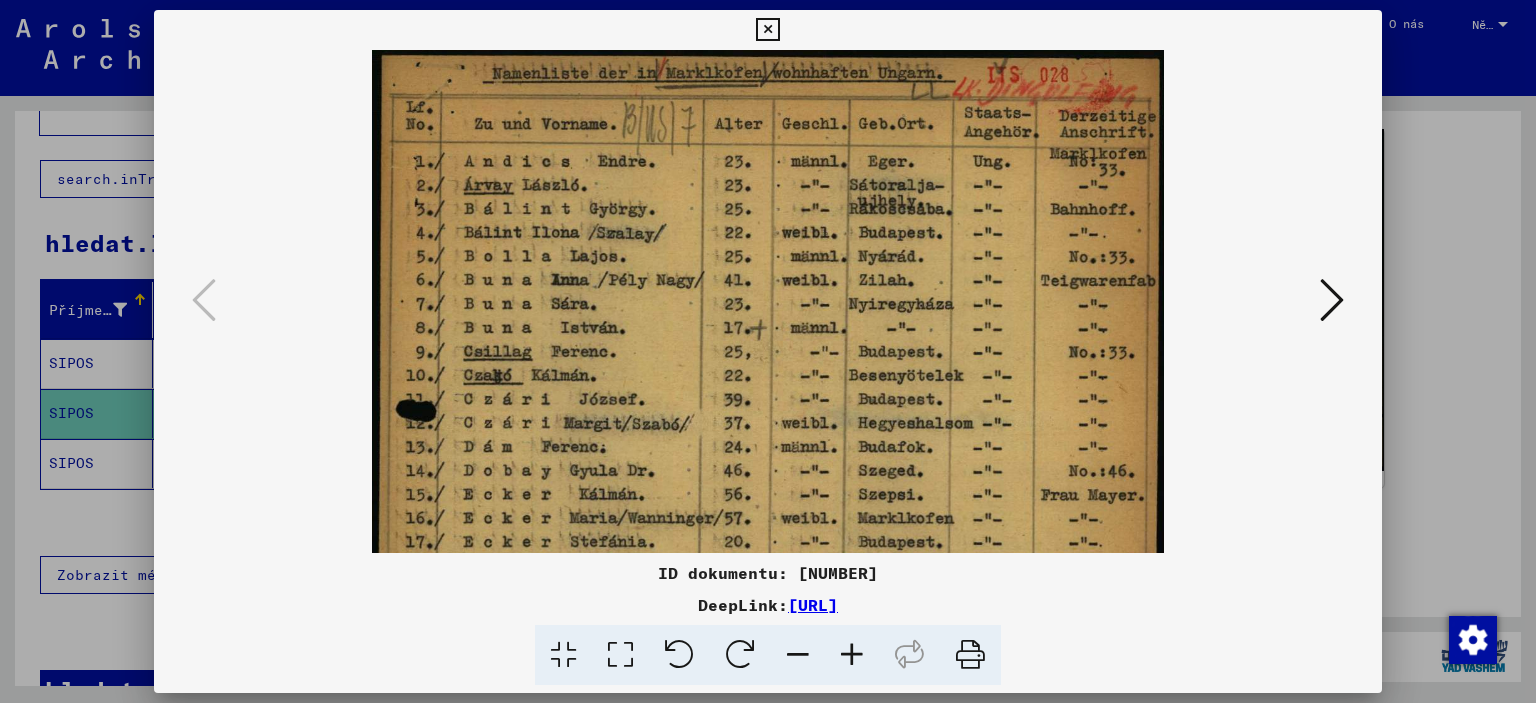 click at bounding box center (852, 655) 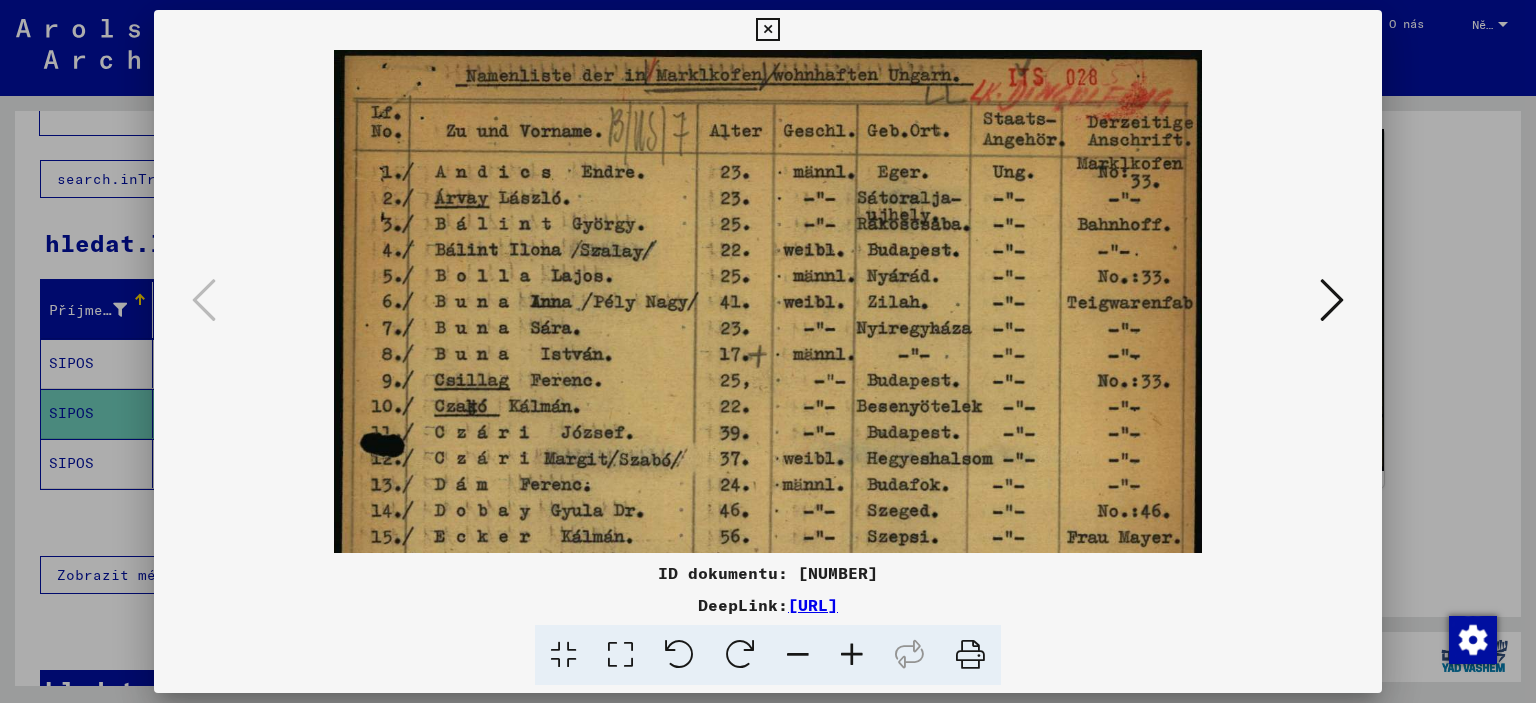 click at bounding box center [852, 655] 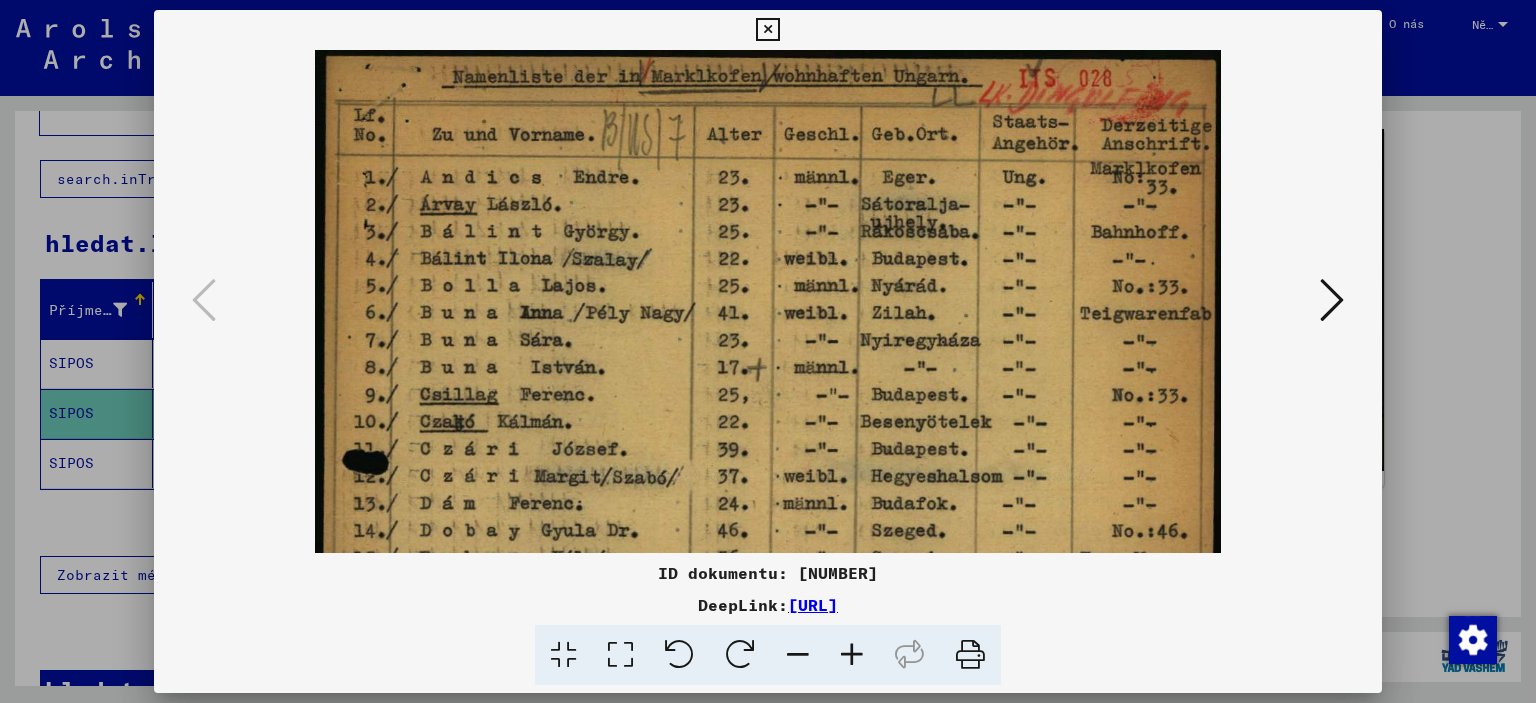 click at bounding box center [852, 655] 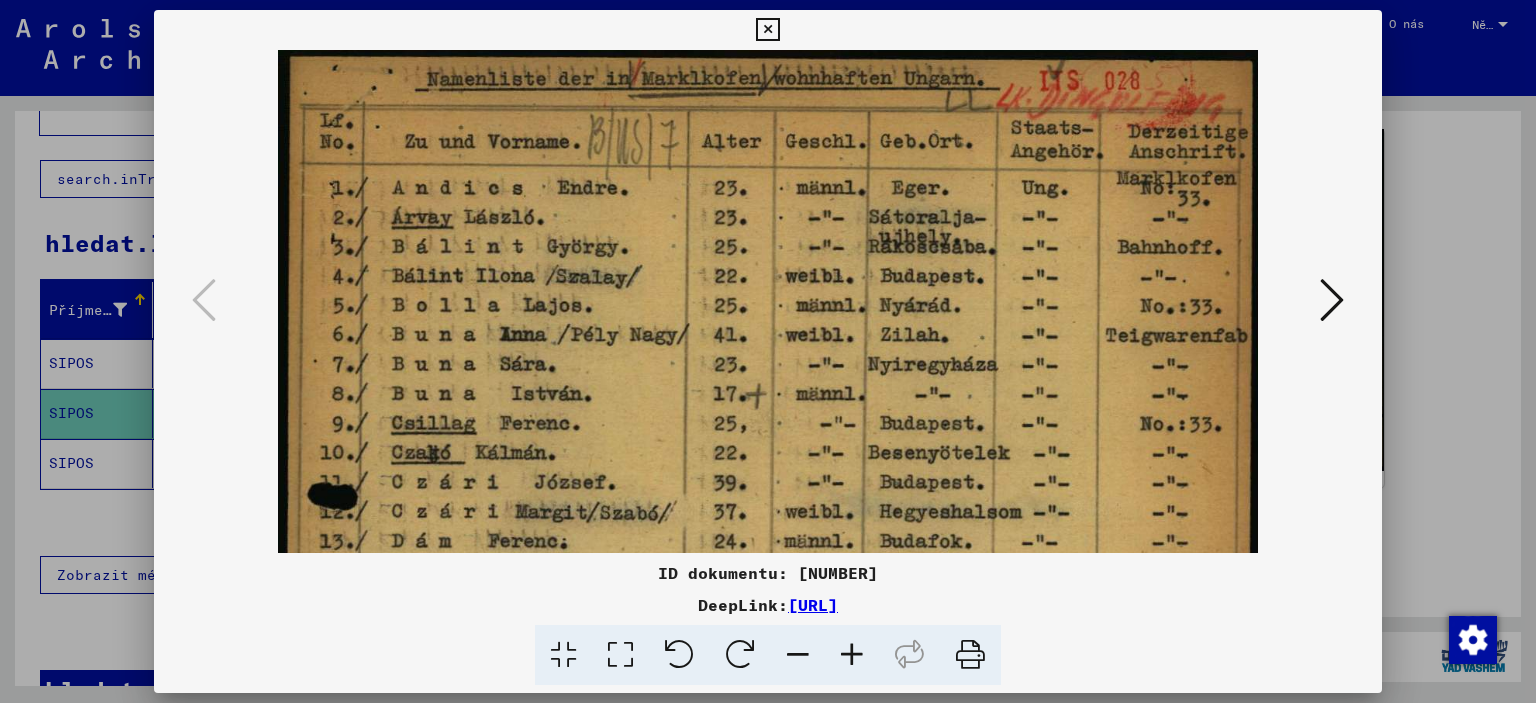 click at bounding box center (852, 655) 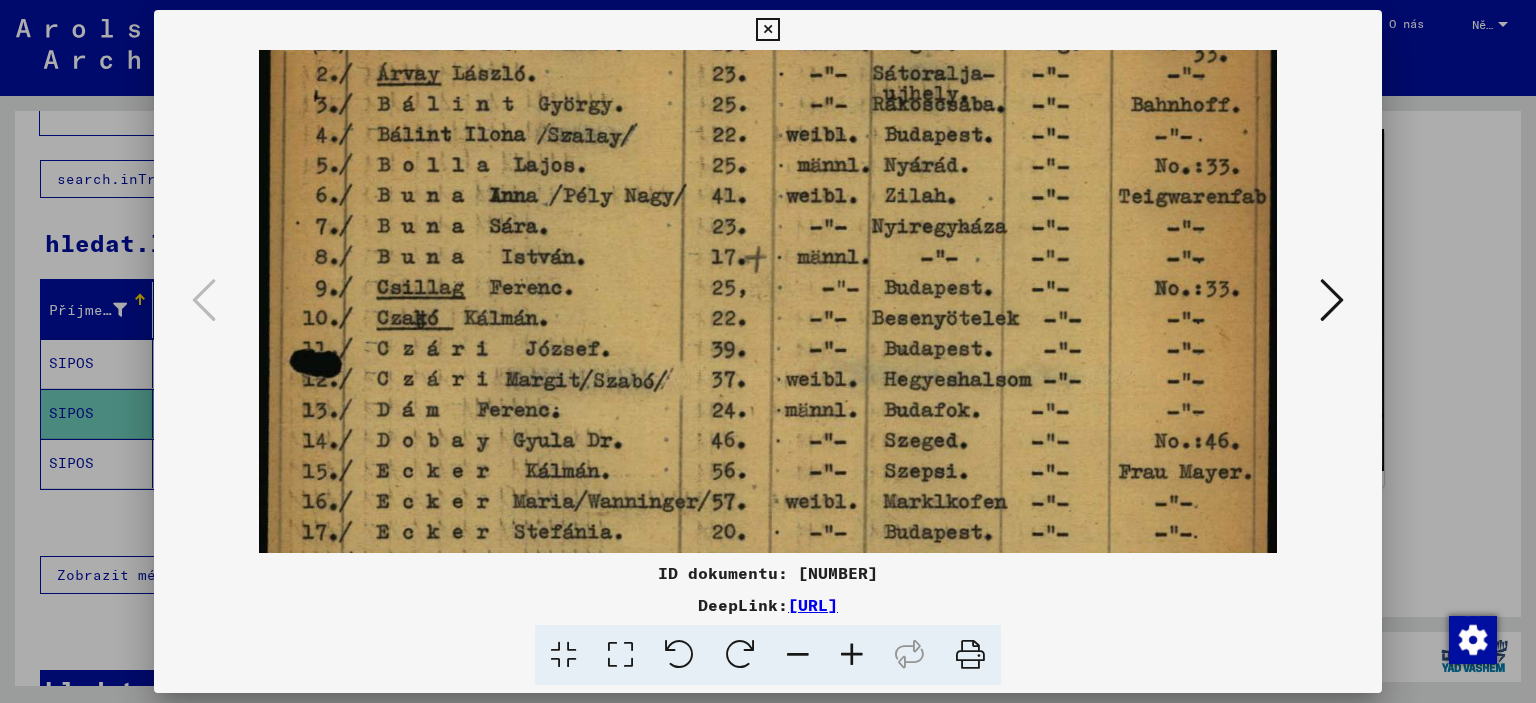 scroll, scrollTop: 216, scrollLeft: 0, axis: vertical 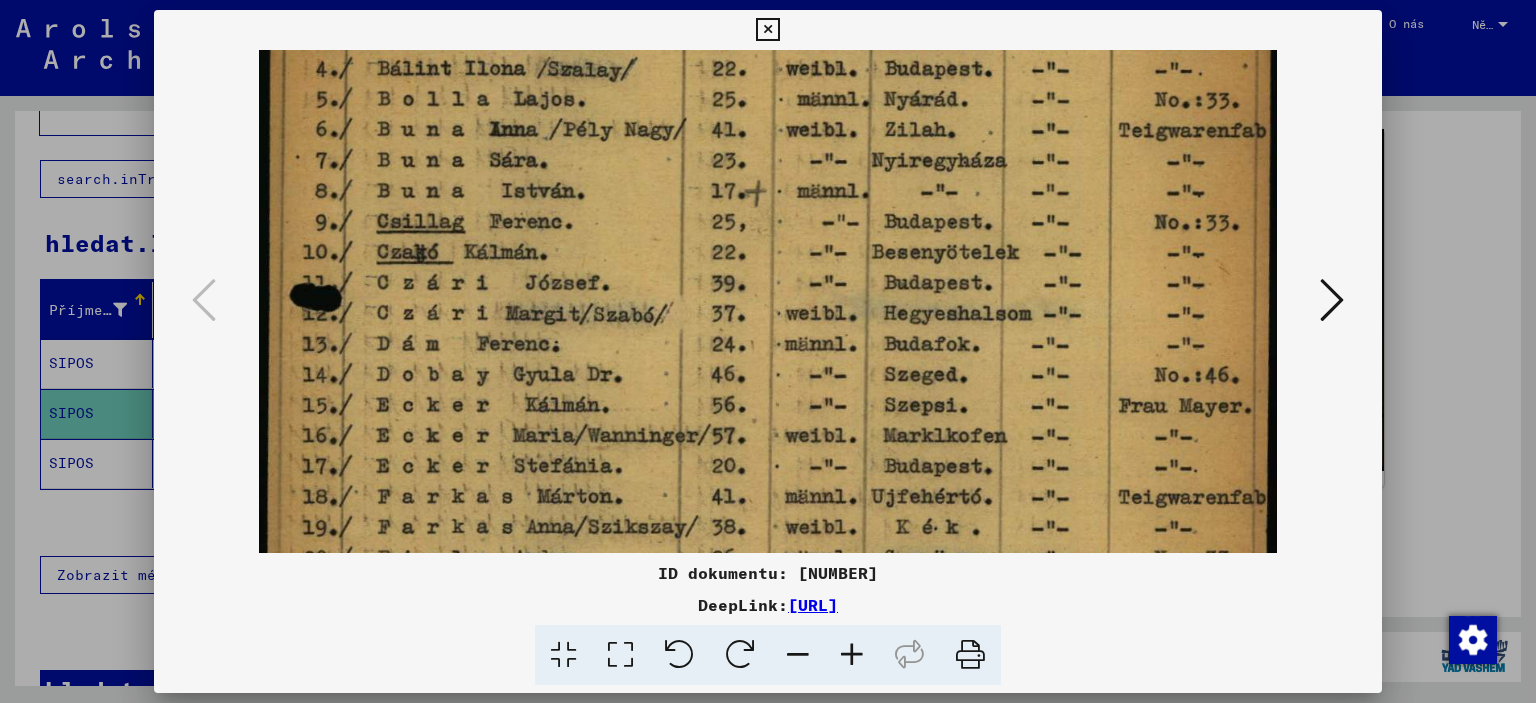 drag, startPoint x: 717, startPoint y: 373, endPoint x: 696, endPoint y: 160, distance: 214.03271 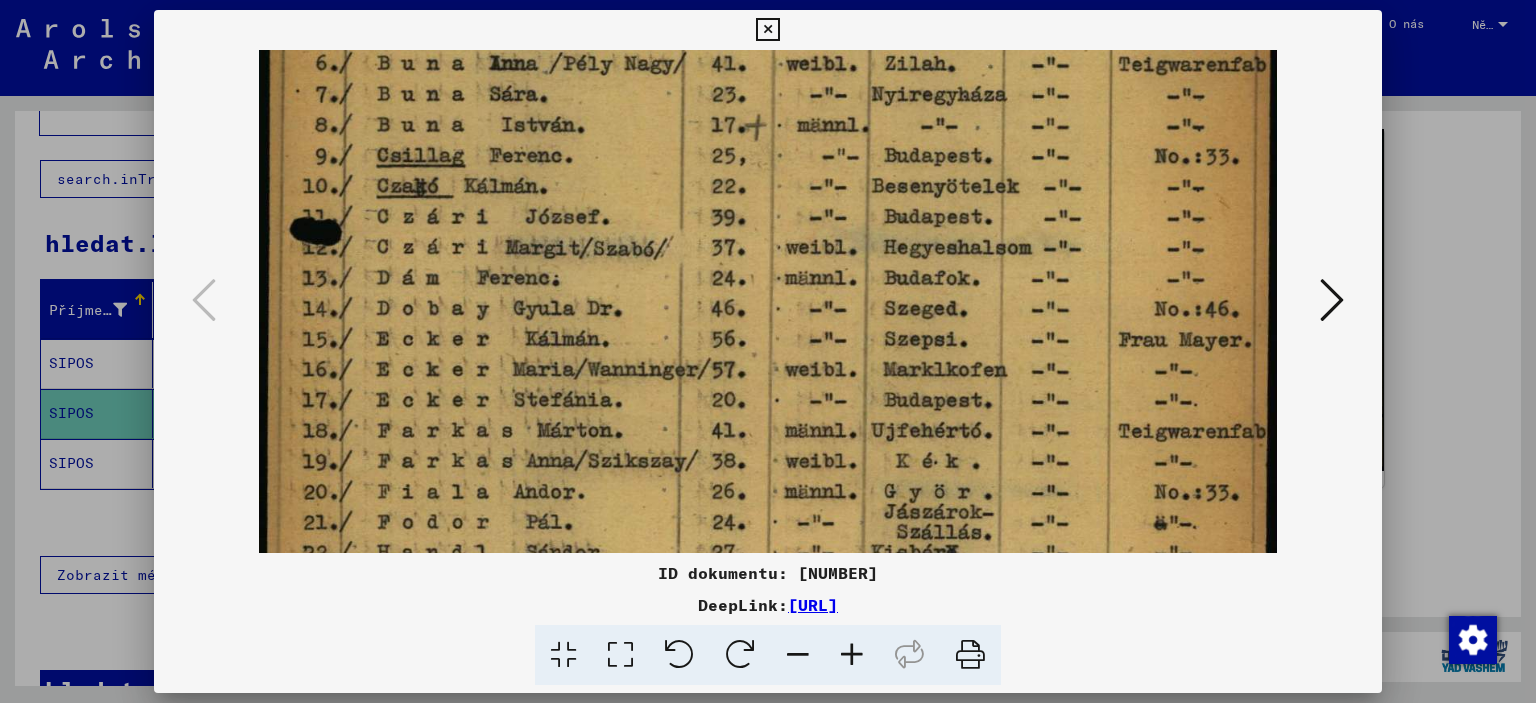 drag, startPoint x: 784, startPoint y: 333, endPoint x: 772, endPoint y: 263, distance: 71.021126 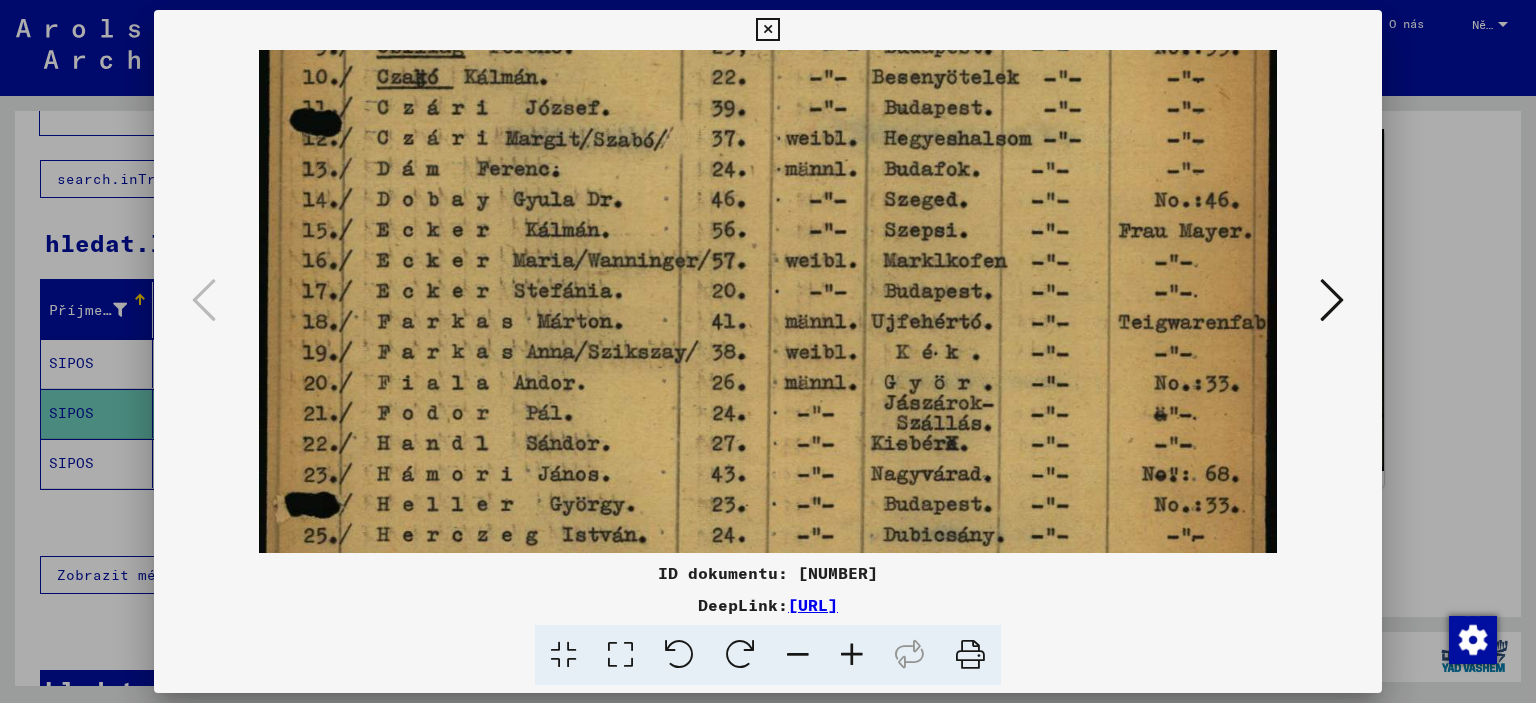 drag, startPoint x: 813, startPoint y: 386, endPoint x: 800, endPoint y: 276, distance: 110.76552 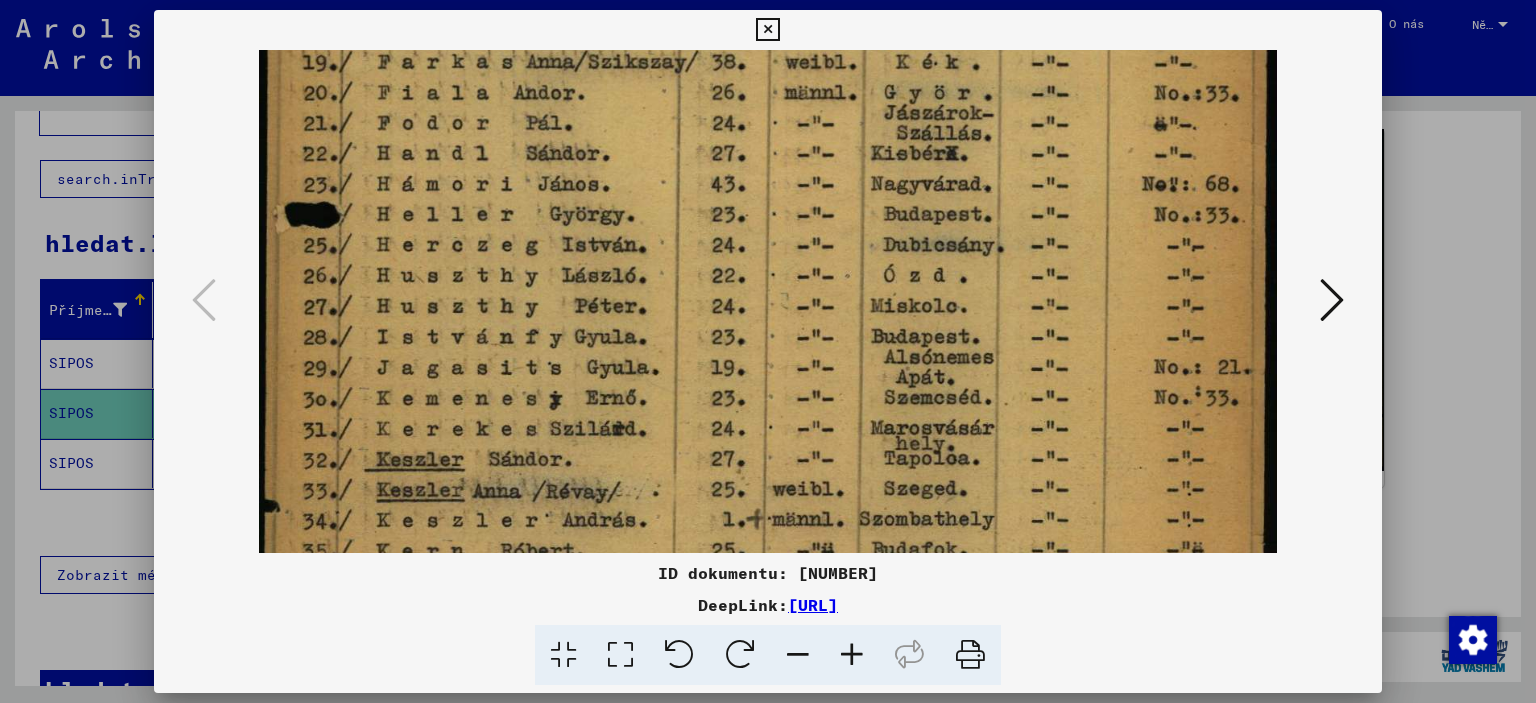 drag, startPoint x: 796, startPoint y: 301, endPoint x: 744, endPoint y: 177, distance: 134.46188 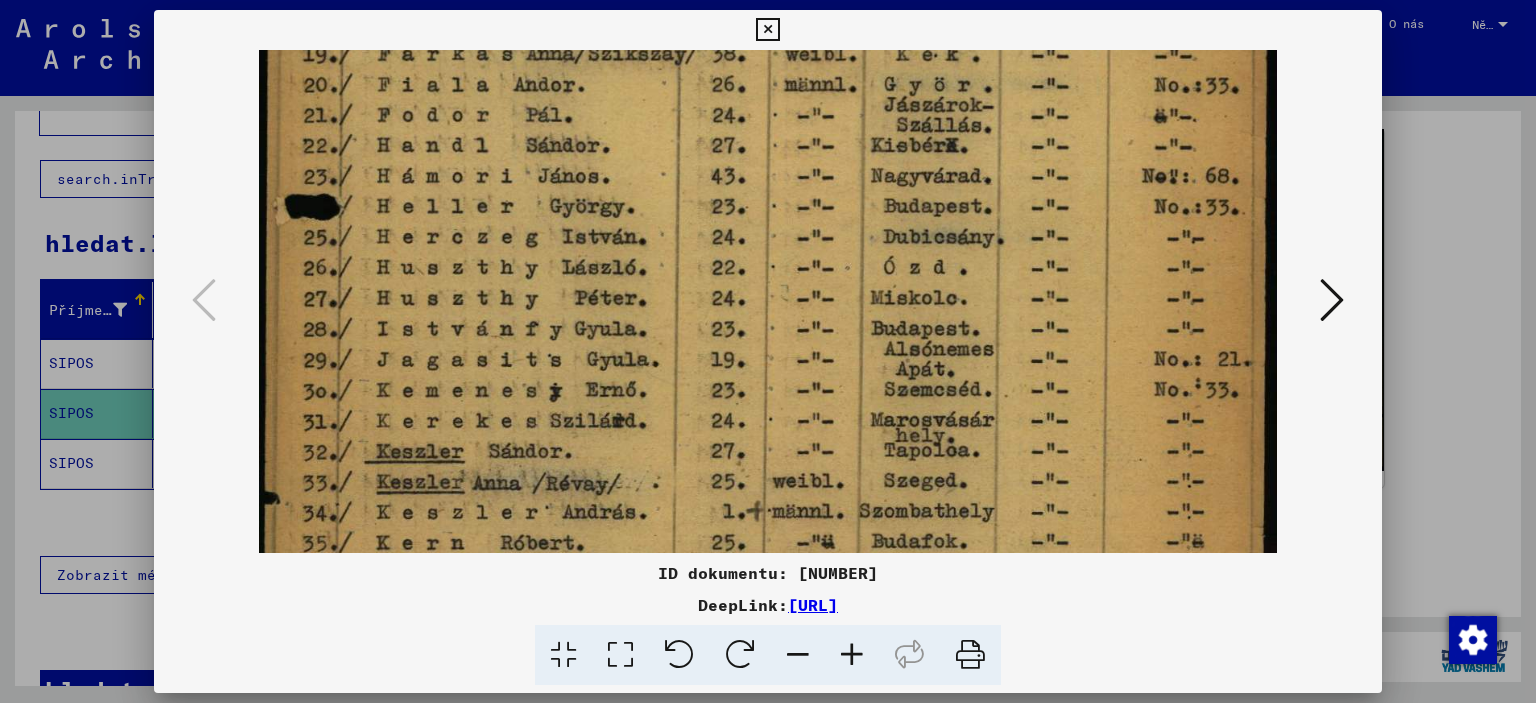 scroll, scrollTop: 849, scrollLeft: 0, axis: vertical 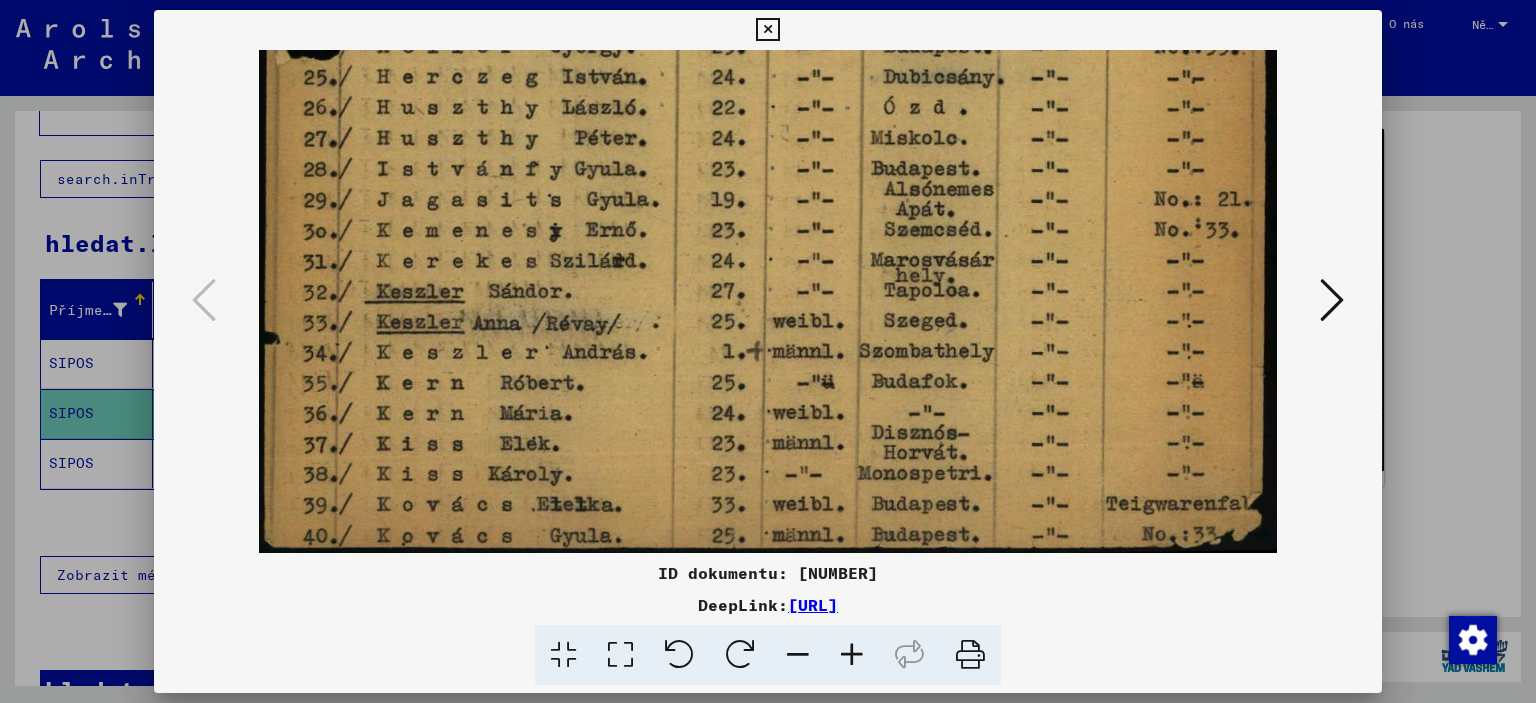 drag, startPoint x: 796, startPoint y: 351, endPoint x: 756, endPoint y: 118, distance: 236.40854 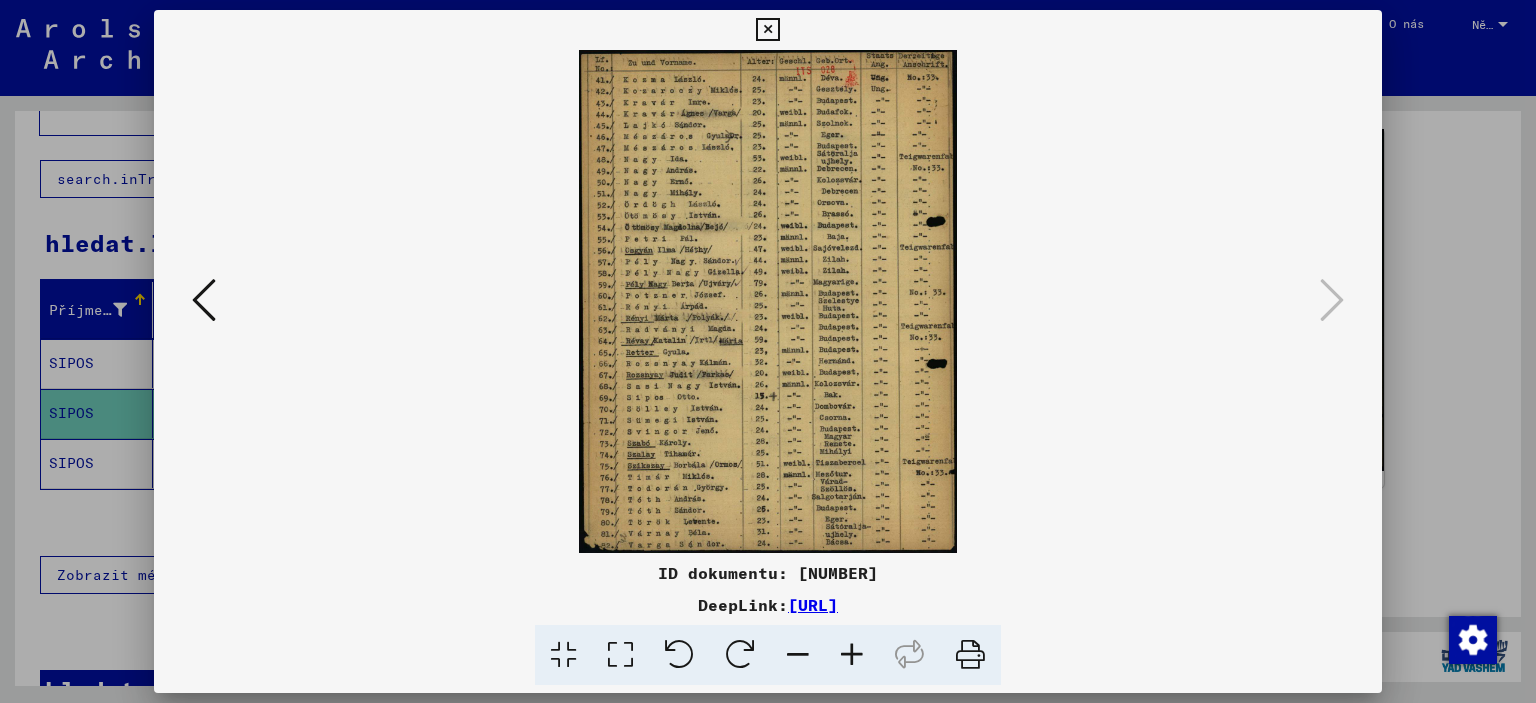 scroll, scrollTop: 0, scrollLeft: 0, axis: both 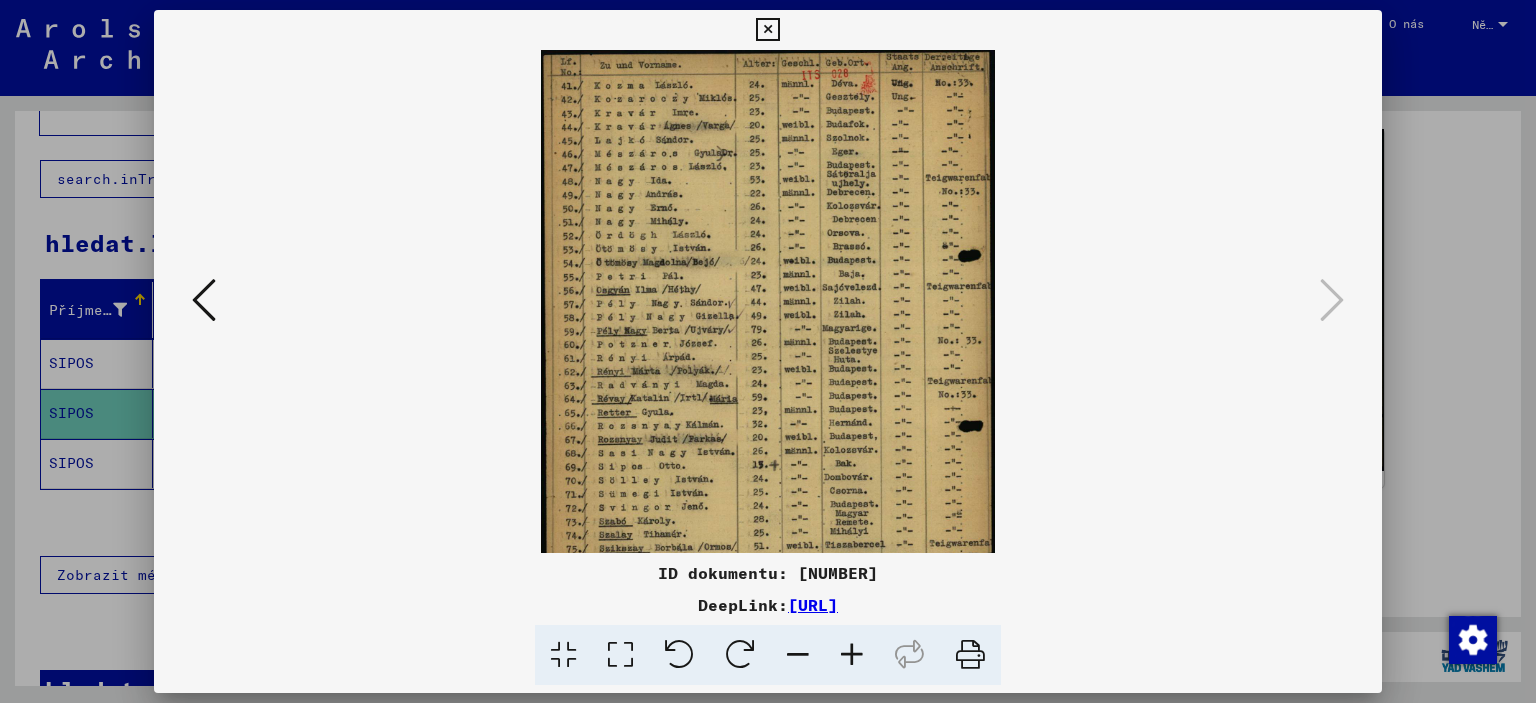 click at bounding box center [852, 655] 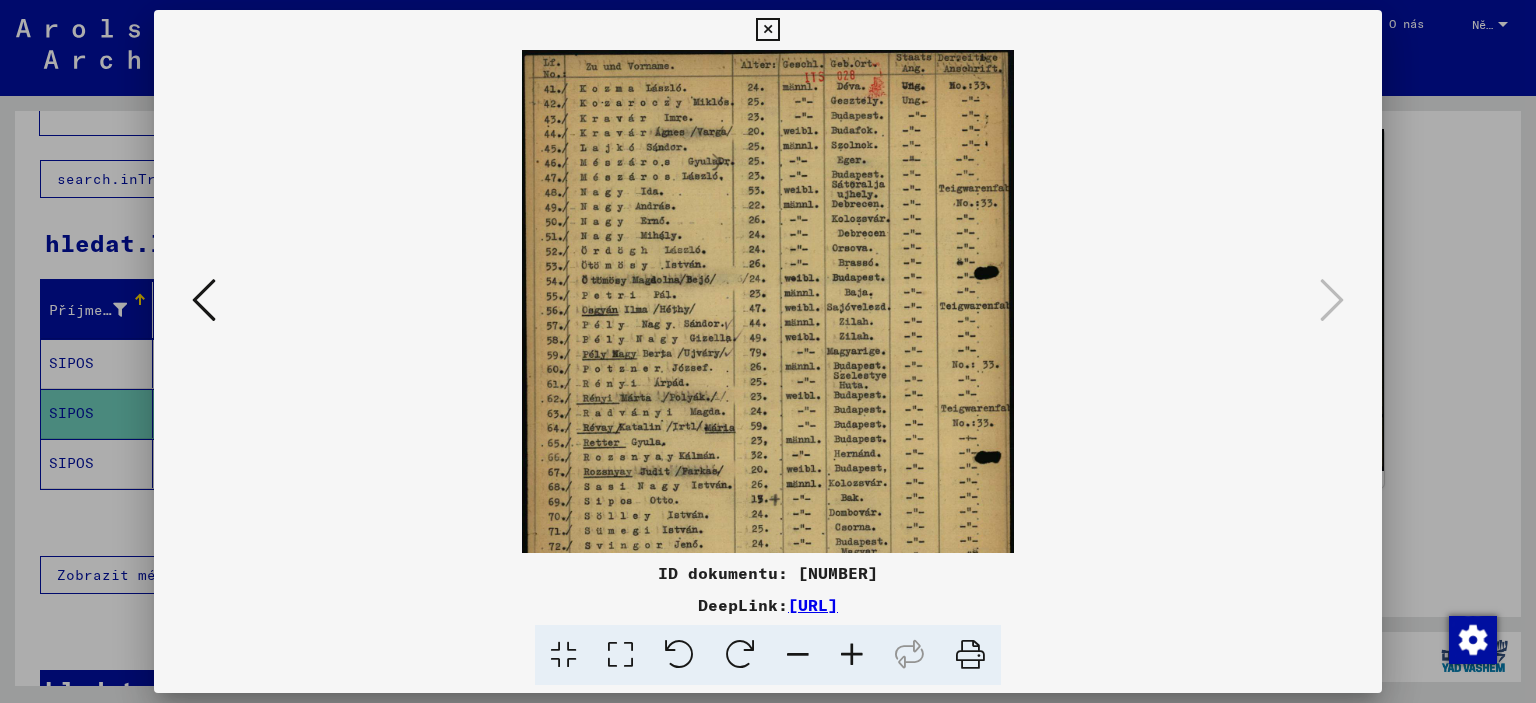 click at bounding box center (852, 655) 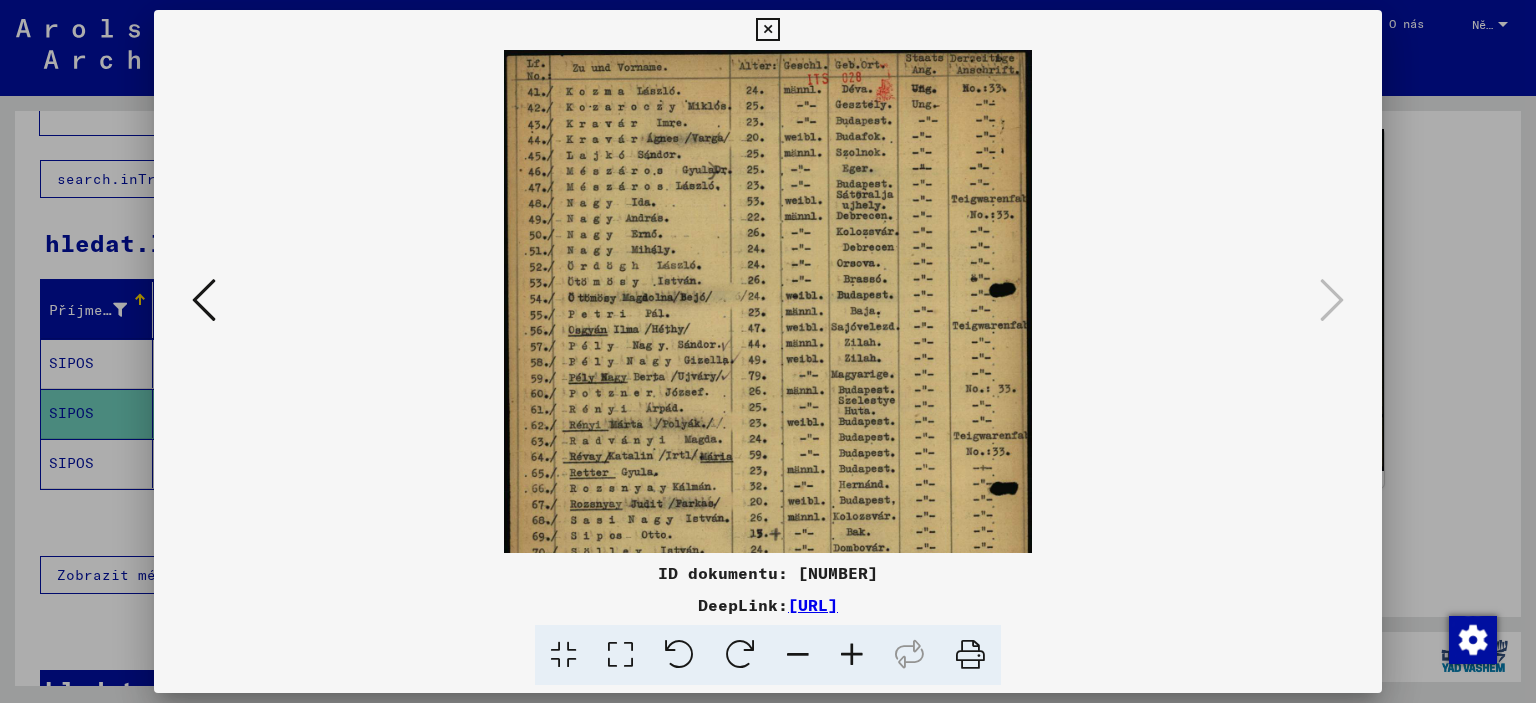 click at bounding box center [852, 655] 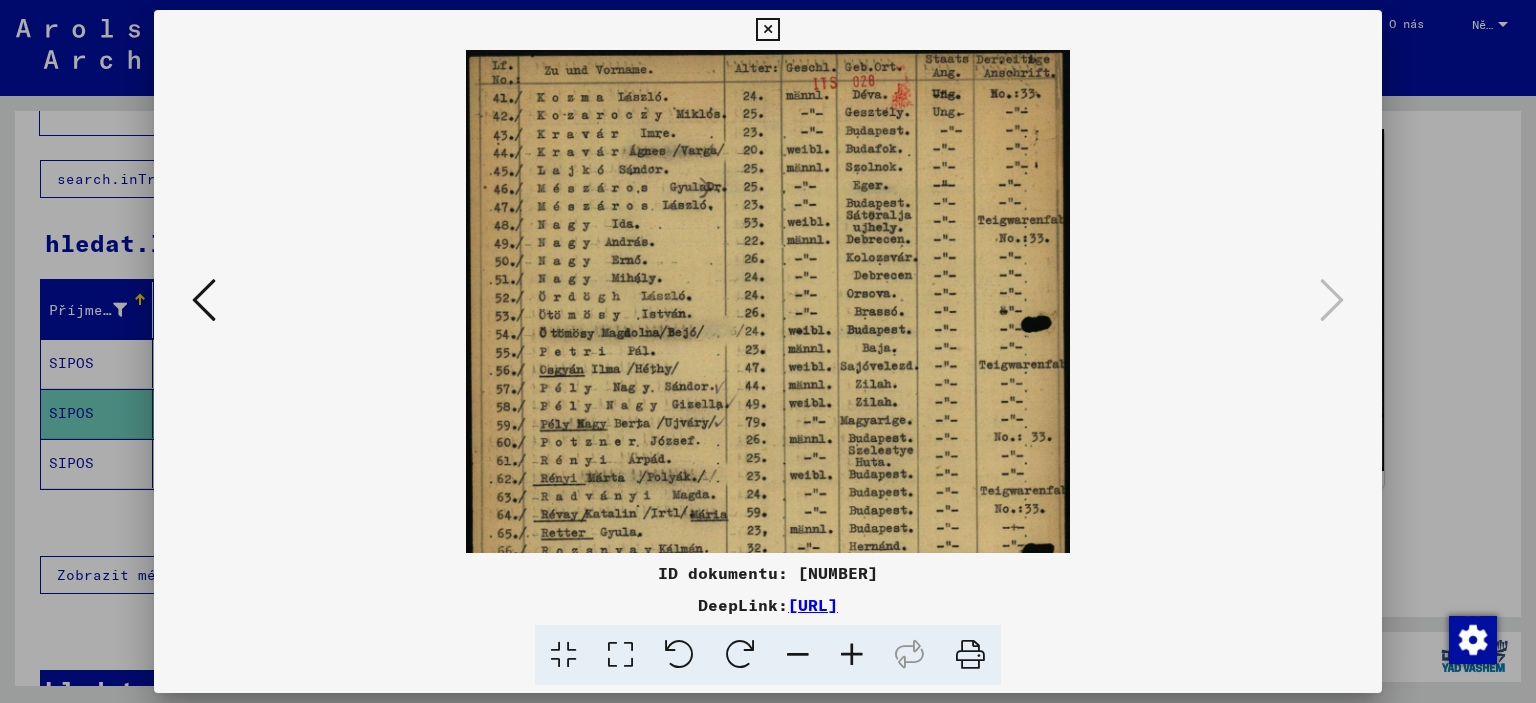 click at bounding box center [852, 655] 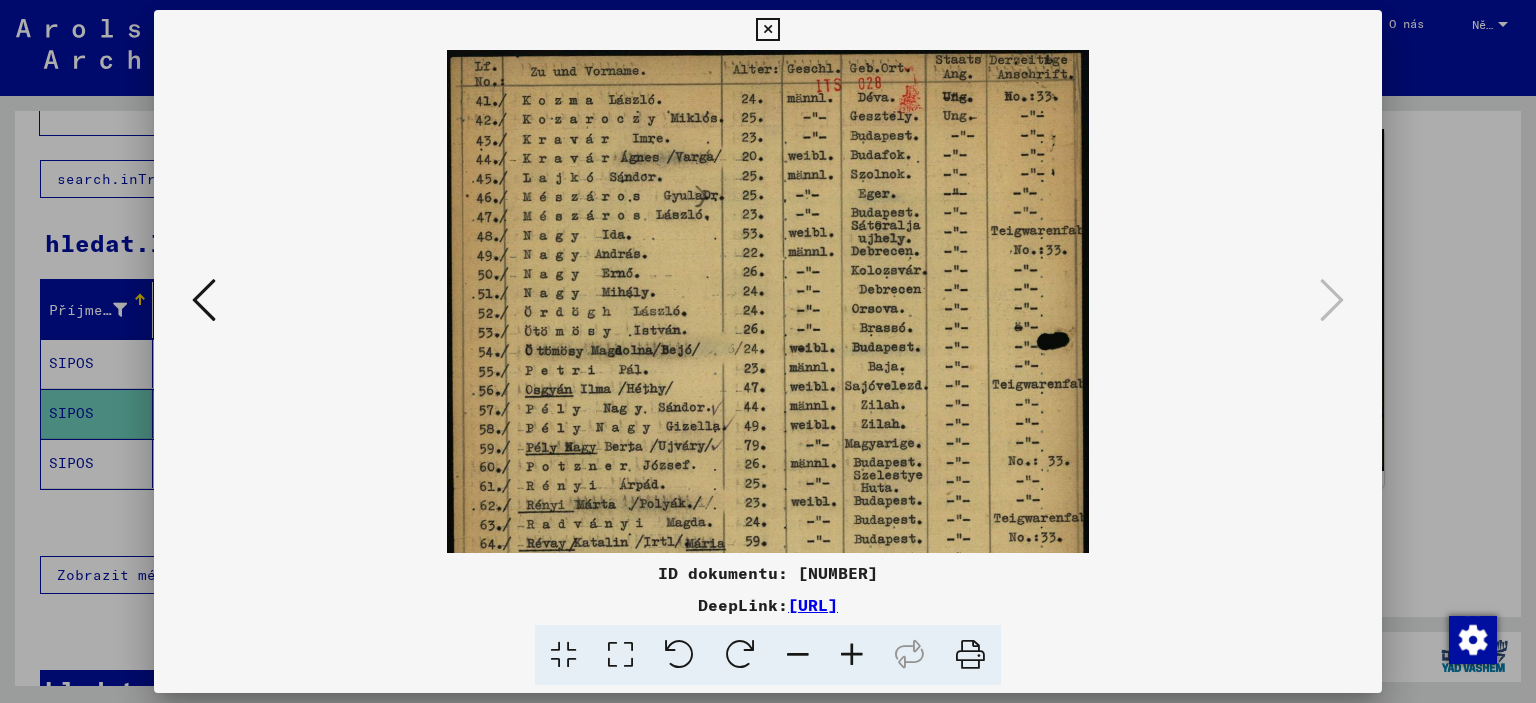 click at bounding box center [852, 655] 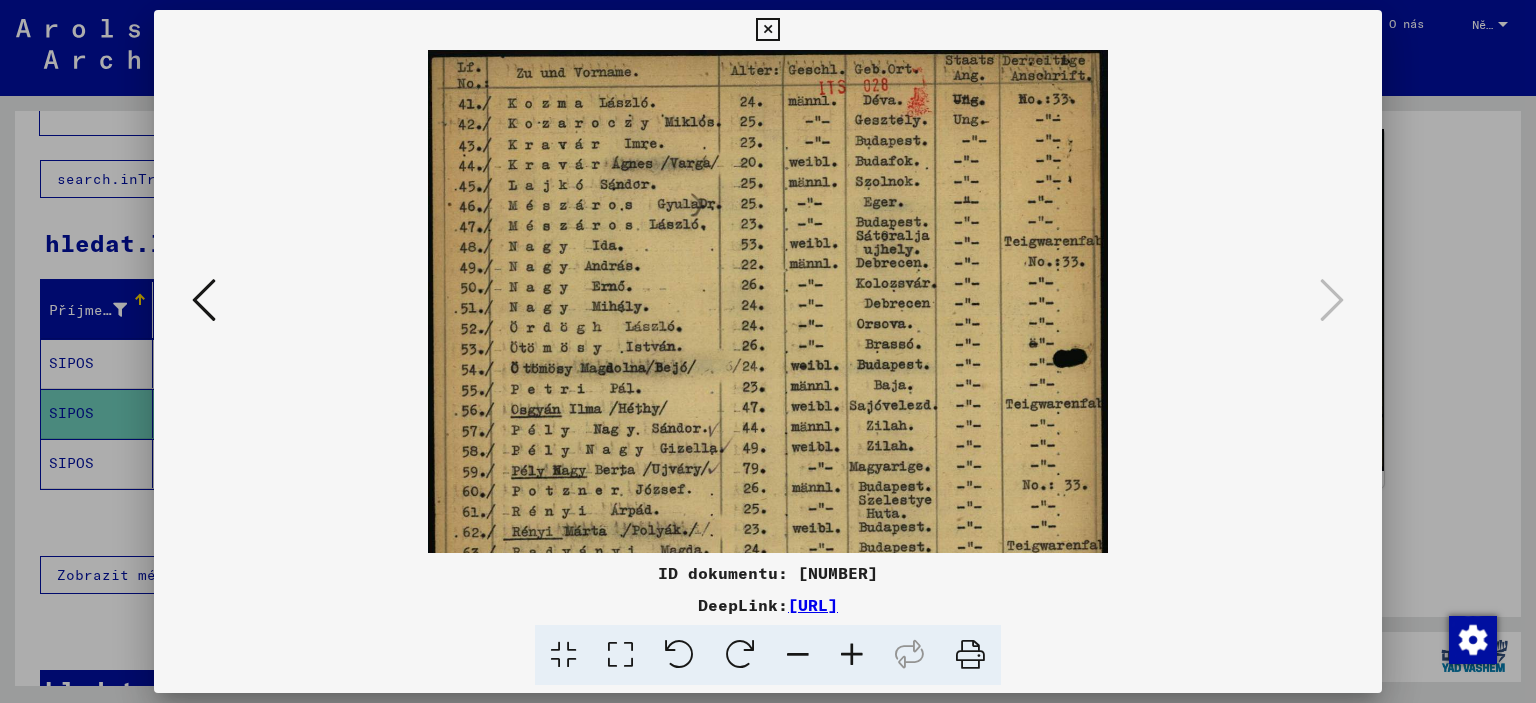 click at bounding box center [852, 655] 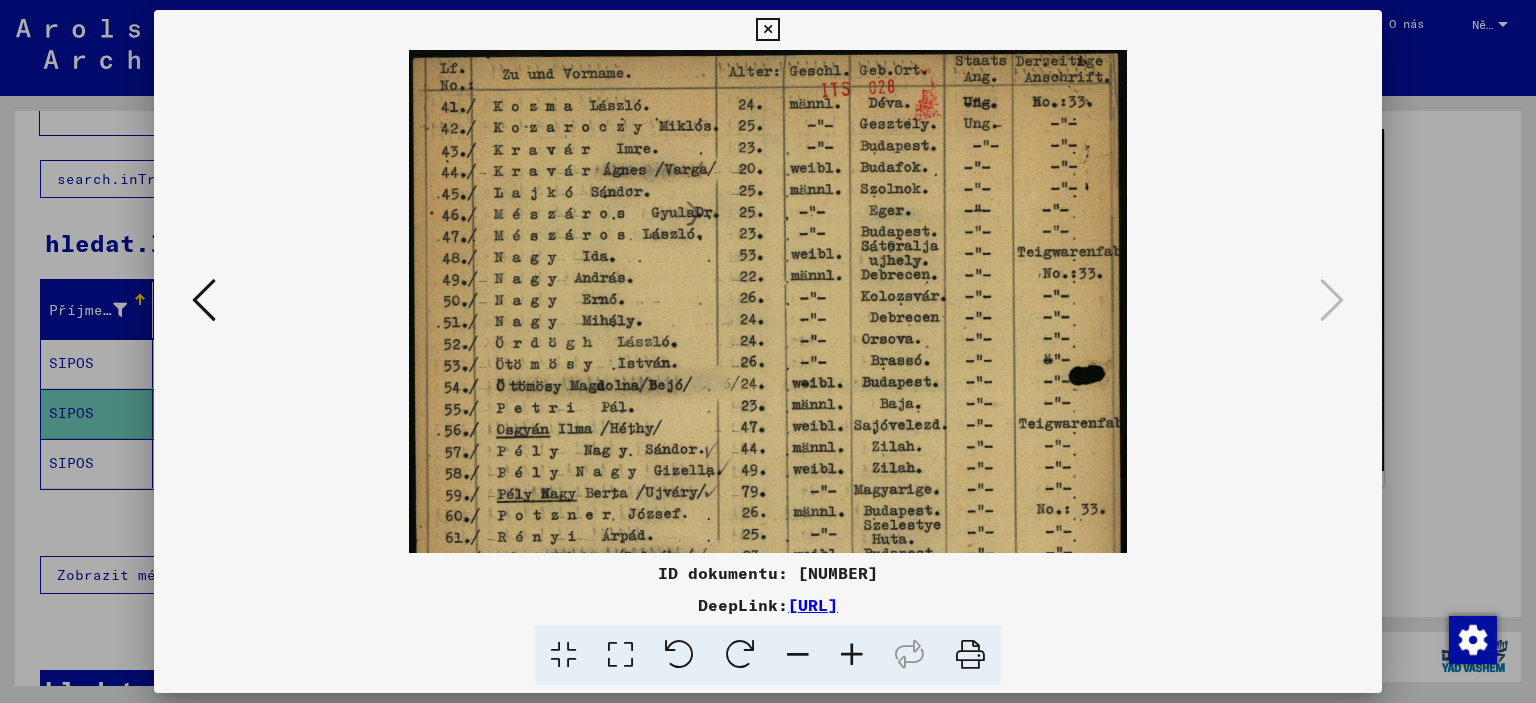 click at bounding box center [852, 655] 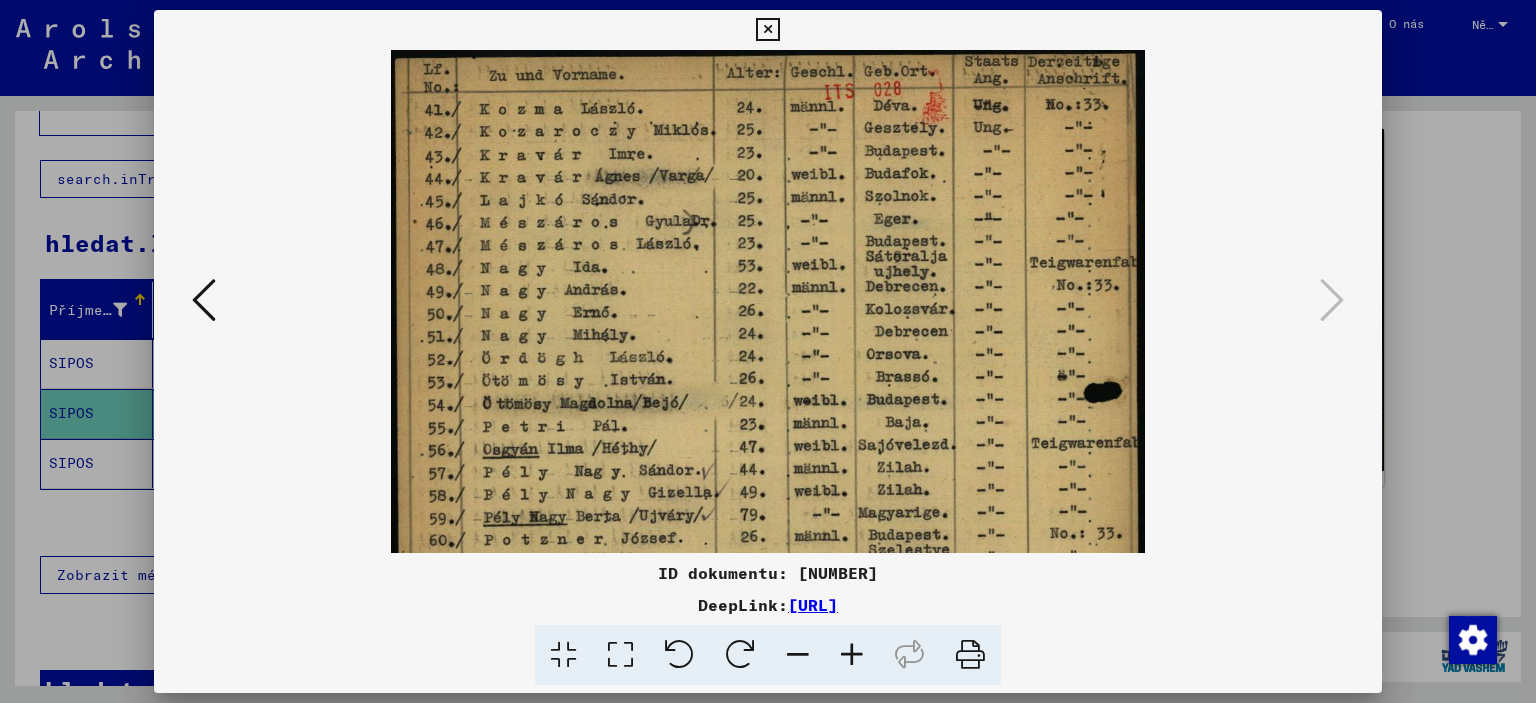 click at bounding box center (852, 655) 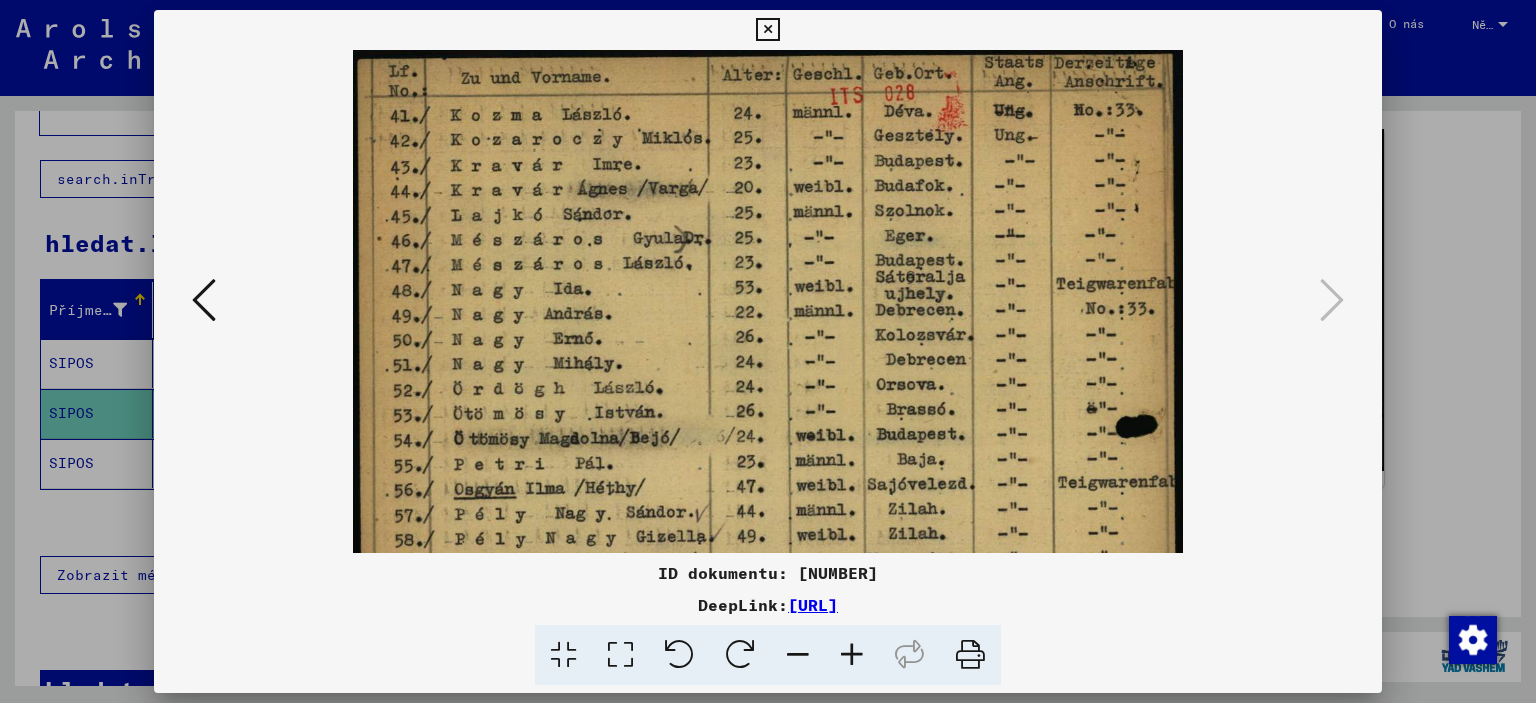 click at bounding box center [852, 655] 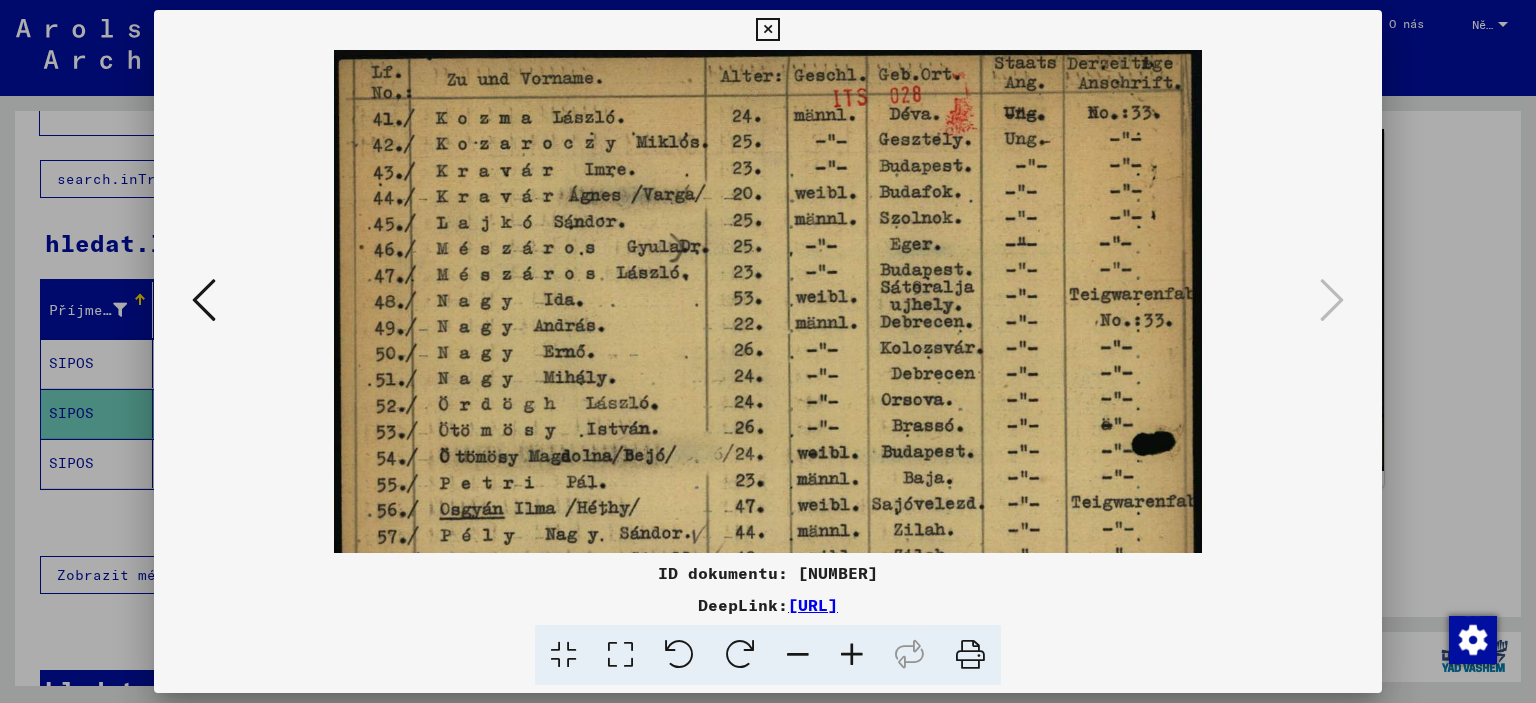 click at bounding box center (852, 655) 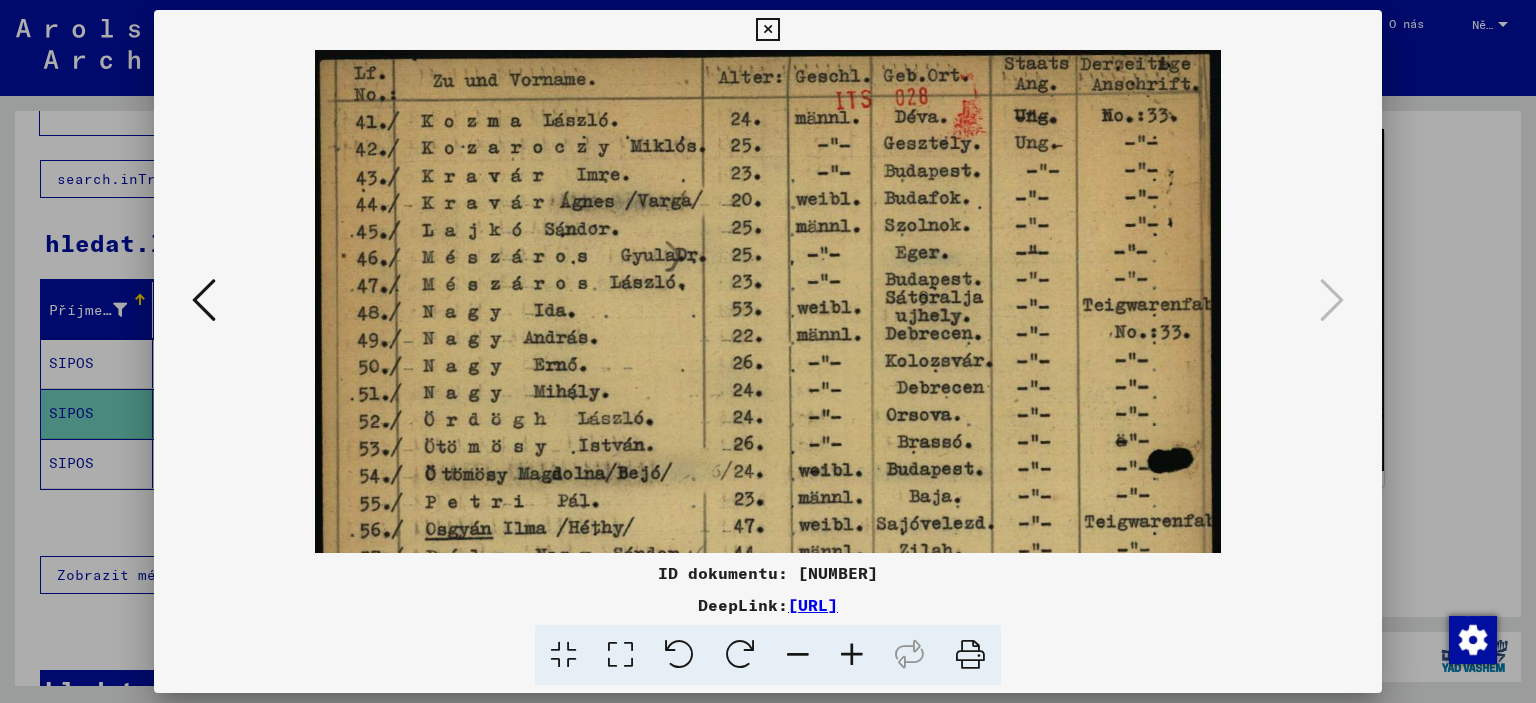 click at bounding box center [852, 655] 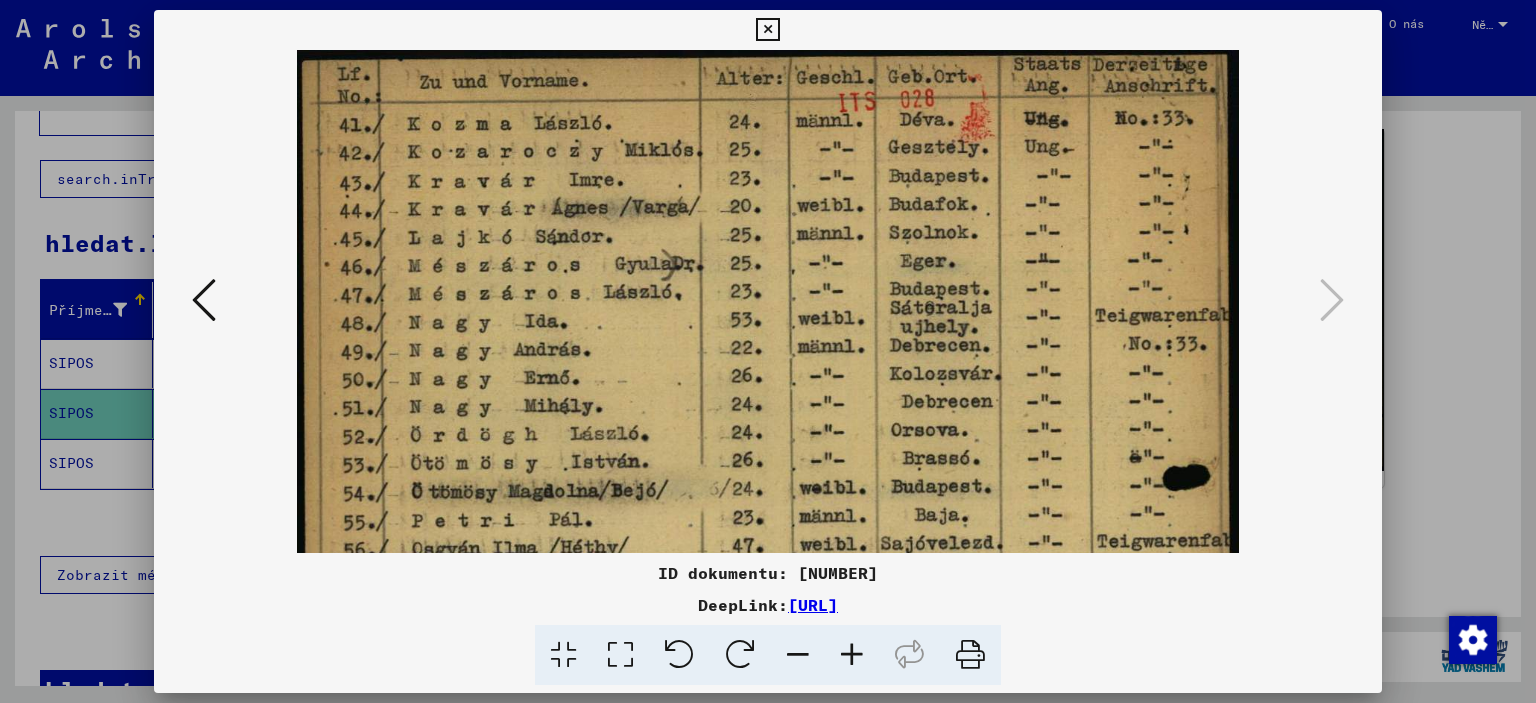 click at bounding box center (852, 655) 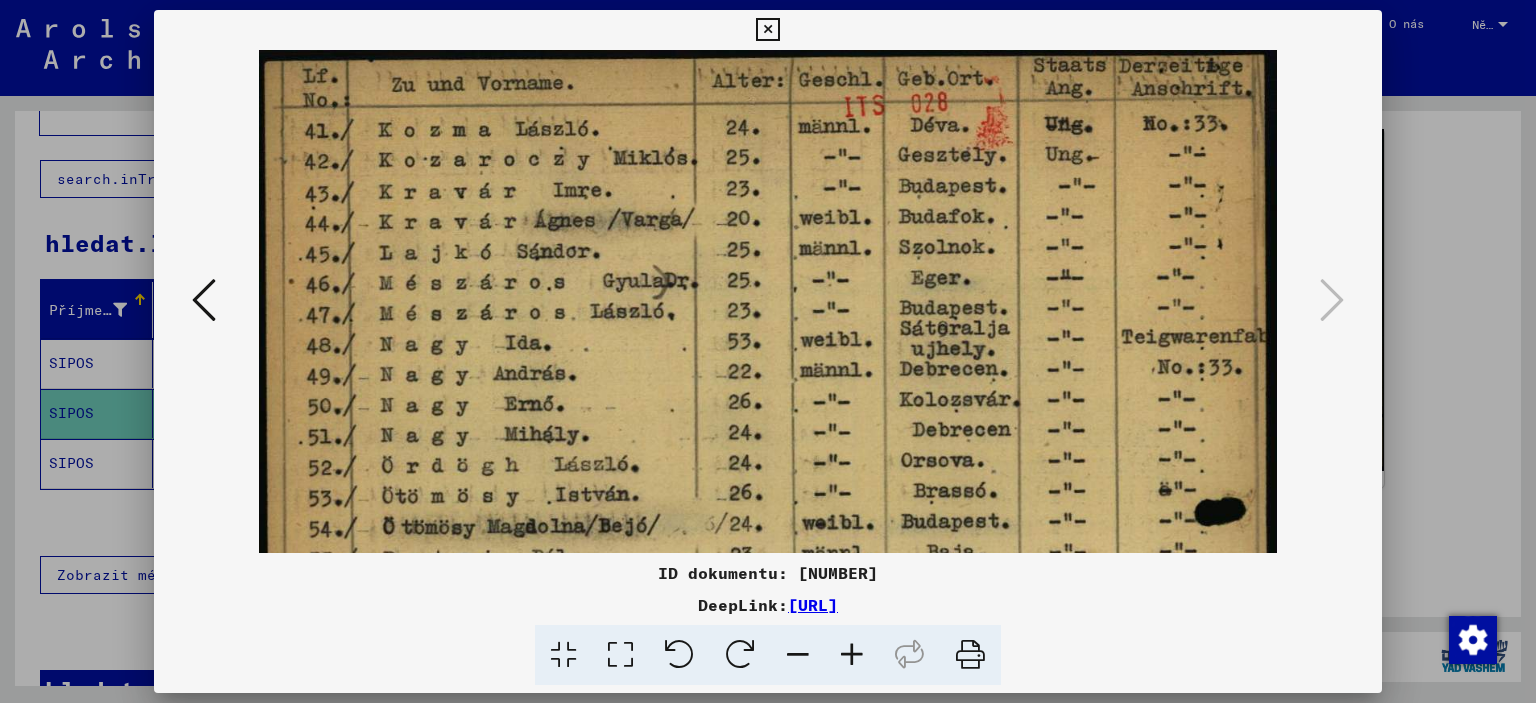 click at bounding box center [768, 726] 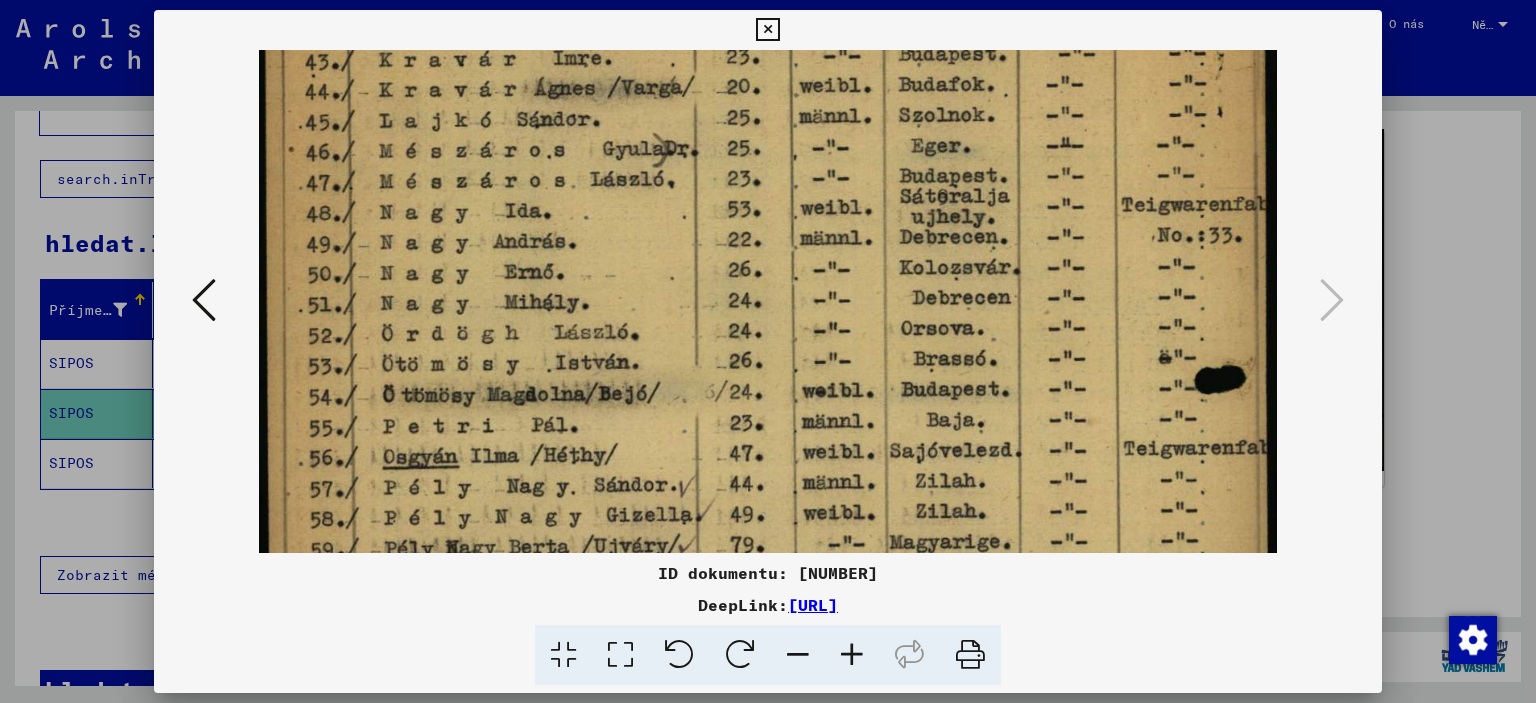 drag, startPoint x: 904, startPoint y: 383, endPoint x: 908, endPoint y: 355, distance: 28.284271 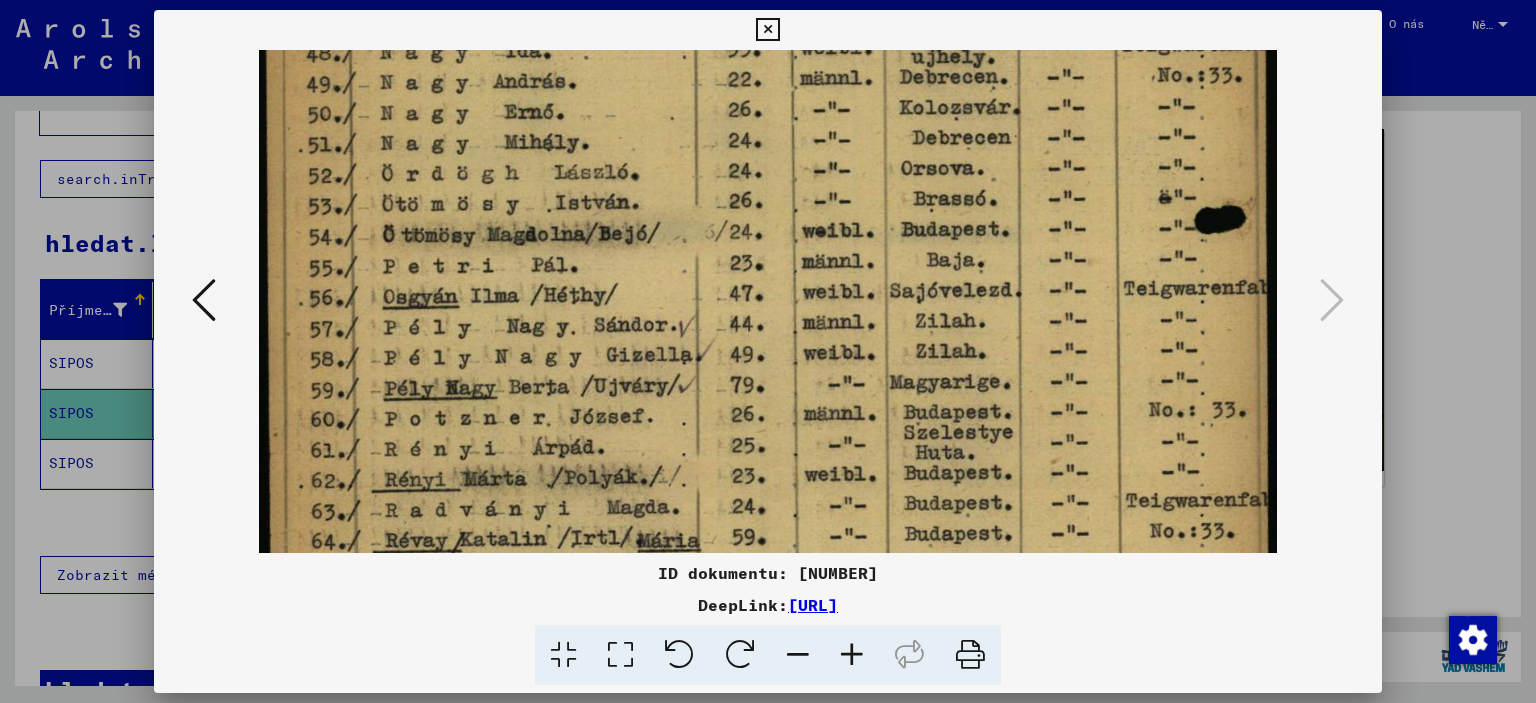 drag, startPoint x: 941, startPoint y: 458, endPoint x: 959, endPoint y: 327, distance: 132.23087 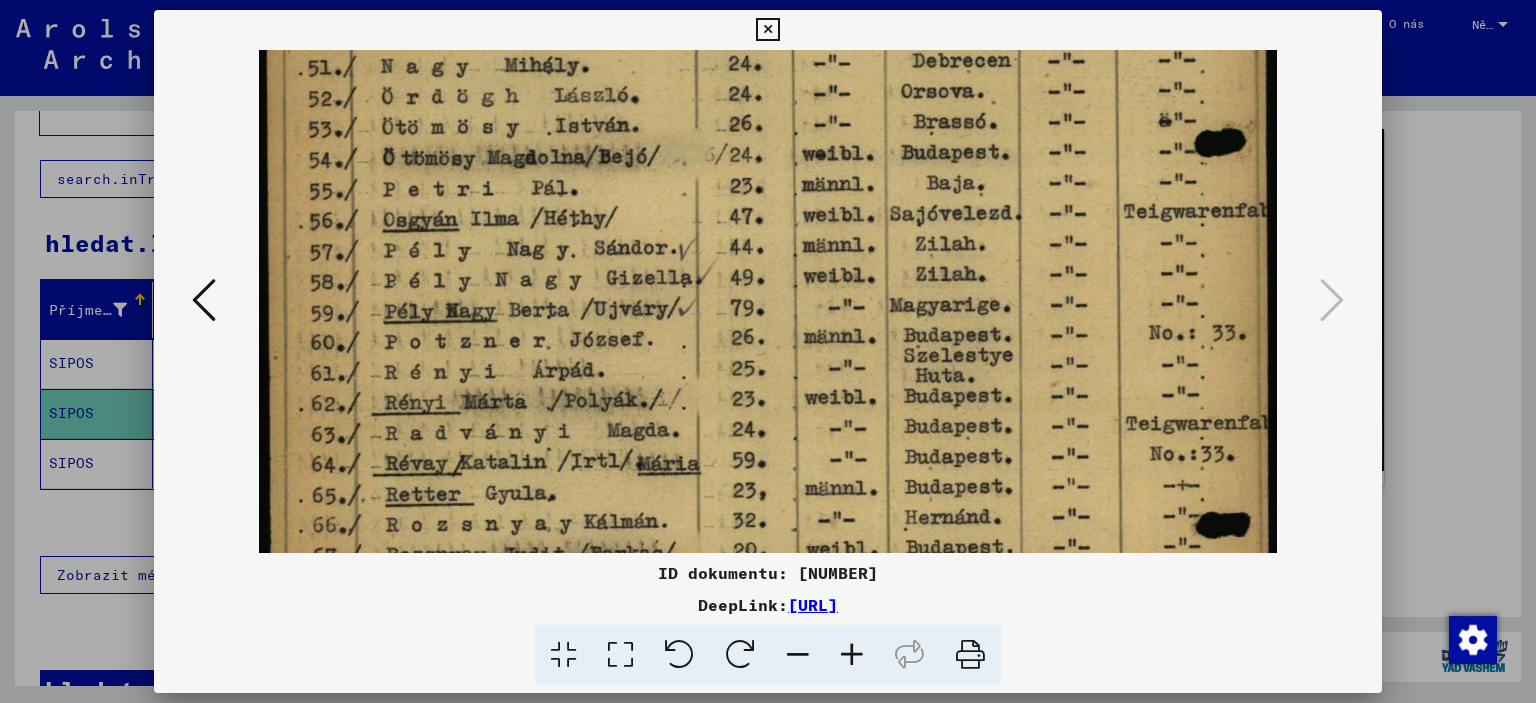 drag, startPoint x: 972, startPoint y: 477, endPoint x: 988, endPoint y: 401, distance: 77.665955 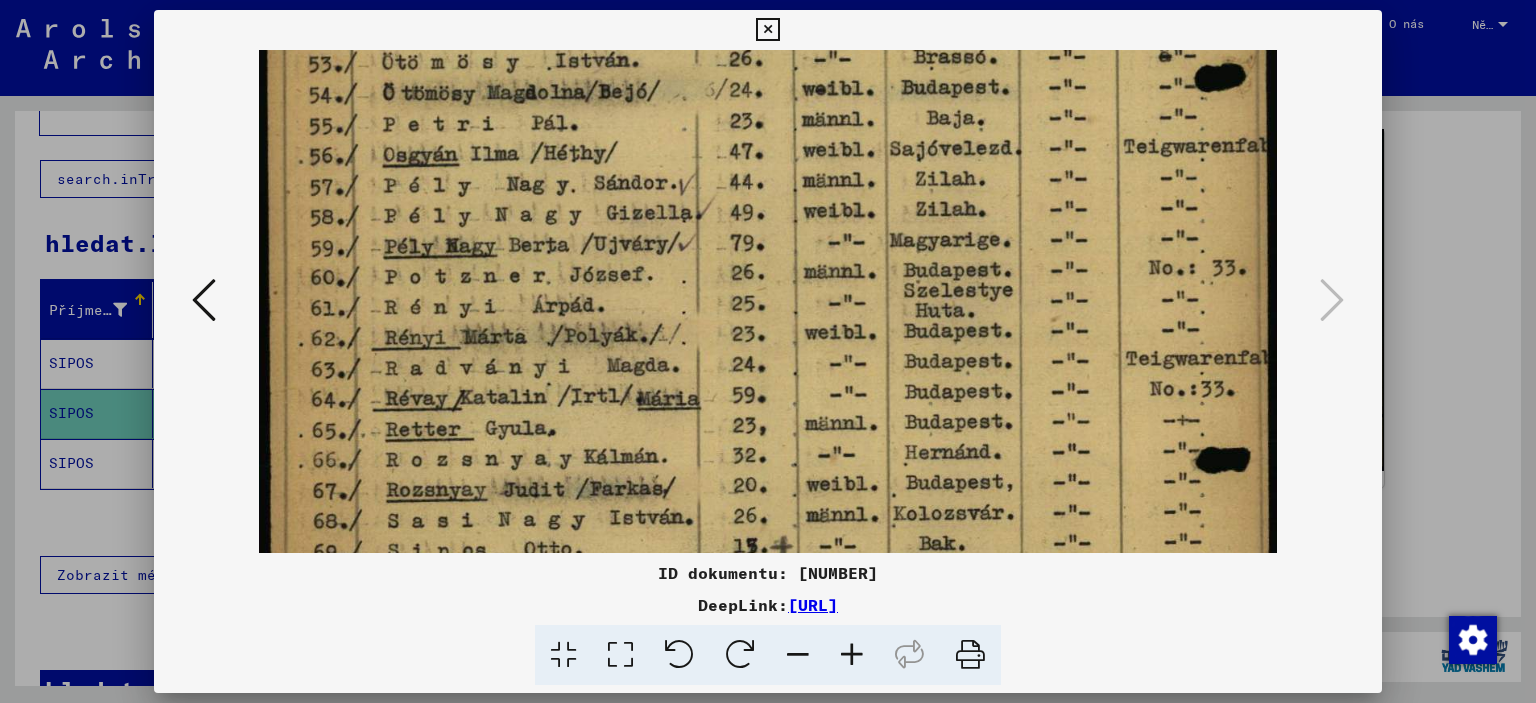 scroll, scrollTop: 444, scrollLeft: 0, axis: vertical 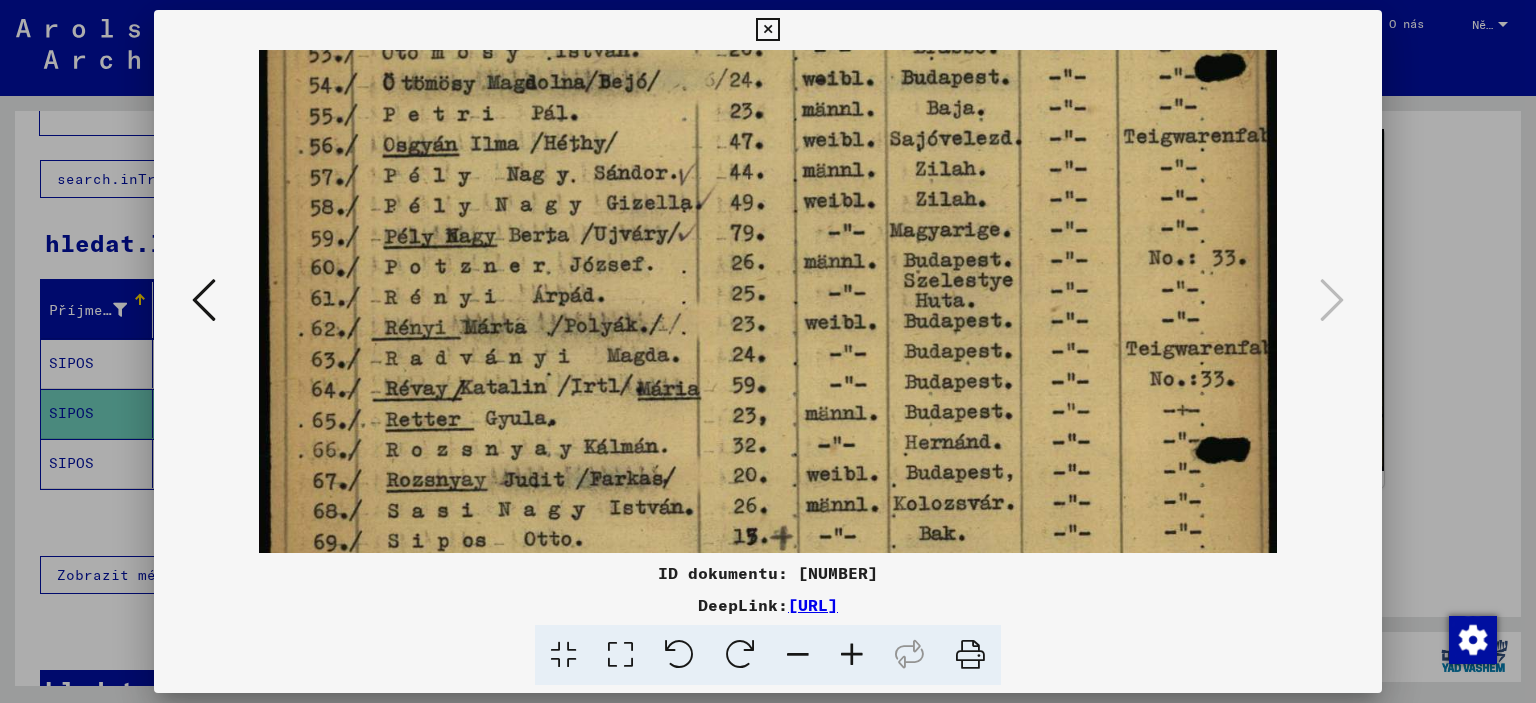 drag, startPoint x: 996, startPoint y: 458, endPoint x: 1006, endPoint y: 383, distance: 75.66373 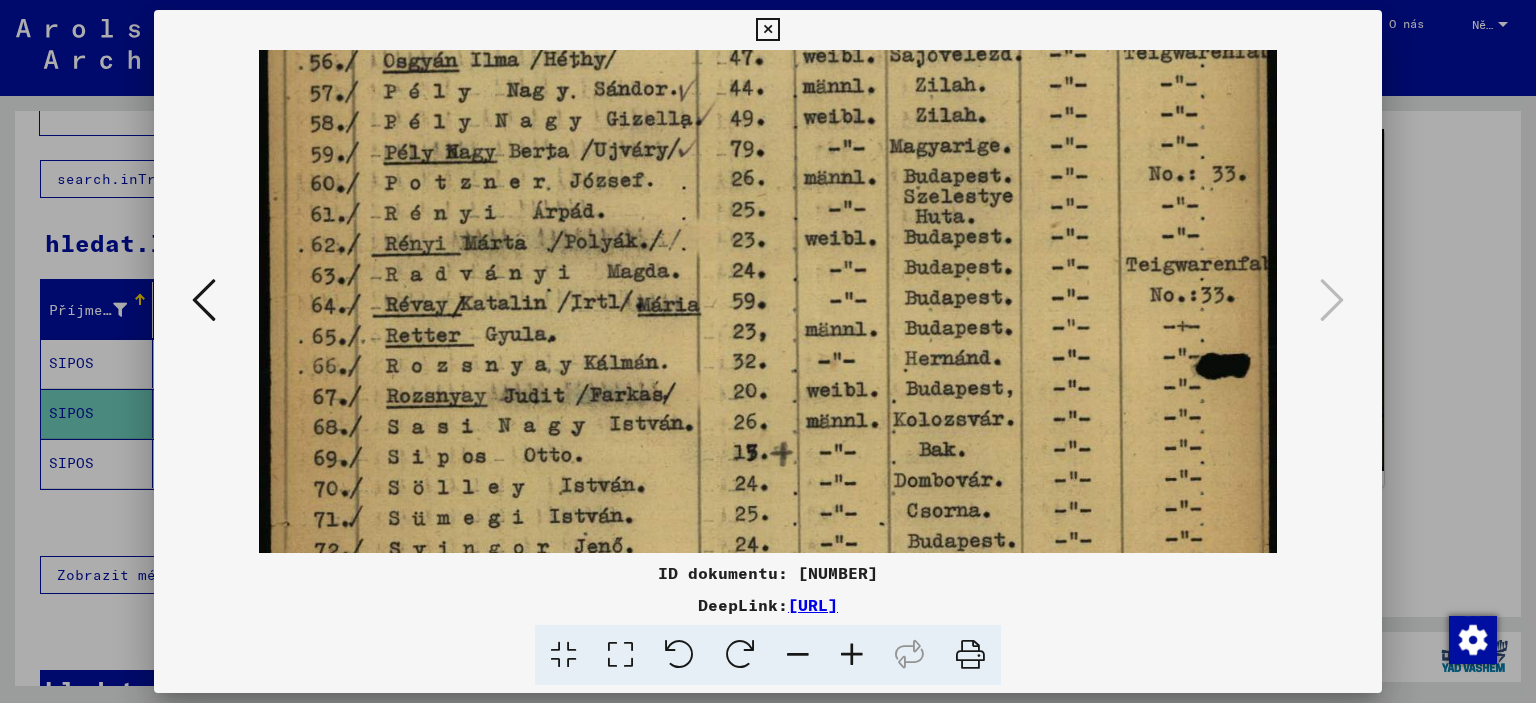 drag, startPoint x: 1006, startPoint y: 476, endPoint x: 1010, endPoint y: 391, distance: 85.09406 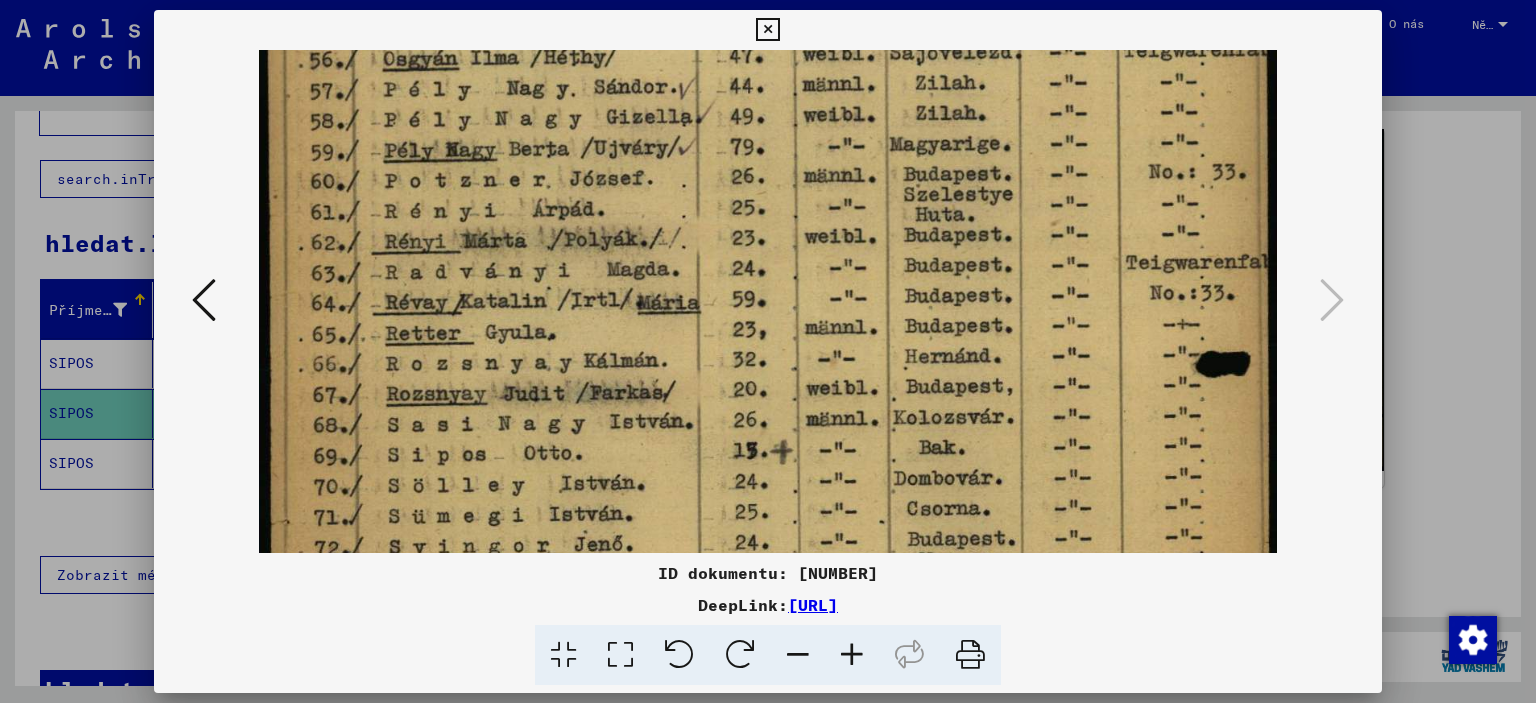 scroll, scrollTop: 581, scrollLeft: 0, axis: vertical 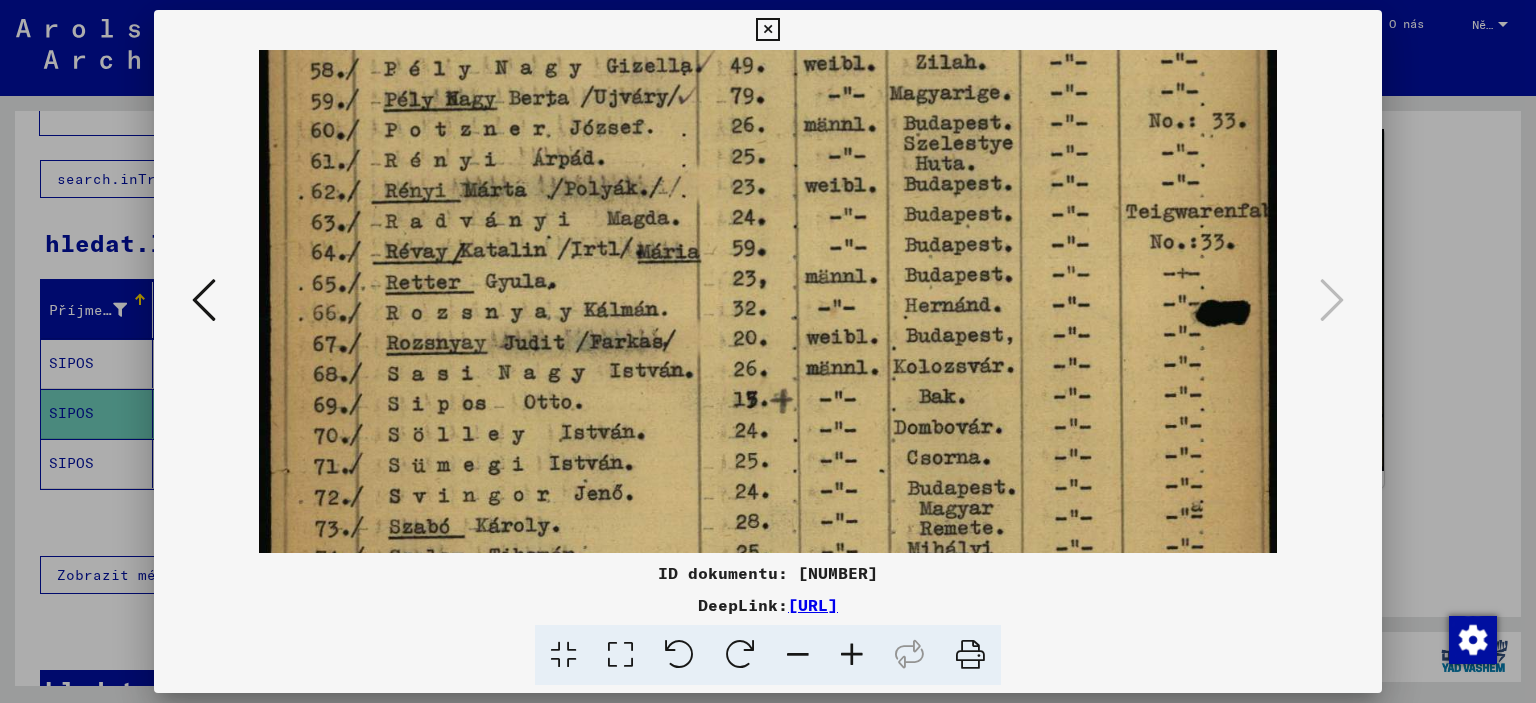 drag, startPoint x: 1010, startPoint y: 434, endPoint x: 1029, endPoint y: 384, distance: 53.488316 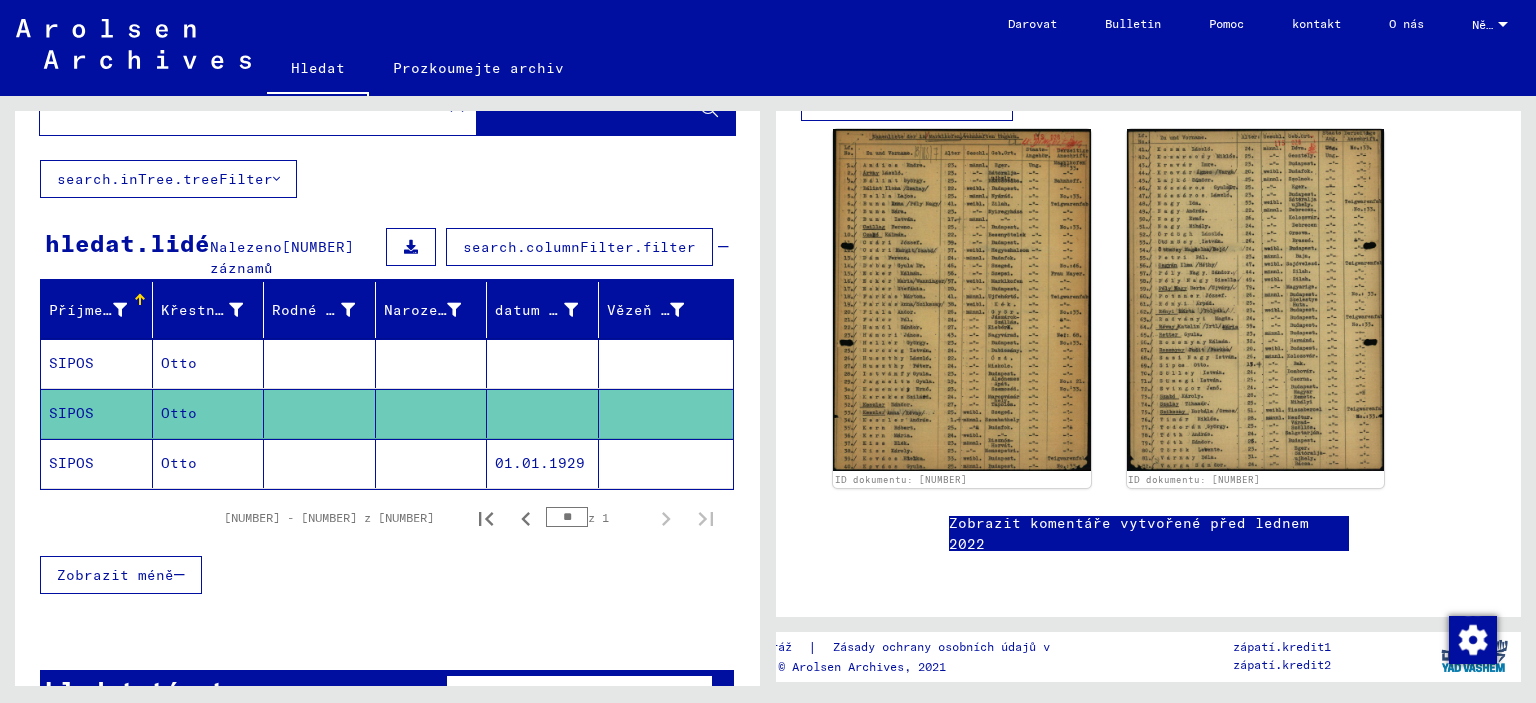click on "Otto" at bounding box center [209, 413] 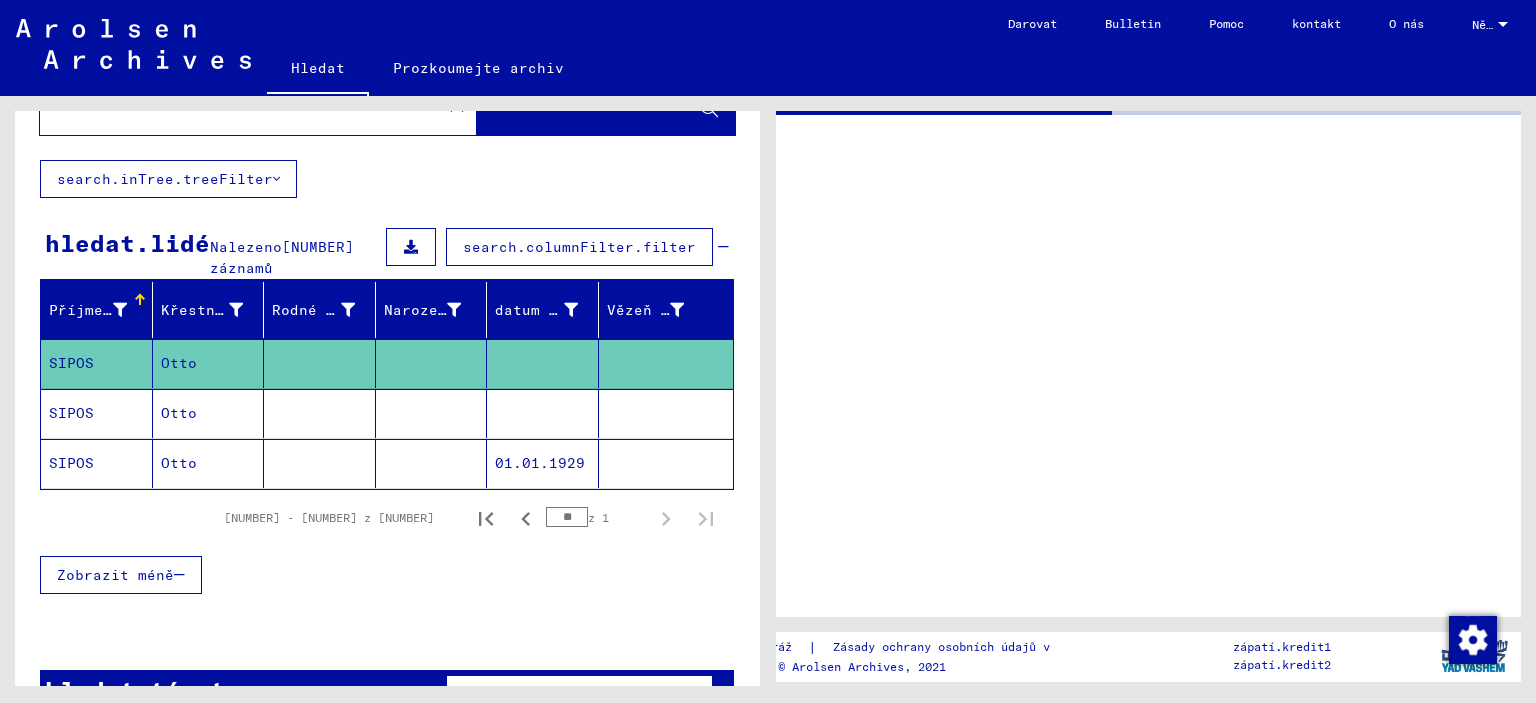 scroll, scrollTop: 0, scrollLeft: 0, axis: both 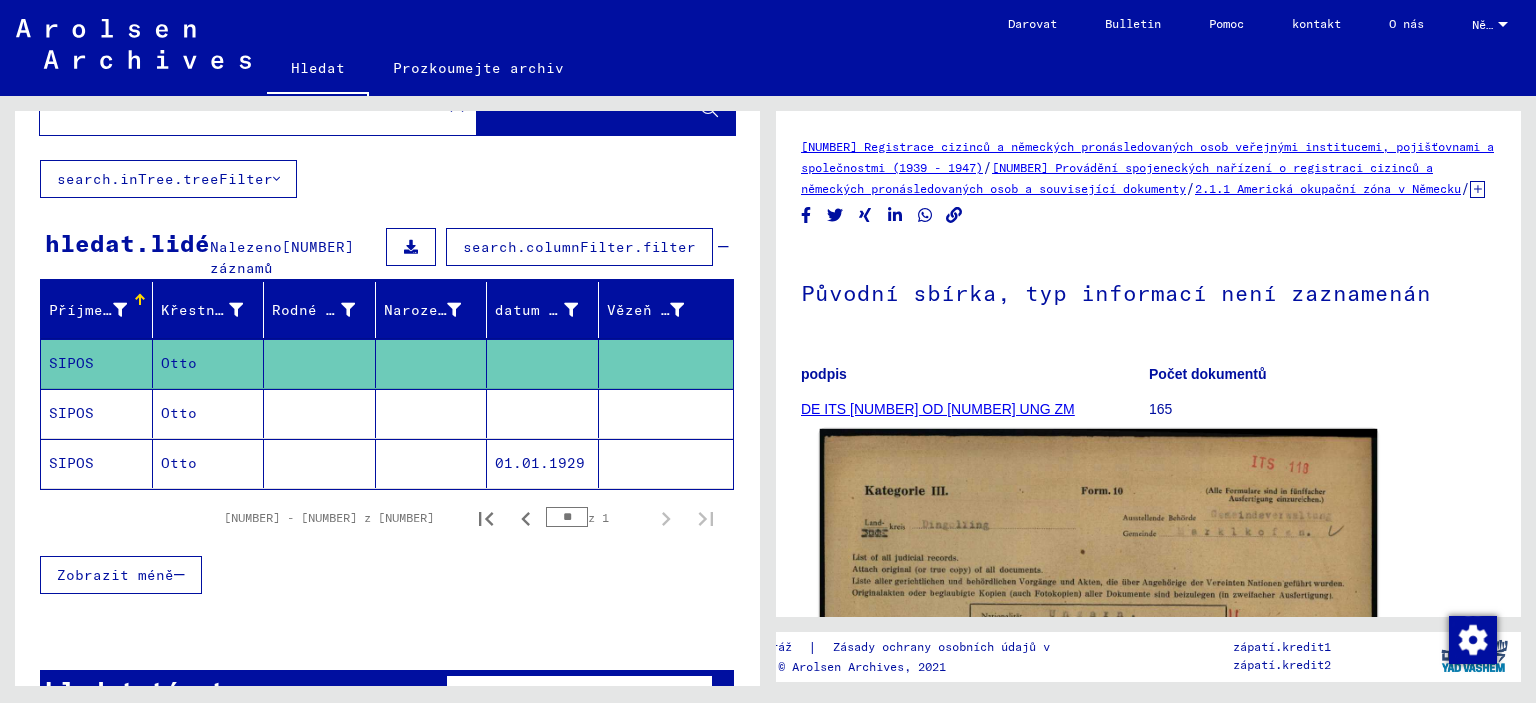 click 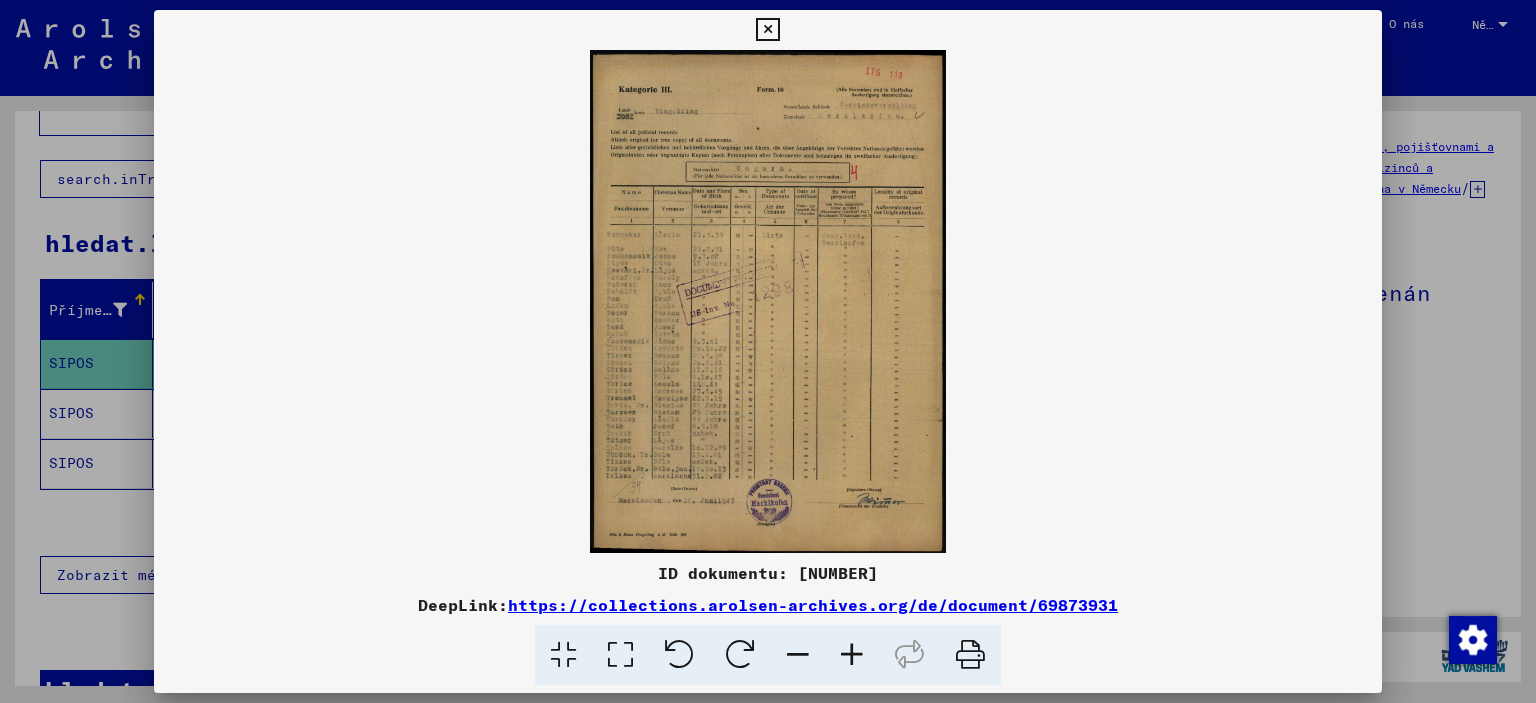 click at bounding box center (852, 655) 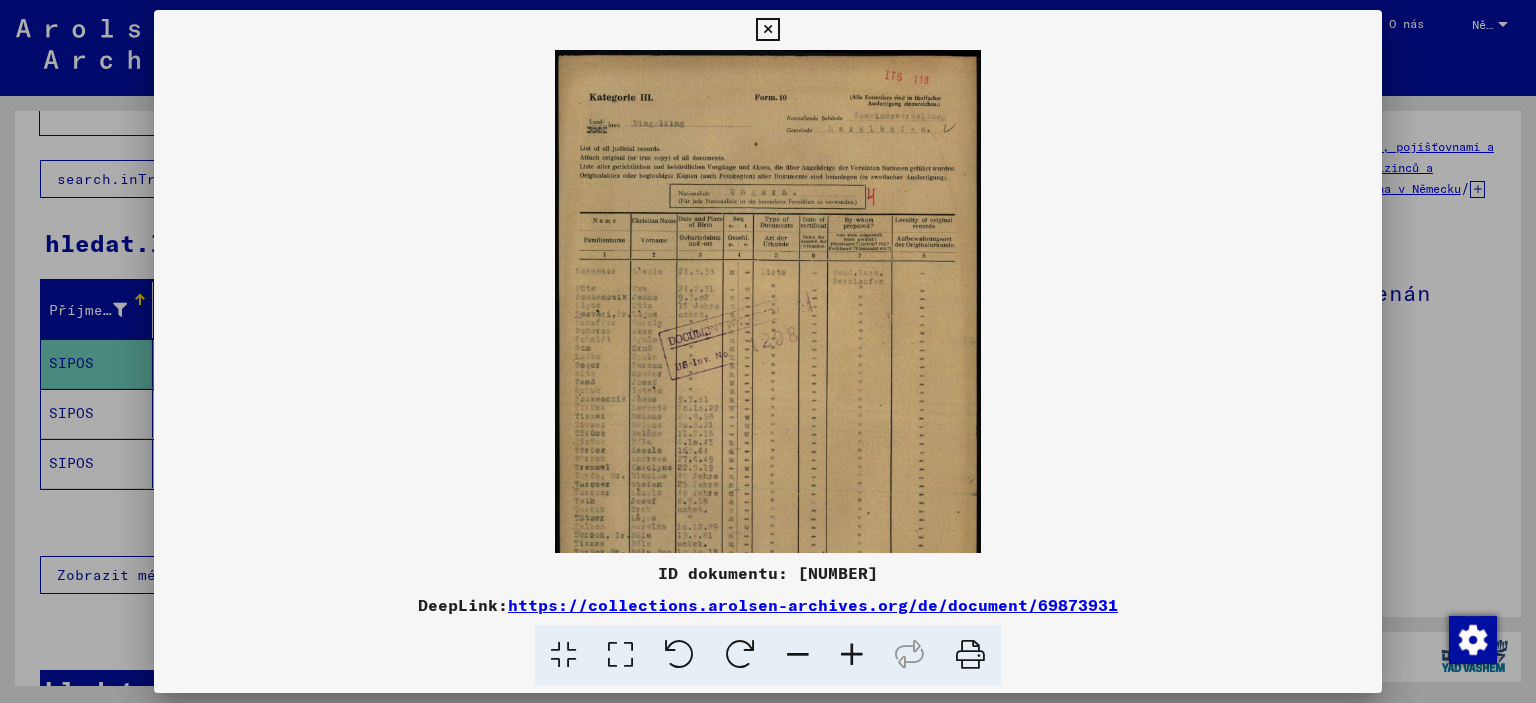 click at bounding box center (852, 655) 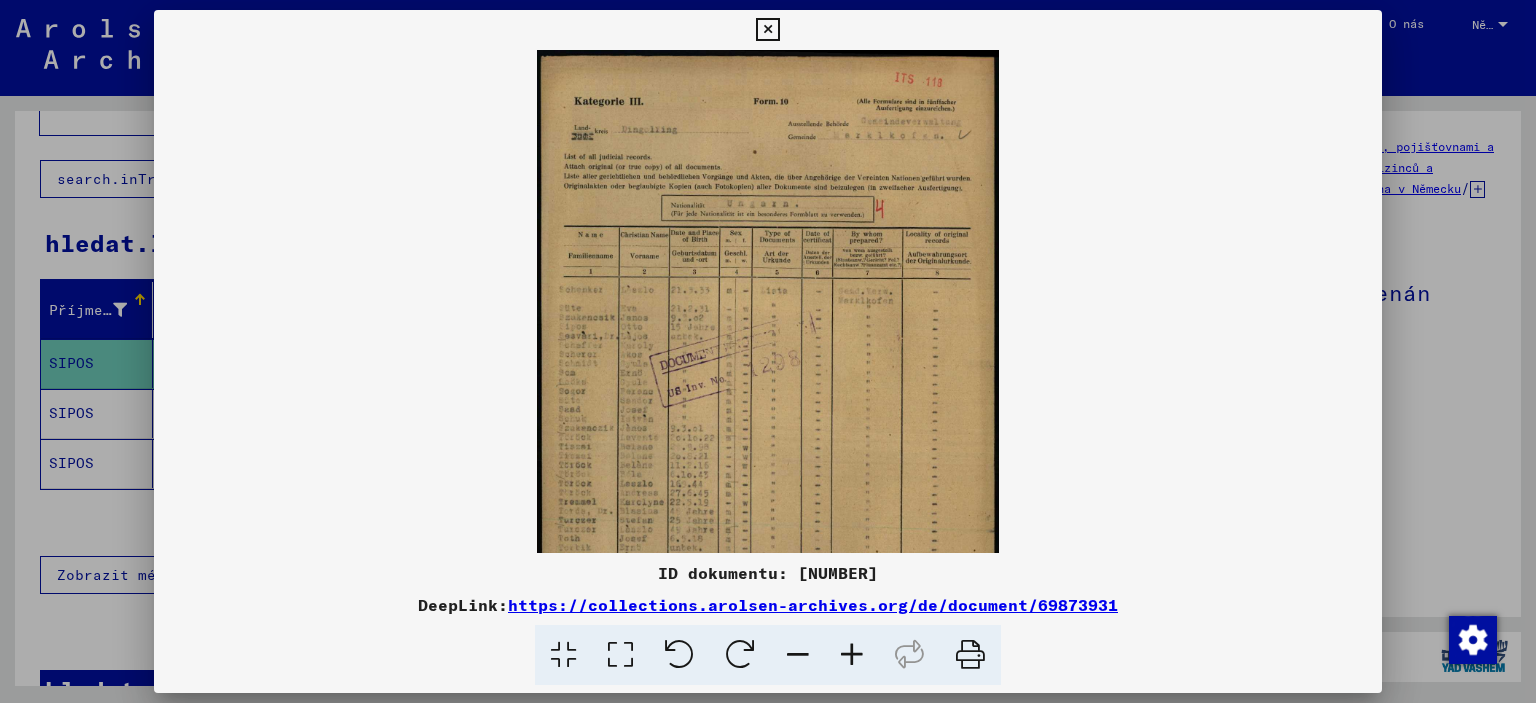 click at bounding box center [852, 655] 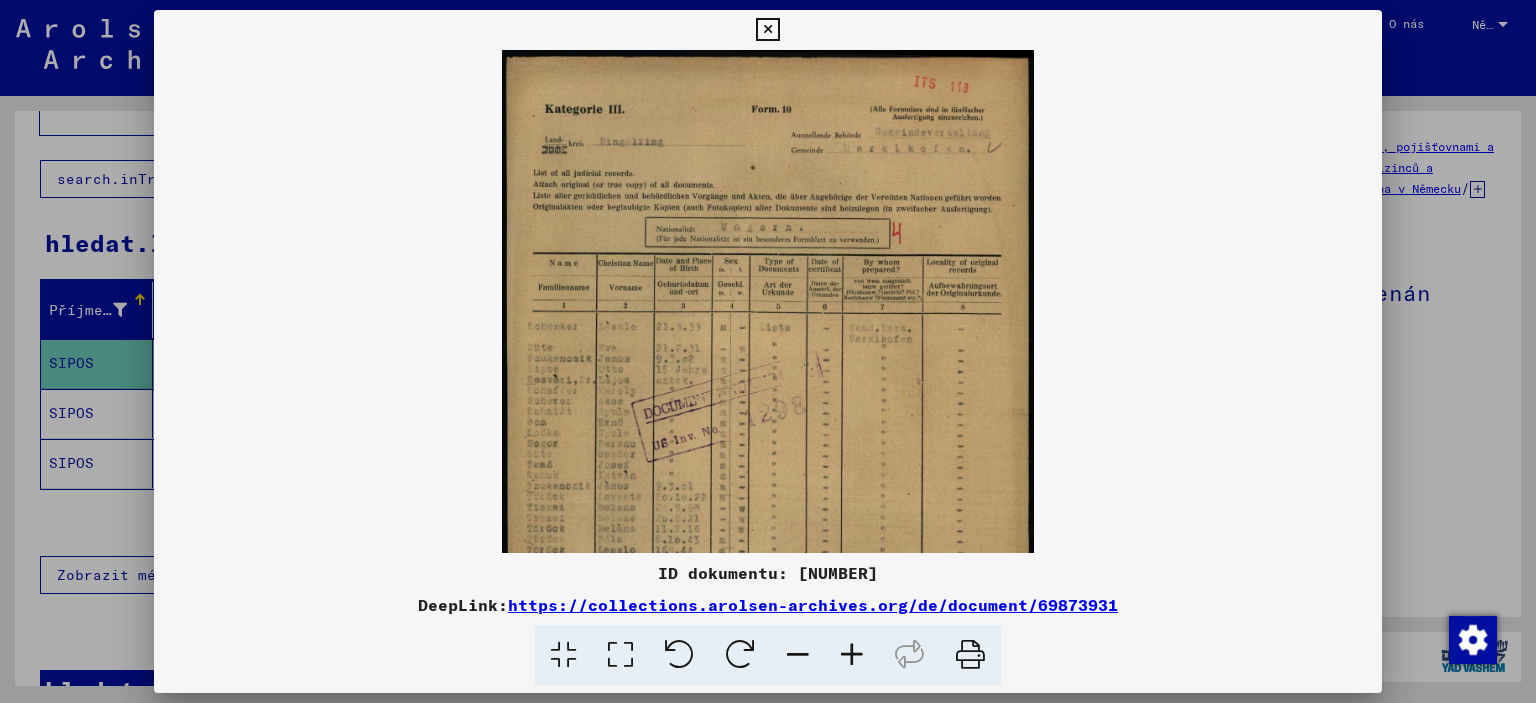click at bounding box center (852, 655) 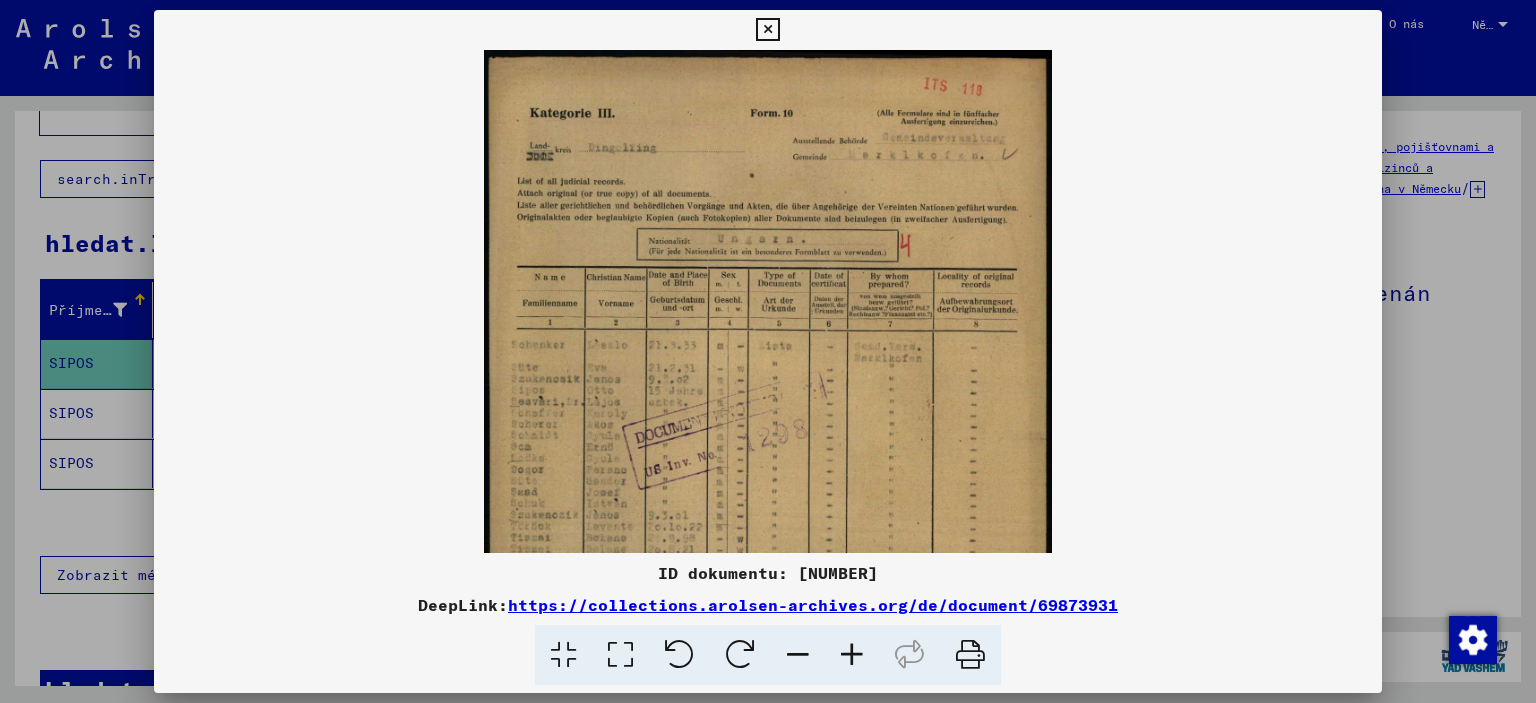 click at bounding box center (852, 655) 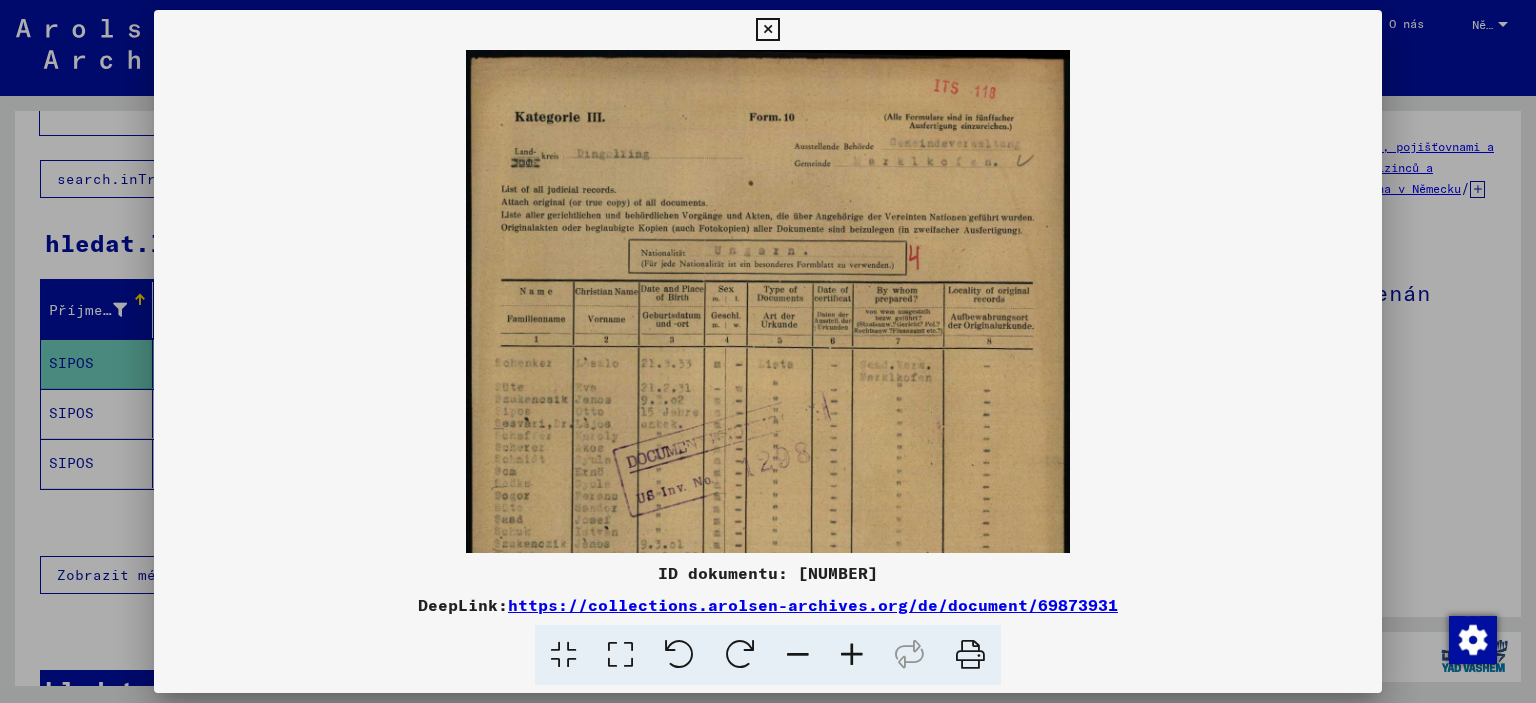 click at bounding box center [852, 655] 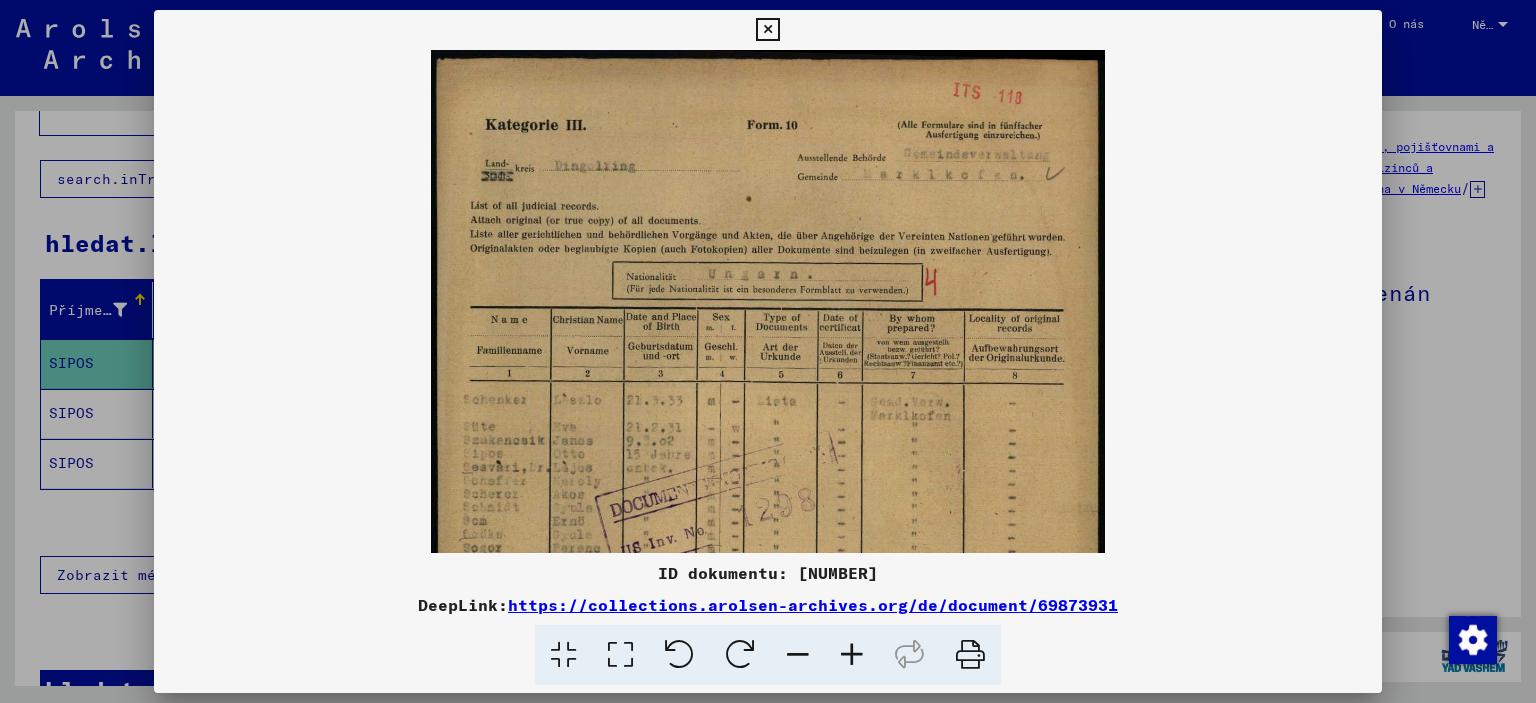 click at bounding box center (852, 655) 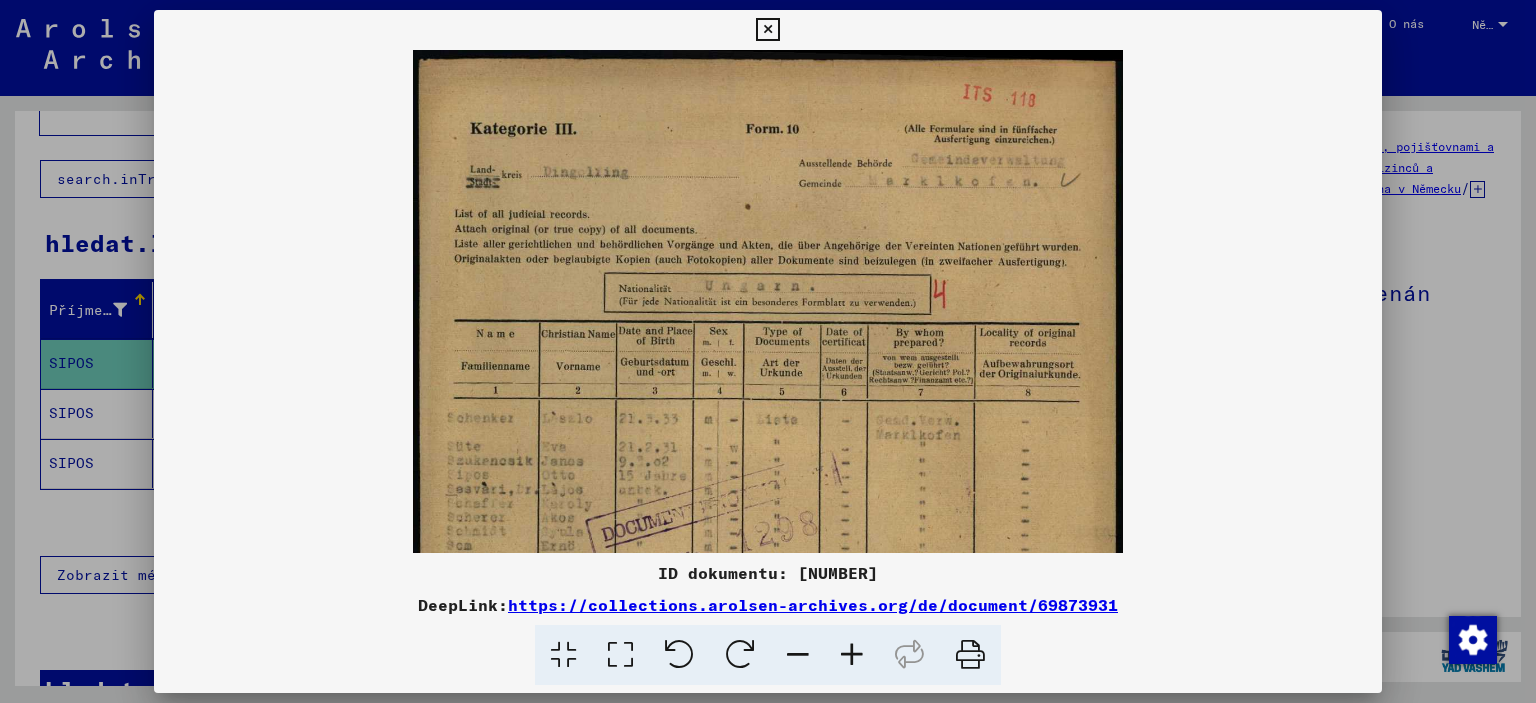click at bounding box center (852, 655) 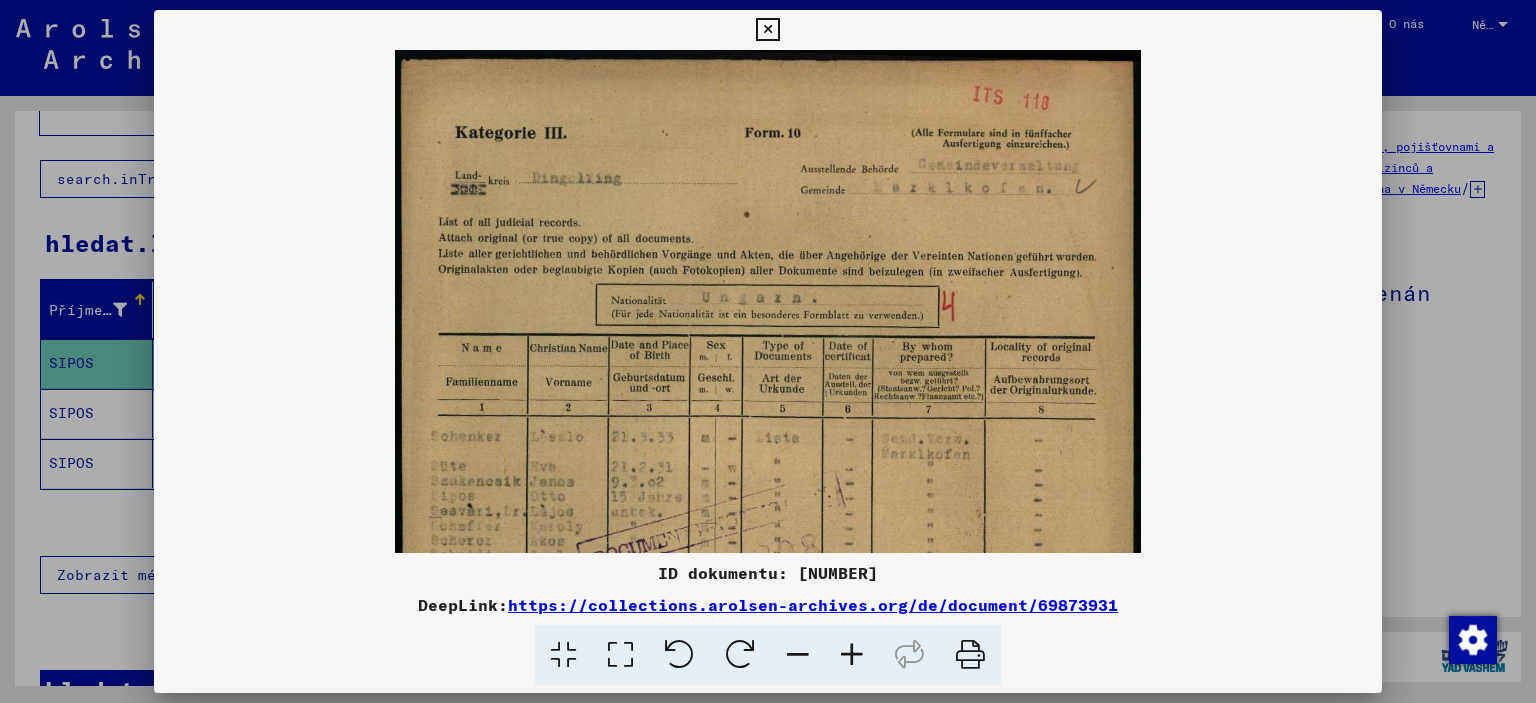 click at bounding box center (852, 655) 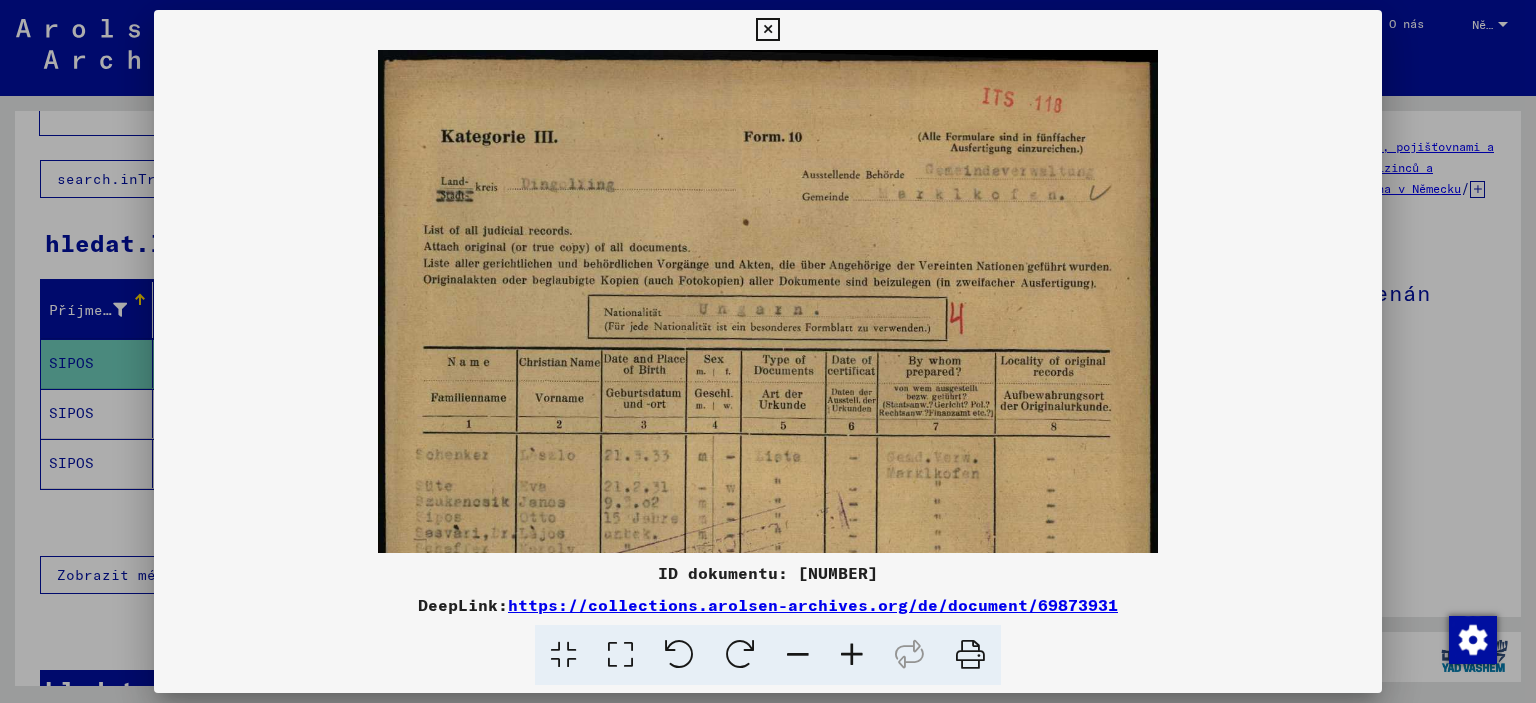 click at bounding box center [852, 655] 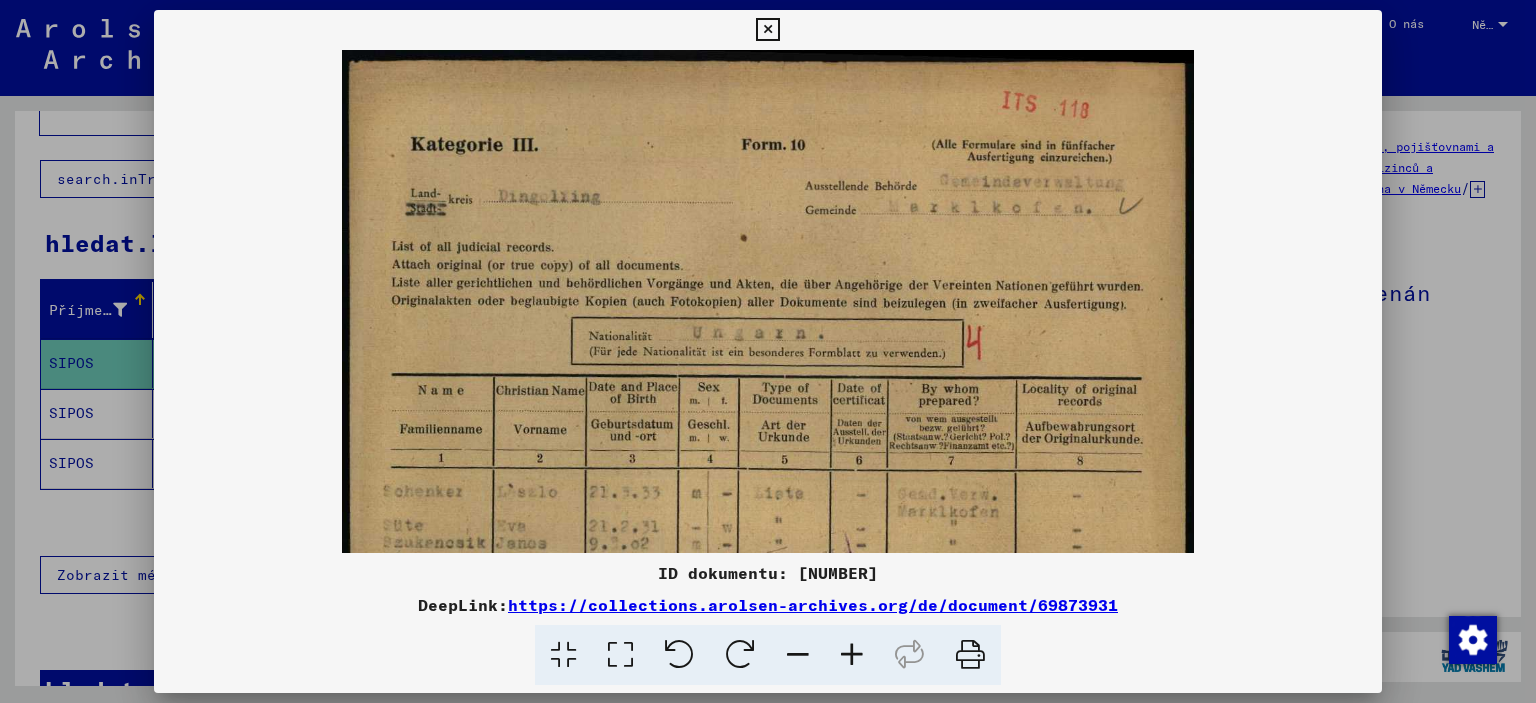 click at bounding box center (852, 655) 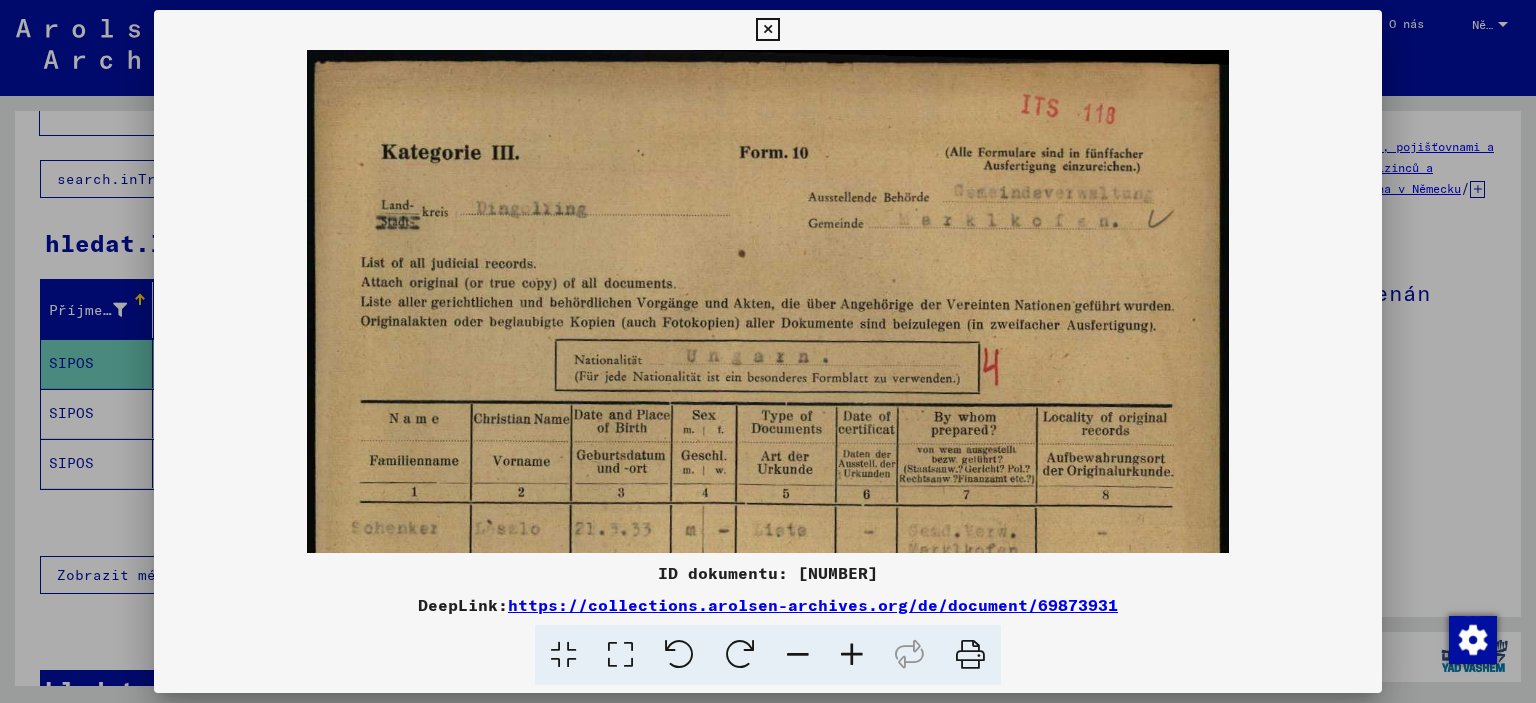 click at bounding box center (852, 655) 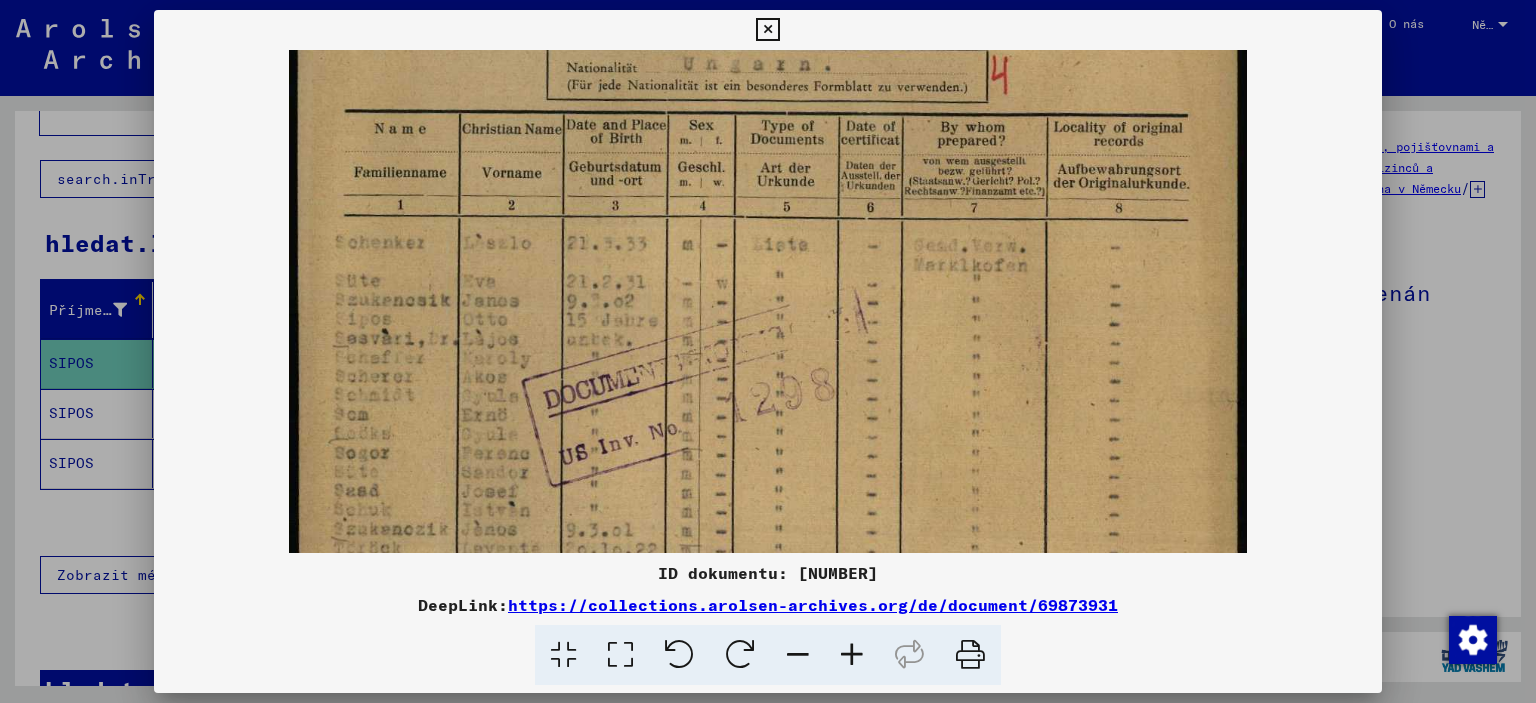 drag, startPoint x: 844, startPoint y: 387, endPoint x: 822, endPoint y: -41, distance: 428.56503 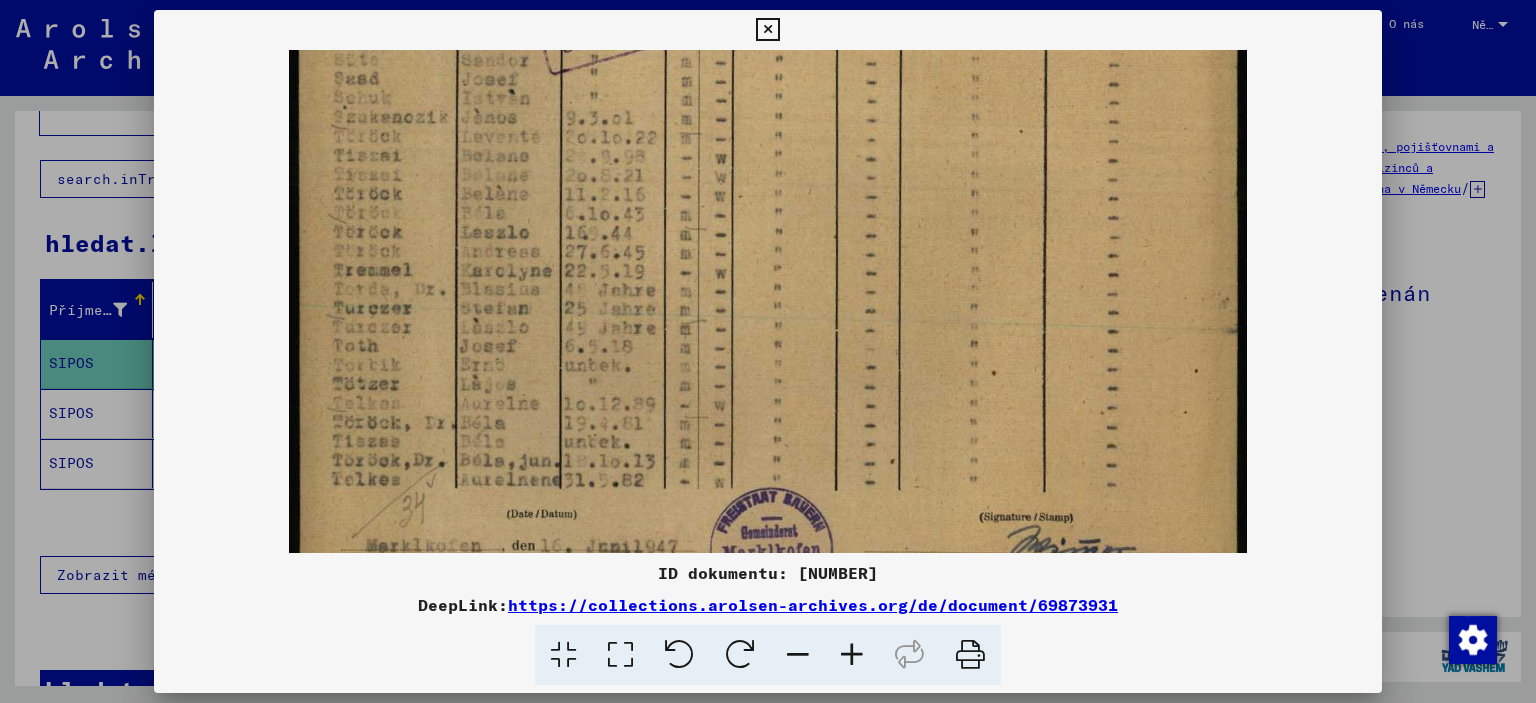 scroll, scrollTop: 724, scrollLeft: 0, axis: vertical 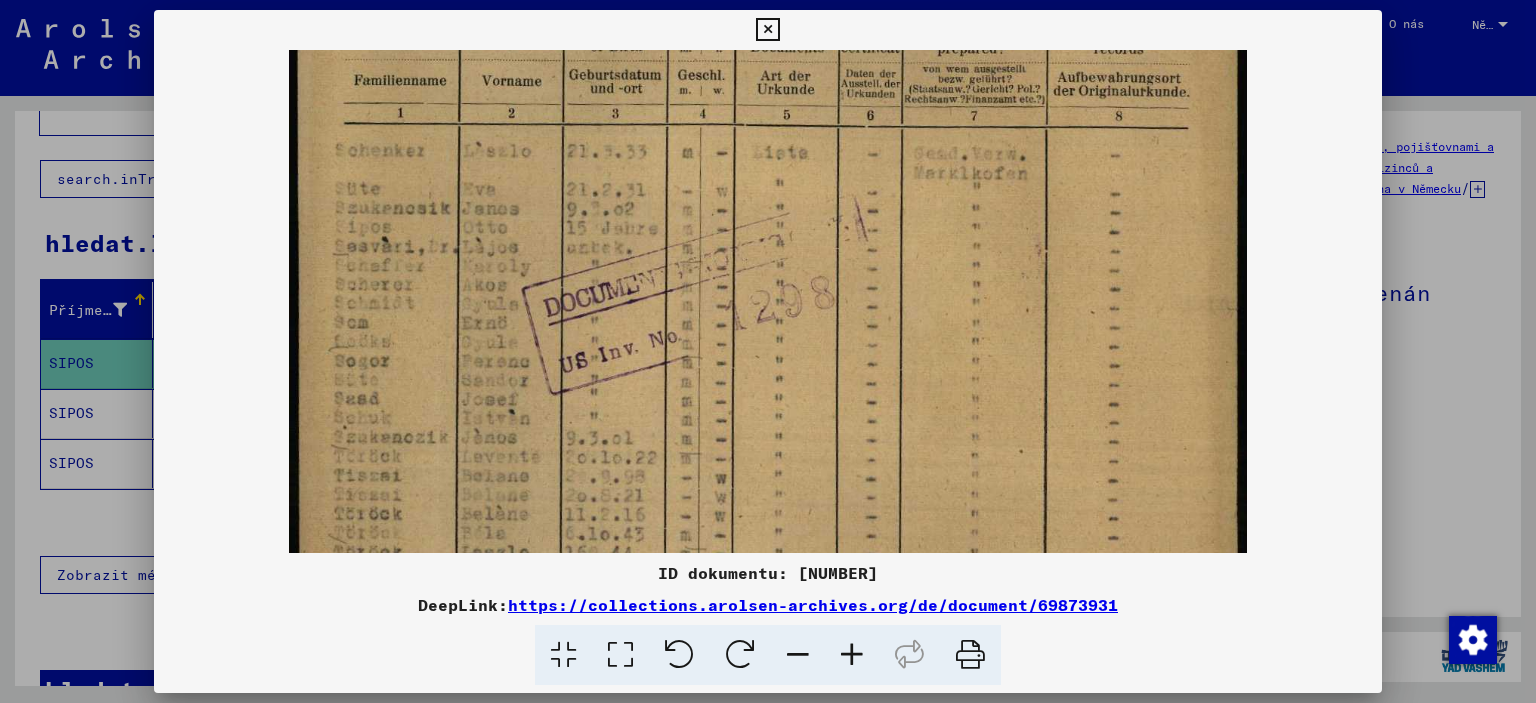 drag, startPoint x: 783, startPoint y: 341, endPoint x: 896, endPoint y: 439, distance: 149.57607 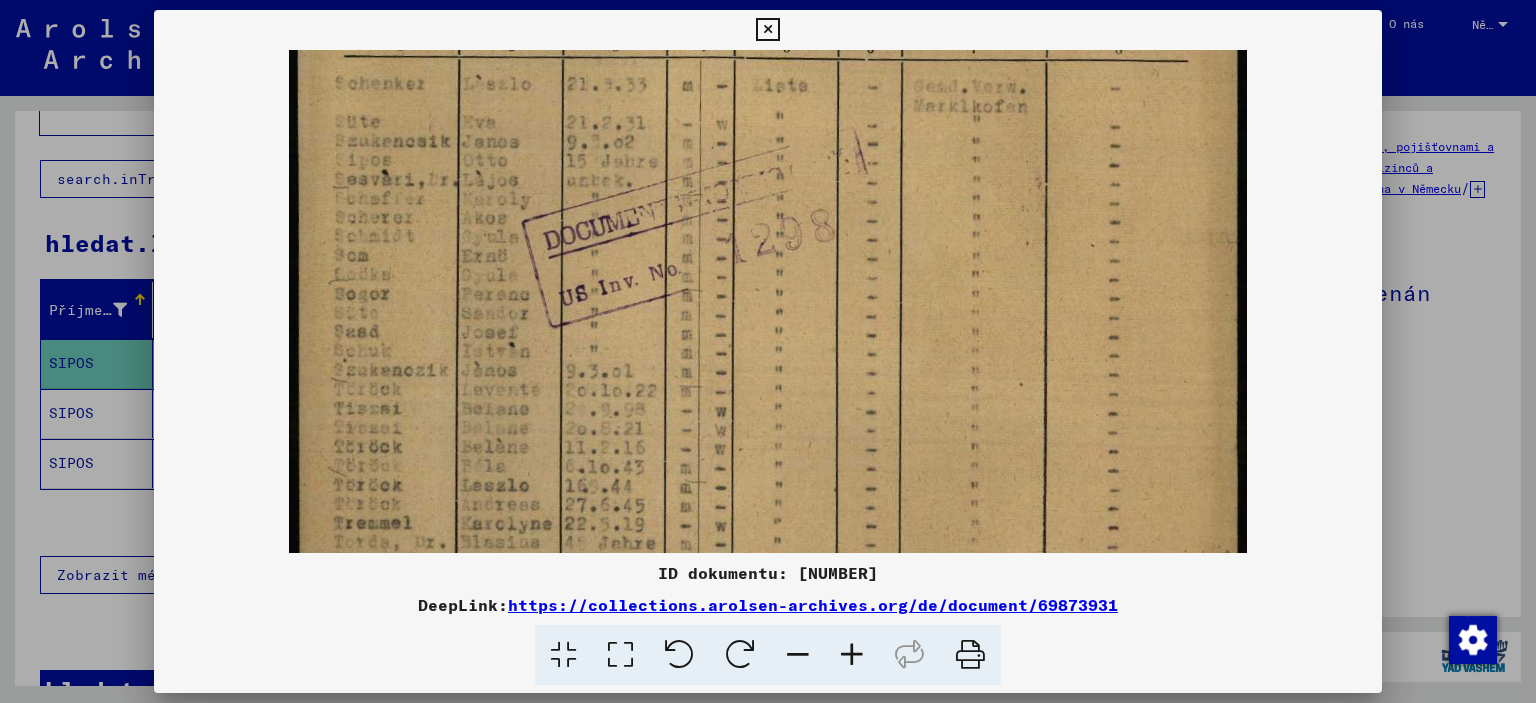 drag, startPoint x: 819, startPoint y: 150, endPoint x: 814, endPoint y: 130, distance: 20.615528 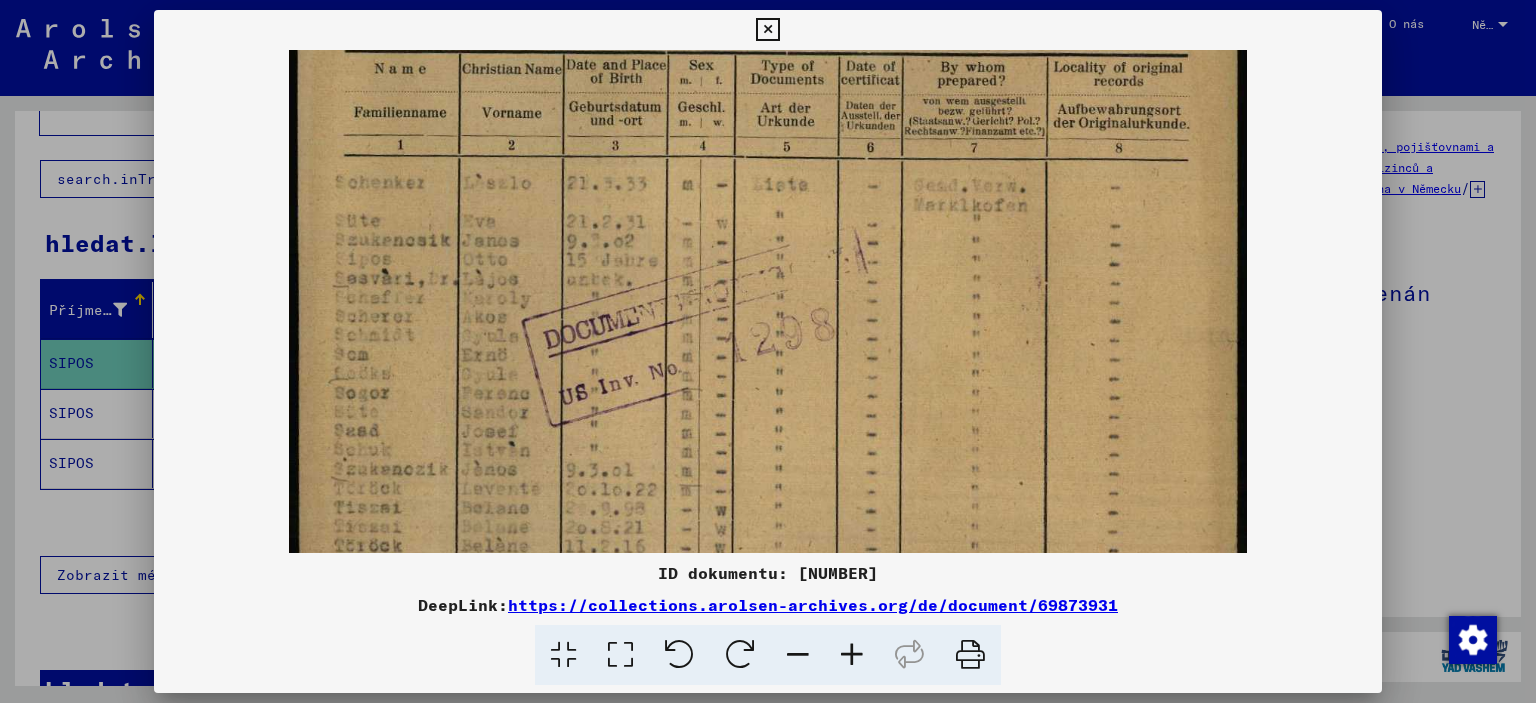 drag, startPoint x: 814, startPoint y: 130, endPoint x: 820, endPoint y: 232, distance: 102.176315 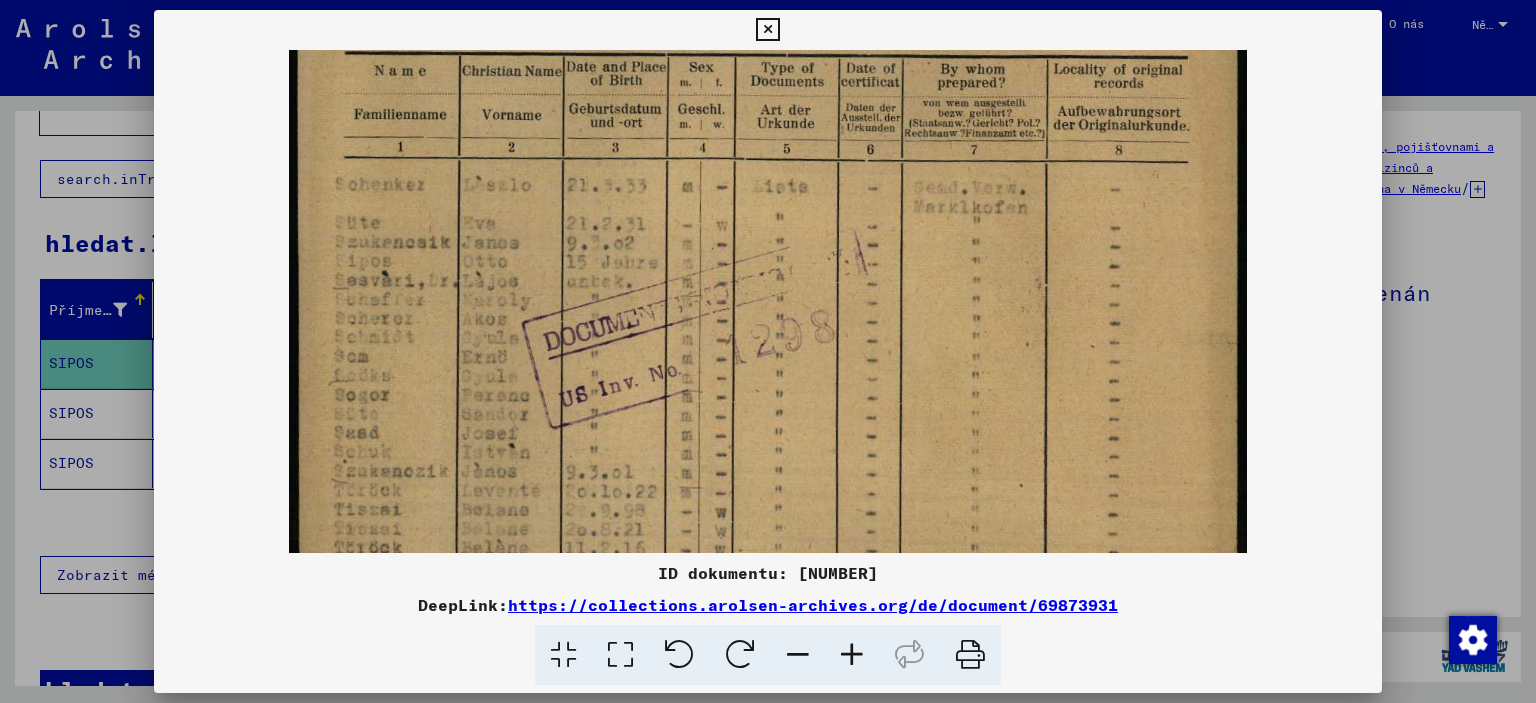 click at bounding box center [768, 351] 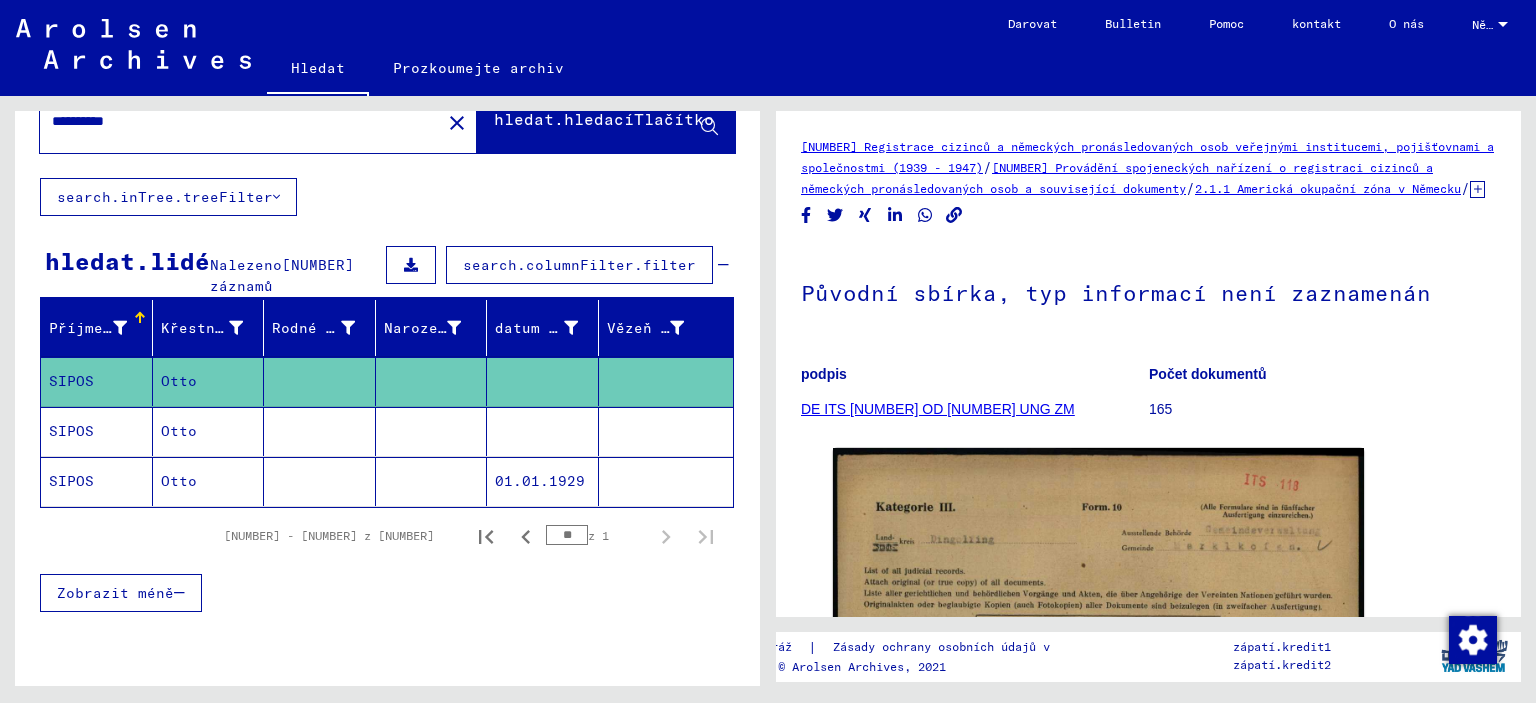 scroll, scrollTop: 0, scrollLeft: 0, axis: both 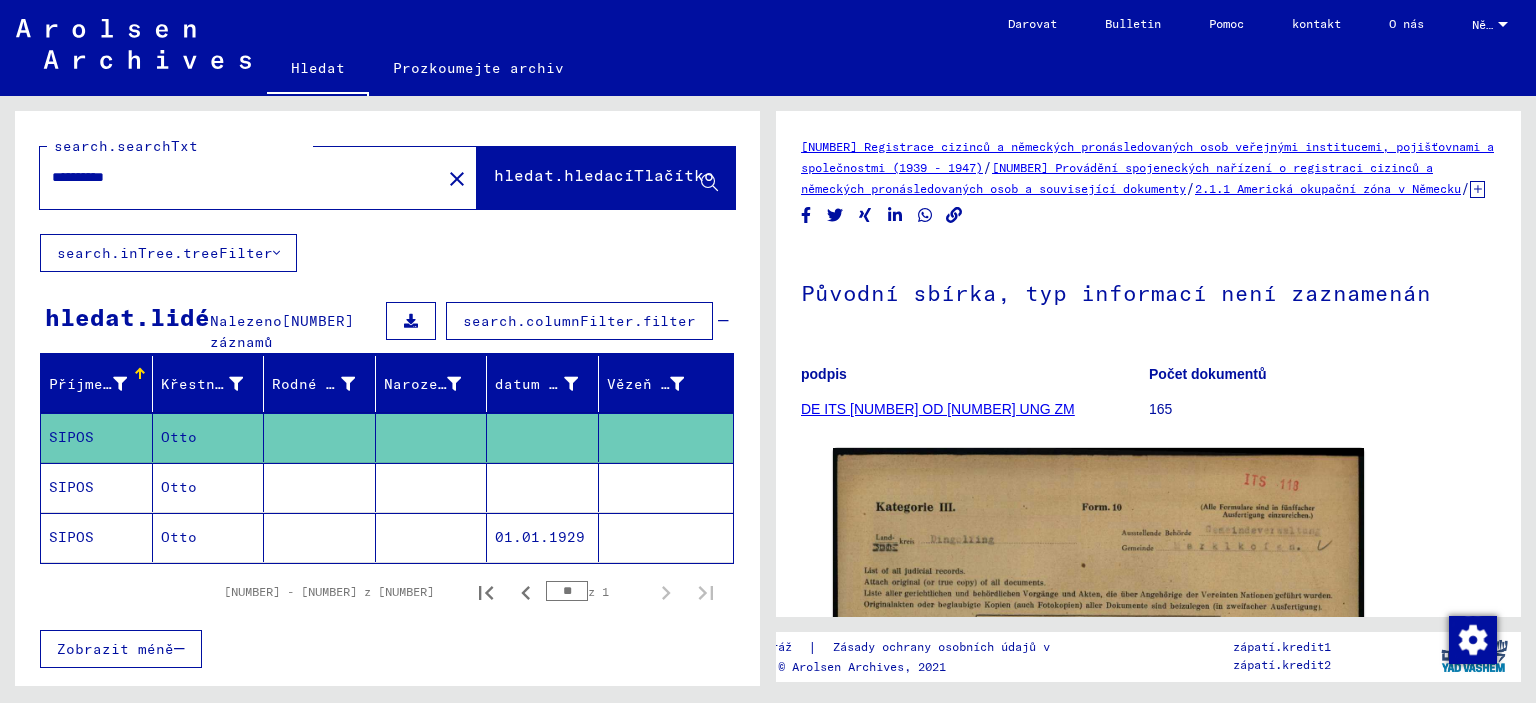 drag, startPoint x: 248, startPoint y: 163, endPoint x: 174, endPoint y: 162, distance: 74.00676 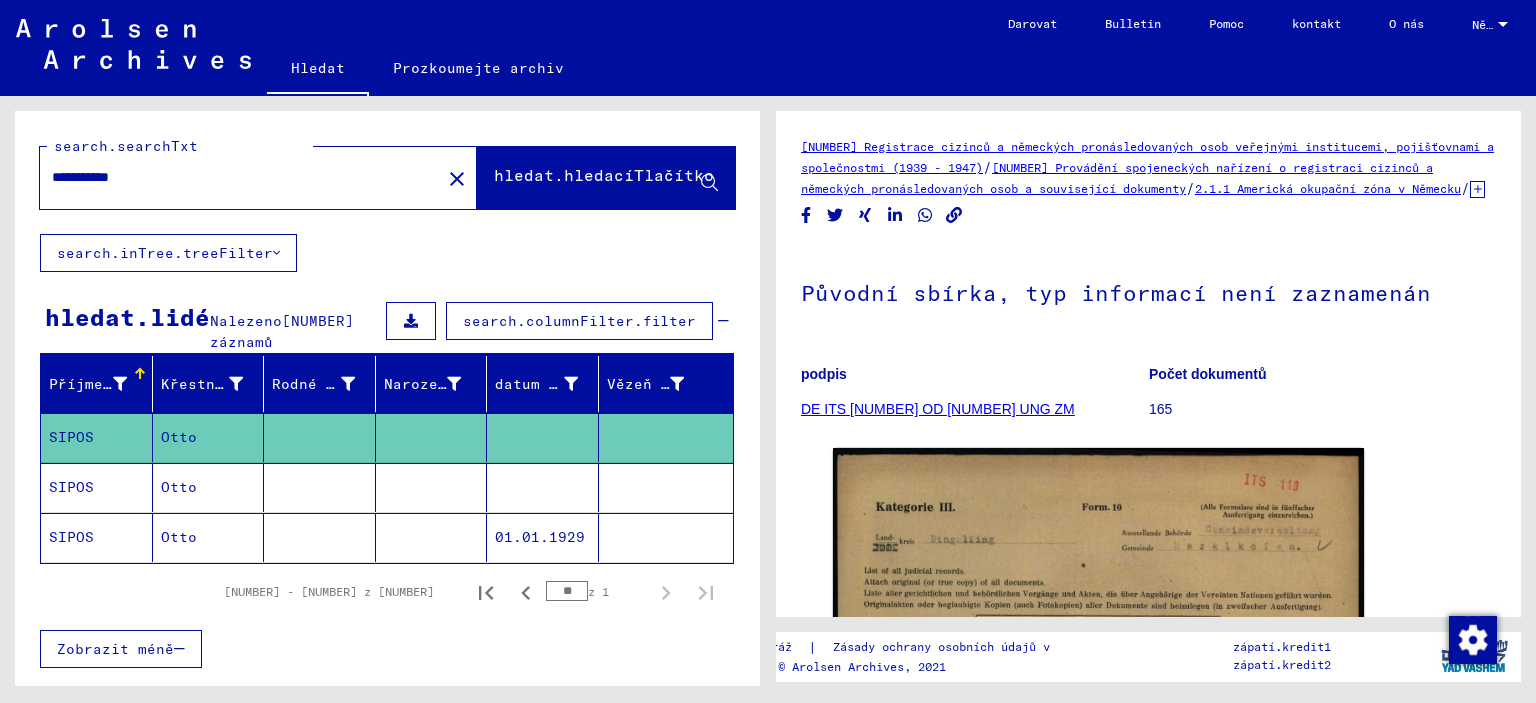 type on "**********" 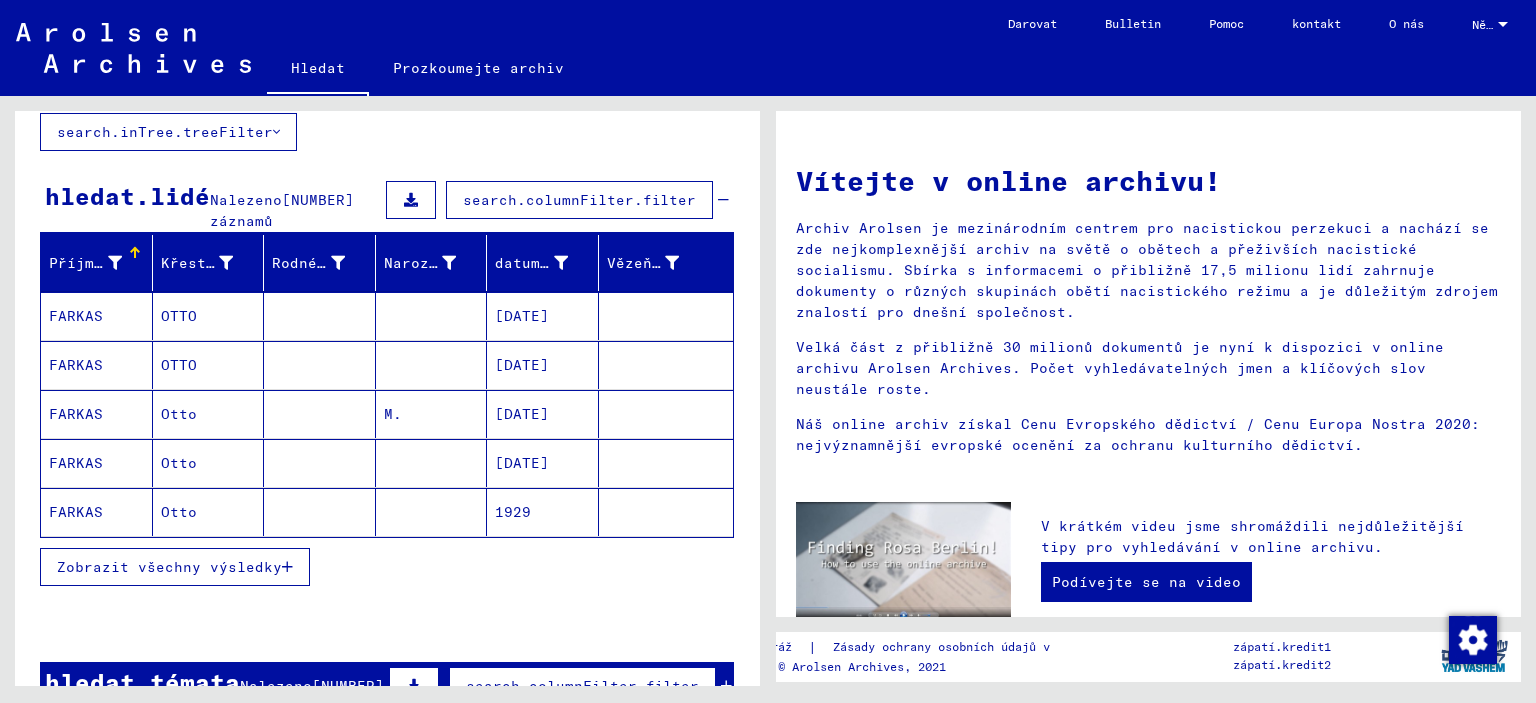 scroll, scrollTop: 200, scrollLeft: 0, axis: vertical 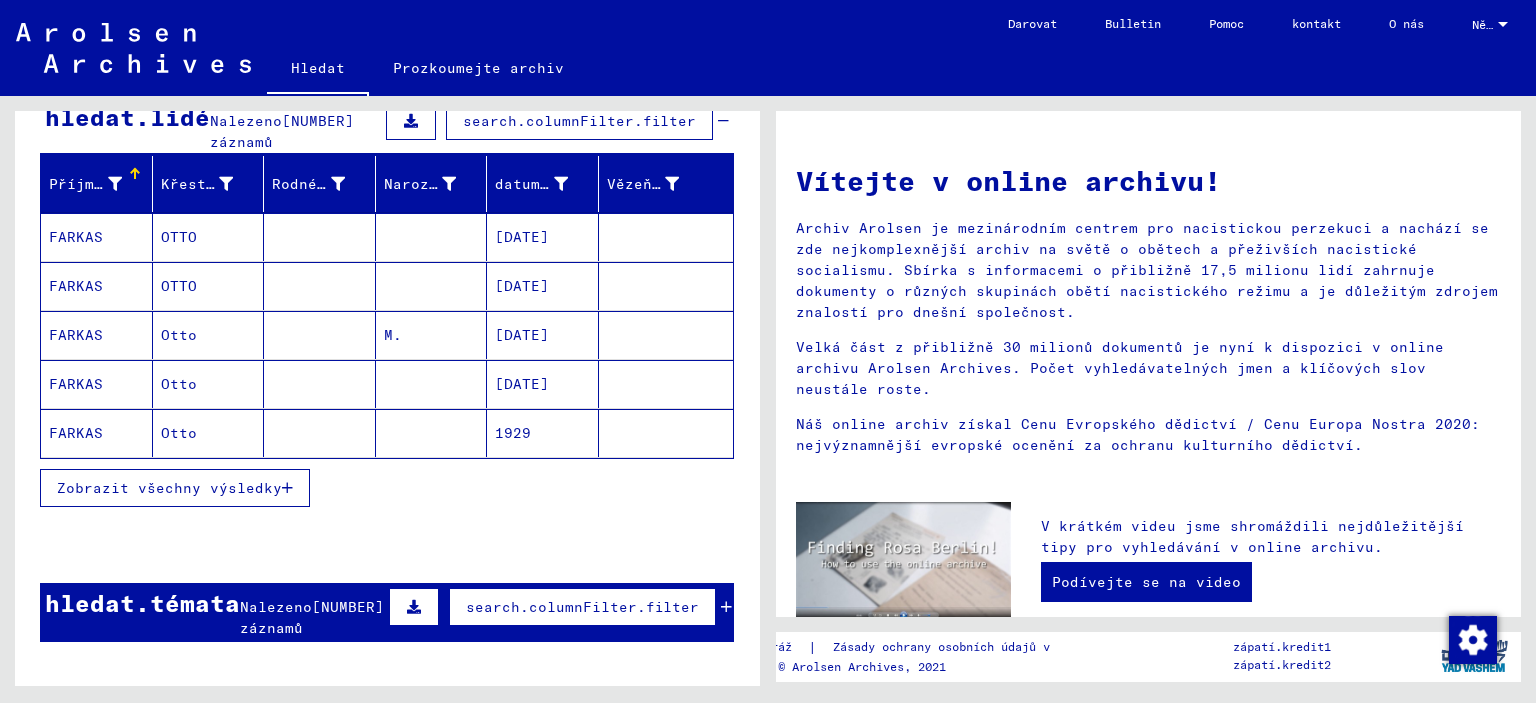 click on "Zobrazit všechny výsledky" at bounding box center (175, 488) 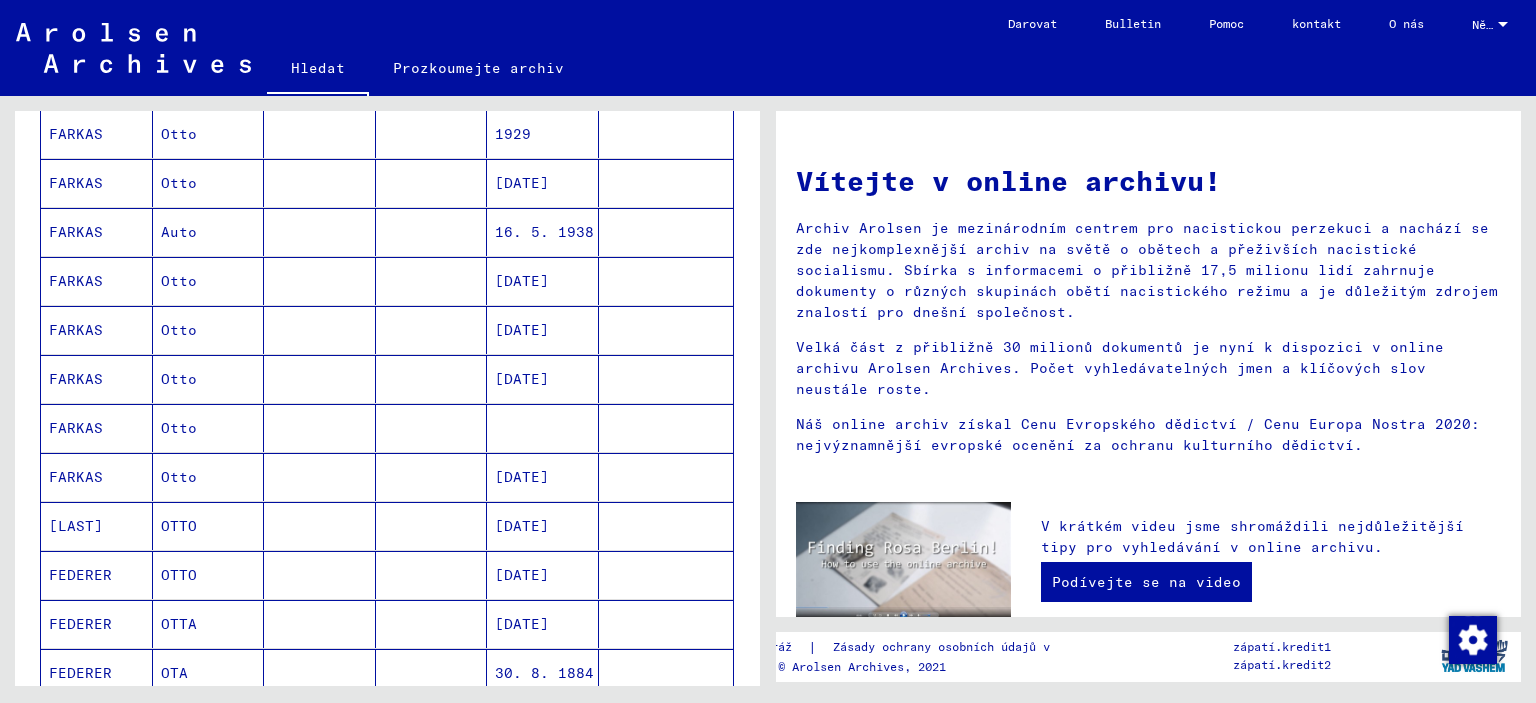 scroll, scrollTop: 500, scrollLeft: 0, axis: vertical 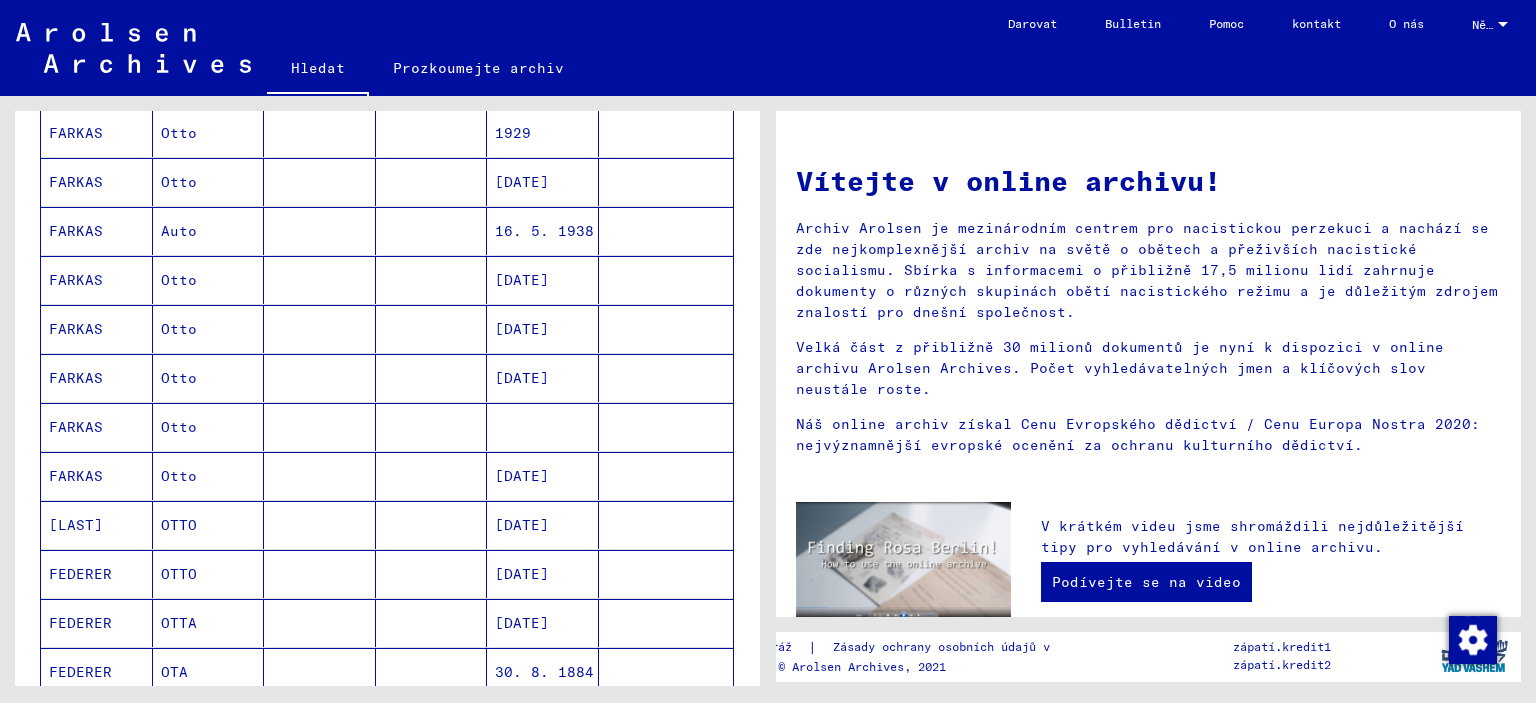 click at bounding box center (432, 476) 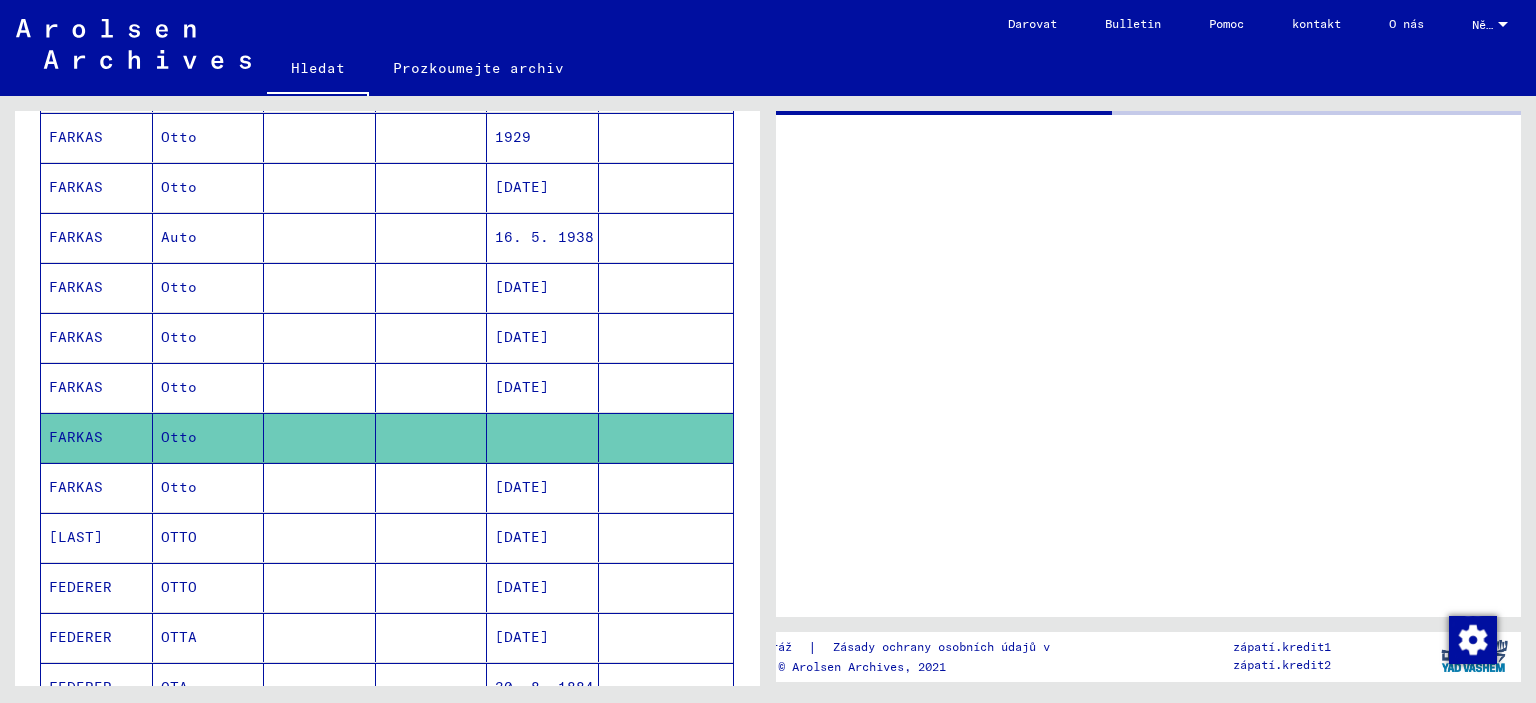 scroll, scrollTop: 504, scrollLeft: 0, axis: vertical 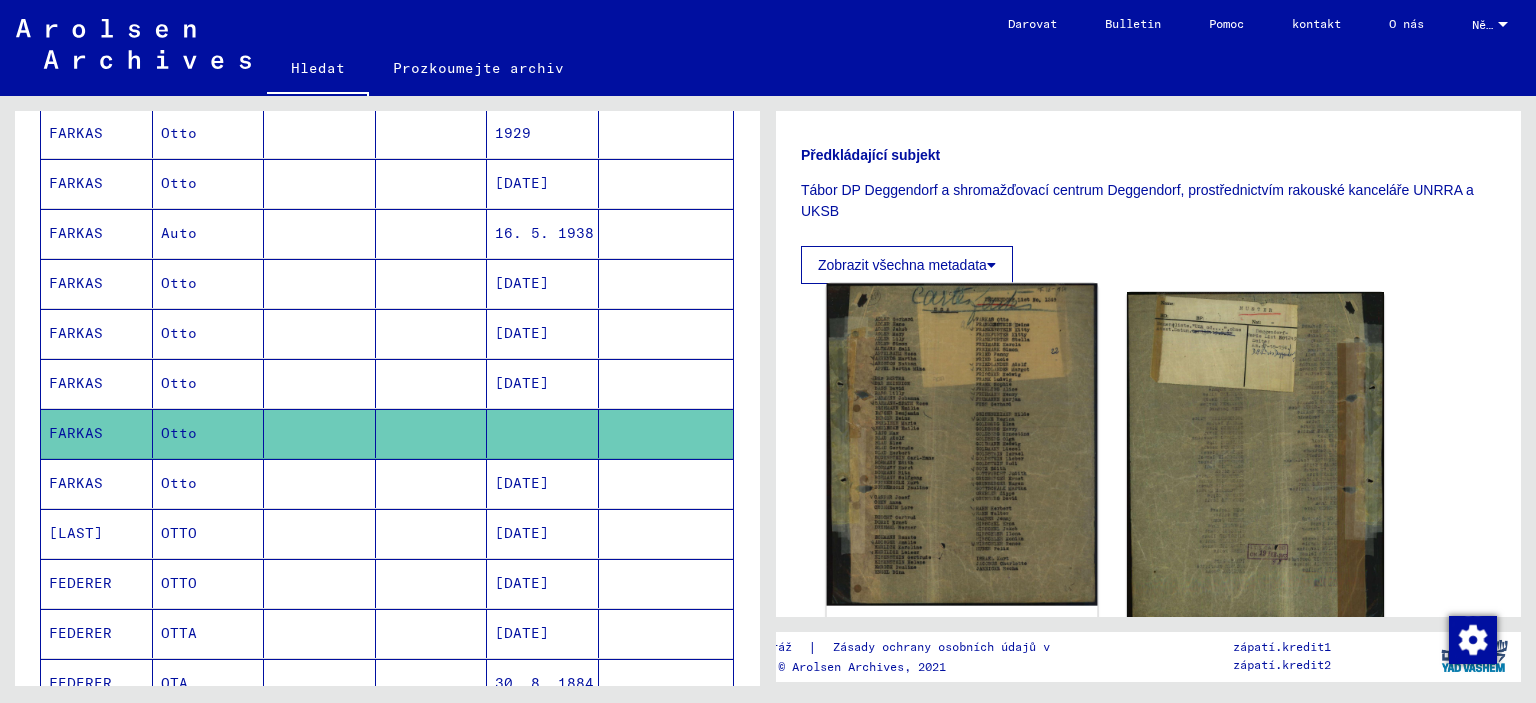 click 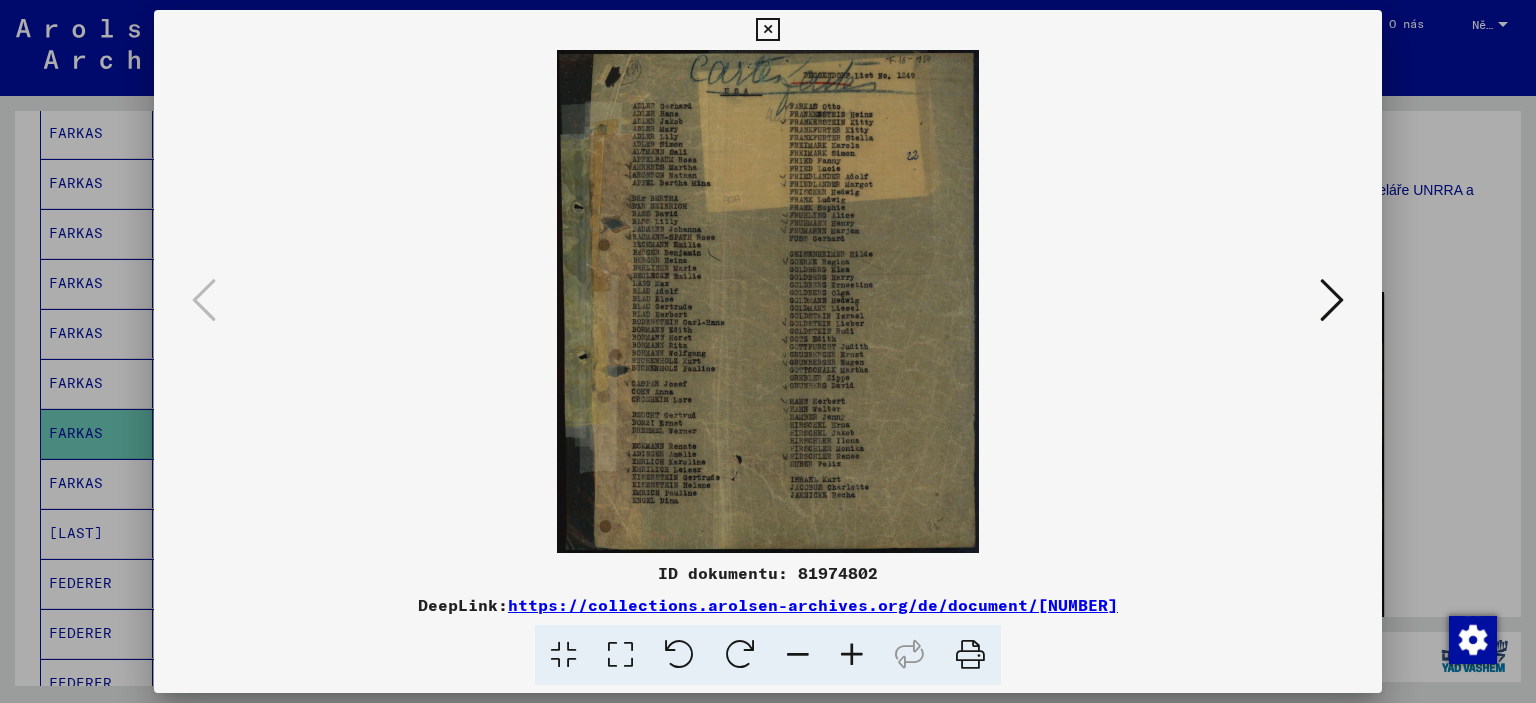 click at bounding box center (768, 351) 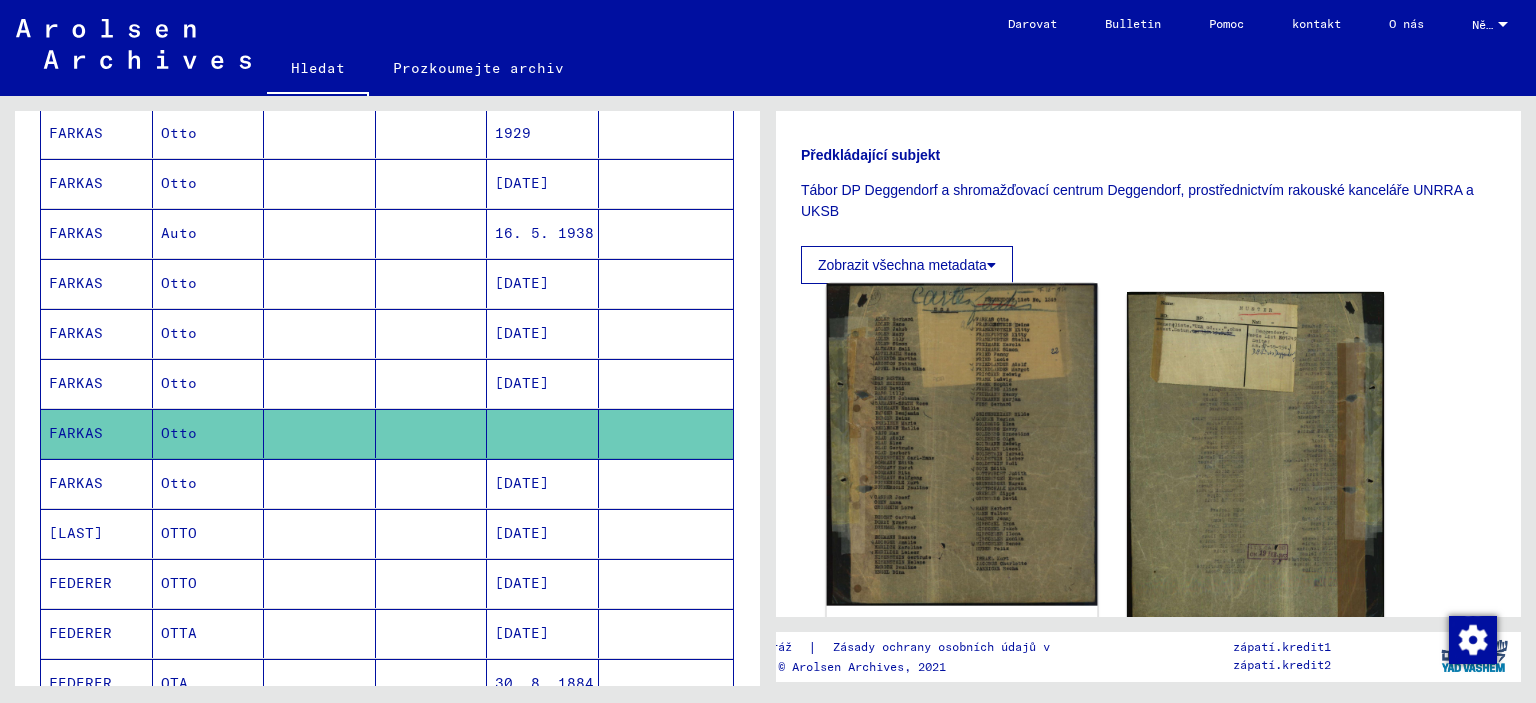 click 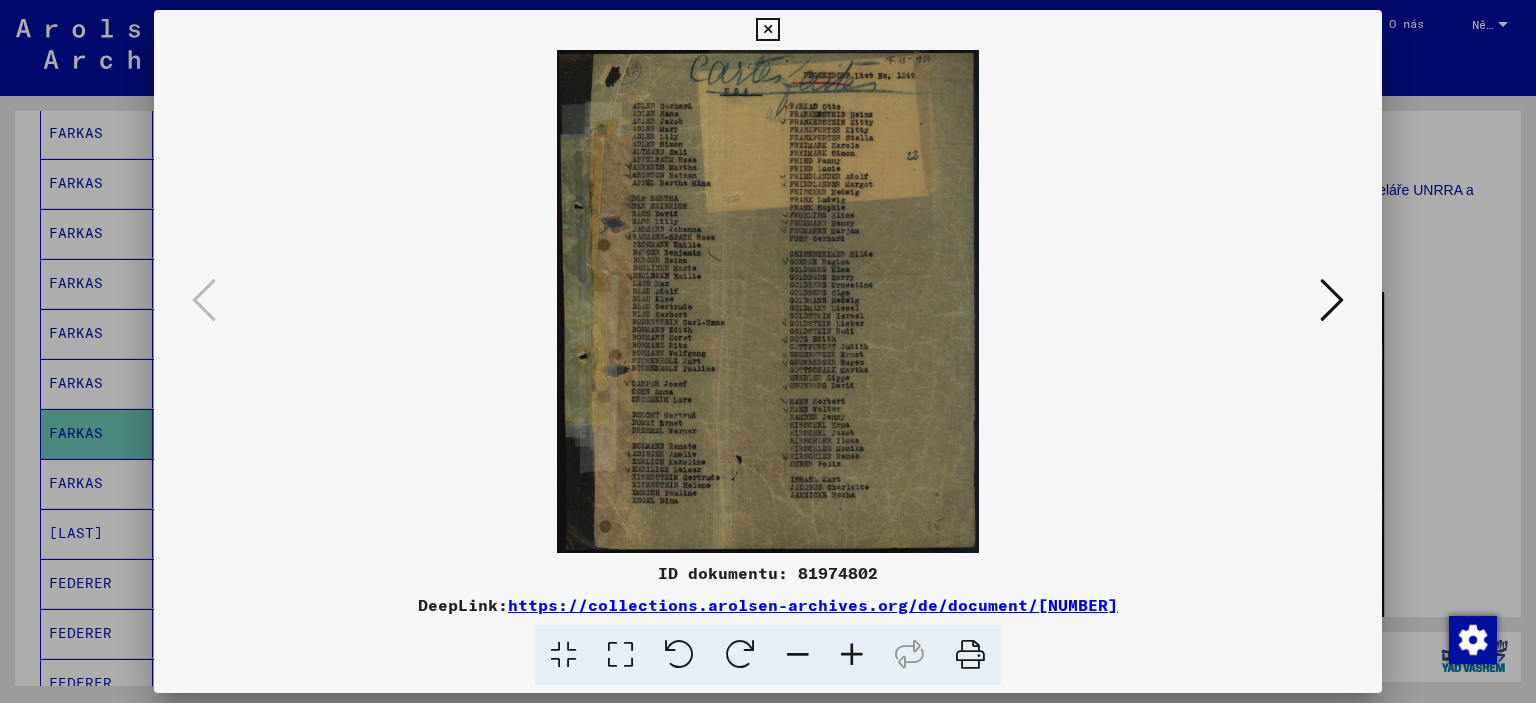 click at bounding box center (852, 655) 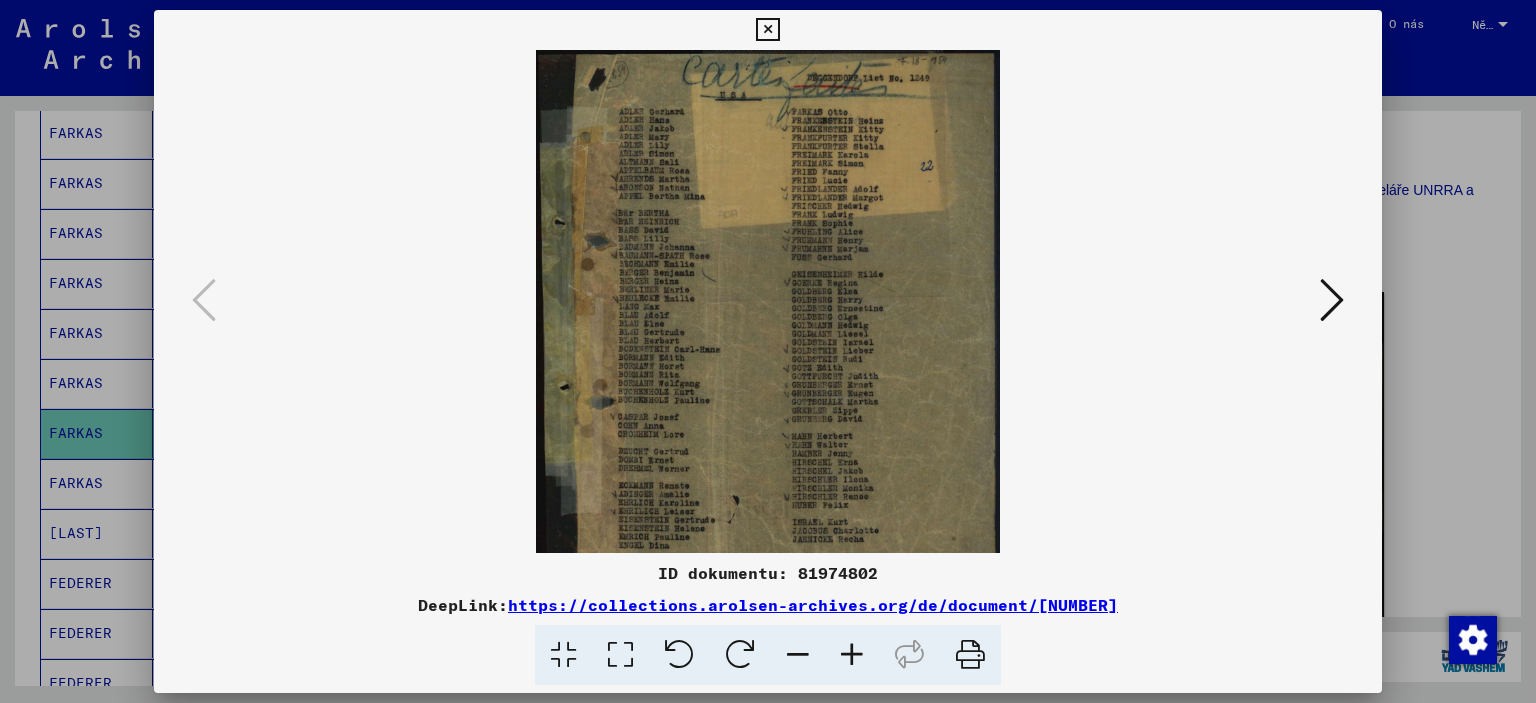 click at bounding box center [852, 655] 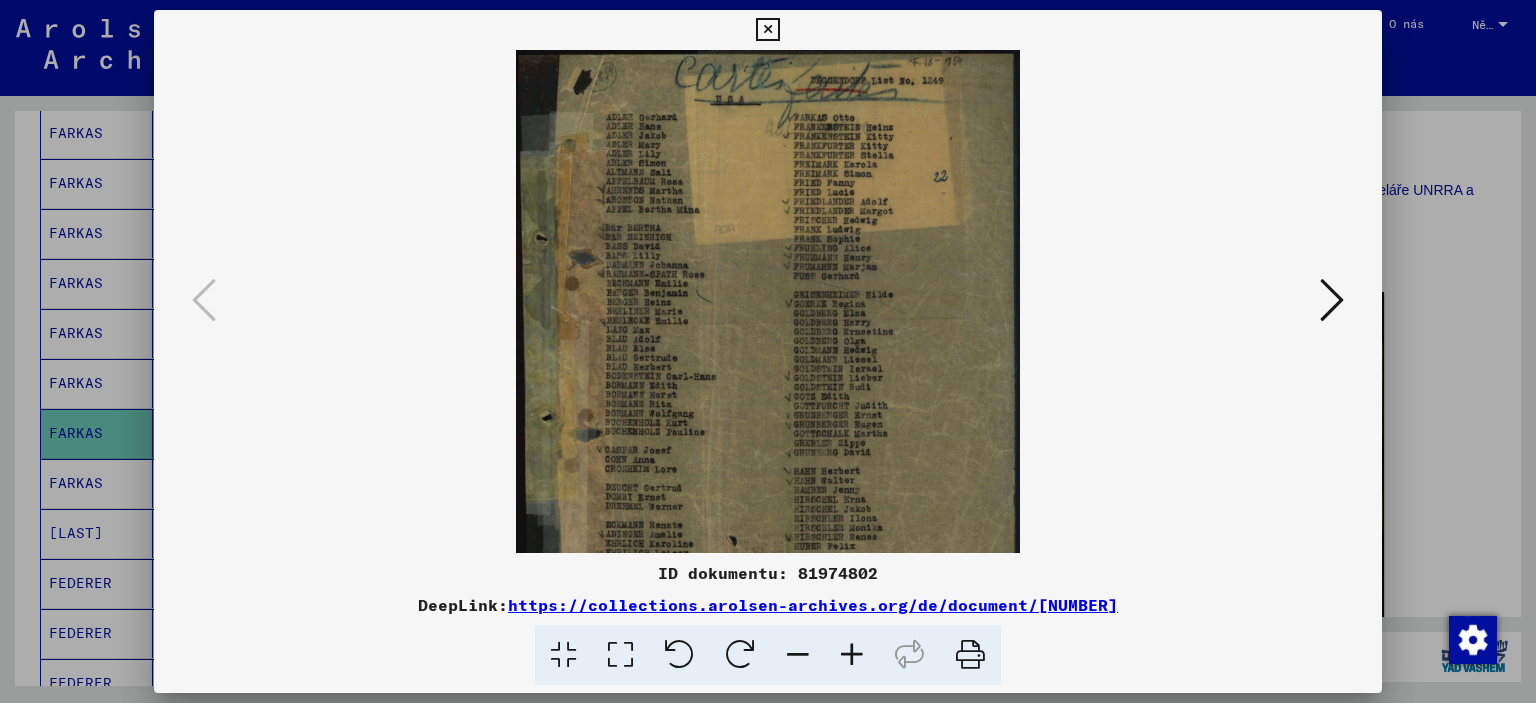 click at bounding box center [852, 655] 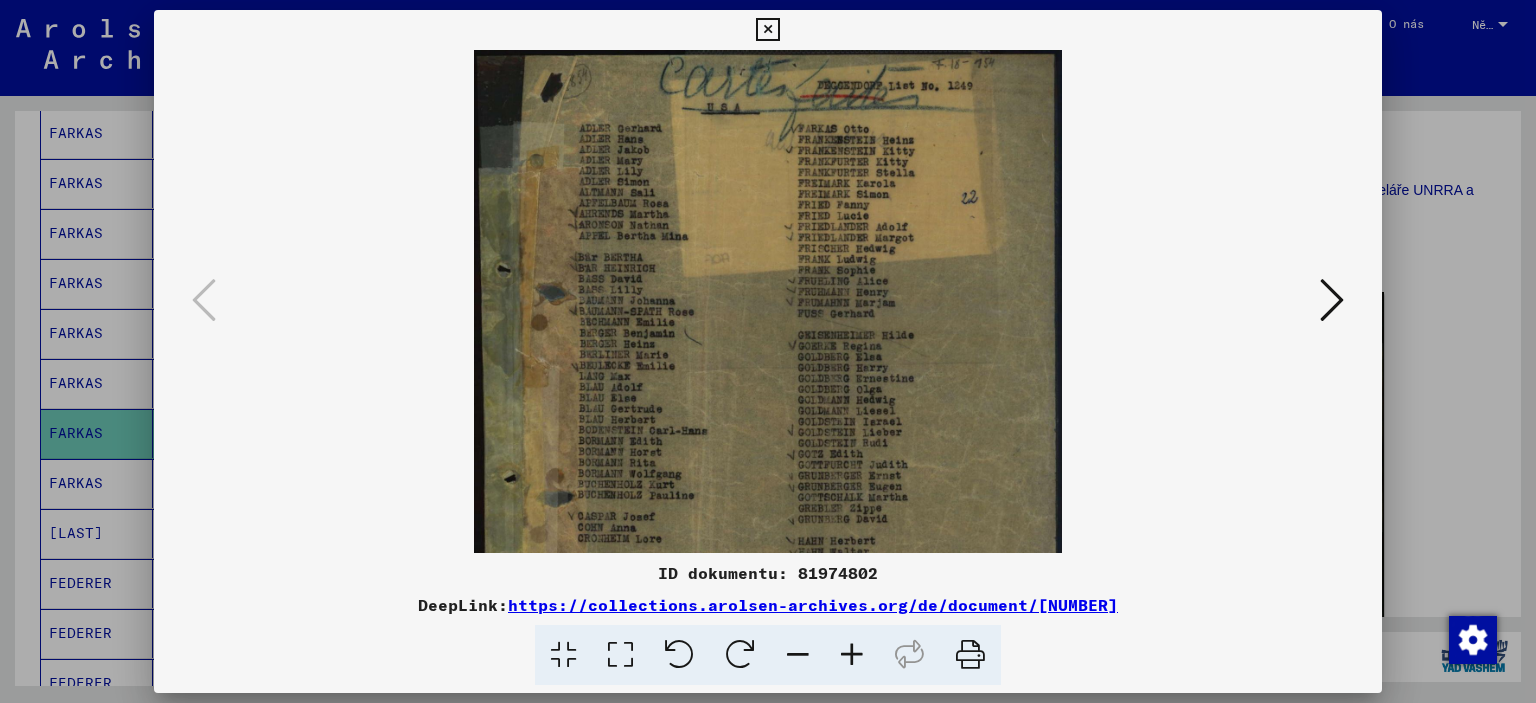 click at bounding box center [852, 655] 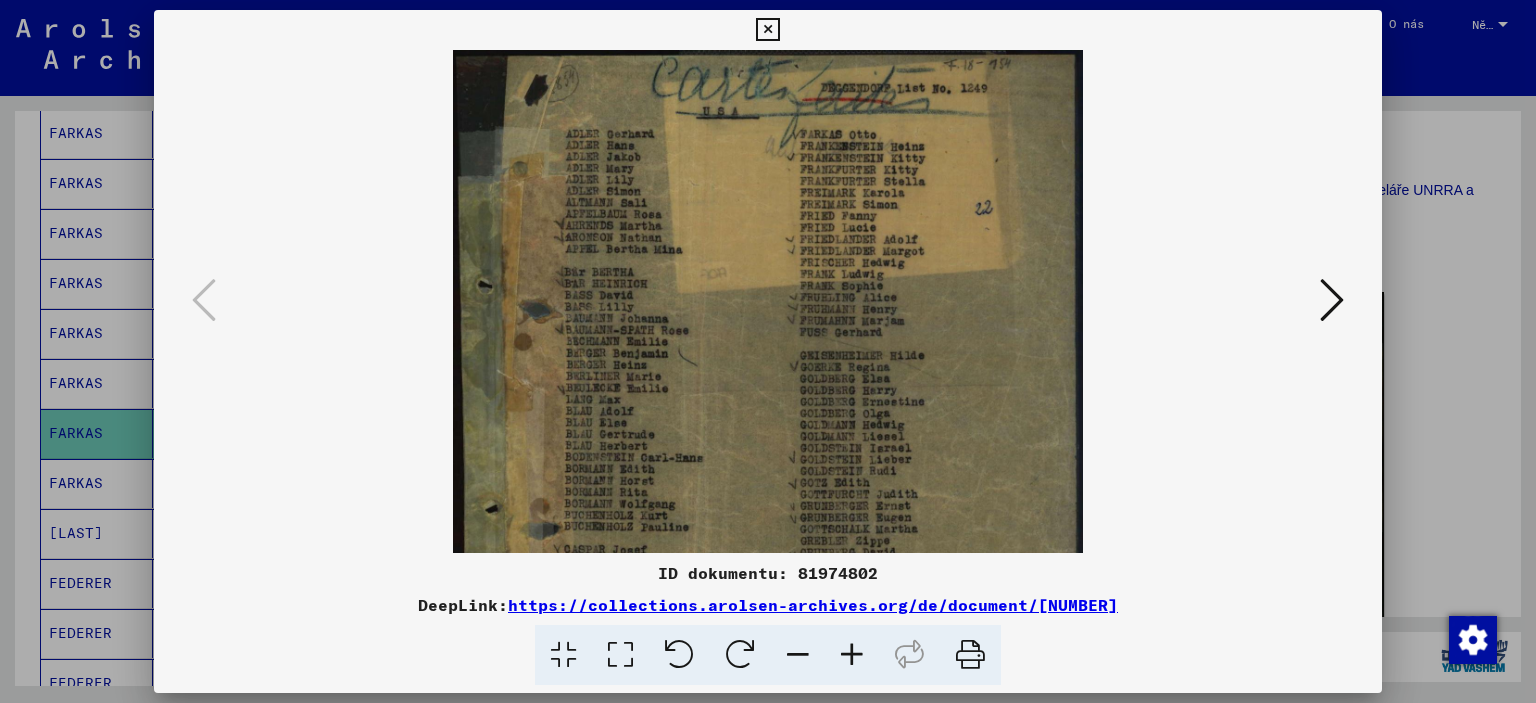 click at bounding box center (852, 655) 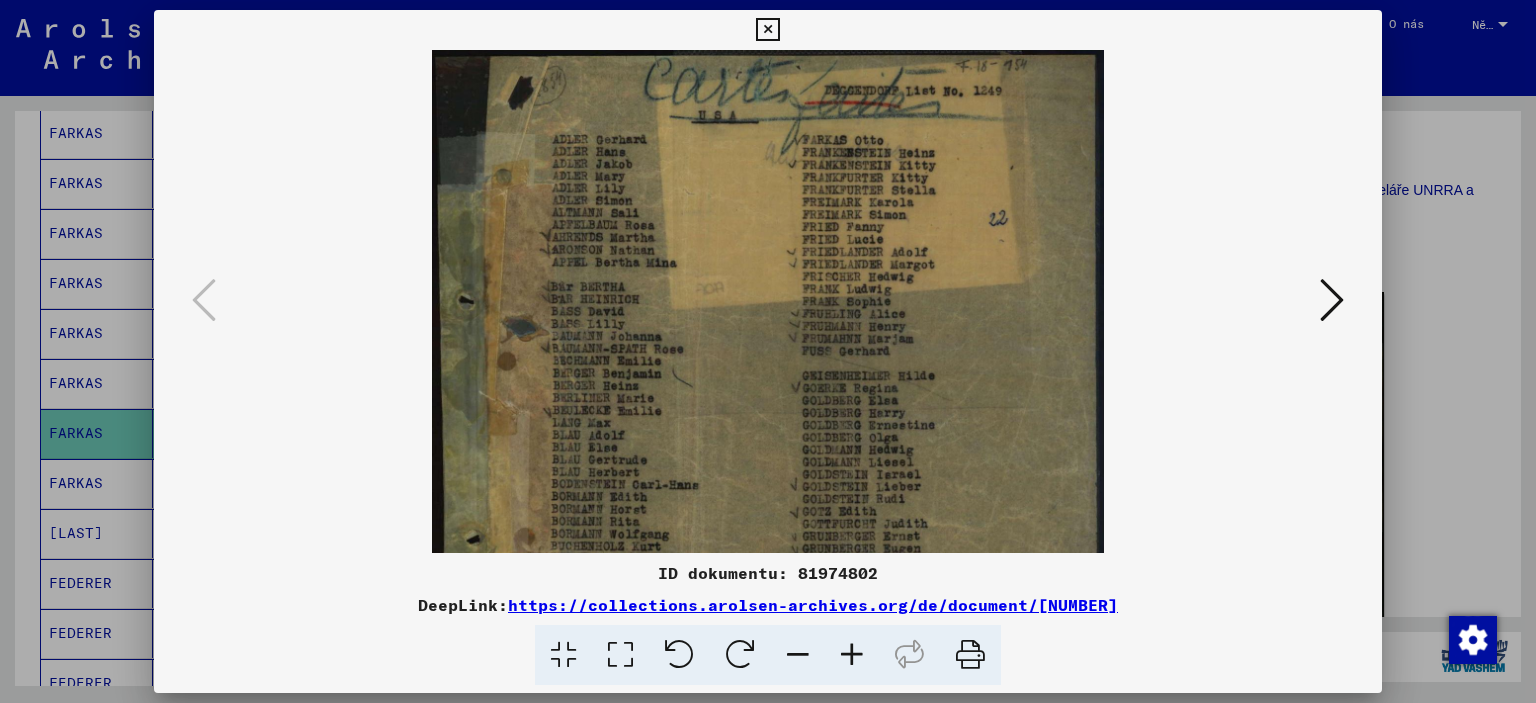 click at bounding box center (852, 655) 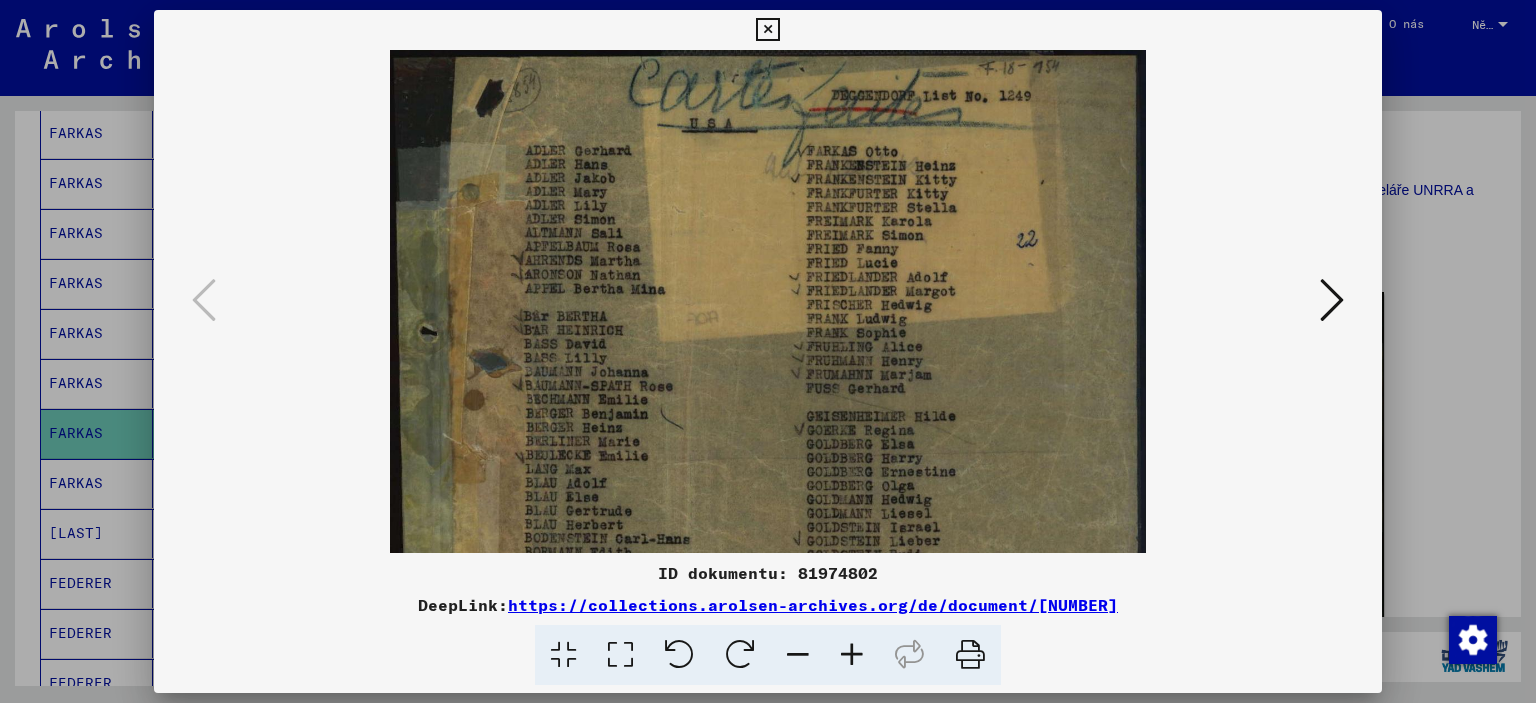 click at bounding box center [852, 655] 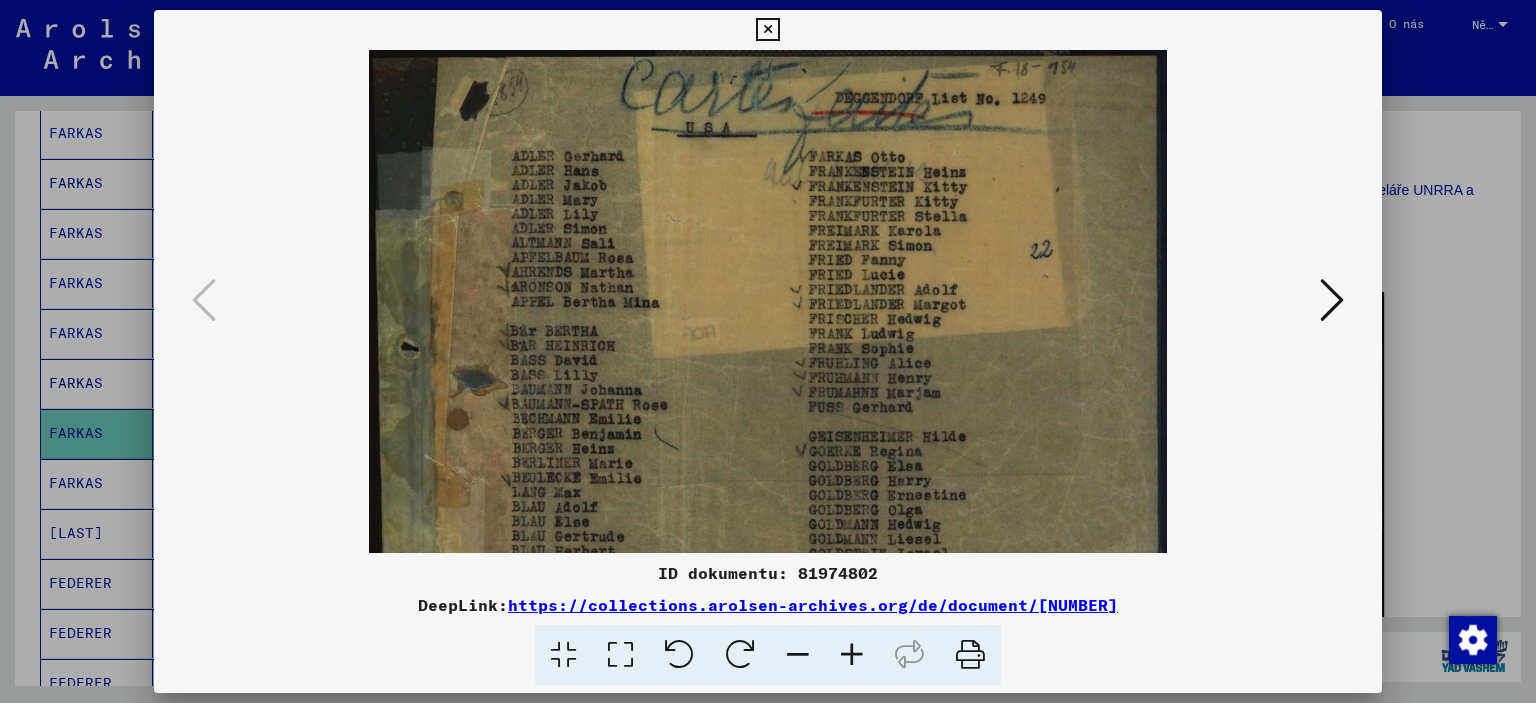 click at bounding box center (852, 655) 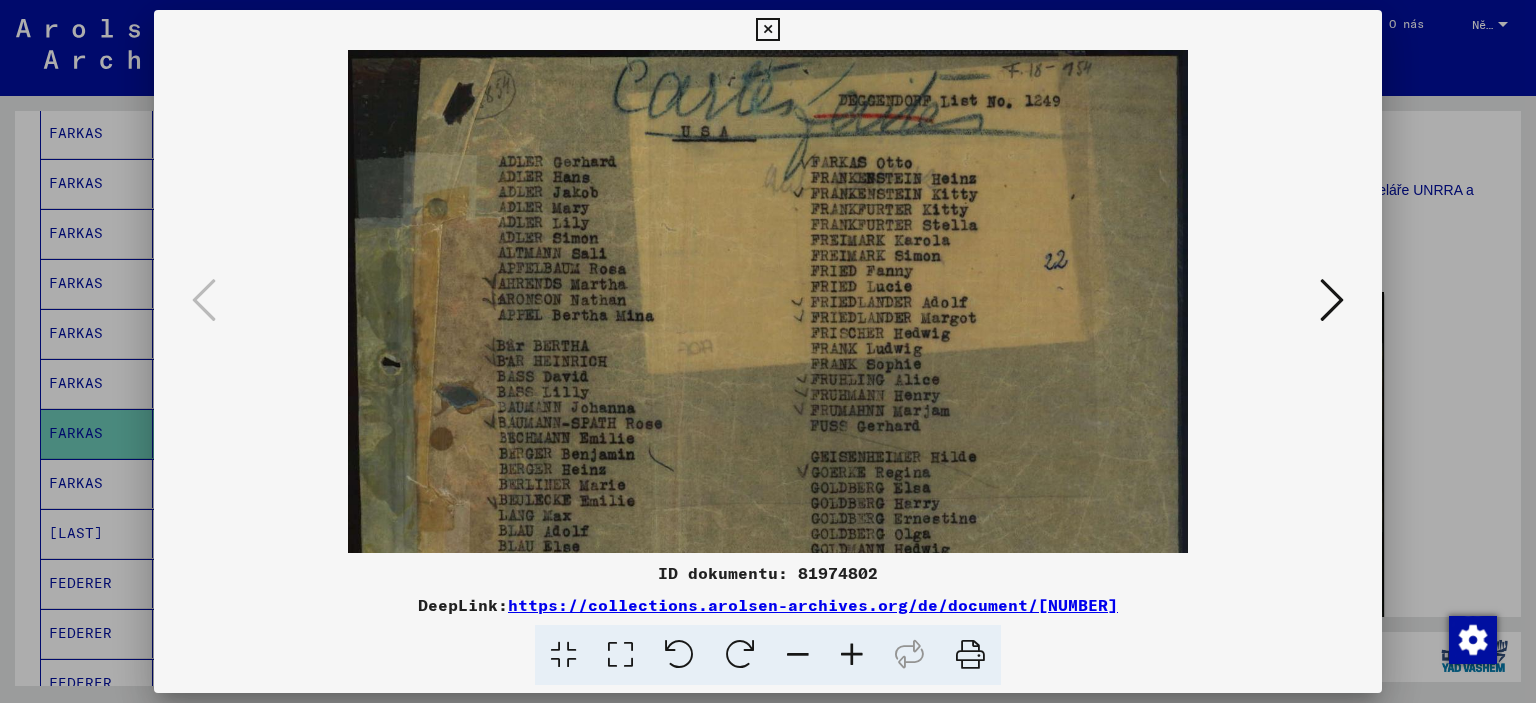 click at bounding box center [768, 351] 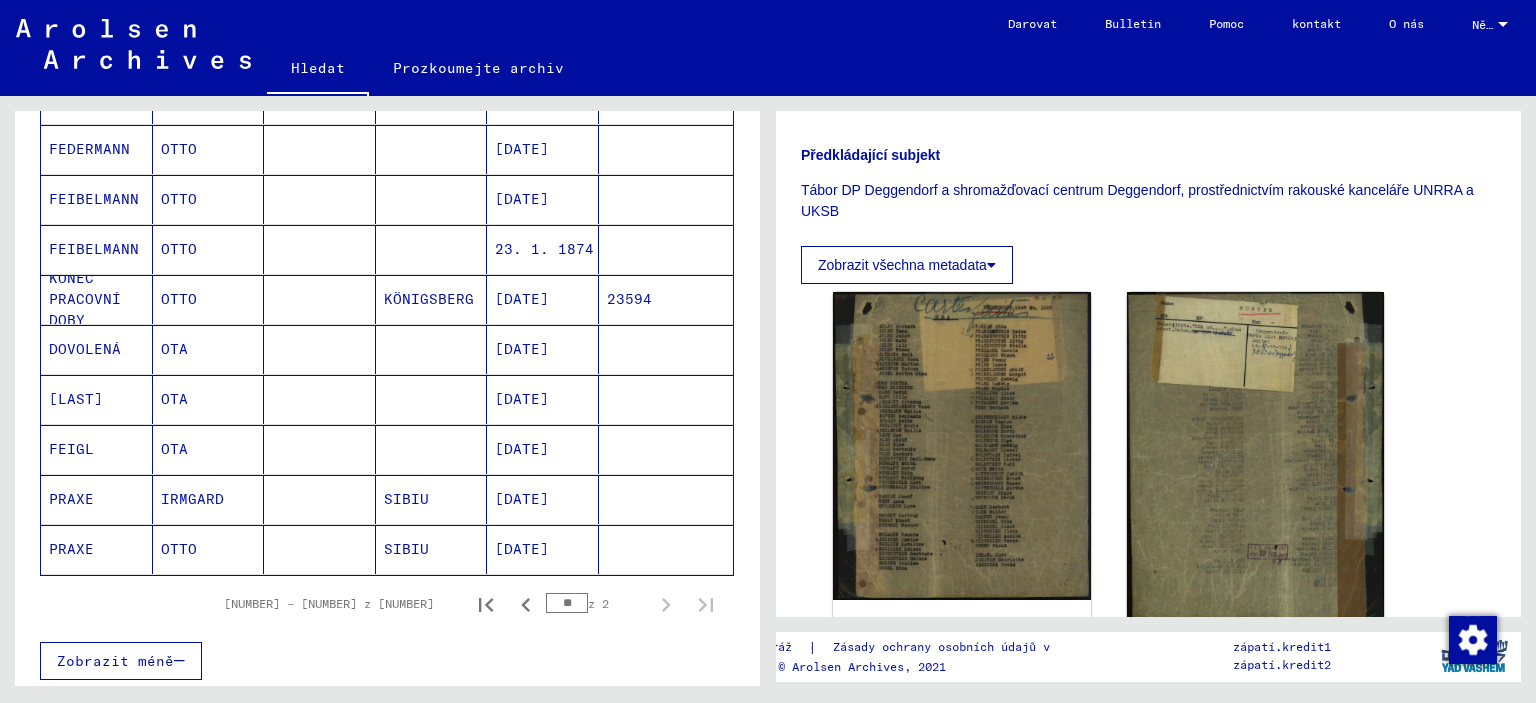 scroll, scrollTop: 1204, scrollLeft: 0, axis: vertical 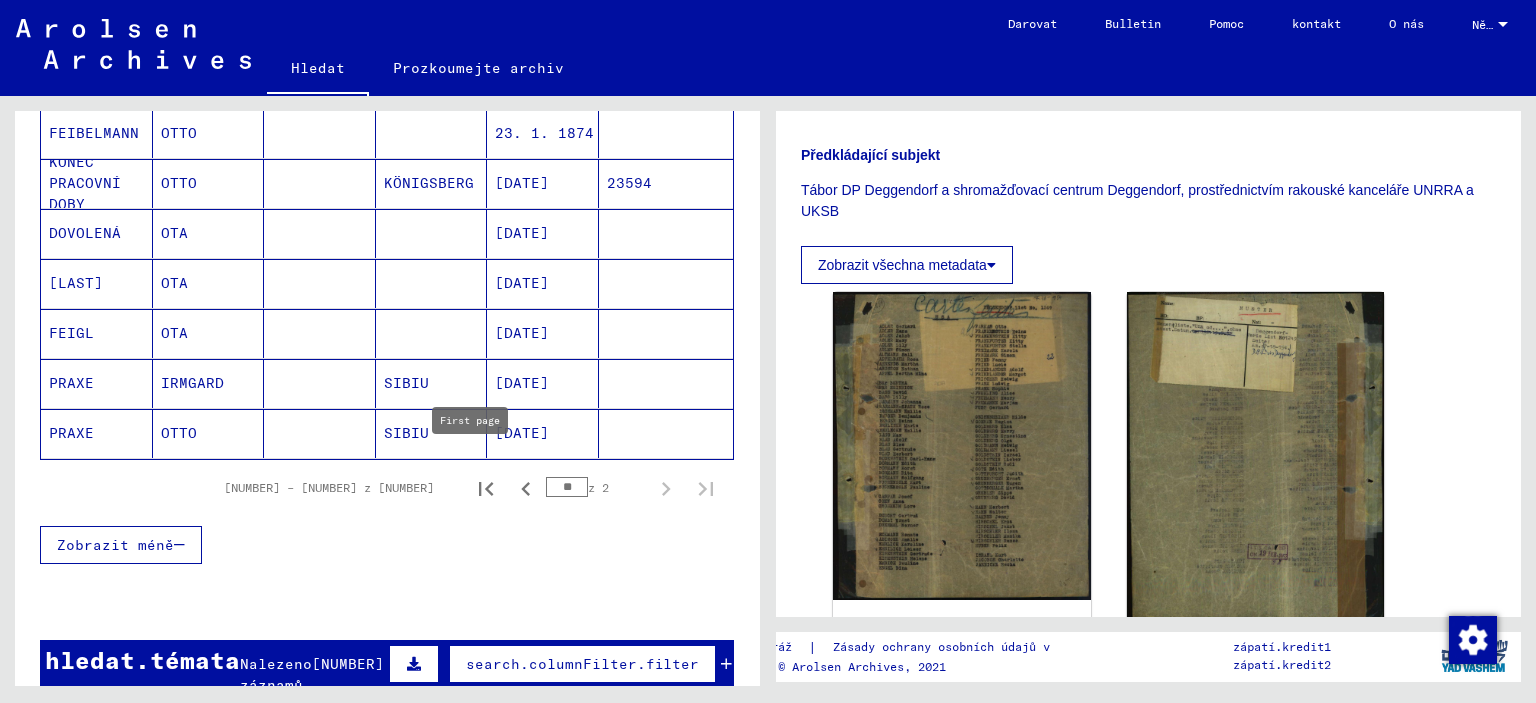 click at bounding box center (486, 488) 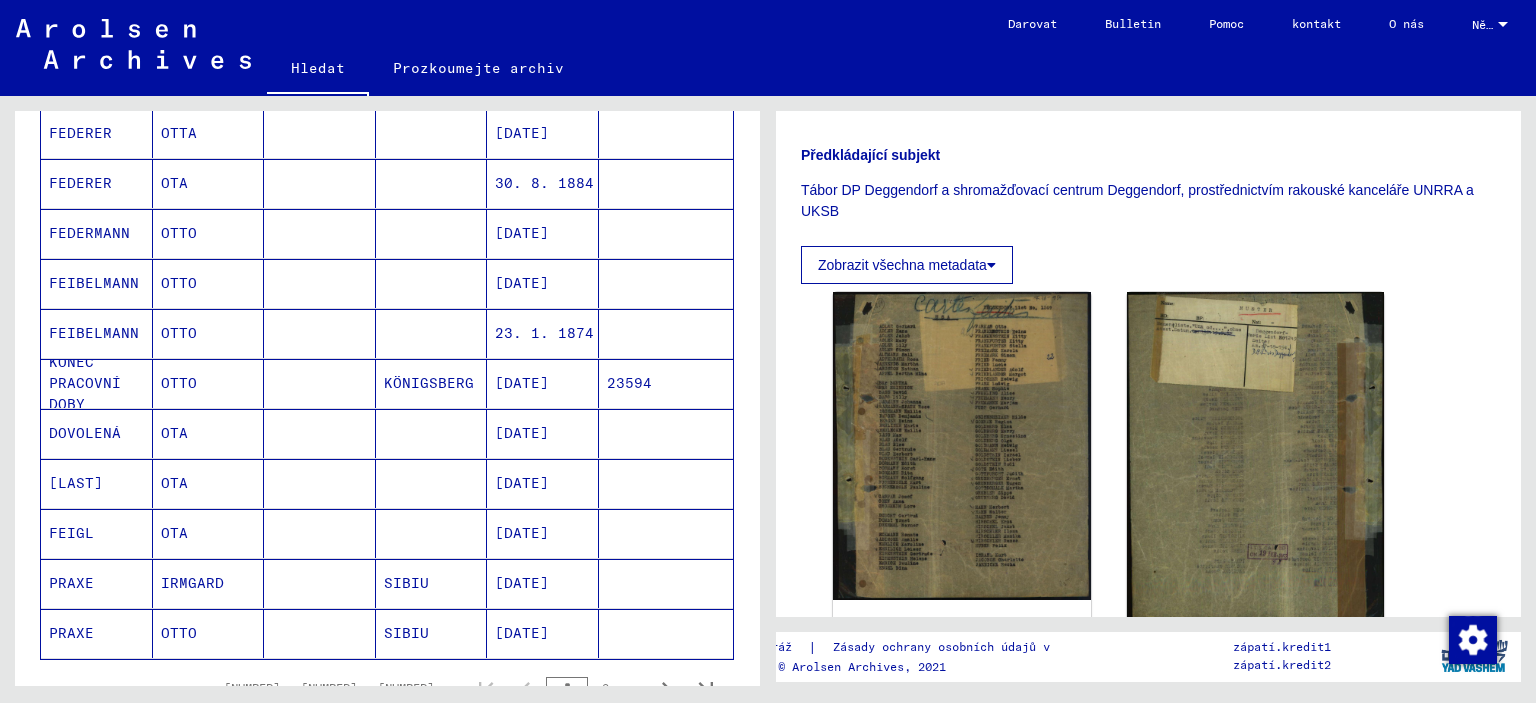 scroll, scrollTop: 1204, scrollLeft: 0, axis: vertical 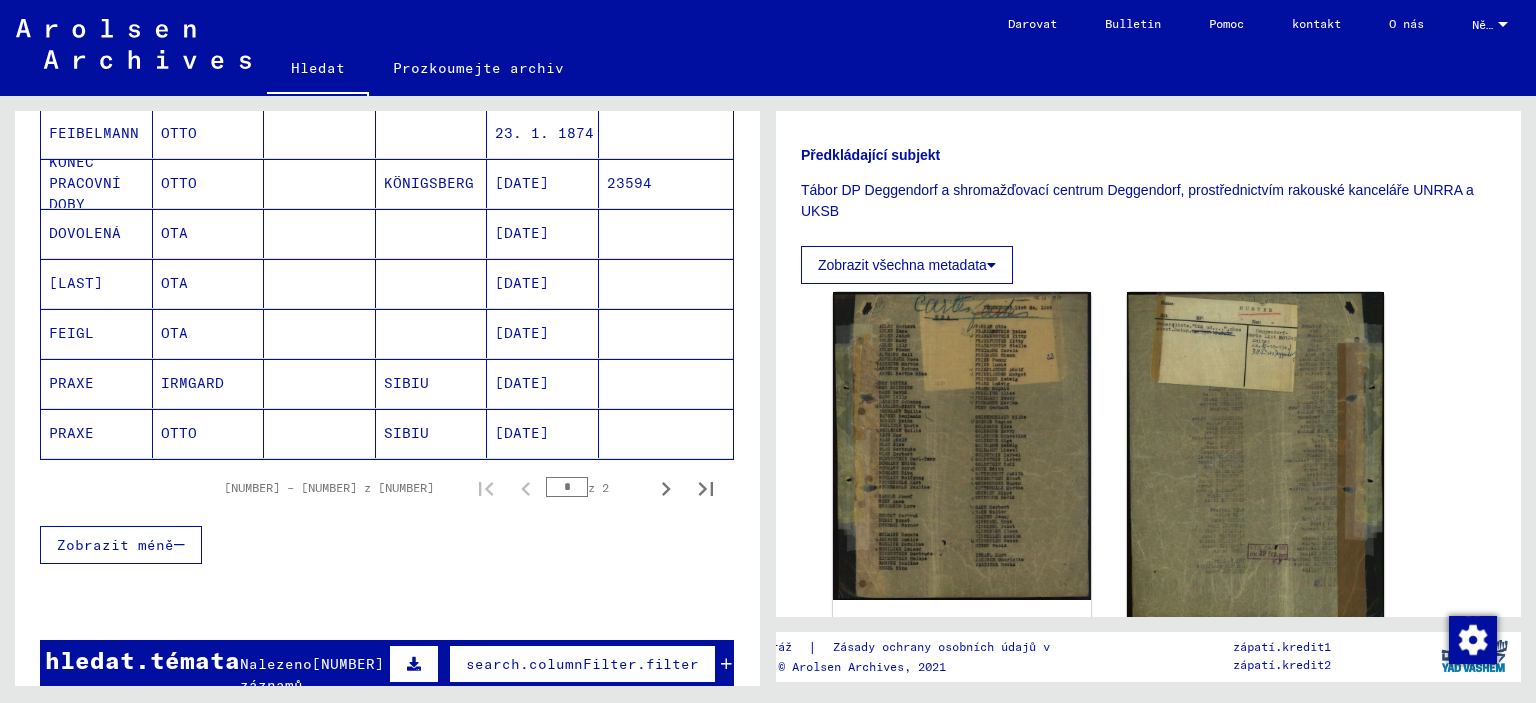 click 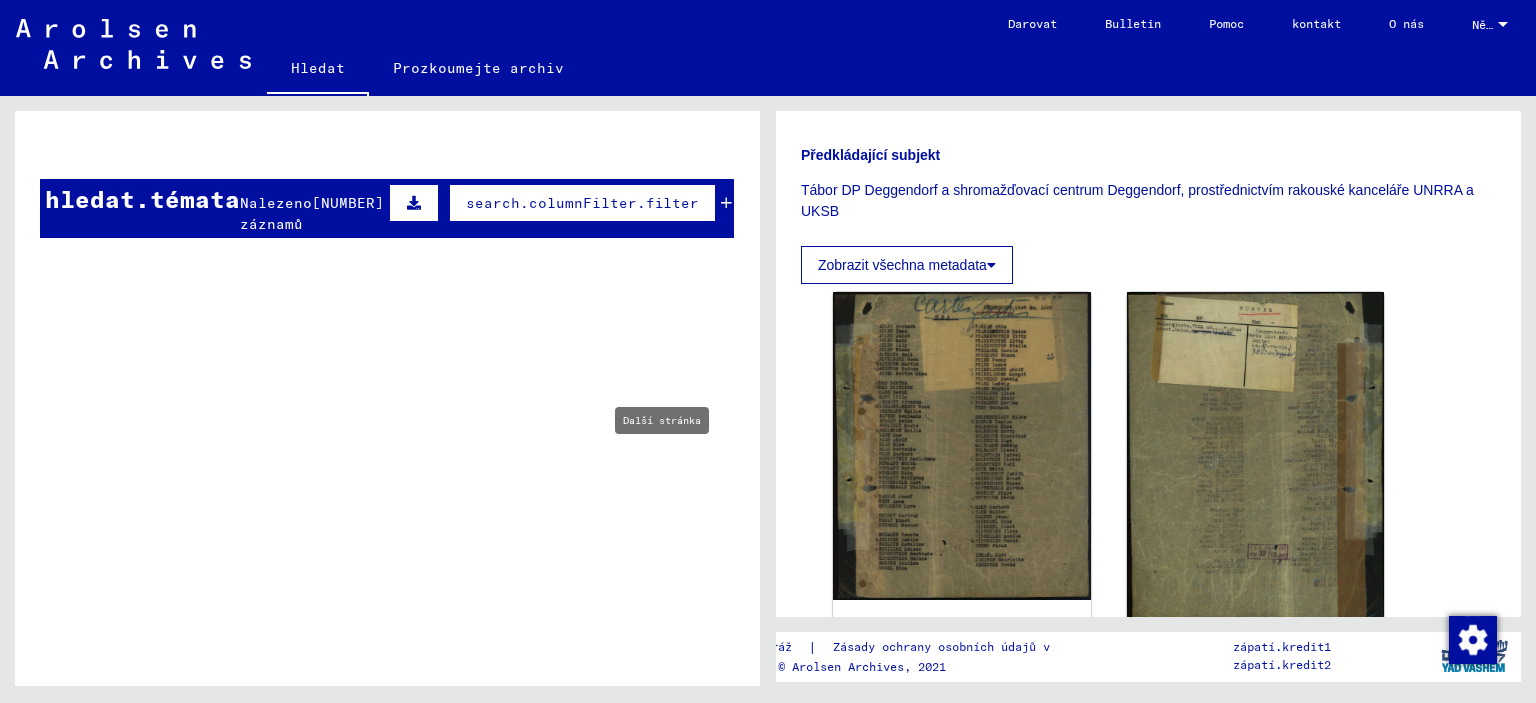 type on "*" 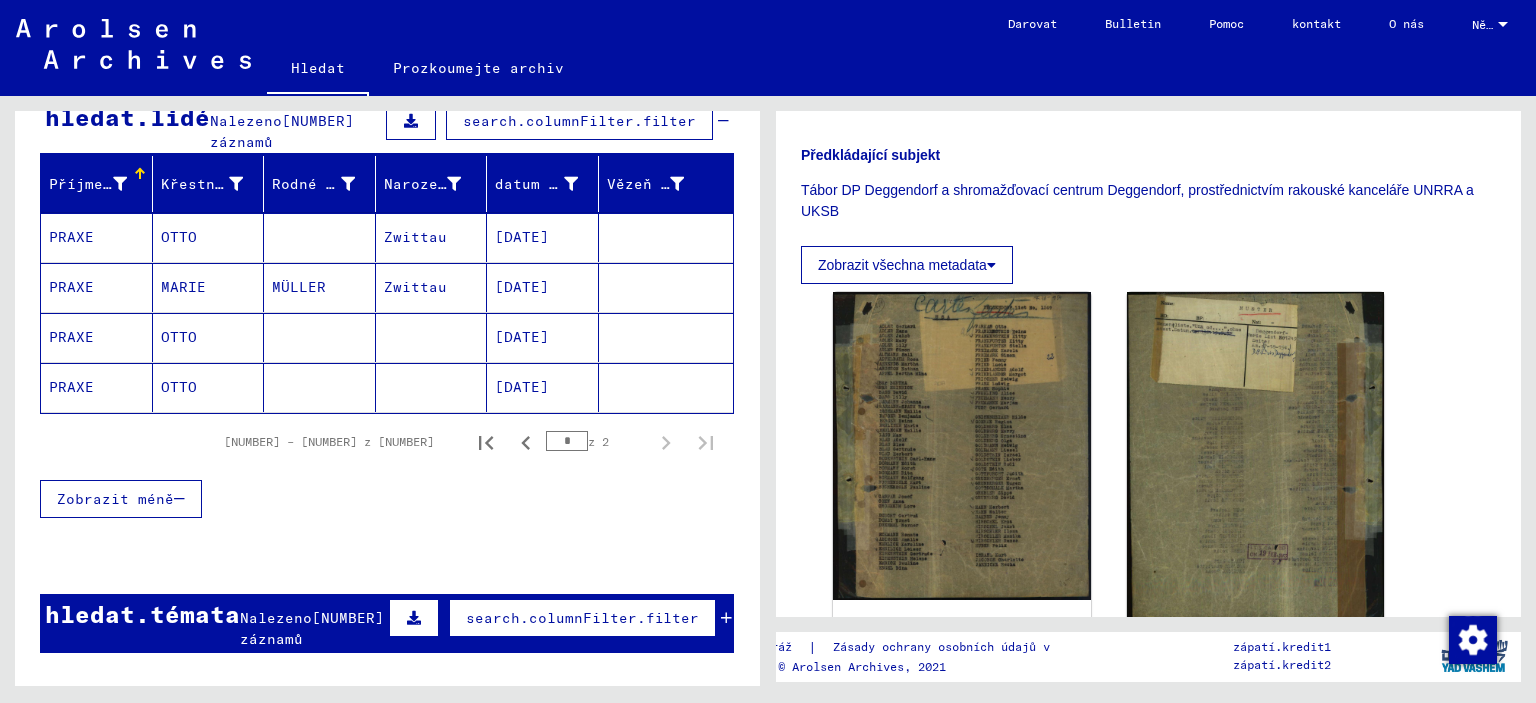 scroll, scrollTop: 300, scrollLeft: 0, axis: vertical 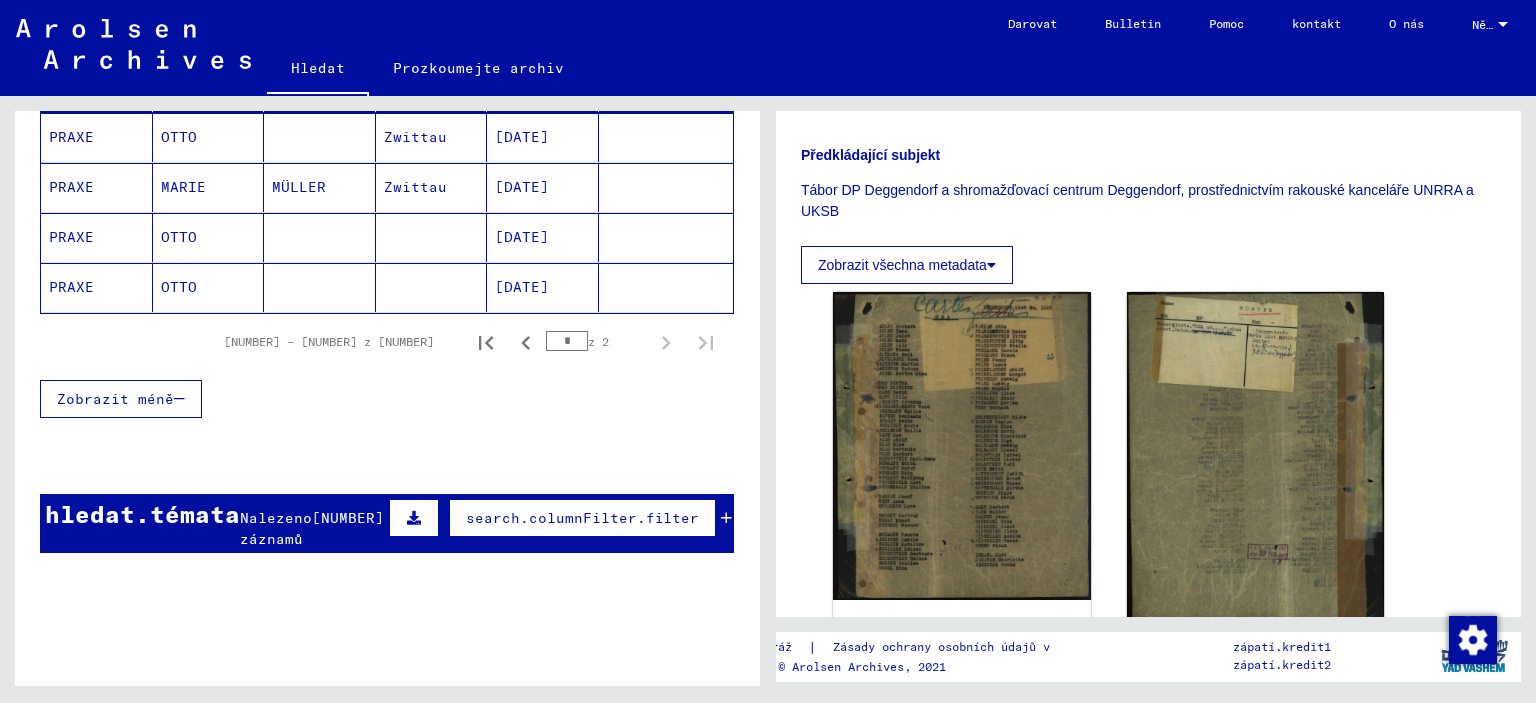click on "[NUMBER] záznamů" at bounding box center (312, 528) 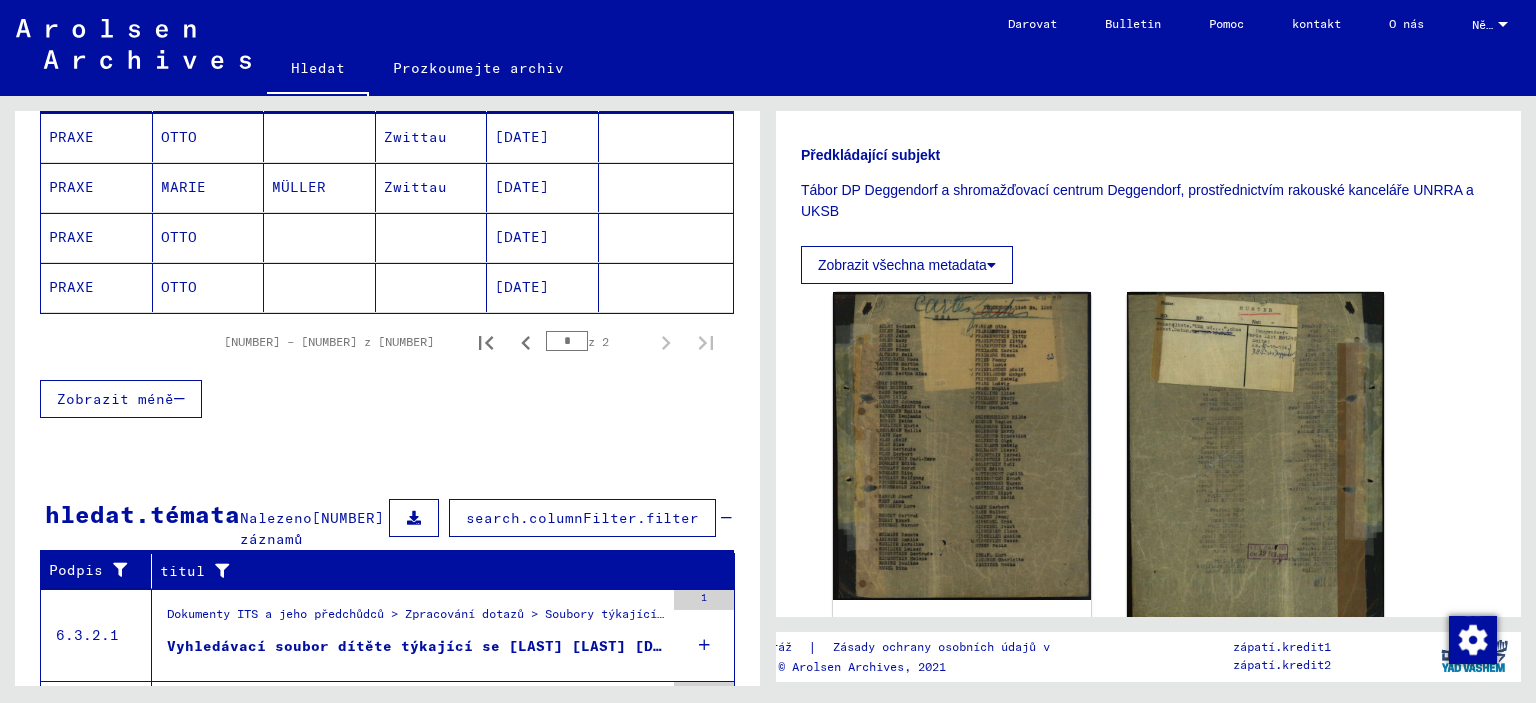 scroll, scrollTop: 616, scrollLeft: 0, axis: vertical 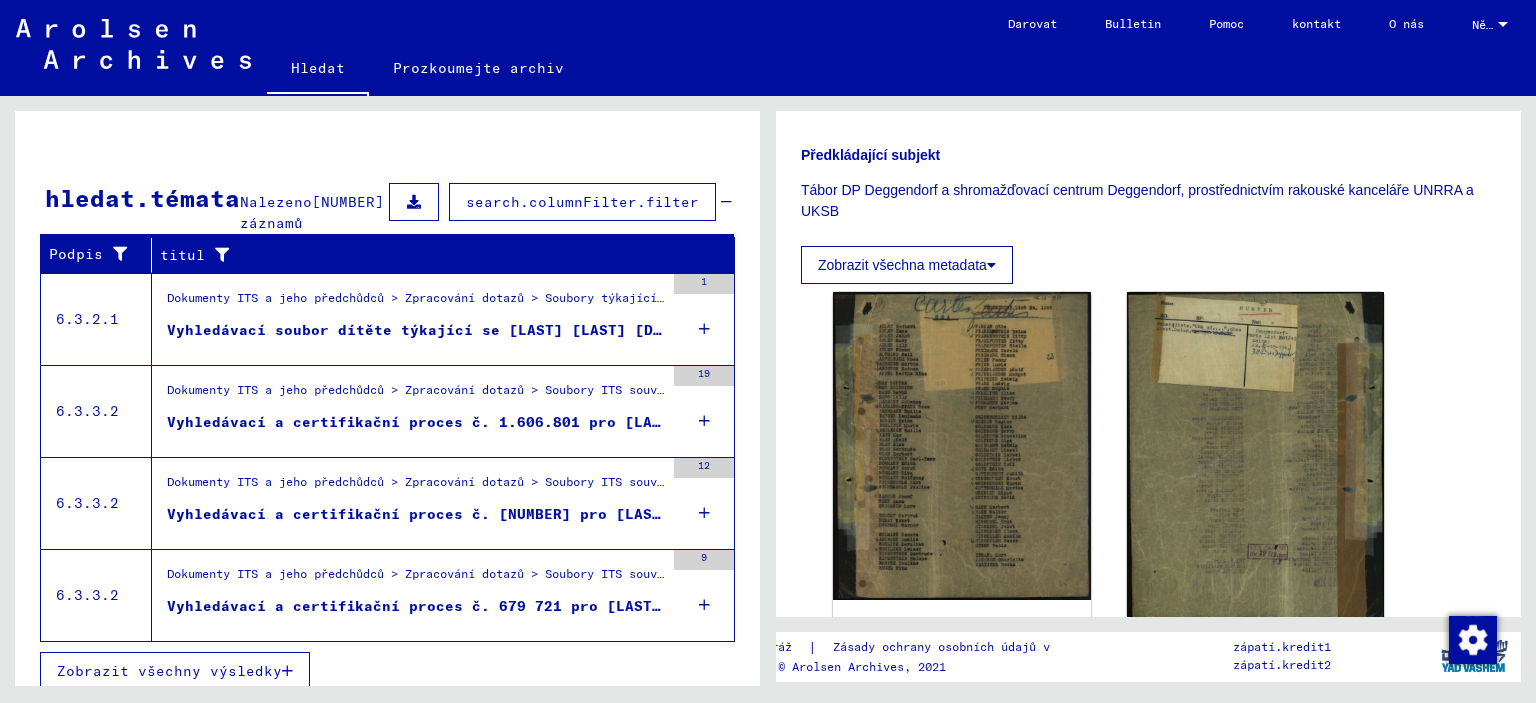 click on "Vyhledávací soubor dítěte týkající se [LAST] [LAST] [DATE]" at bounding box center [428, 330] 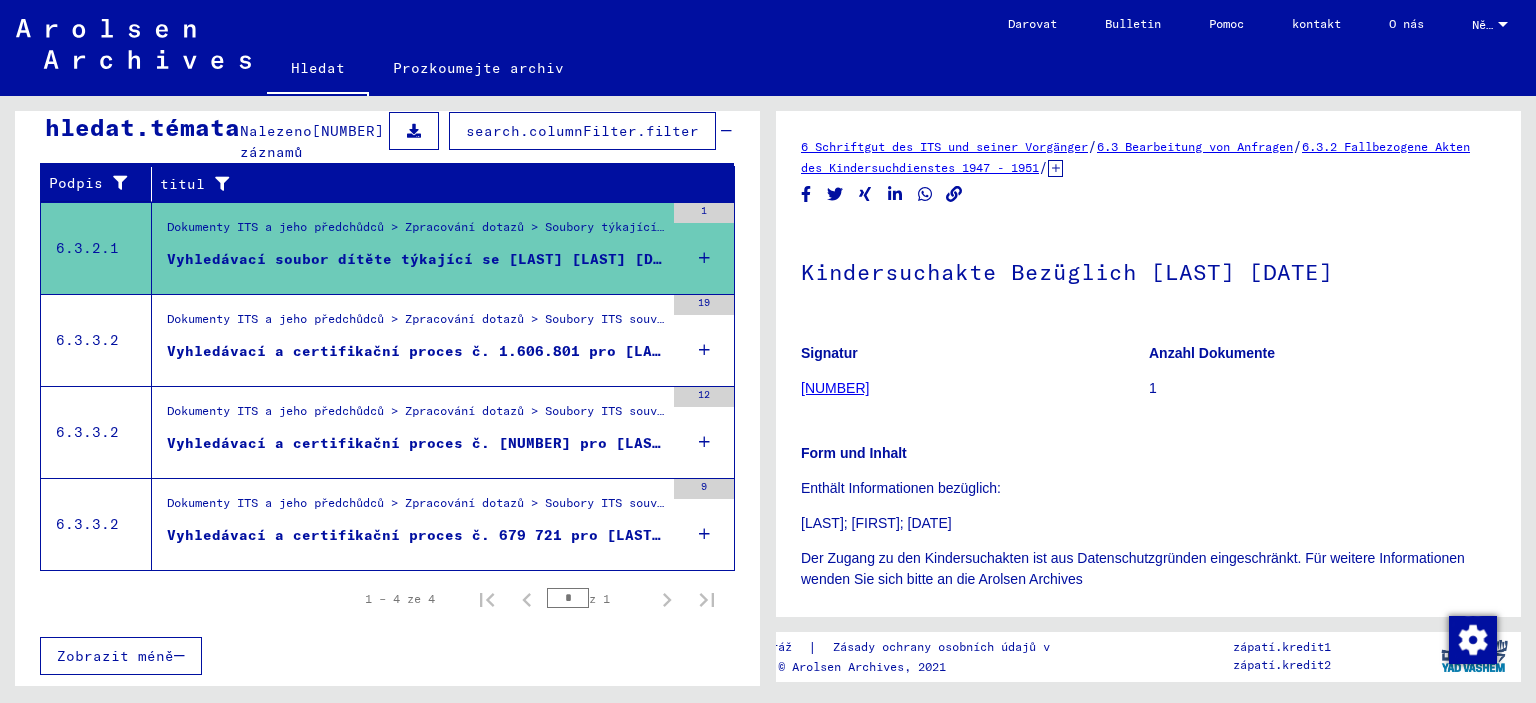 scroll, scrollTop: 302, scrollLeft: 0, axis: vertical 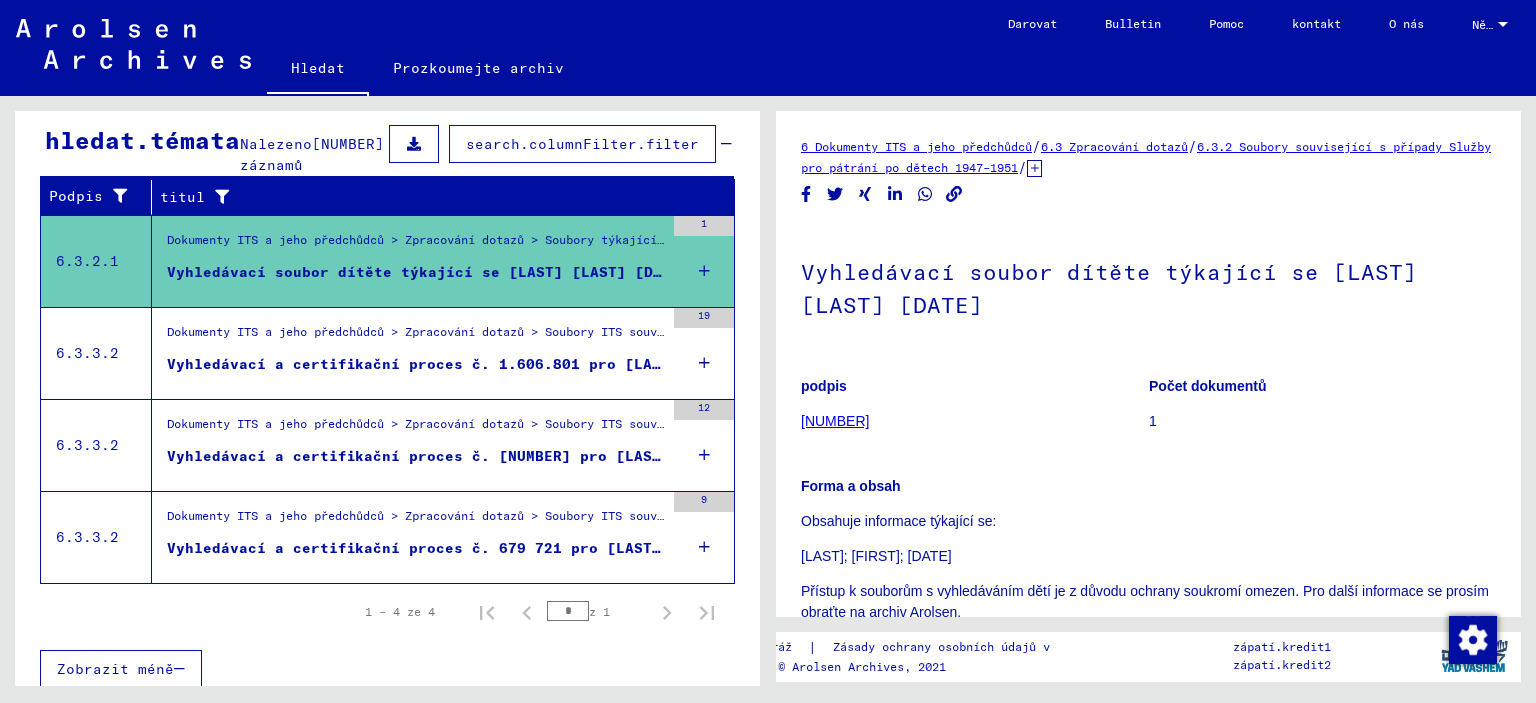 click on "Vyhledávací a certifikační proces č. 1.606.801 pro [LAST], [FIRST] narozený [DATE] nebo [DATE]" at bounding box center (589, 364) 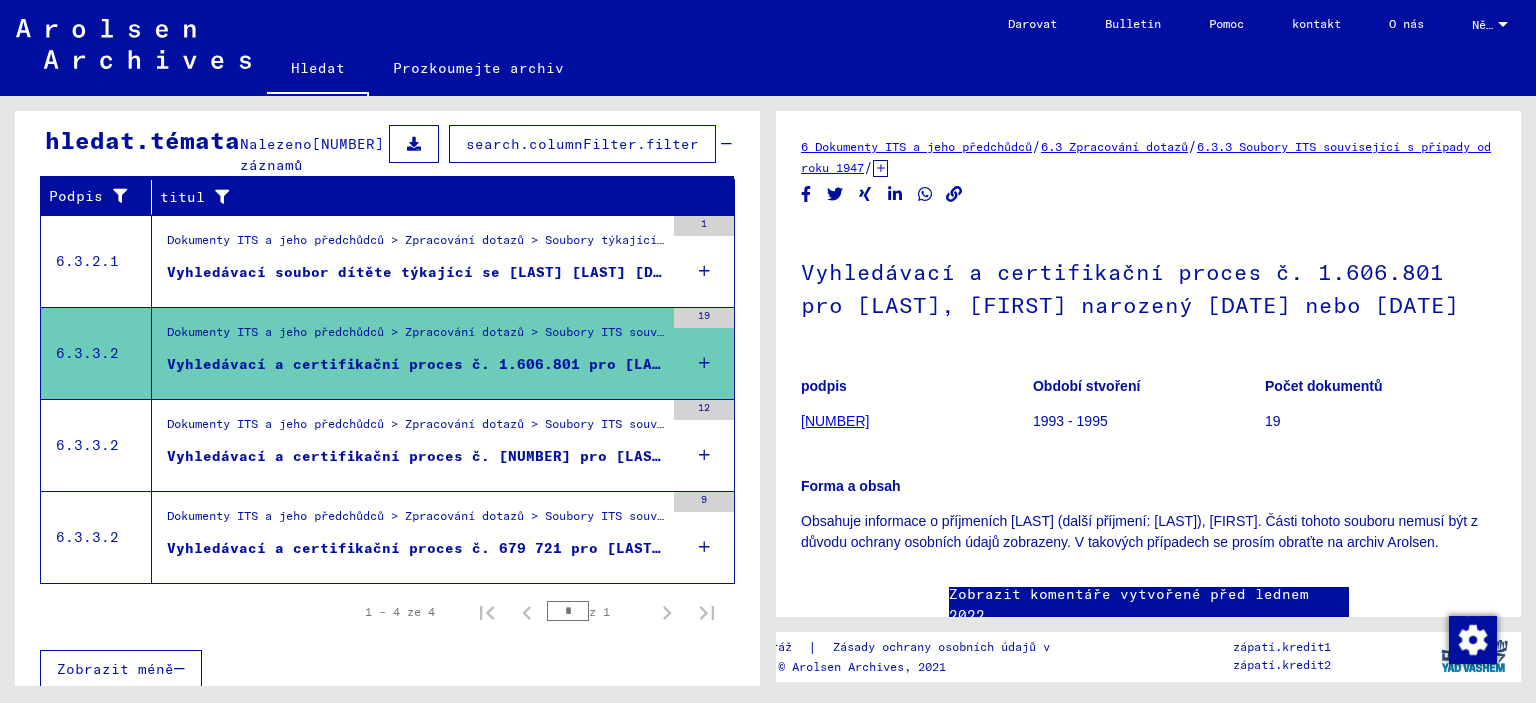click on "Vyhledávací a certifikační proces č. [NUMBER] pro [LAST], [FIRST] narozený [DATE] nebo [DATE] nebo [DATE]" at bounding box center [639, 456] 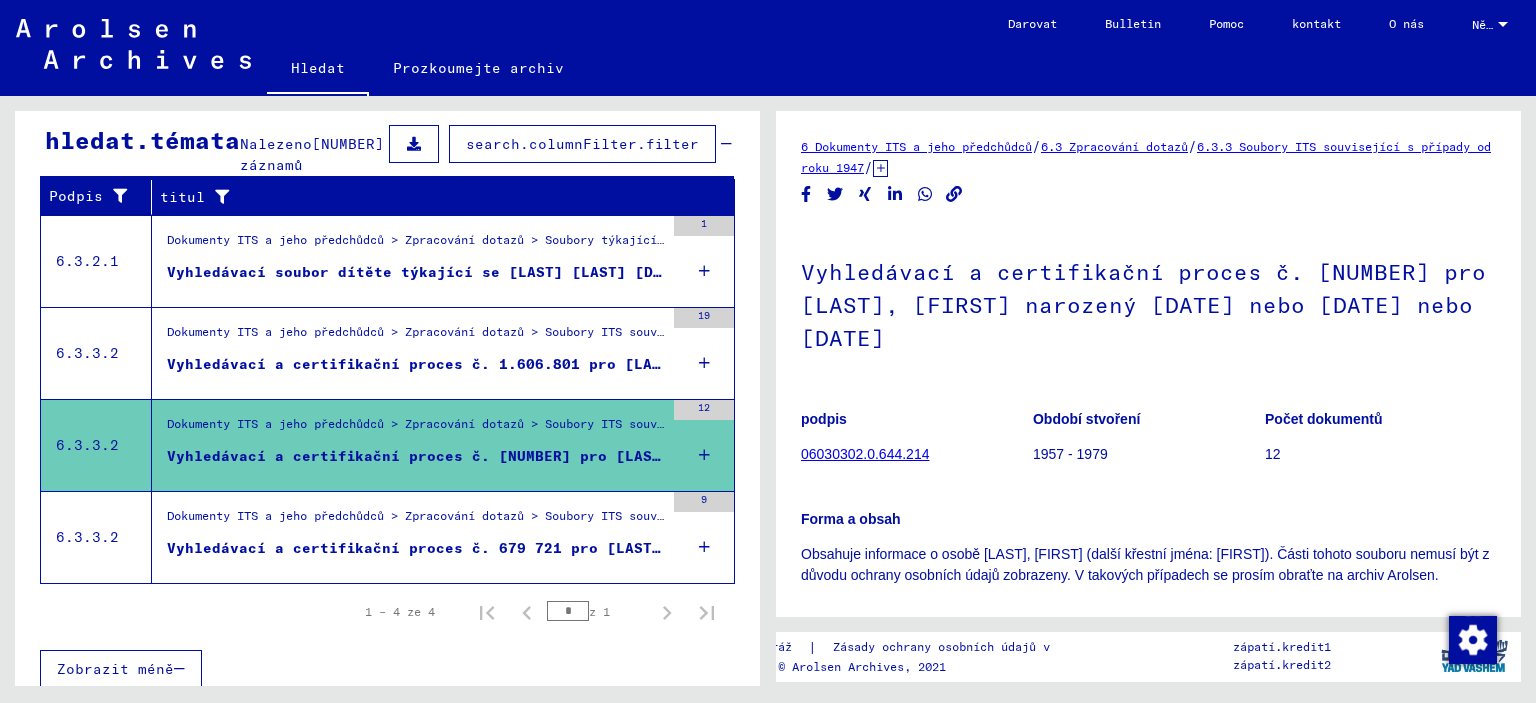 click on "Vyhledávací a certifikační proces č. 679 721 pro [LAST], [FIRST], nar. [DATE]" at bounding box center (513, 548) 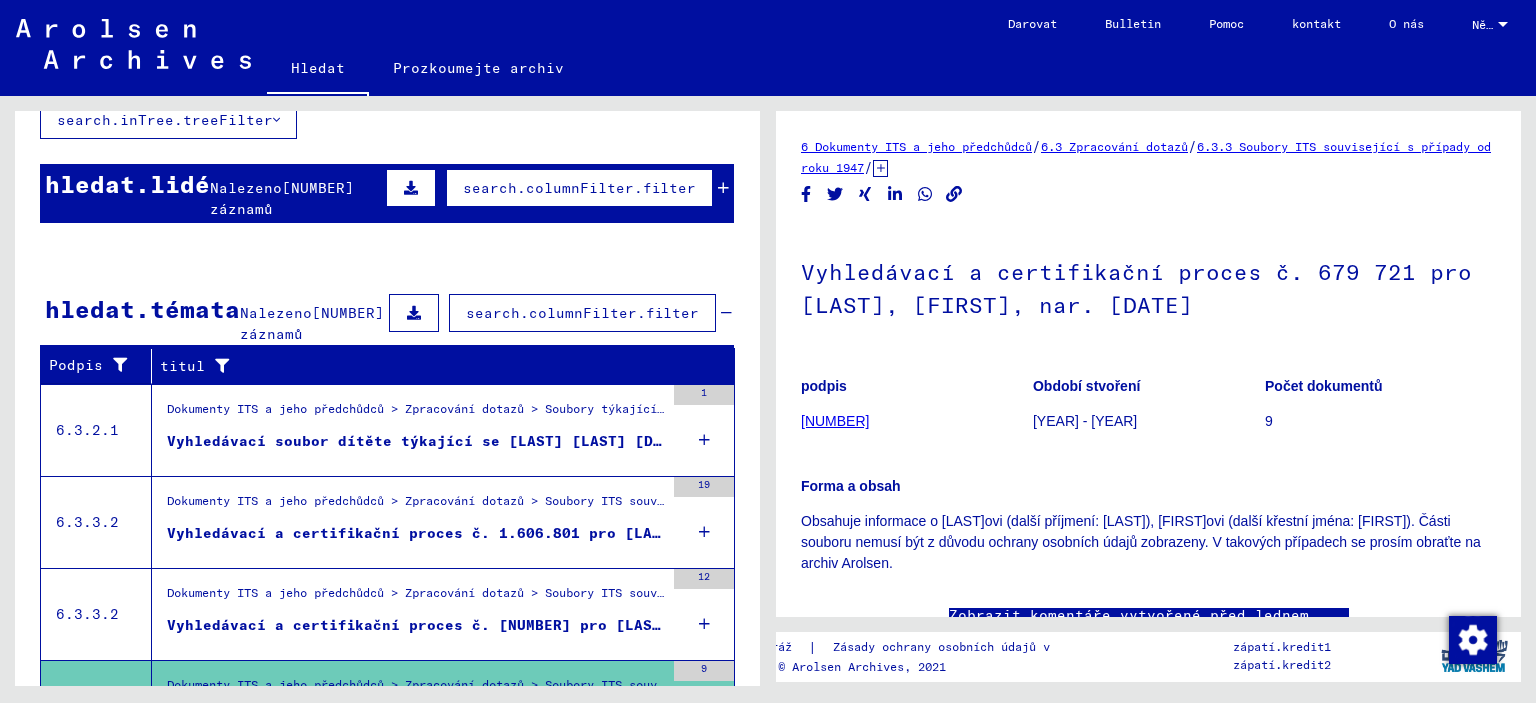 scroll, scrollTop: 0, scrollLeft: 0, axis: both 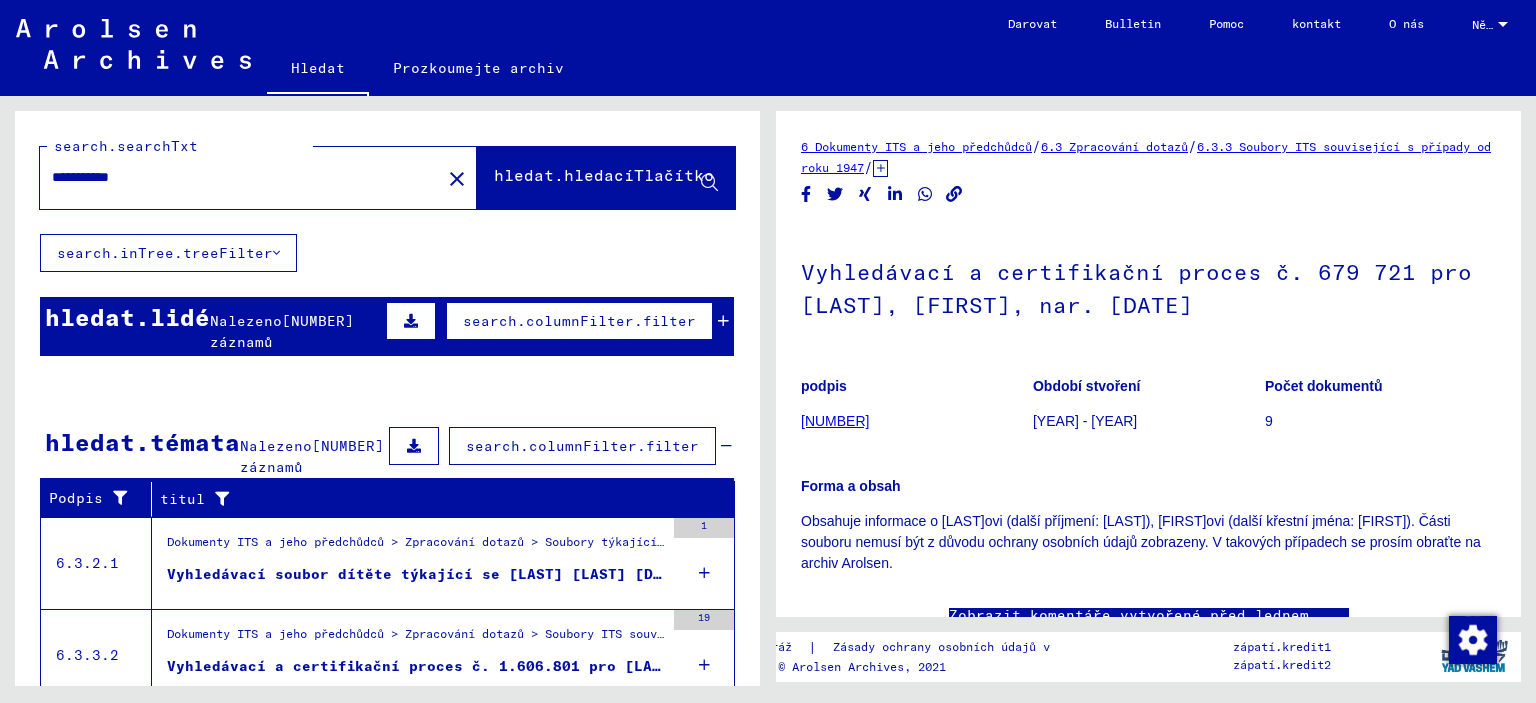 click on "hledat.lidé Nalezeno 29 záznamů search.columnFilter.filter" at bounding box center (387, 326) 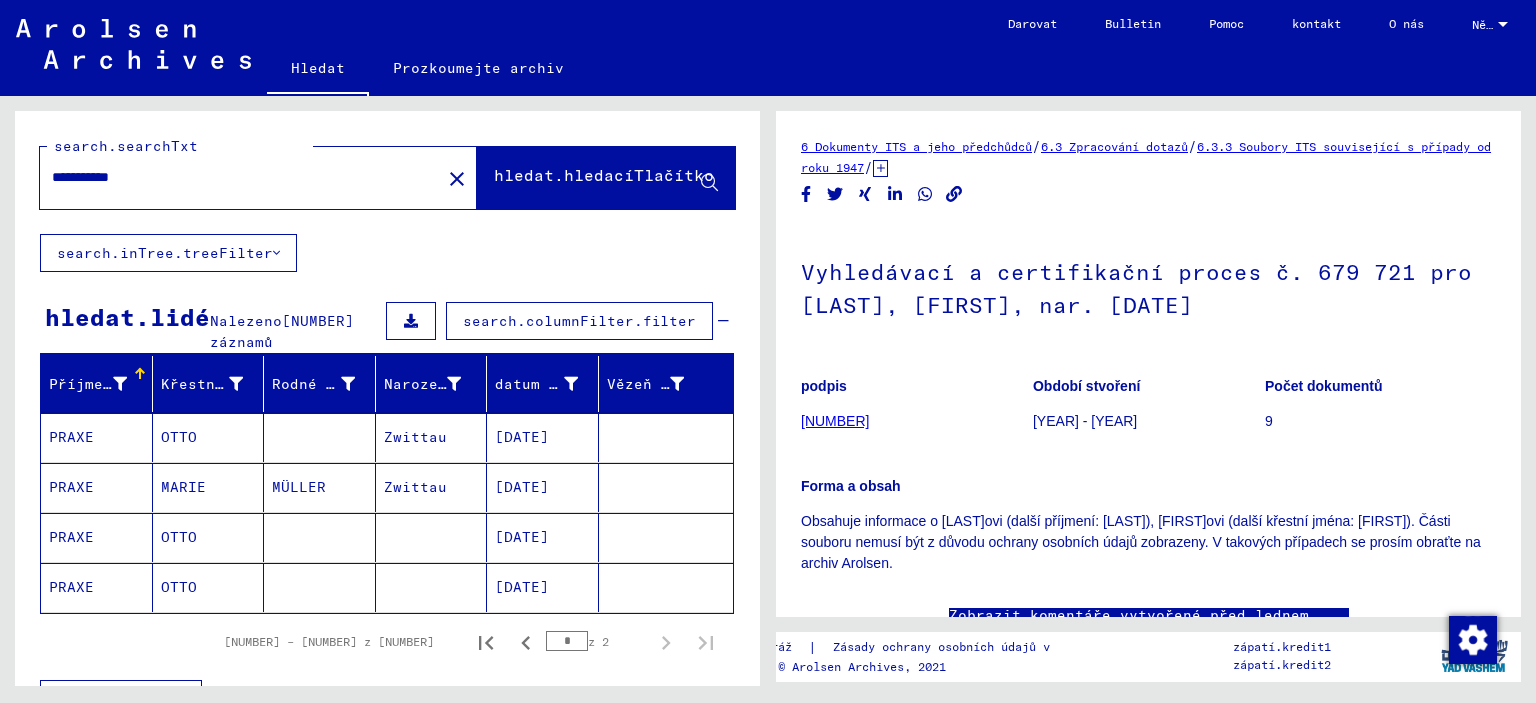 click on "OTTO" at bounding box center [209, 487] 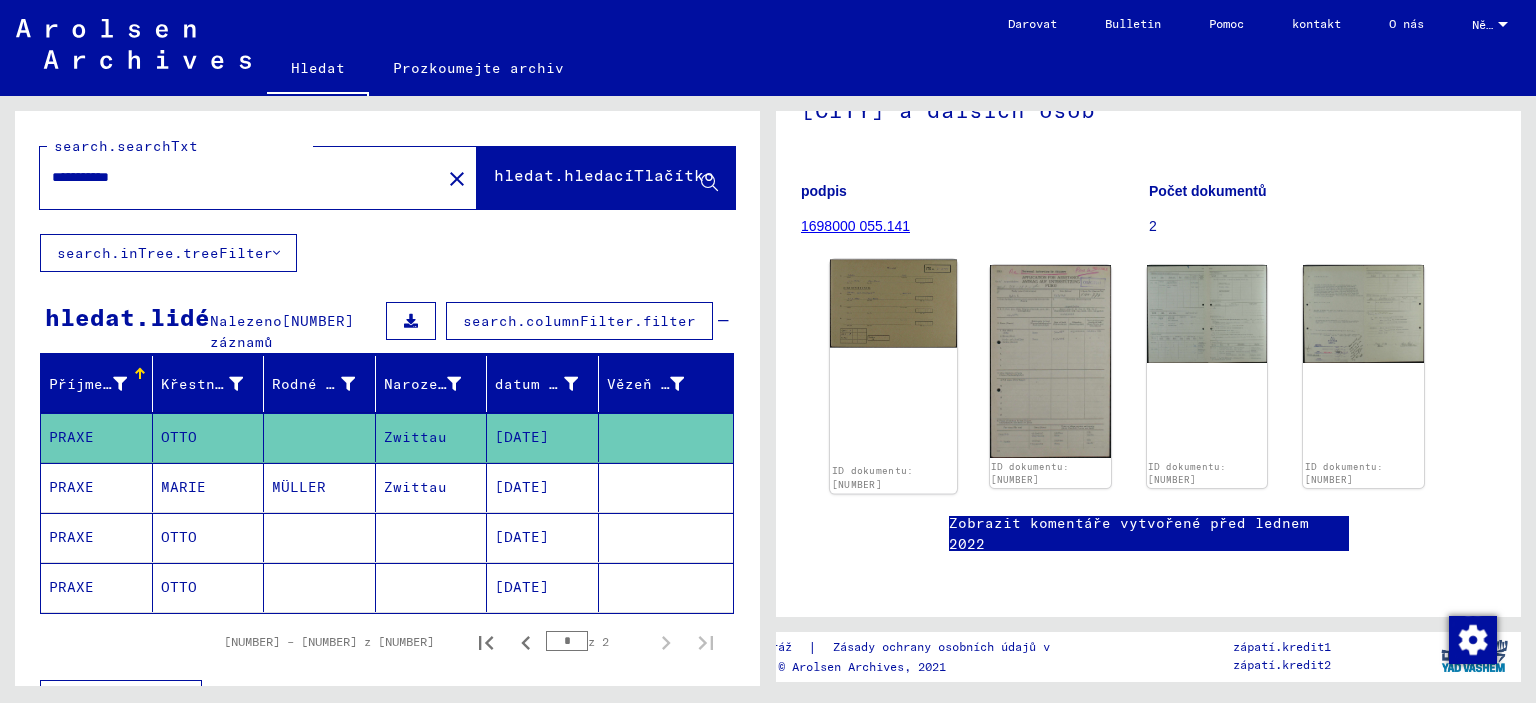 scroll, scrollTop: 221, scrollLeft: 0, axis: vertical 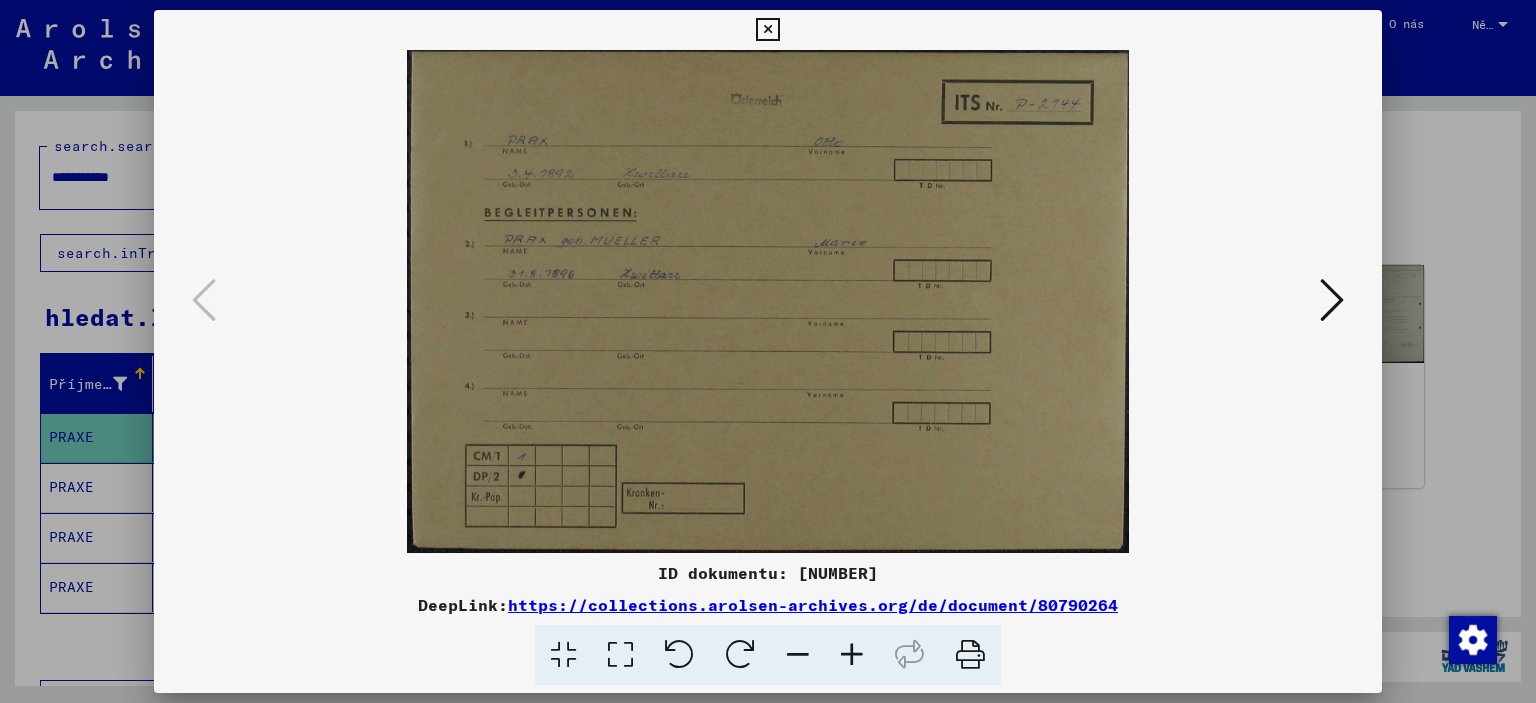 click at bounding box center [852, 655] 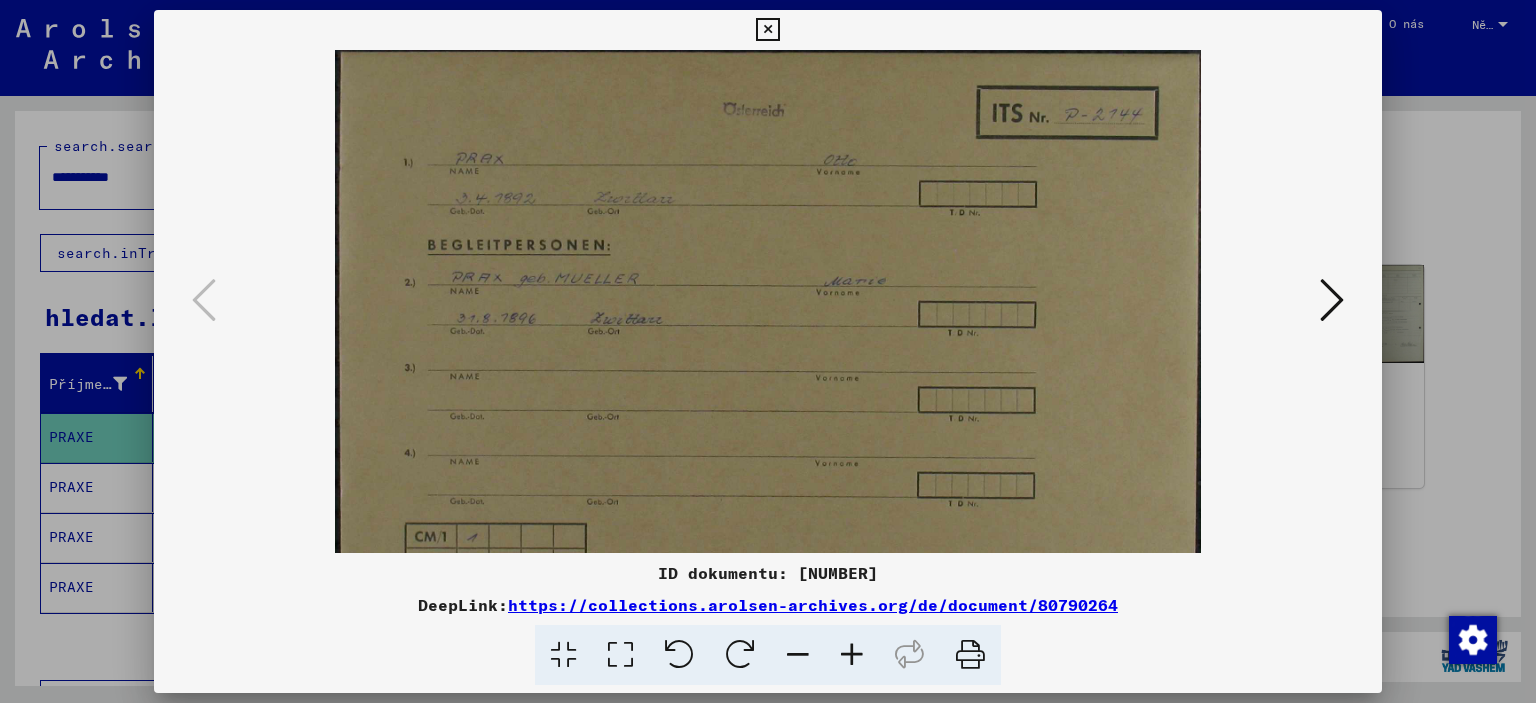 click at bounding box center [852, 655] 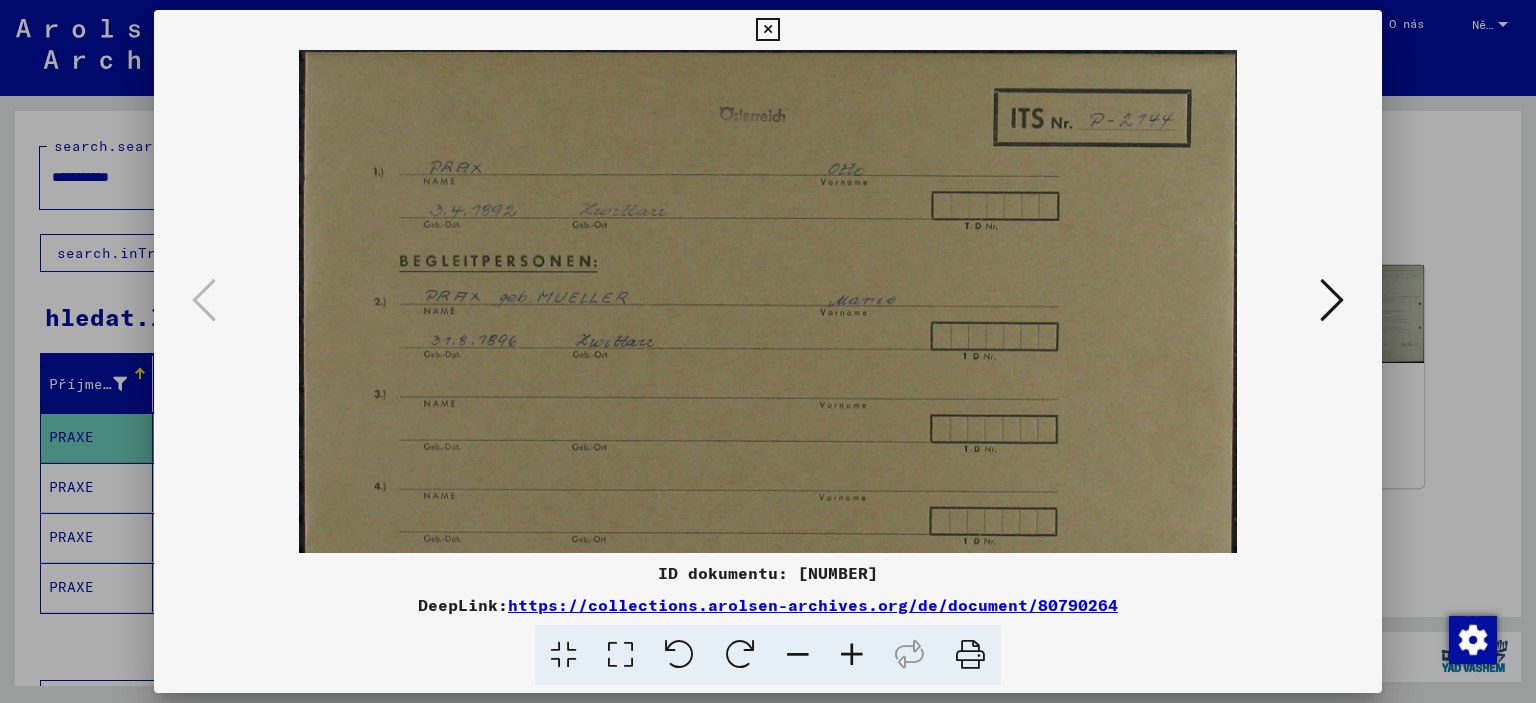 click at bounding box center (852, 655) 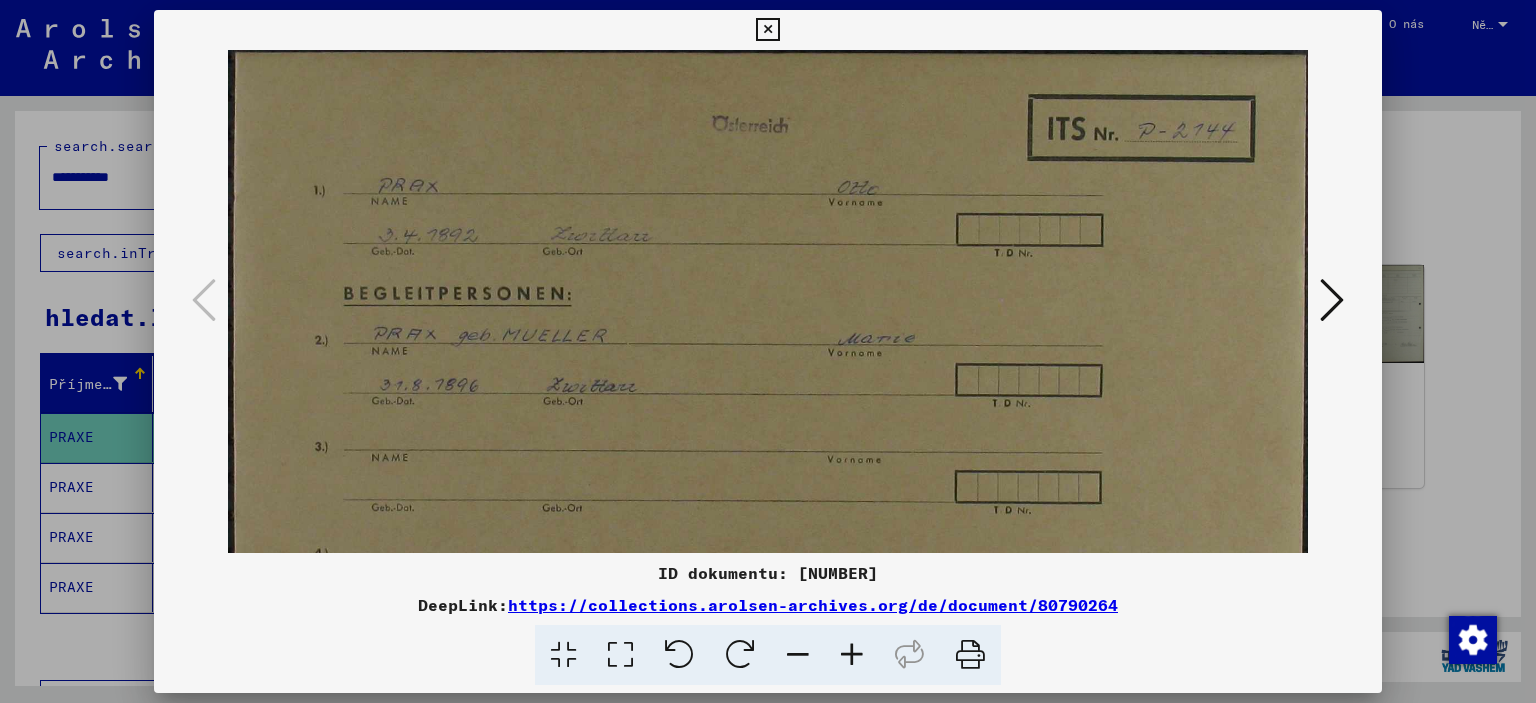 click at bounding box center [852, 655] 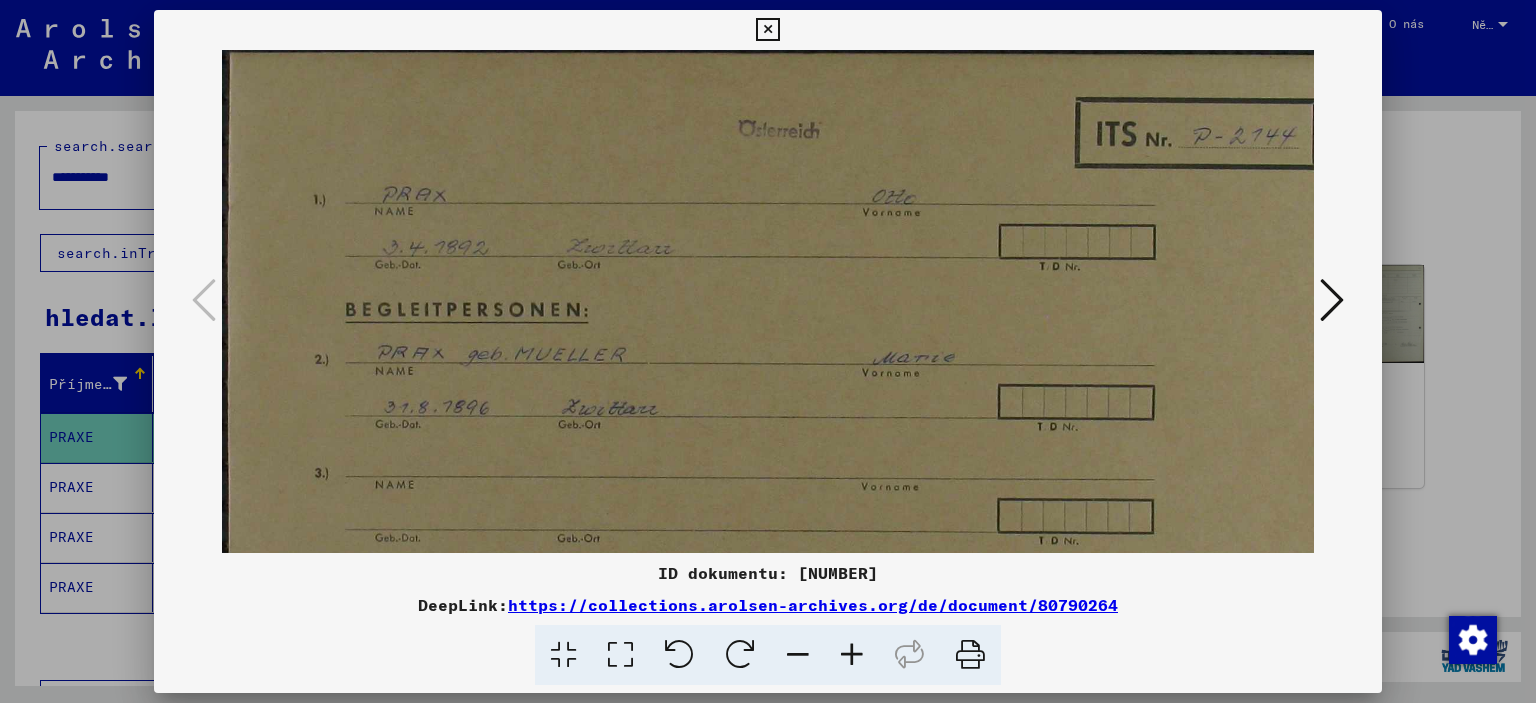 click at bounding box center [852, 655] 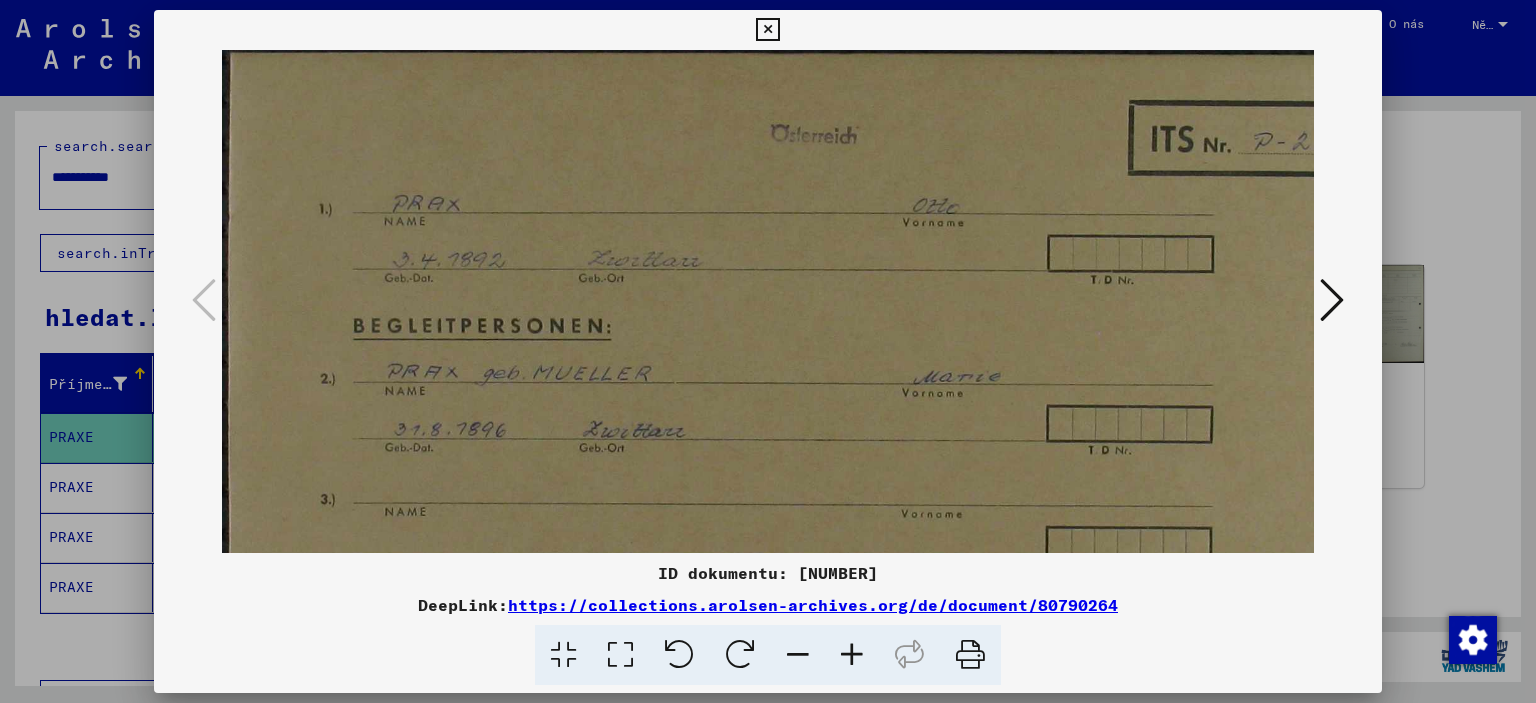 click at bounding box center [852, 655] 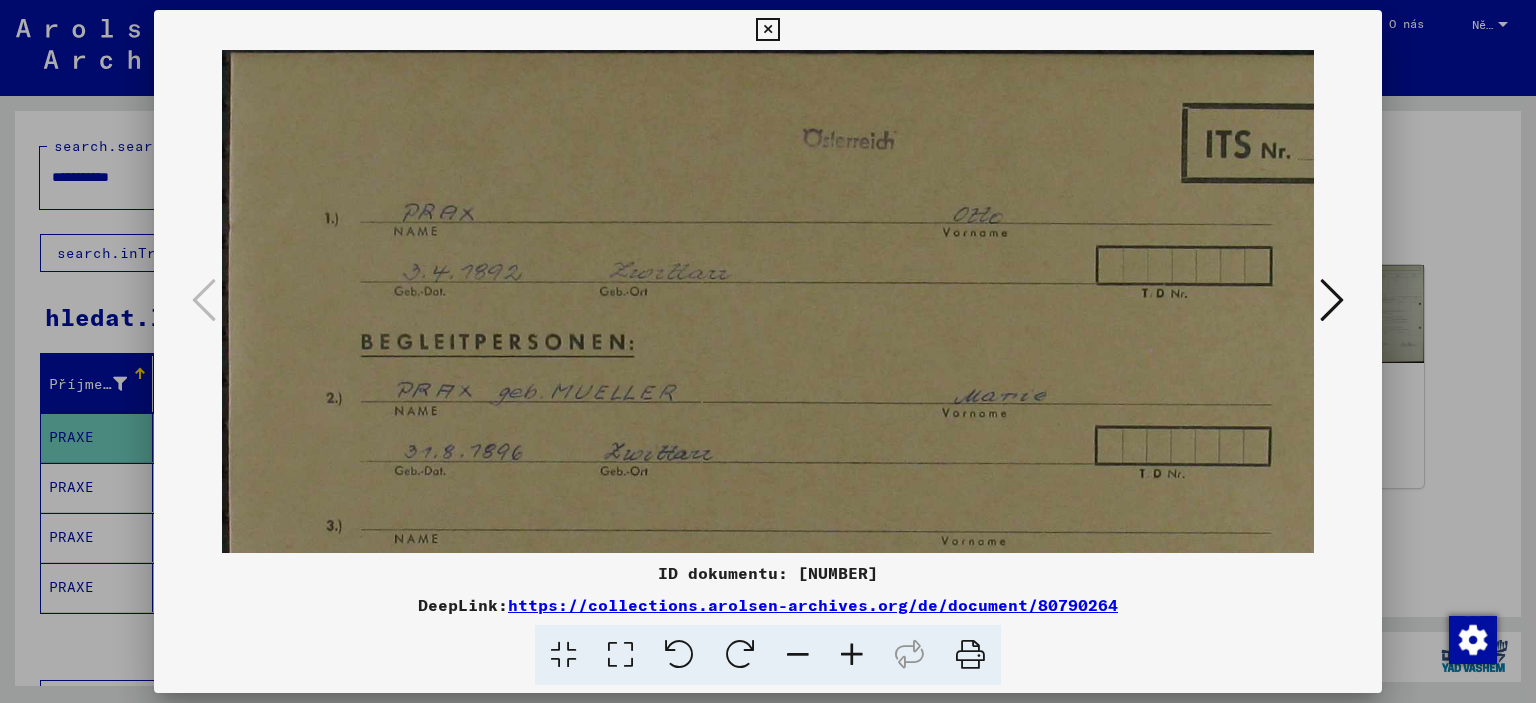 click at bounding box center (852, 655) 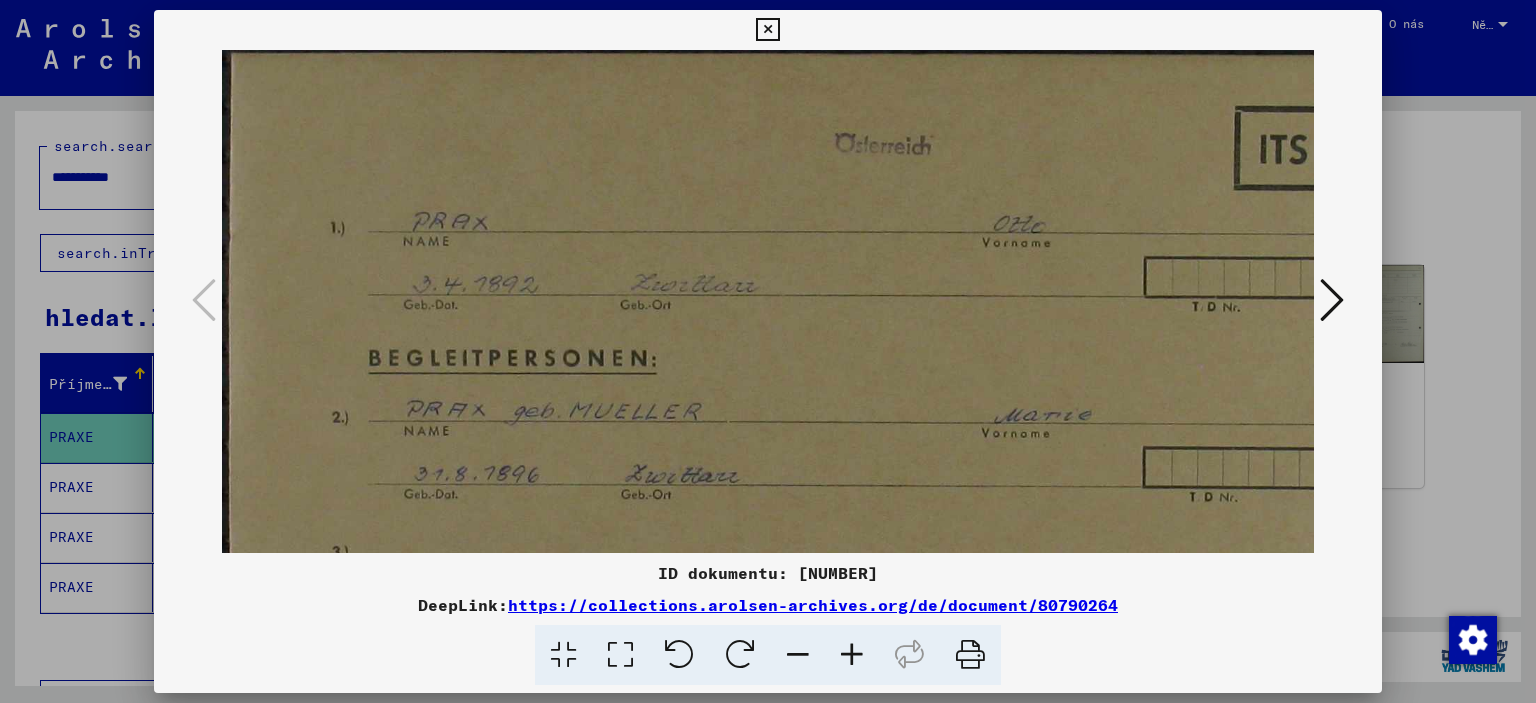 click at bounding box center (1332, 300) 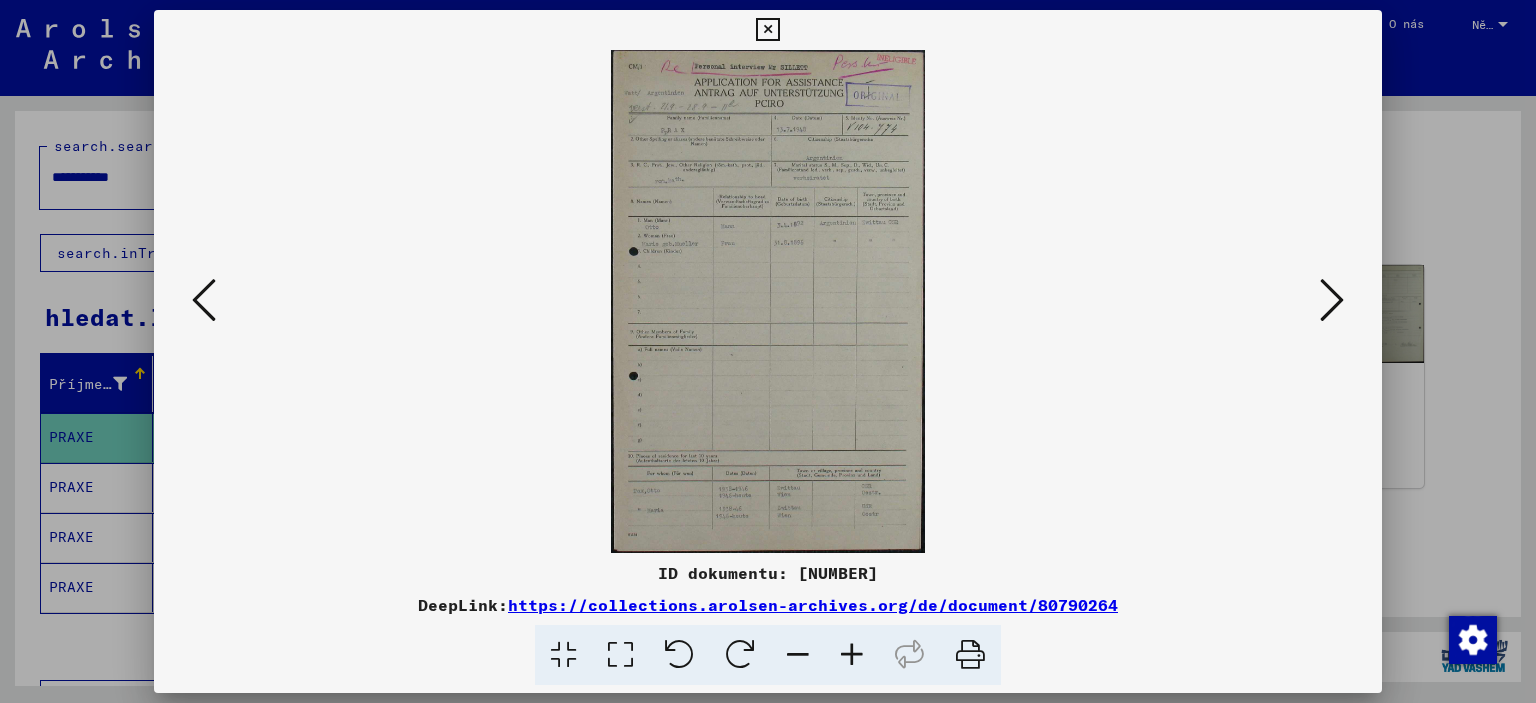 click at bounding box center (1332, 300) 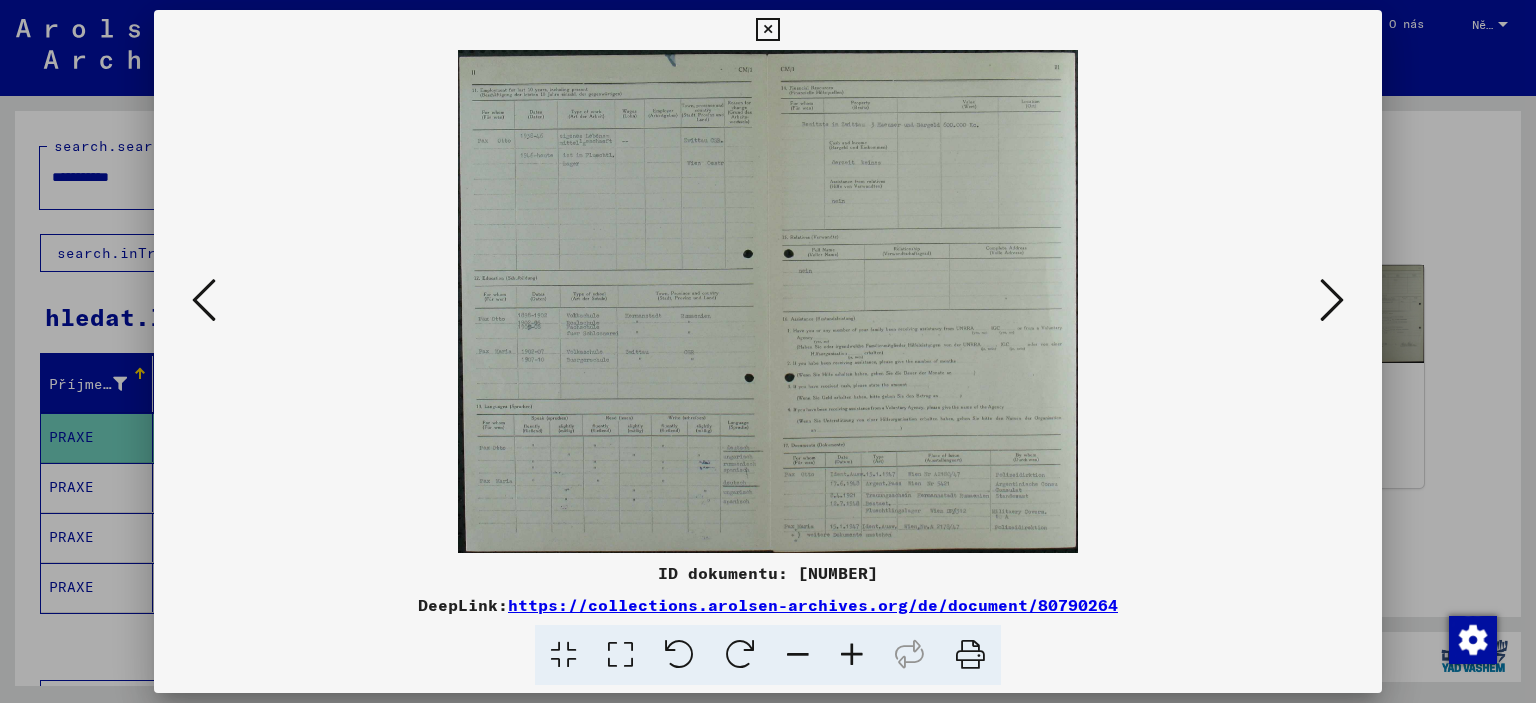click at bounding box center (1332, 300) 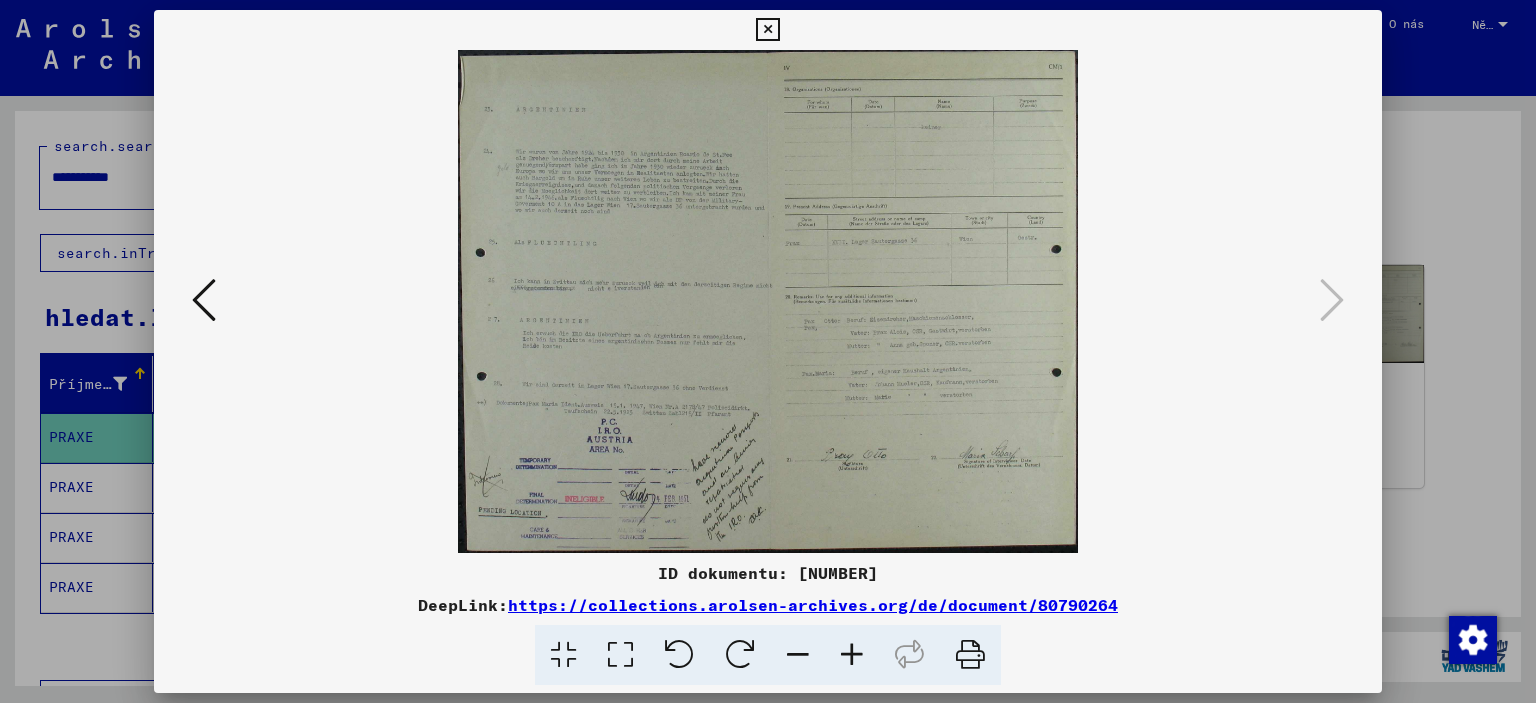 click at bounding box center [768, 351] 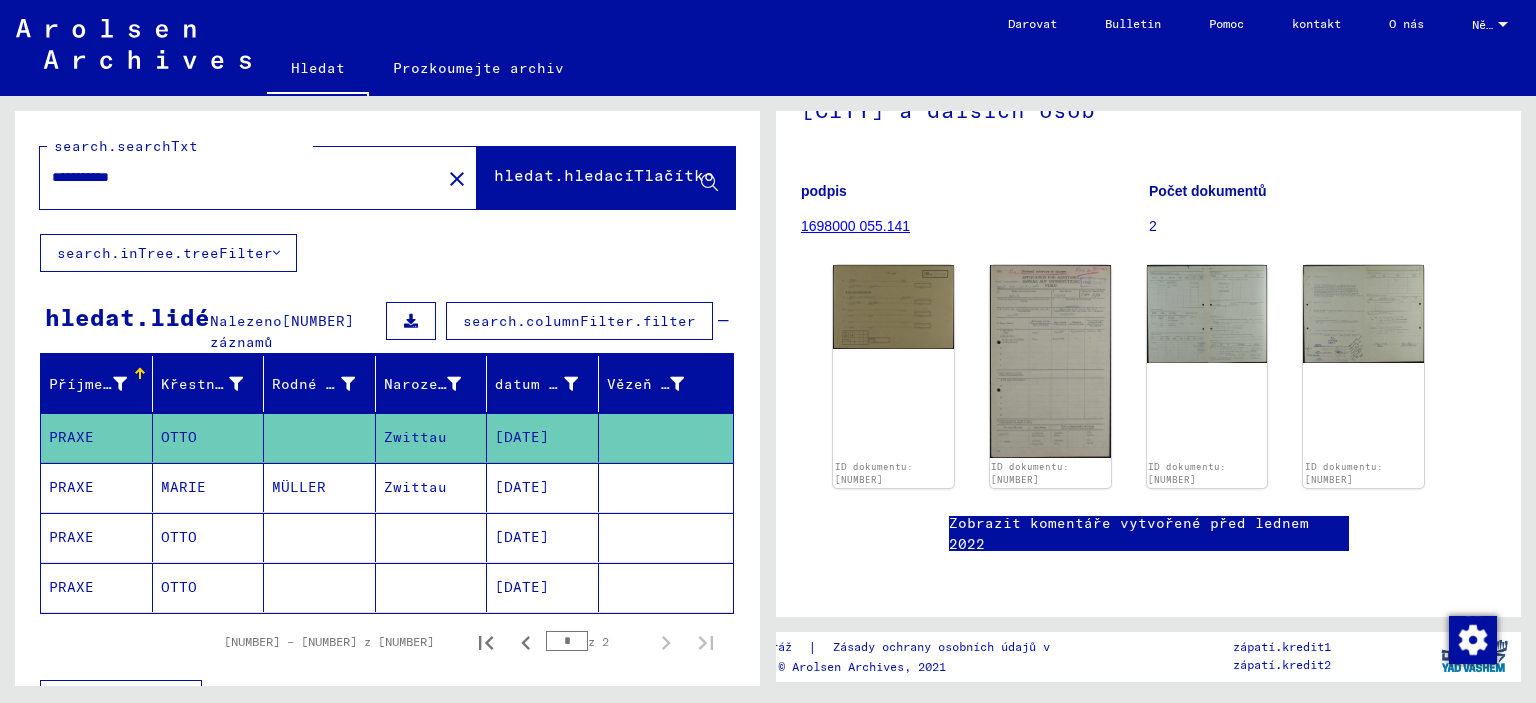 drag, startPoint x: 244, startPoint y: 178, endPoint x: 0, endPoint y: 175, distance: 244.01845 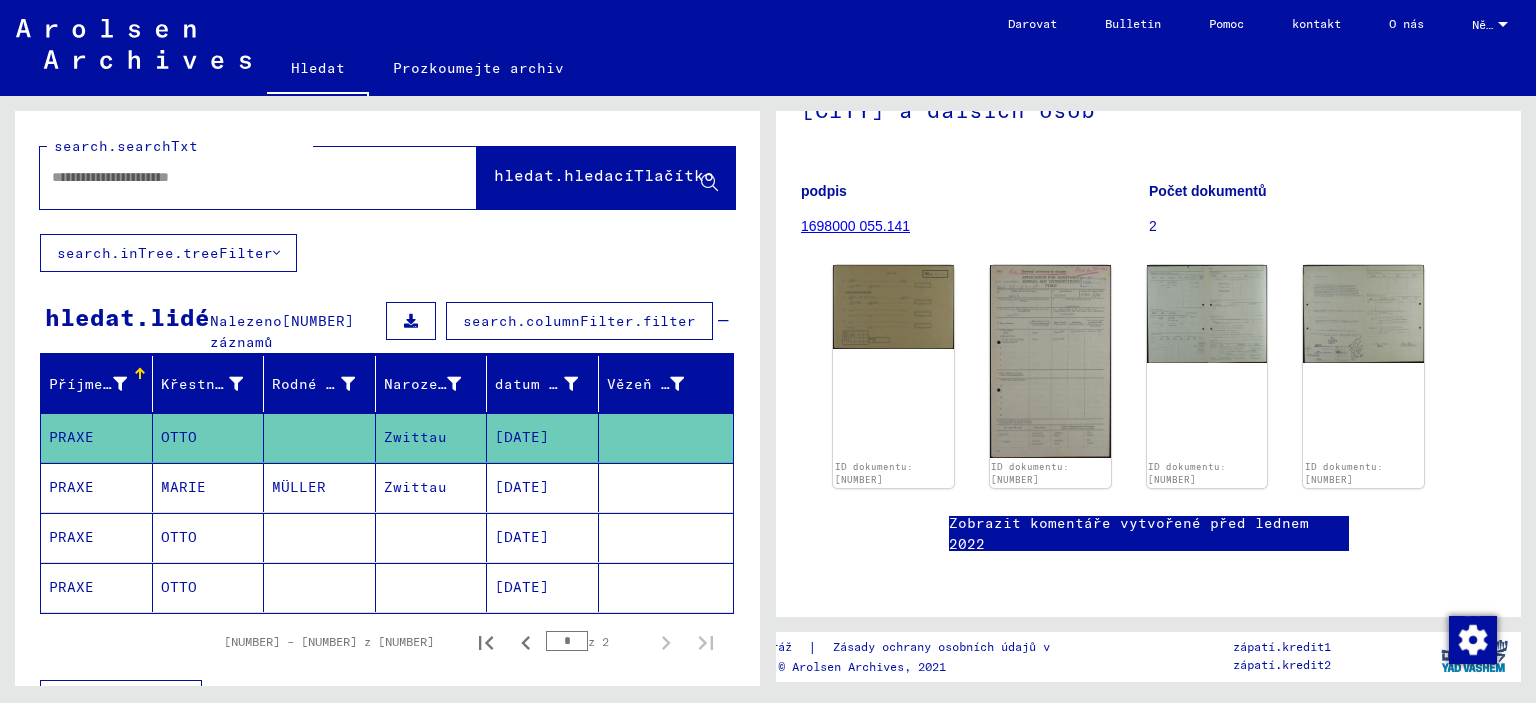 paste on "*******" 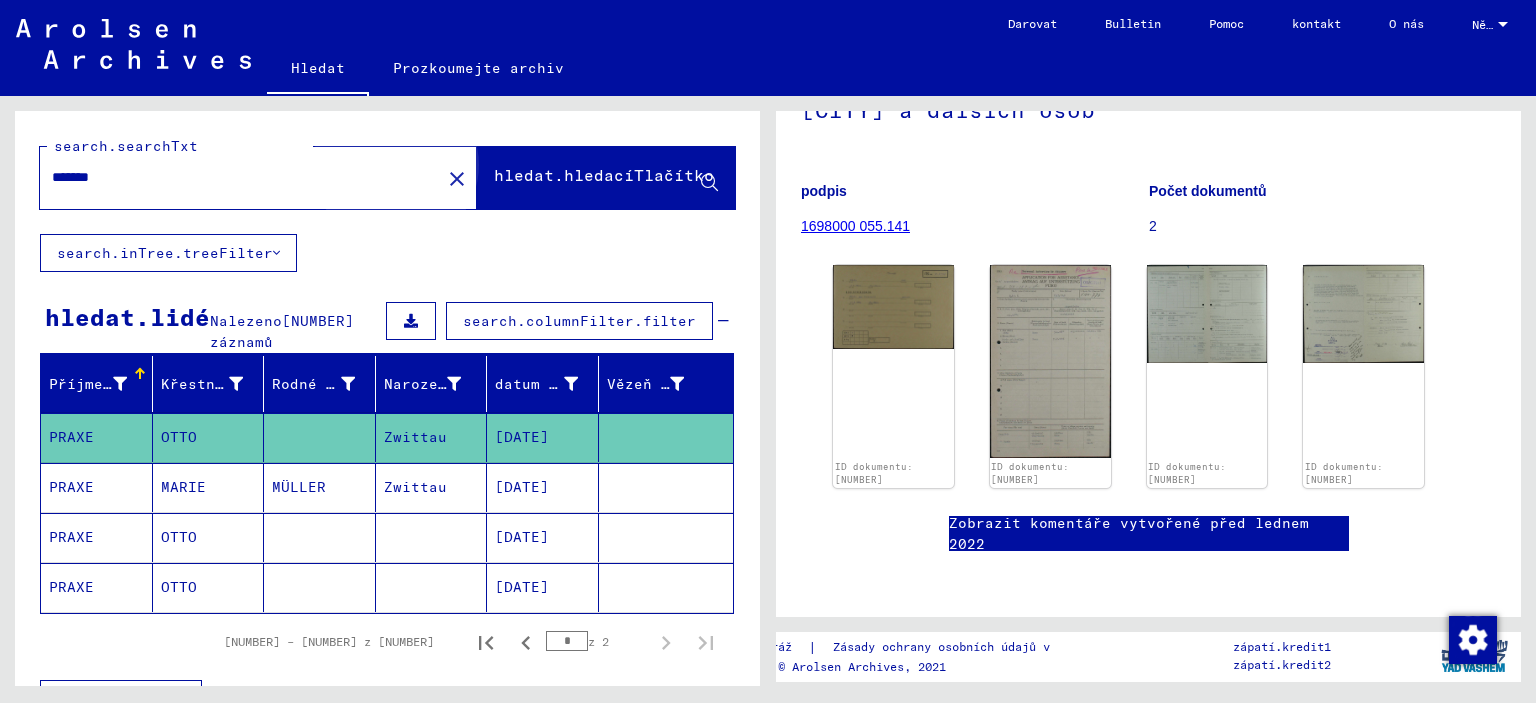 click on "hledat.hledacíTlačítko" 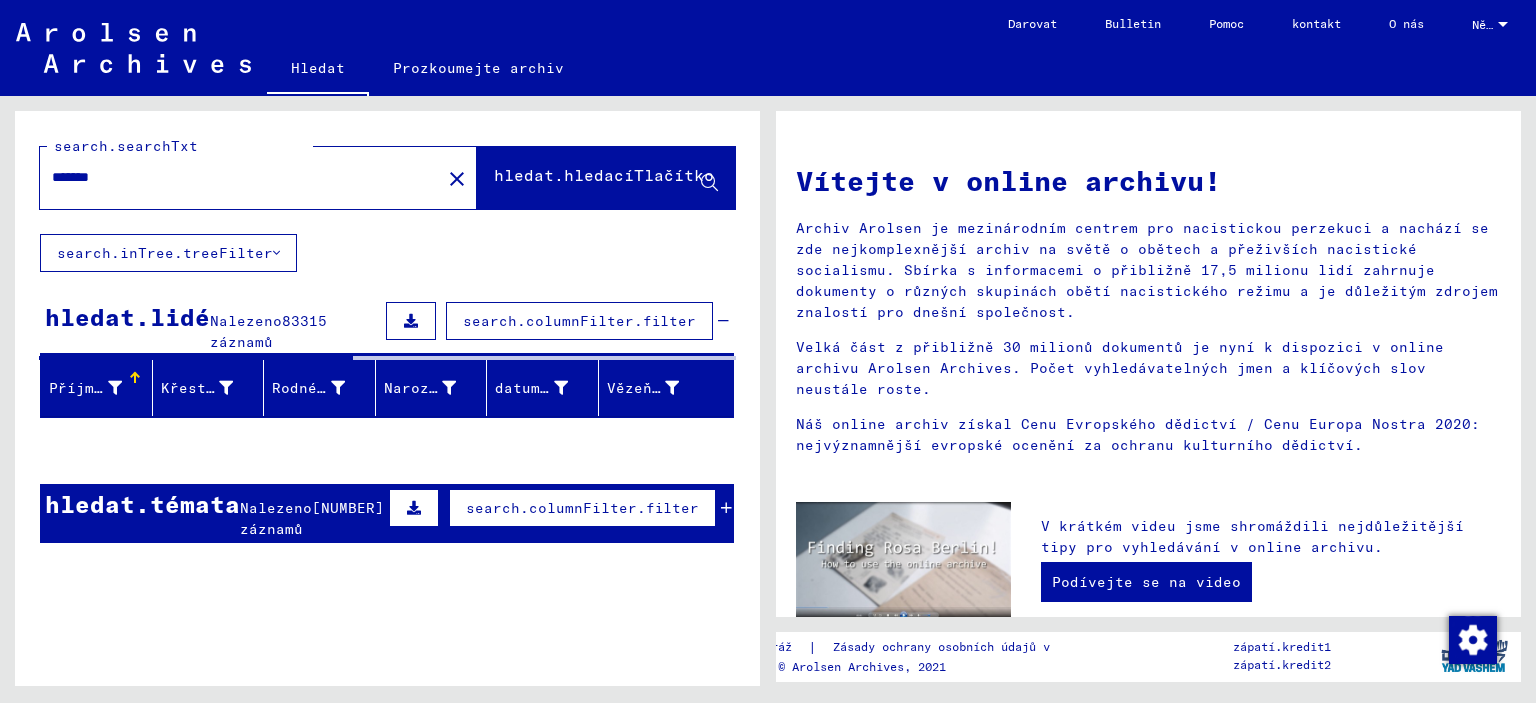 click on "*******" 